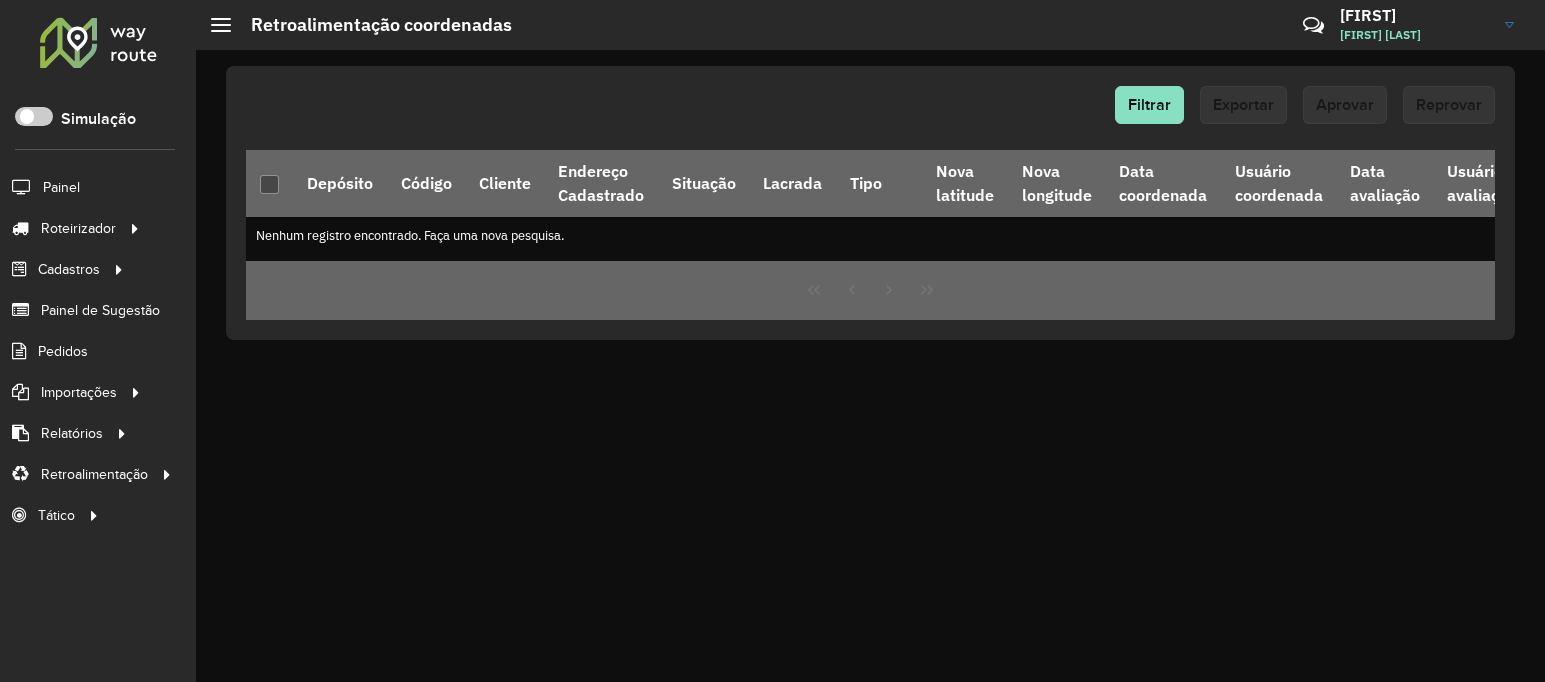 scroll, scrollTop: 0, scrollLeft: 0, axis: both 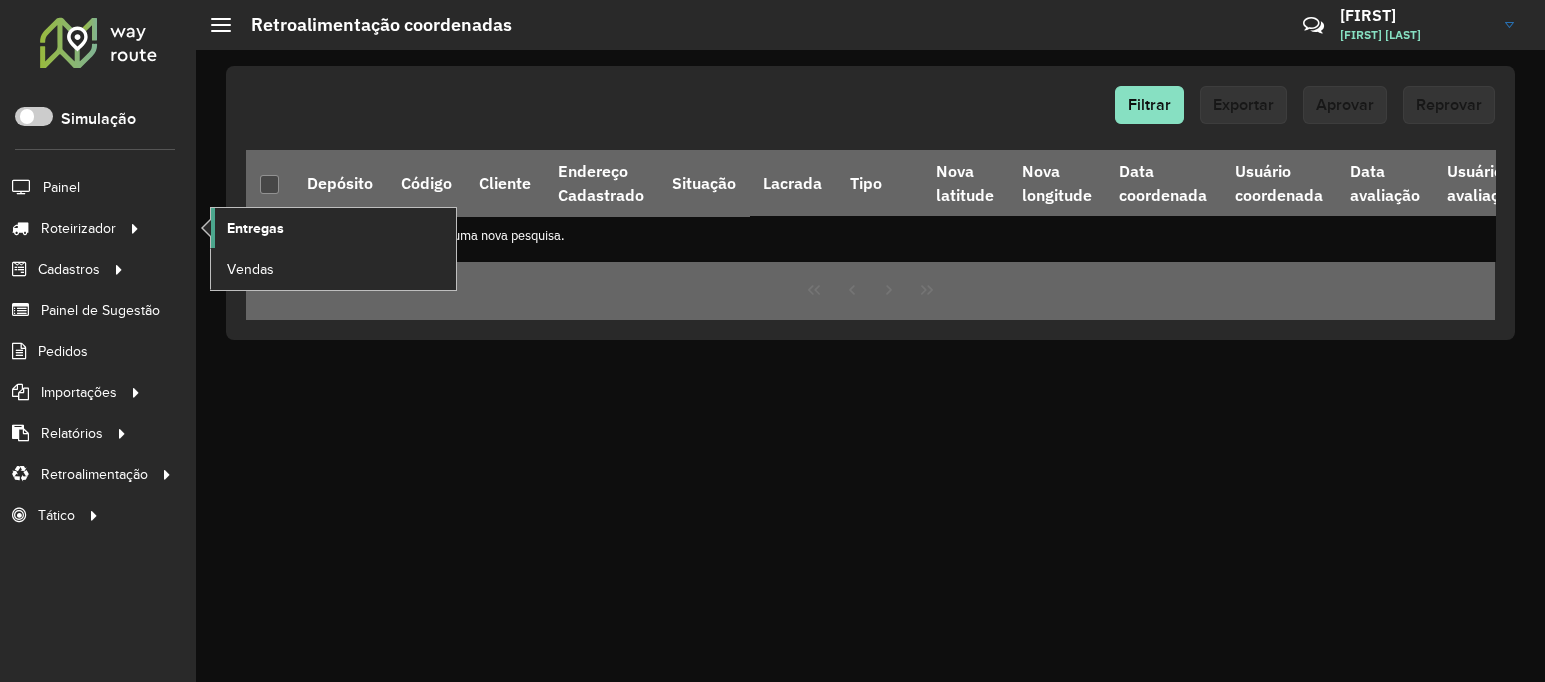 click on "Entregas" 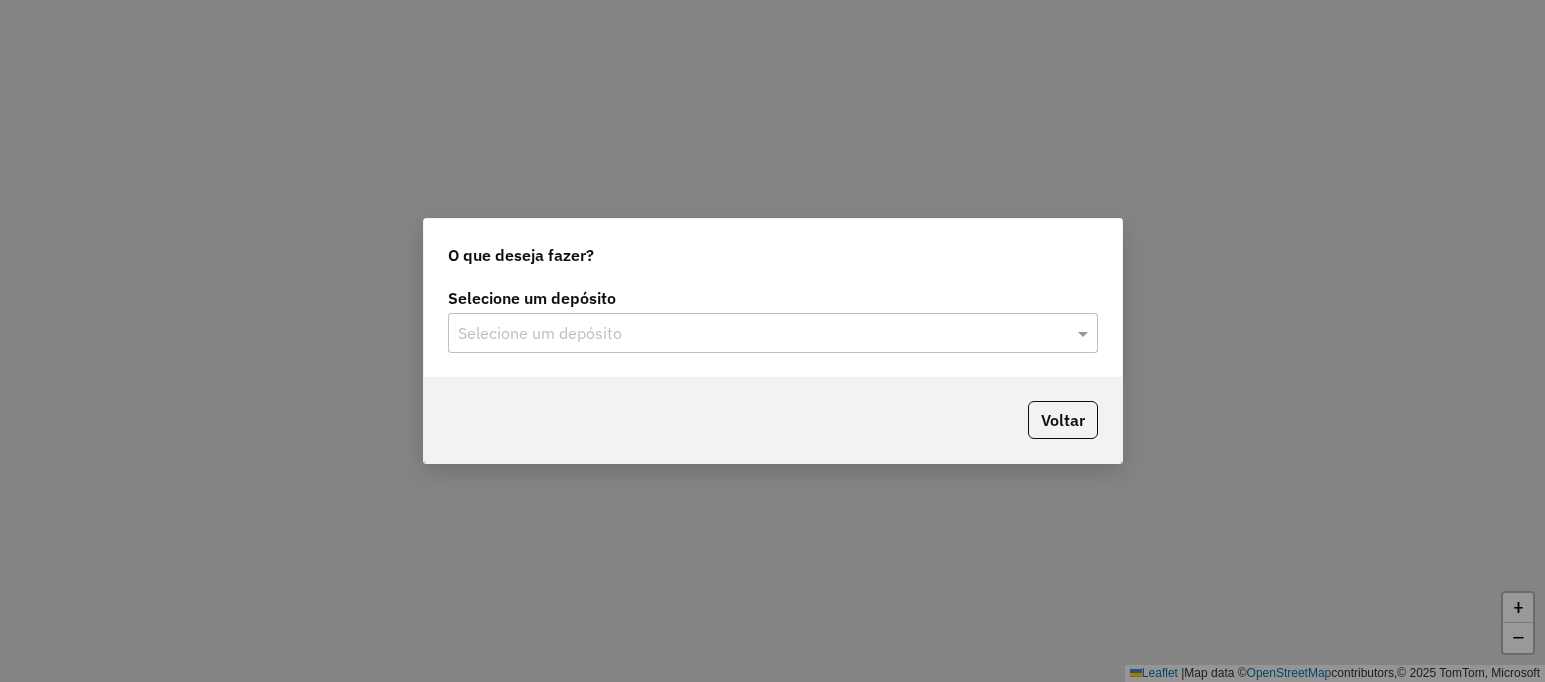 scroll, scrollTop: 0, scrollLeft: 0, axis: both 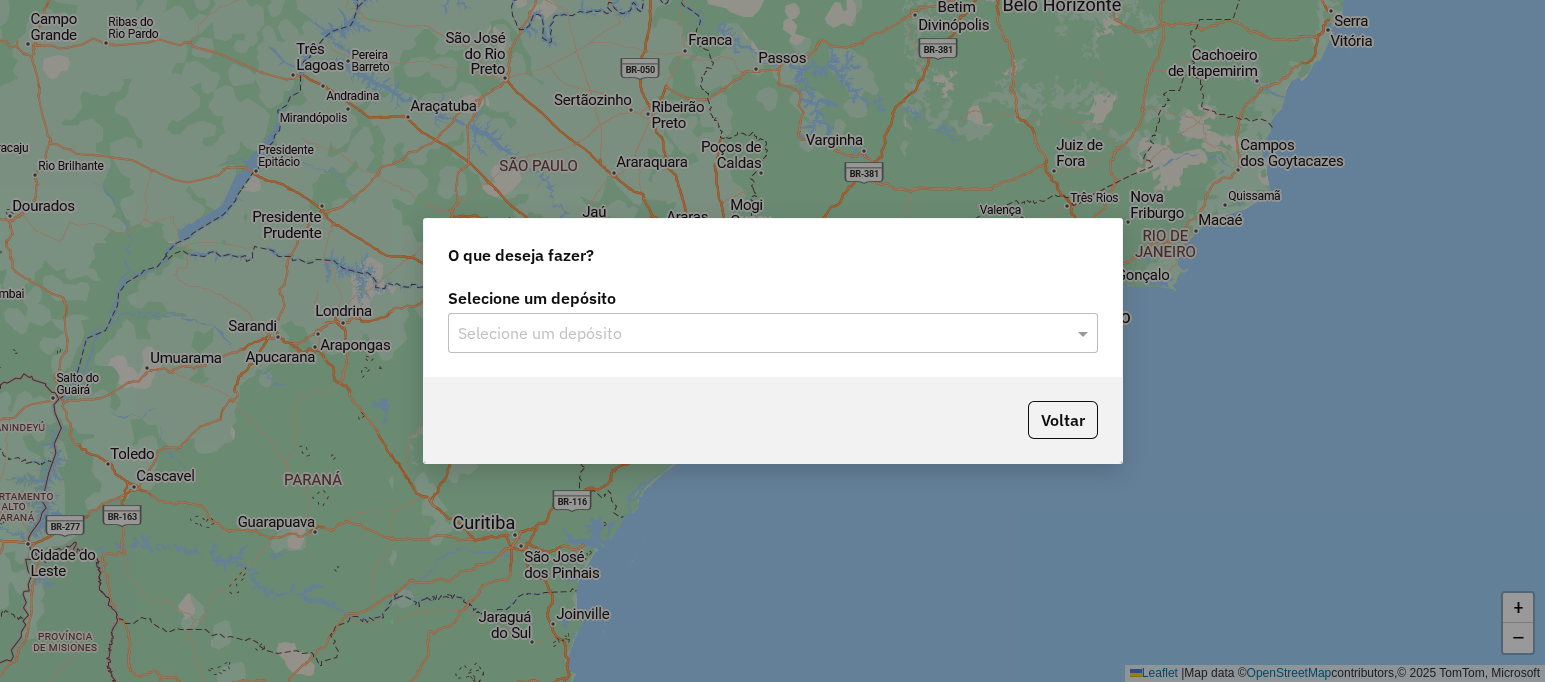 click 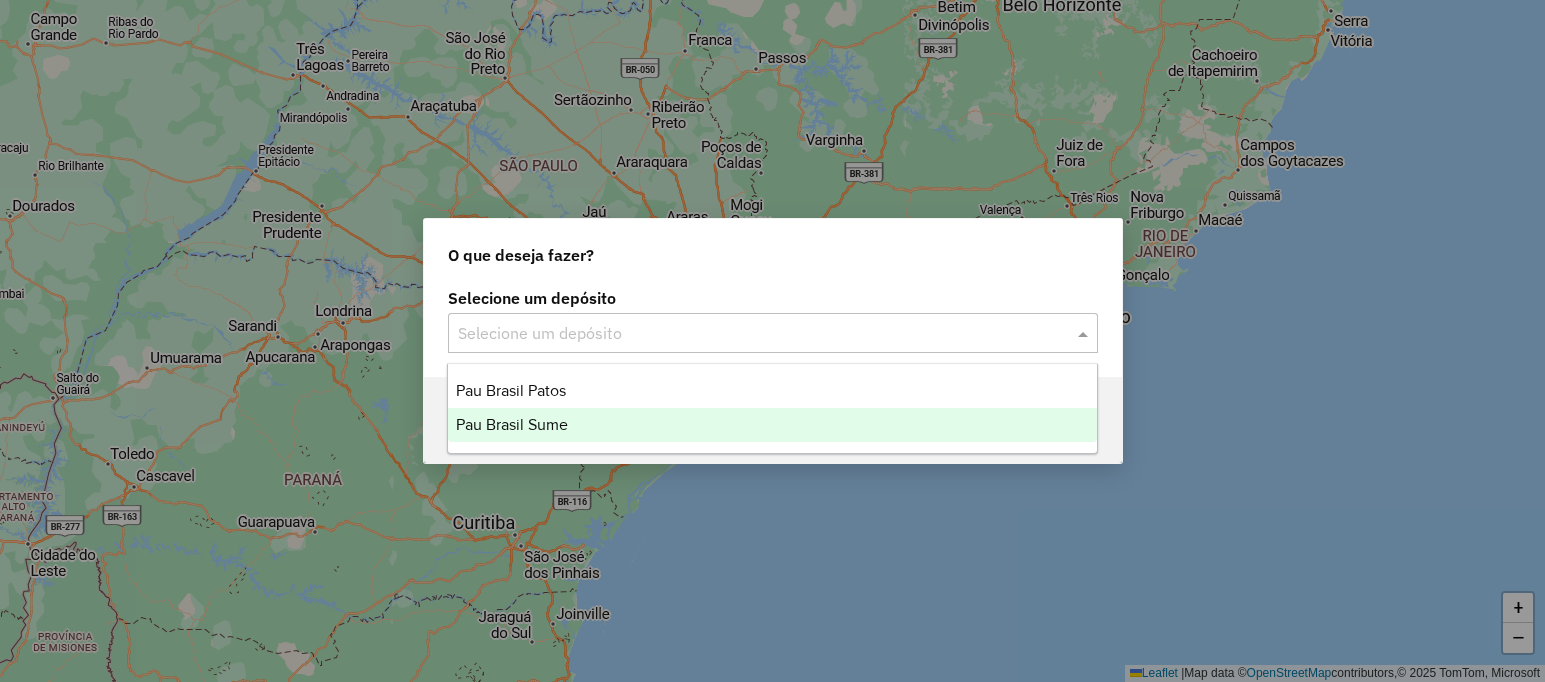 click on "Pau Brasil Sume" at bounding box center [772, 425] 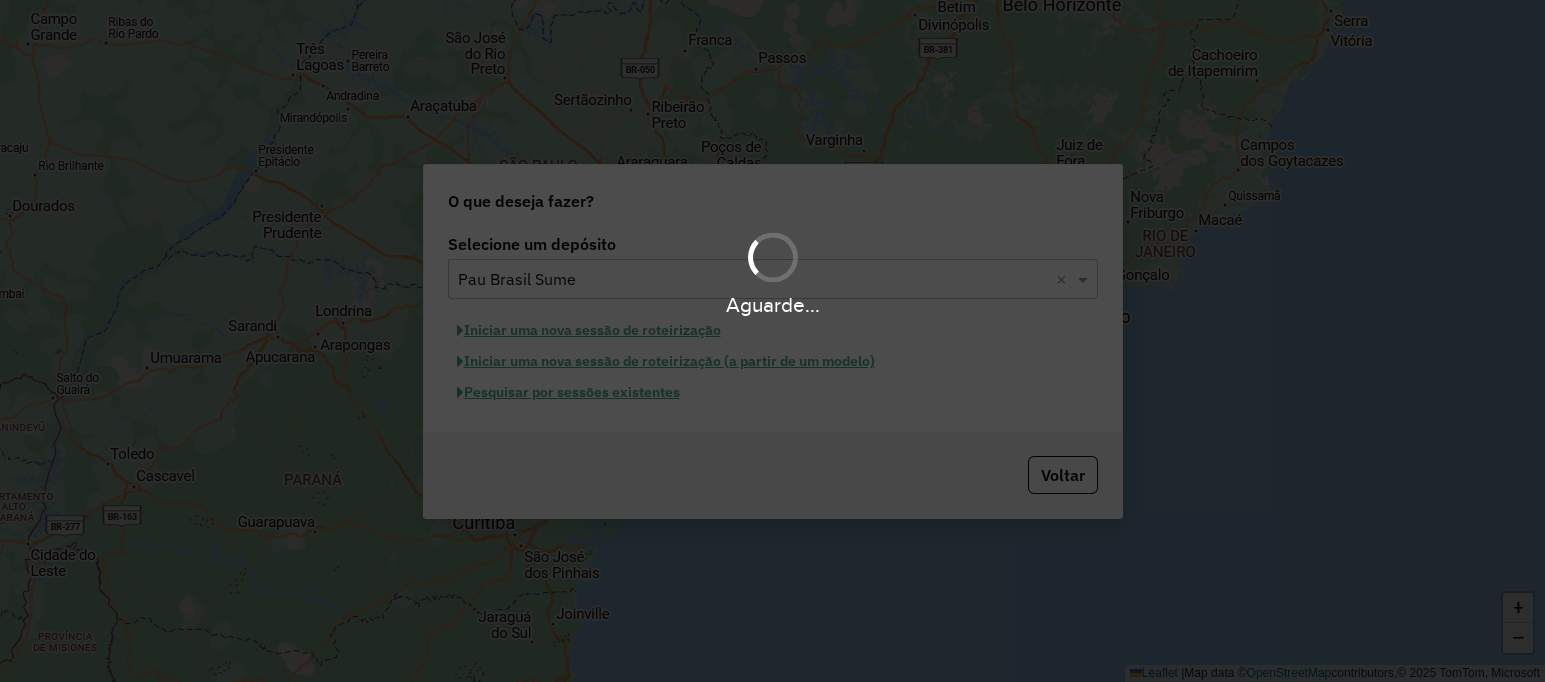 click on "Aguarde..." at bounding box center [772, 341] 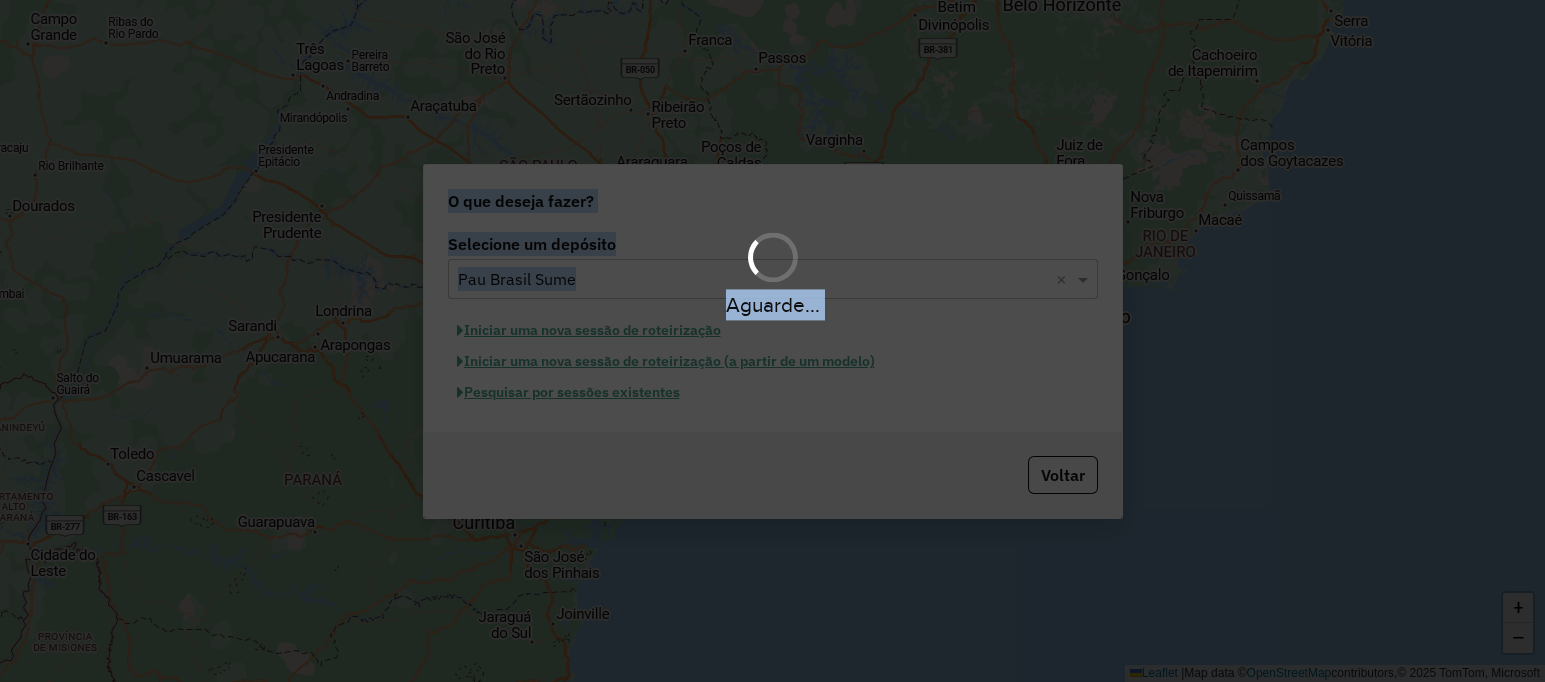 drag, startPoint x: 421, startPoint y: 732, endPoint x: 419, endPoint y: 762, distance: 30.066593 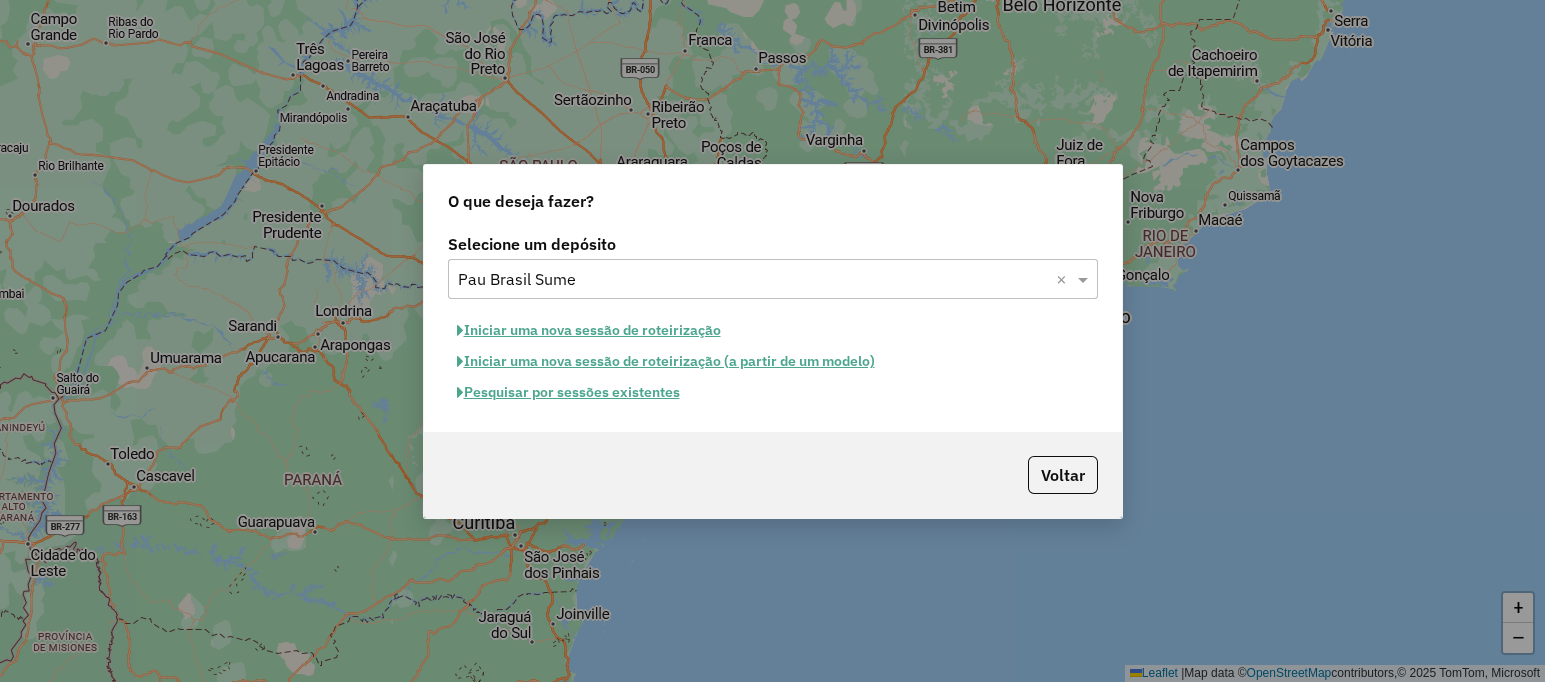 click on "Iniciar uma nova sessão de roteirização" 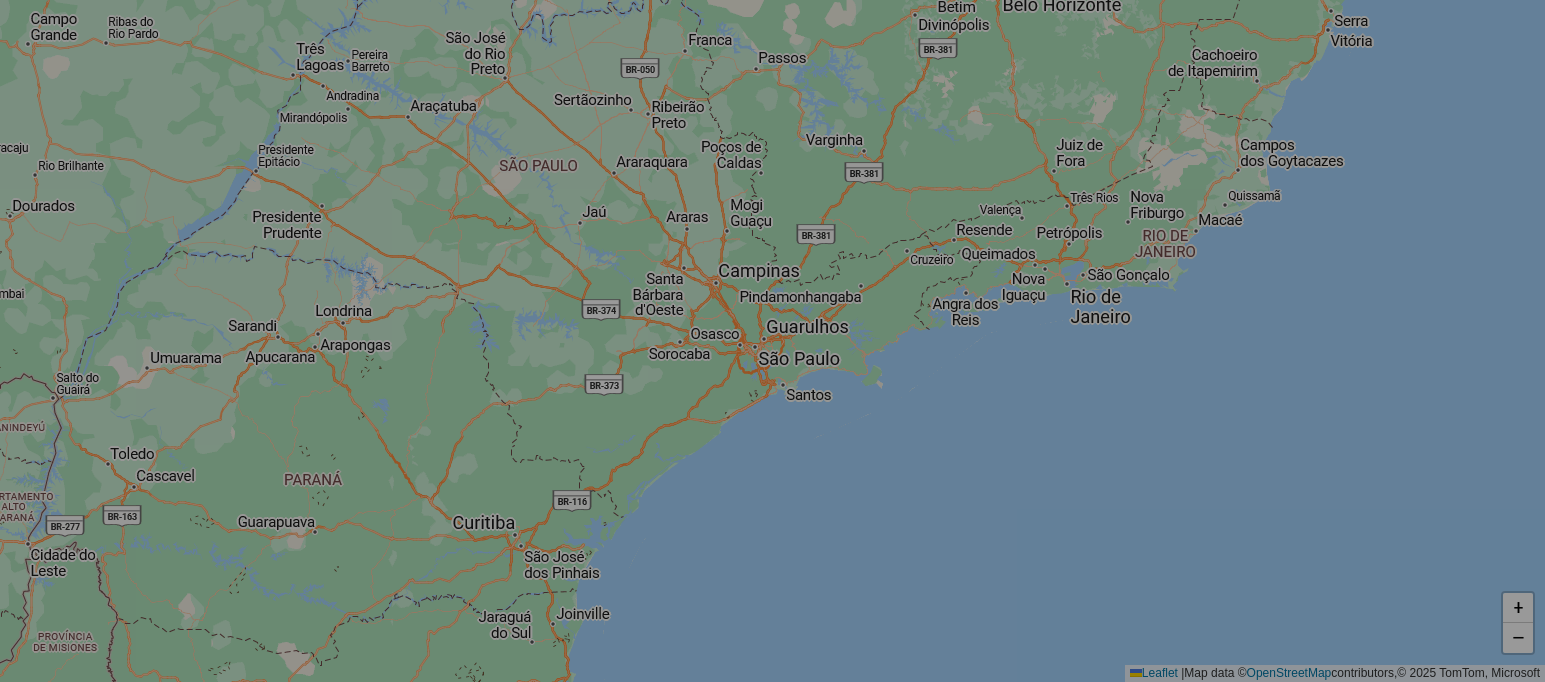 select on "*" 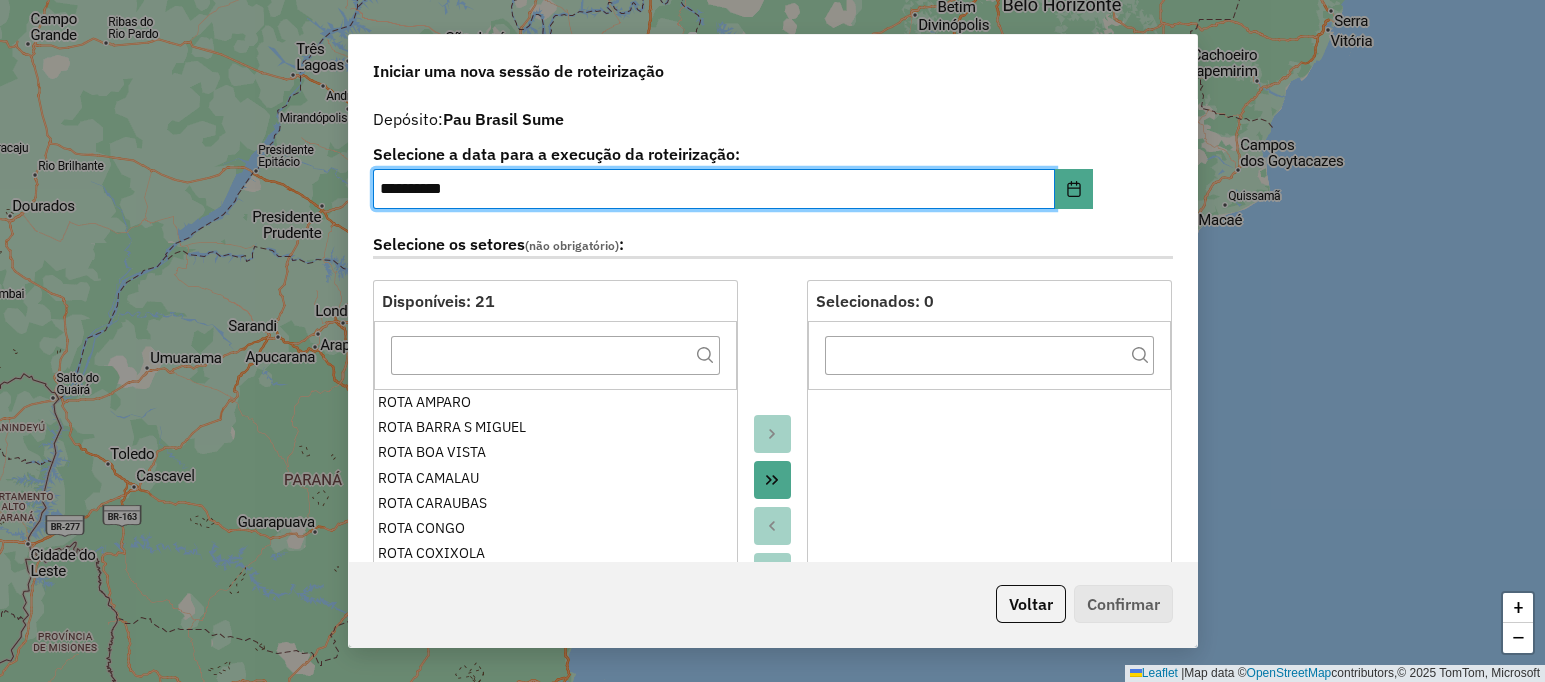 click 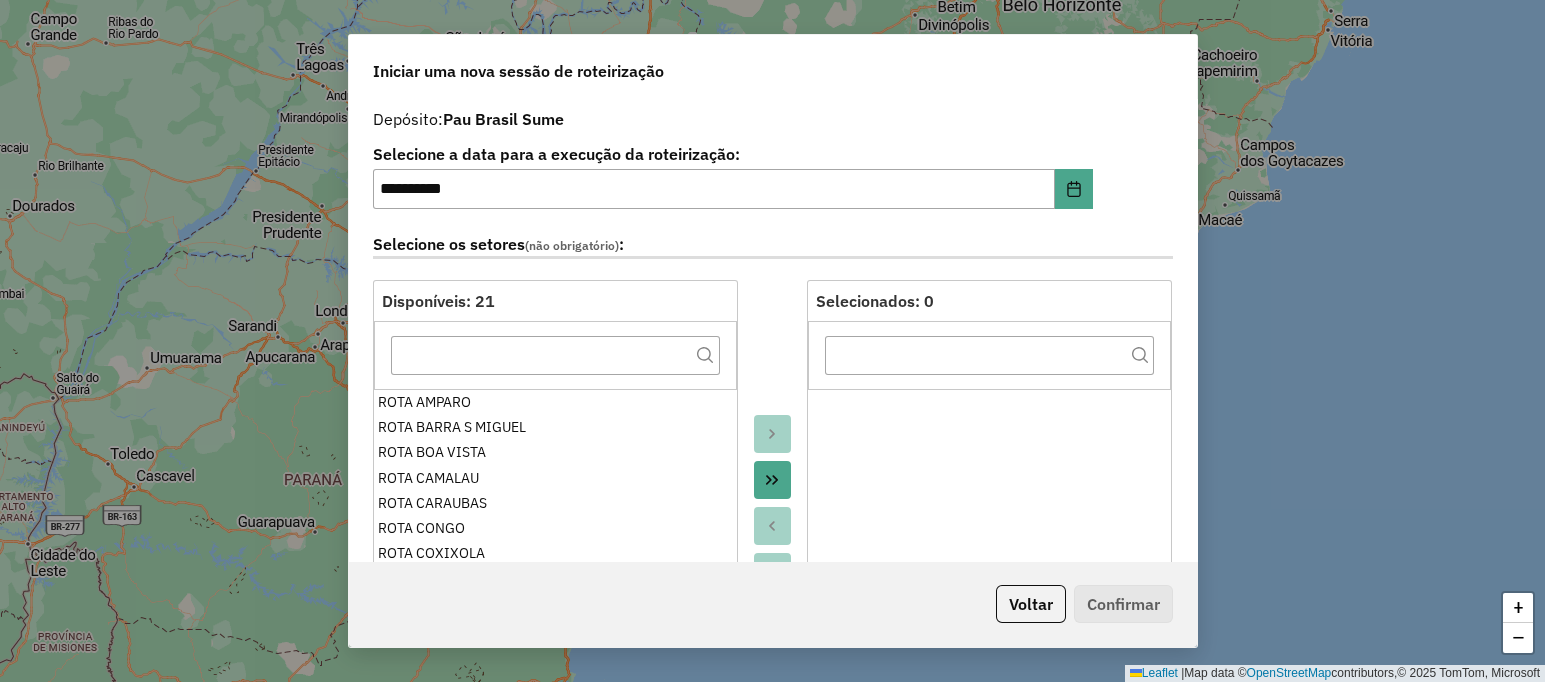 click 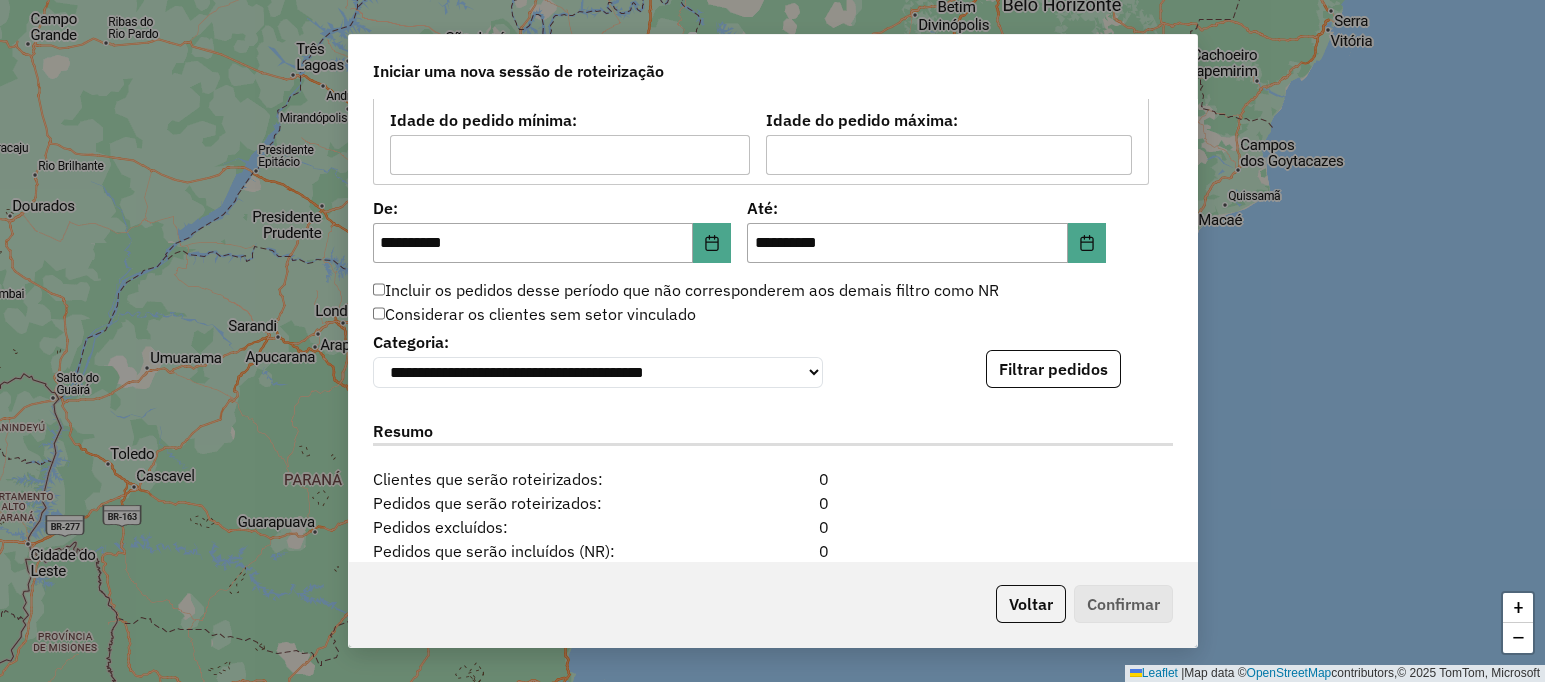 scroll, scrollTop: 2069, scrollLeft: 0, axis: vertical 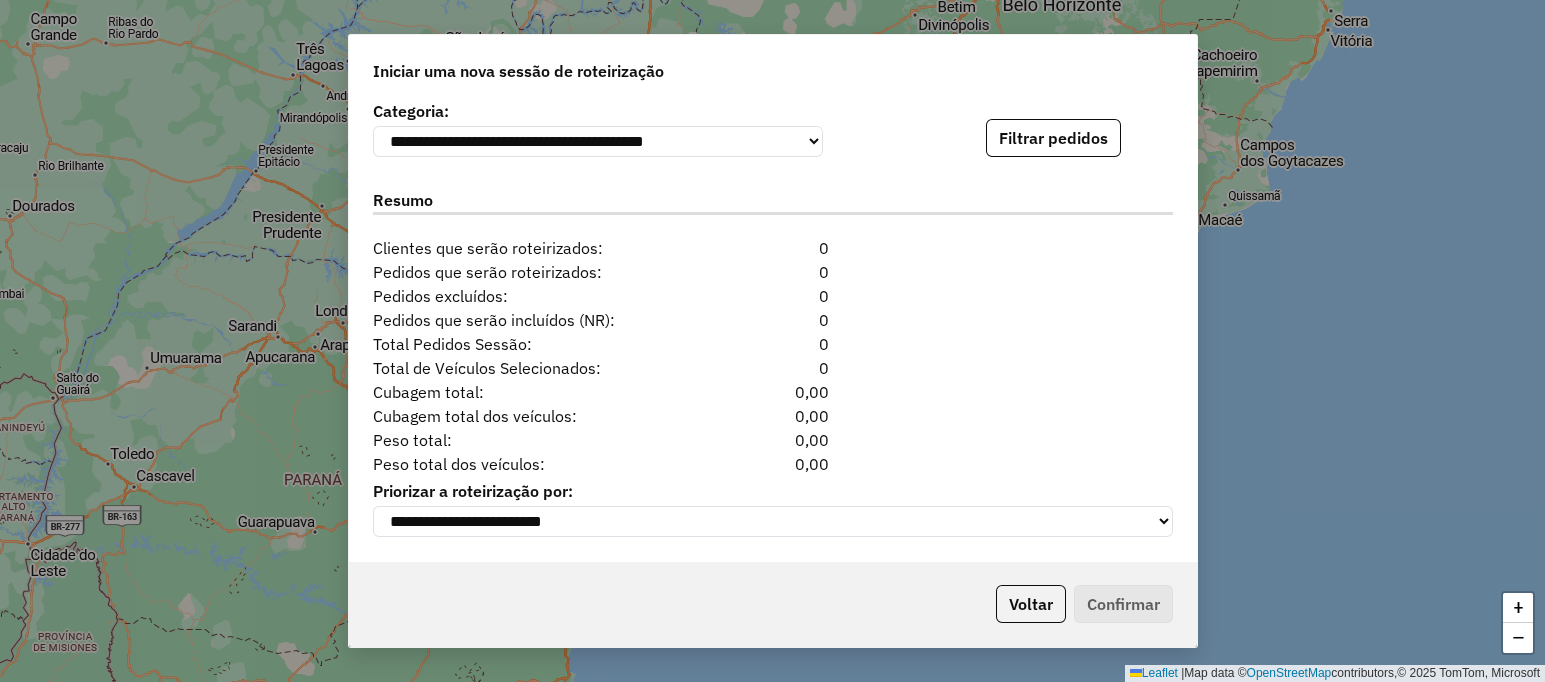 click on "**********" 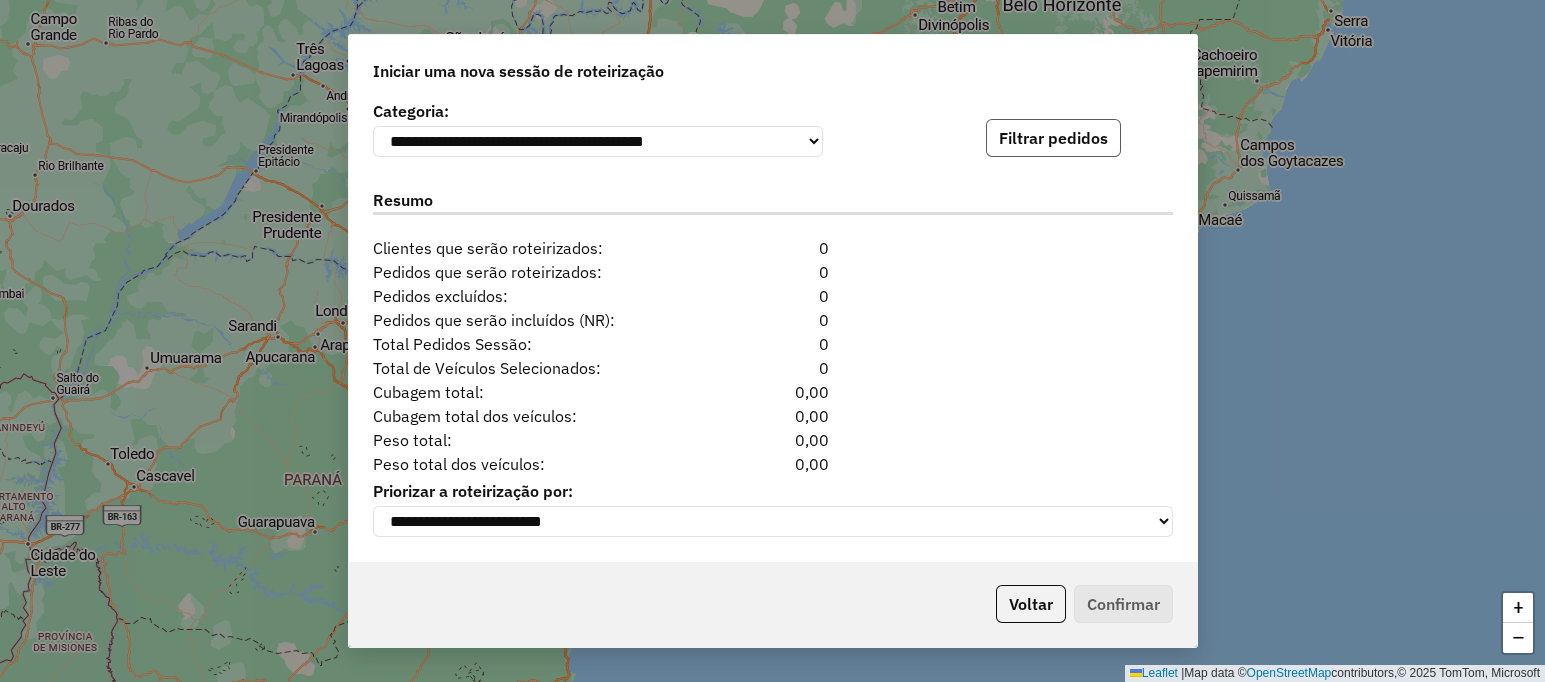click on "Filtrar pedidos" 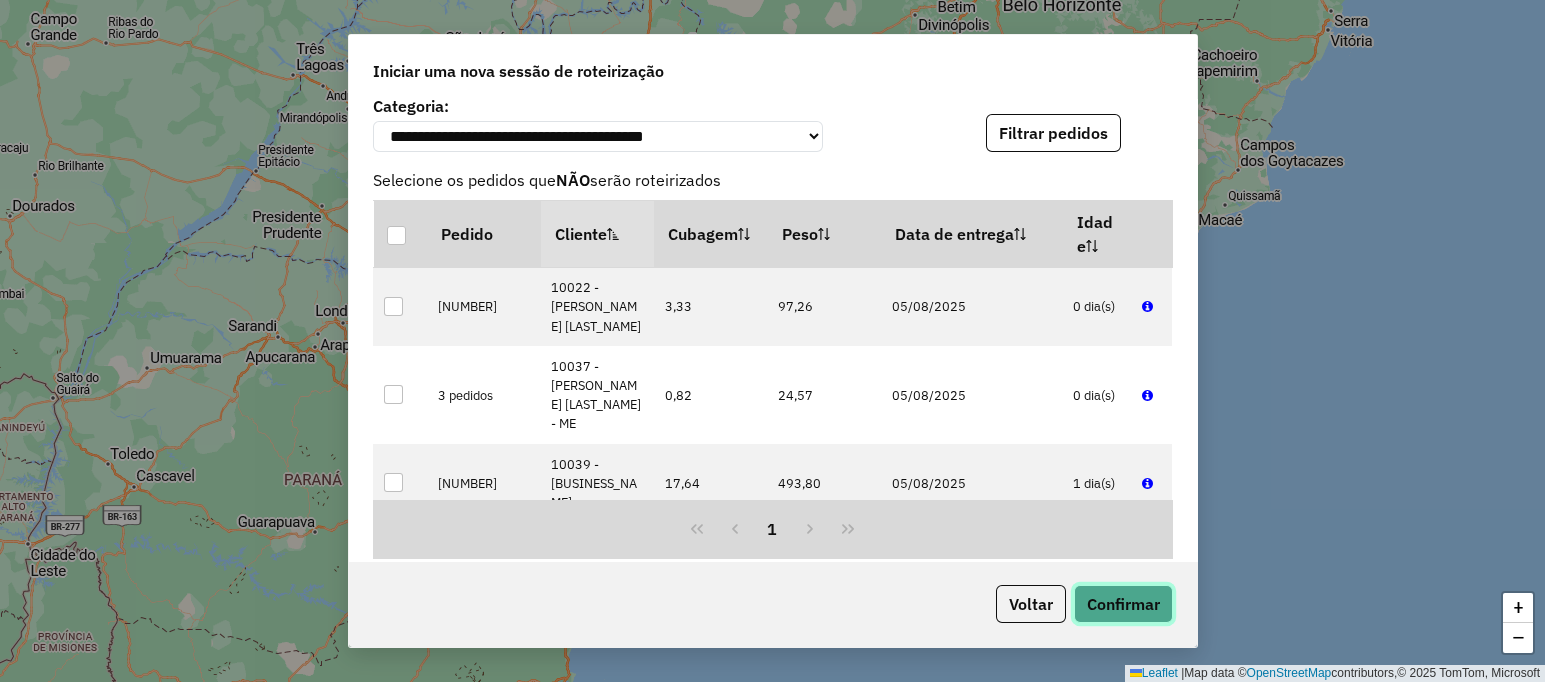 drag, startPoint x: 1148, startPoint y: 600, endPoint x: 1157, endPoint y: 594, distance: 10.816654 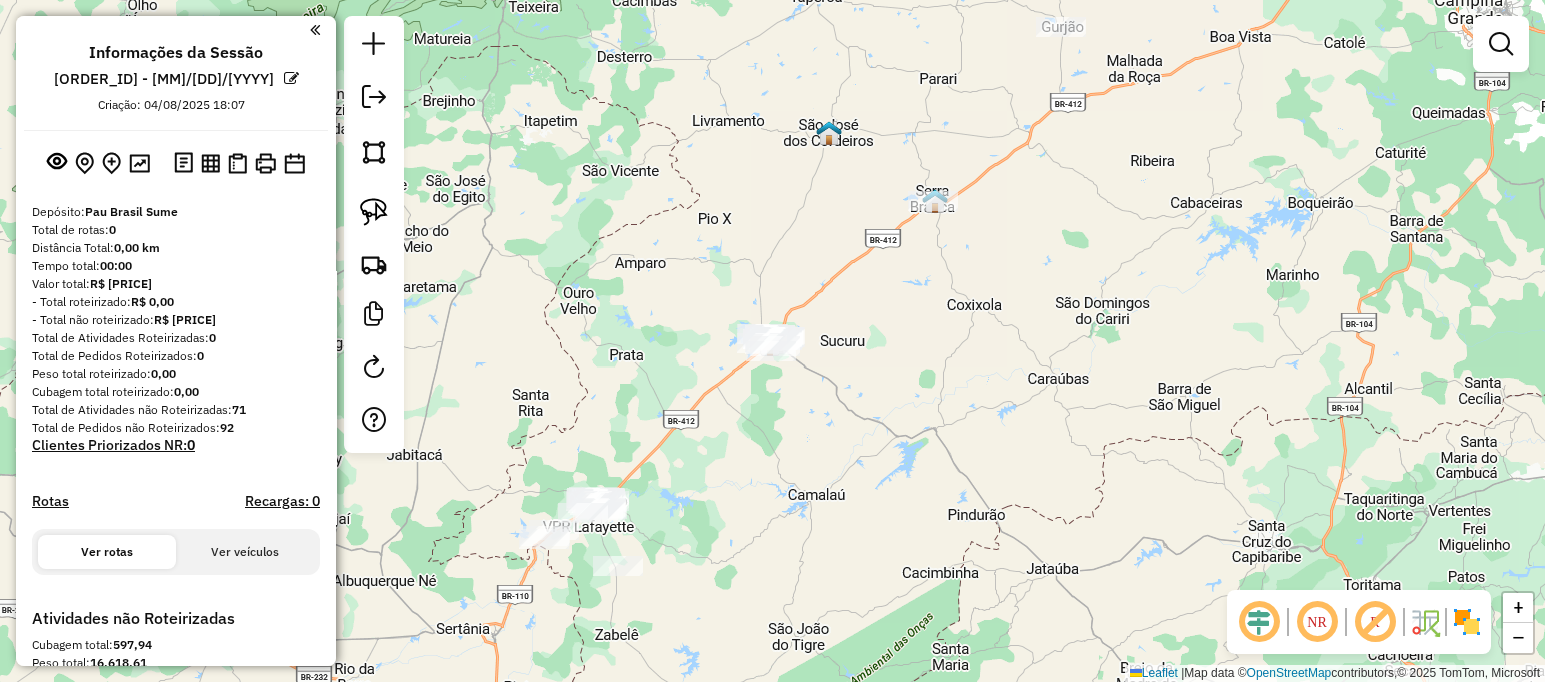 drag, startPoint x: 792, startPoint y: 536, endPoint x: 906, endPoint y: 441, distance: 148.39474 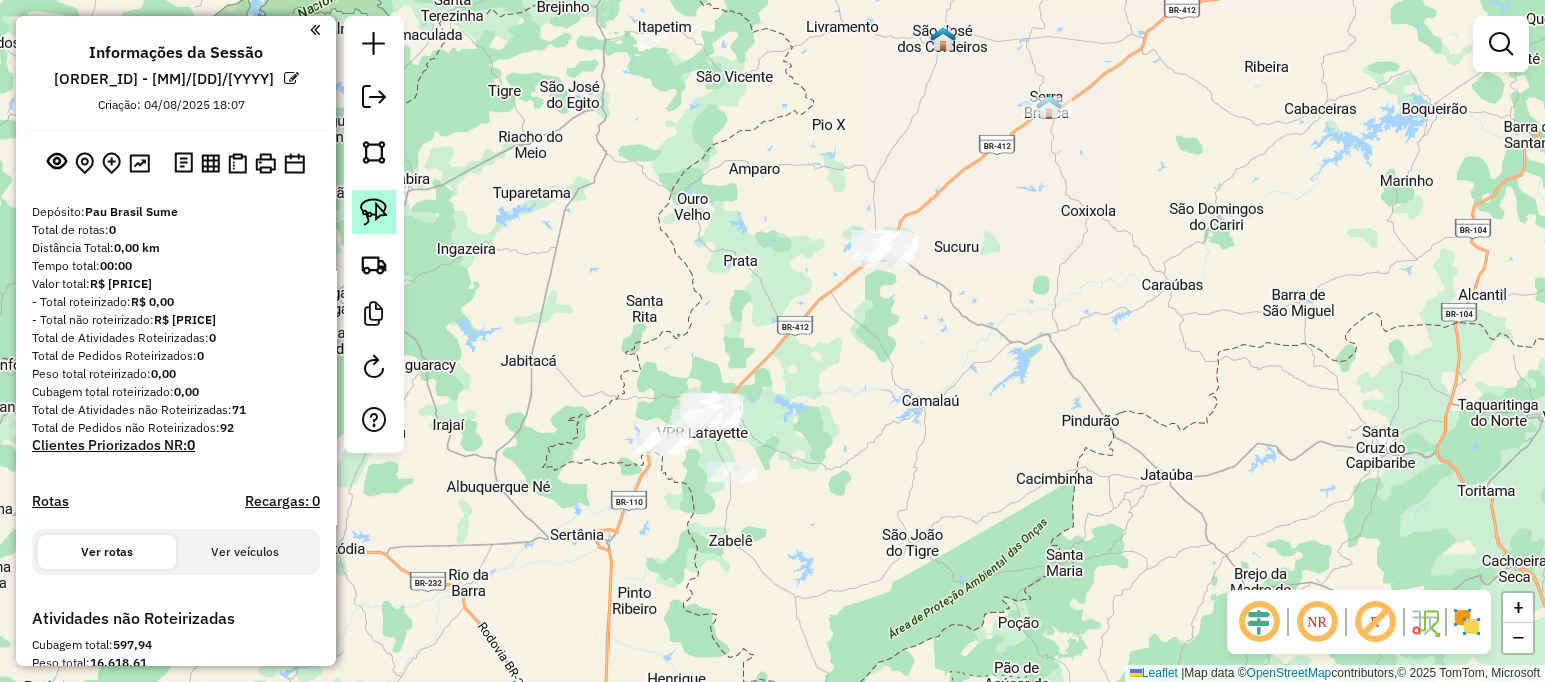 click 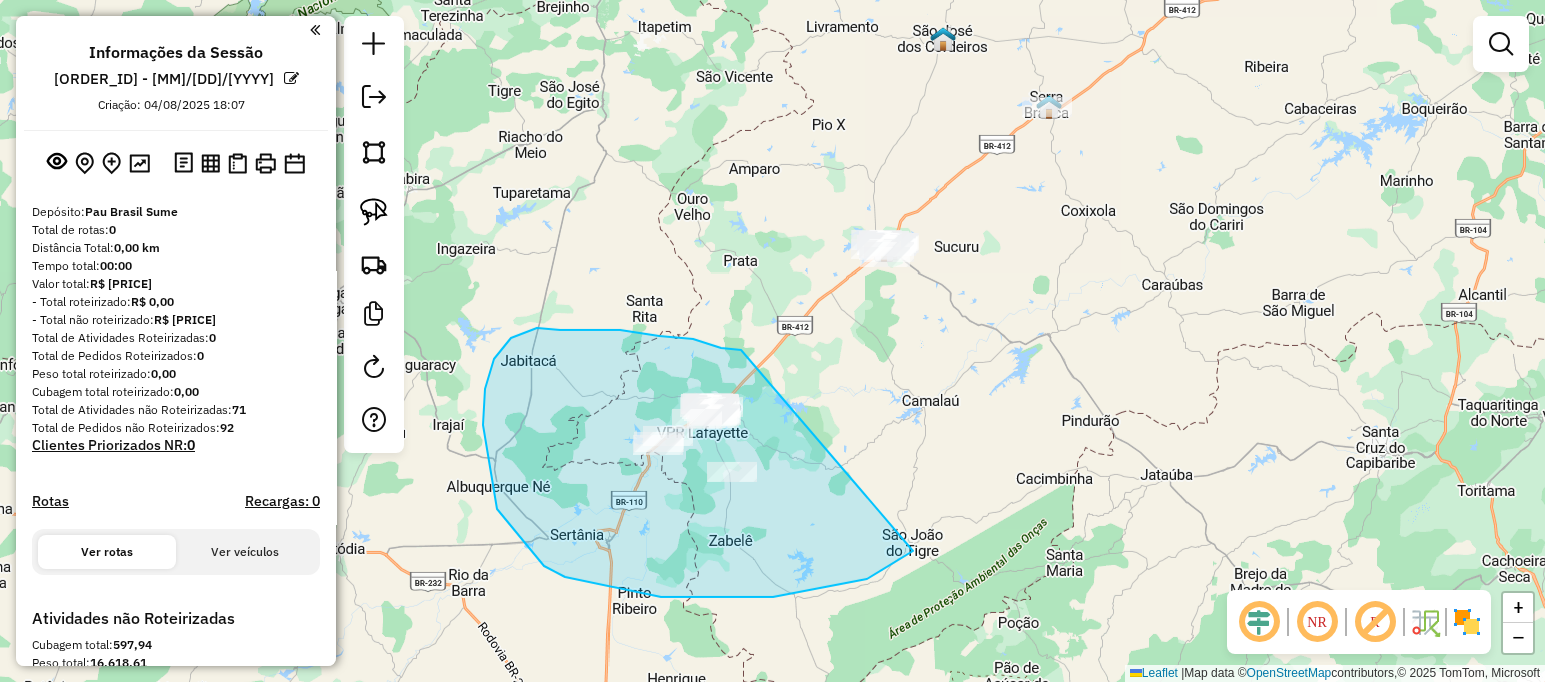 drag, startPoint x: 693, startPoint y: 339, endPoint x: 973, endPoint y: 456, distance: 303.4617 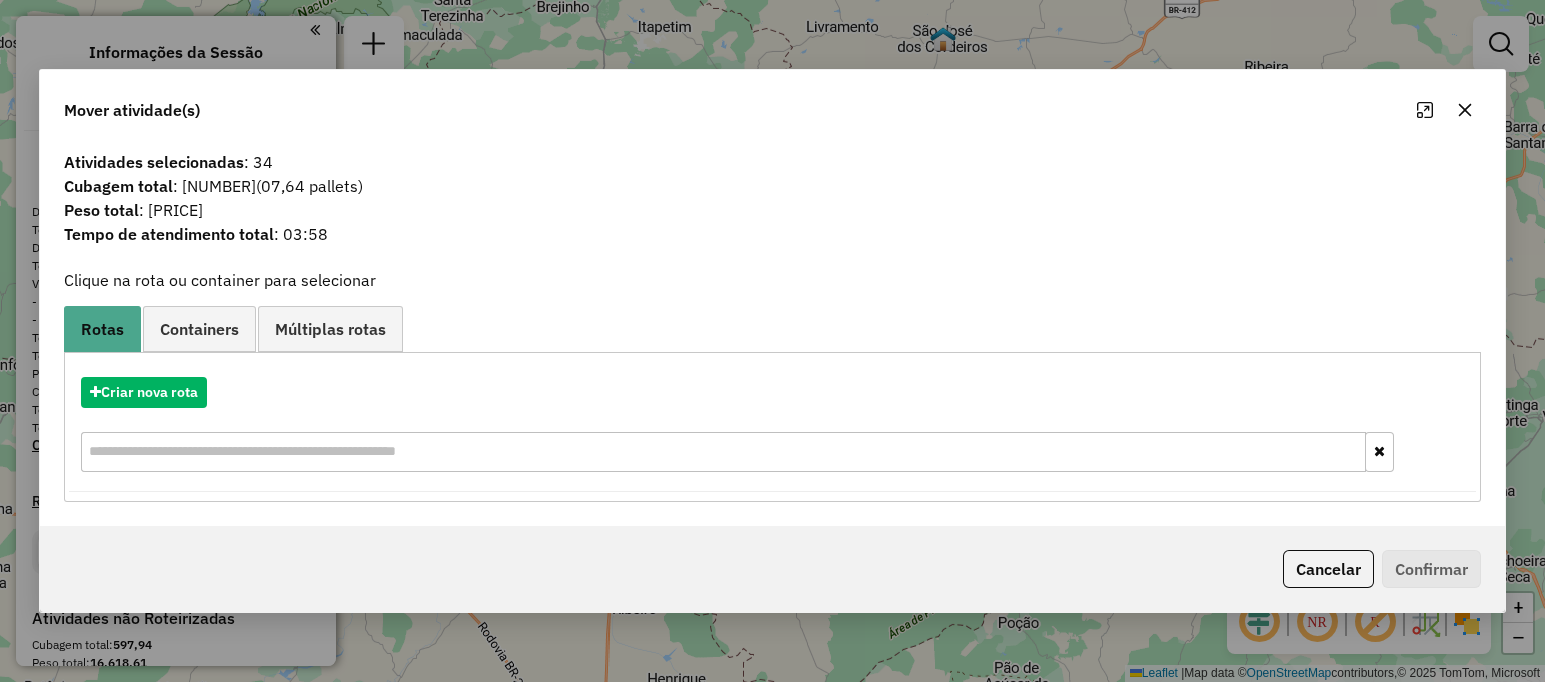 drag, startPoint x: 146, startPoint y: 216, endPoint x: 226, endPoint y: 207, distance: 80.50466 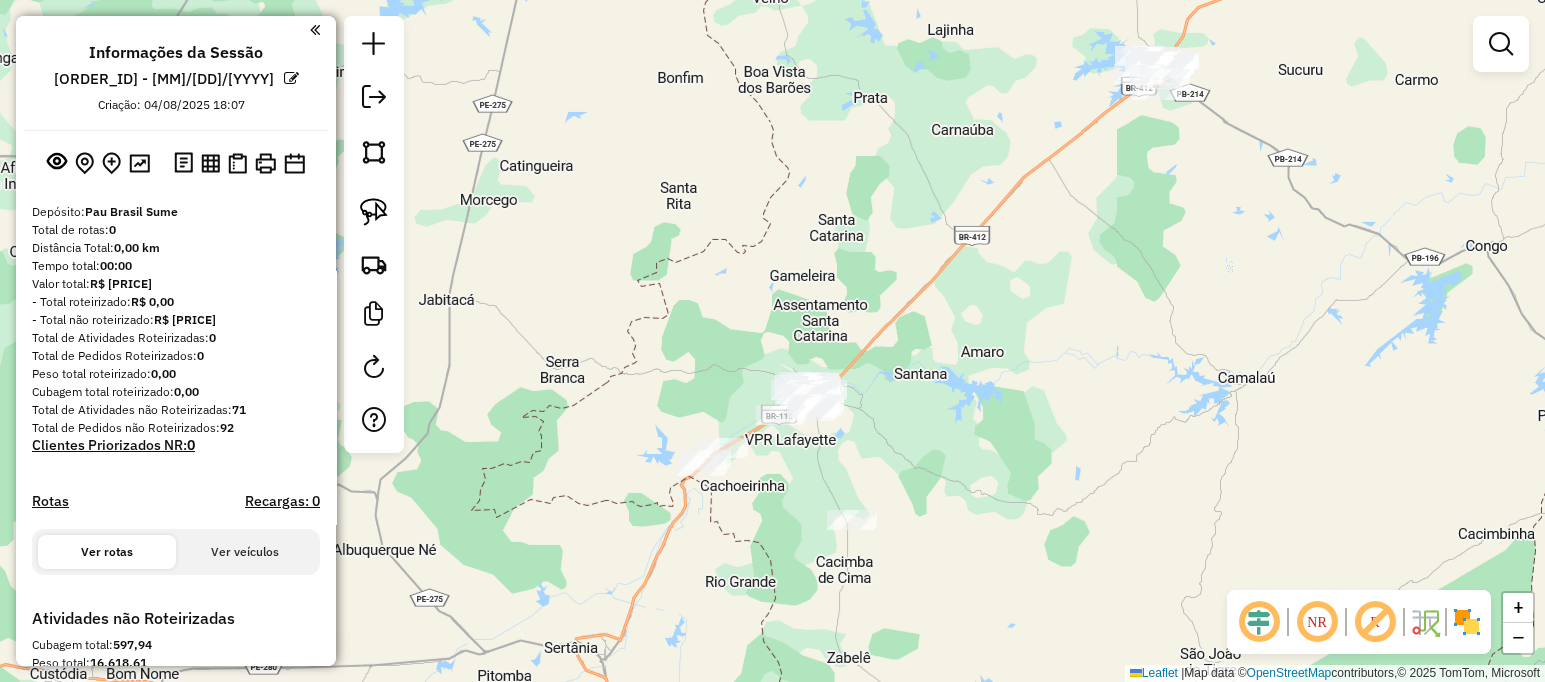 drag, startPoint x: 1125, startPoint y: 315, endPoint x: 1018, endPoint y: 422, distance: 151.32085 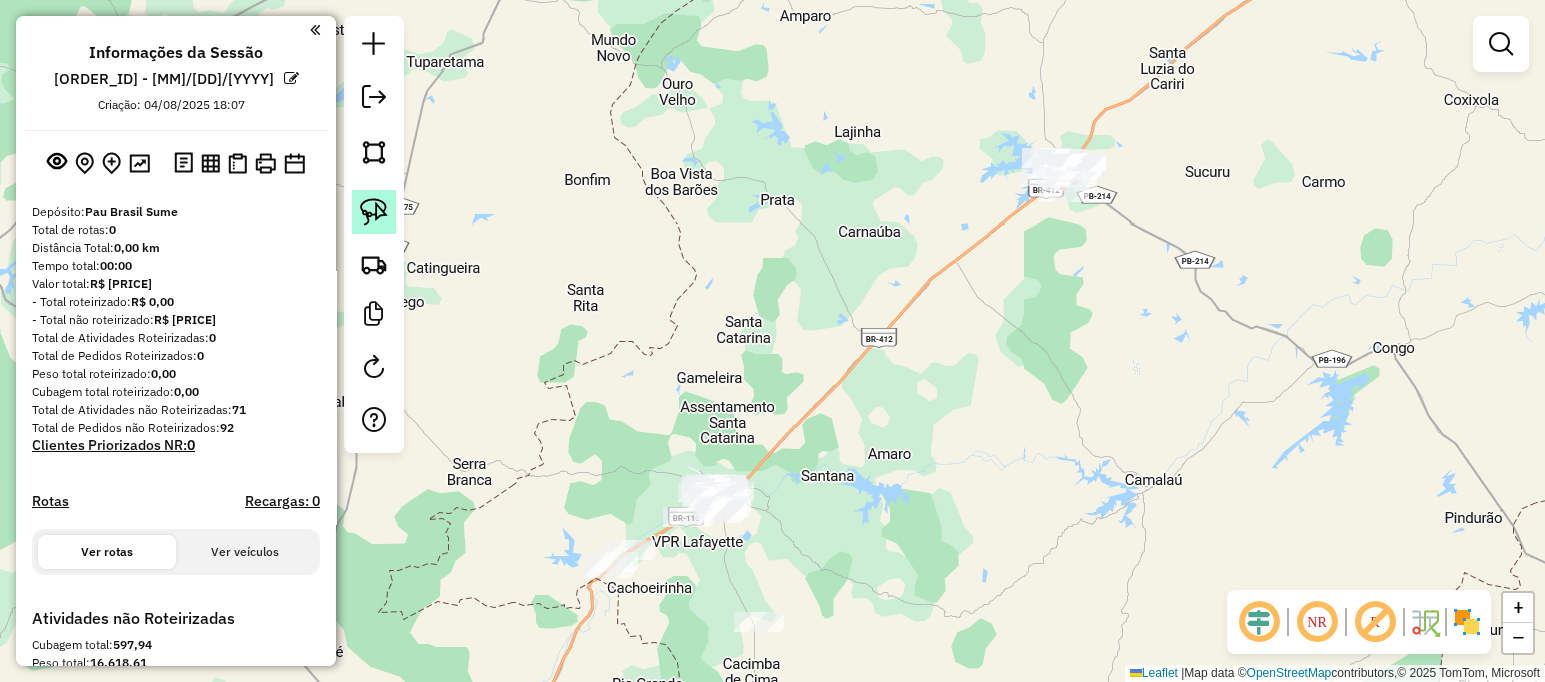 click 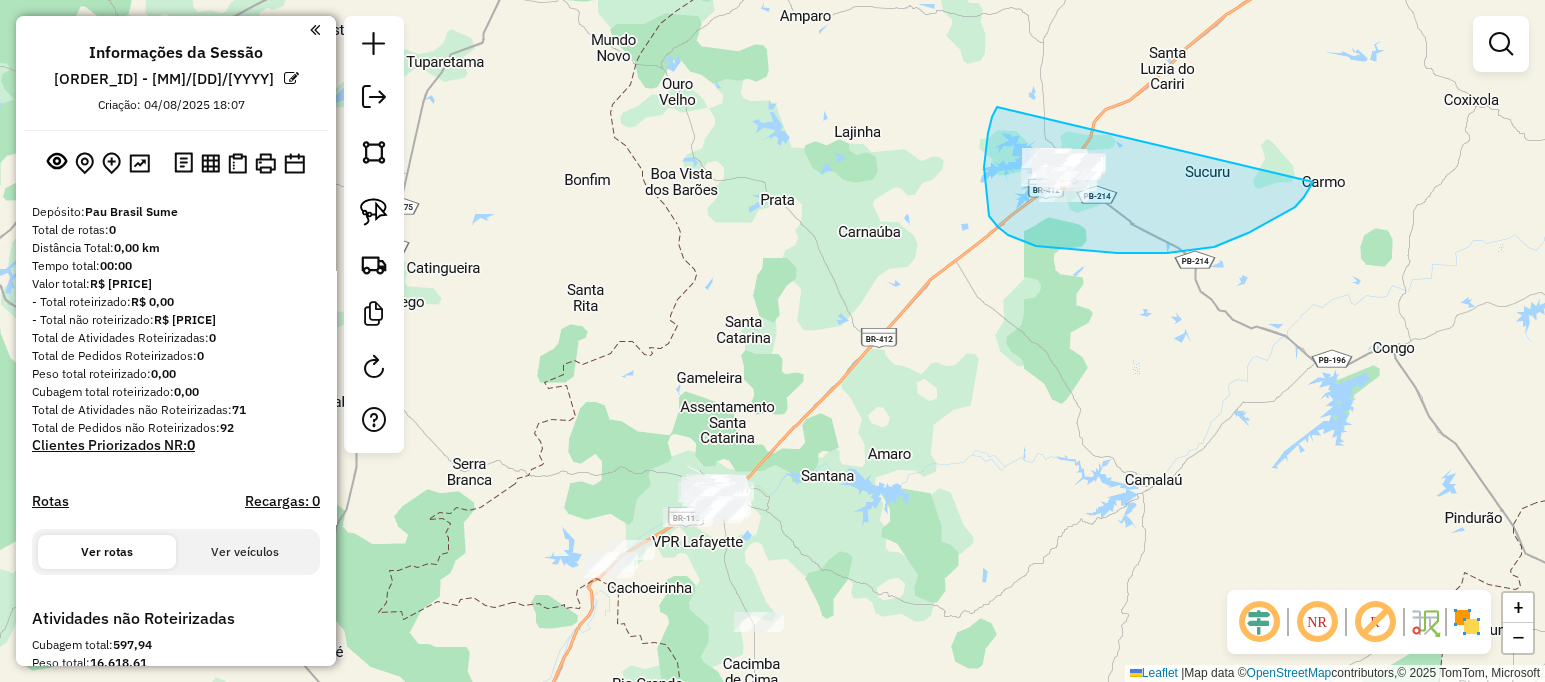 drag, startPoint x: 990, startPoint y: 124, endPoint x: 1316, endPoint y: 177, distance: 330.28018 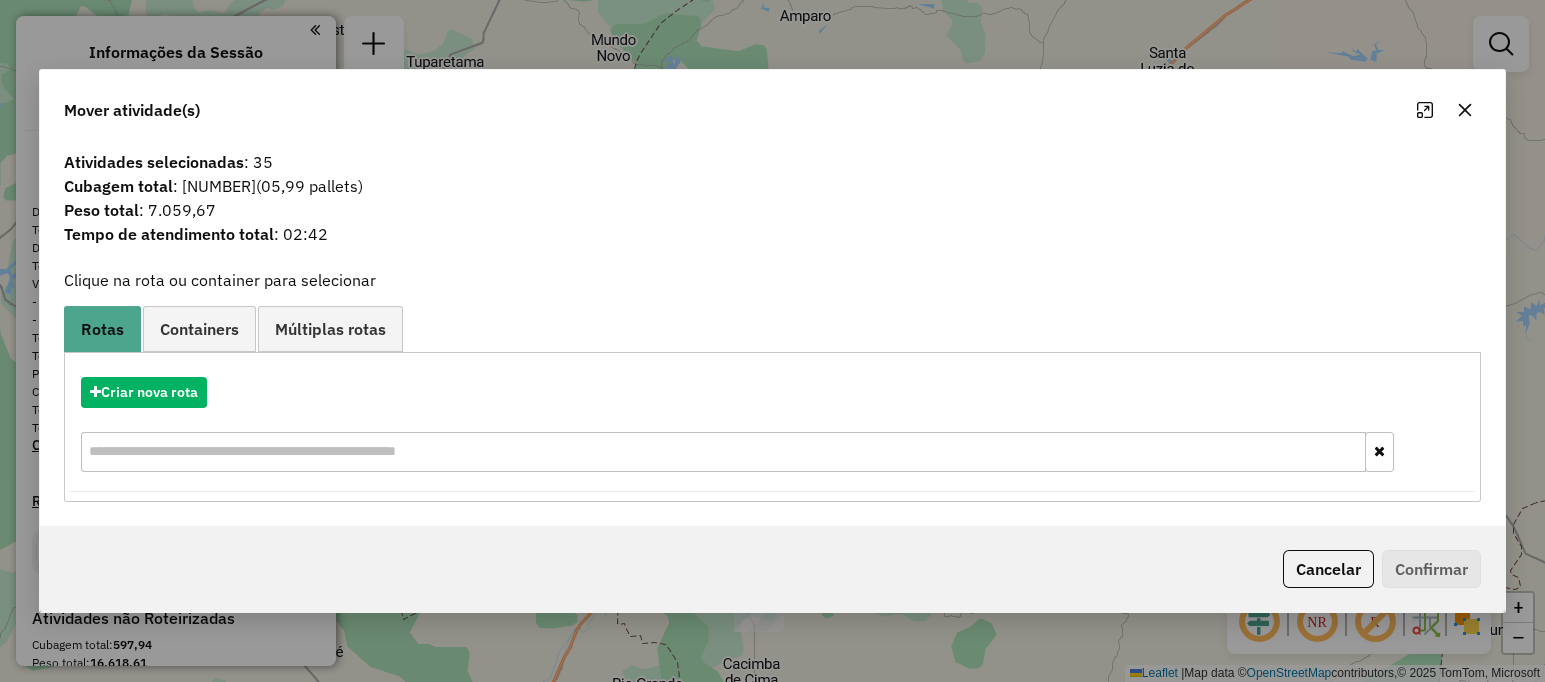 click on "Atividades selecionadas : 35" 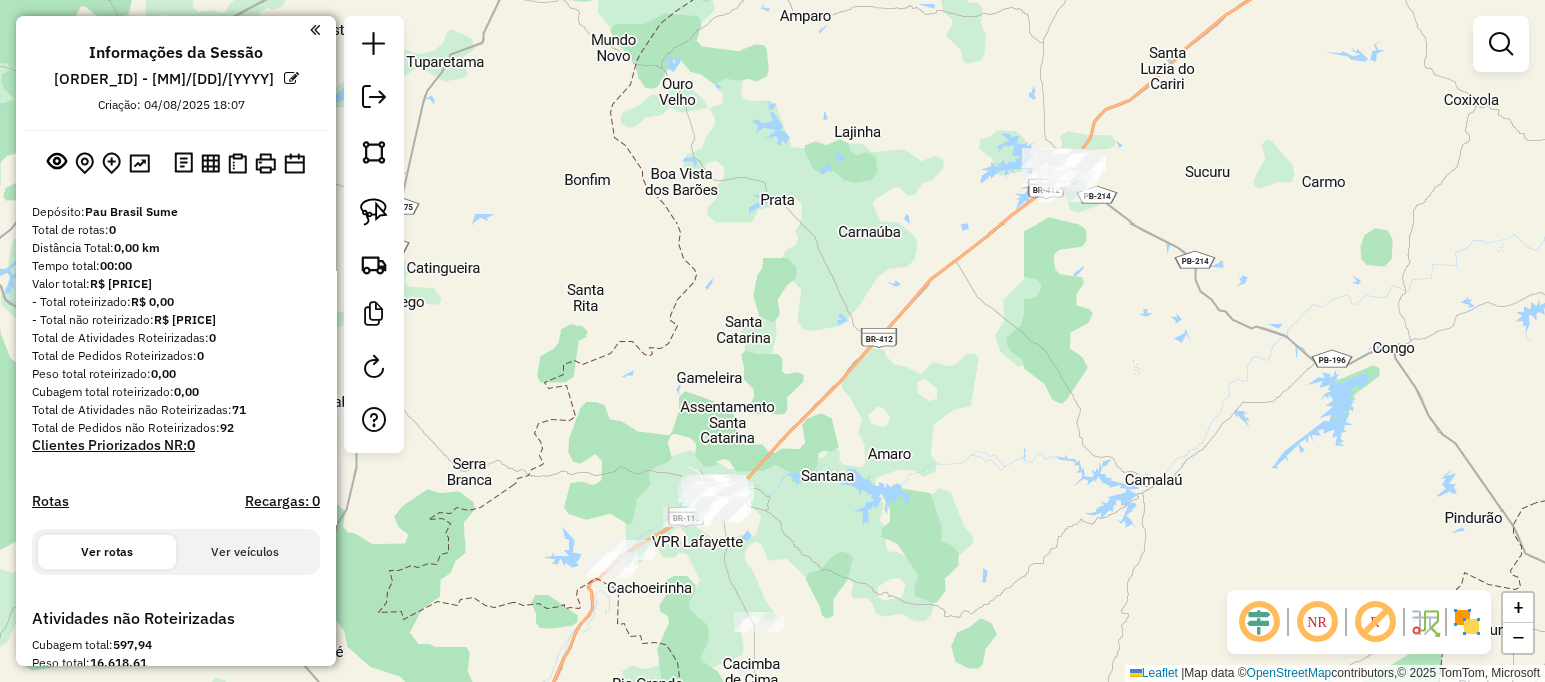 scroll, scrollTop: 300, scrollLeft: 0, axis: vertical 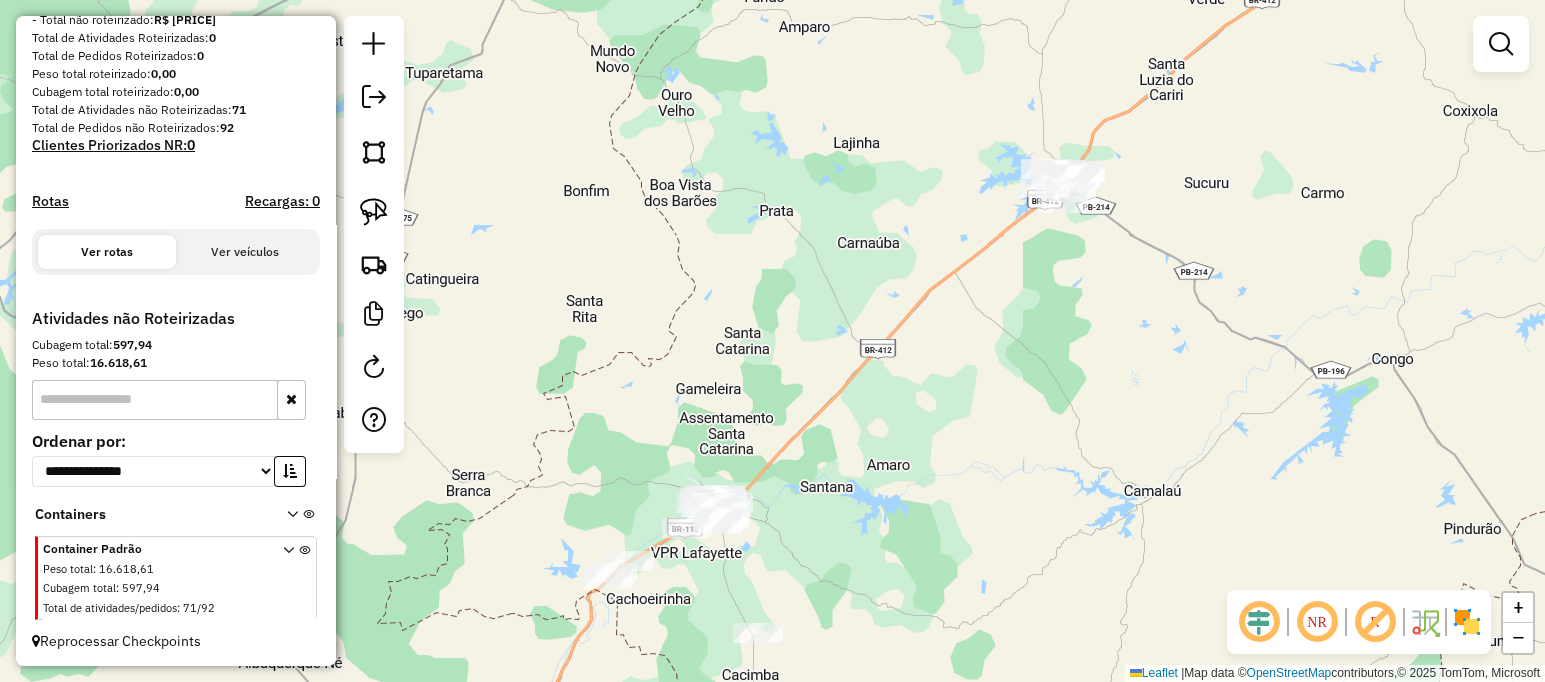 drag, startPoint x: 781, startPoint y: 373, endPoint x: 731, endPoint y: 487, distance: 124.48293 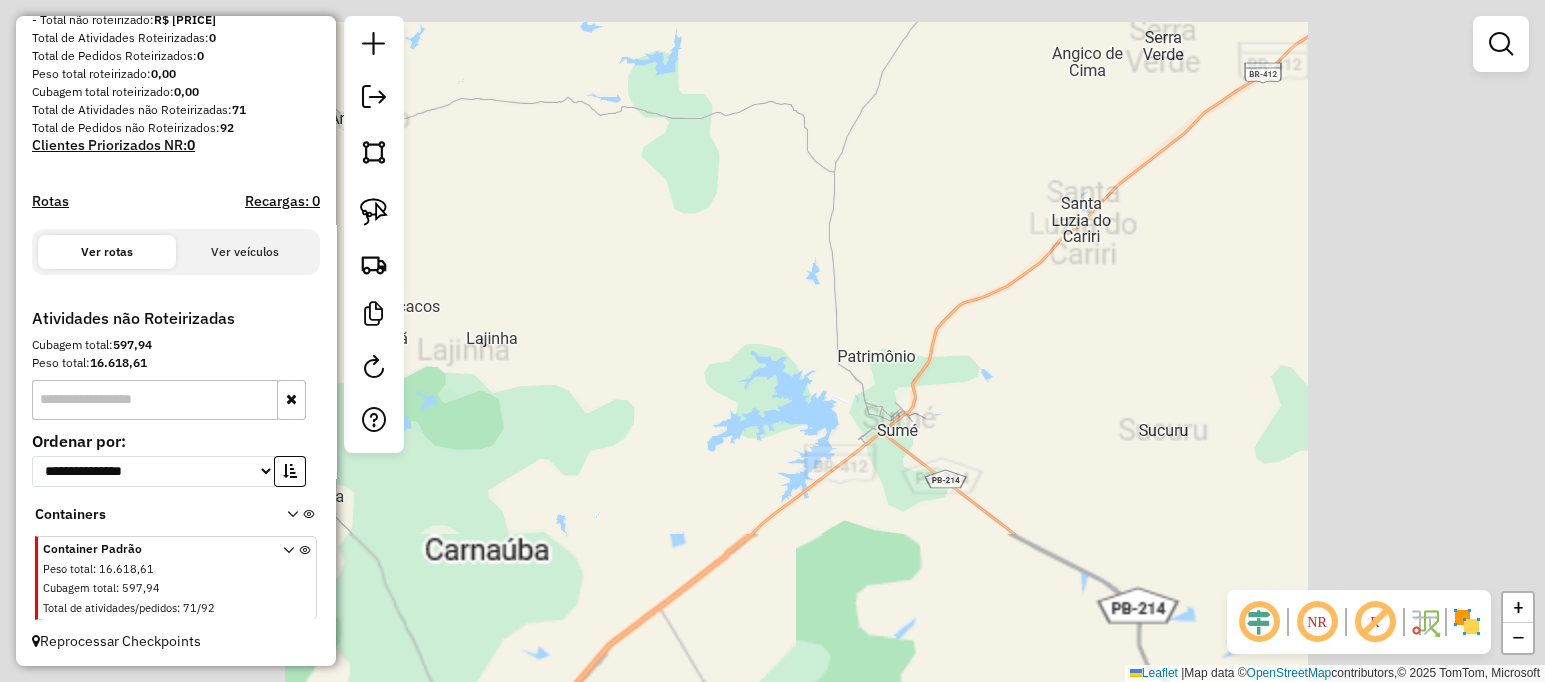 drag, startPoint x: 596, startPoint y: 547, endPoint x: 815, endPoint y: 227, distance: 387.7641 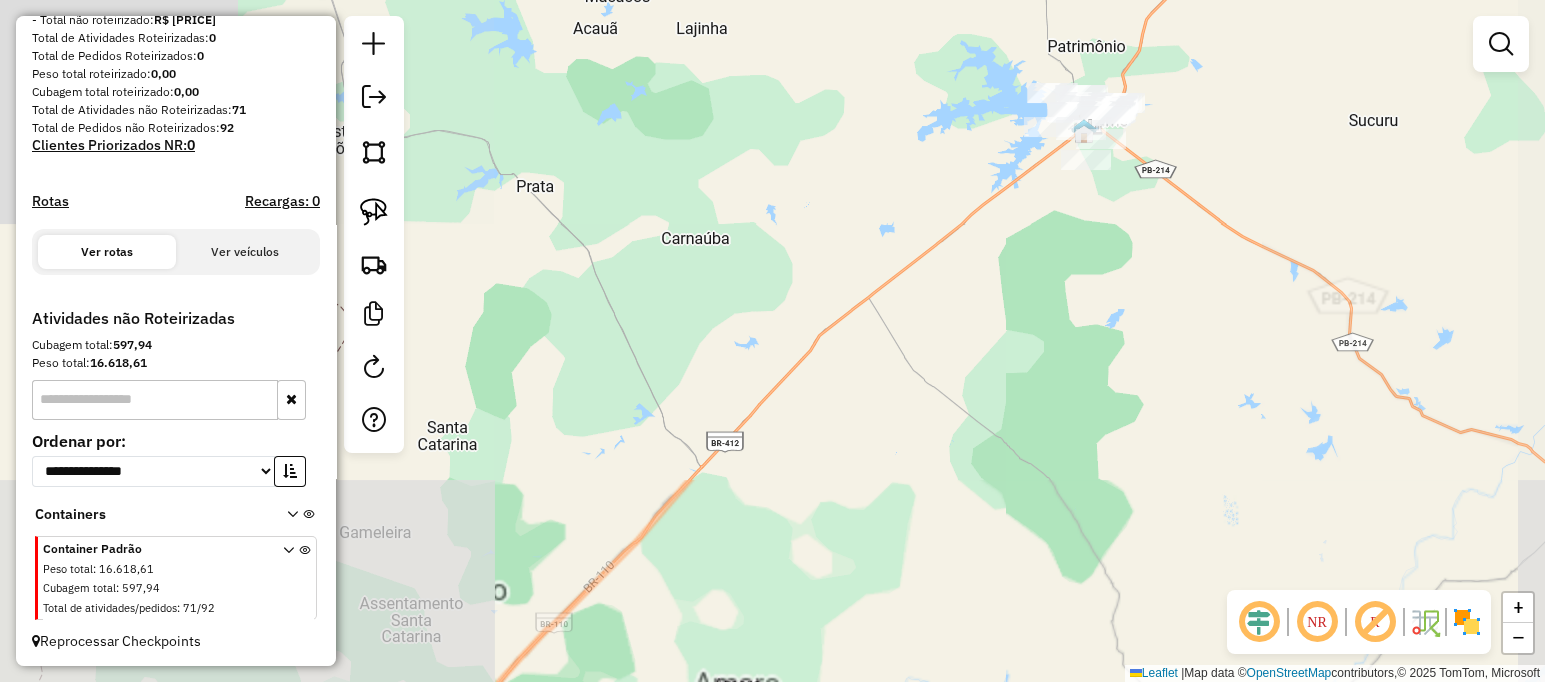 drag, startPoint x: 675, startPoint y: 375, endPoint x: 948, endPoint y: 67, distance: 411.57382 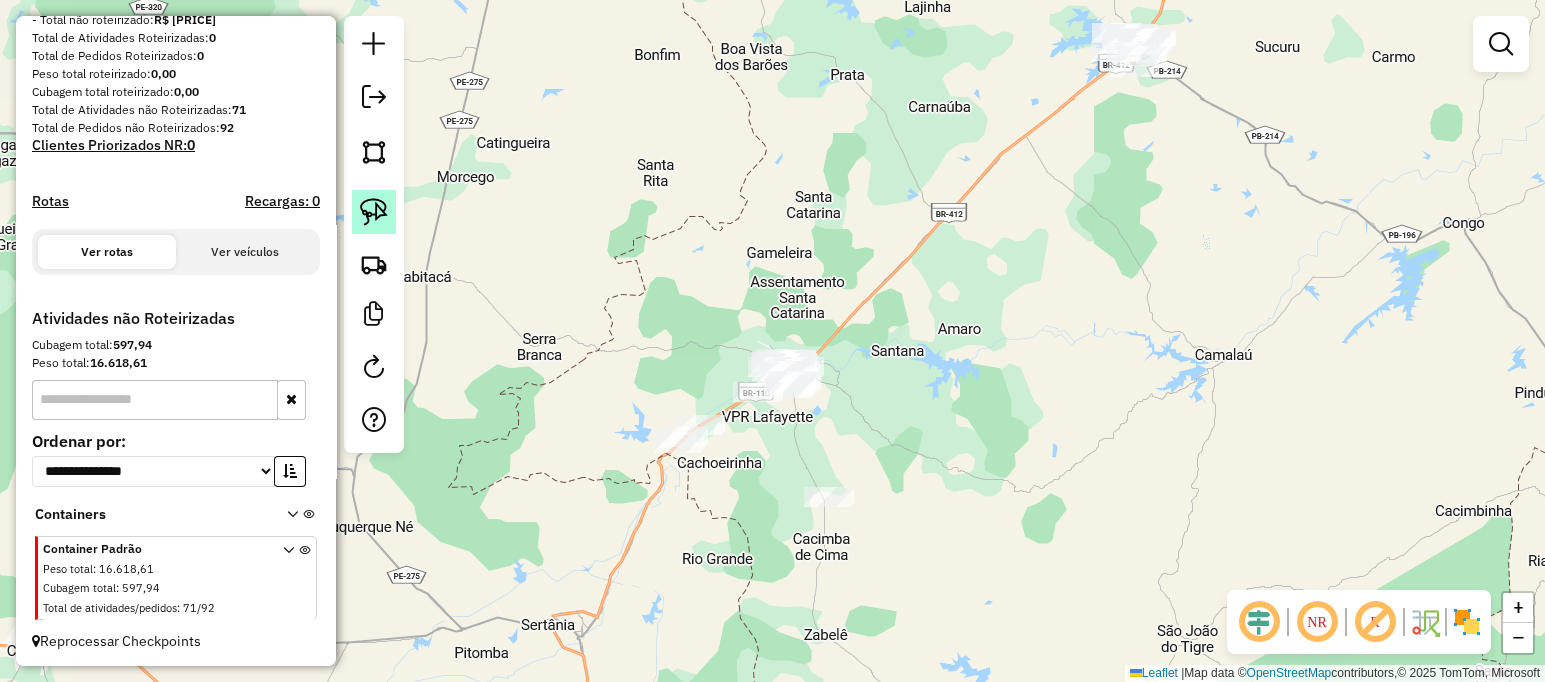 click 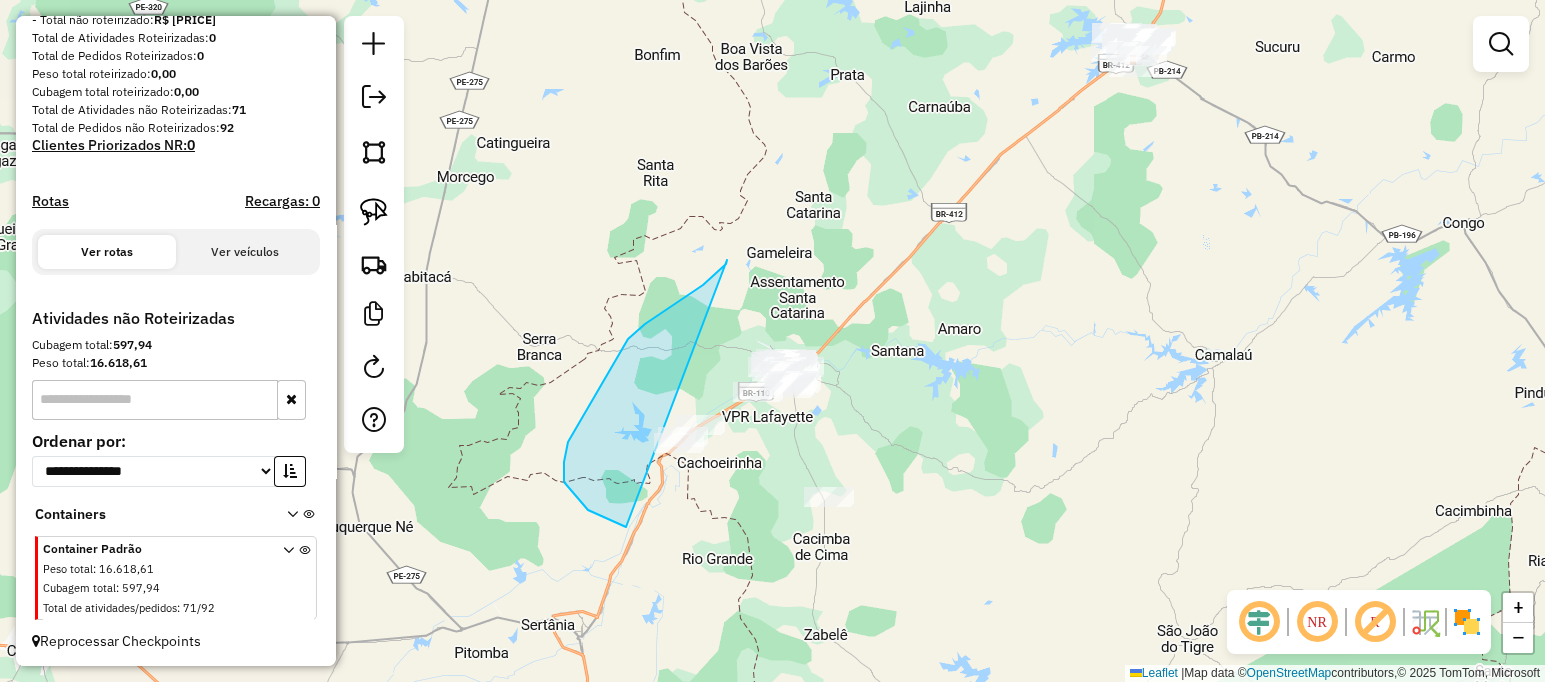 drag, startPoint x: 564, startPoint y: 462, endPoint x: 1092, endPoint y: 465, distance: 528.00854 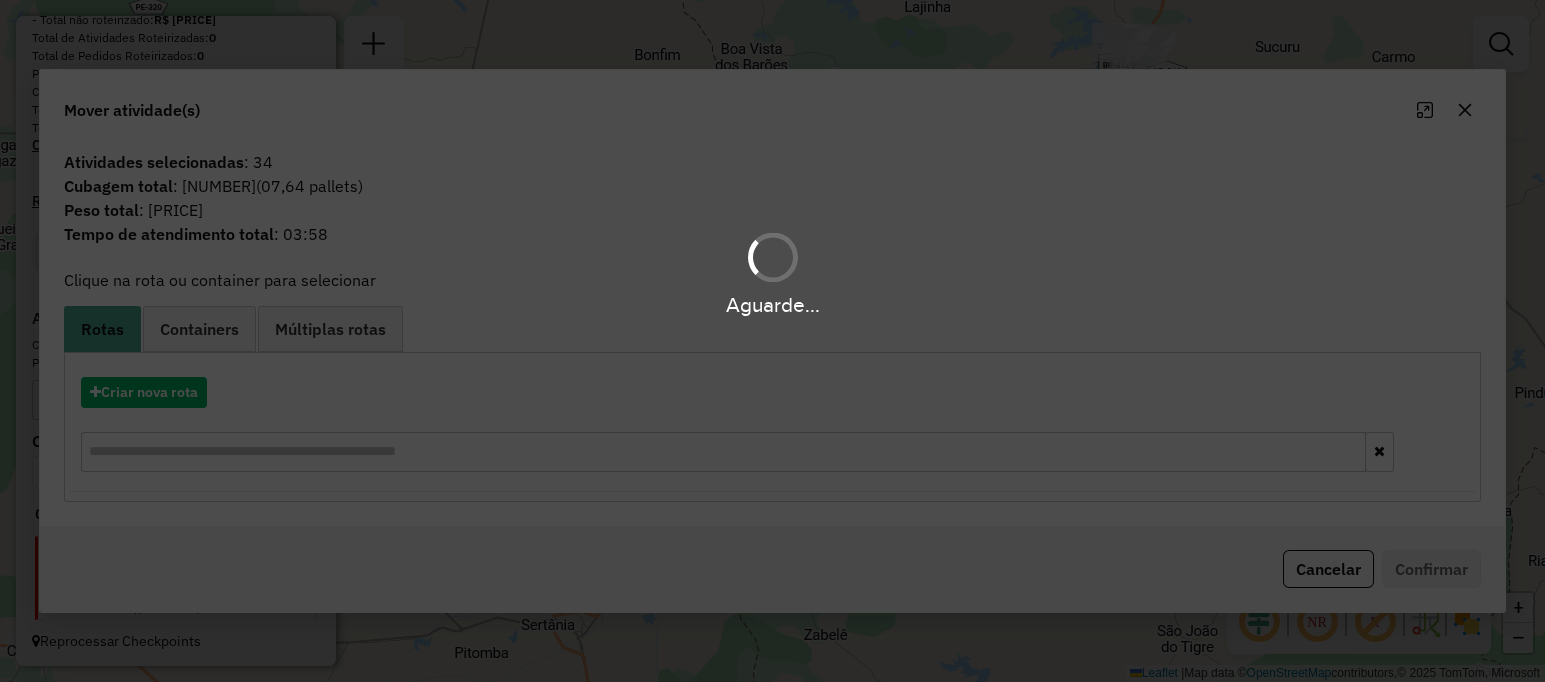 click on "Aguarde..." at bounding box center [772, 341] 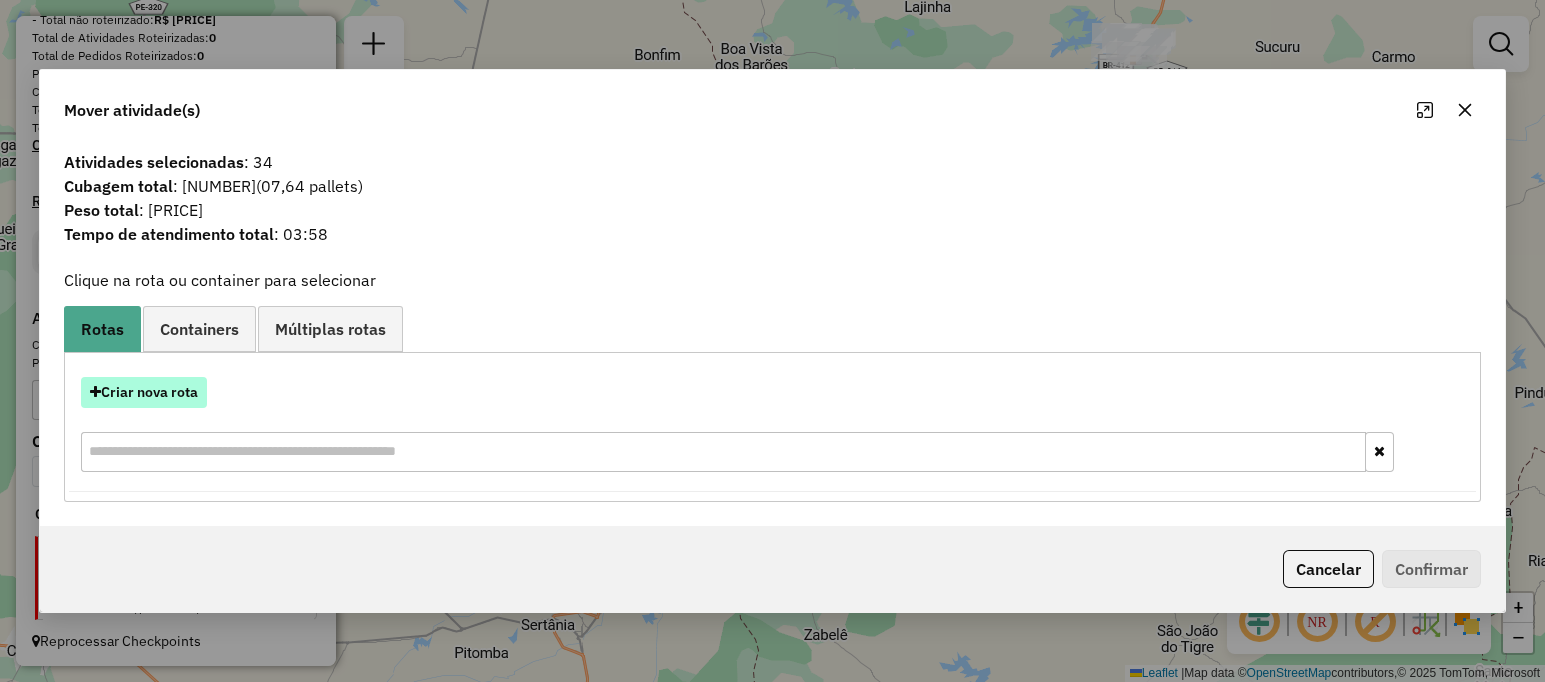 click on "Criar nova rota" at bounding box center (144, 392) 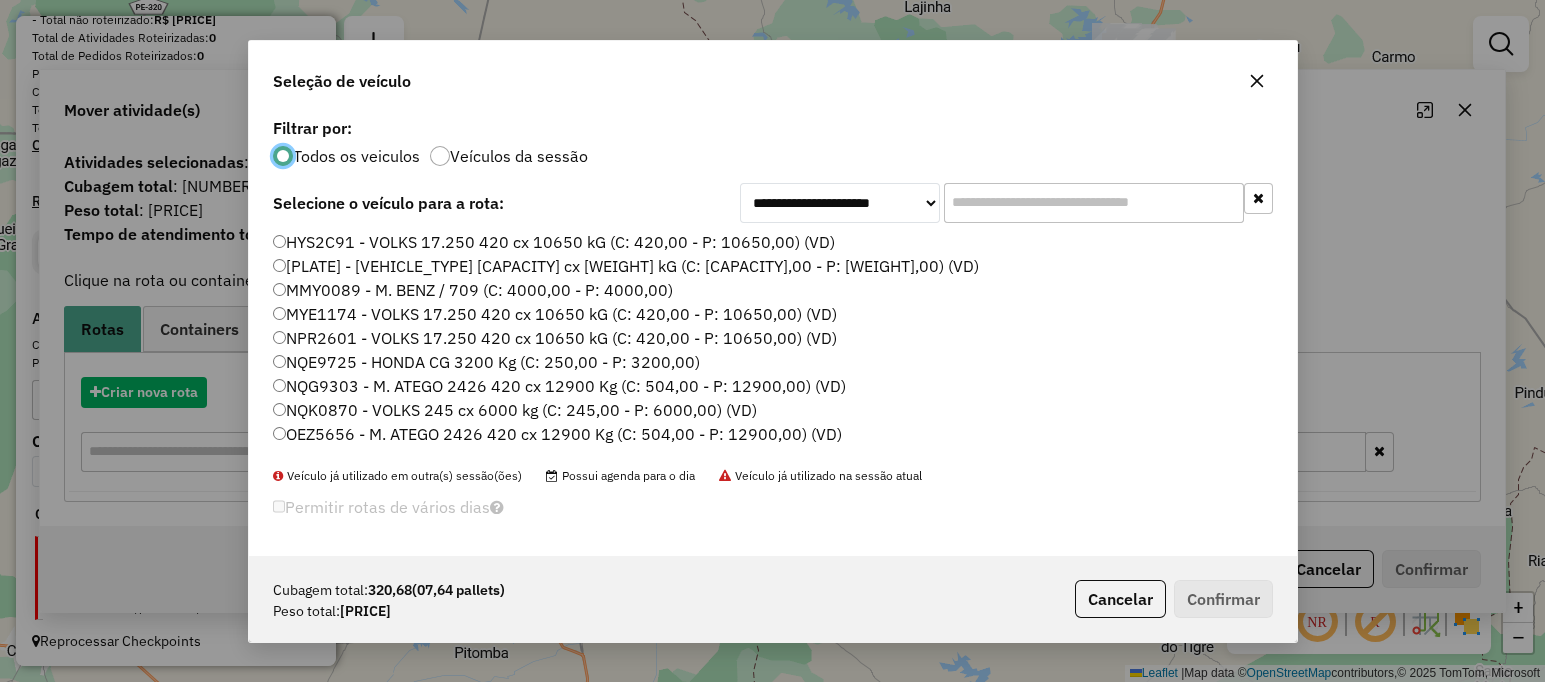 scroll, scrollTop: 10, scrollLeft: 6, axis: both 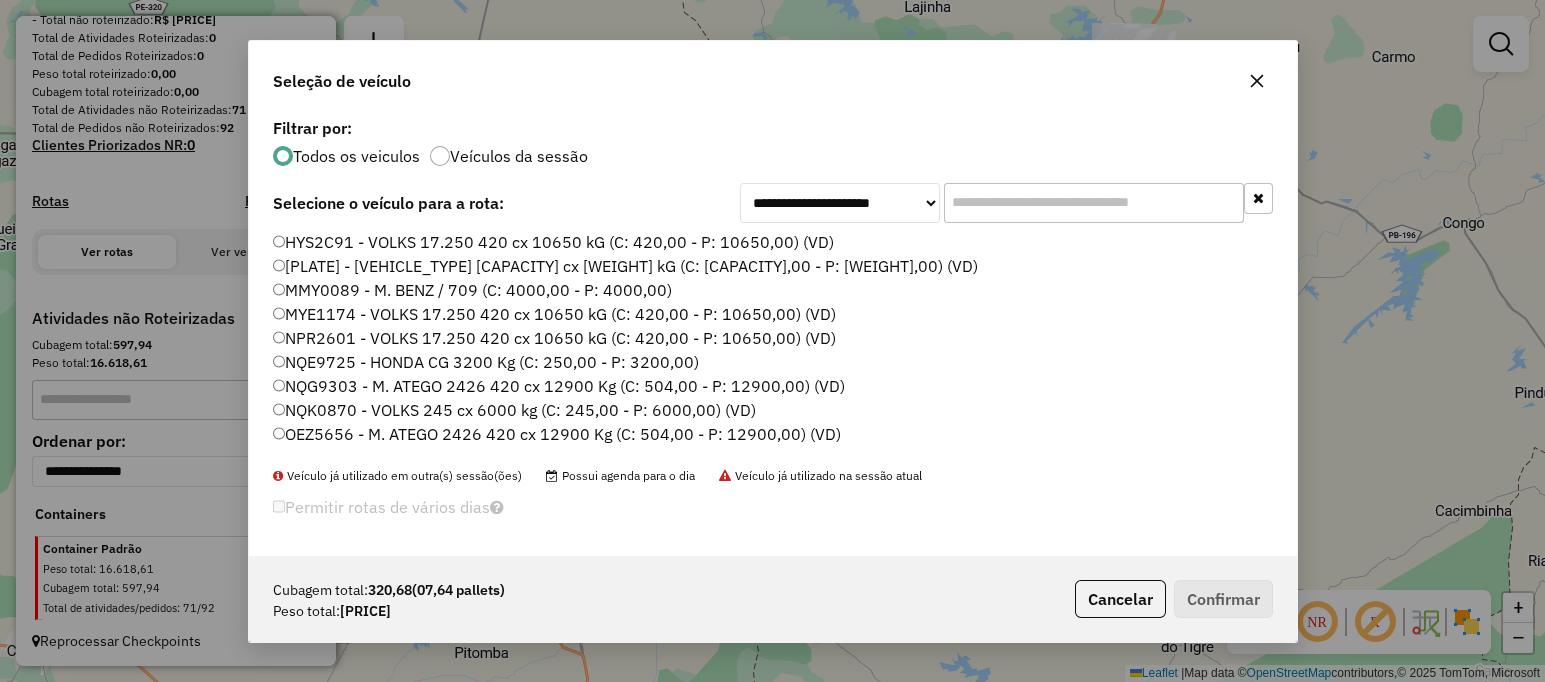click 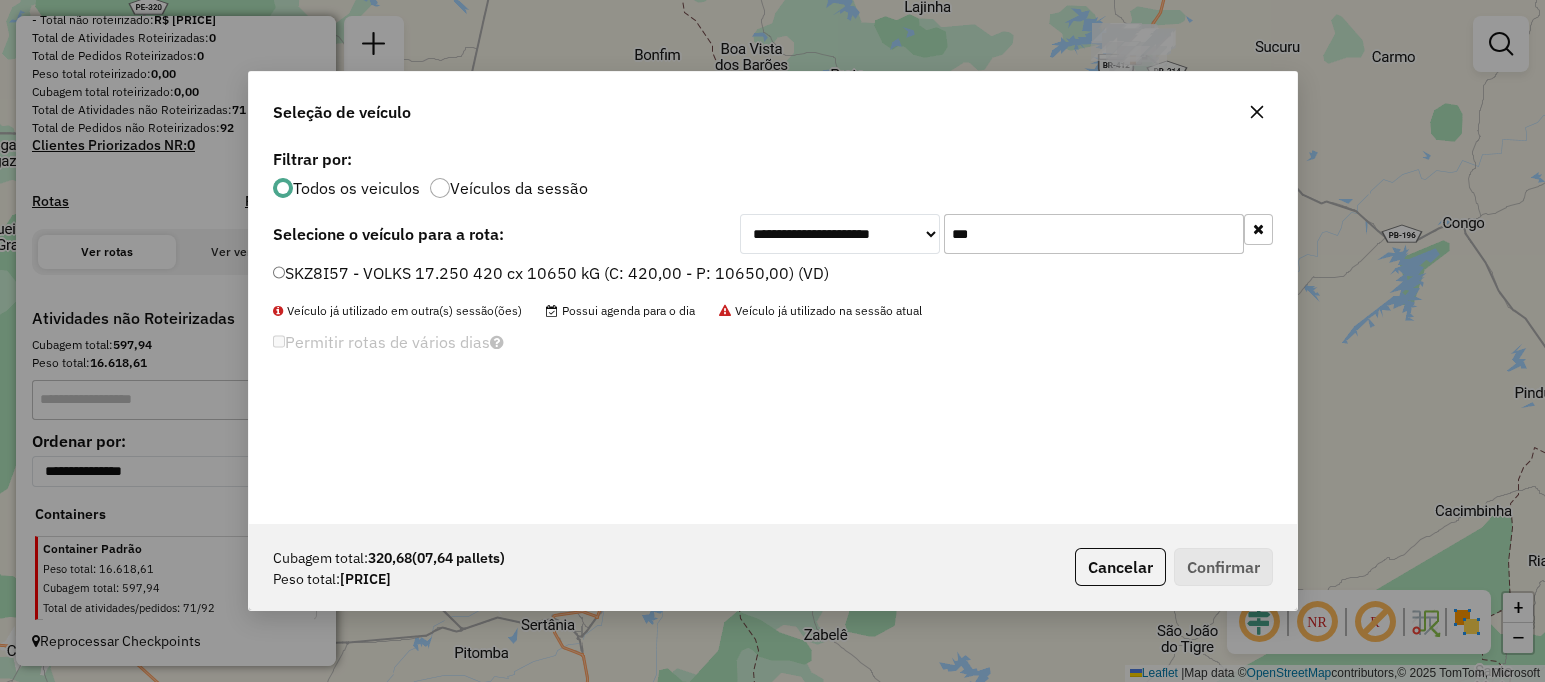 type on "***" 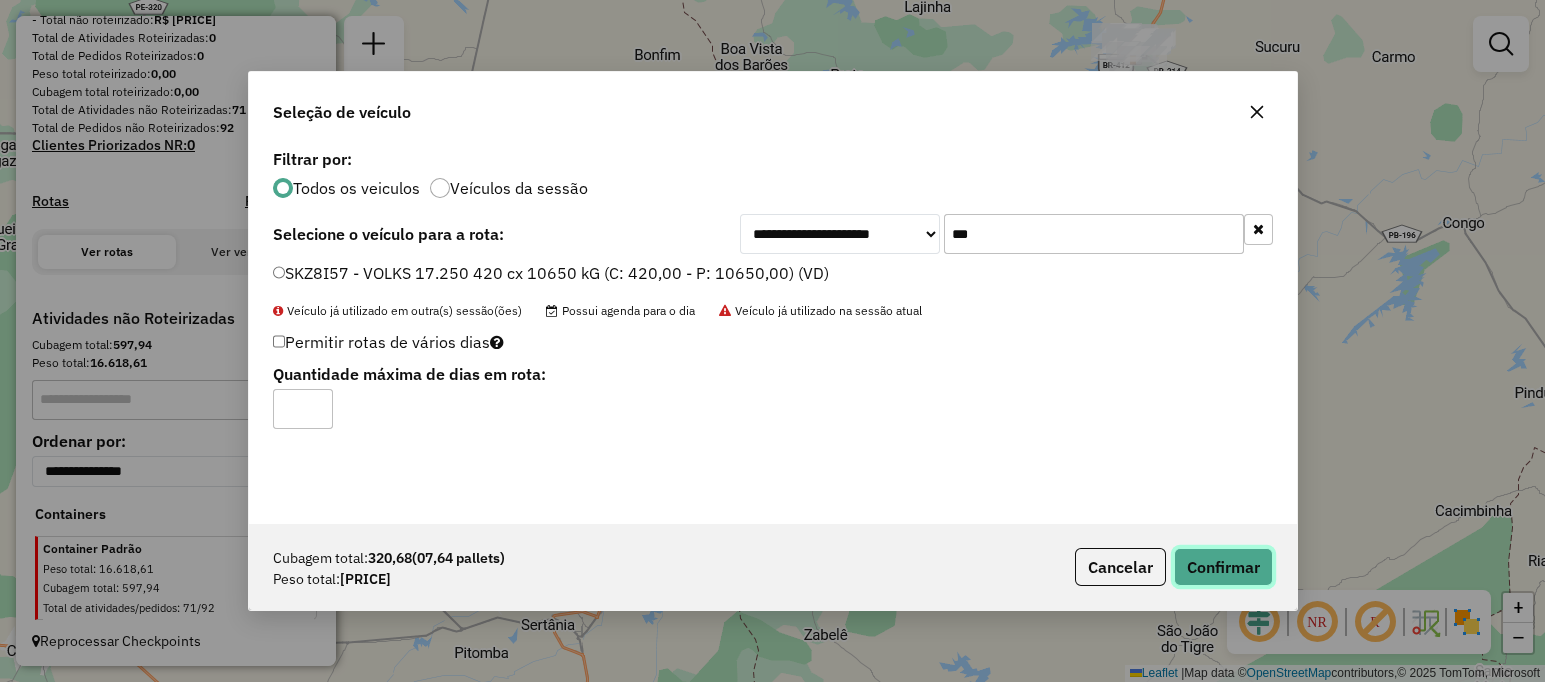 click on "Confirmar" 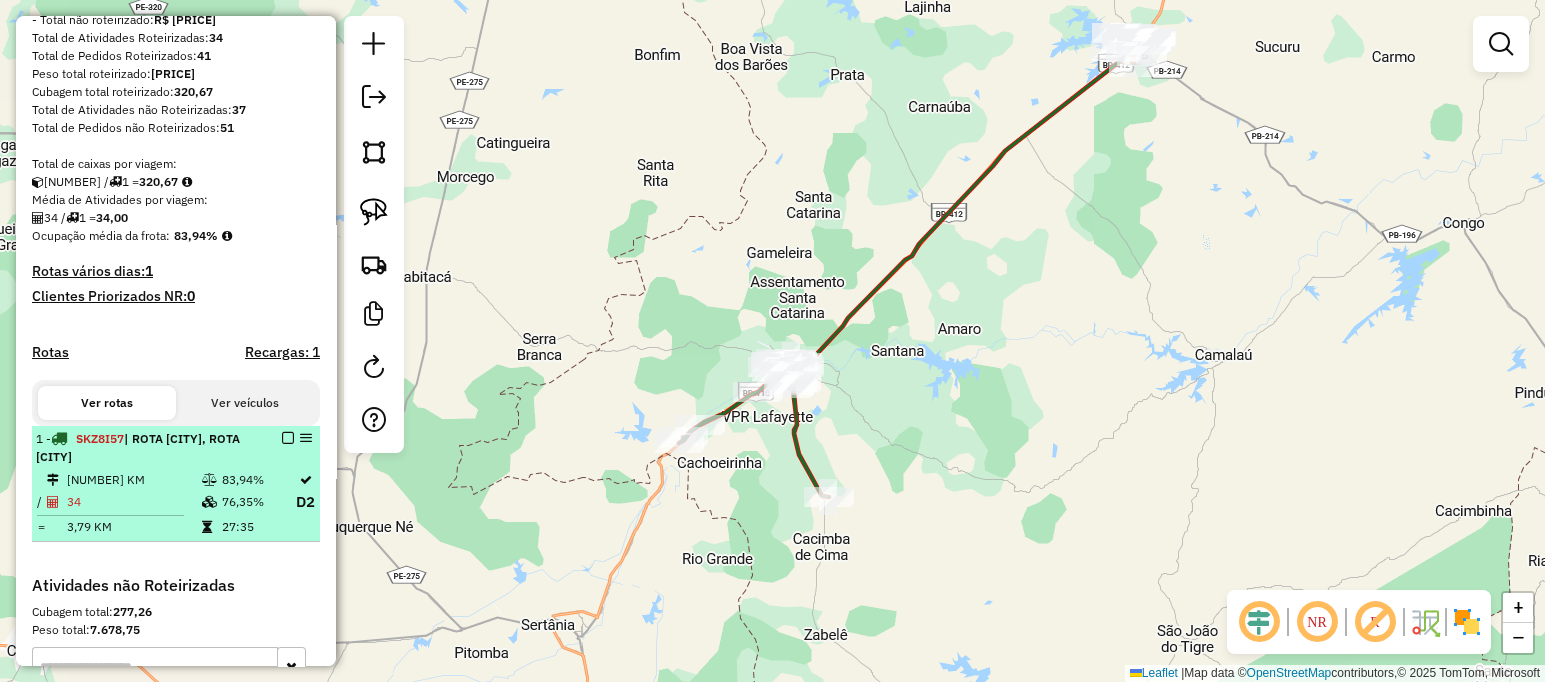 click at bounding box center (288, 438) 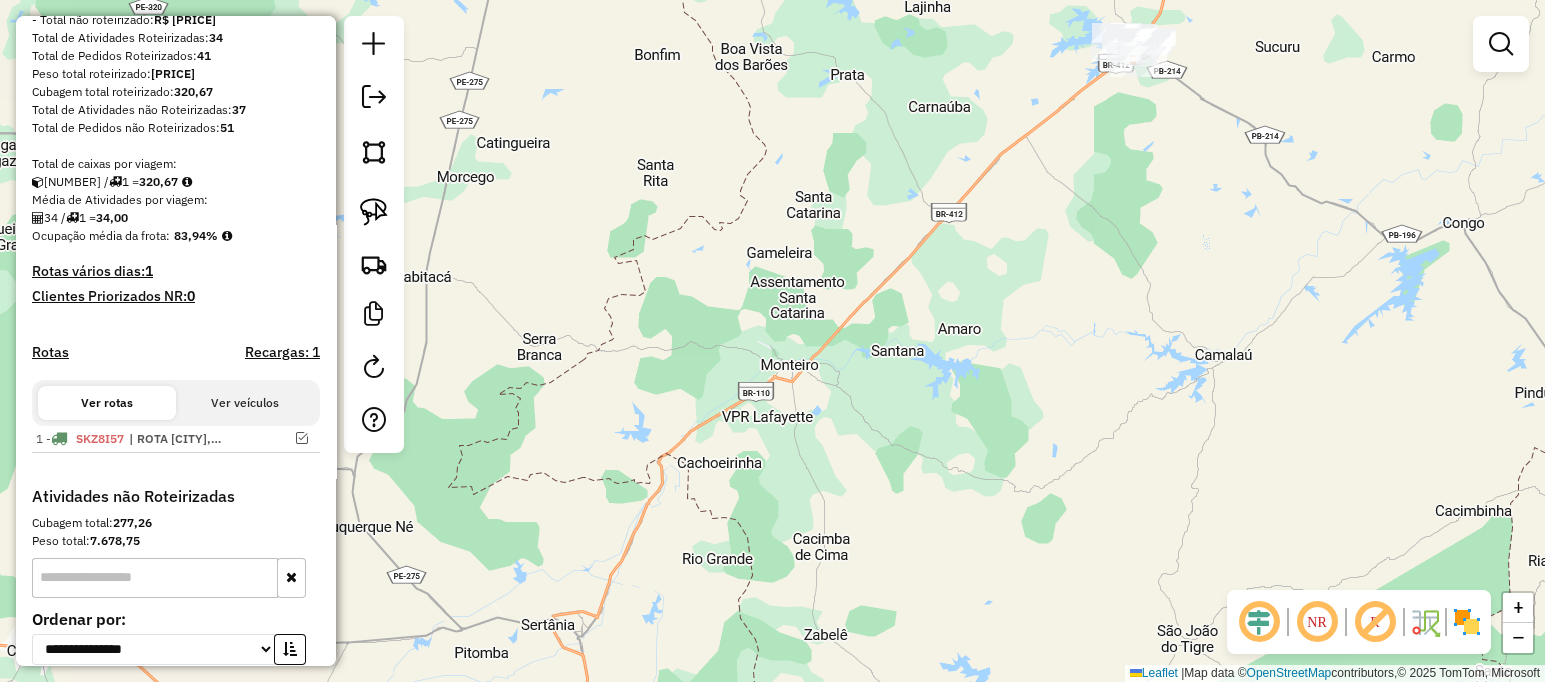 drag, startPoint x: 828, startPoint y: 332, endPoint x: 697, endPoint y: 425, distance: 160.6549 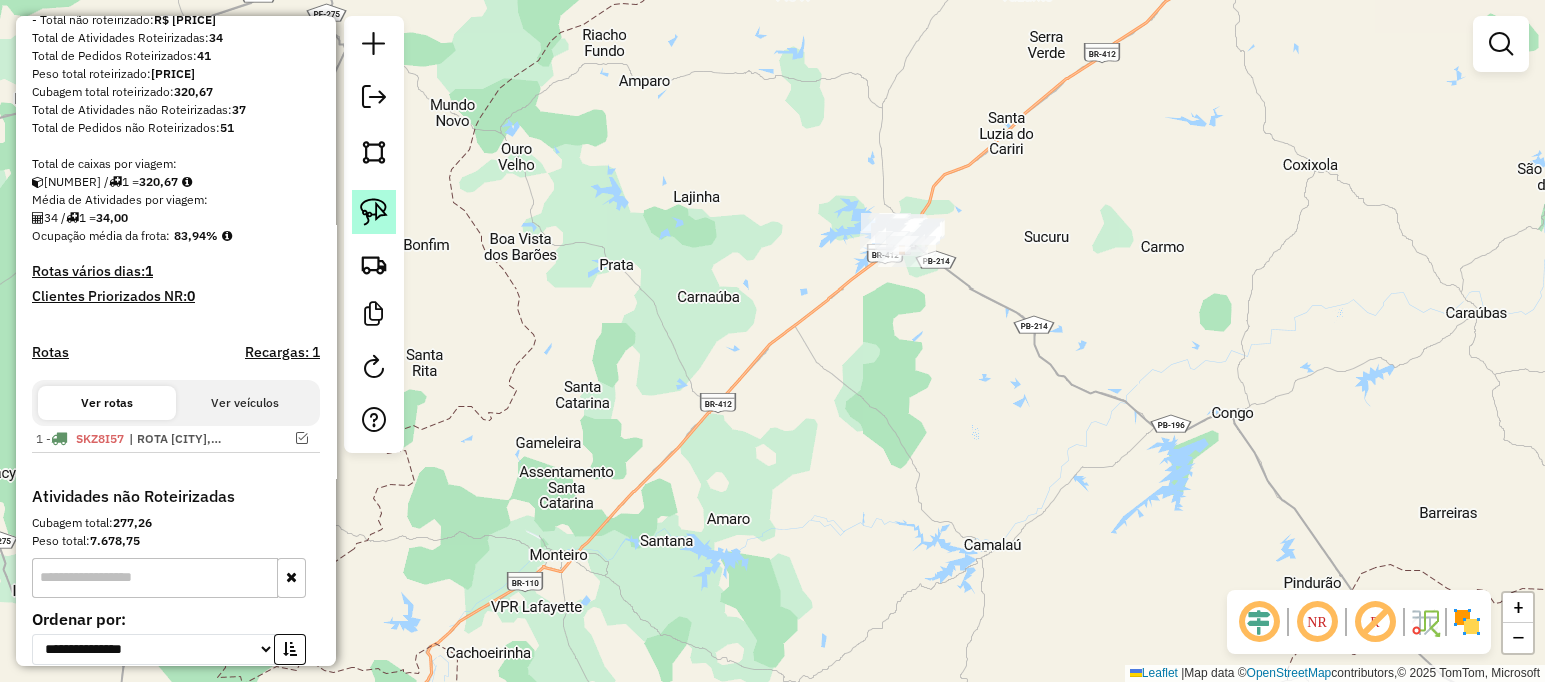 click 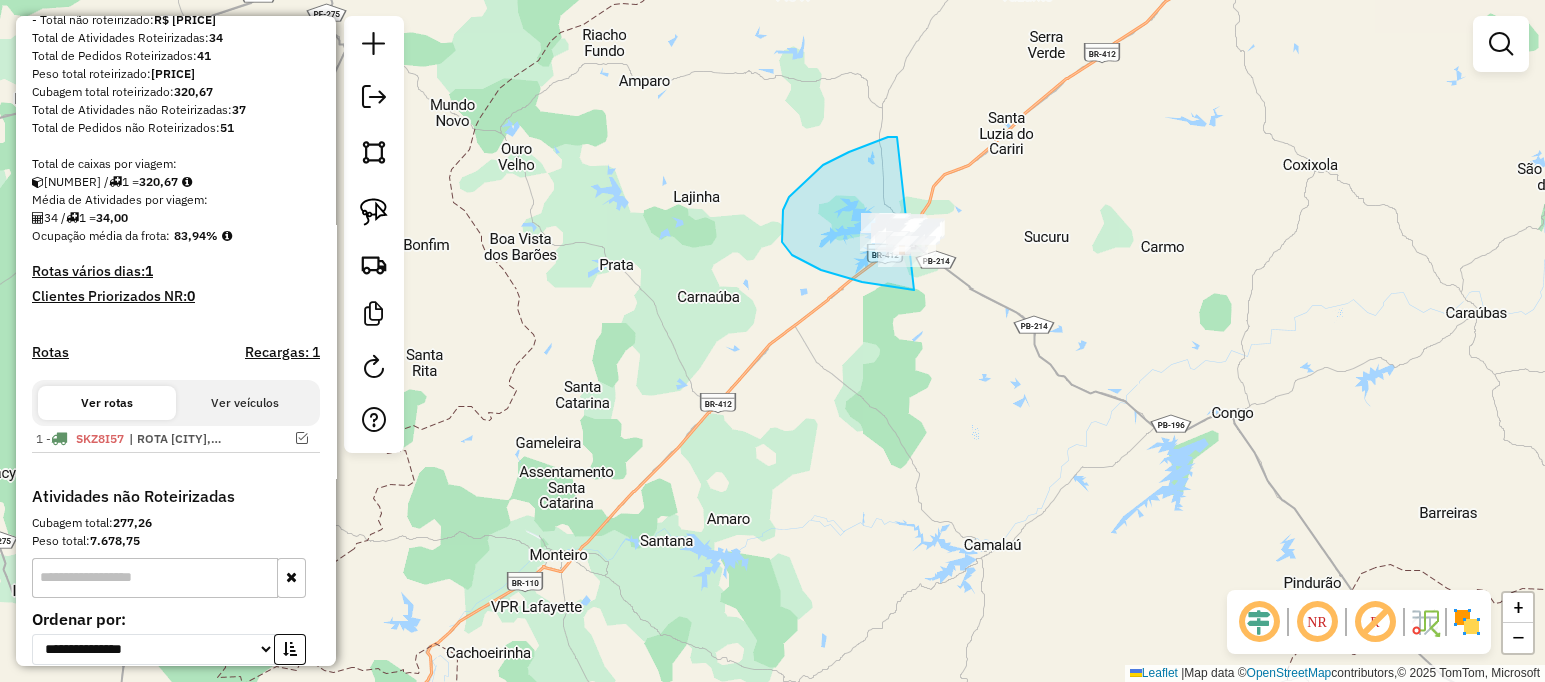 drag, startPoint x: 897, startPoint y: 137, endPoint x: 1136, endPoint y: 295, distance: 286.5048 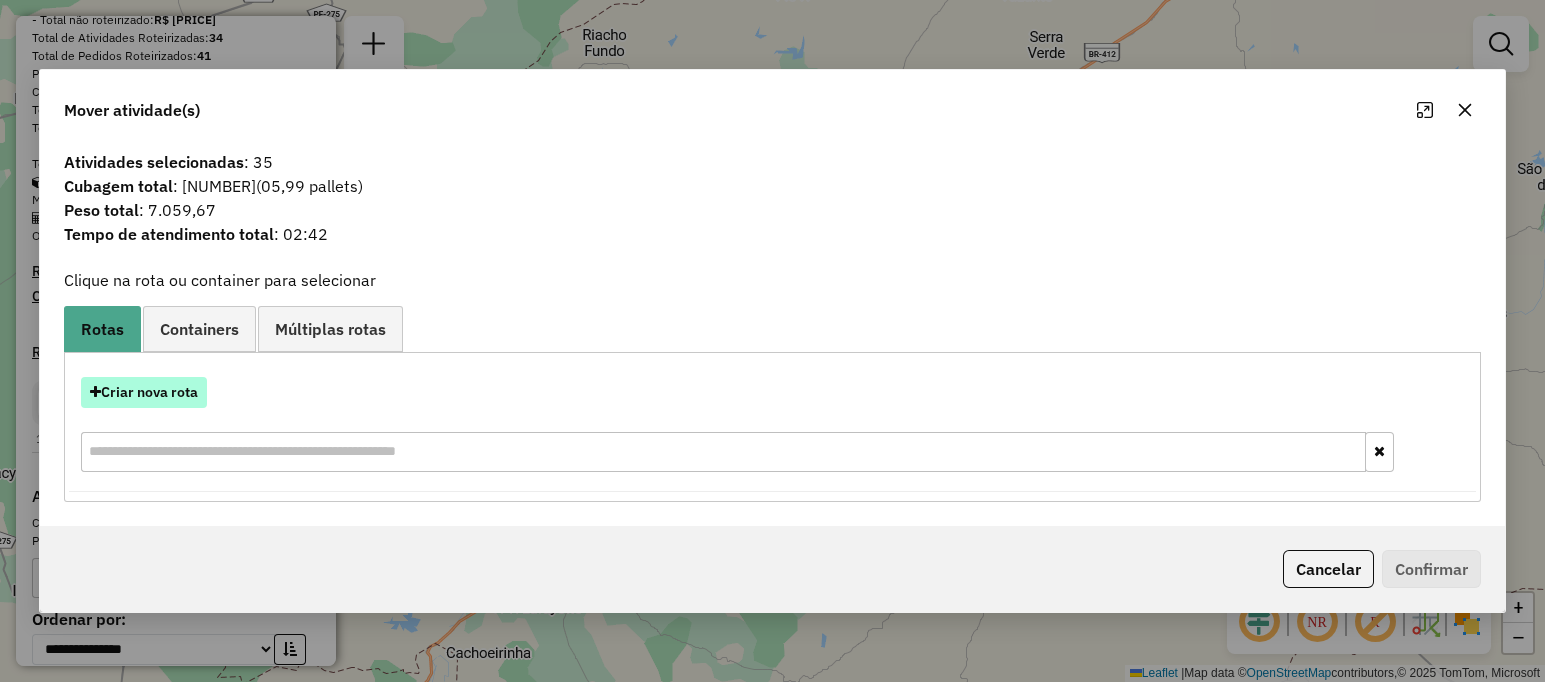click on "Criar nova rota" at bounding box center [144, 392] 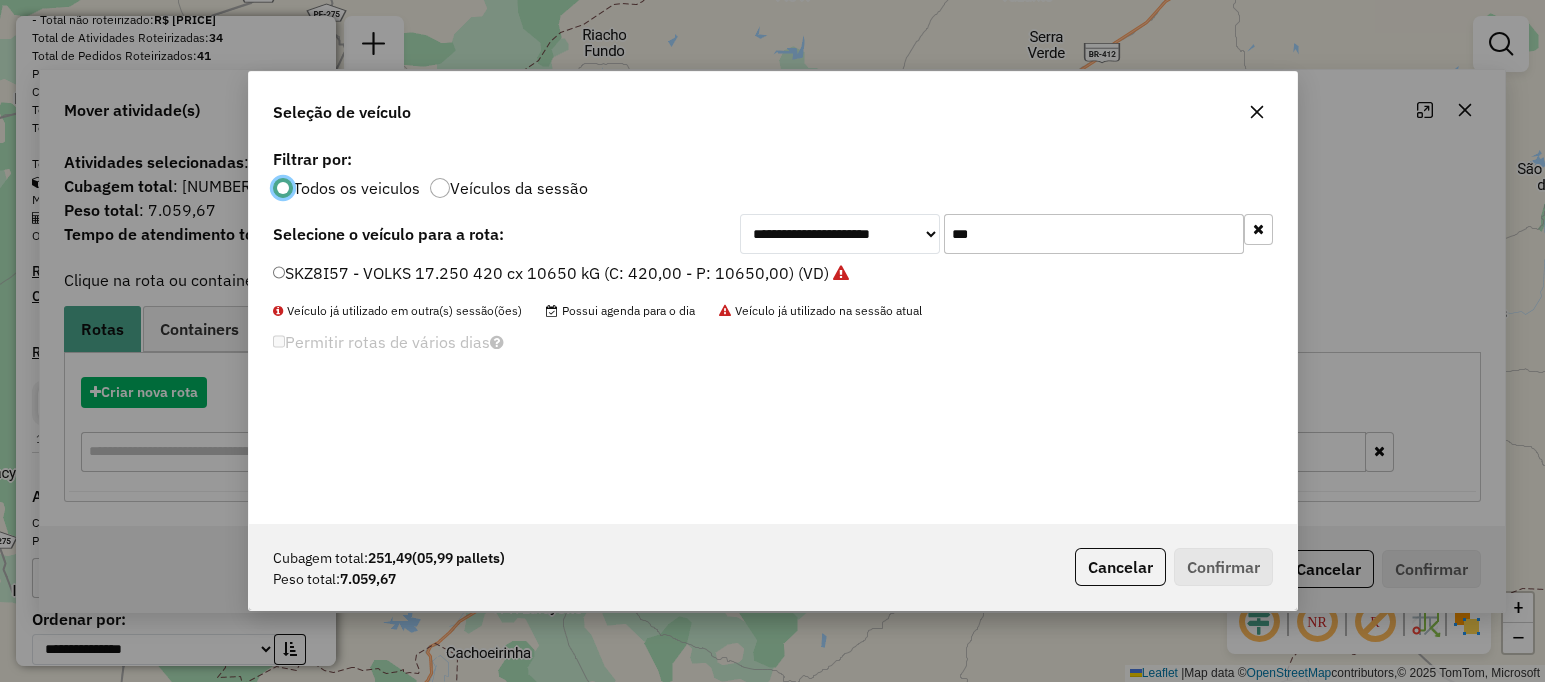 scroll, scrollTop: 10, scrollLeft: 6, axis: both 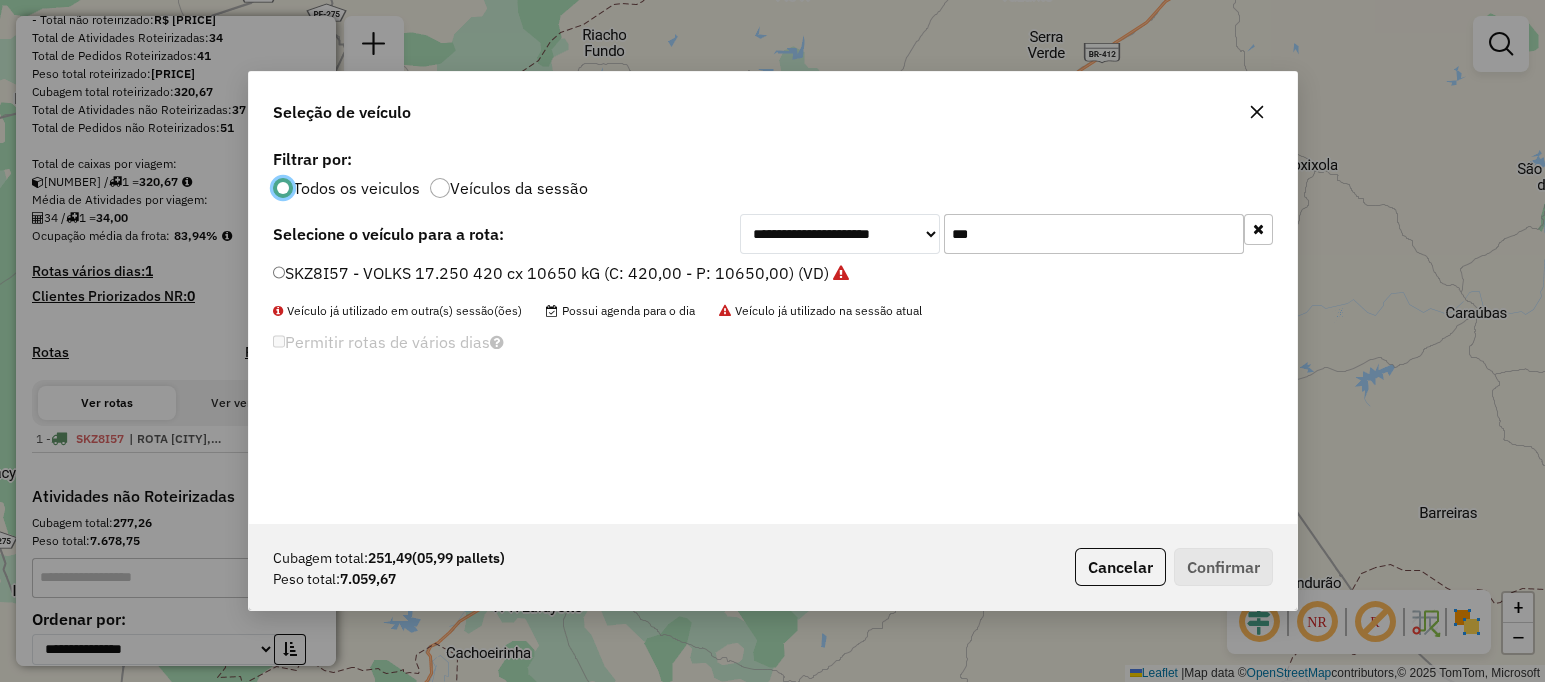 click on "***" 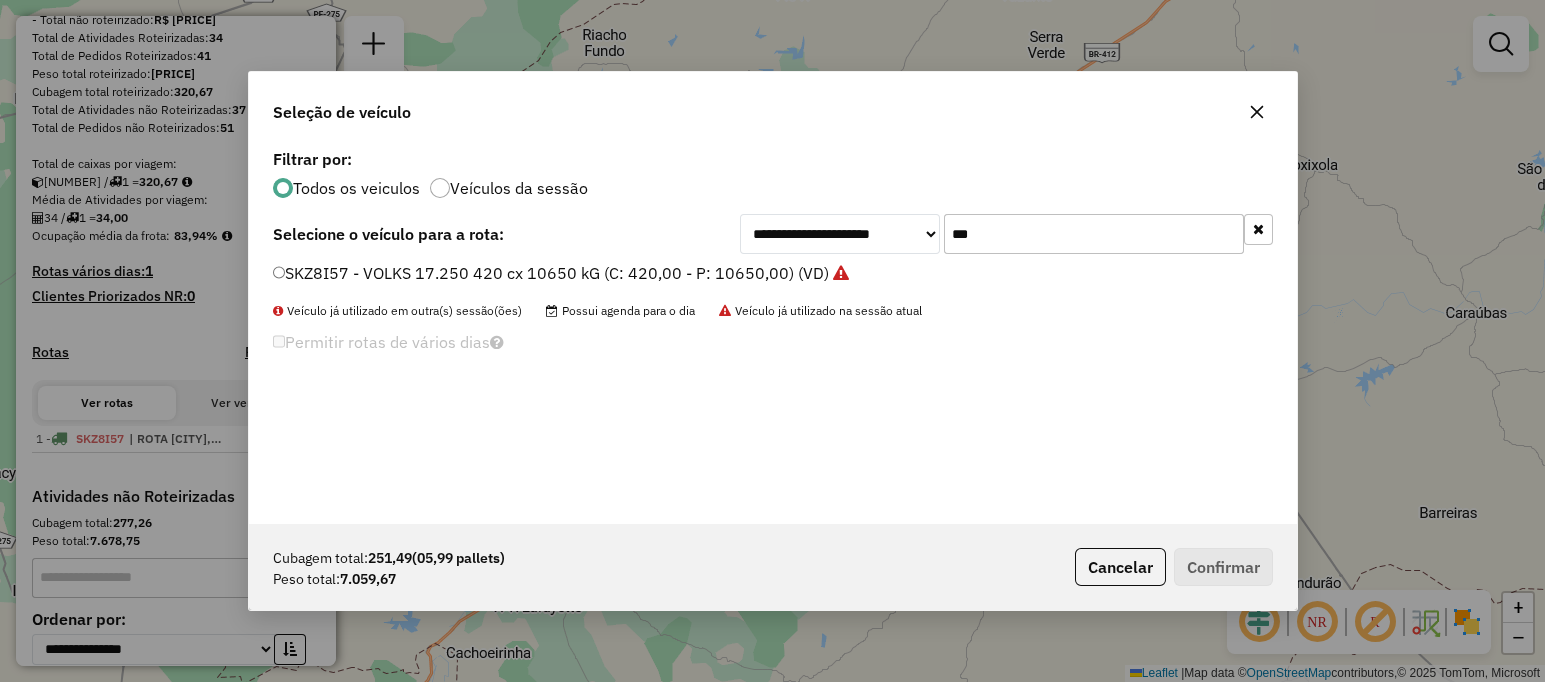 click on "***" 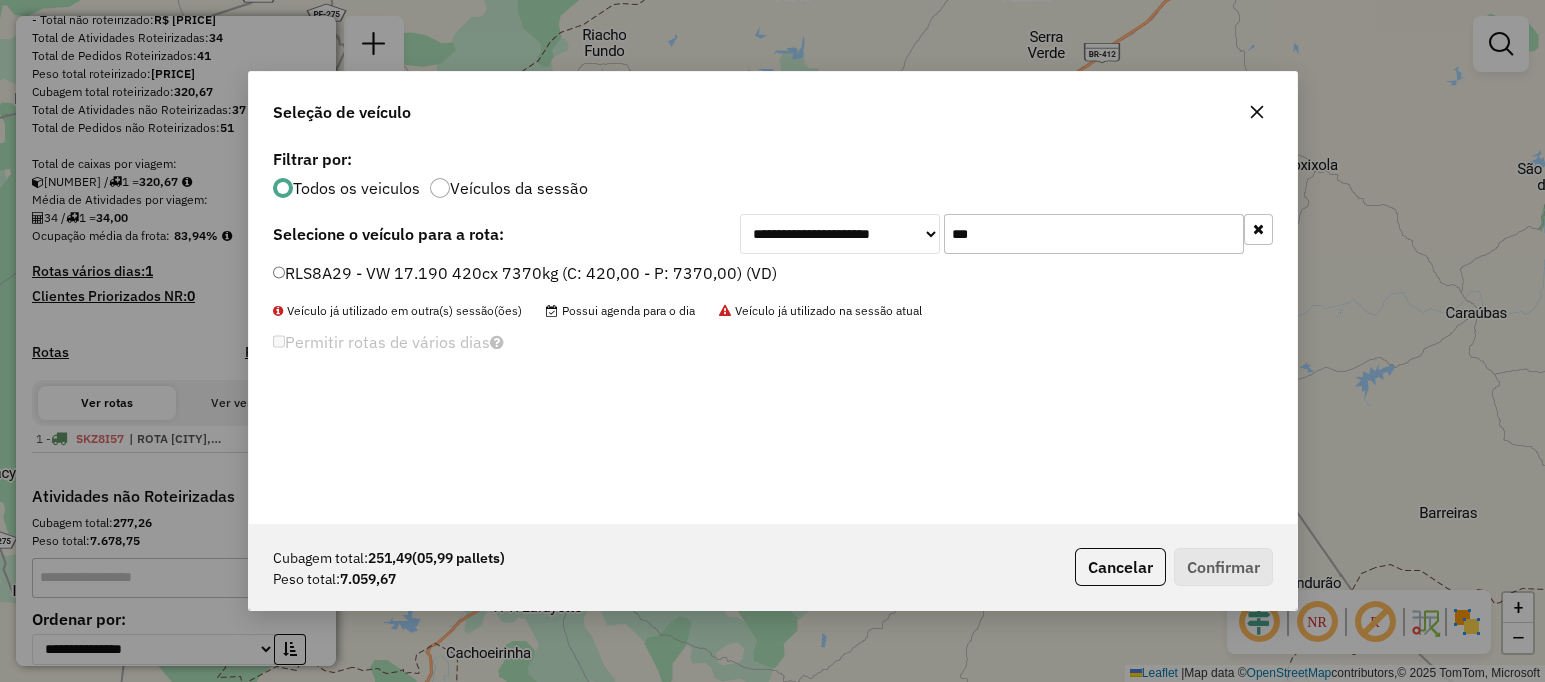 type on "***" 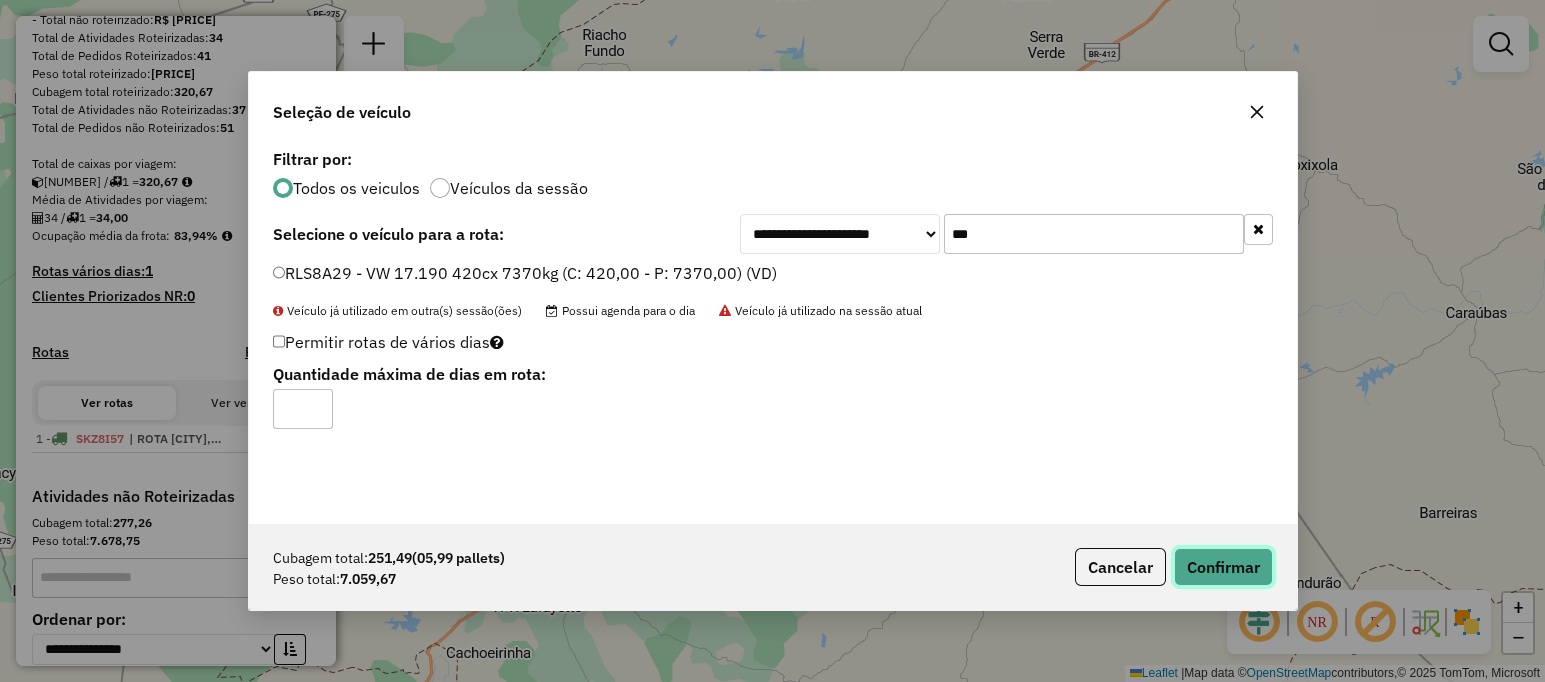 click on "Confirmar" 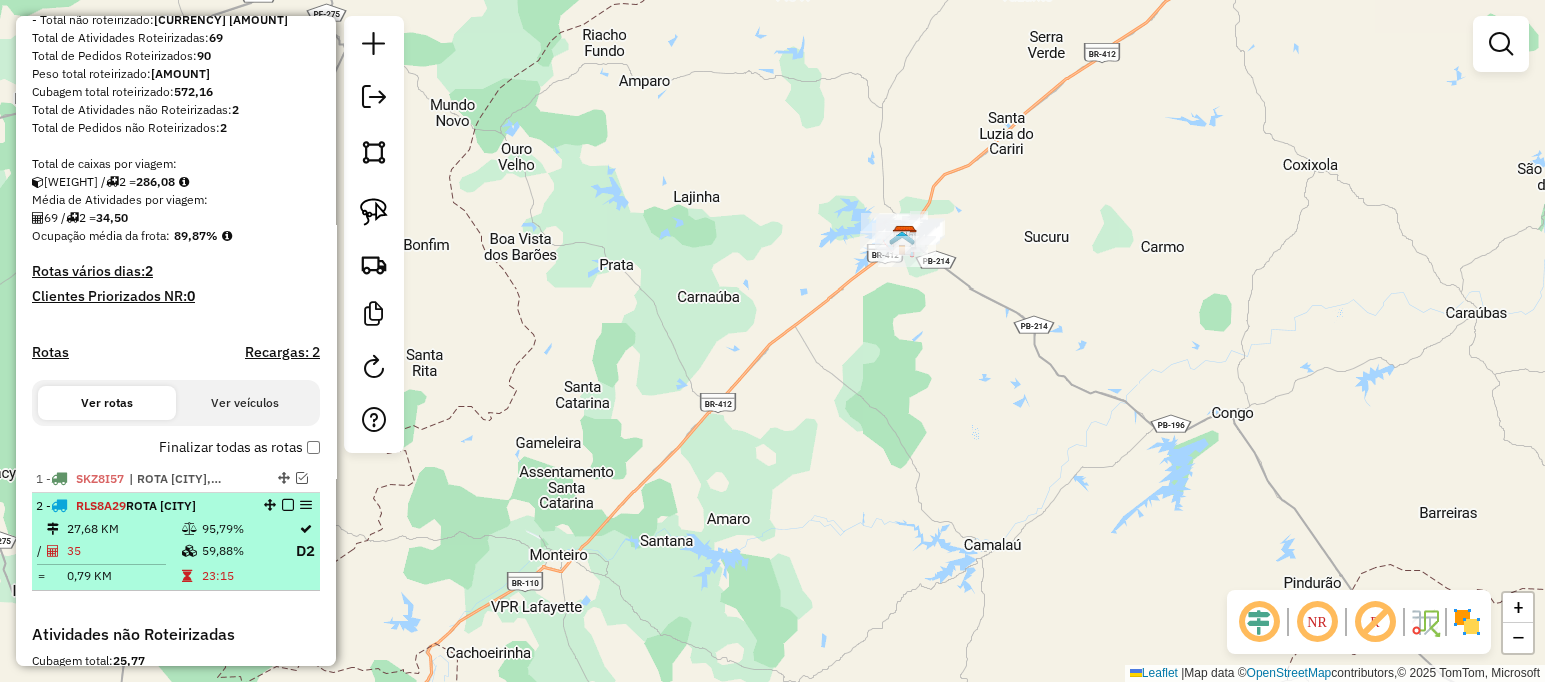 click at bounding box center [288, 505] 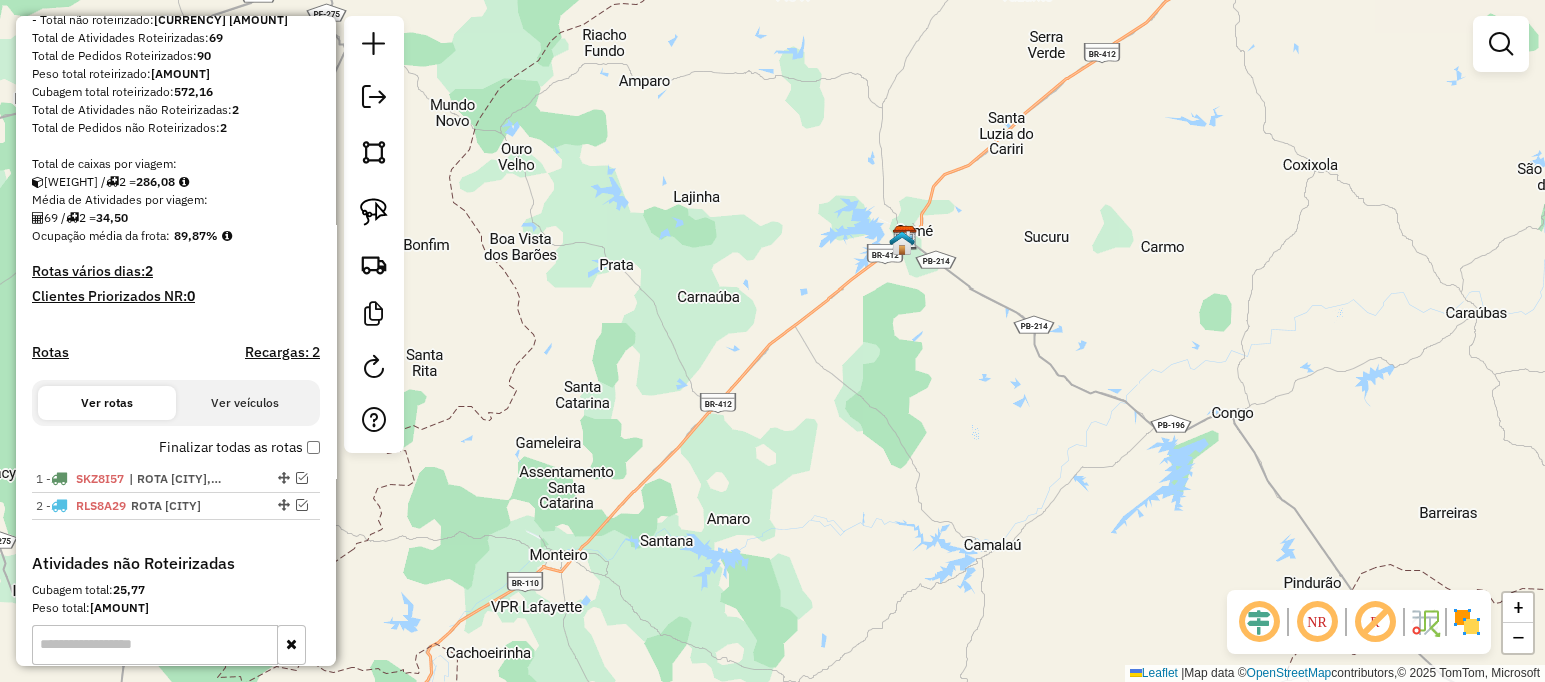 drag, startPoint x: 770, startPoint y: 486, endPoint x: 914, endPoint y: 362, distance: 190.03157 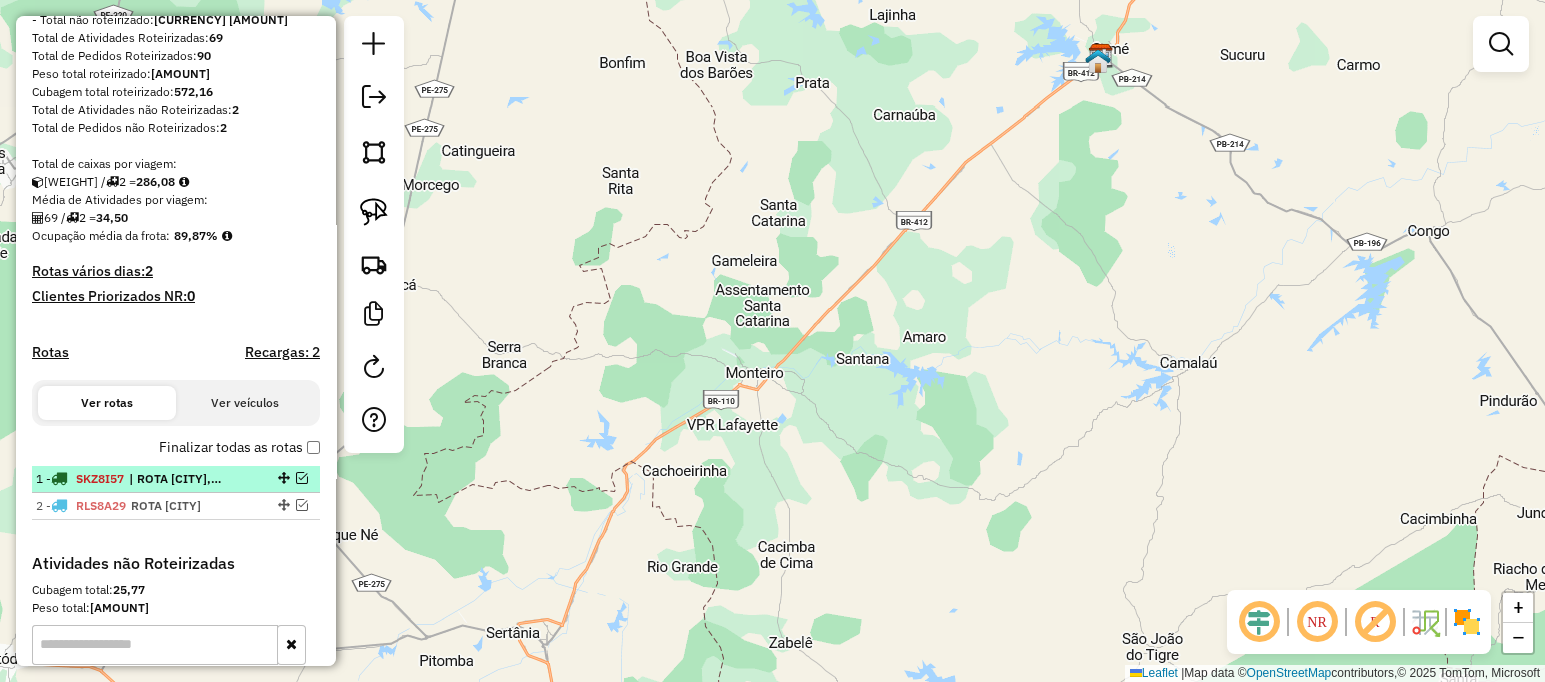 click on "1 -       SKZ8I57   | ROTA MONTEIRO, ROTA ZABELE" at bounding box center [176, 479] 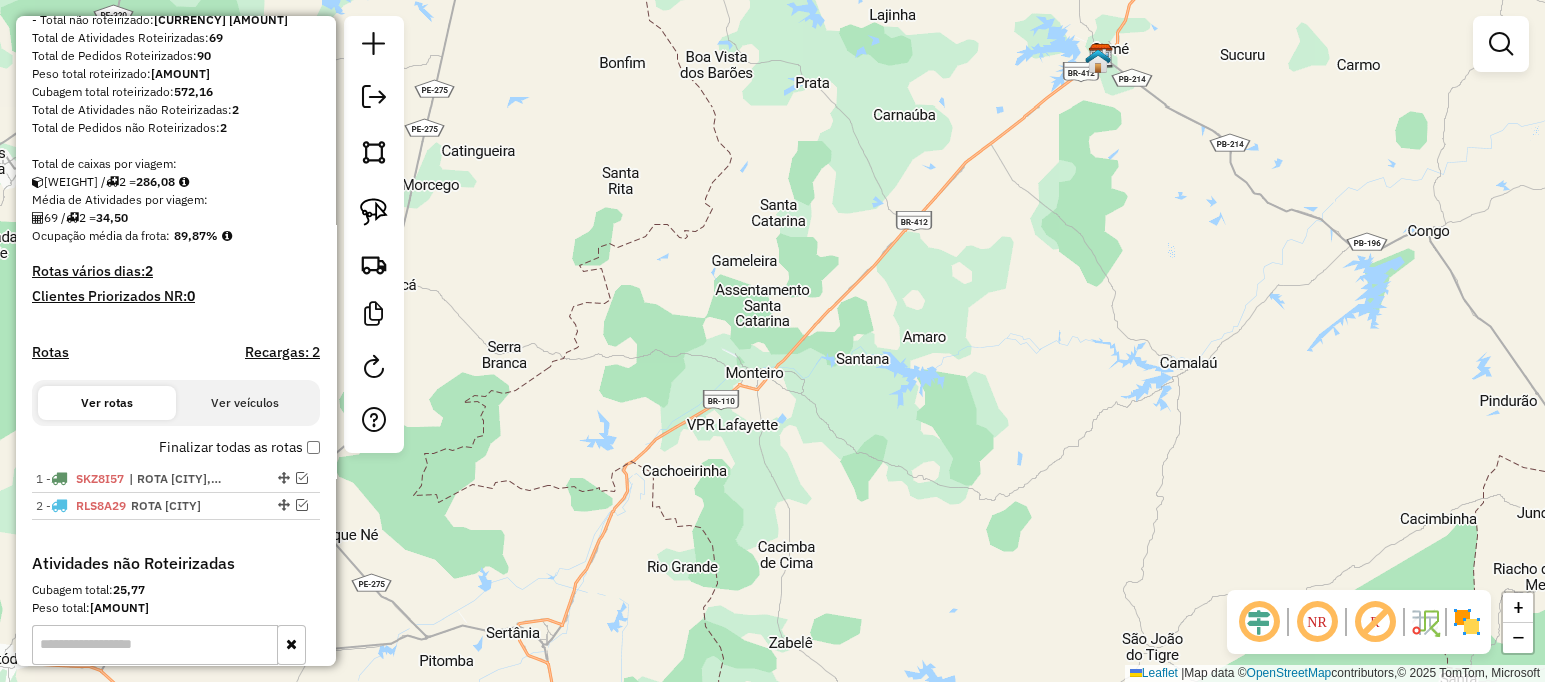 select on "**********" 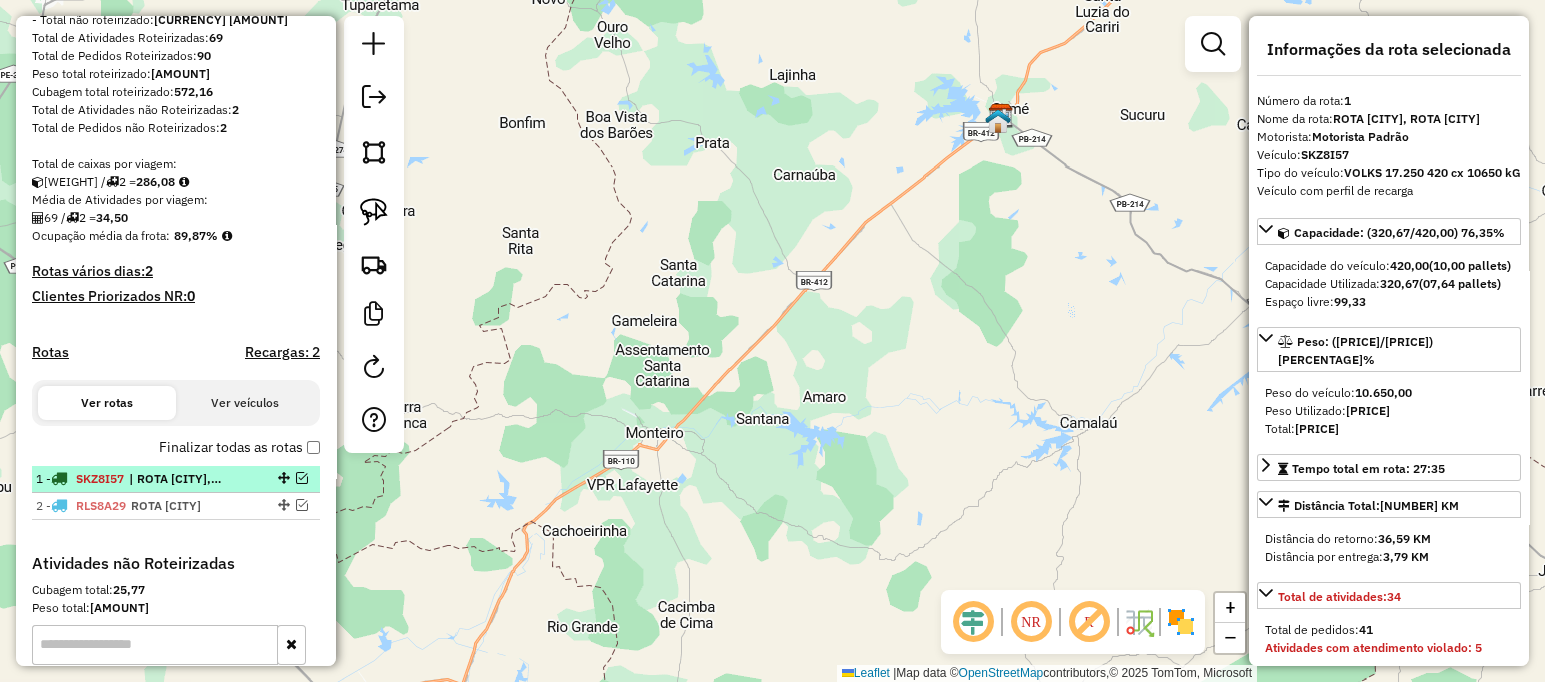 click at bounding box center (302, 478) 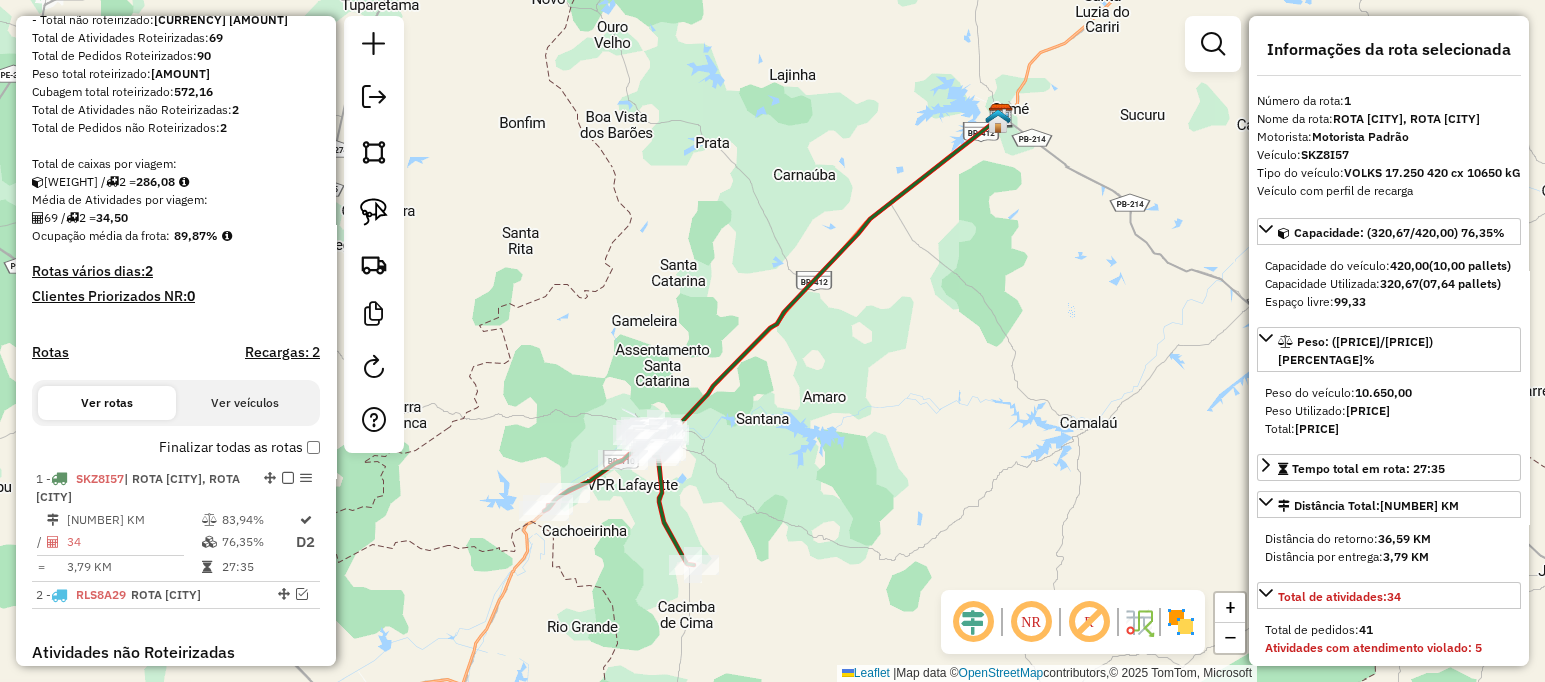 drag, startPoint x: 837, startPoint y: 337, endPoint x: 1002, endPoint y: 231, distance: 196.11476 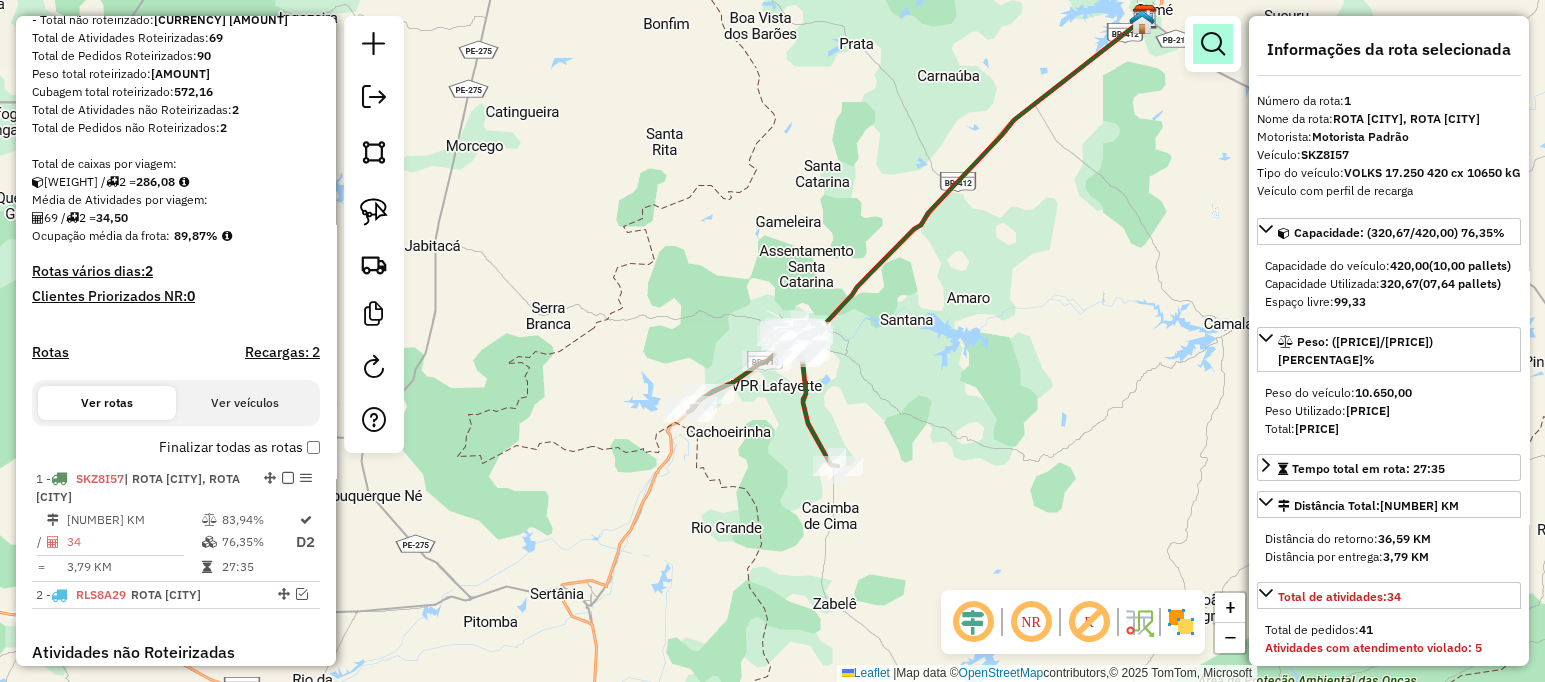 click at bounding box center (1213, 44) 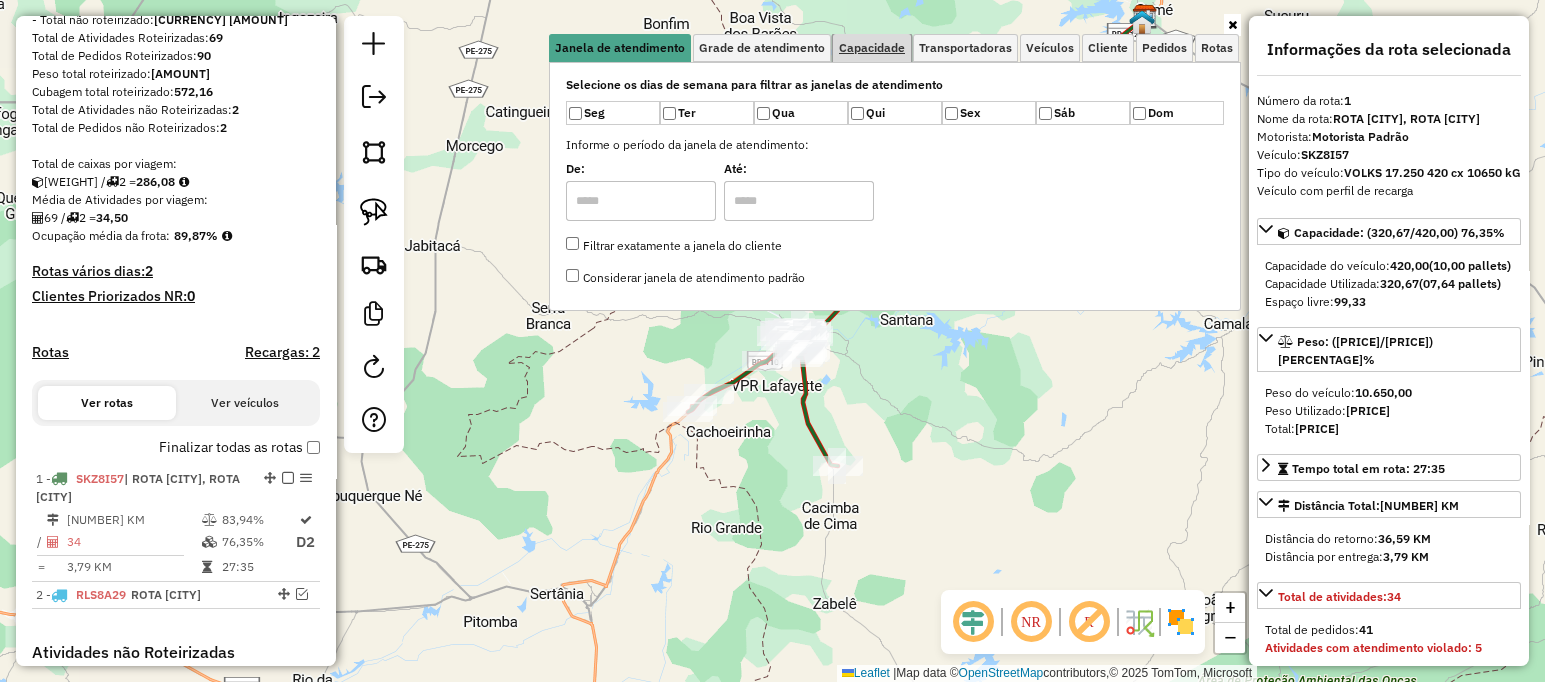 click on "Capacidade" at bounding box center (872, 48) 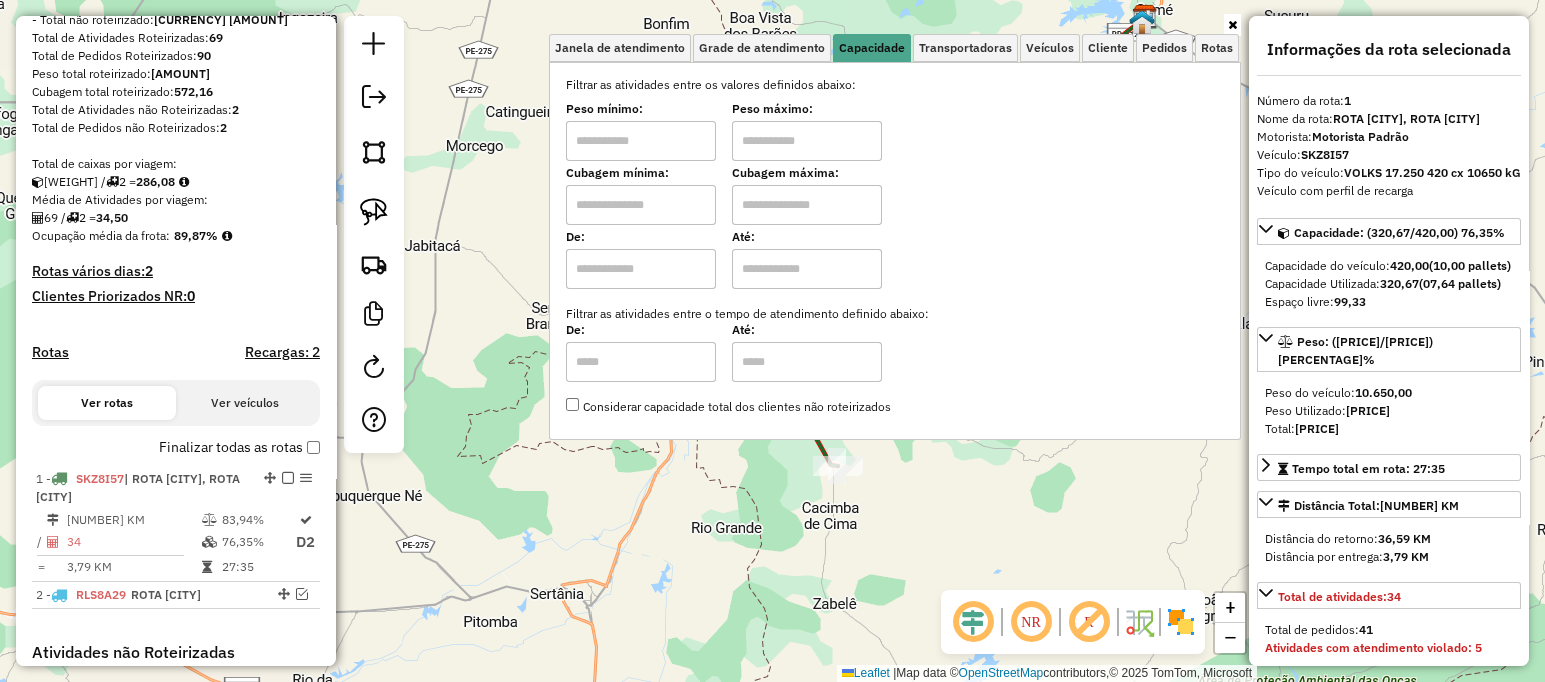 click on "Peso mínimo:" at bounding box center (641, 133) 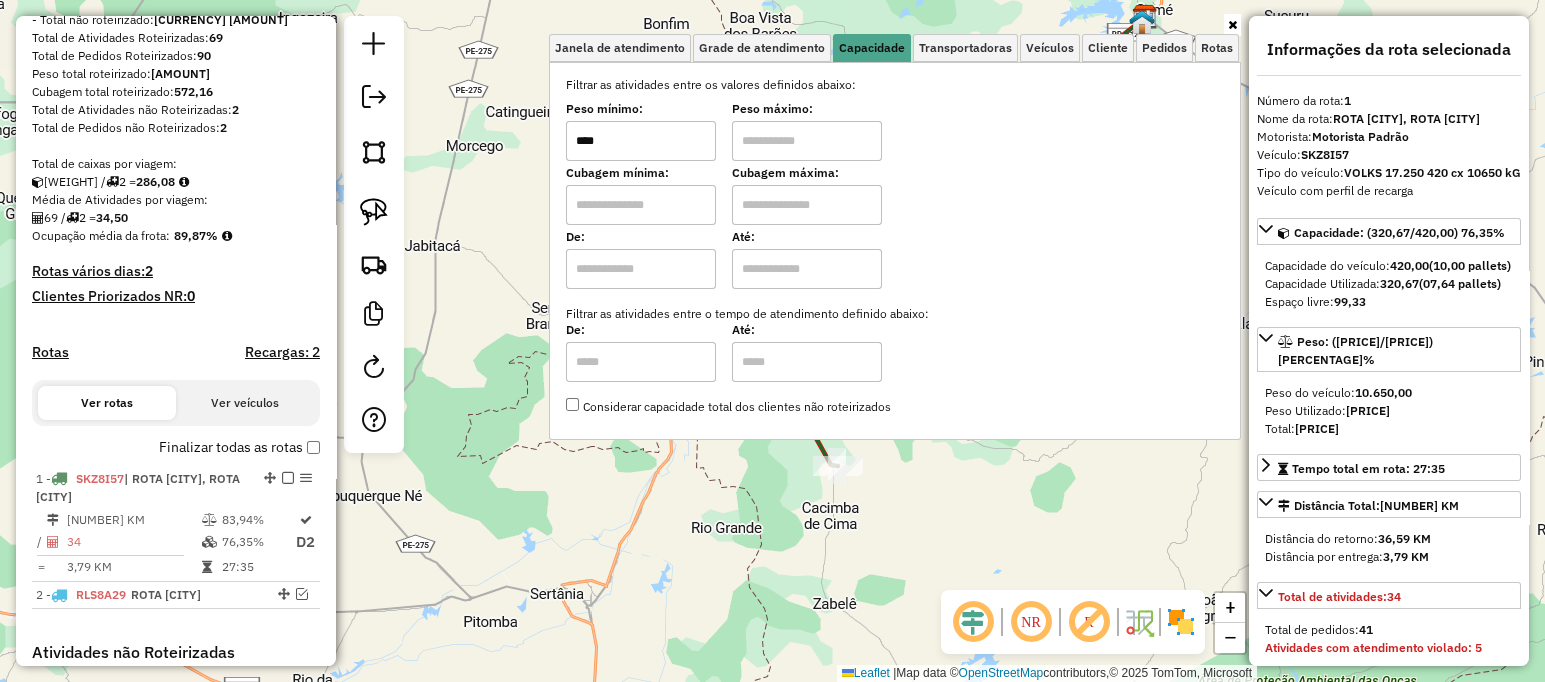 click at bounding box center (807, 141) 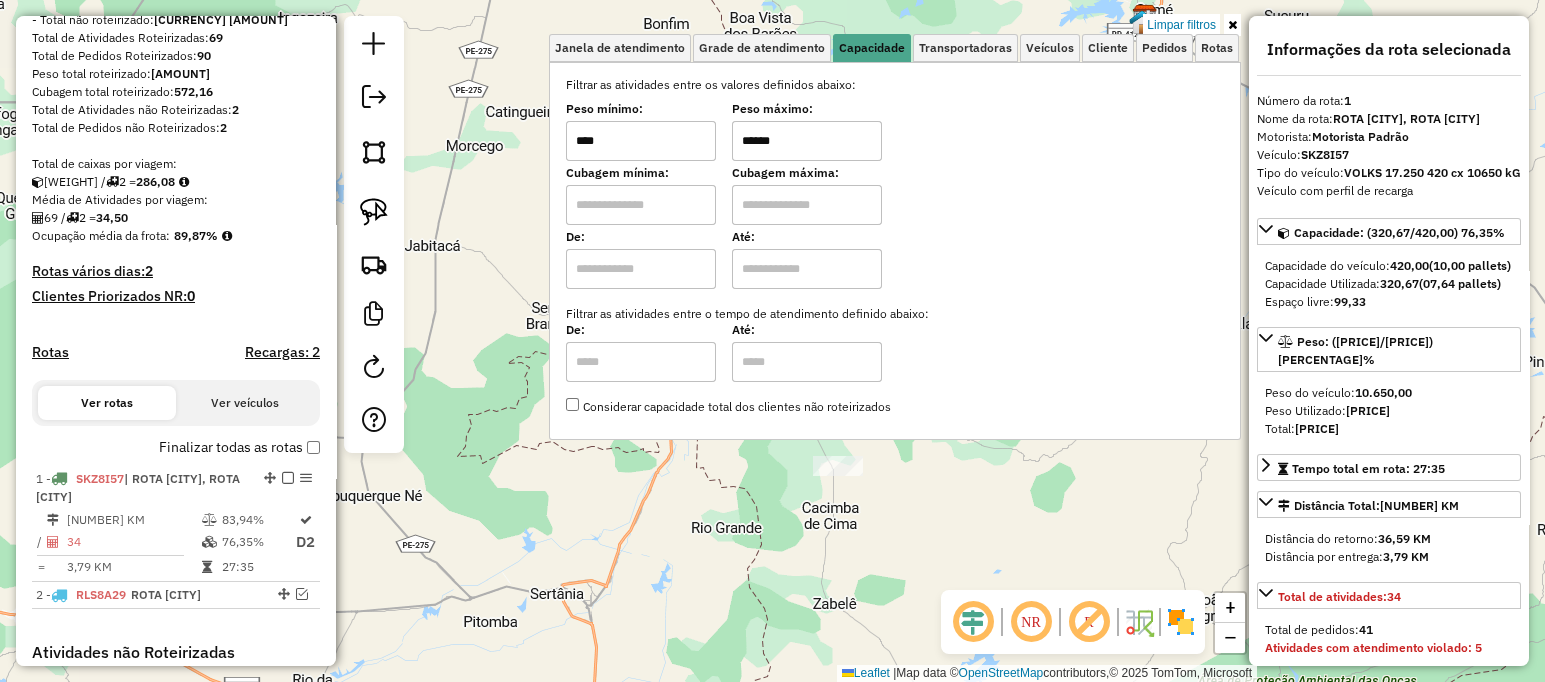 click on "Limpar filtros Janela de atendimento Grade de atendimento Capacidade Transportadoras Veículos Cliente Pedidos  Rotas Selecione os dias de semana para filtrar as janelas de atendimento  Seg   Ter   Qua   Qui   Sex   Sáb   Dom  Informe o período da janela de atendimento: De: Até:  Filtrar exatamente a janela do cliente  Considerar janela de atendimento padrão  Selecione os dias de semana para filtrar as grades de atendimento  Seg   Ter   Qua   Qui   Sex   Sáb   Dom   Considerar clientes sem dia de atendimento cadastrado  Clientes fora do dia de atendimento selecionado Filtrar as atividades entre os valores definidos abaixo:  Peso mínimo:  ****  Peso máximo:  ******  Cubagem mínima:   Cubagem máxima:   De:   Até:  Filtrar as atividades entre o tempo de atendimento definido abaixo:  De:   Até:   Considerar capacidade total dos clientes não roteirizados Transportadora: Selecione um ou mais itens Tipo de veículo: Selecione um ou mais itens Veículo: Selecione um ou mais itens Motorista: Nome: Rótulo:" 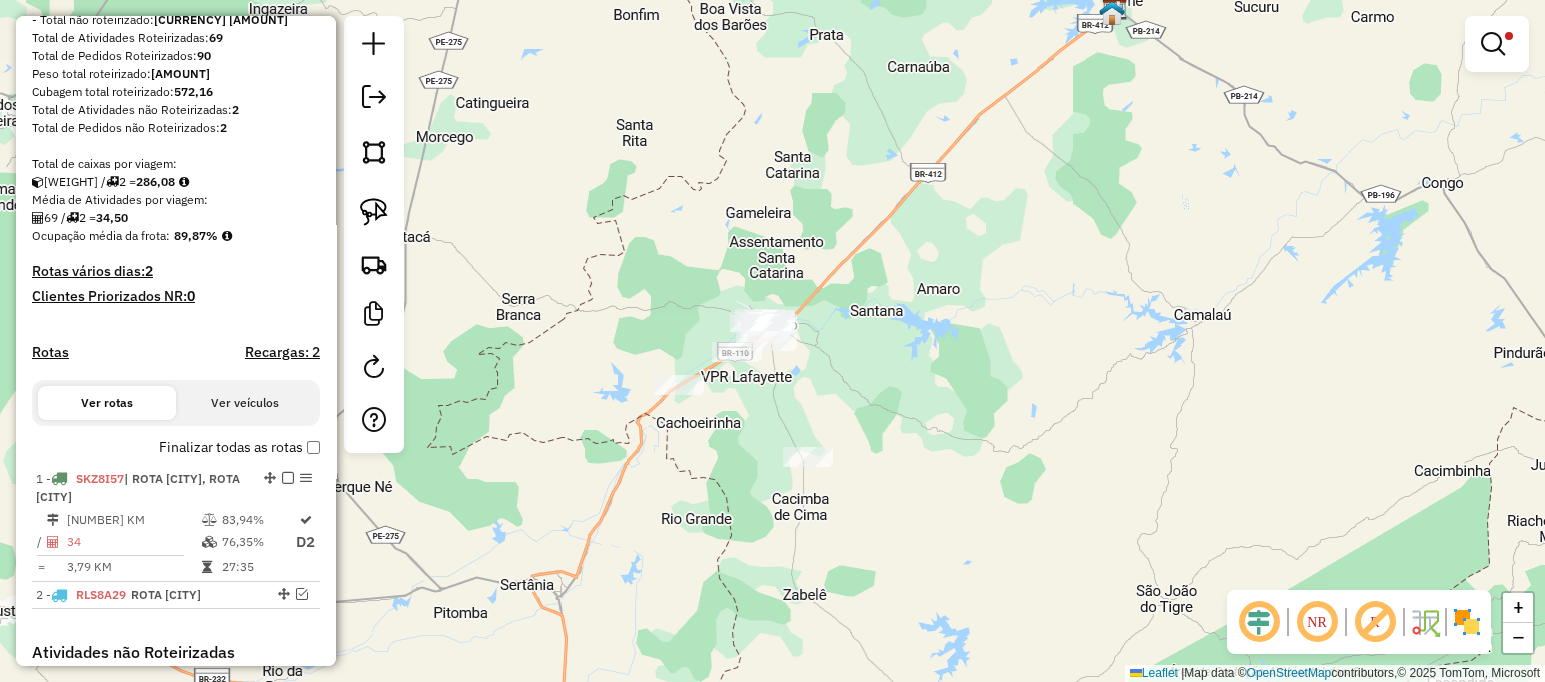 drag, startPoint x: 658, startPoint y: 572, endPoint x: 489, endPoint y: 412, distance: 232.72516 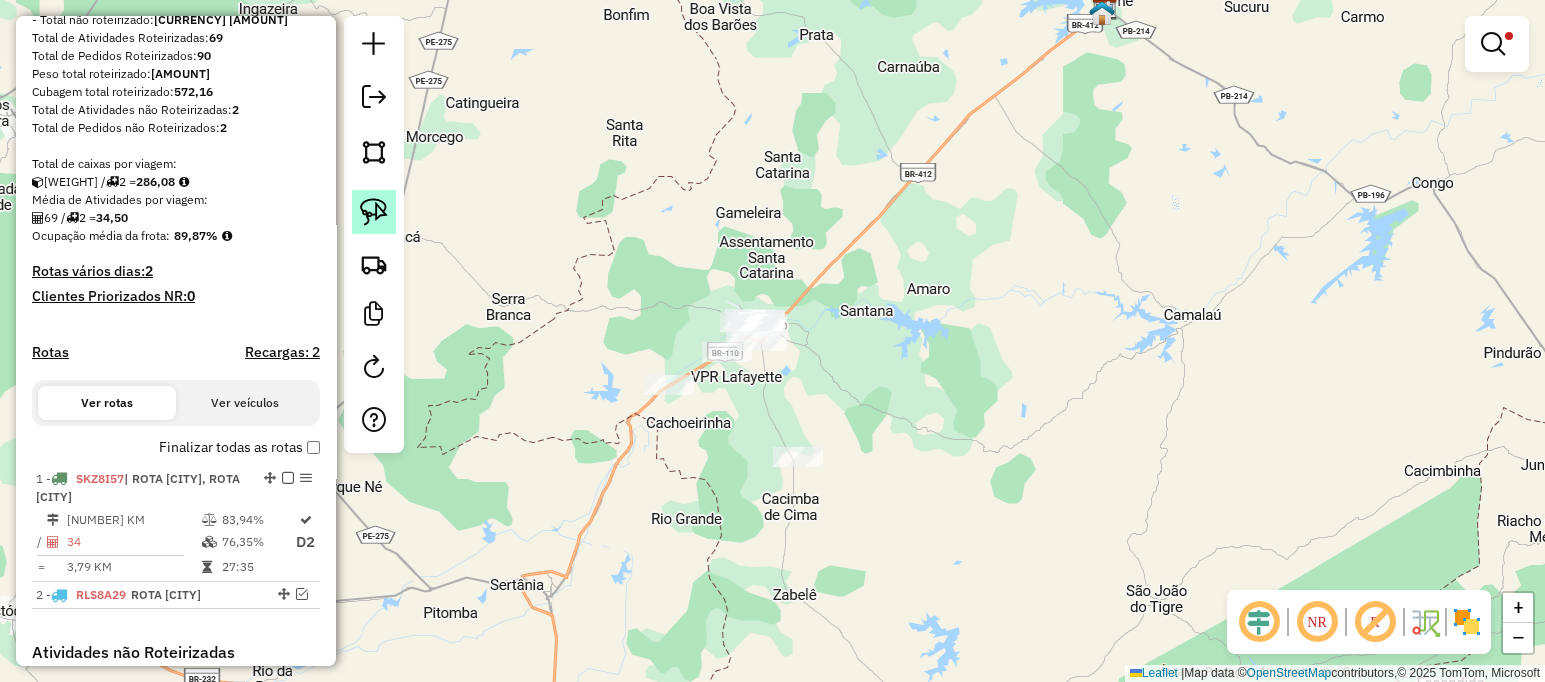 click 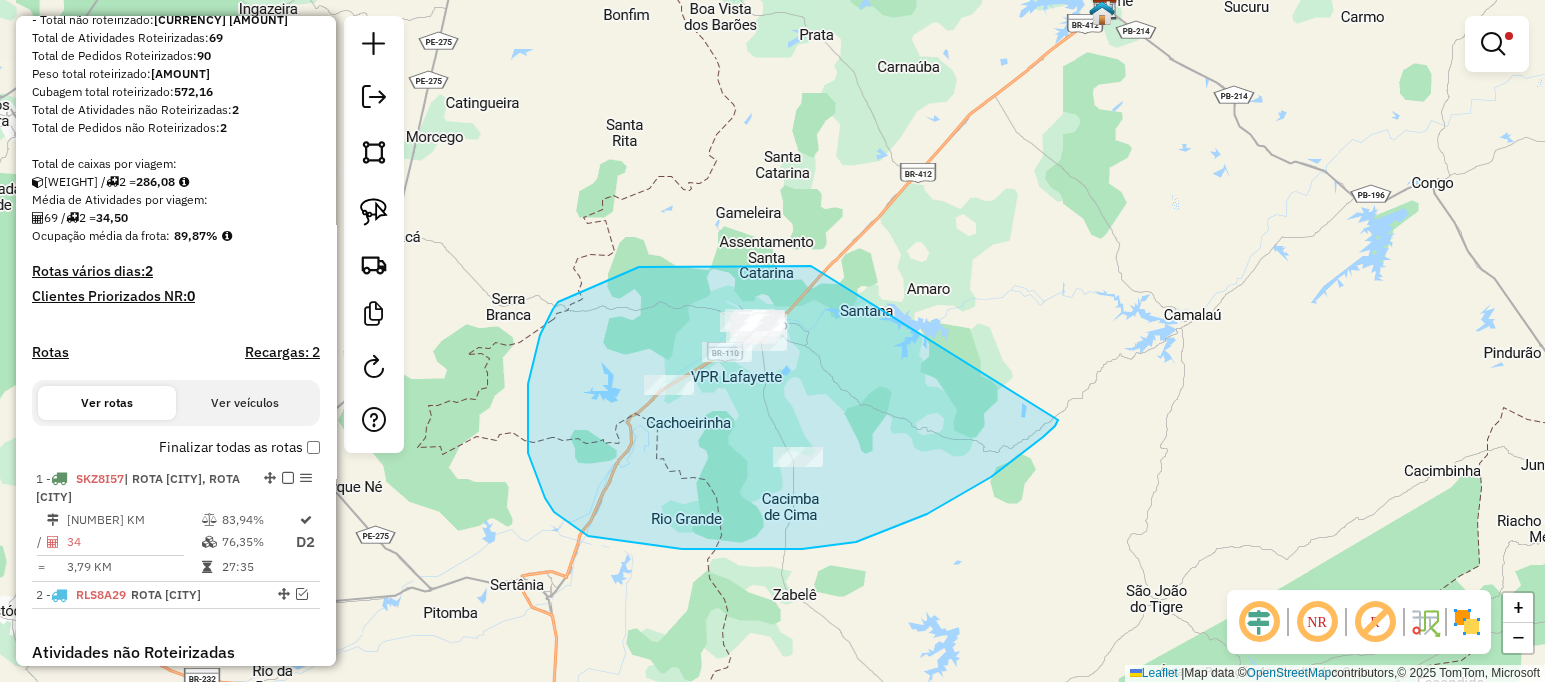 drag, startPoint x: 811, startPoint y: 266, endPoint x: 1061, endPoint y: 415, distance: 291.03436 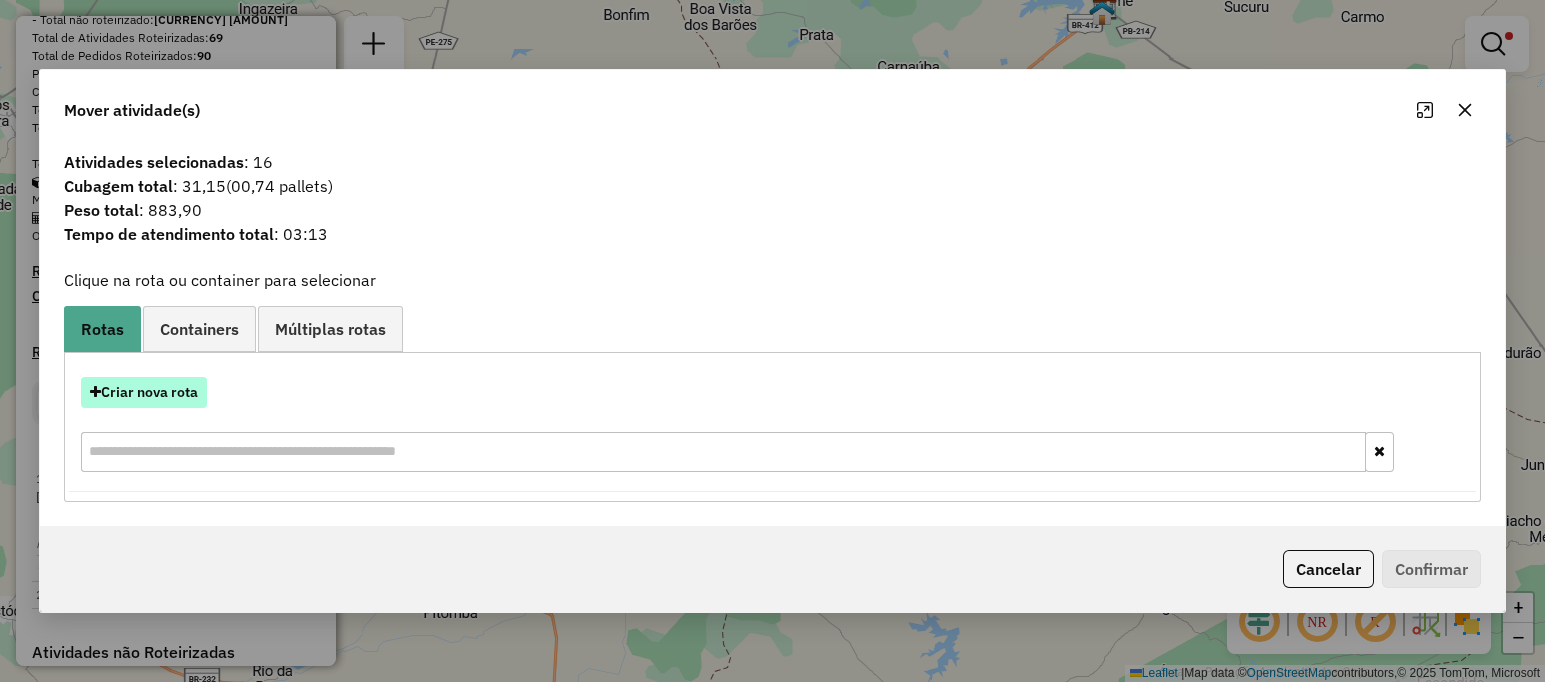 click on "Criar nova rota" at bounding box center [144, 392] 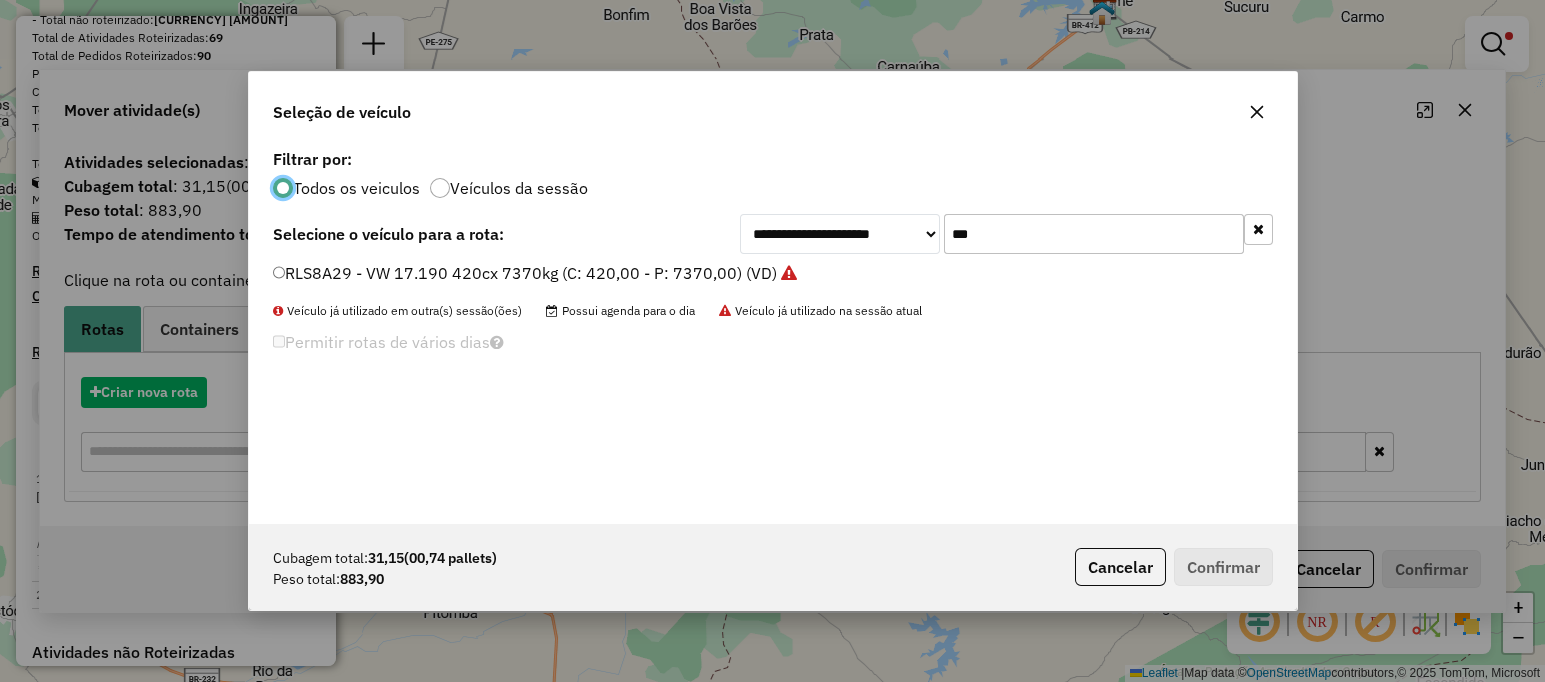 scroll, scrollTop: 10, scrollLeft: 6, axis: both 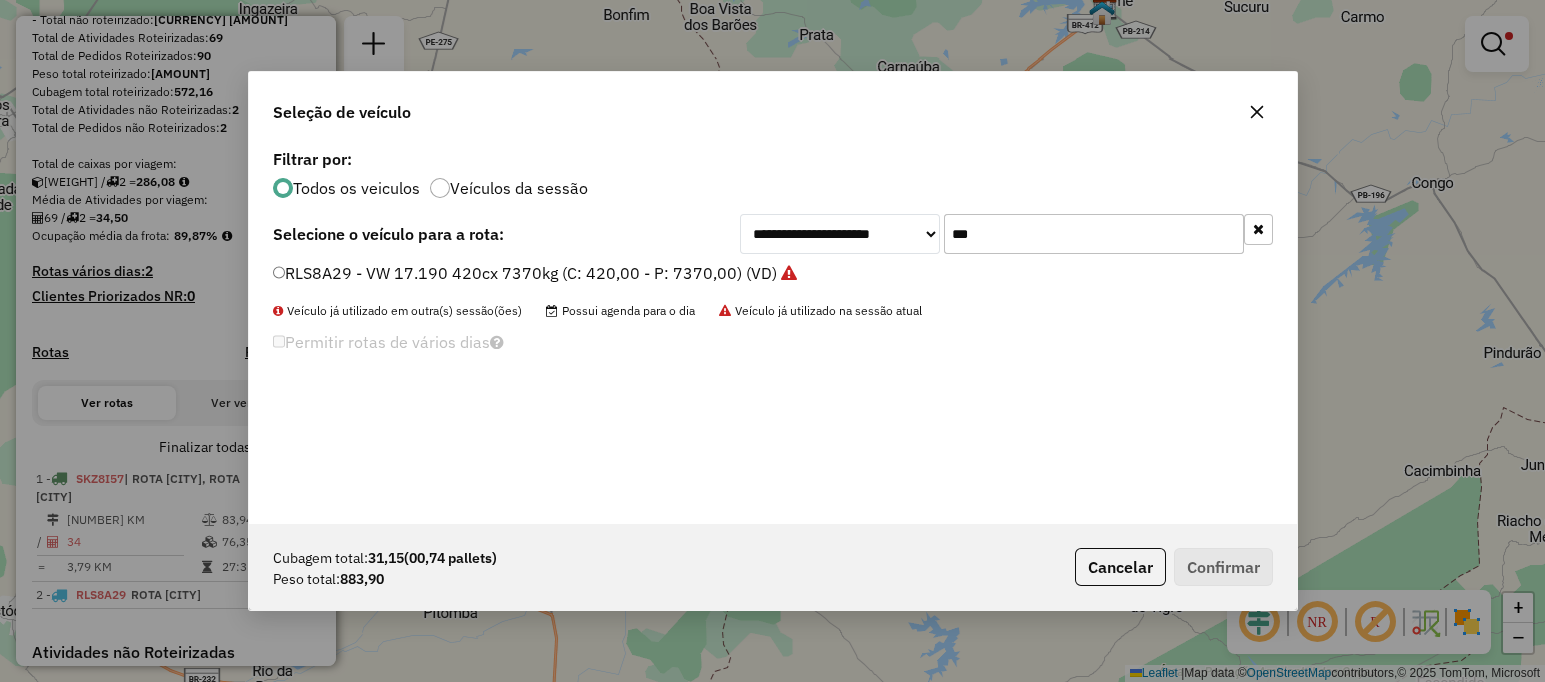 click on "***" 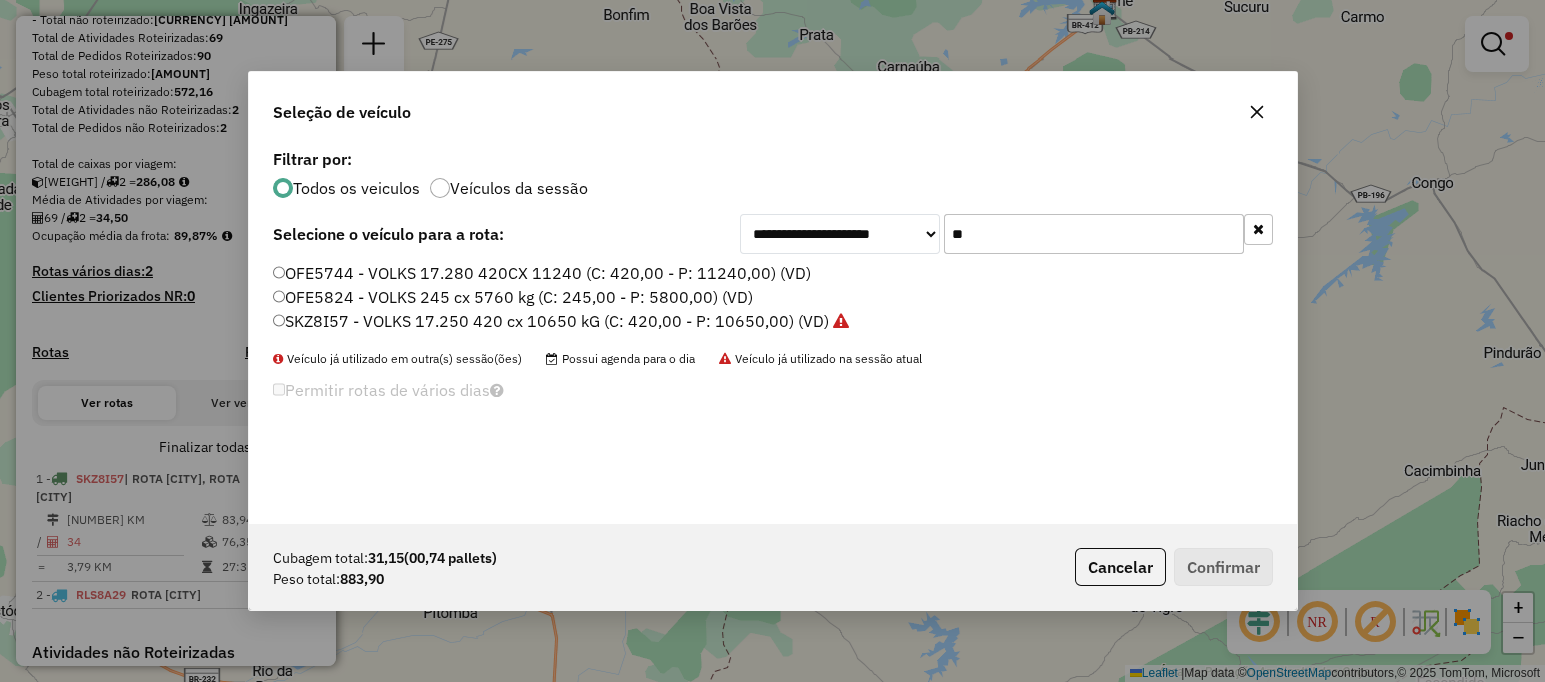 type on "**" 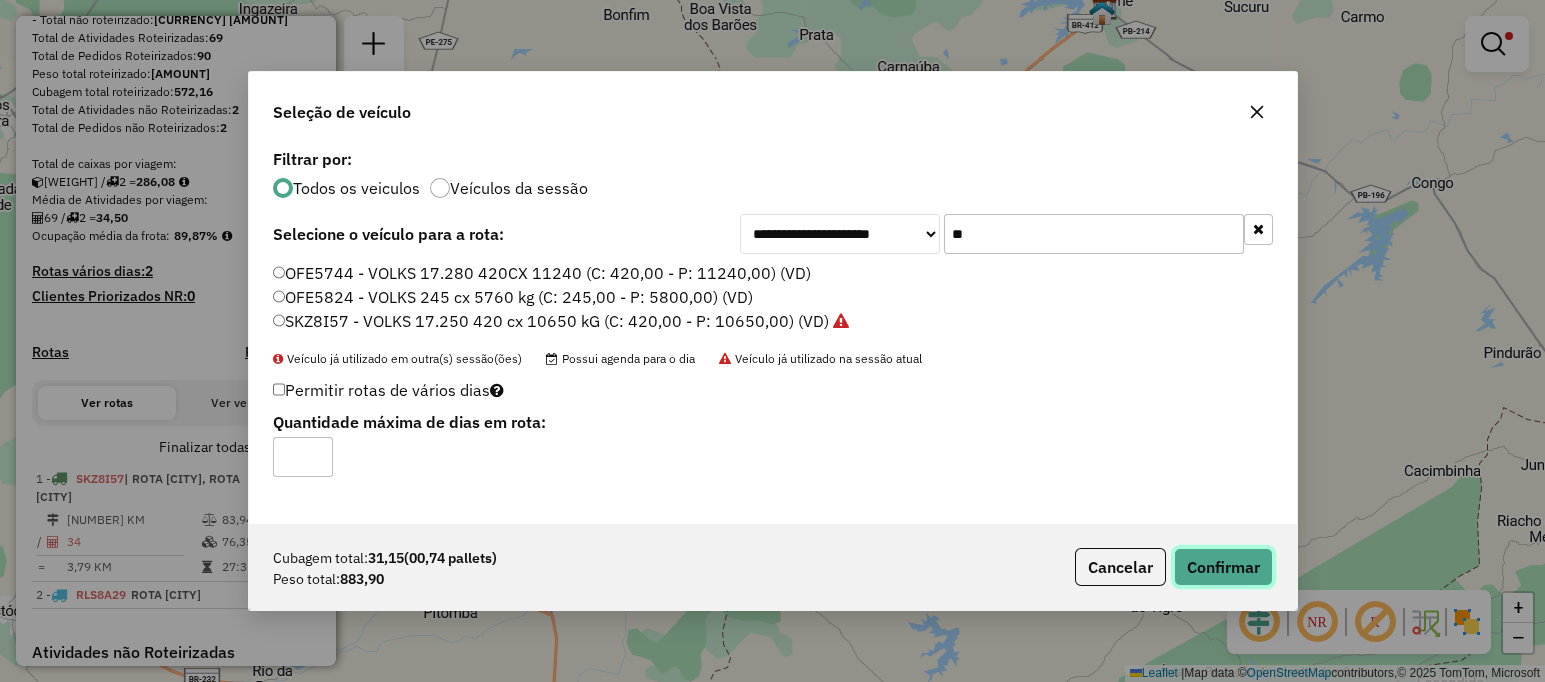 click on "Confirmar" 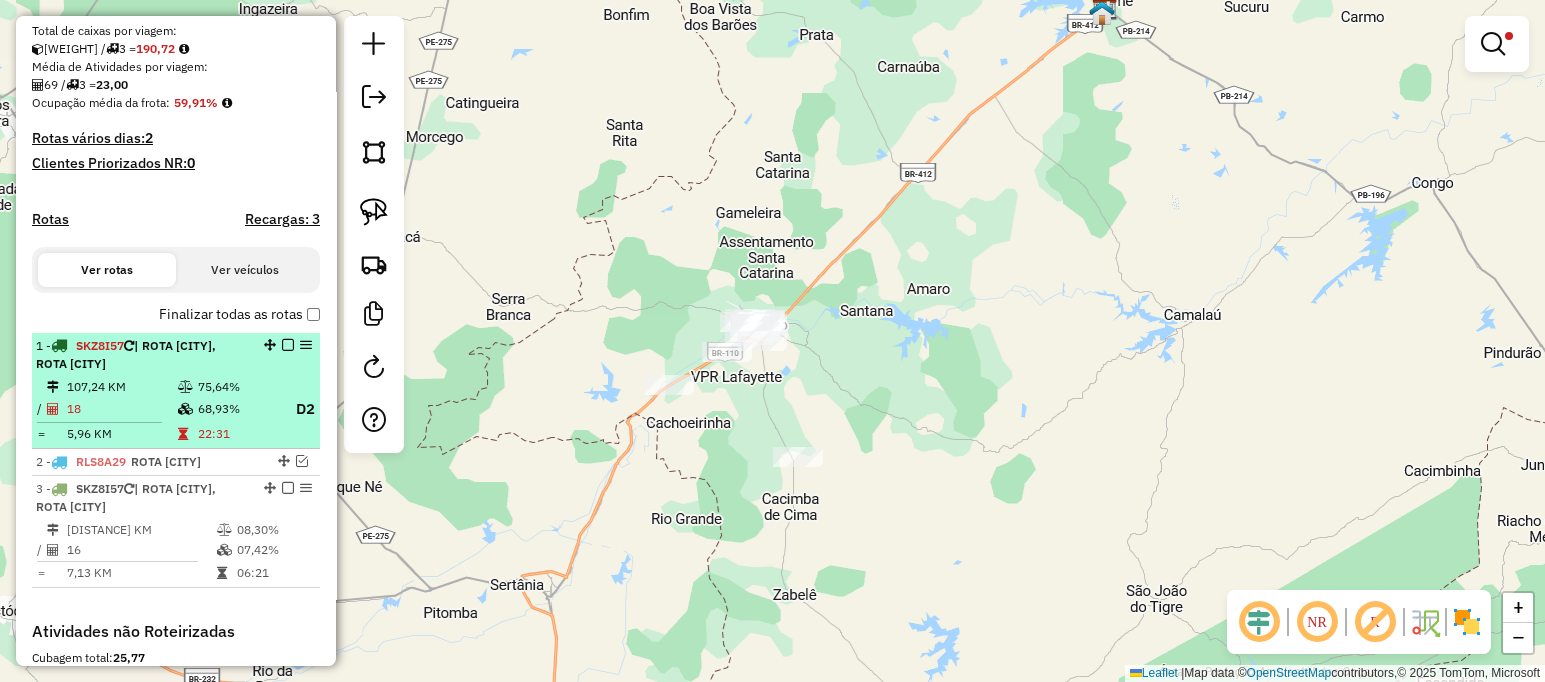 scroll, scrollTop: 466, scrollLeft: 0, axis: vertical 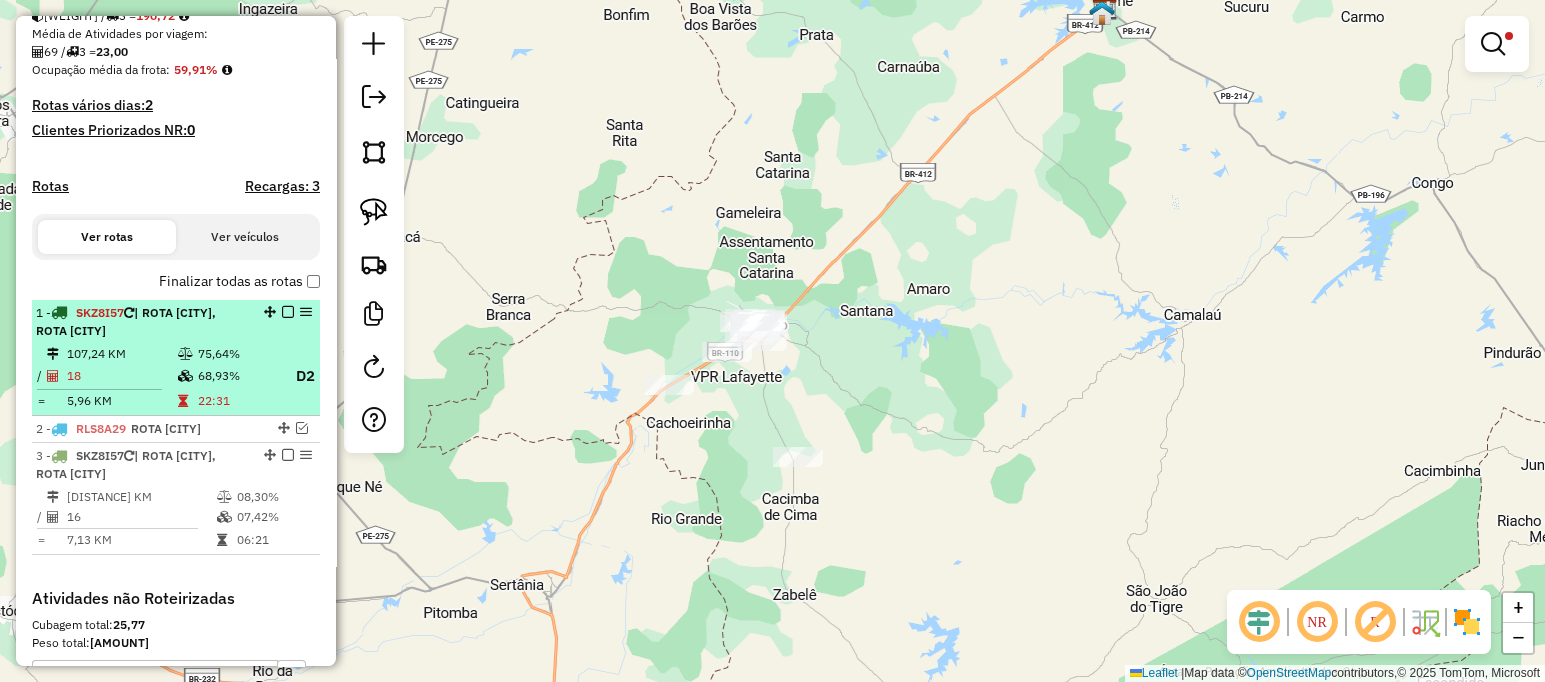 click at bounding box center [288, 312] 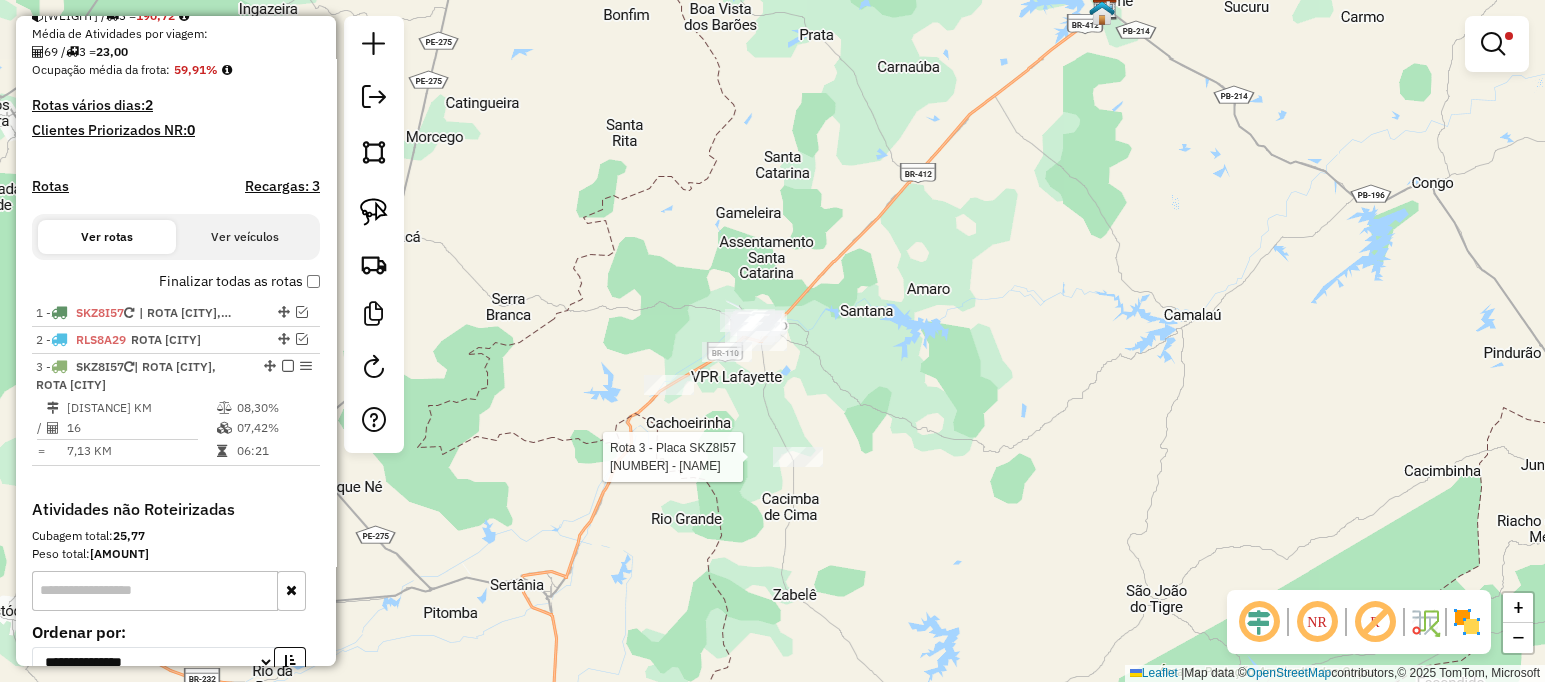 select on "**********" 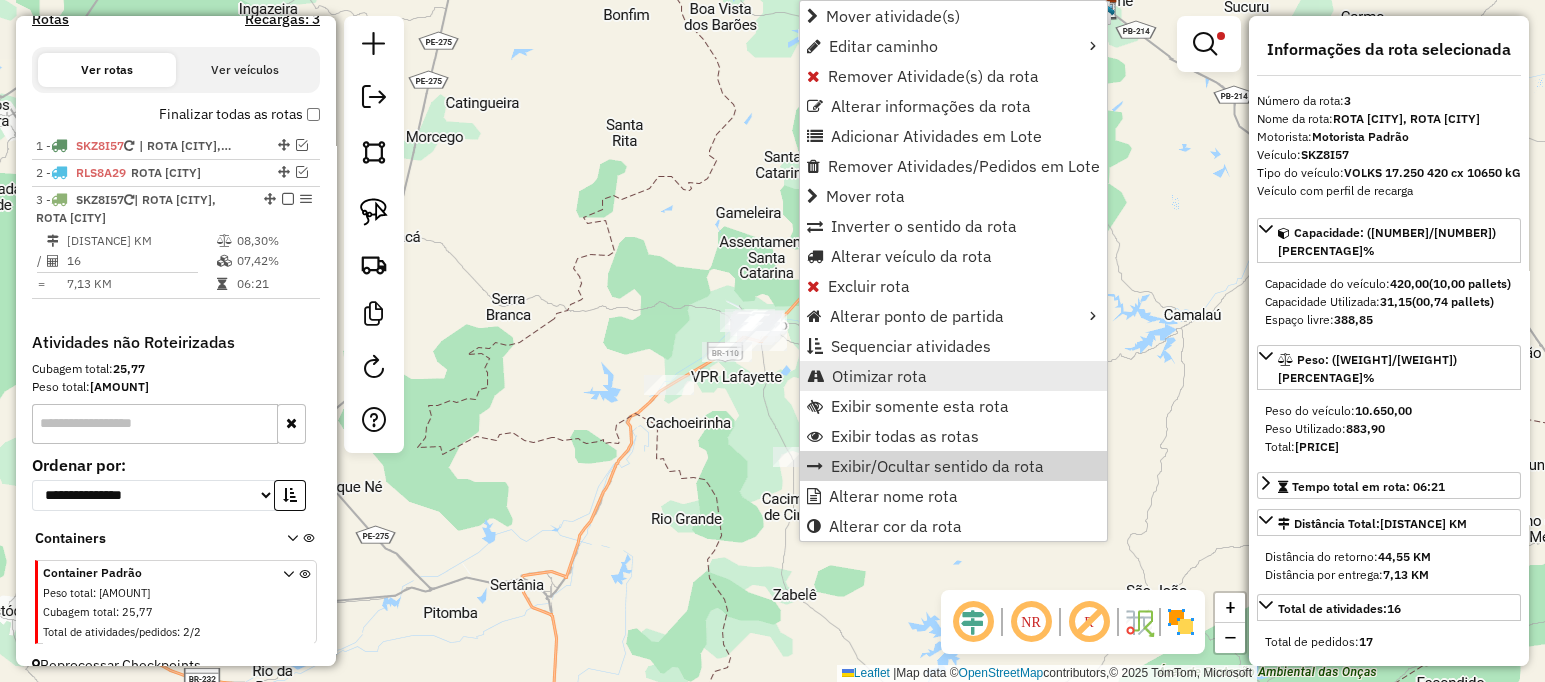 scroll, scrollTop: 655, scrollLeft: 0, axis: vertical 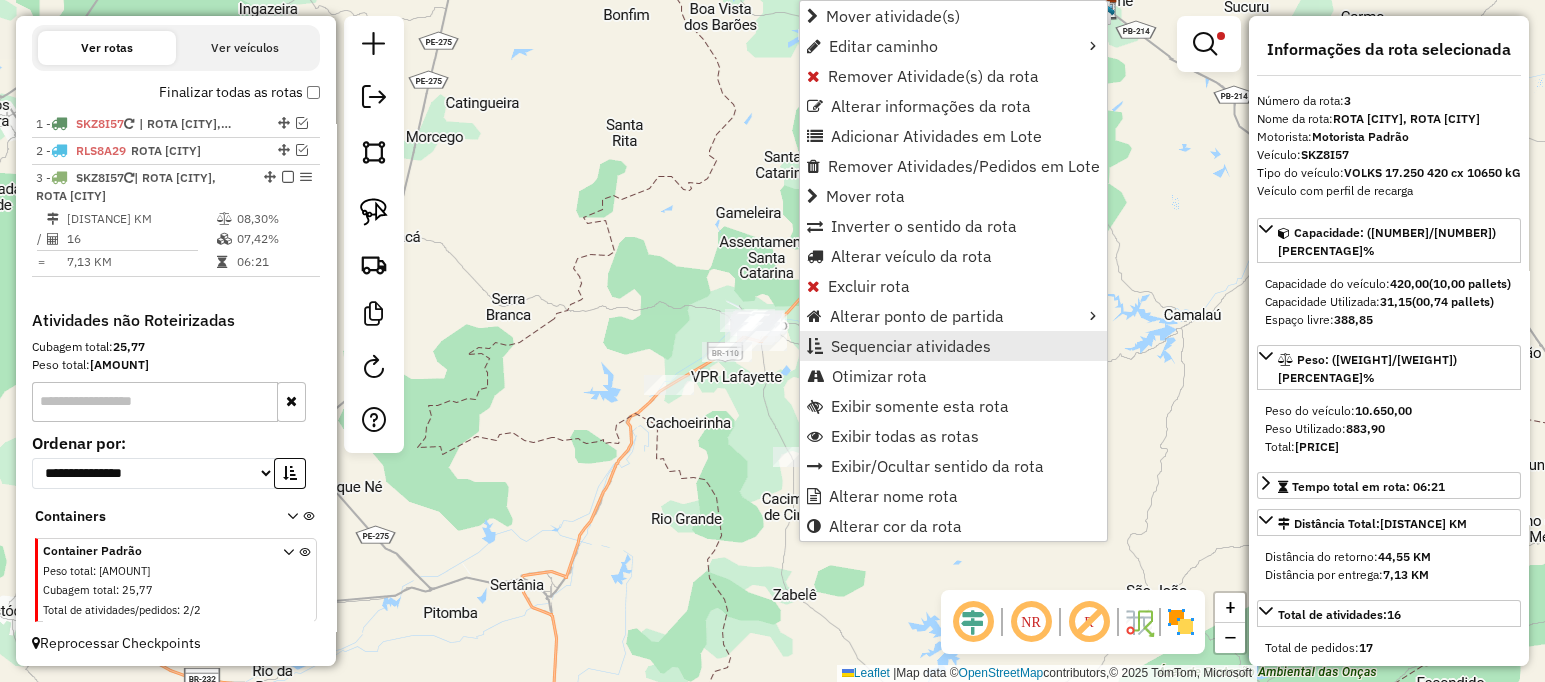 click on "Sequenciar atividades" at bounding box center [911, 346] 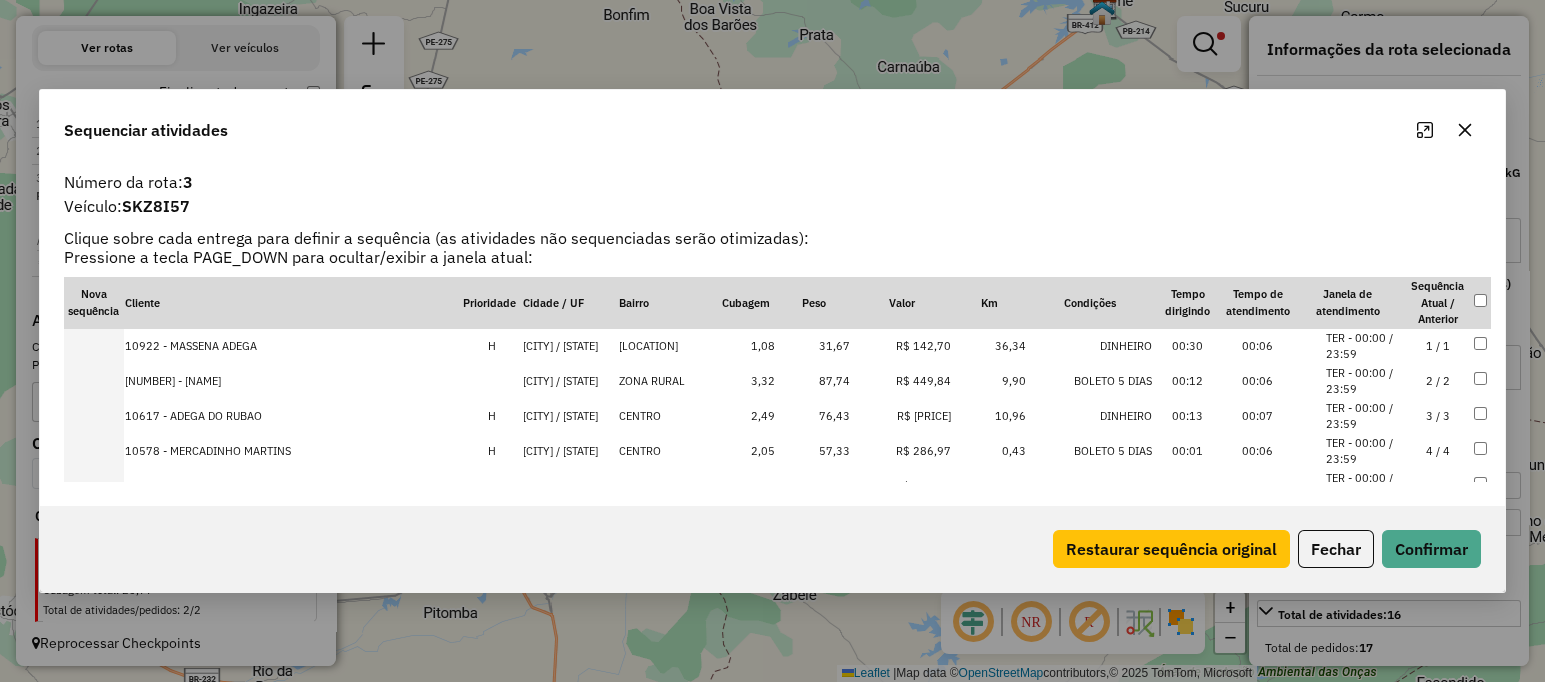 click 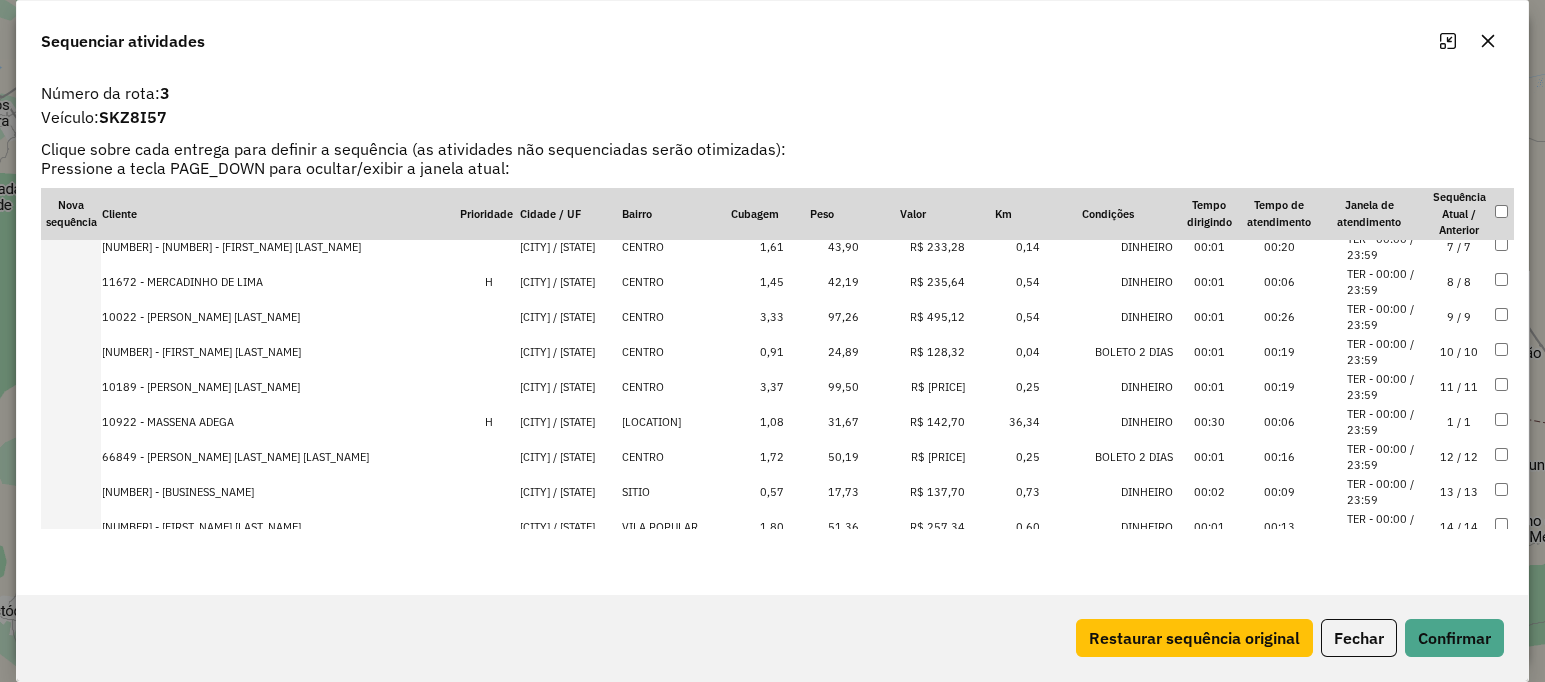 scroll, scrollTop: 287, scrollLeft: 0, axis: vertical 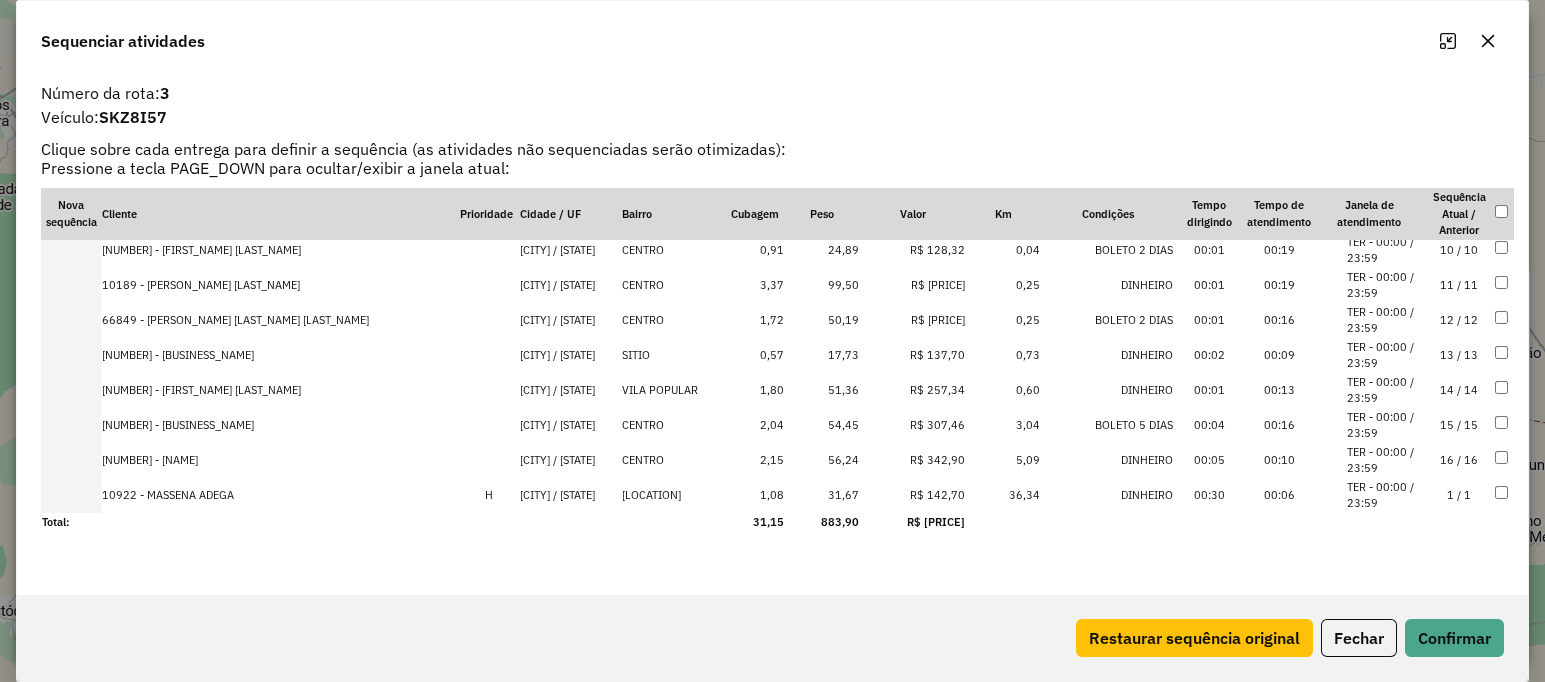 drag, startPoint x: 144, startPoint y: 259, endPoint x: 165, endPoint y: 515, distance: 256.8599 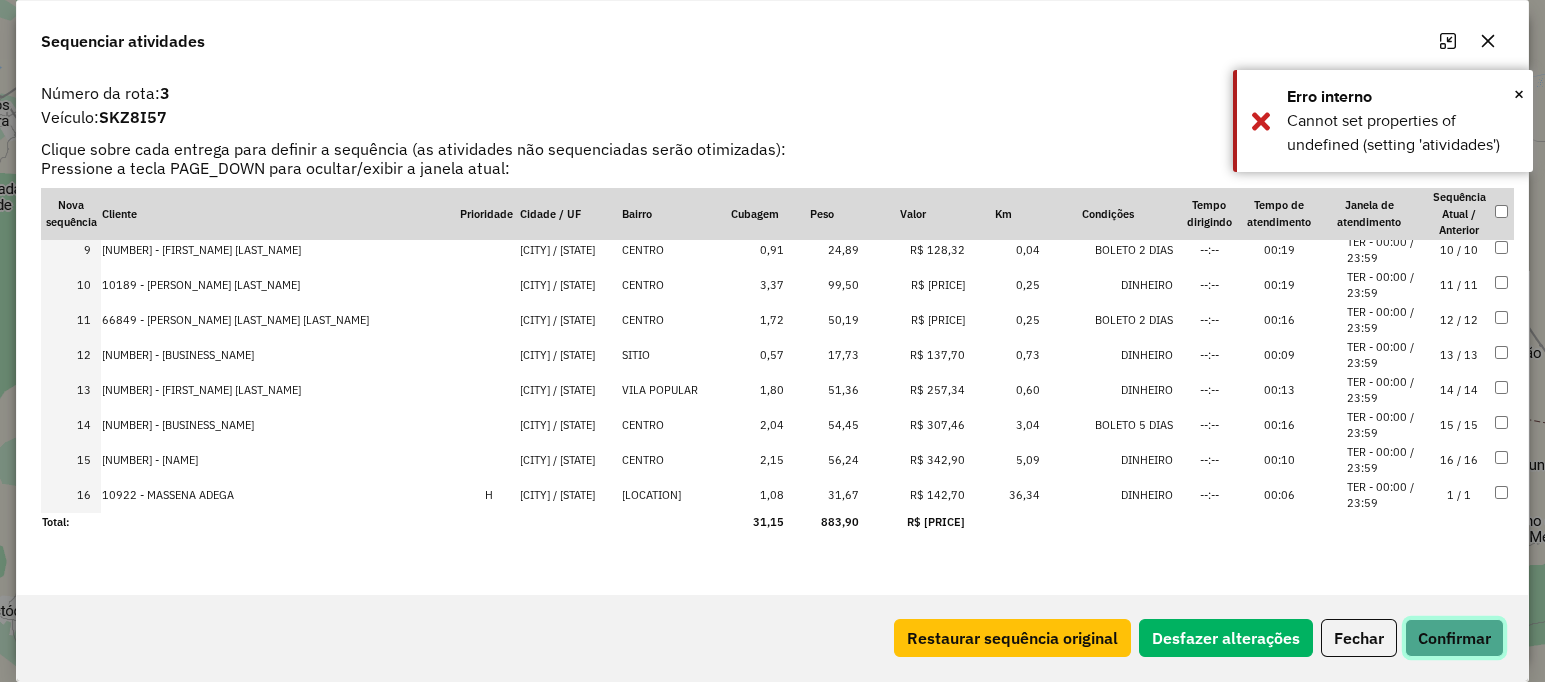 click on "Confirmar" 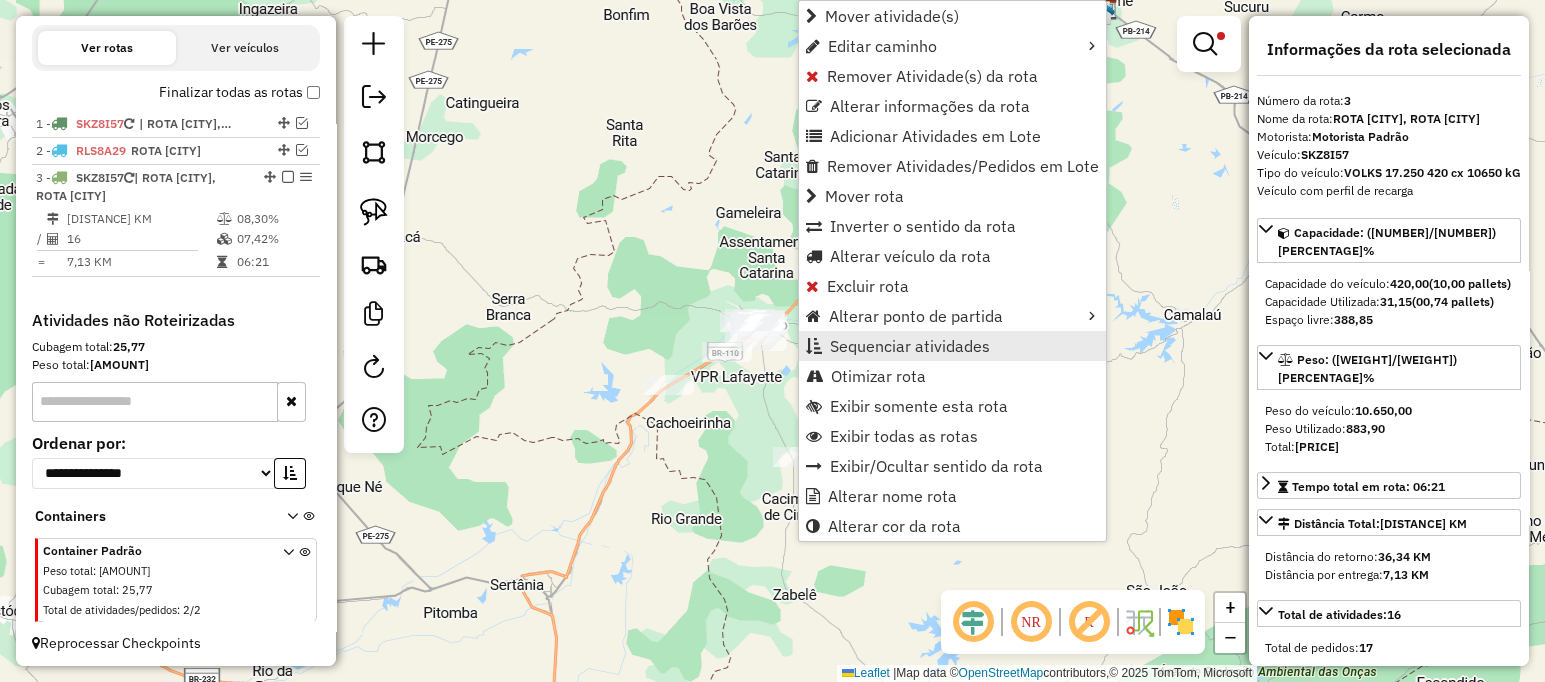 click on "Sequenciar atividades" at bounding box center [910, 346] 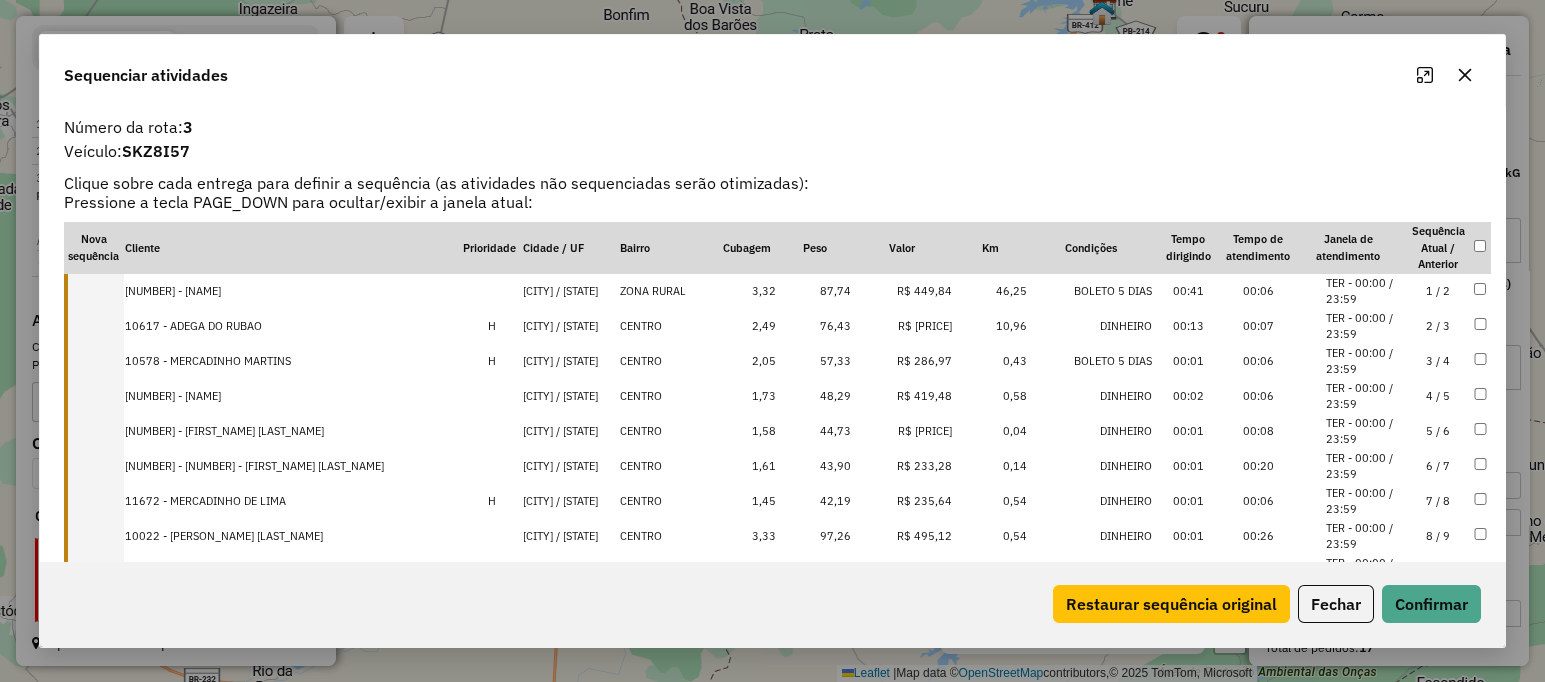 click 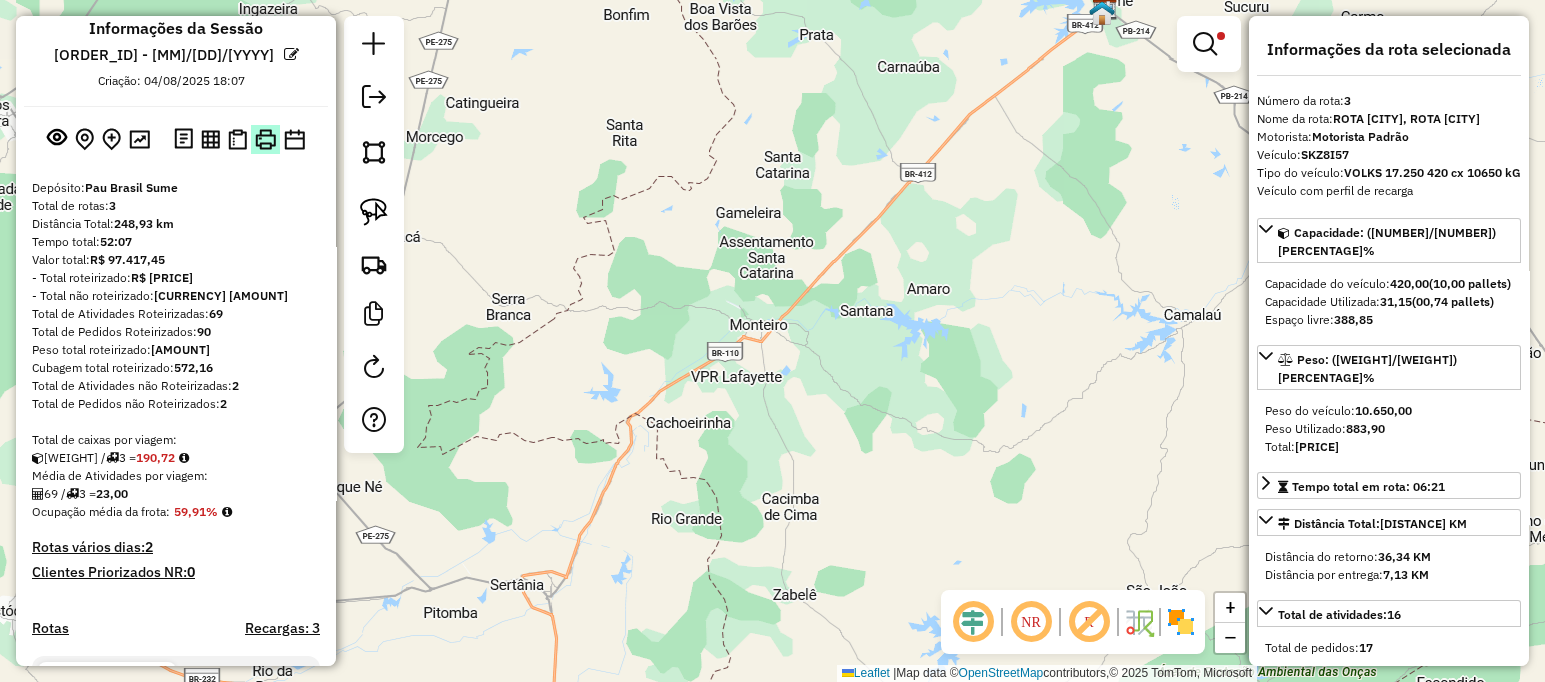 scroll, scrollTop: 0, scrollLeft: 0, axis: both 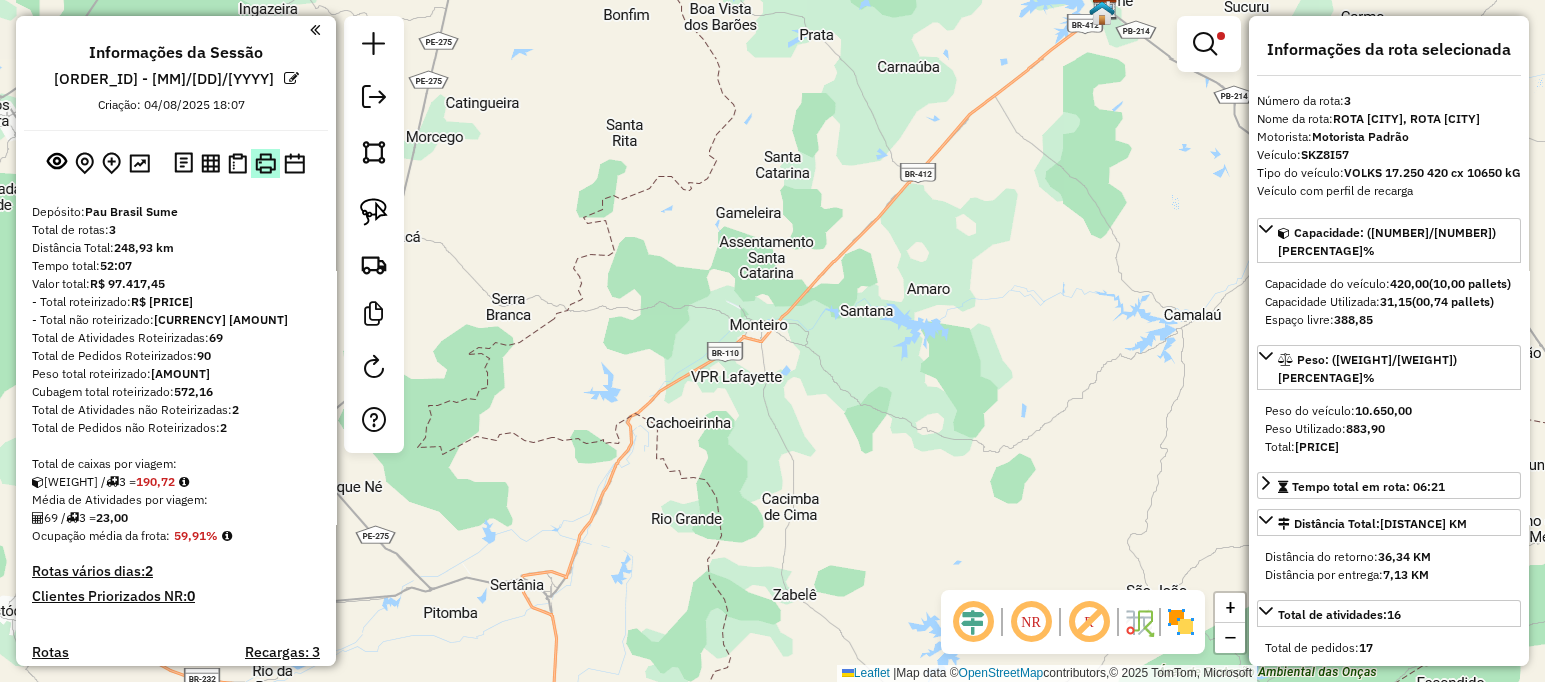 click at bounding box center [265, 163] 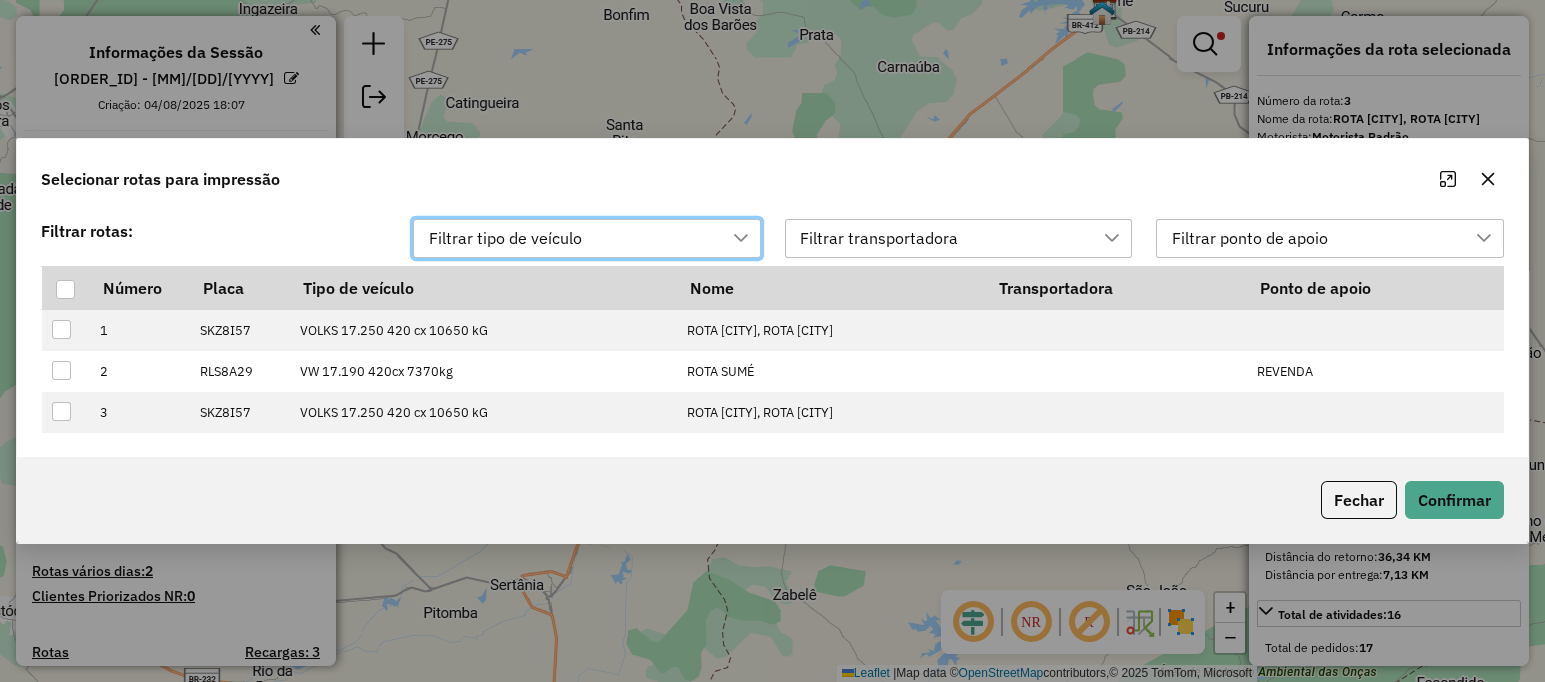 scroll, scrollTop: 14, scrollLeft: 91, axis: both 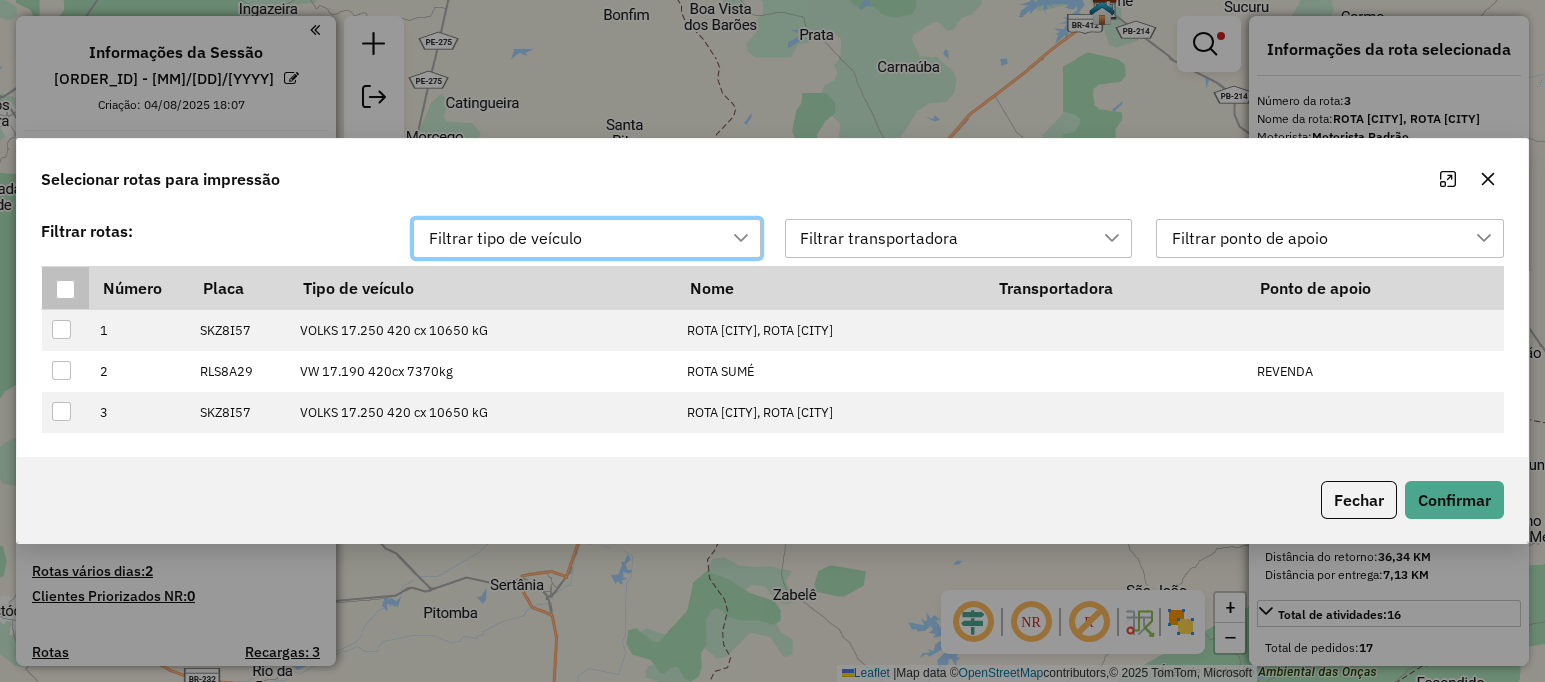 click at bounding box center [65, 289] 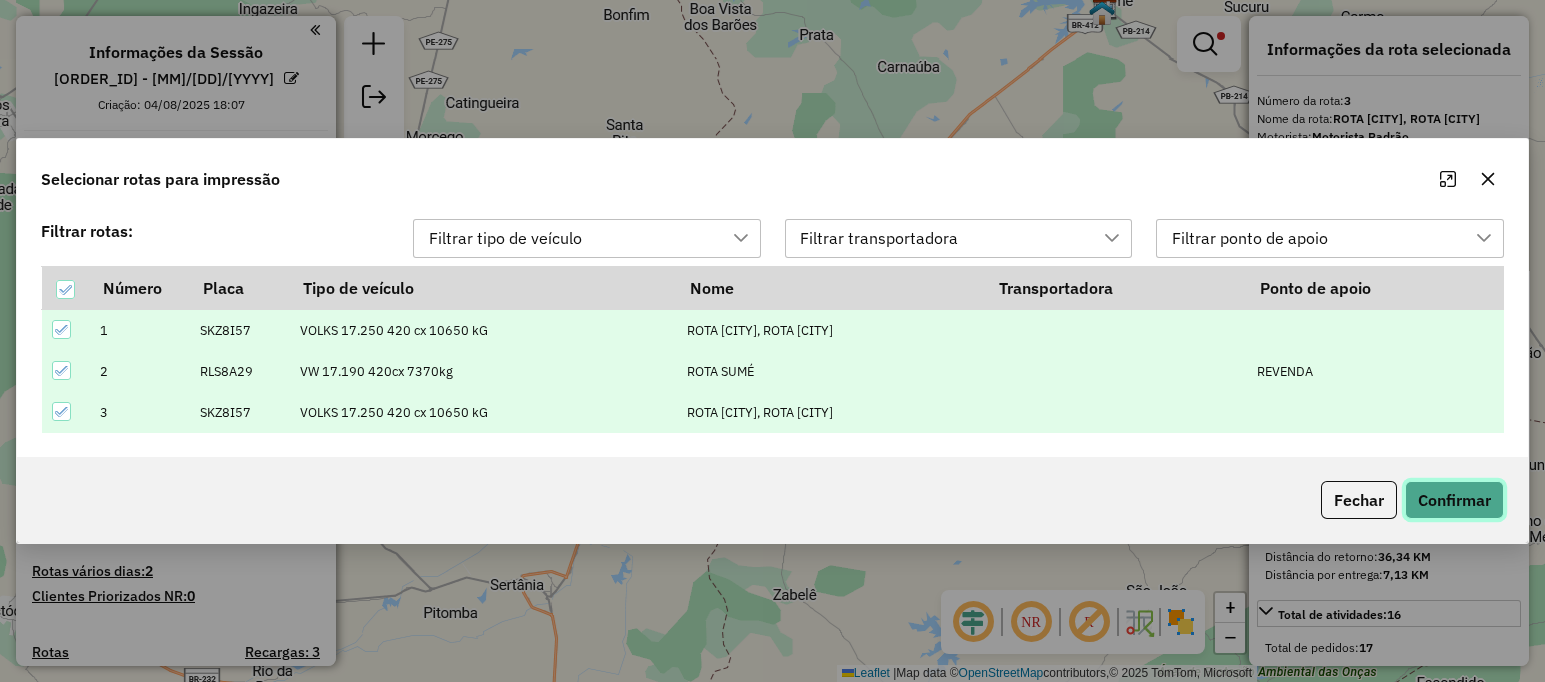 click on "Confirmar" 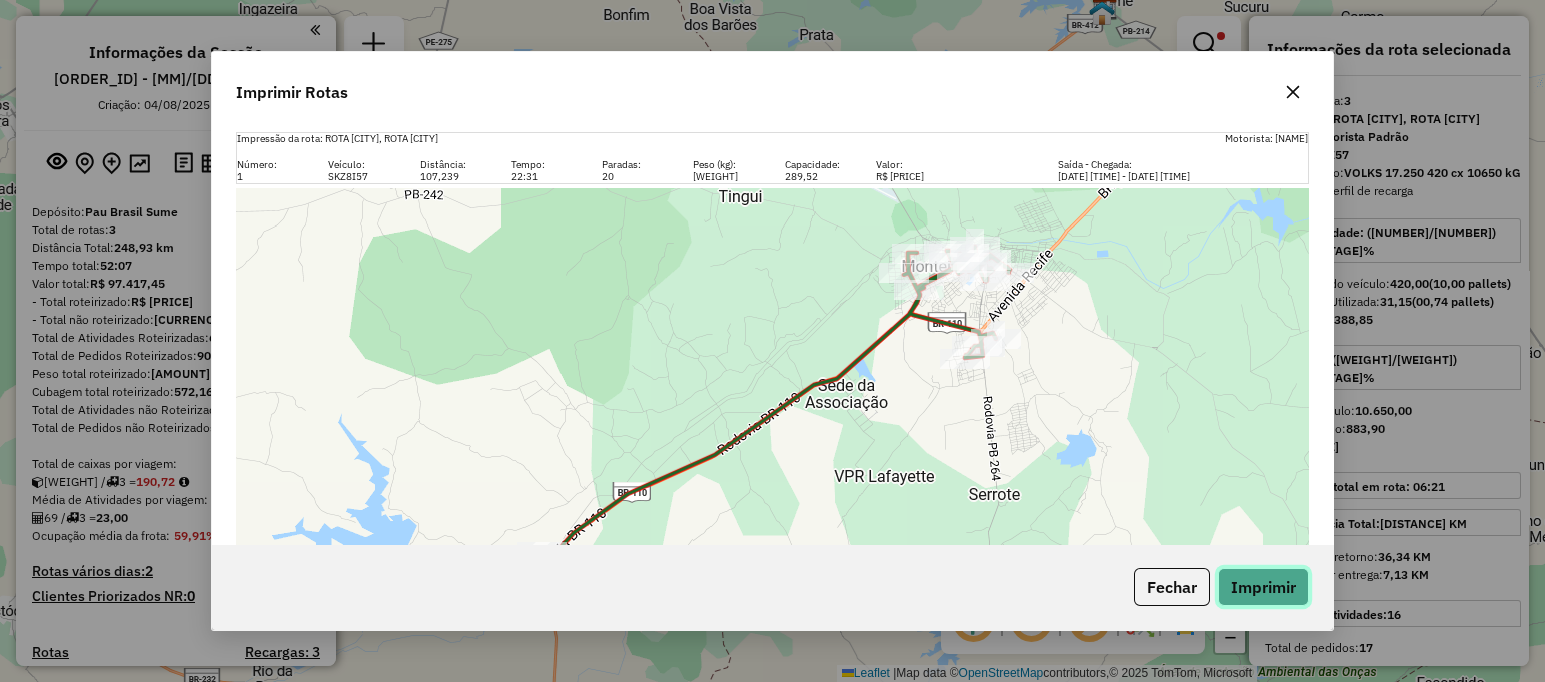 click on "Imprimir" 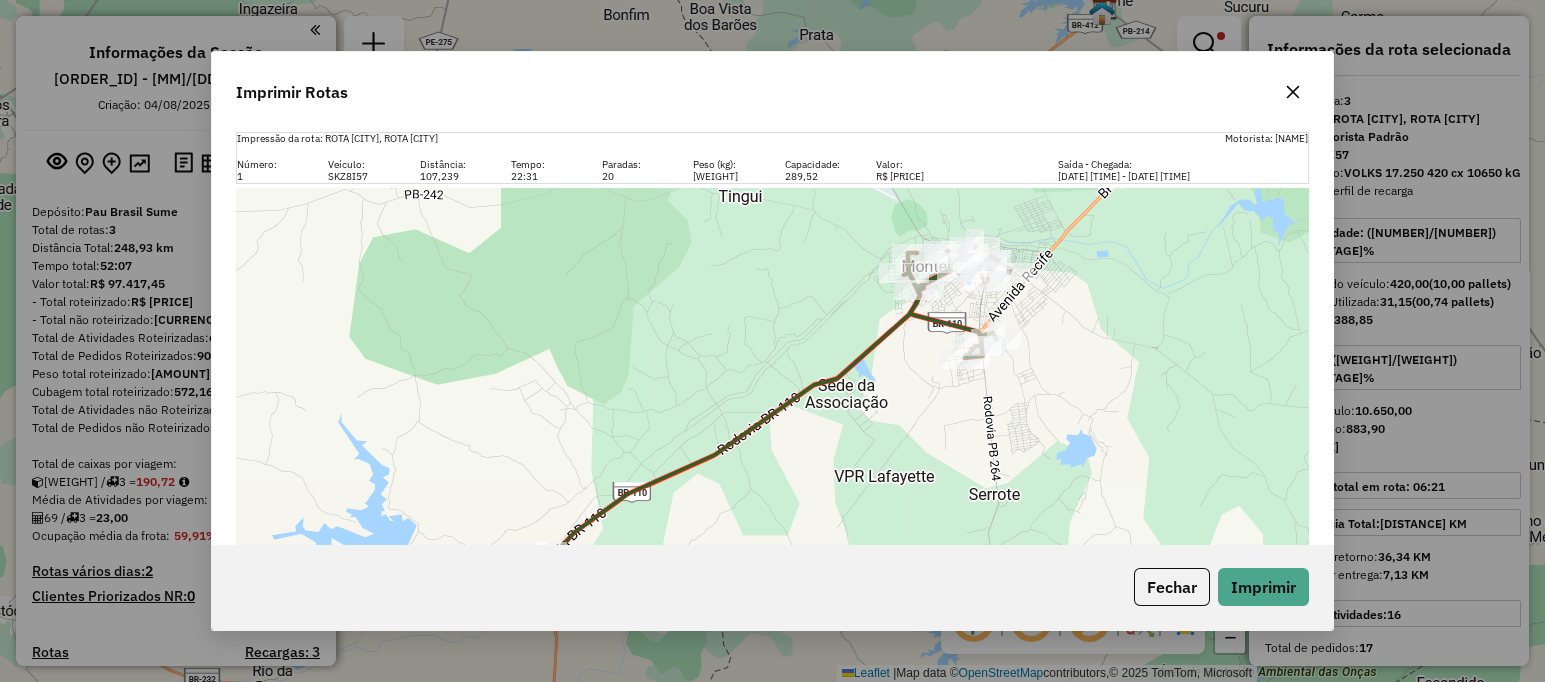 click on "05/08 07:30 - 06/08 06:01" at bounding box center [1137, 177] 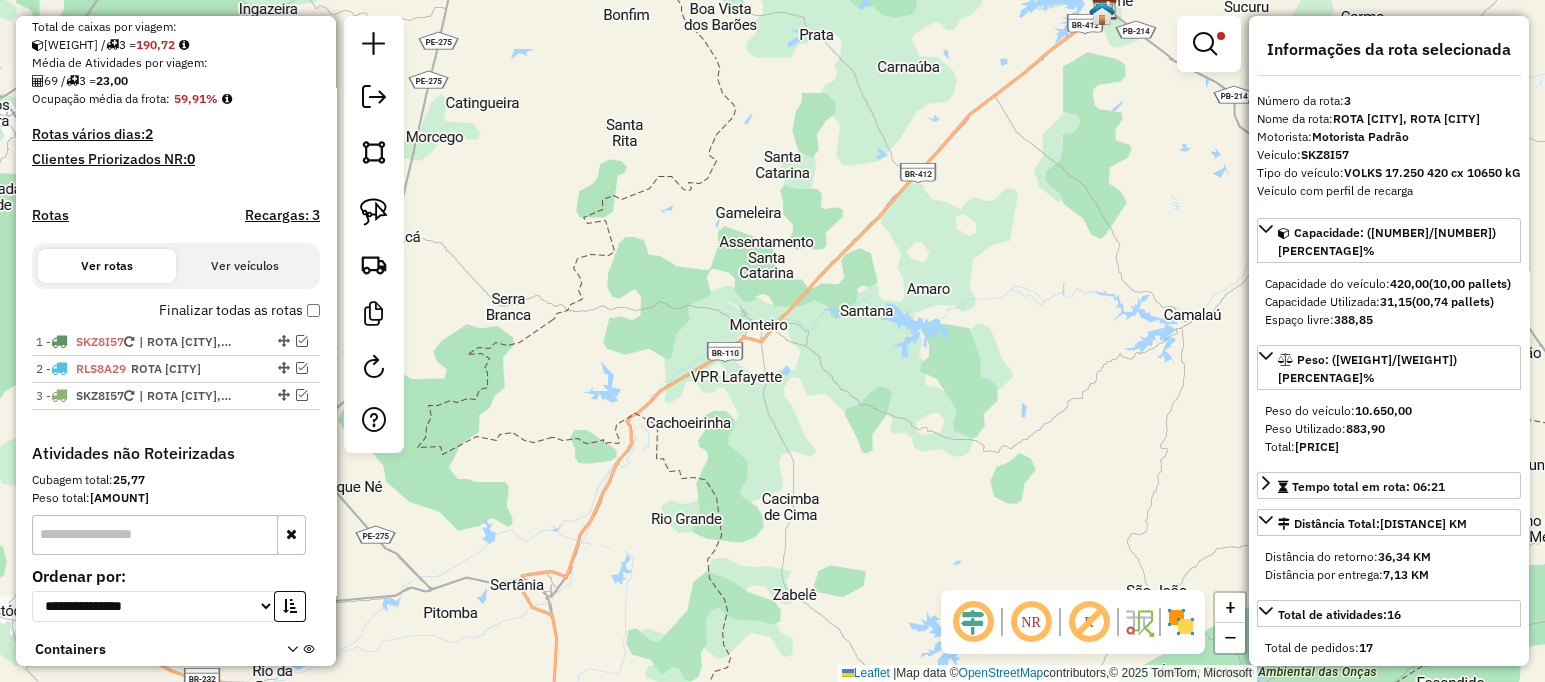 scroll, scrollTop: 404, scrollLeft: 0, axis: vertical 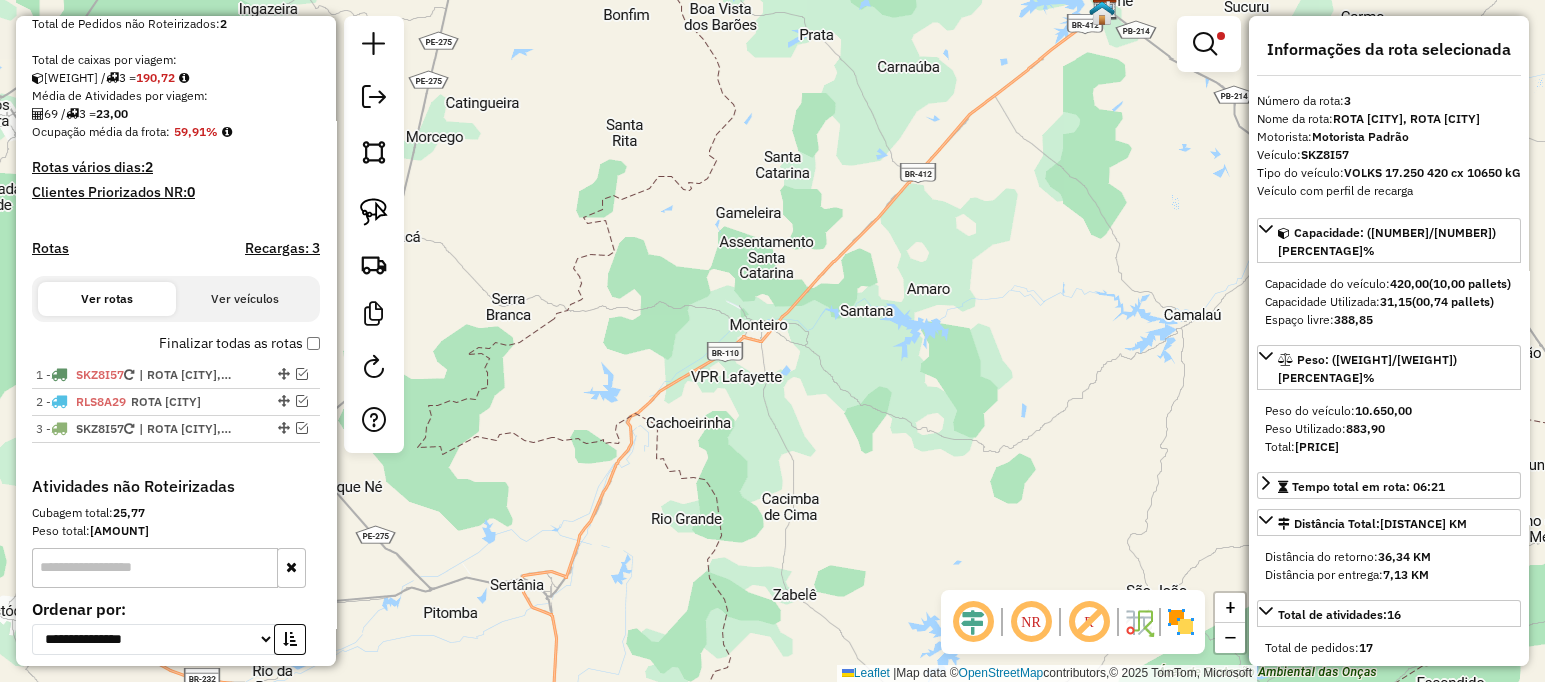 click at bounding box center (302, 428) 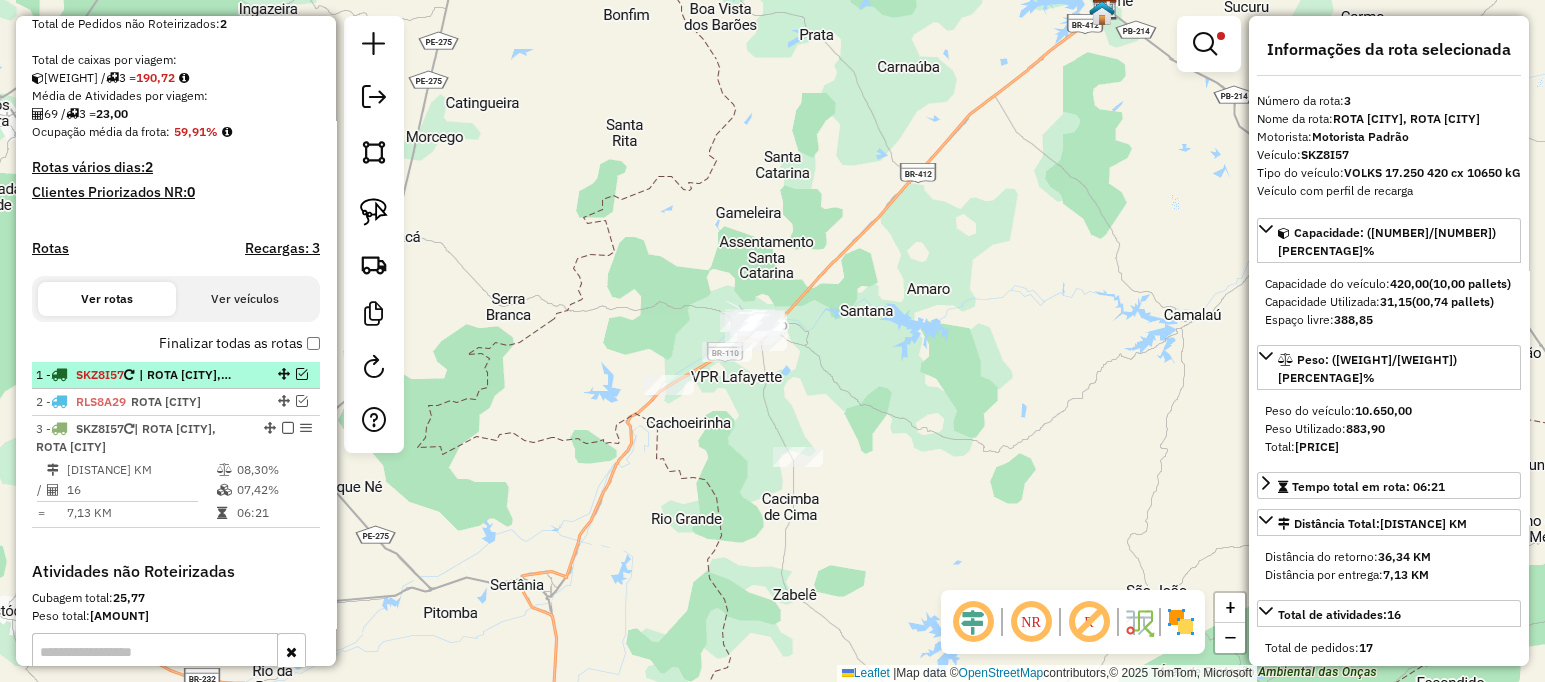 click at bounding box center (302, 374) 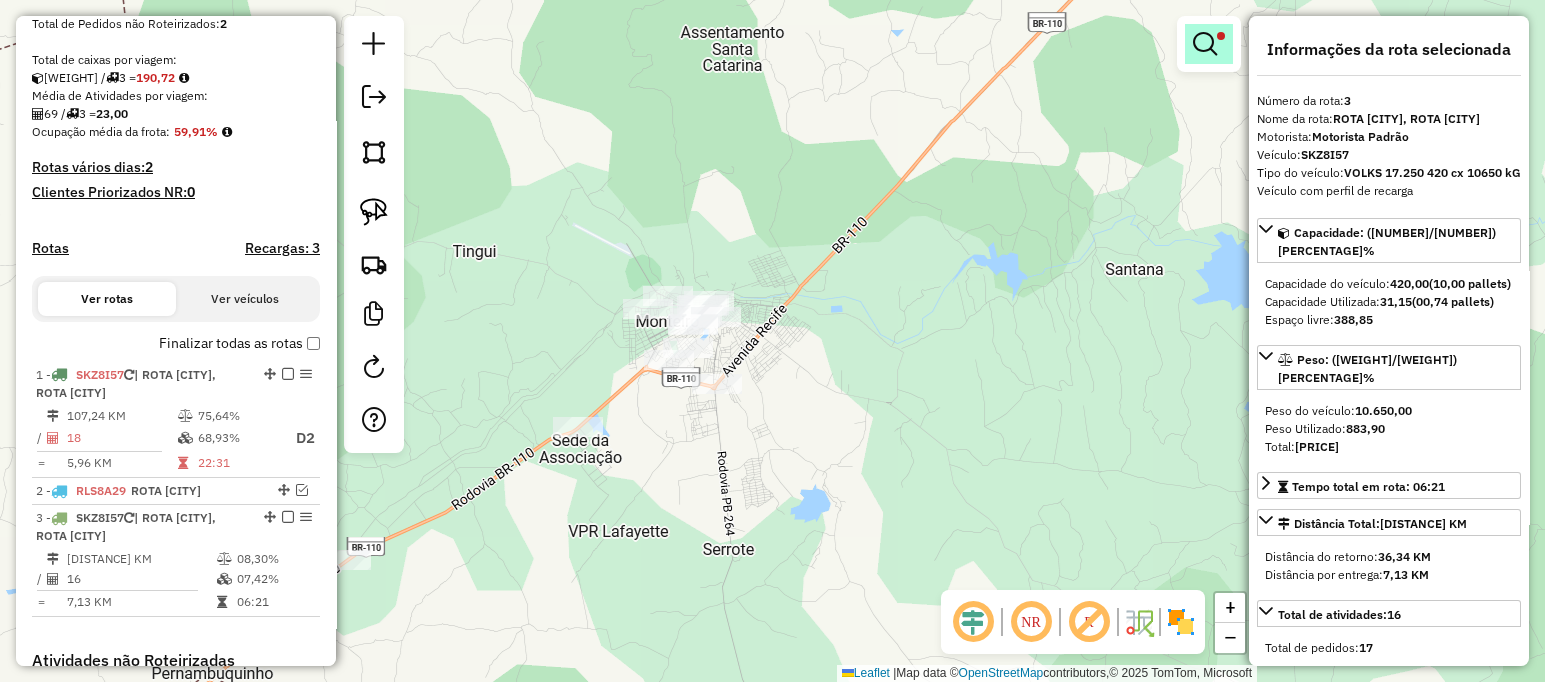 click at bounding box center (1205, 44) 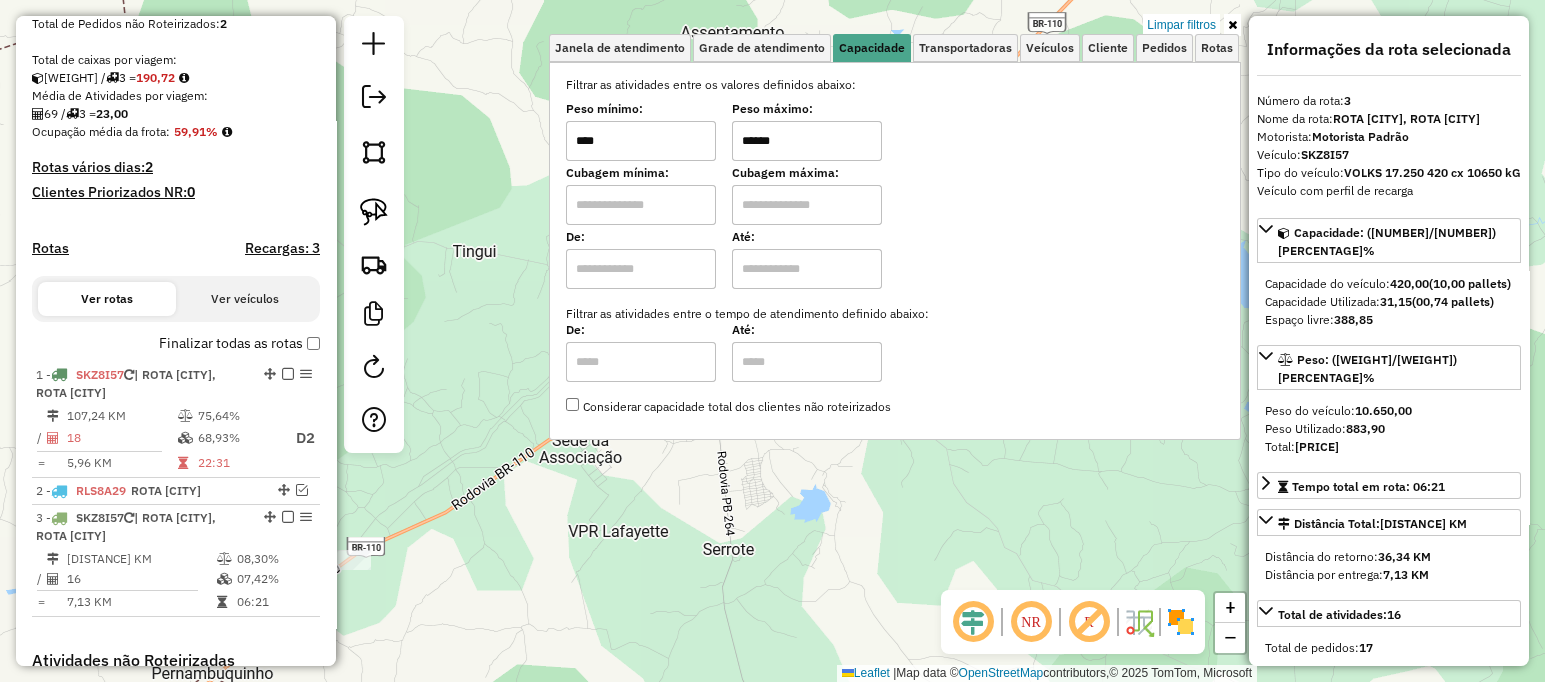 click on "Limpar filtros" at bounding box center [1181, 25] 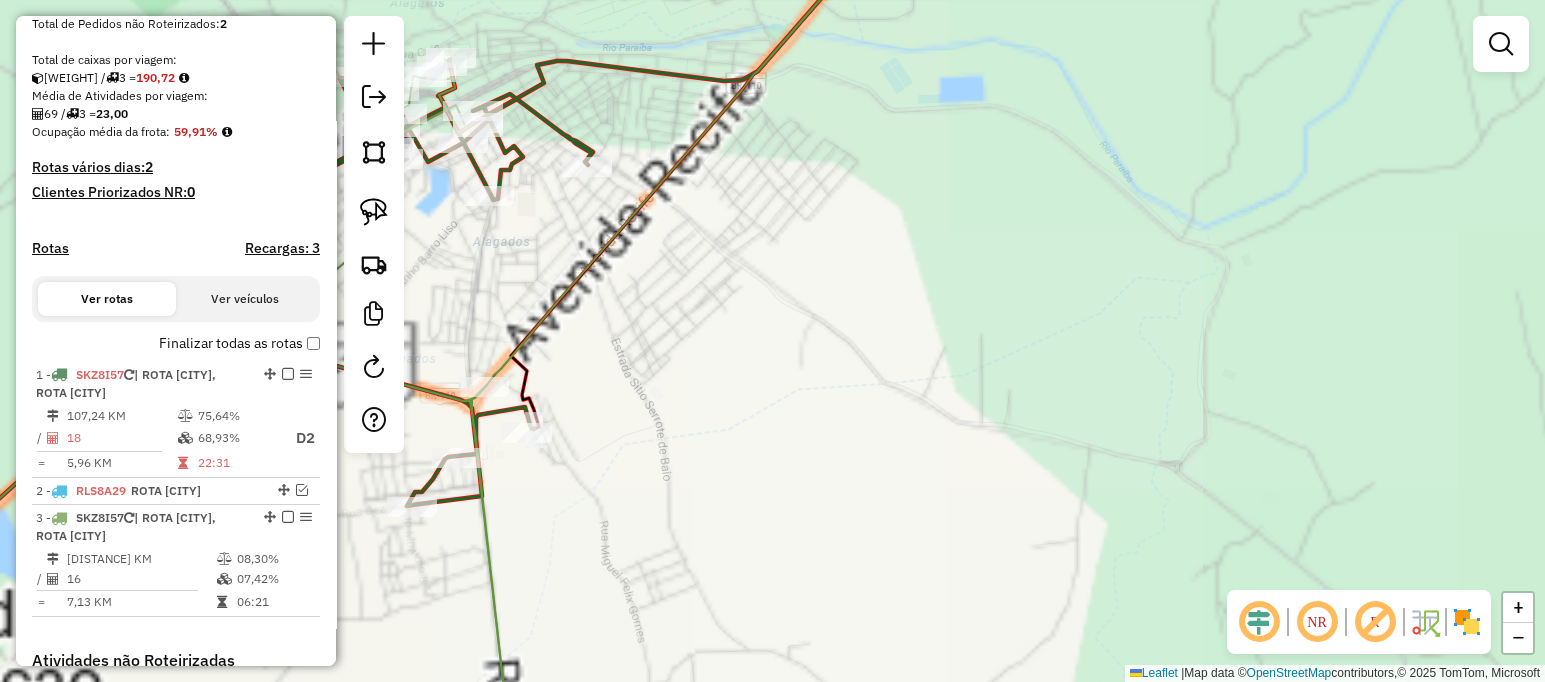 drag, startPoint x: 735, startPoint y: 326, endPoint x: 1070, endPoint y: 361, distance: 336.8234 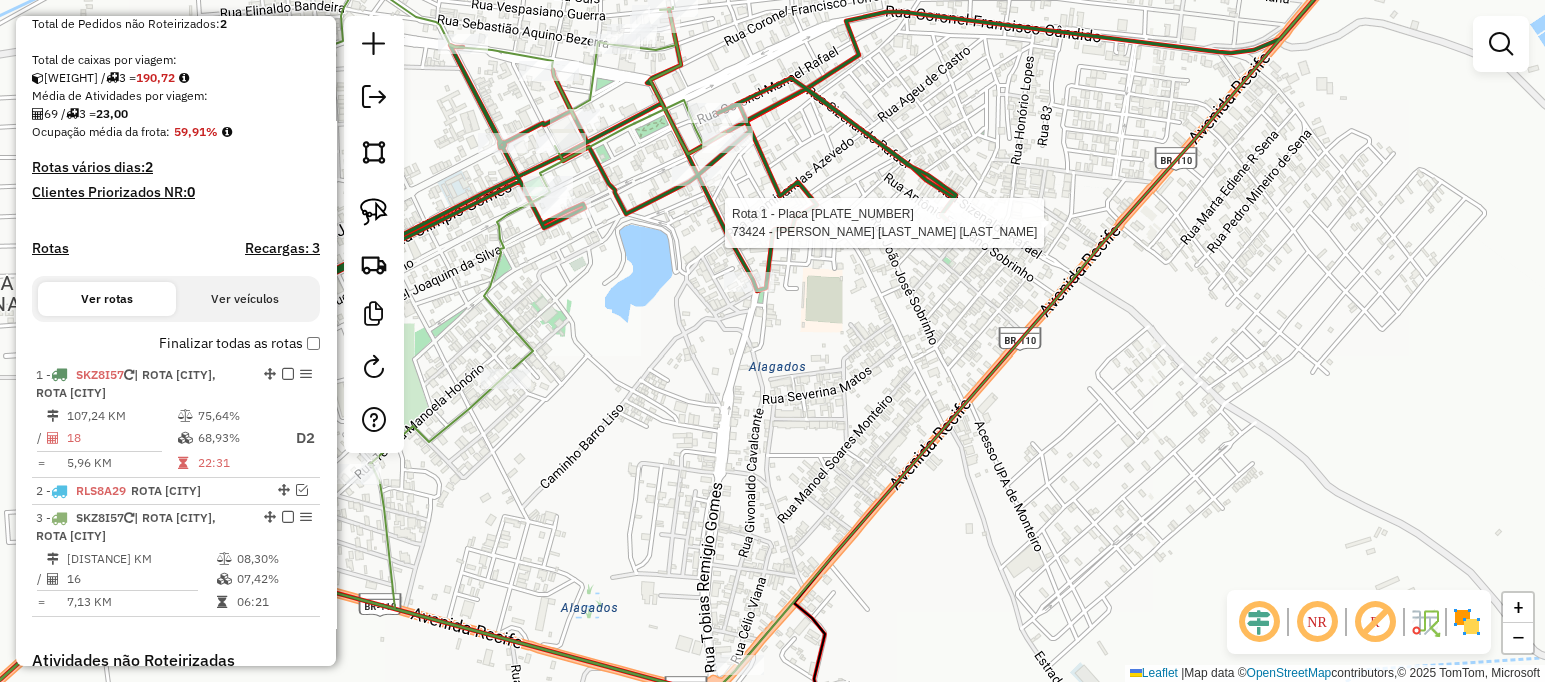 select on "**********" 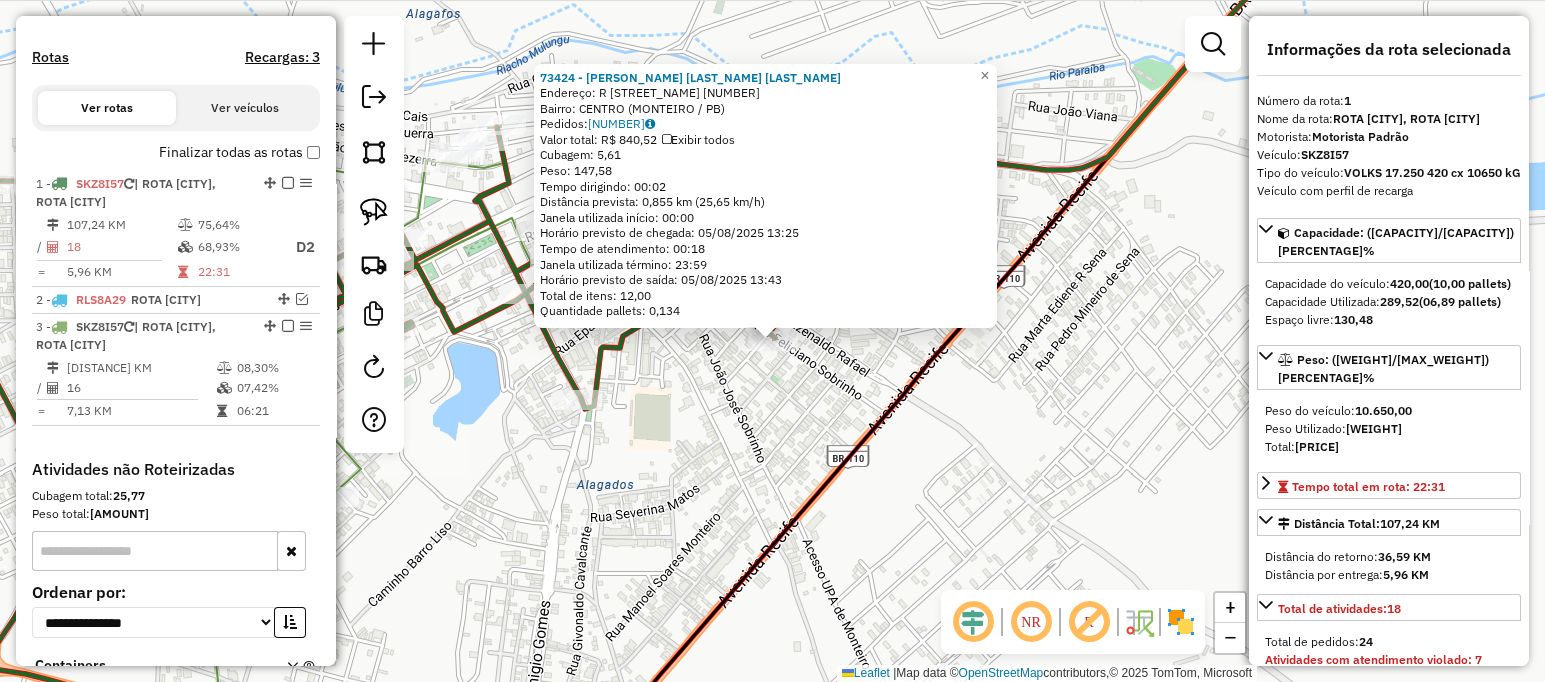scroll, scrollTop: 745, scrollLeft: 0, axis: vertical 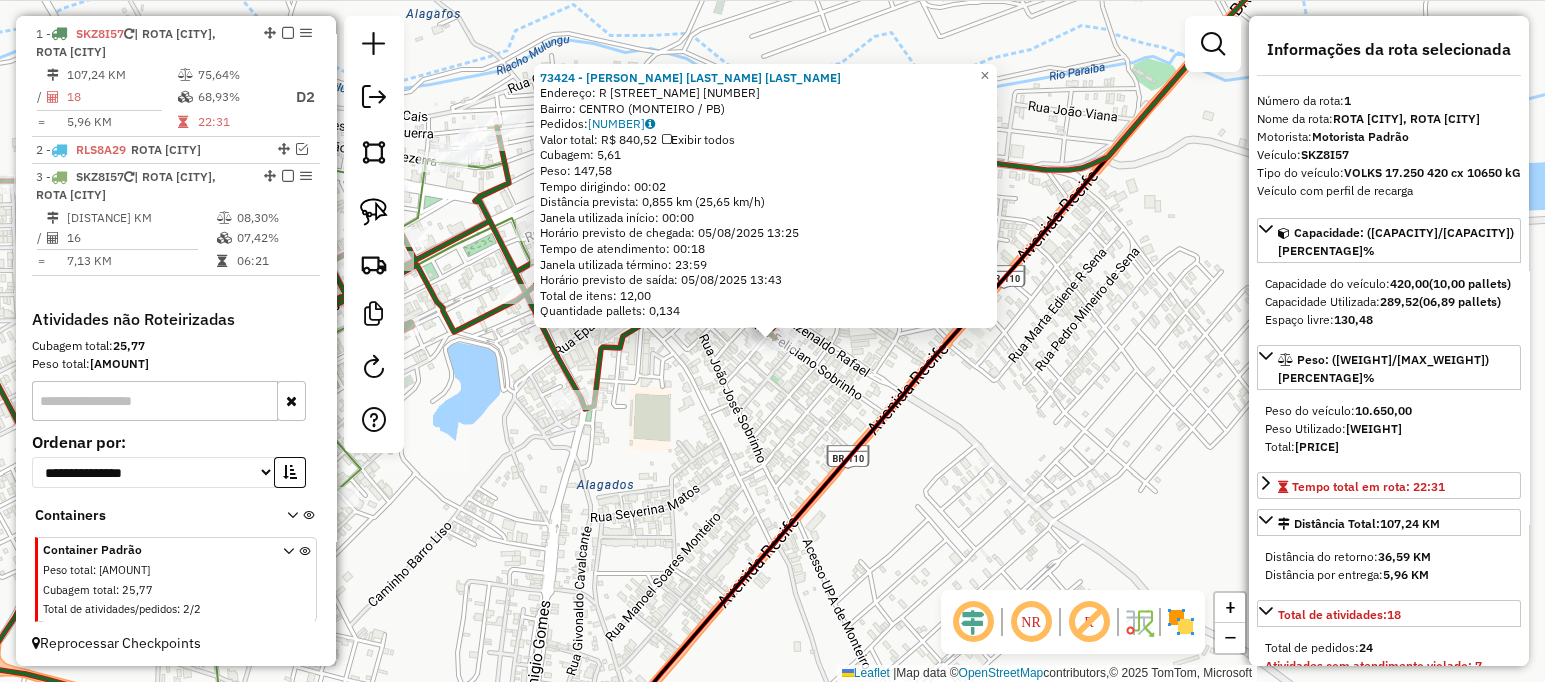 click on "73424 - JOSE MONTEIRO DE MELO  Endereço: R   JOSE GOUVEIA                   5   Bairro: CENTRO (MONTEIRO / PB)   Pedidos:  04871309   Valor total: R$ 840,52   Exibir todos   Cubagem: 5,61  Peso: 147,58  Tempo dirigindo: 00:02   Distância prevista: 0,855 km (25,65 km/h)   Janela utilizada início: 00:00   Horário previsto de chegada: 05/08/2025 13:25   Tempo de atendimento: 00:18   Janela utilizada término: 23:59   Horário previsto de saída: 05/08/2025 13:43   Total de itens: 12,00   Quantidade pallets: 0,134  × Janela de atendimento Grade de atendimento Capacidade Transportadoras Veículos Cliente Pedidos  Rotas Selecione os dias de semana para filtrar as janelas de atendimento  Seg   Ter   Qua   Qui   Sex   Sáb   Dom  Informe o período da janela de atendimento: De: Até:  Filtrar exatamente a janela do cliente  Considerar janela de atendimento padrão  Selecione os dias de semana para filtrar as grades de atendimento  Seg   Ter   Qua   Qui   Sex   Sáb   Dom   Peso mínimo:   Peso máximo:   De:  +" 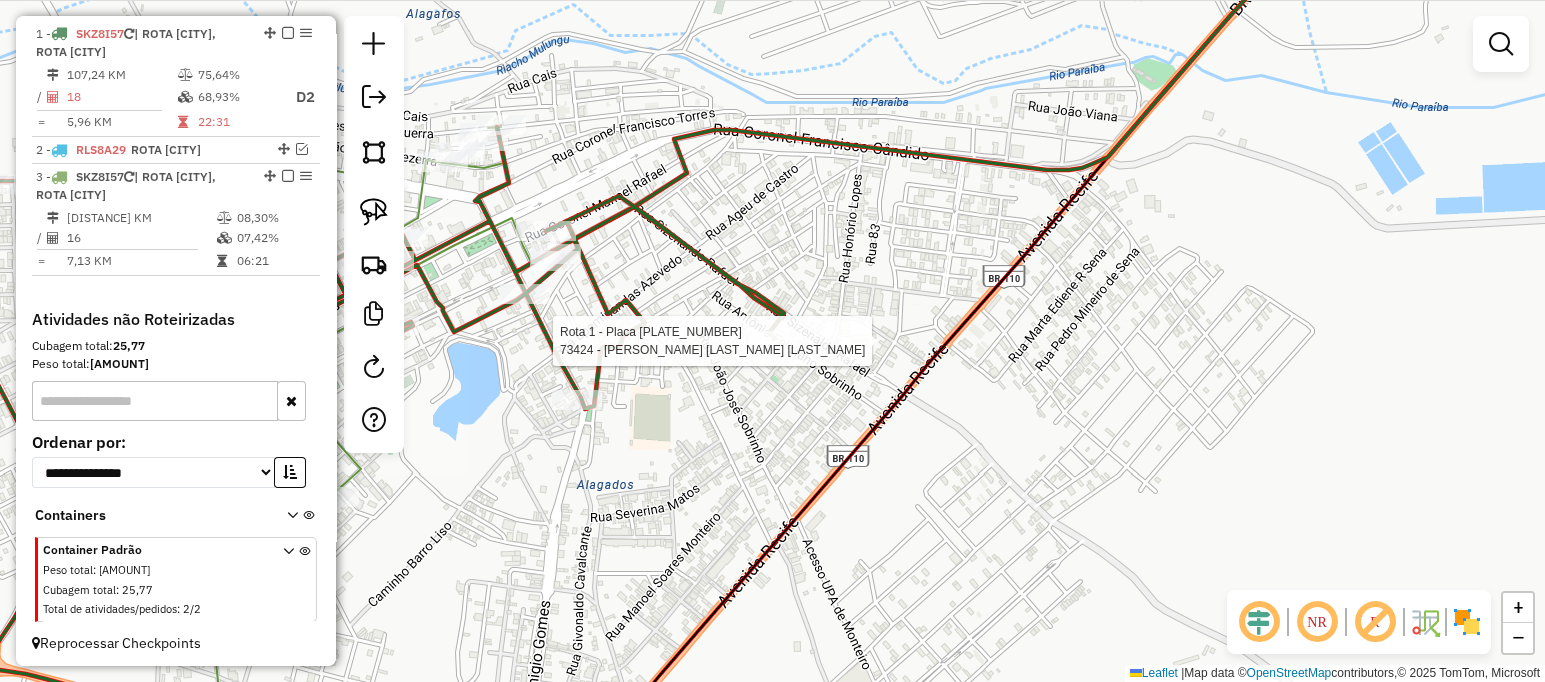 select on "**********" 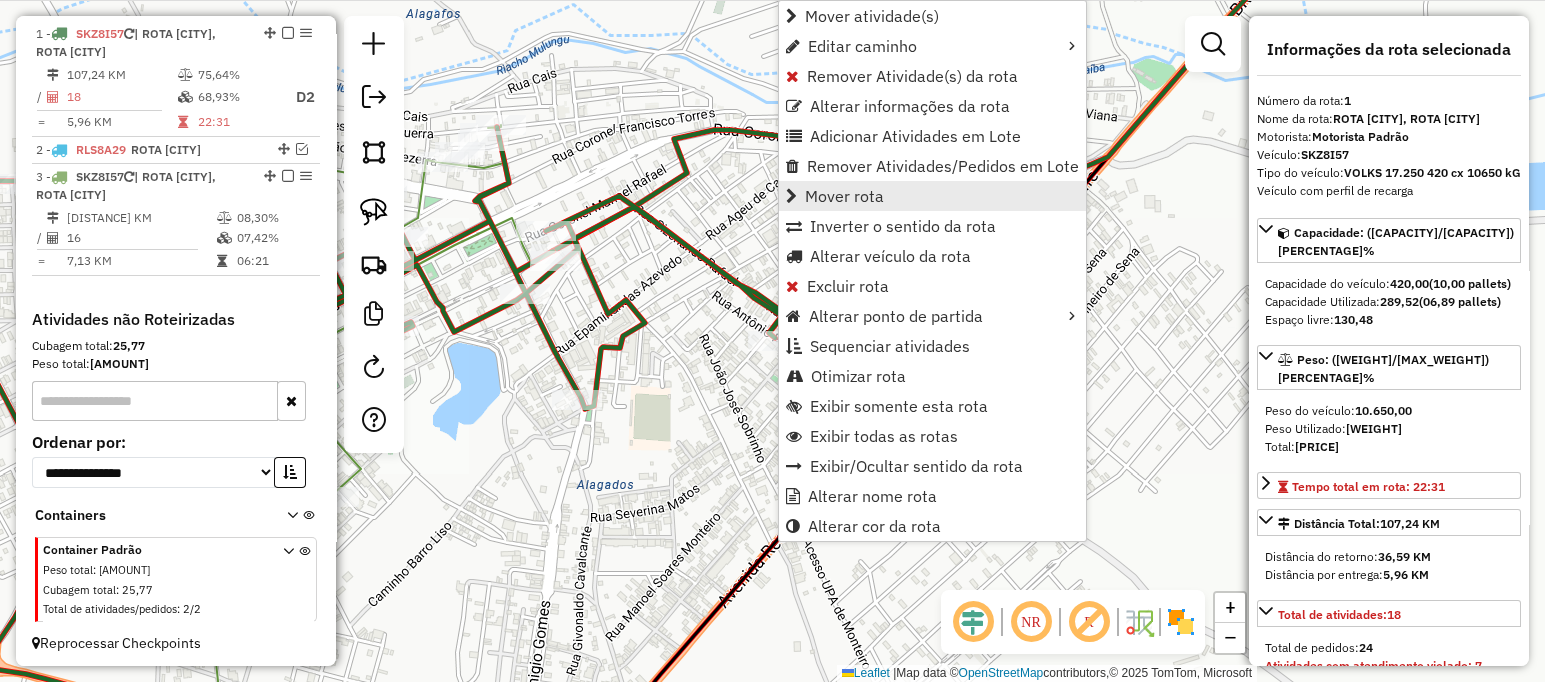 click on "Mover rota" at bounding box center [844, 196] 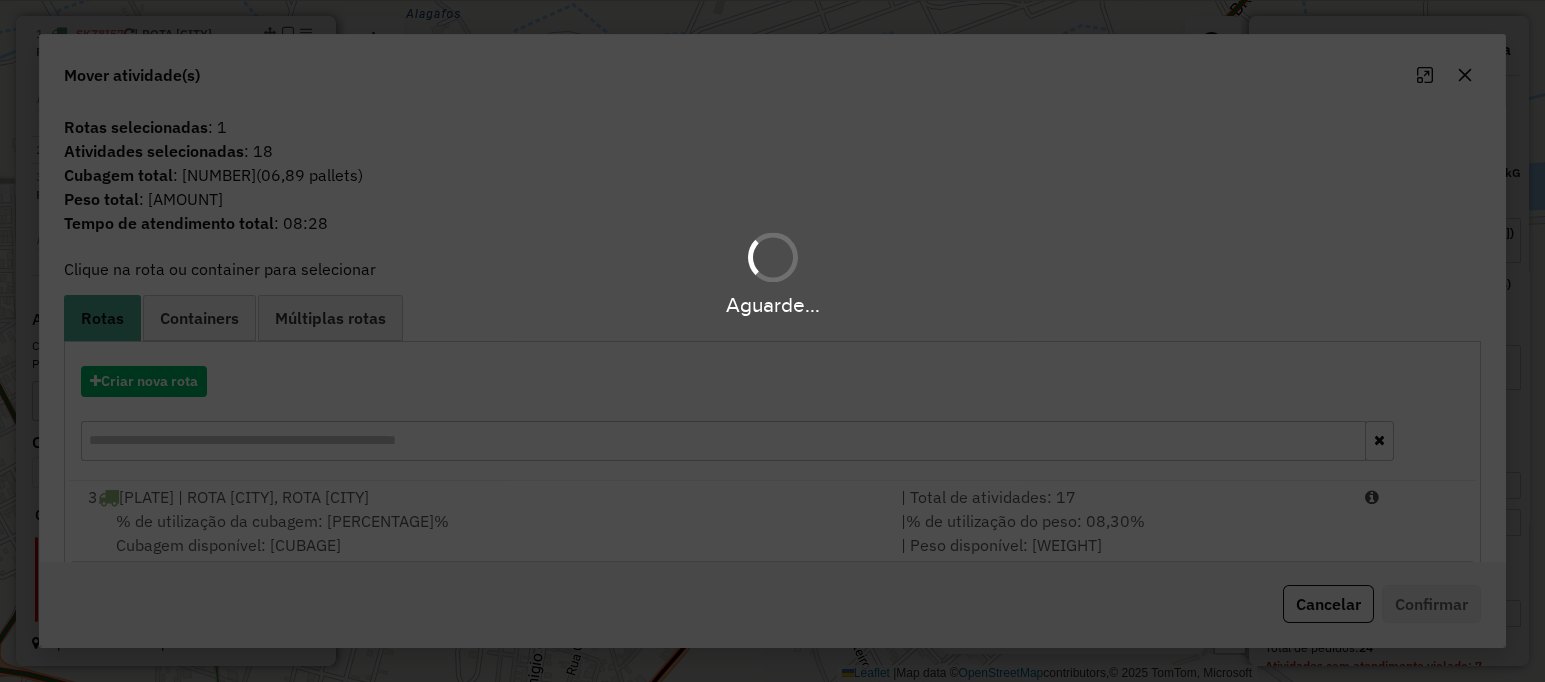 click on "Aguarde..." at bounding box center [772, 341] 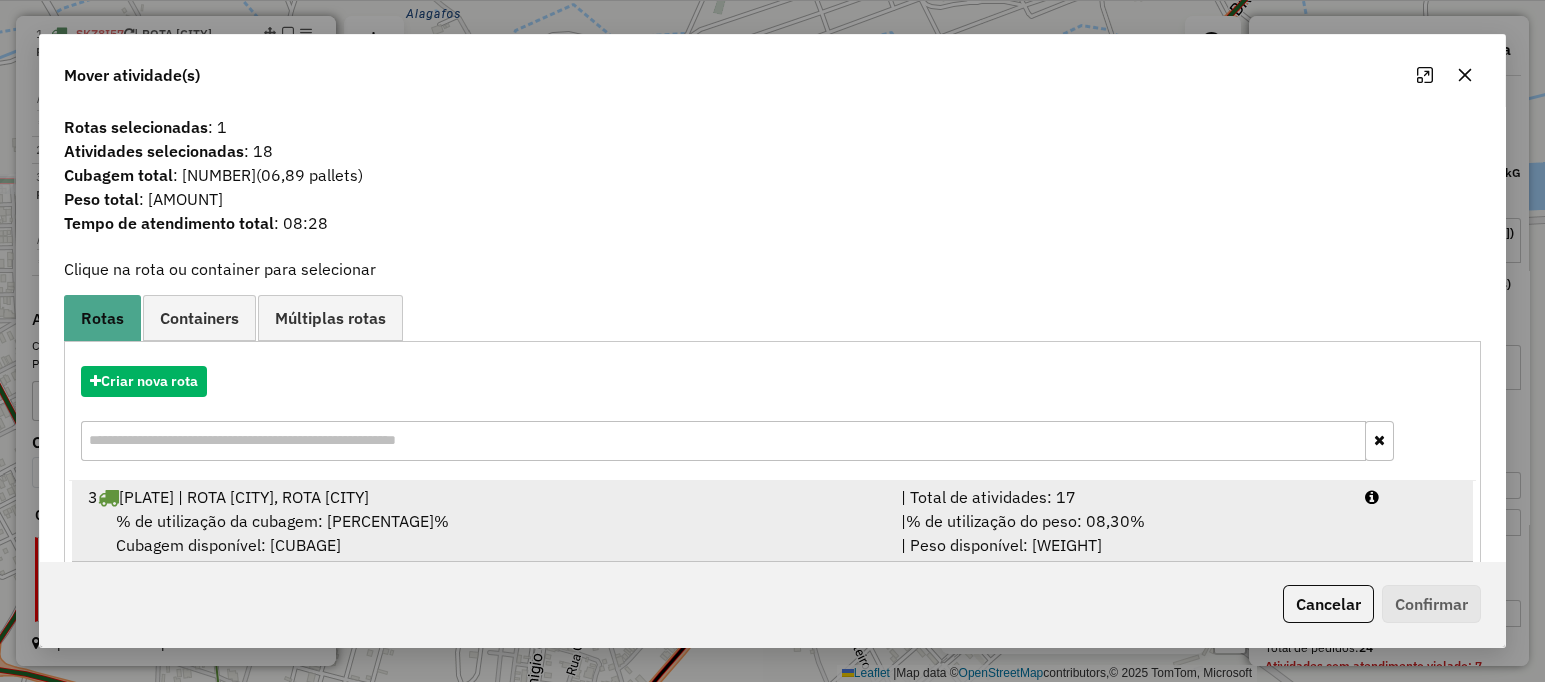 click on "% de utilização da cubagem: 07,42%  Cubagem disponível: 388,85" at bounding box center [482, 533] 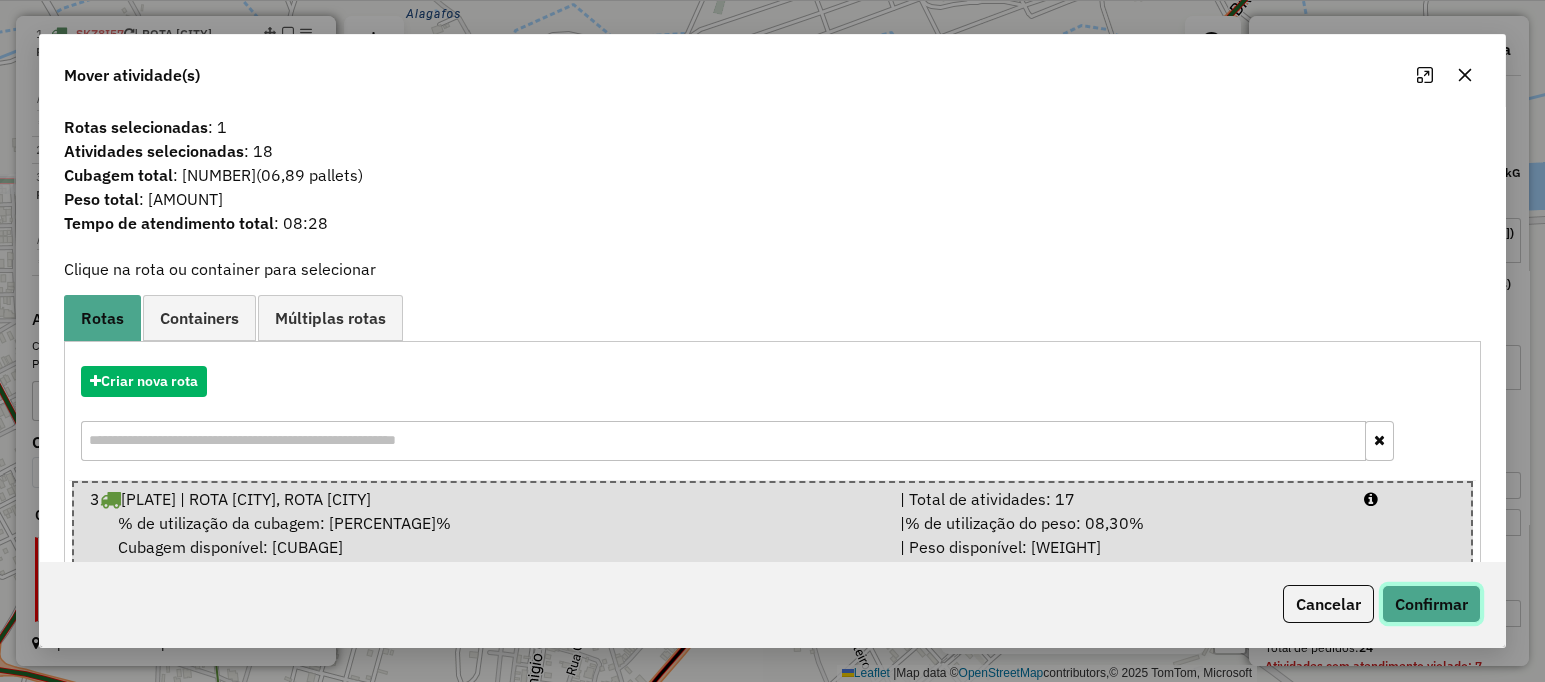 click on "Confirmar" 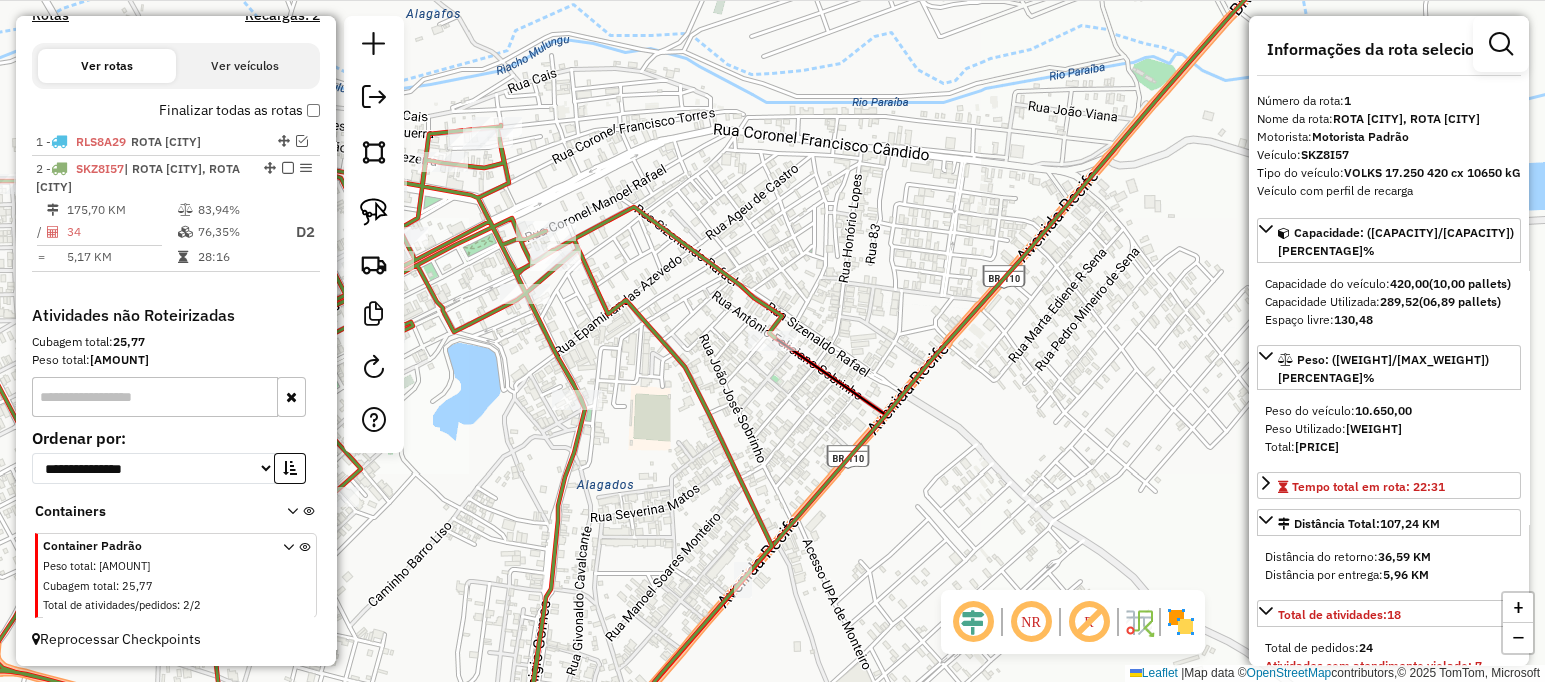 scroll, scrollTop: 634, scrollLeft: 0, axis: vertical 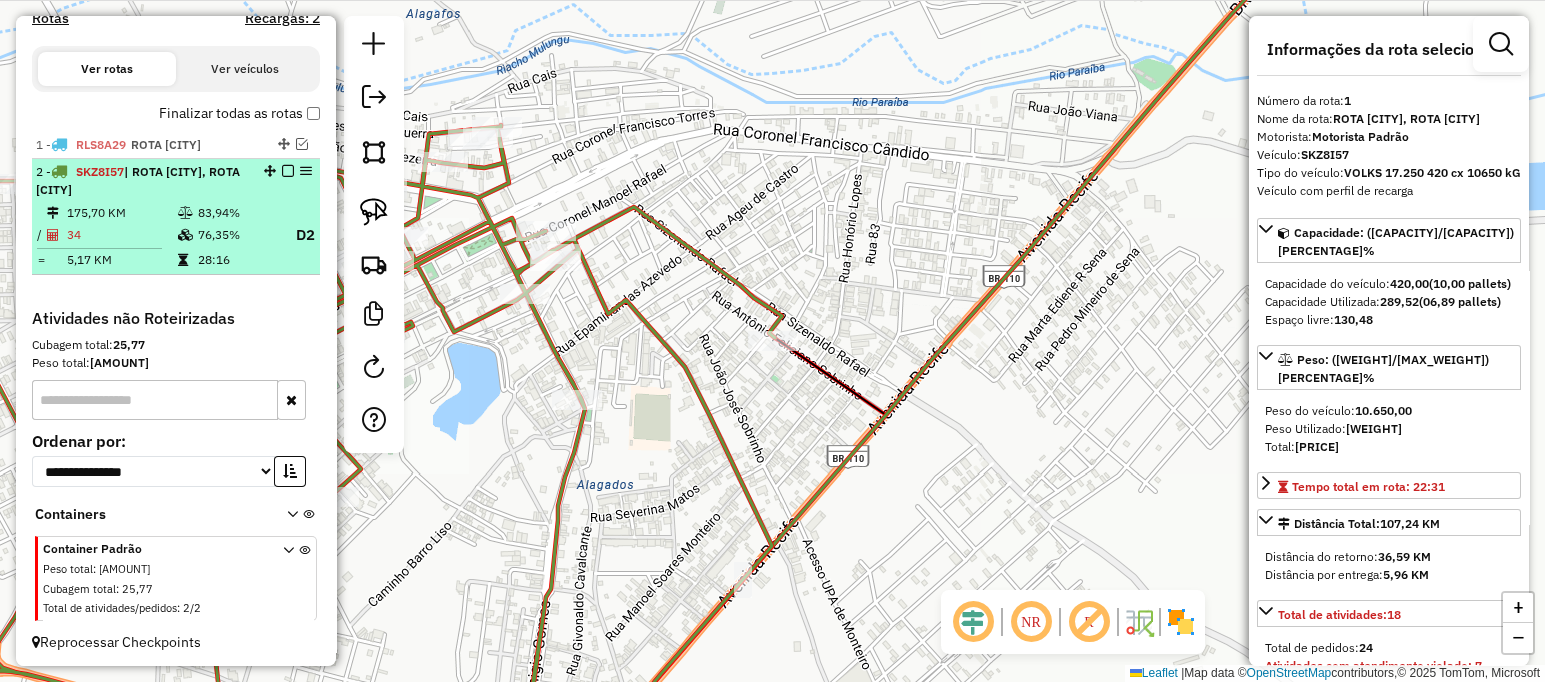 click at bounding box center (288, 171) 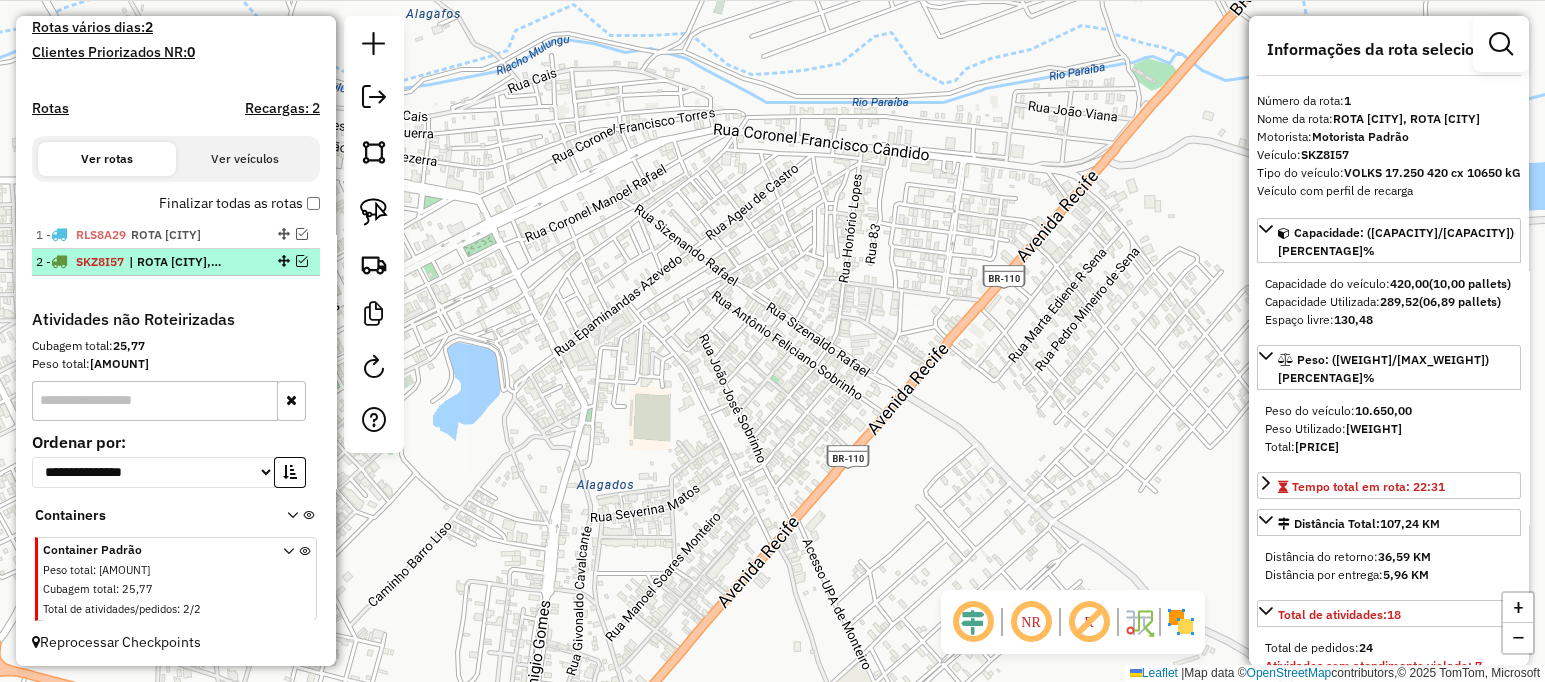 click at bounding box center [302, 261] 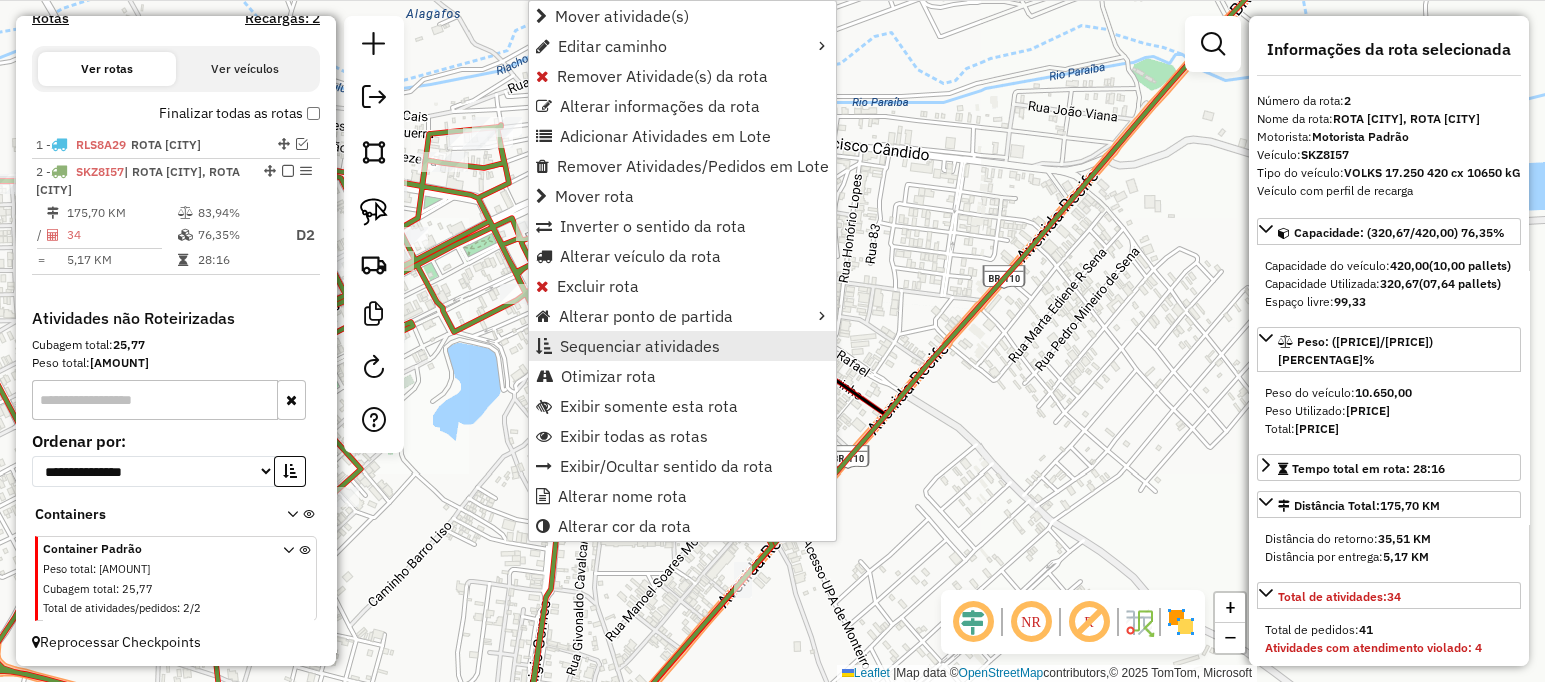 click on "Sequenciar atividades" at bounding box center [640, 346] 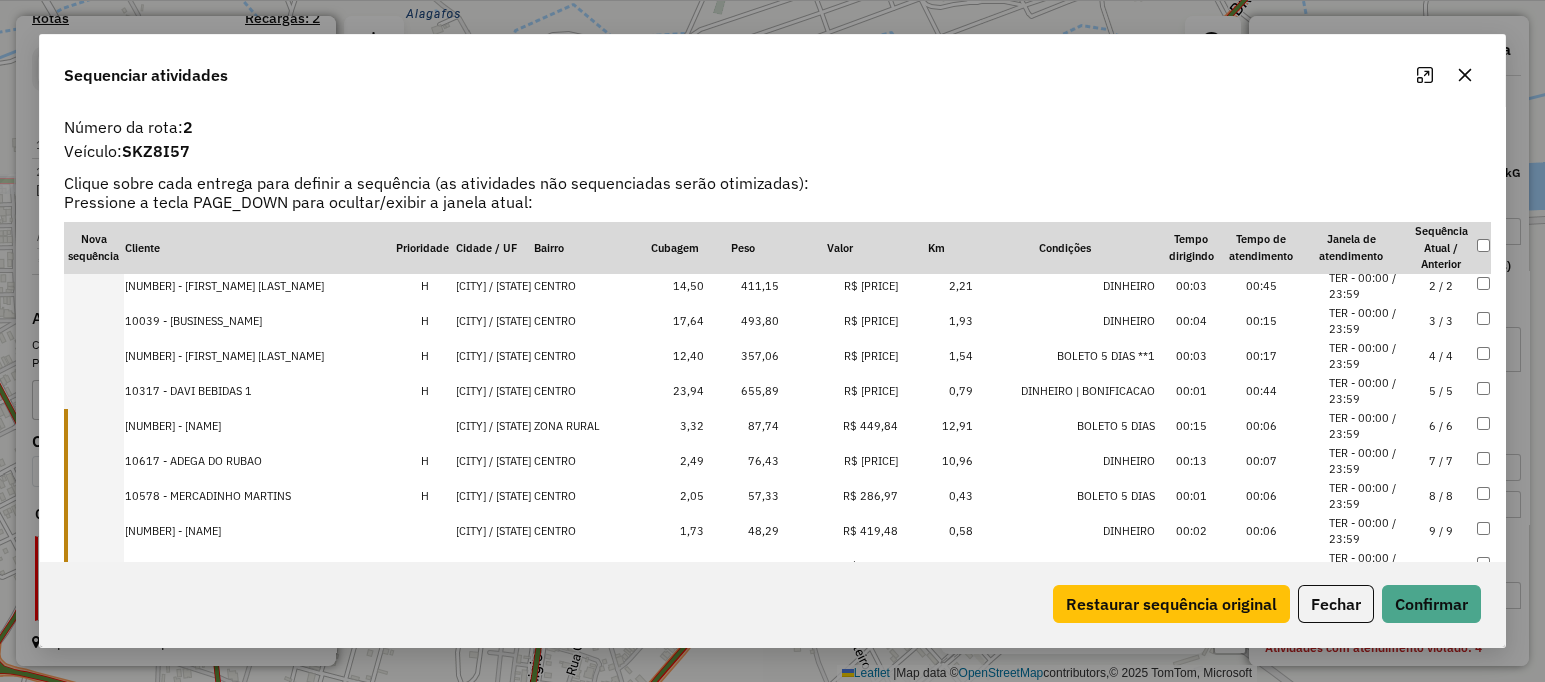 scroll, scrollTop: 0, scrollLeft: 0, axis: both 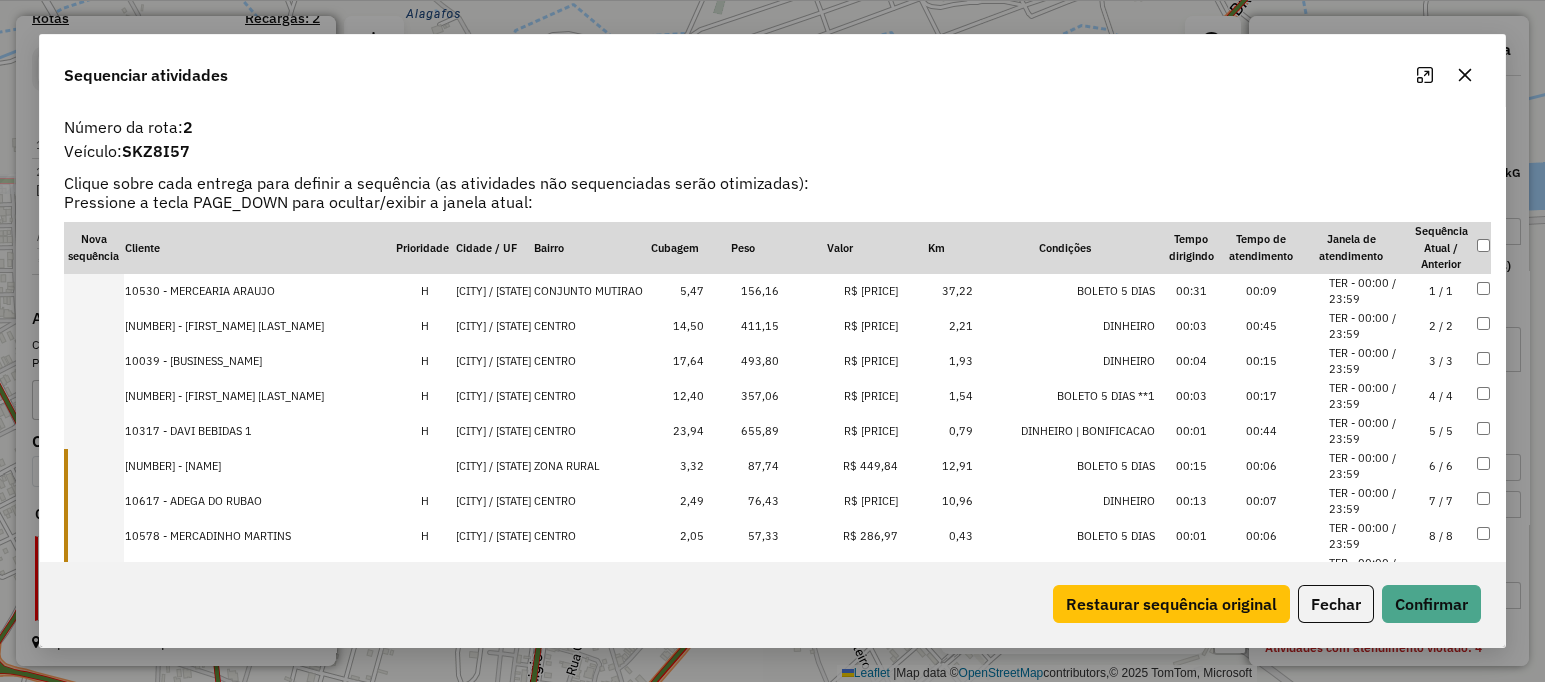 click at bounding box center [94, 466] 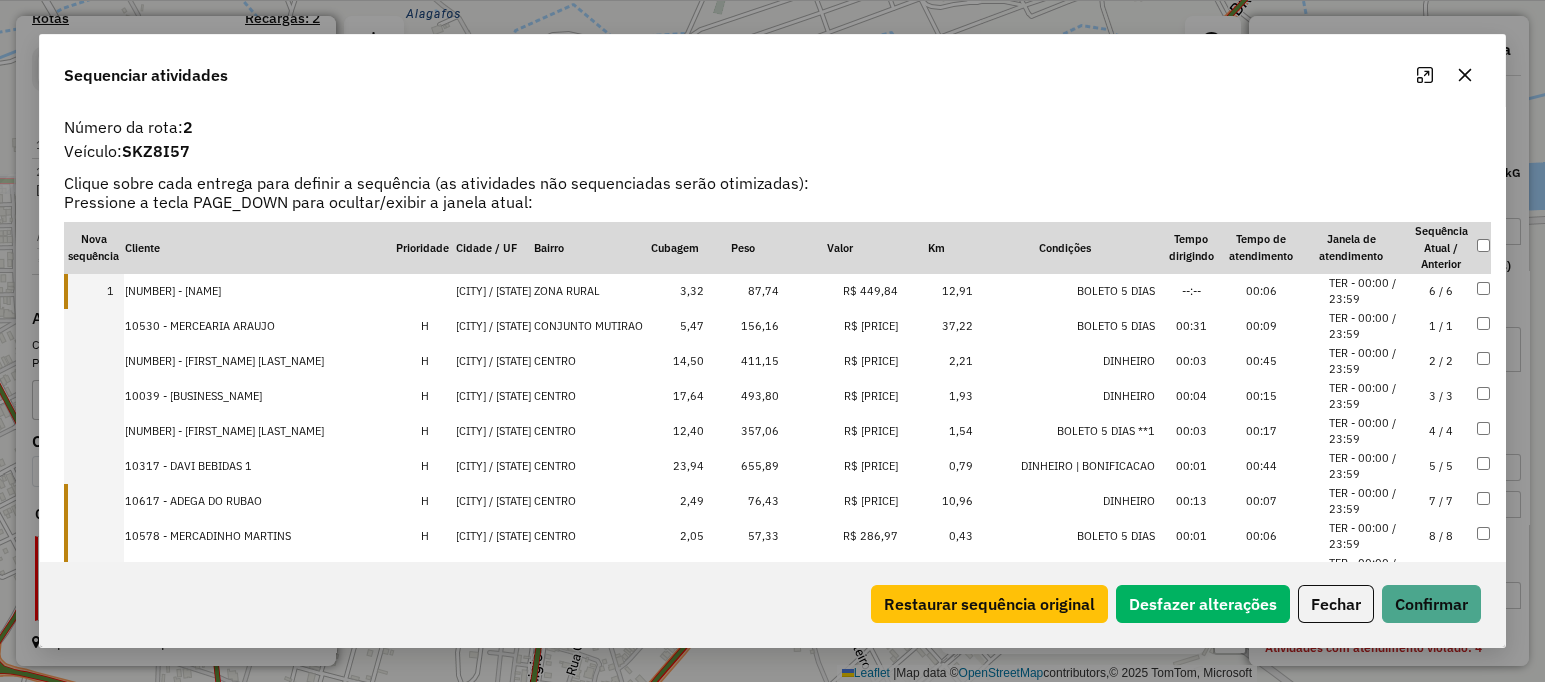click on "10617 - ADEGA DO RUBAO" at bounding box center [260, 501] 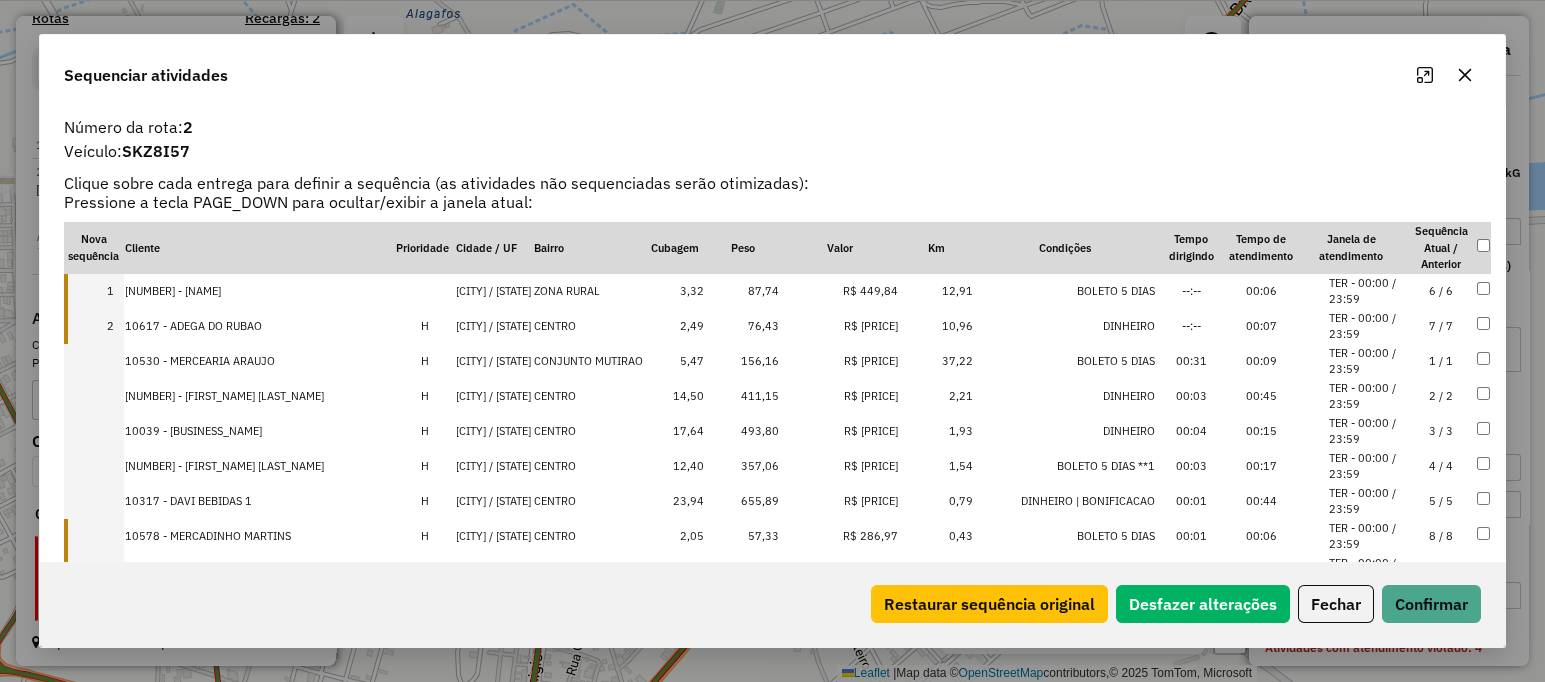 scroll, scrollTop: 166, scrollLeft: 0, axis: vertical 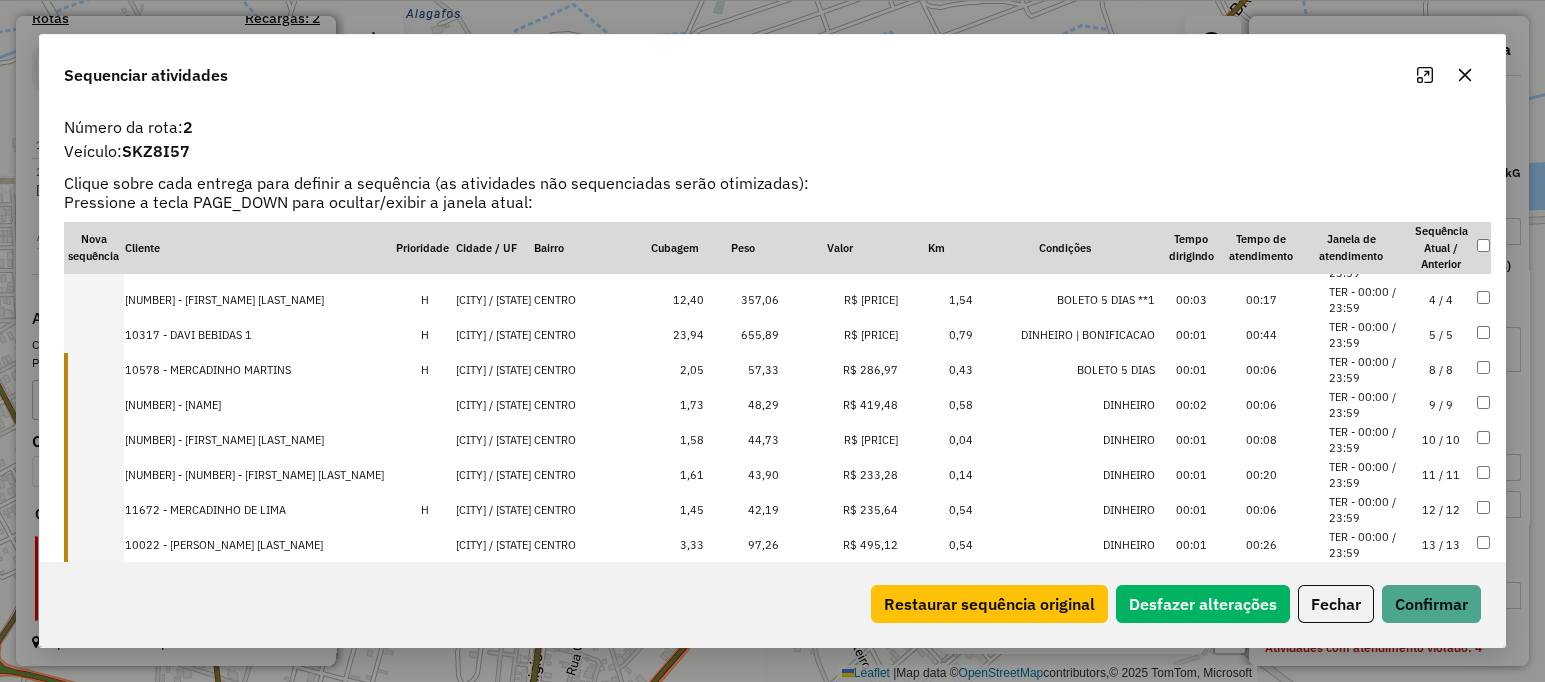 click on "10578 - MERCADINHO MARTINS" at bounding box center [260, 370] 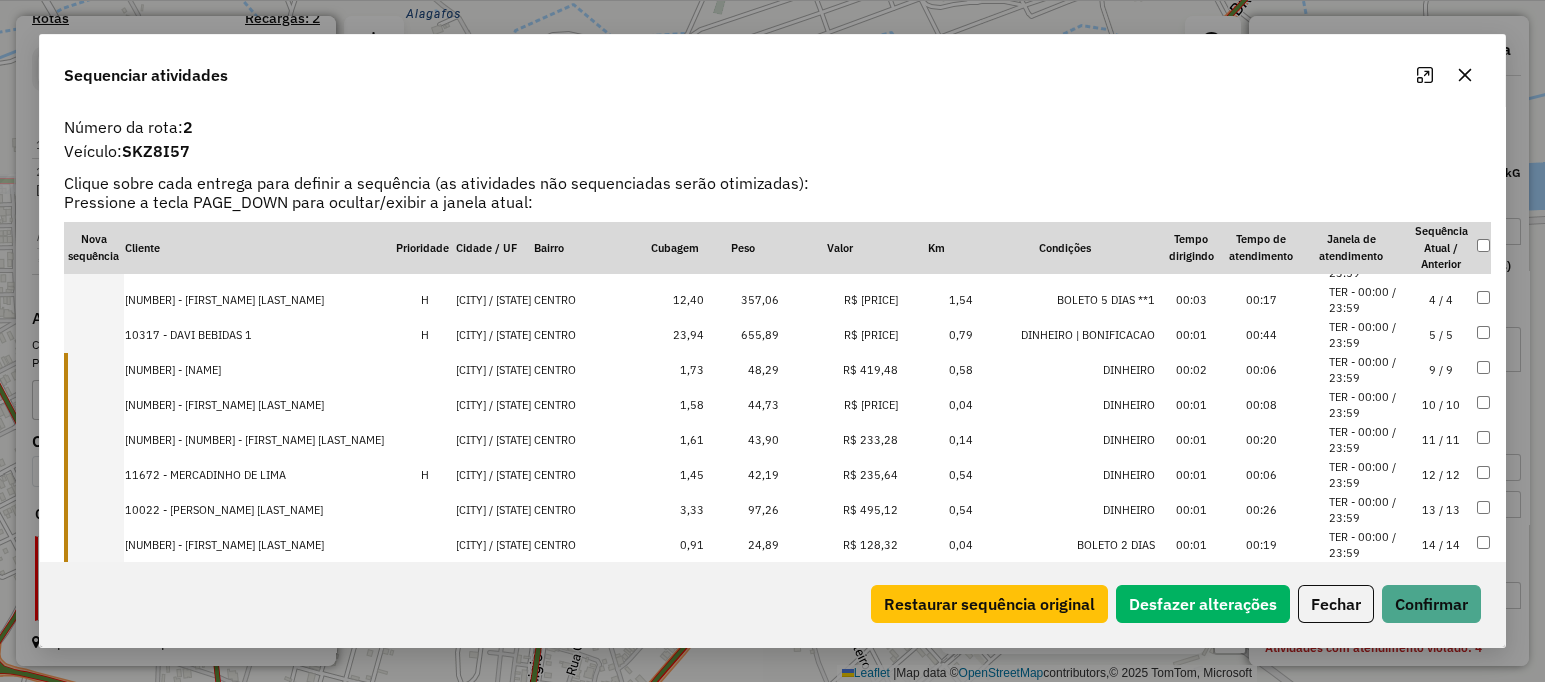 click on "11248 - DISTRIBUIDORA FREITA" at bounding box center [260, 370] 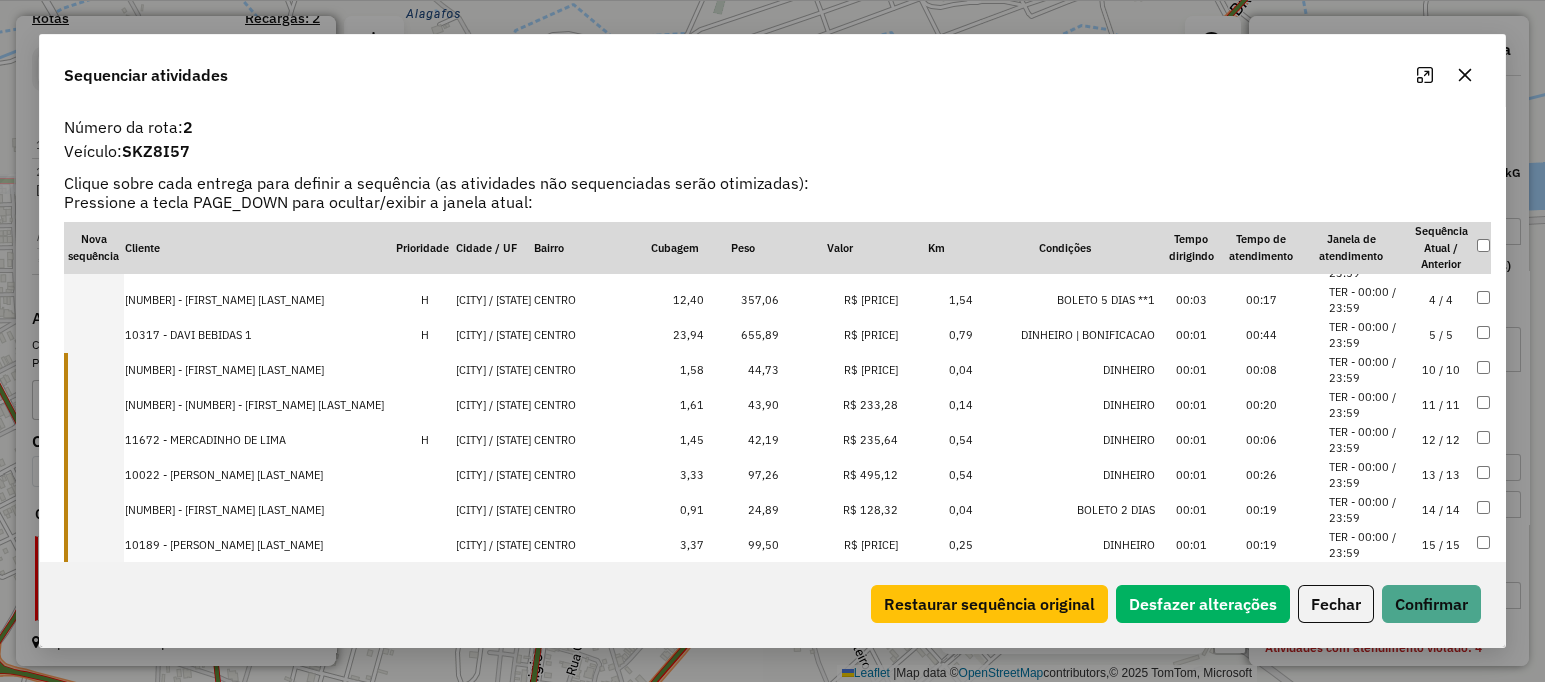 click on "66020 - JOSE SALOMAO DE LIMA" at bounding box center (260, 370) 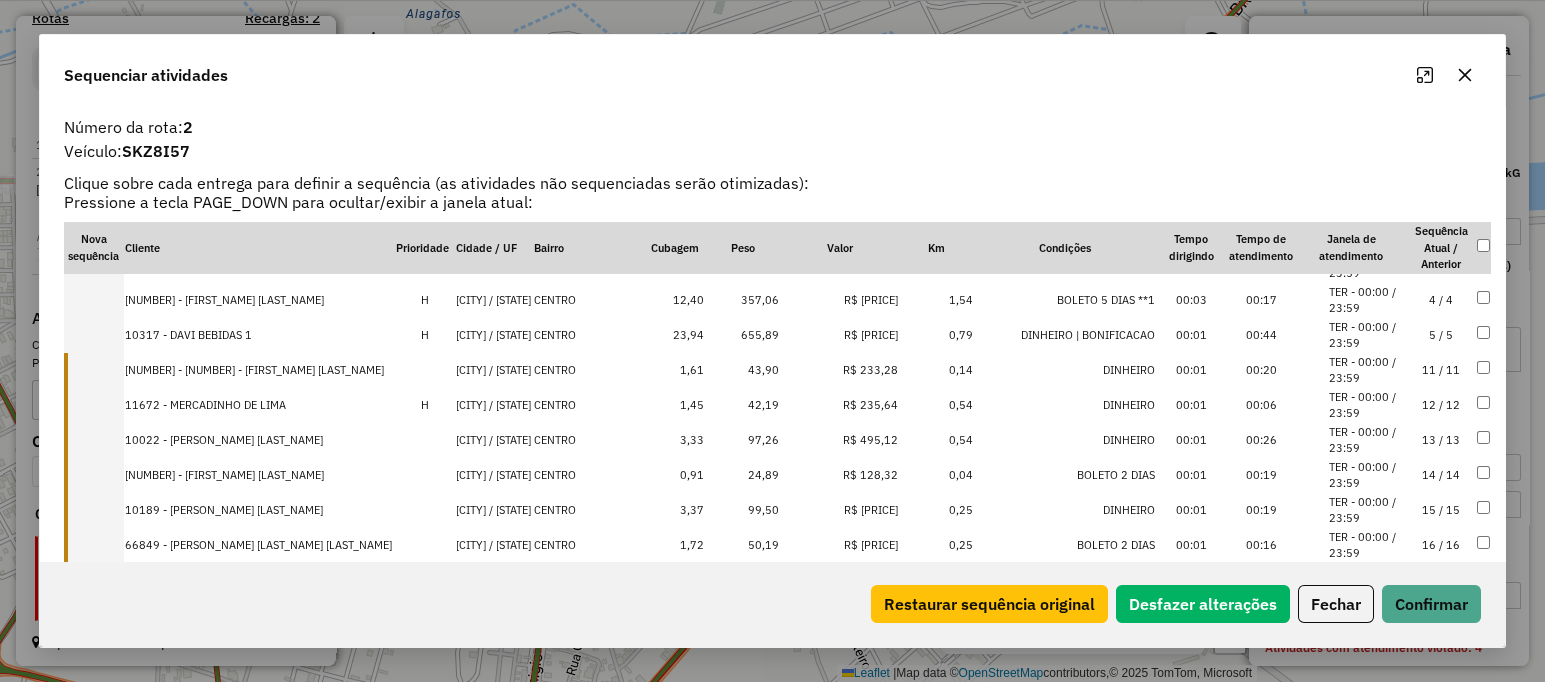 click on "24163 - JOSE AILTON FERREIRA DOS SANTOS" at bounding box center (260, 370) 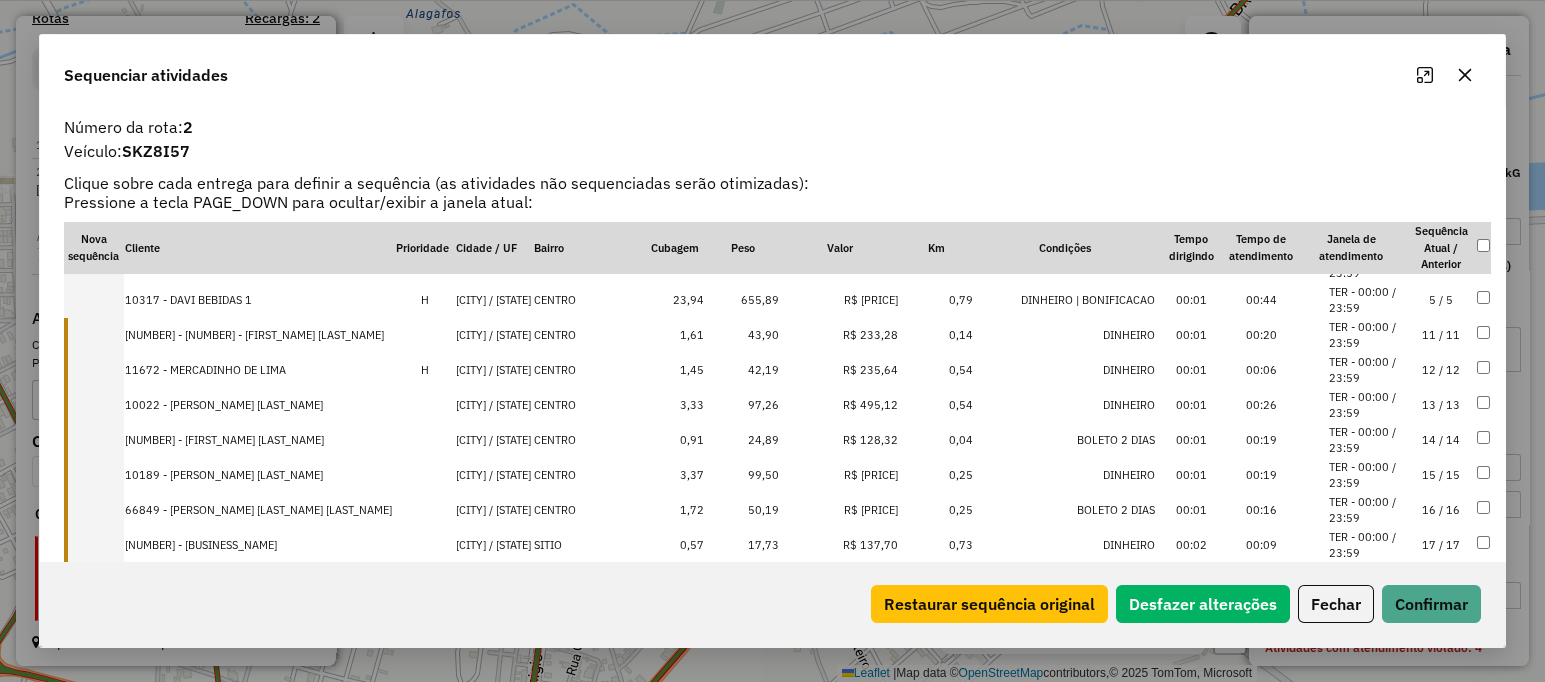 click on "11672 - MERCADINHO DE LIMA" at bounding box center [260, 370] 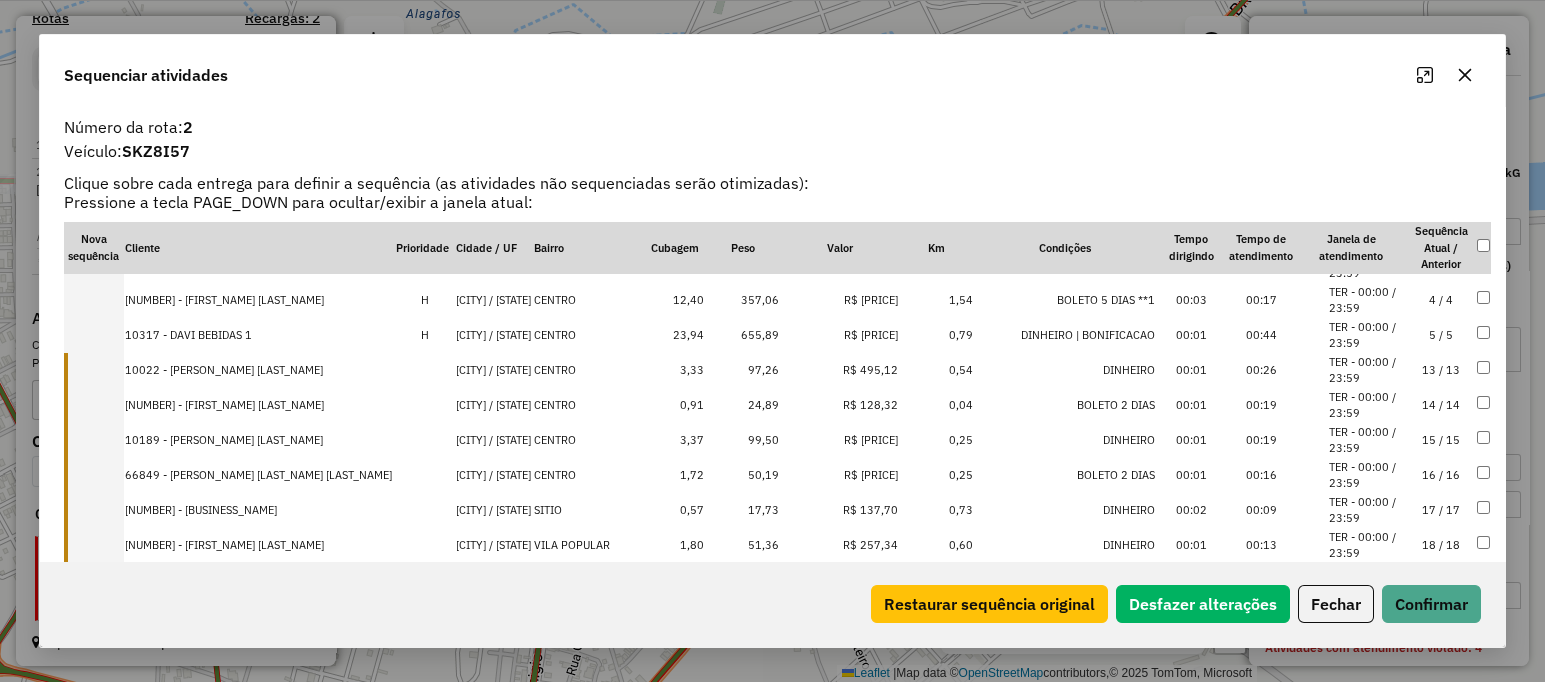 click on "10022 - MARIA CRISTINA FERREIRA" at bounding box center [260, 370] 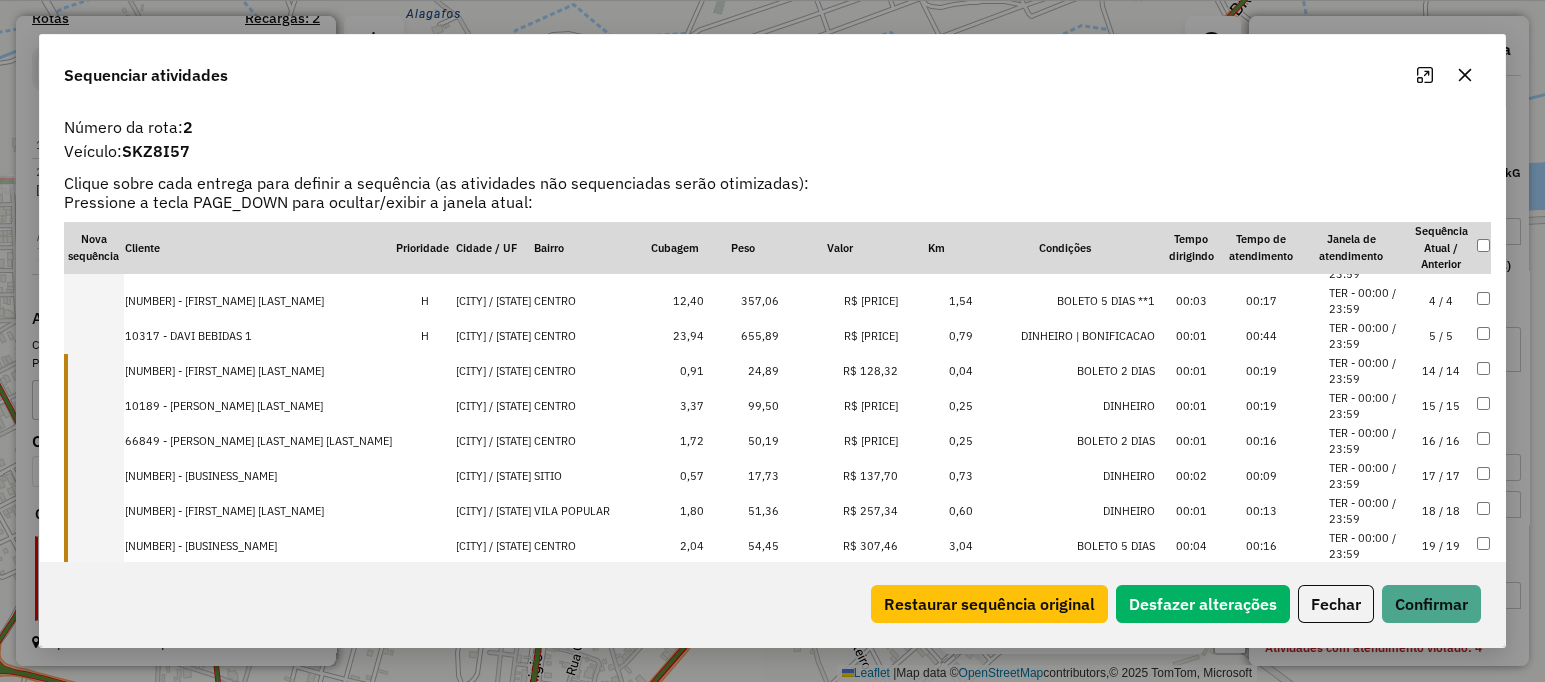 click on "58 - GILBERTO ALVES MARCIEL" at bounding box center [260, 371] 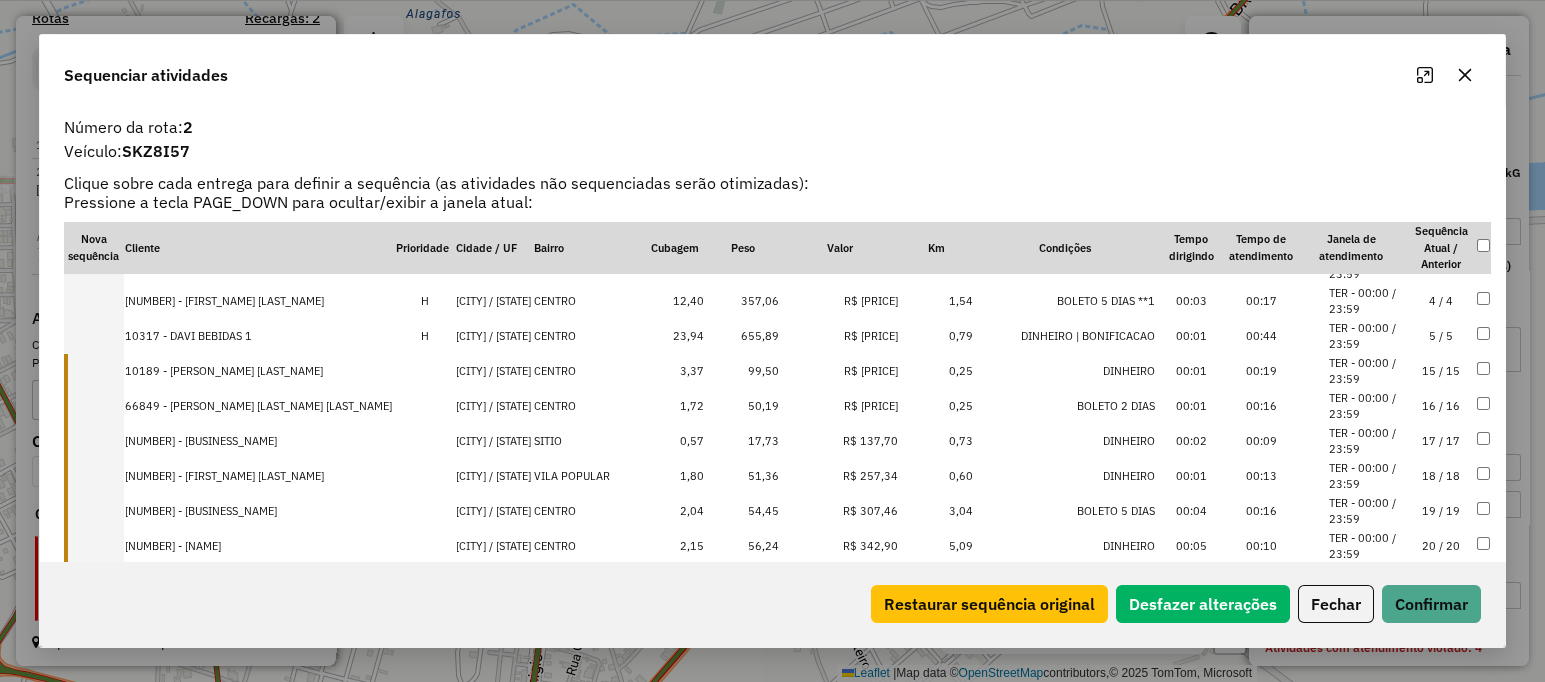 click on "10189 - JOSE REGINALDO QUARESMA DA SILVA" at bounding box center (260, 371) 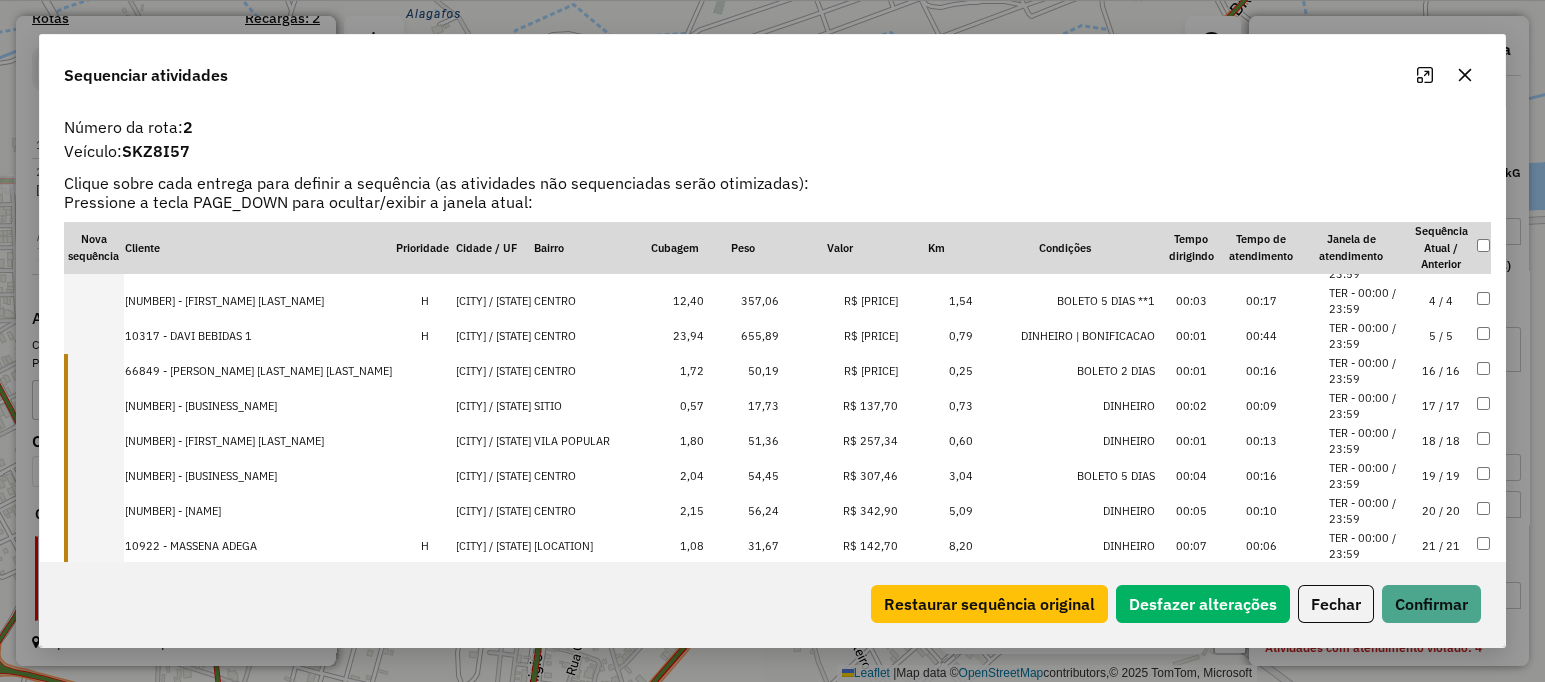 click on "66849 - JOSE FERREIRA DOS SANTOS" at bounding box center [260, 371] 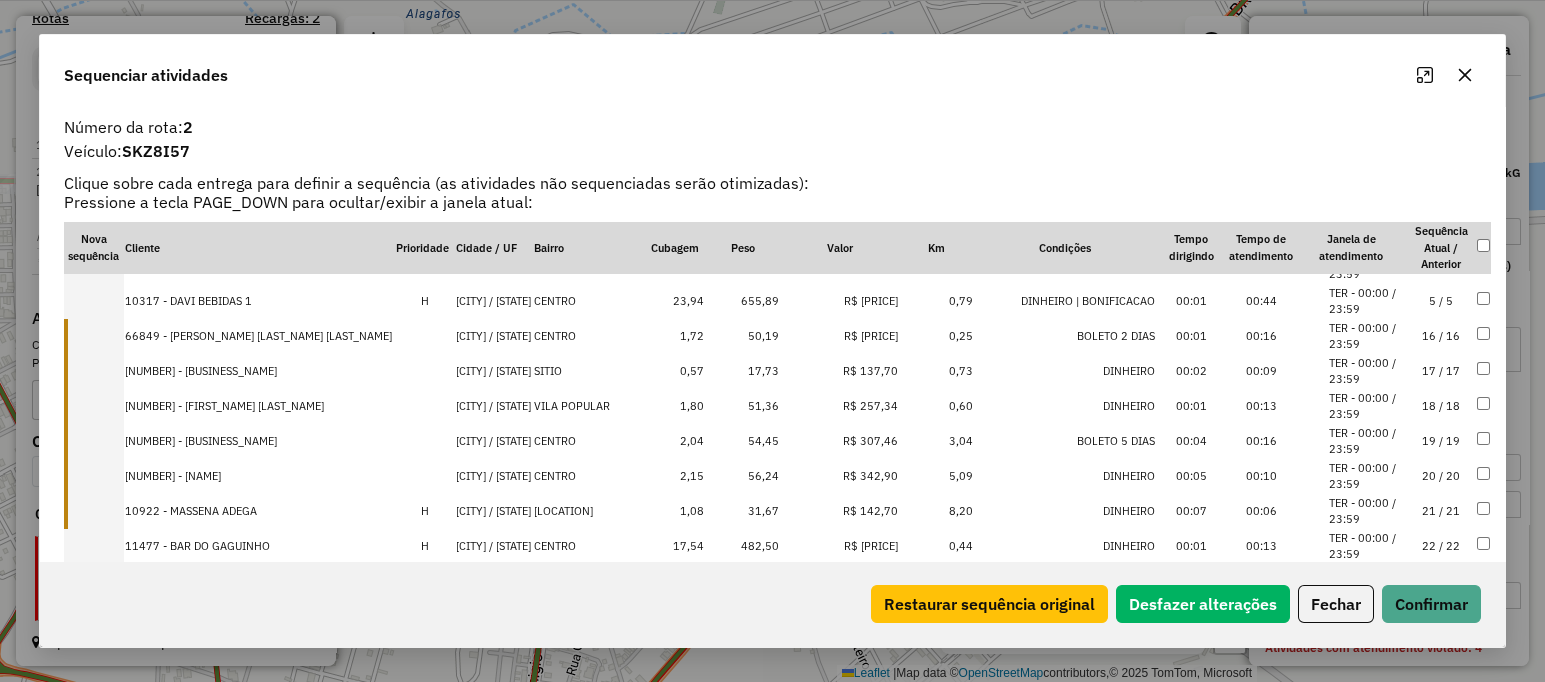 click on "10379 - MONTEIRO  OVOS 2" at bounding box center (260, 371) 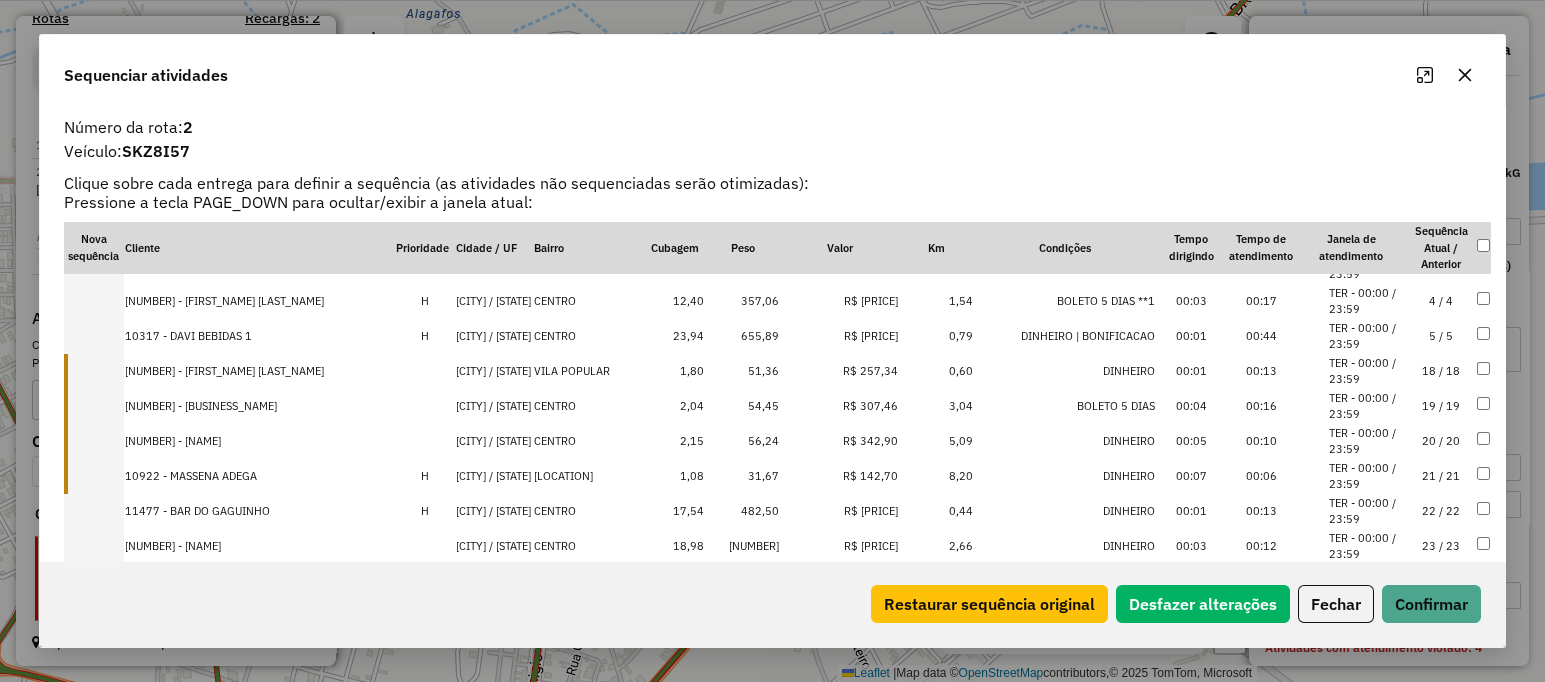 click on "73433 - CLEIDE PEREIRA DE SOUZA" at bounding box center [260, 371] 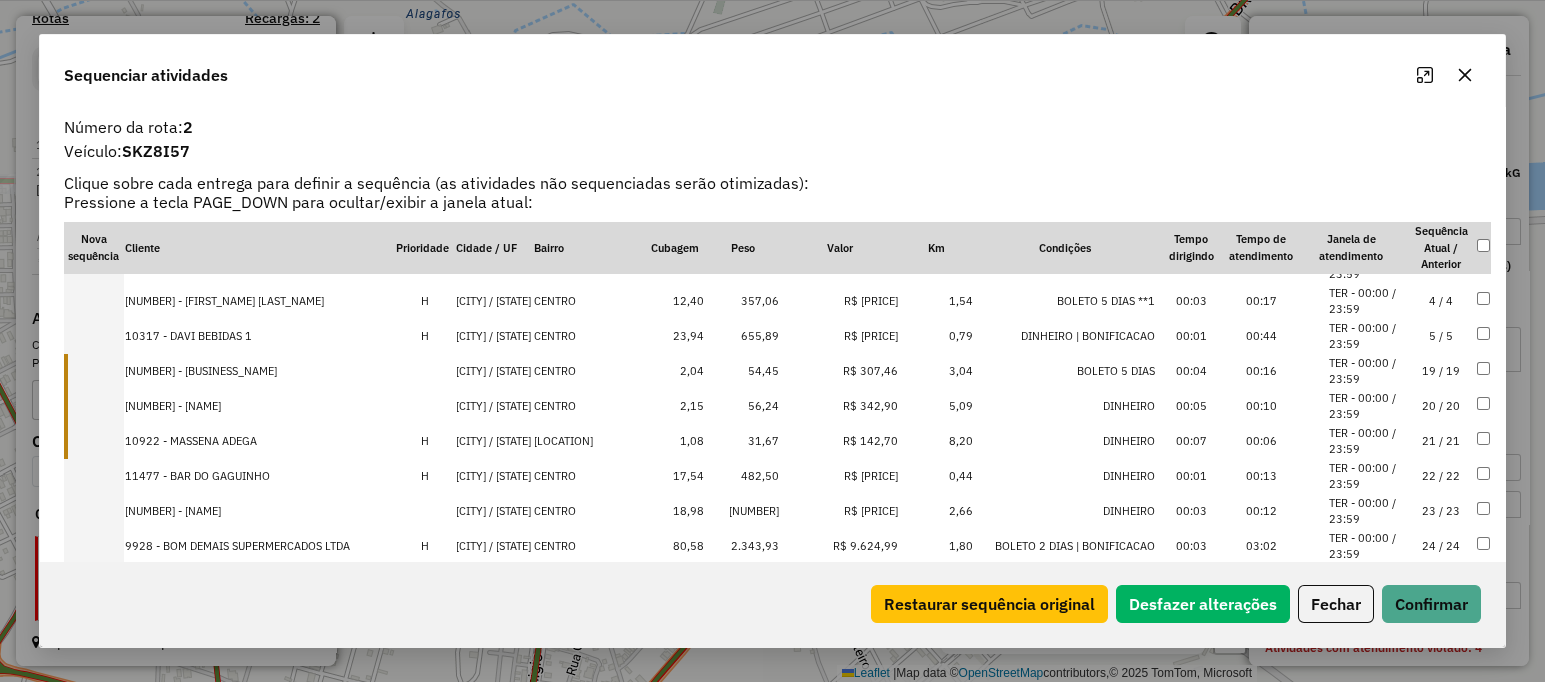 click on "9717 - BAR DO GAGO" at bounding box center [260, 371] 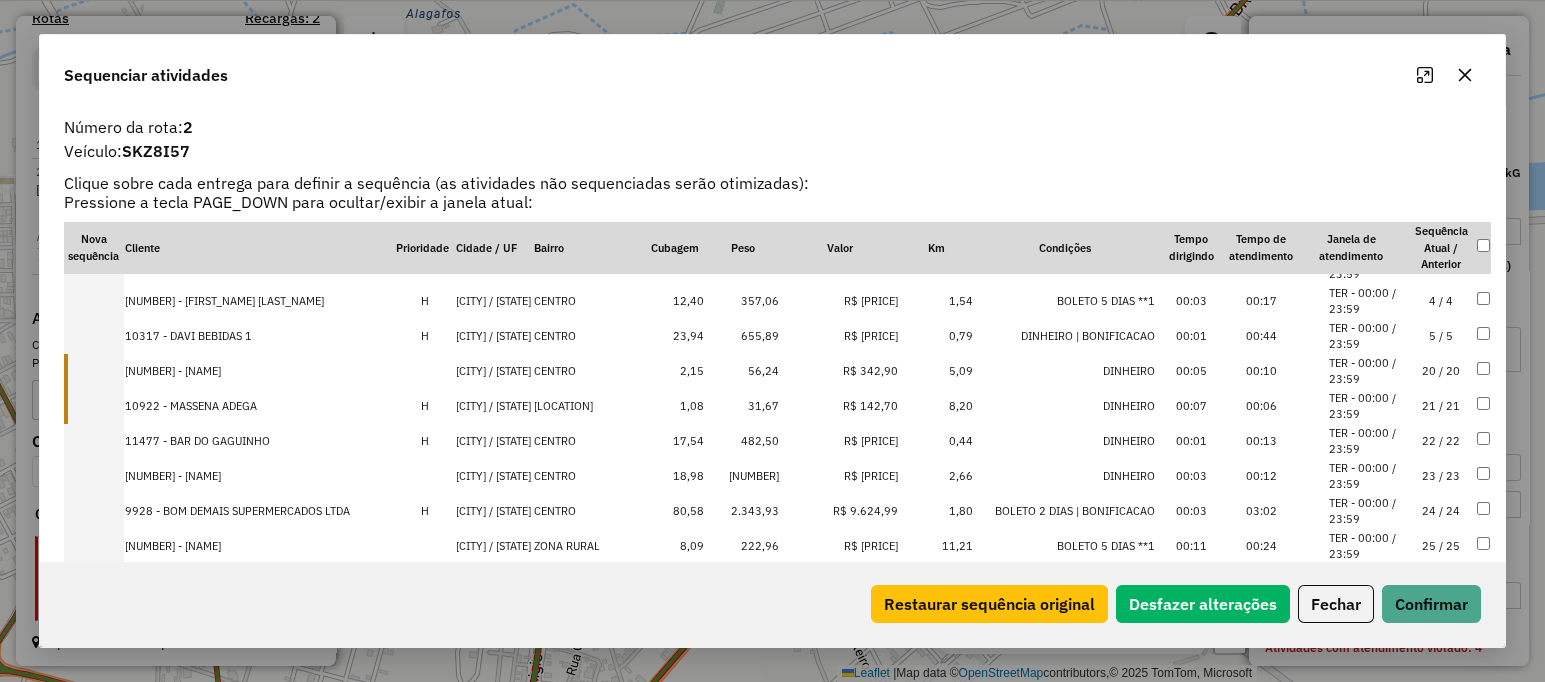 click on "95209 - EDILTON PEREIRA FERREIRA" at bounding box center (260, 371) 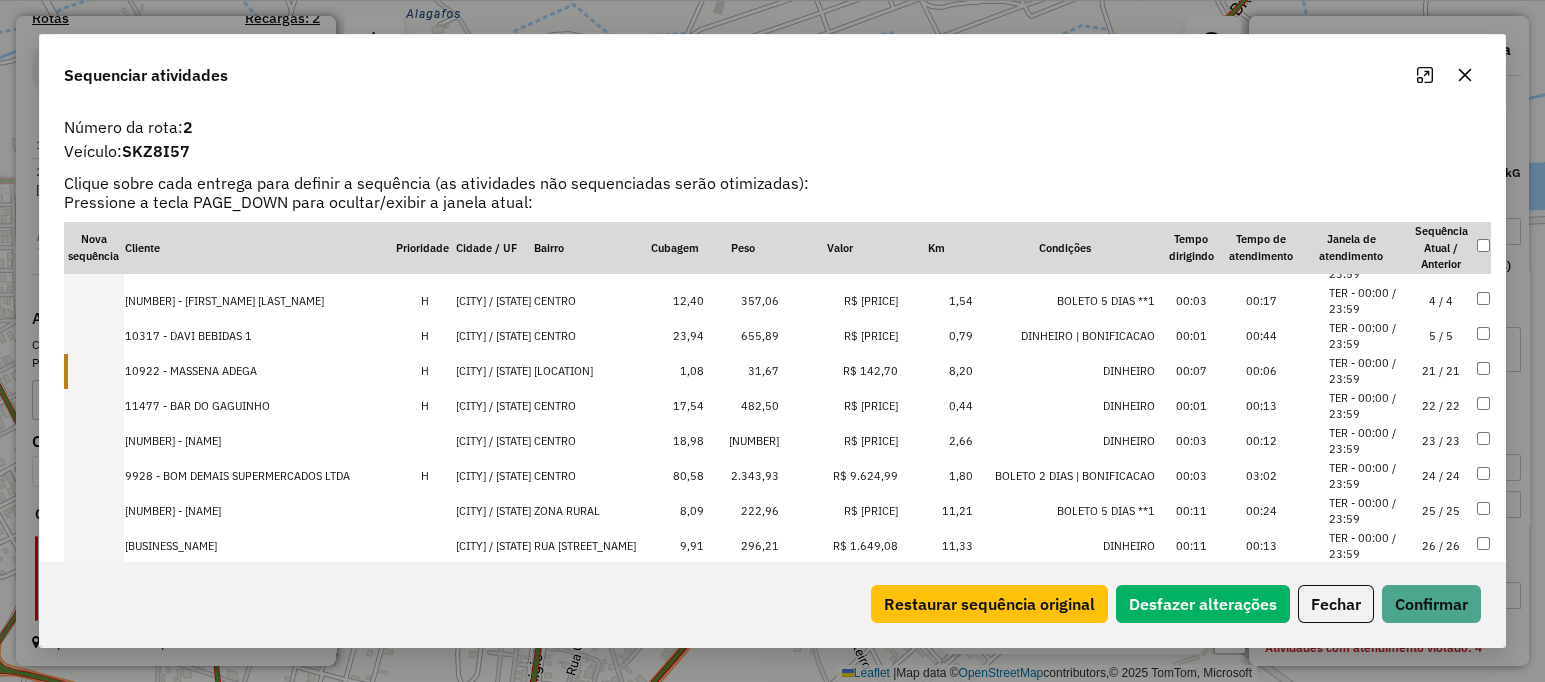 click on "10922 - MASSENA ADEGA" at bounding box center [260, 371] 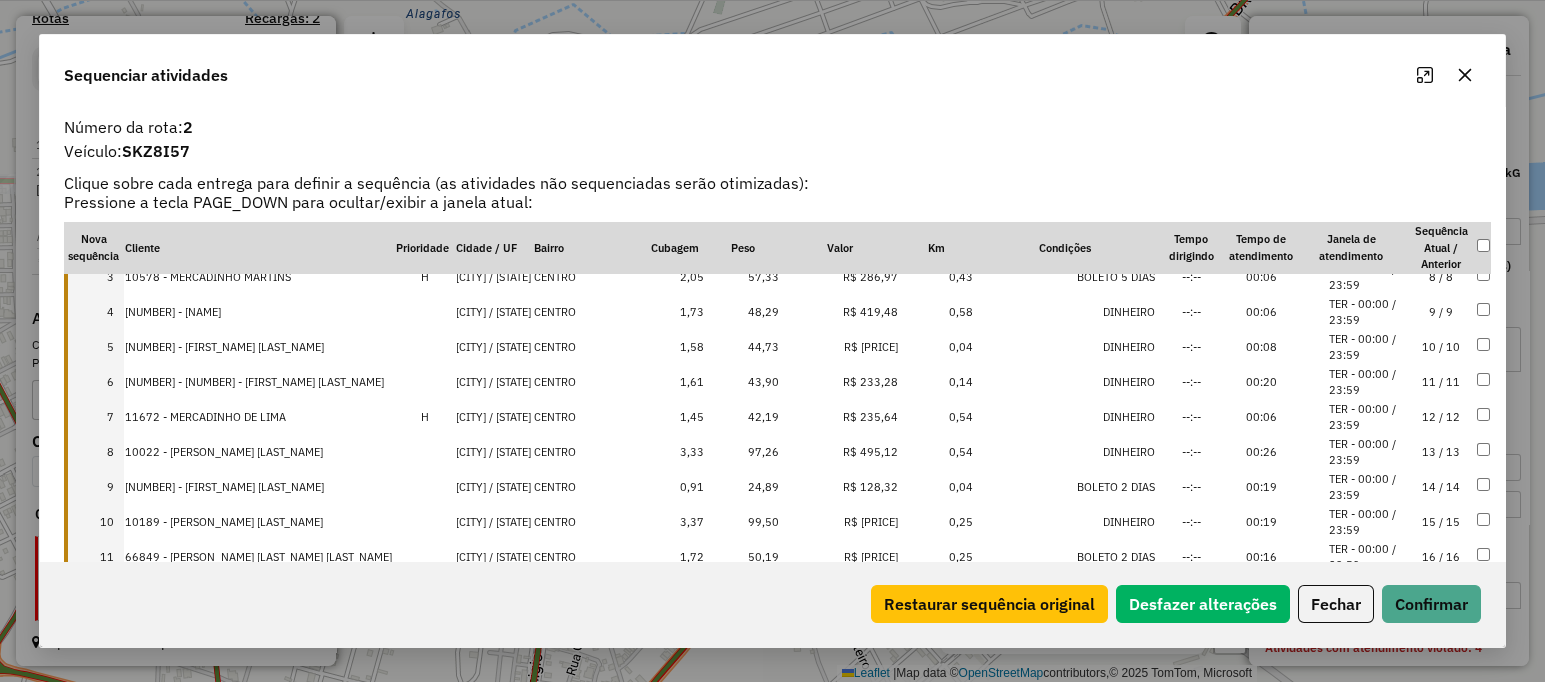 scroll, scrollTop: 0, scrollLeft: 0, axis: both 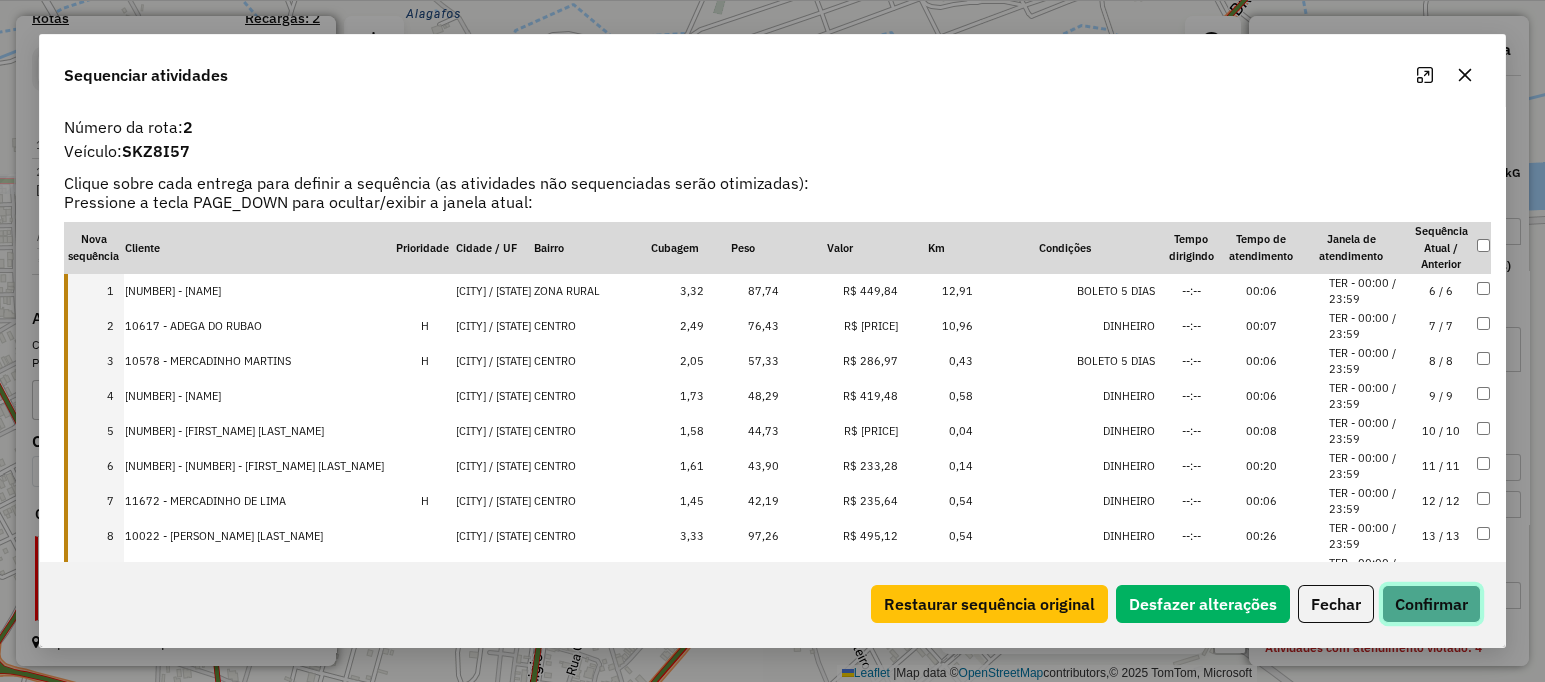 click on "Confirmar" 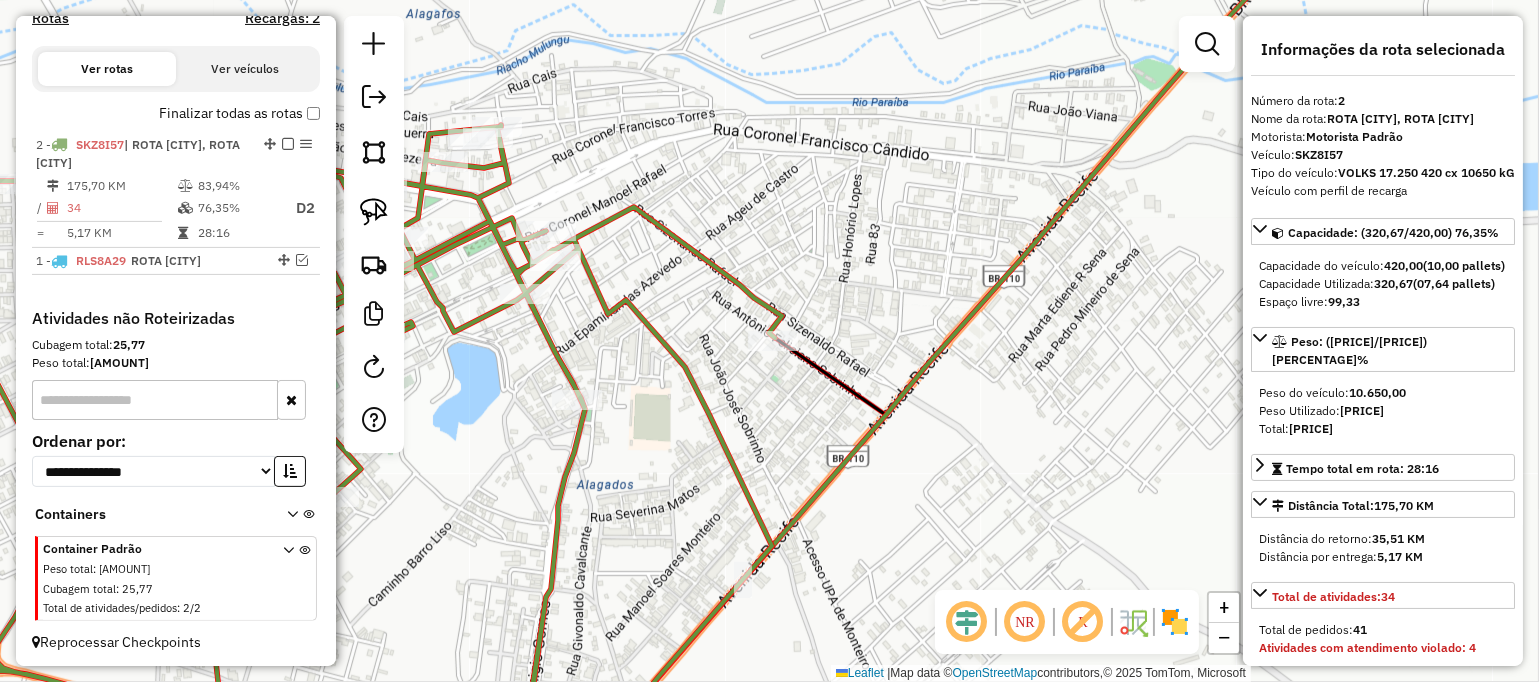 drag, startPoint x: 265, startPoint y: 166, endPoint x: 270, endPoint y: 118, distance: 48.259712 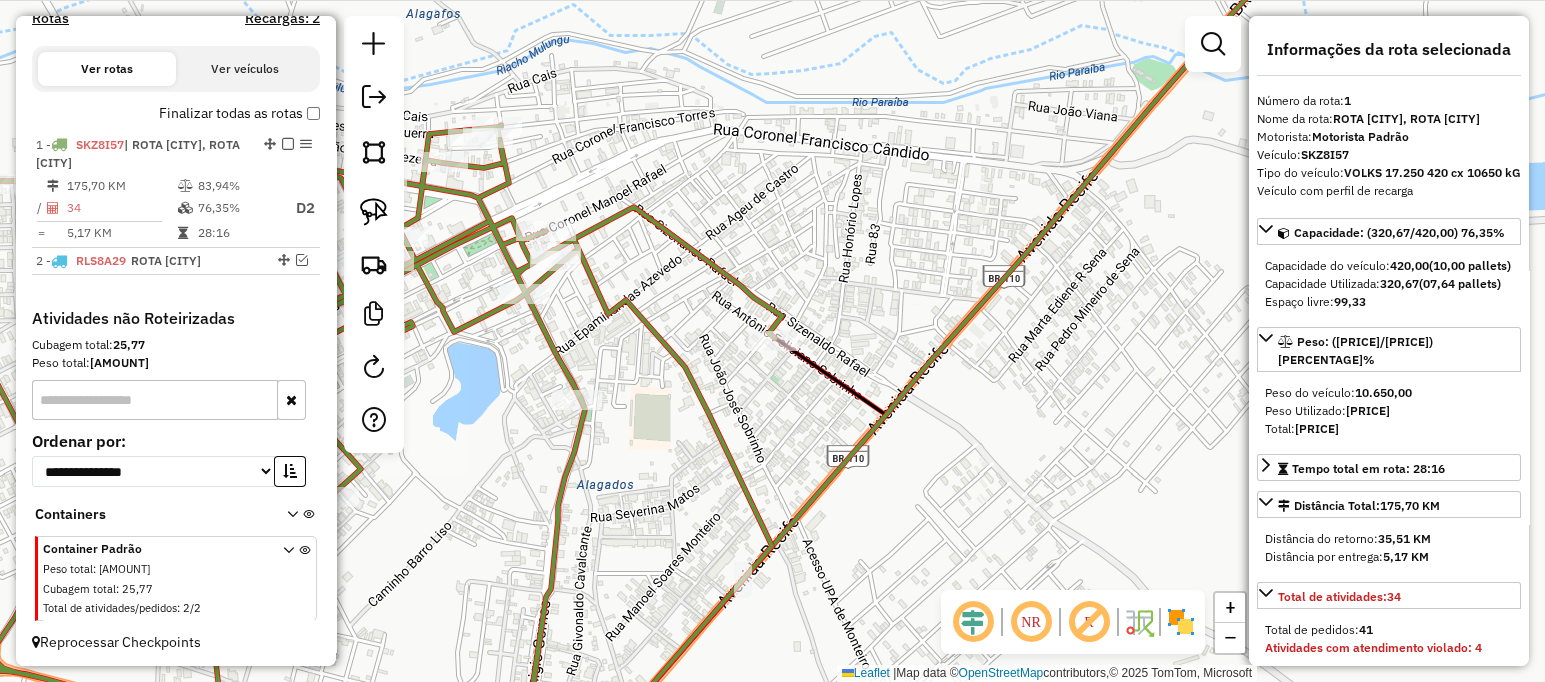 click at bounding box center (288, 144) 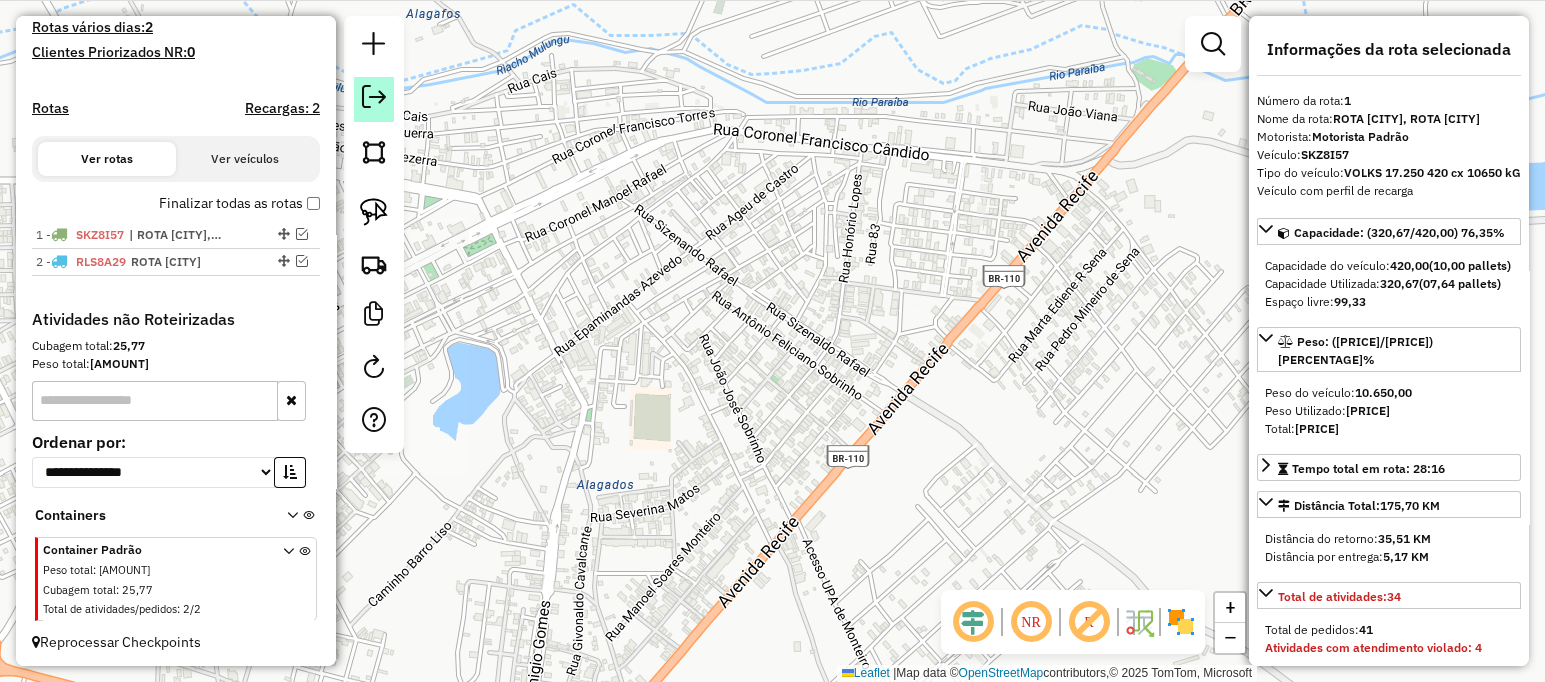 click 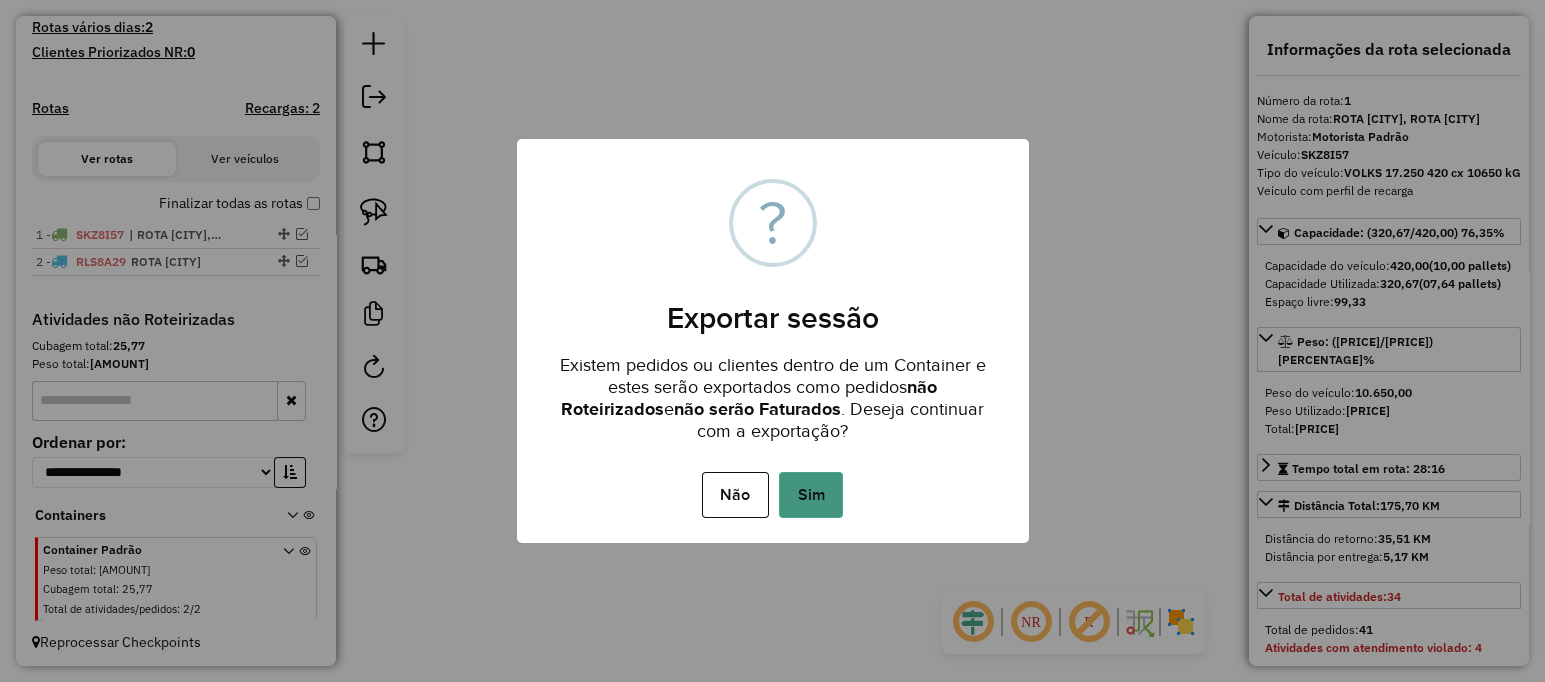 click on "Sim" at bounding box center [811, 495] 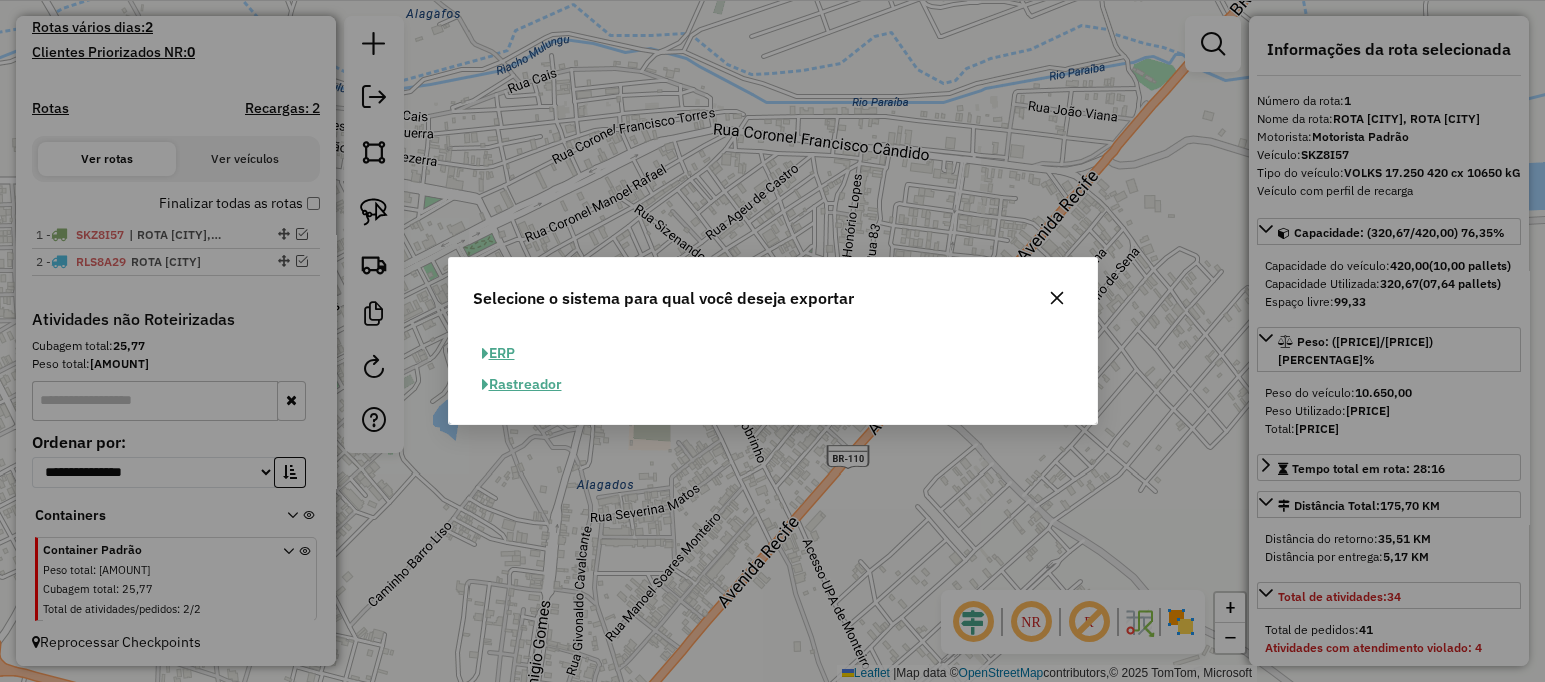 click on "ERP" 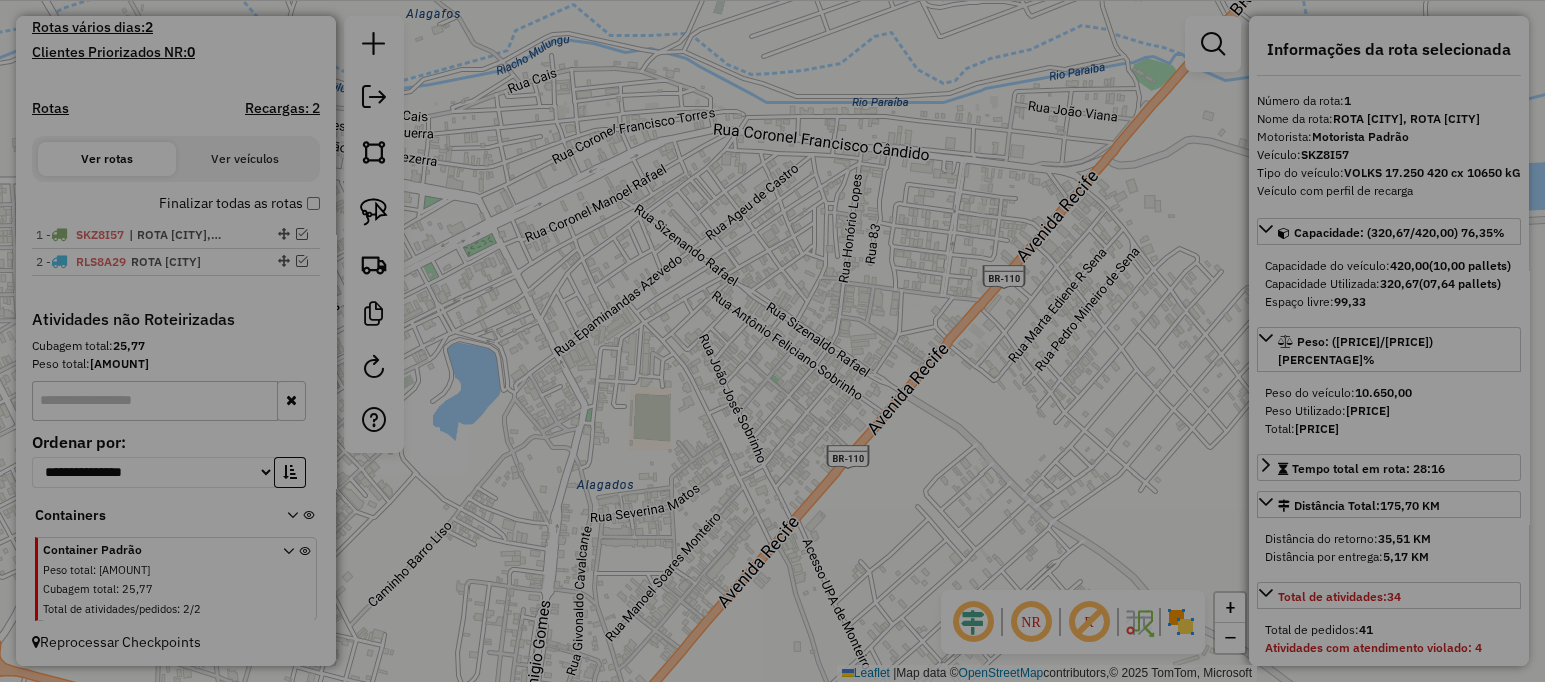 select on "**" 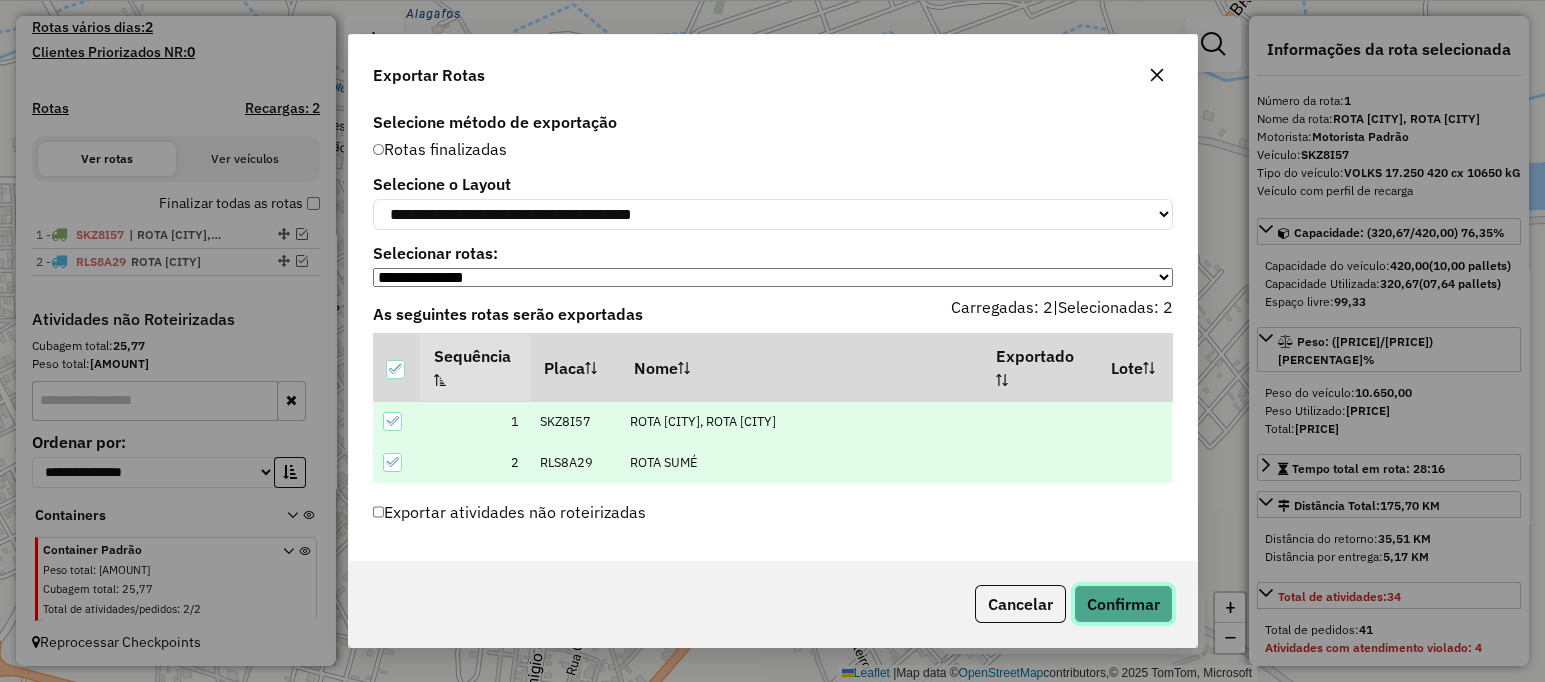 click on "Confirmar" 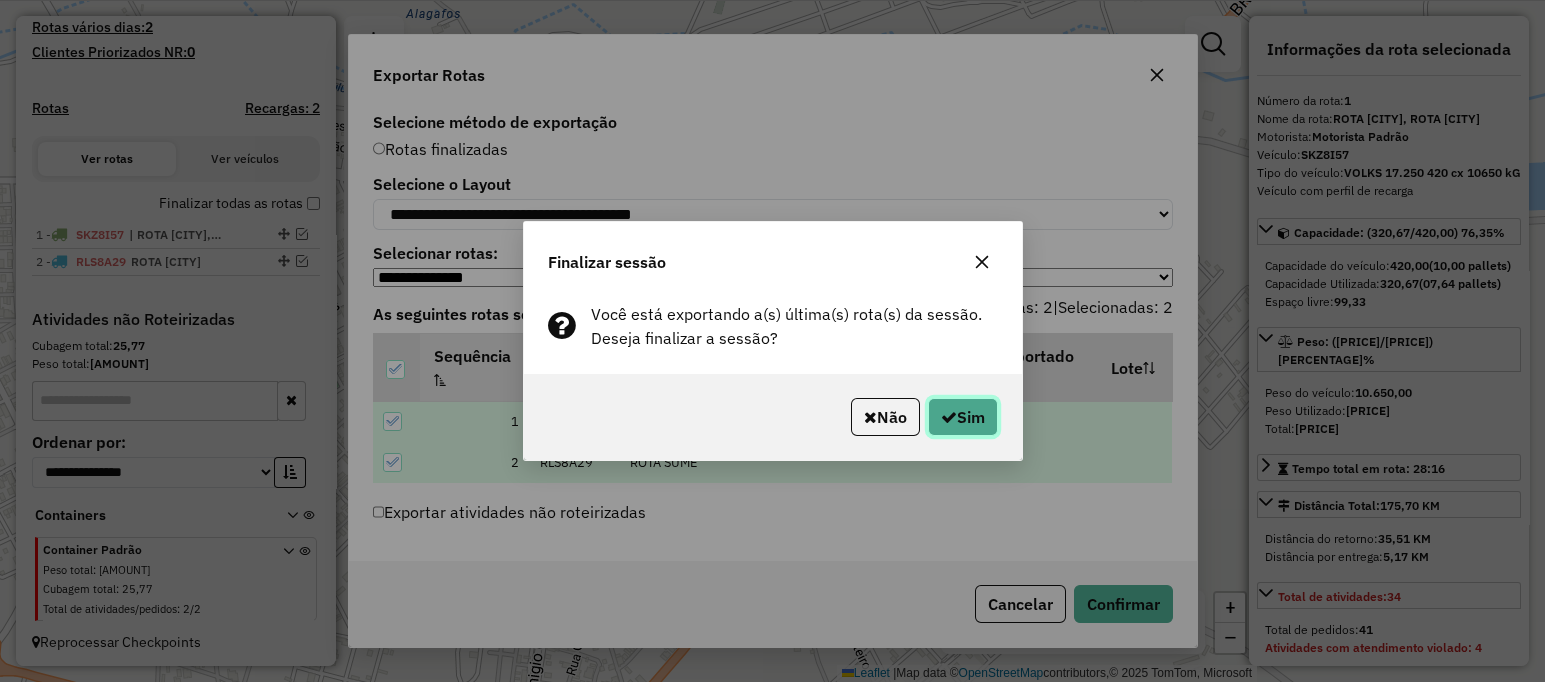 click on "Sim" 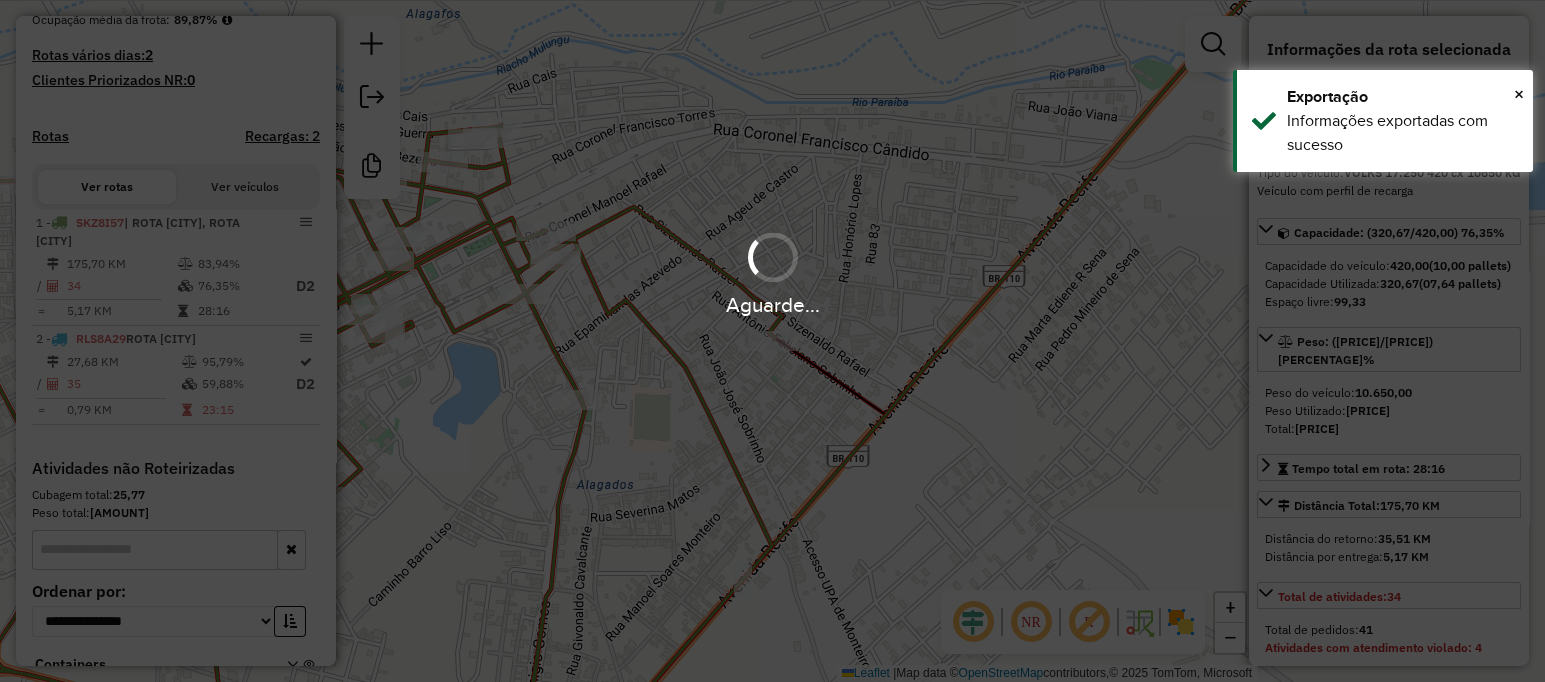 scroll, scrollTop: 674, scrollLeft: 0, axis: vertical 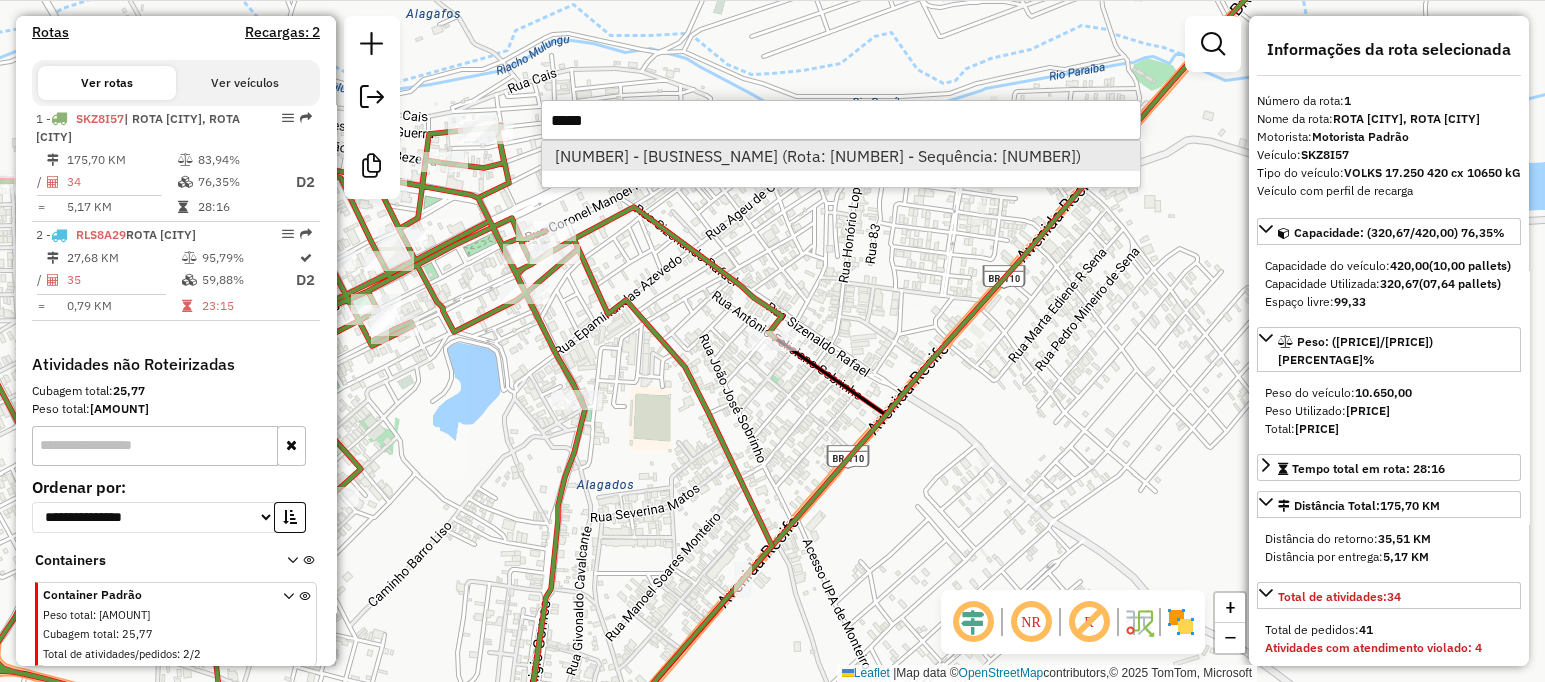 type on "*****" 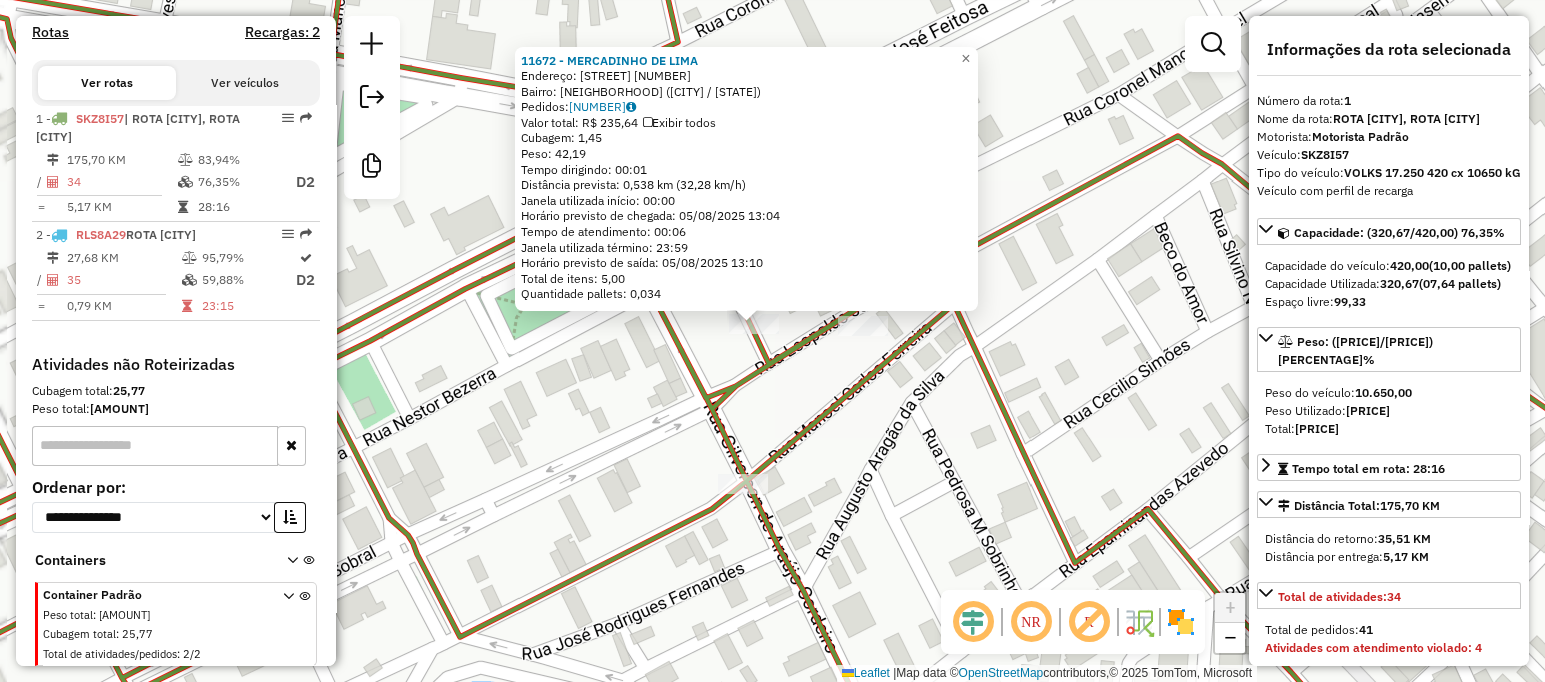click on "11672 - MERCADINHO DE LIMA  Endereço:  DESEMBARGADOR BRITO SN   Bairro: CENTRO (SAO JOAO DO CARIRI / PB)   Pedidos:  04871141   Valor total: R$ 235,64   Exibir todos   Cubagem: 1,45  Peso: 42,19  Tempo dirigindo: 00:01   Distância prevista: 0,538 km (32,28 km/h)   Janela utilizada início: 00:00   Horário previsto de chegada: 05/08/2025 13:04   Tempo de atendimento: 00:06   Janela utilizada término: 23:59   Horário previsto de saída: 05/08/2025 13:10   Total de itens: 5,00   Quantidade pallets: 0,034  × Janela de atendimento Grade de atendimento Capacidade Transportadoras Veículos Cliente Pedidos  Rotas Selecione os dias de semana para filtrar as janelas de atendimento  Seg   Ter   Qua   Qui   Sex   Sáb   Dom  Informe o período da janela de atendimento: De: Até:  Filtrar exatamente a janela do cliente  Considerar janela de atendimento padrão  Selecione os dias de semana para filtrar as grades de atendimento  Seg   Ter   Qua   Qui   Sex   Sáb   Dom   Clientes fora do dia de atendimento selecionado" 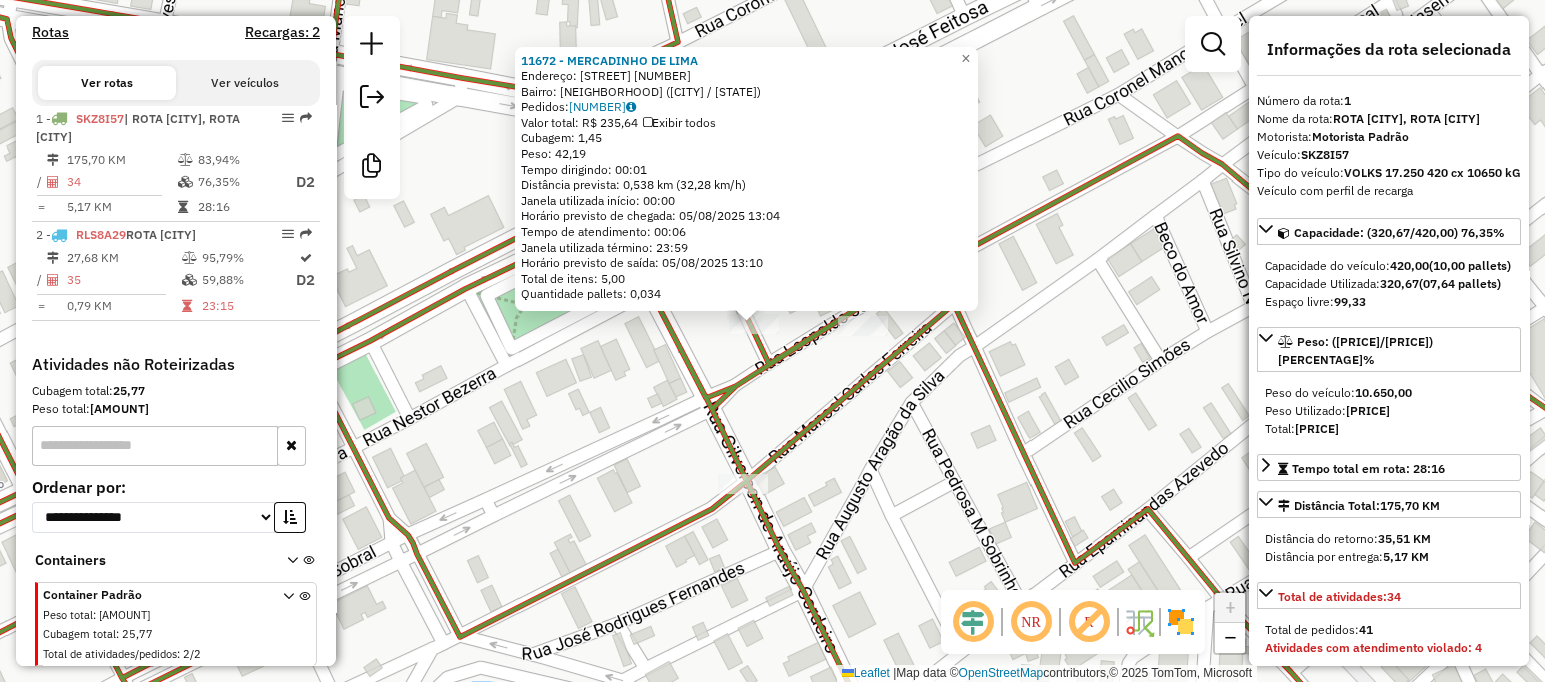 click 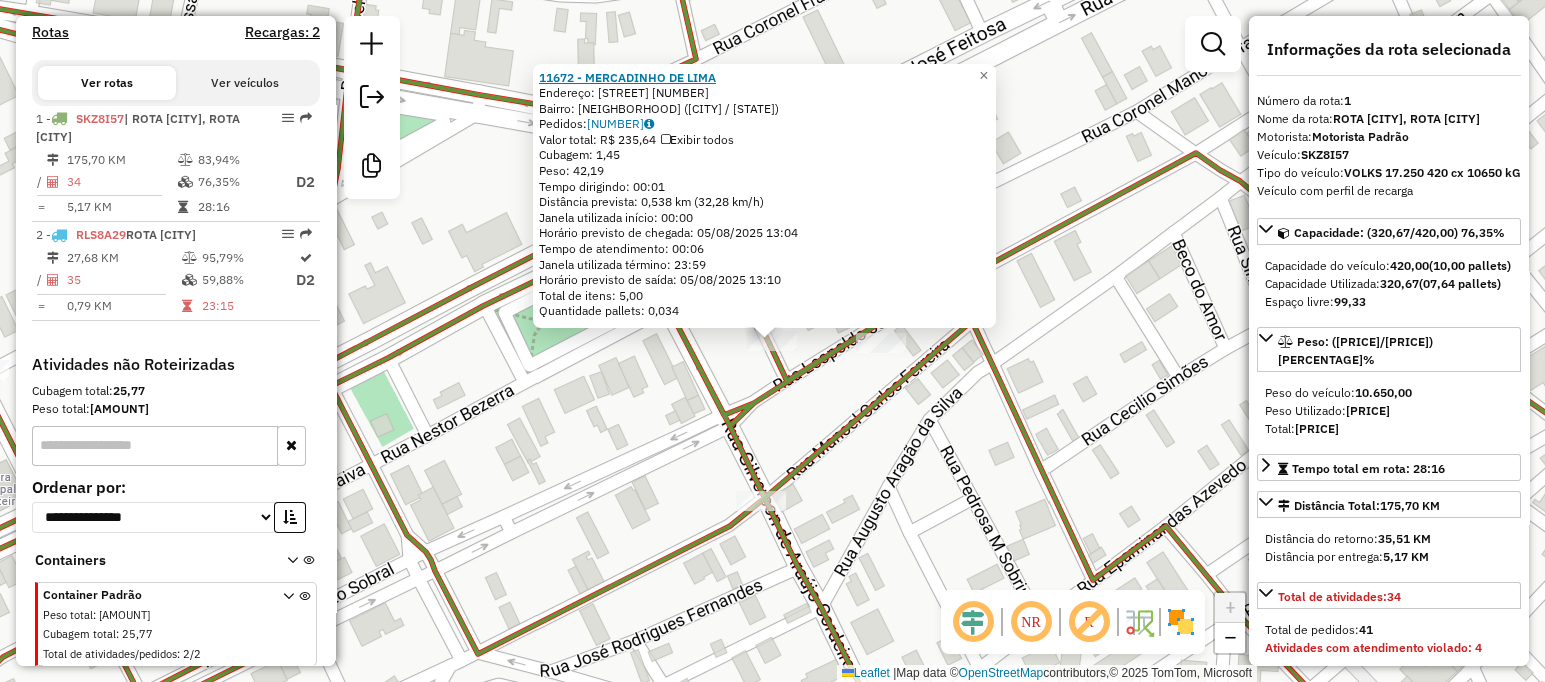 click on "11672 - MERCADINHO DE LIMA" 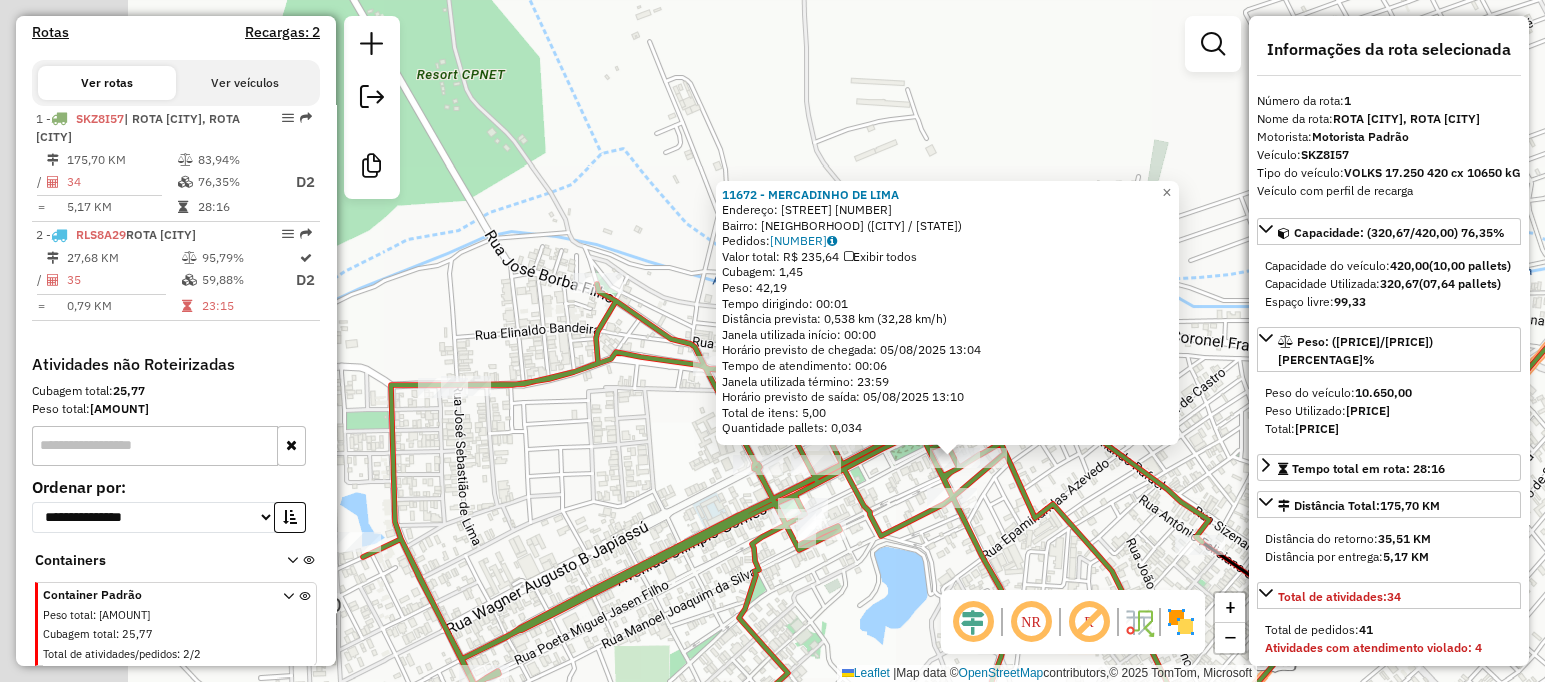 click on "11672 - MERCADINHO DE LIMA  Endereço:  DESEMBARGADOR BRITO SN   Bairro: CENTRO (SAO JOAO DO CARIRI / PB)   Pedidos:  04871141   Valor total: R$ 235,64   Exibir todos   Cubagem: 1,45  Peso: 42,19  Tempo dirigindo: 00:01   Distância prevista: 0,538 km (32,28 km/h)   Janela utilizada início: 00:00   Horário previsto de chegada: 05/08/2025 13:04   Tempo de atendimento: 00:06   Janela utilizada término: 23:59   Horário previsto de saída: 05/08/2025 13:10   Total de itens: 5,00   Quantidade pallets: 0,034  × Janela de atendimento Grade de atendimento Capacidade Transportadoras Veículos Cliente Pedidos  Rotas Selecione os dias de semana para filtrar as janelas de atendimento  Seg   Ter   Qua   Qui   Sex   Sáb   Dom  Informe o período da janela de atendimento: De: Até:  Filtrar exatamente a janela do cliente  Considerar janela de atendimento padrão  Selecione os dias de semana para filtrar as grades de atendimento  Seg   Ter   Qua   Qui   Sex   Sáb   Dom   Clientes fora do dia de atendimento selecionado" 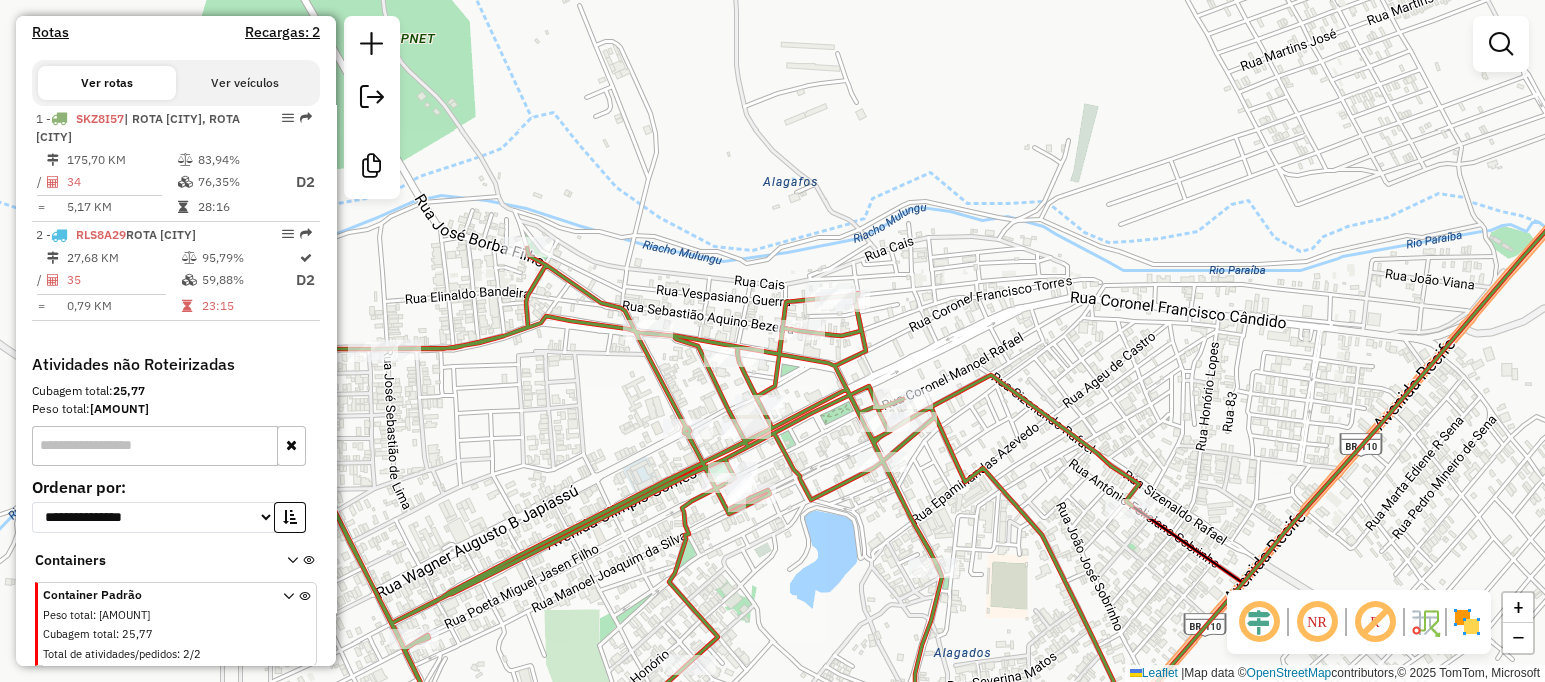drag, startPoint x: 1114, startPoint y: 522, endPoint x: 827, endPoint y: 360, distance: 329.56485 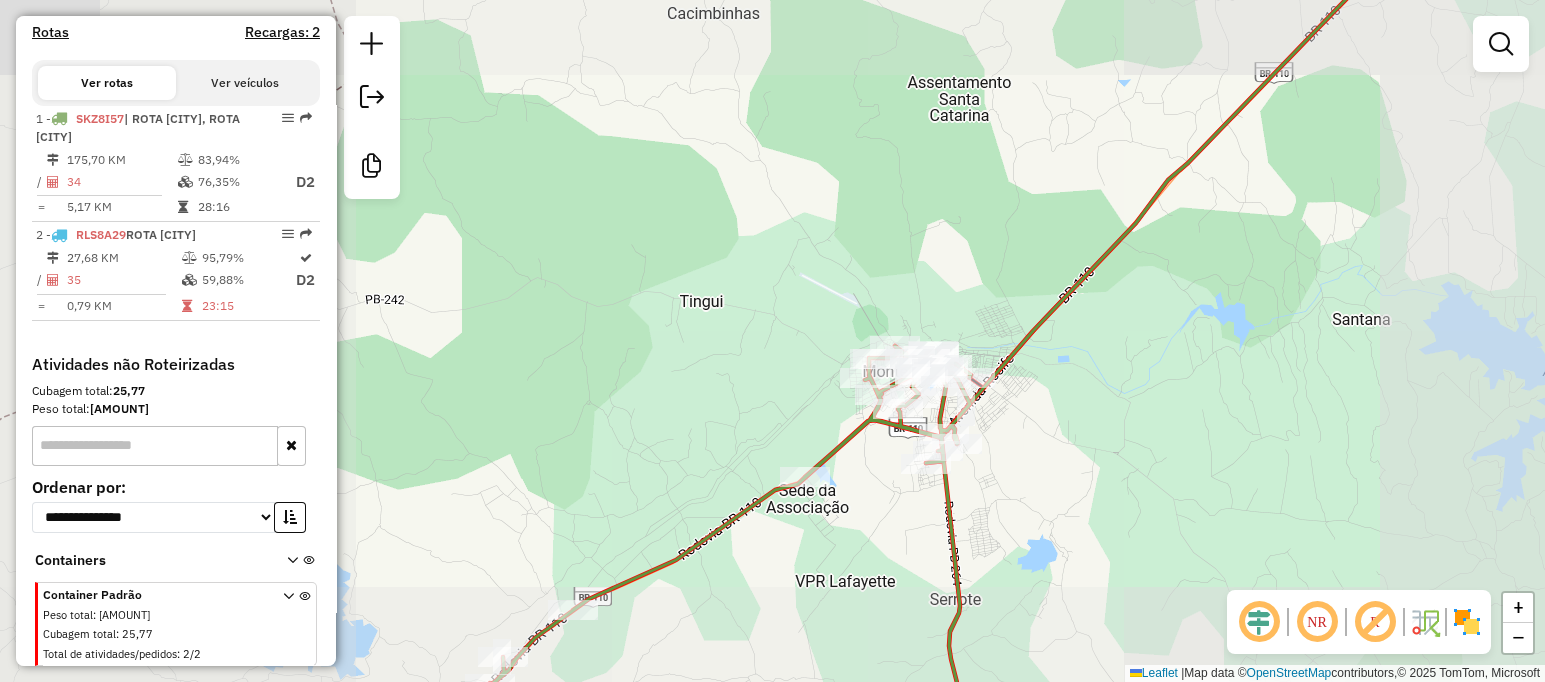 drag, startPoint x: 932, startPoint y: 412, endPoint x: 907, endPoint y: 411, distance: 25.019993 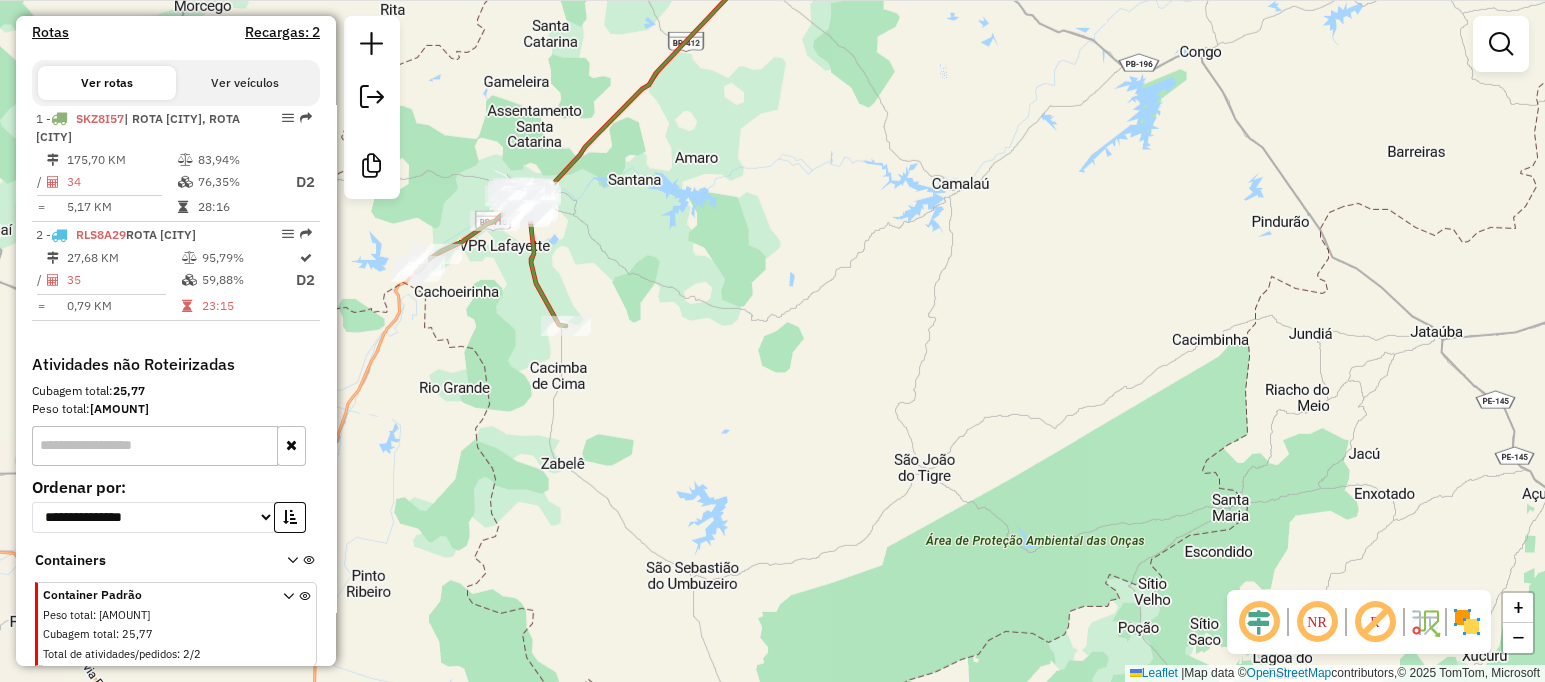 drag, startPoint x: 1247, startPoint y: 472, endPoint x: 782, endPoint y: 247, distance: 516.57526 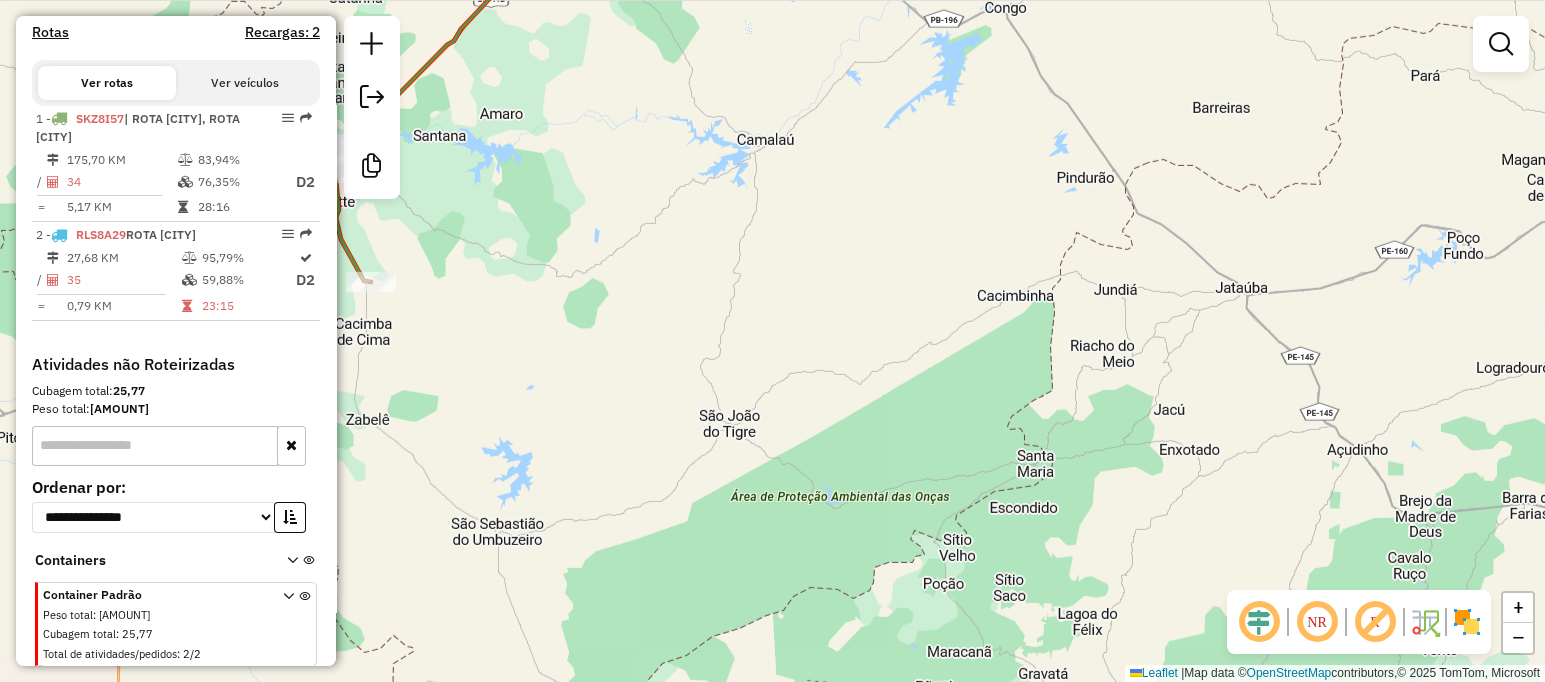 drag, startPoint x: 1160, startPoint y: 263, endPoint x: 1084, endPoint y: 183, distance: 110.34492 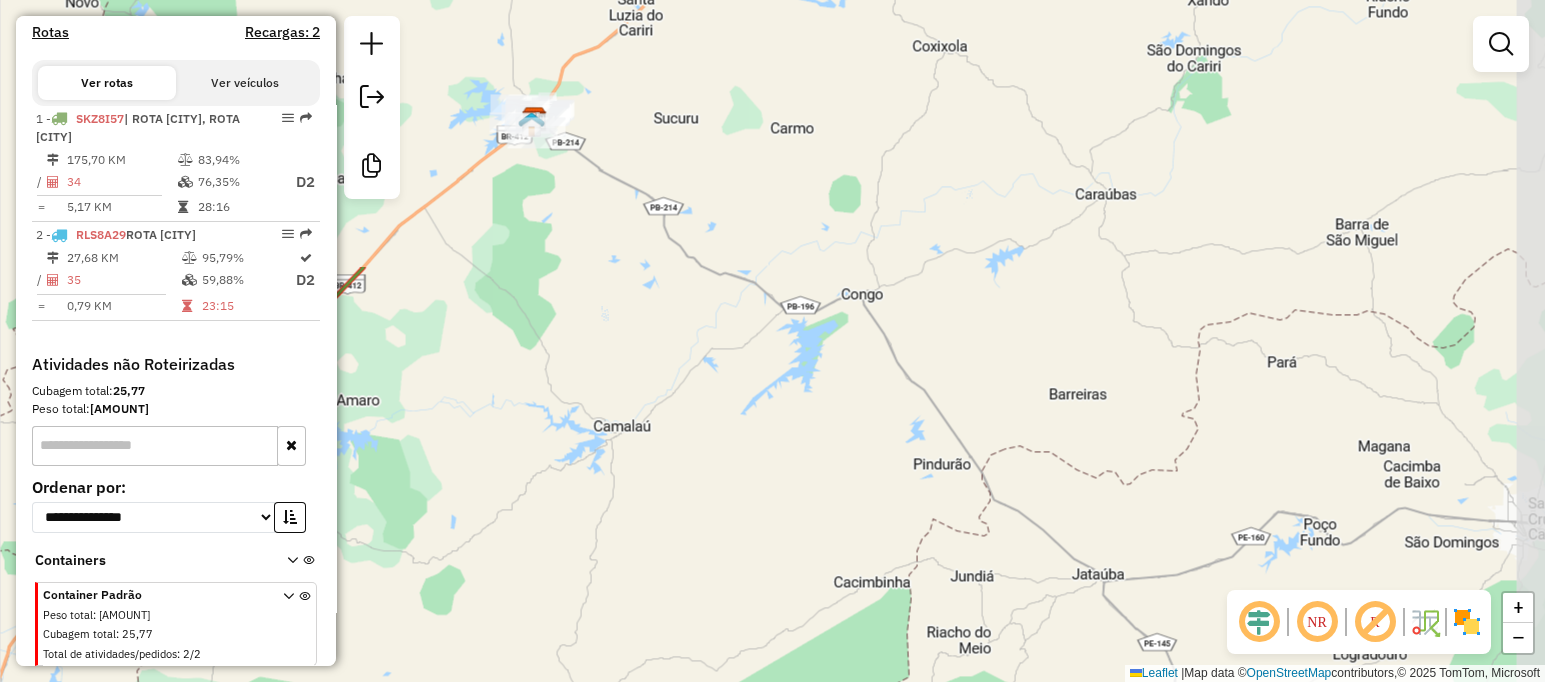 drag, startPoint x: 1087, startPoint y: 183, endPoint x: 867, endPoint y: 518, distance: 400.7805 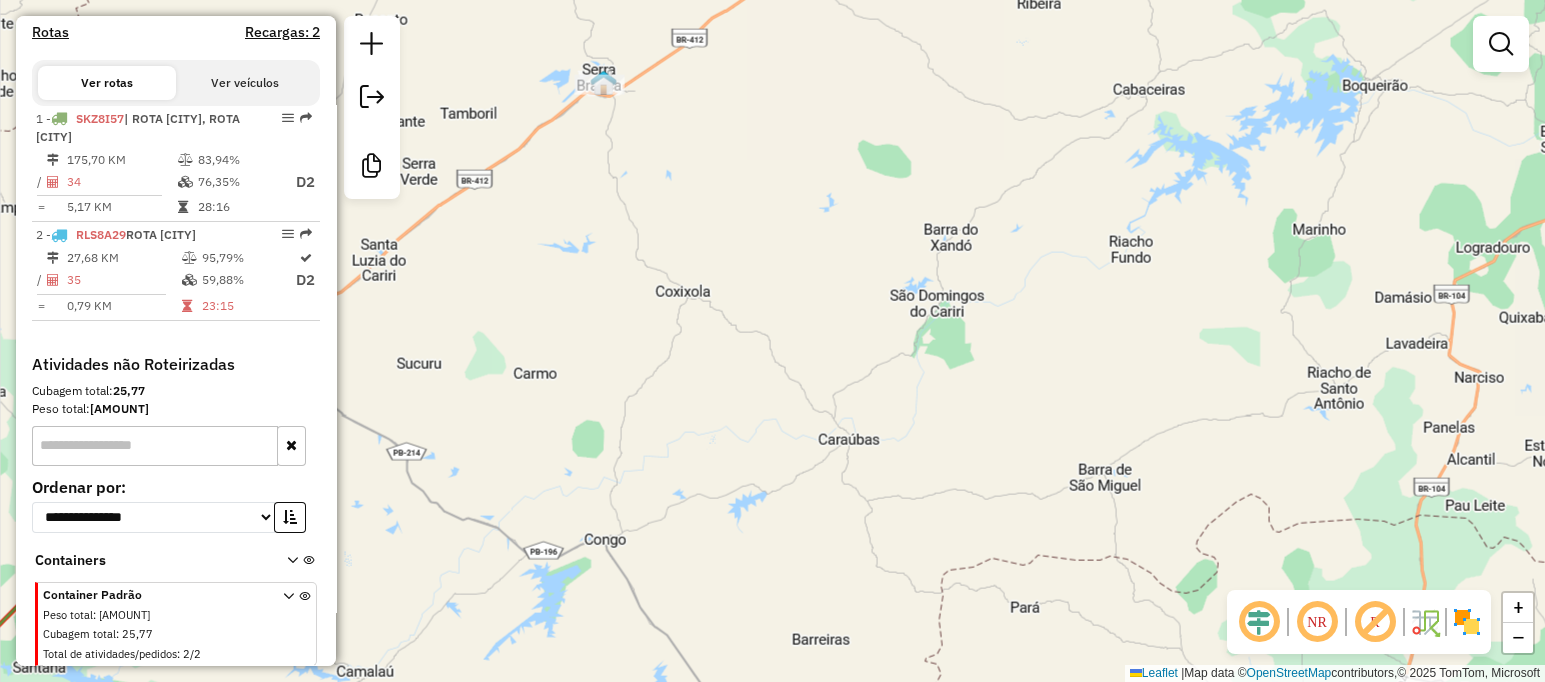 drag, startPoint x: 1225, startPoint y: 348, endPoint x: 977, endPoint y: 596, distance: 350.72498 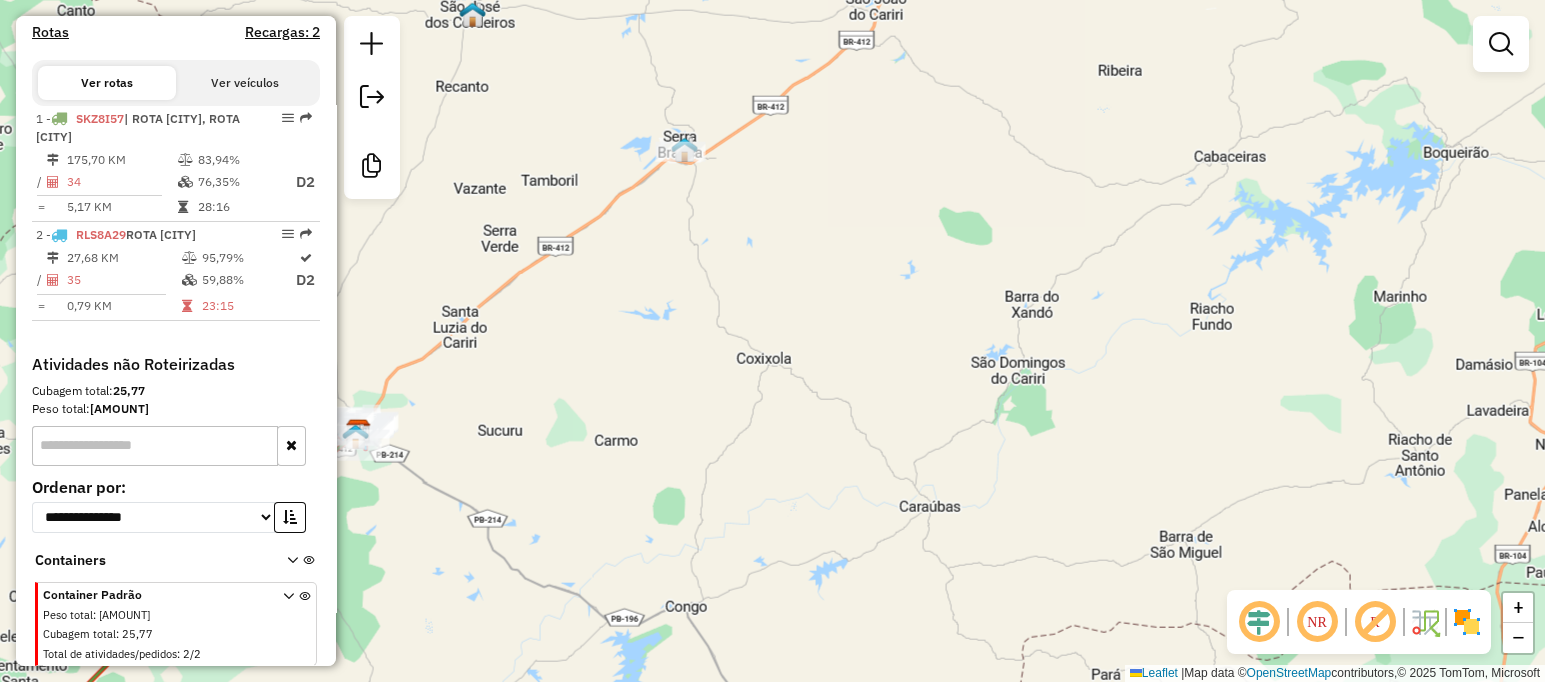 drag, startPoint x: 968, startPoint y: 408, endPoint x: 1039, endPoint y: 462, distance: 89.20202 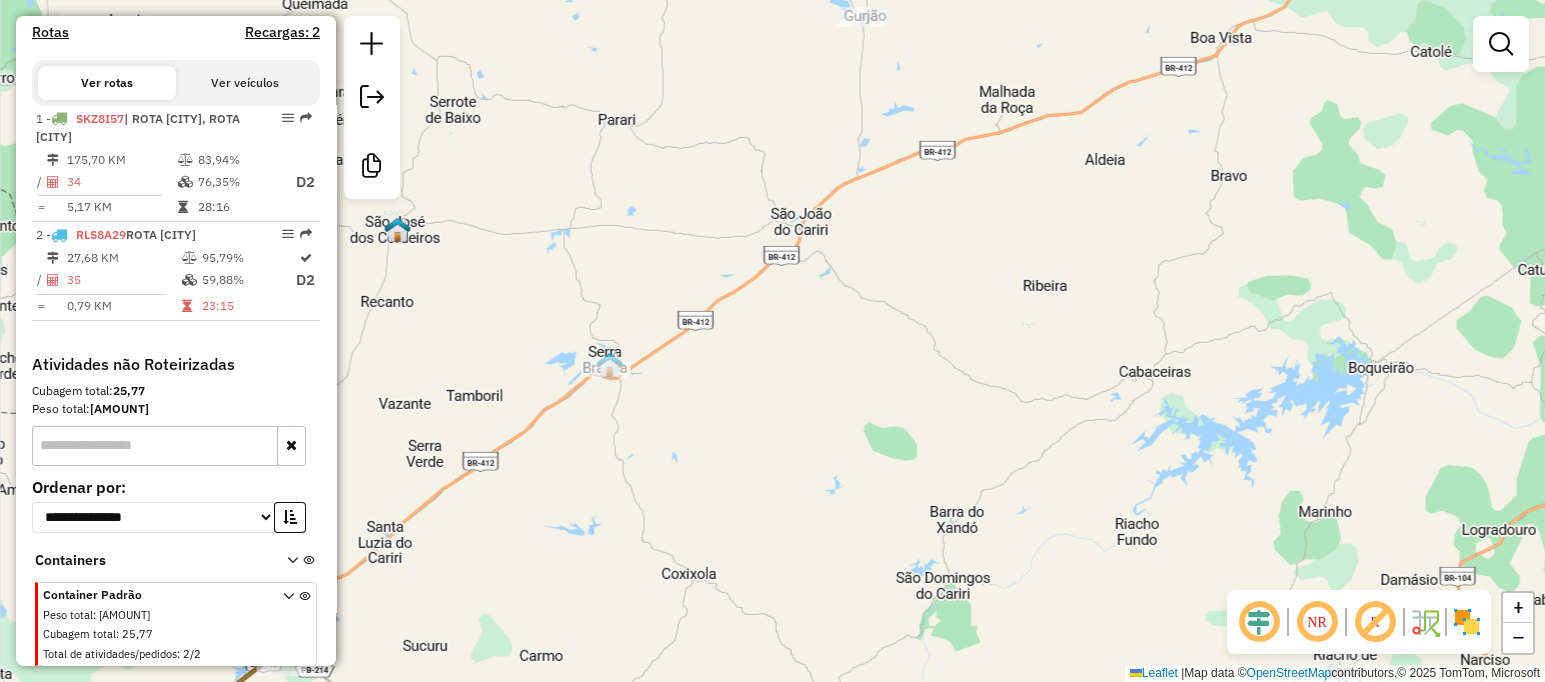 drag, startPoint x: 1091, startPoint y: 357, endPoint x: 1052, endPoint y: 556, distance: 202.7856 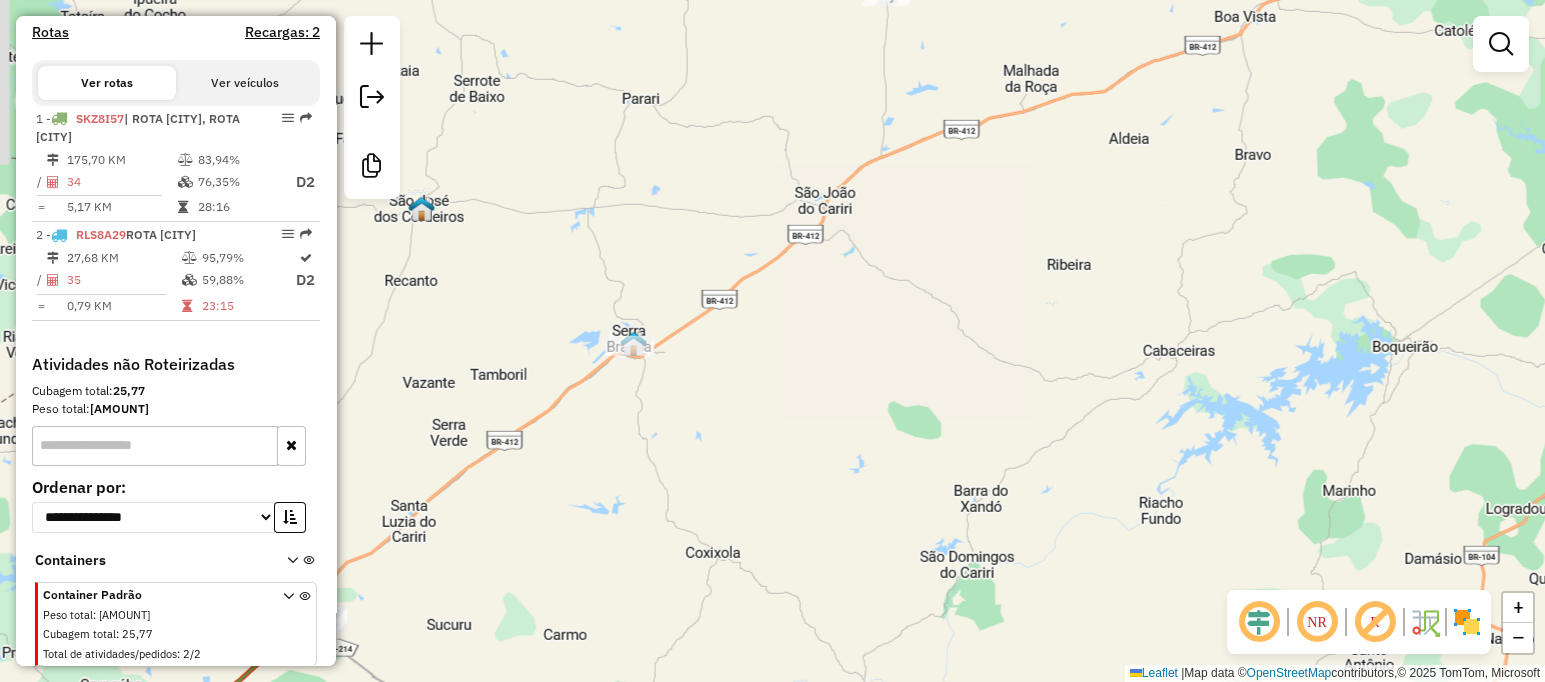 drag, startPoint x: 730, startPoint y: 429, endPoint x: 869, endPoint y: 362, distance: 154.30489 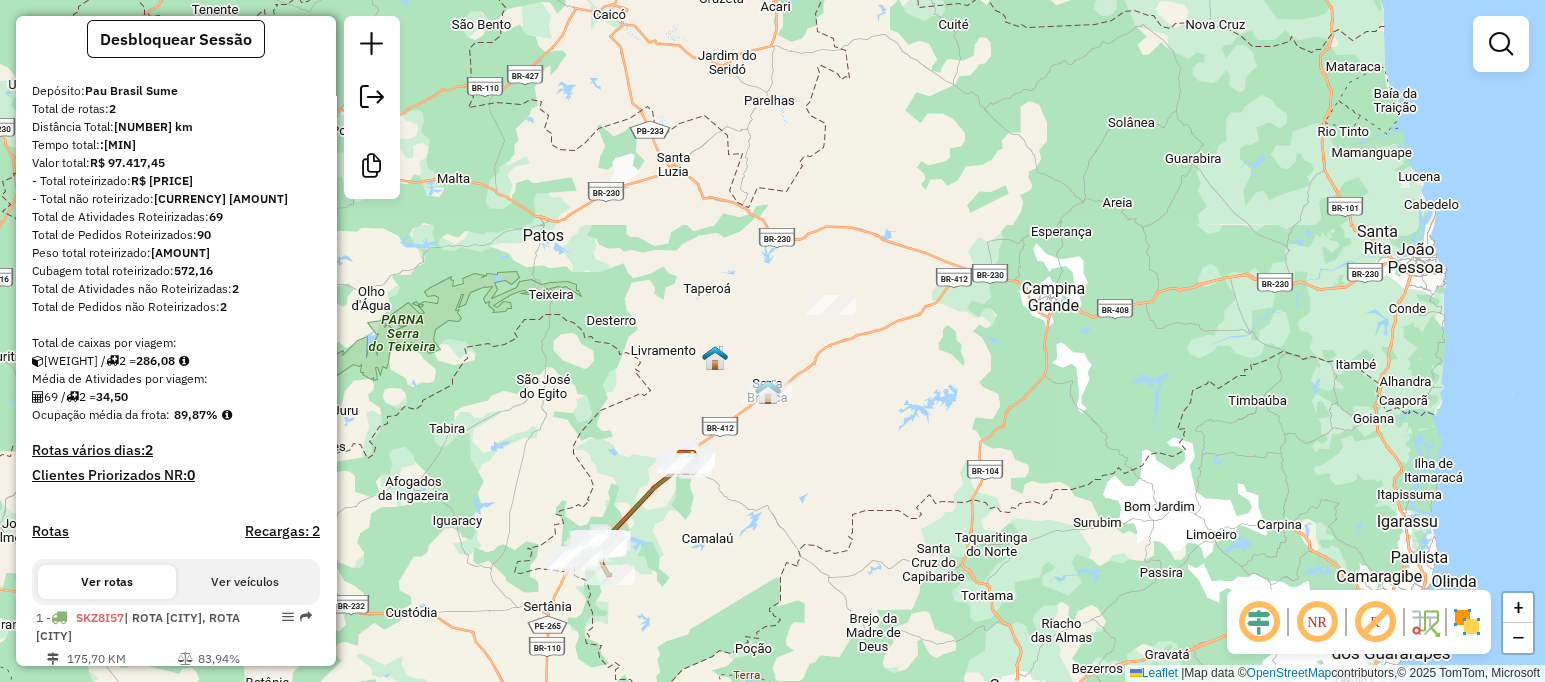 scroll, scrollTop: 7, scrollLeft: 0, axis: vertical 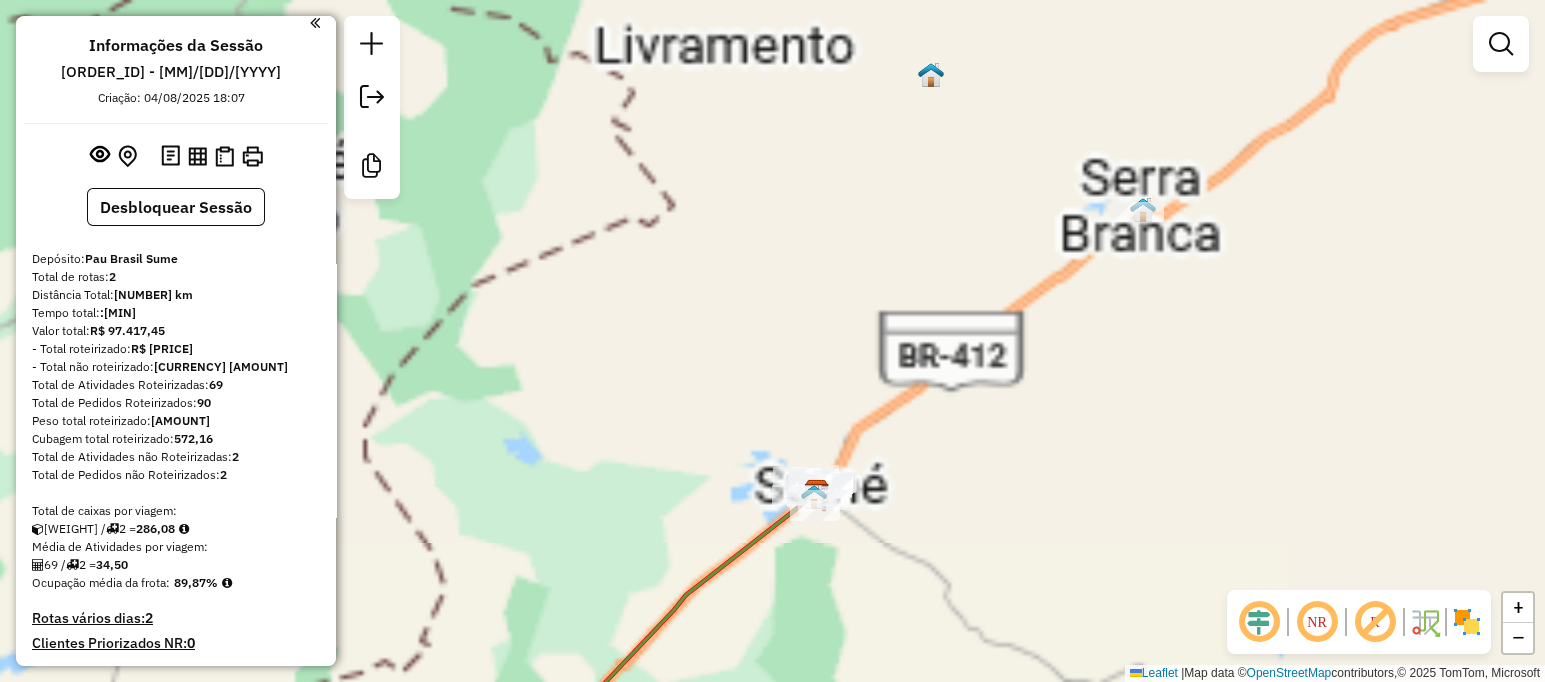 click on "Janela de atendimento Grade de atendimento Capacidade Transportadoras Veículos Cliente Pedidos  Rotas Selecione os dias de semana para filtrar as janelas de atendimento  Seg   Ter   Qua   Qui   Sex   Sáb   Dom  Informe o período da janela de atendimento: De: Até:  Filtrar exatamente a janela do cliente  Considerar janela de atendimento padrão  Selecione os dias de semana para filtrar as grades de atendimento  Seg   Ter   Qua   Qui   Sex   Sáb   Dom   Considerar clientes sem dia de atendimento cadastrado  Clientes fora do dia de atendimento selecionado Filtrar as atividades entre os valores definidos abaixo:  Peso mínimo:   Peso máximo:   Cubagem mínima:   Cubagem máxima:   De:   Até:  Filtrar as atividades entre o tempo de atendimento definido abaixo:  De:   Até:   Considerar capacidade total dos clientes não roteirizados Transportadora: Selecione um ou mais itens Tipo de veículo: Selecione um ou mais itens Veículo: Selecione um ou mais itens Motorista: Selecione um ou mais itens Nome: Rótulo:" 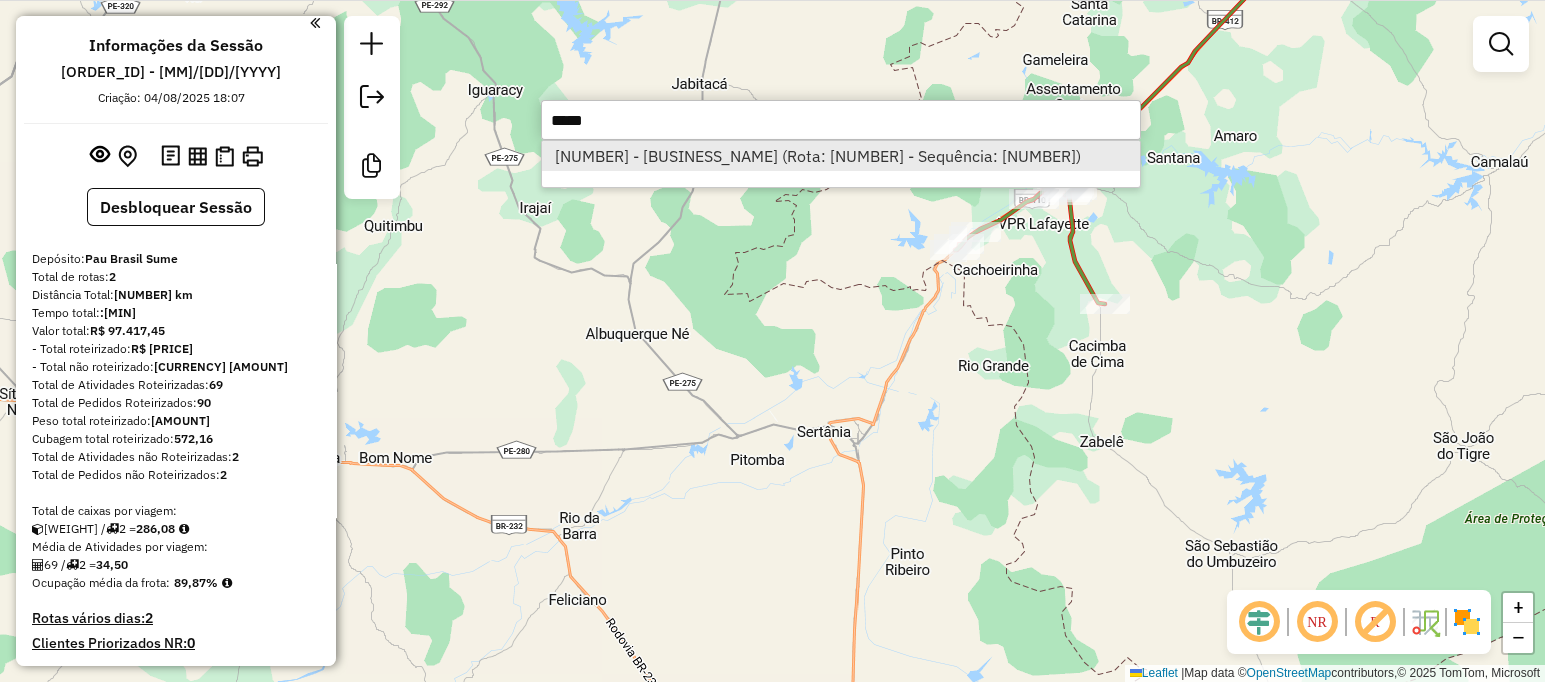 type on "*****" 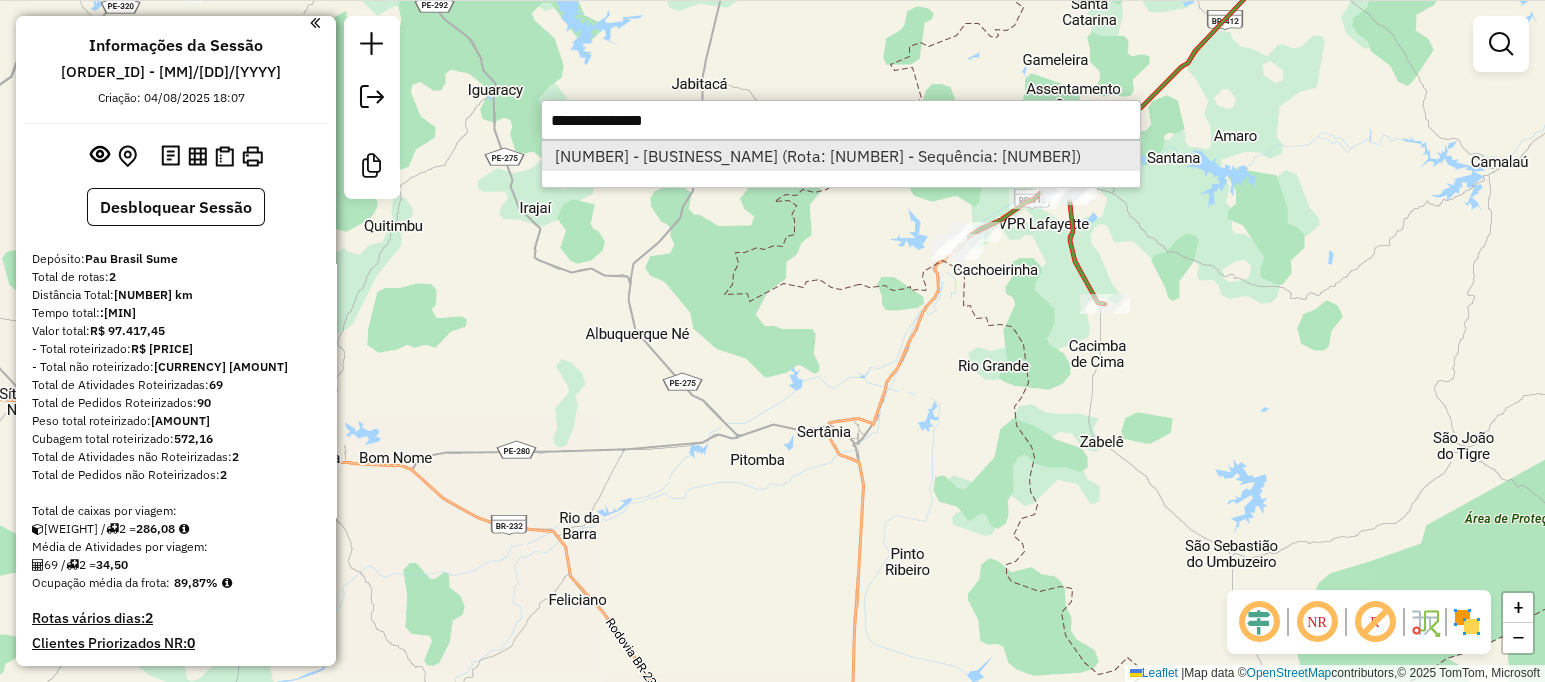 select on "**********" 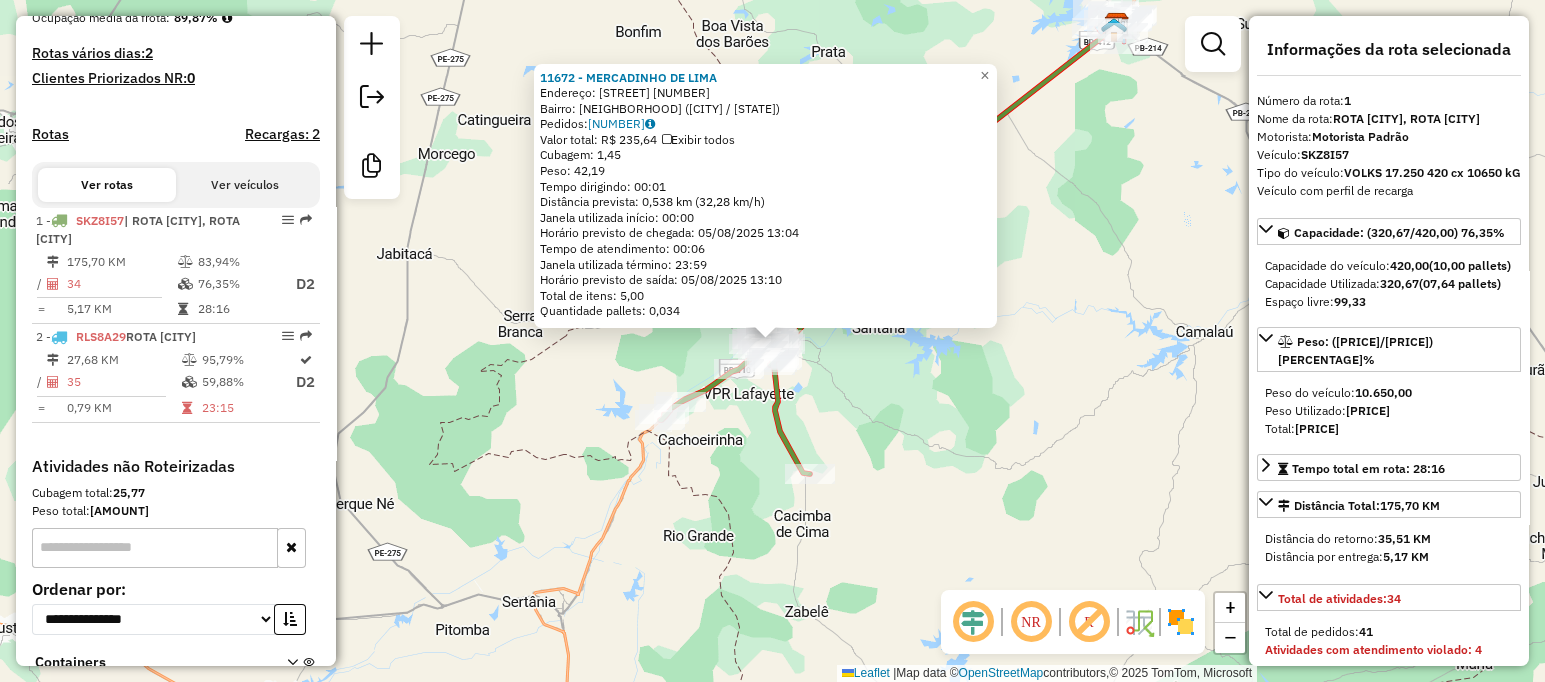 scroll, scrollTop: 674, scrollLeft: 0, axis: vertical 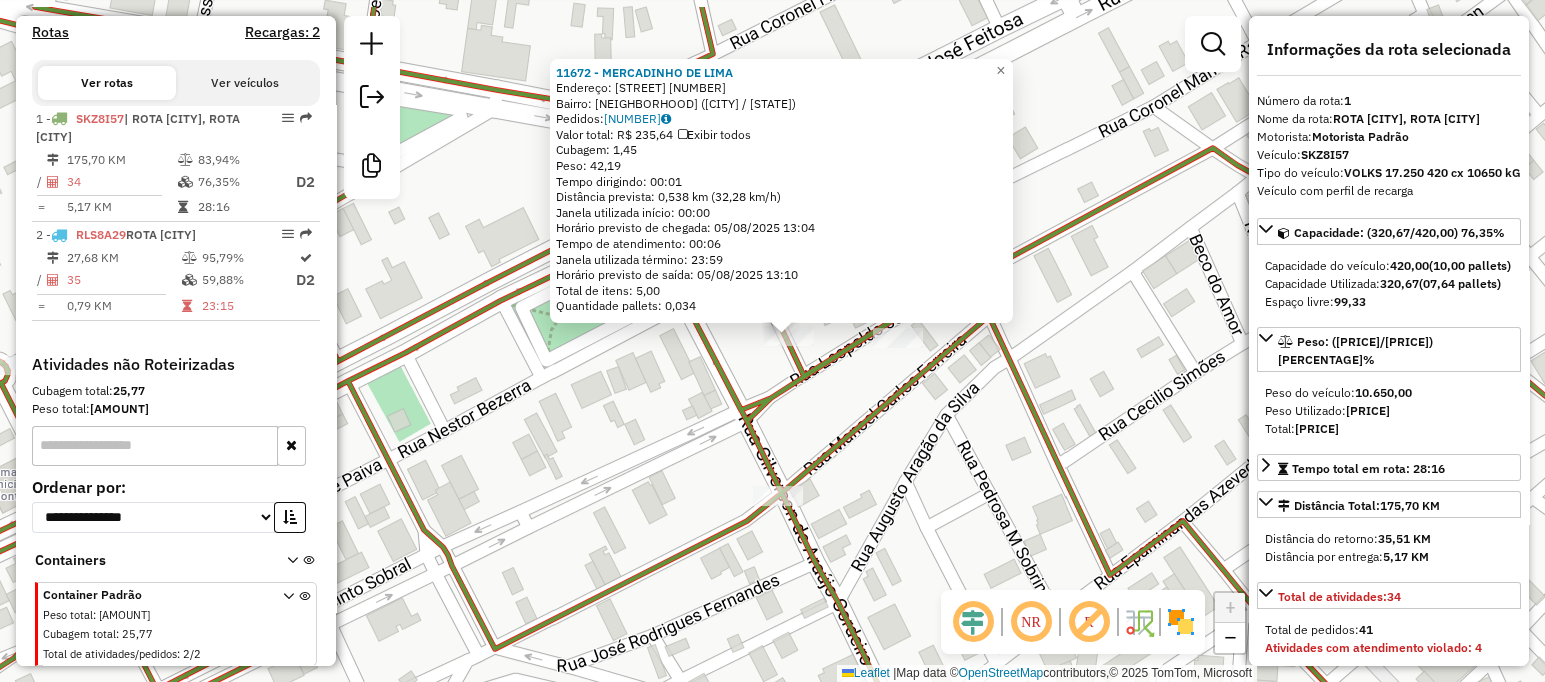 click on "11672 - MERCADINHO DE LIMA  Endereço:  DESEMBARGADOR BRITO SN   Bairro: CENTRO (SAO JOAO DO CARIRI / PB)   Pedidos:  04871141   Valor total: R$ 235,64   Exibir todos   Cubagem: 1,45  Peso: 42,19  Tempo dirigindo: 00:01   Distância prevista: 0,538 km (32,28 km/h)   Janela utilizada início: 00:00   Horário previsto de chegada: 05/08/2025 13:04   Tempo de atendimento: 00:06   Janela utilizada término: 23:59   Horário previsto de saída: 05/08/2025 13:10   Total de itens: 5,00   Quantidade pallets: 0,034  × Janela de atendimento Grade de atendimento Capacidade Transportadoras Veículos Cliente Pedidos  Rotas Selecione os dias de semana para filtrar as janelas de atendimento  Seg   Ter   Qua   Qui   Sex   Sáb   Dom  Informe o período da janela de atendimento: De: Até:  Filtrar exatamente a janela do cliente  Considerar janela de atendimento padrão  Selecione os dias de semana para filtrar as grades de atendimento  Seg   Ter   Qua   Qui   Sex   Sáb   Dom   Clientes fora do dia de atendimento selecionado" 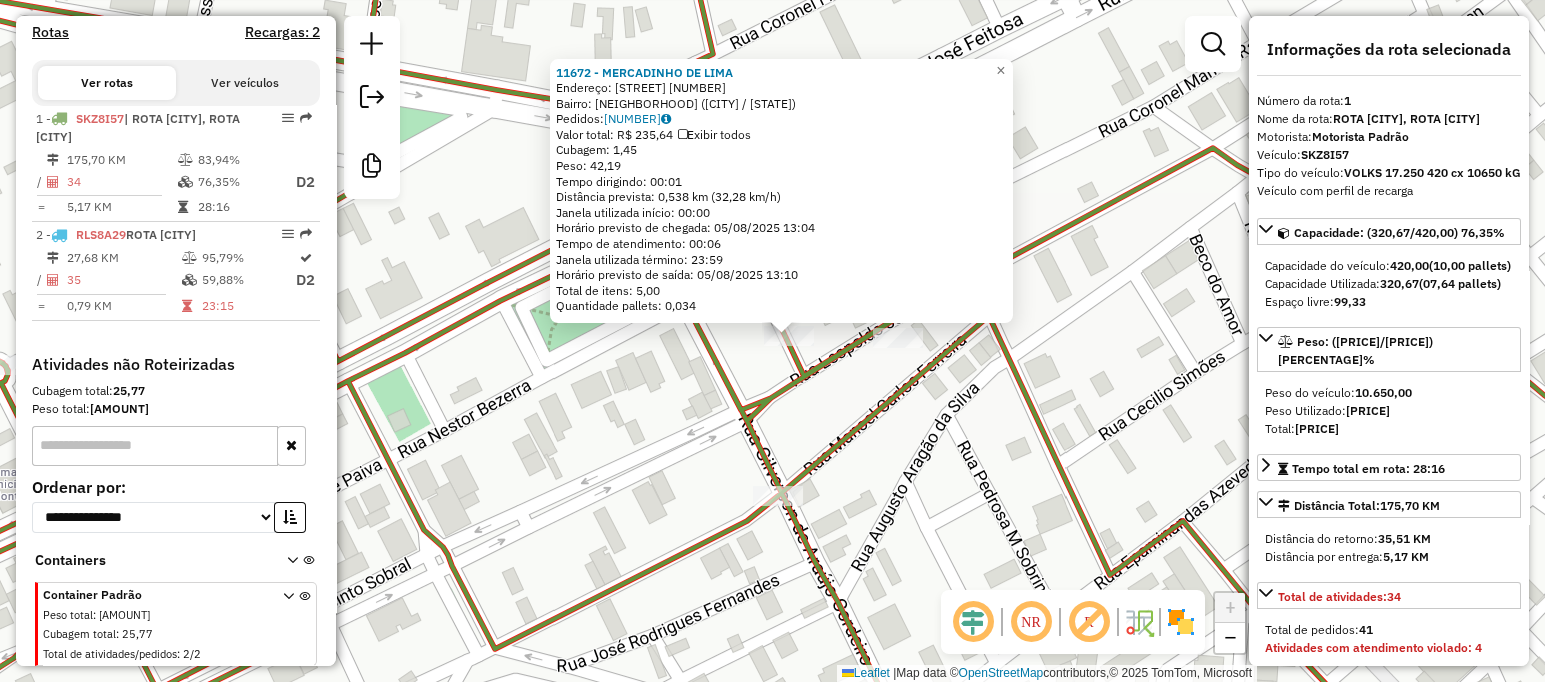 click on "11672 - MERCADINHO DE LIMA  Endereço:  DESEMBARGADOR BRITO SN   Bairro: CENTRO (SAO JOAO DO CARIRI / PB)   Pedidos:  04871141   Valor total: R$ 235,64   Exibir todos   Cubagem: 1,45  Peso: 42,19  Tempo dirigindo: 00:01   Distância prevista: 0,538 km (32,28 km/h)   Janela utilizada início: 00:00   Horário previsto de chegada: 05/08/2025 13:04   Tempo de atendimento: 00:06   Janela utilizada término: 23:59   Horário previsto de saída: 05/08/2025 13:10   Total de itens: 5,00   Quantidade pallets: 0,034  × Janela de atendimento Grade de atendimento Capacidade Transportadoras Veículos Cliente Pedidos  Rotas Selecione os dias de semana para filtrar as janelas de atendimento  Seg   Ter   Qua   Qui   Sex   Sáb   Dom  Informe o período da janela de atendimento: De: Até:  Filtrar exatamente a janela do cliente  Considerar janela de atendimento padrão  Selecione os dias de semana para filtrar as grades de atendimento  Seg   Ter   Qua   Qui   Sex   Sáb   Dom   Clientes fora do dia de atendimento selecionado" 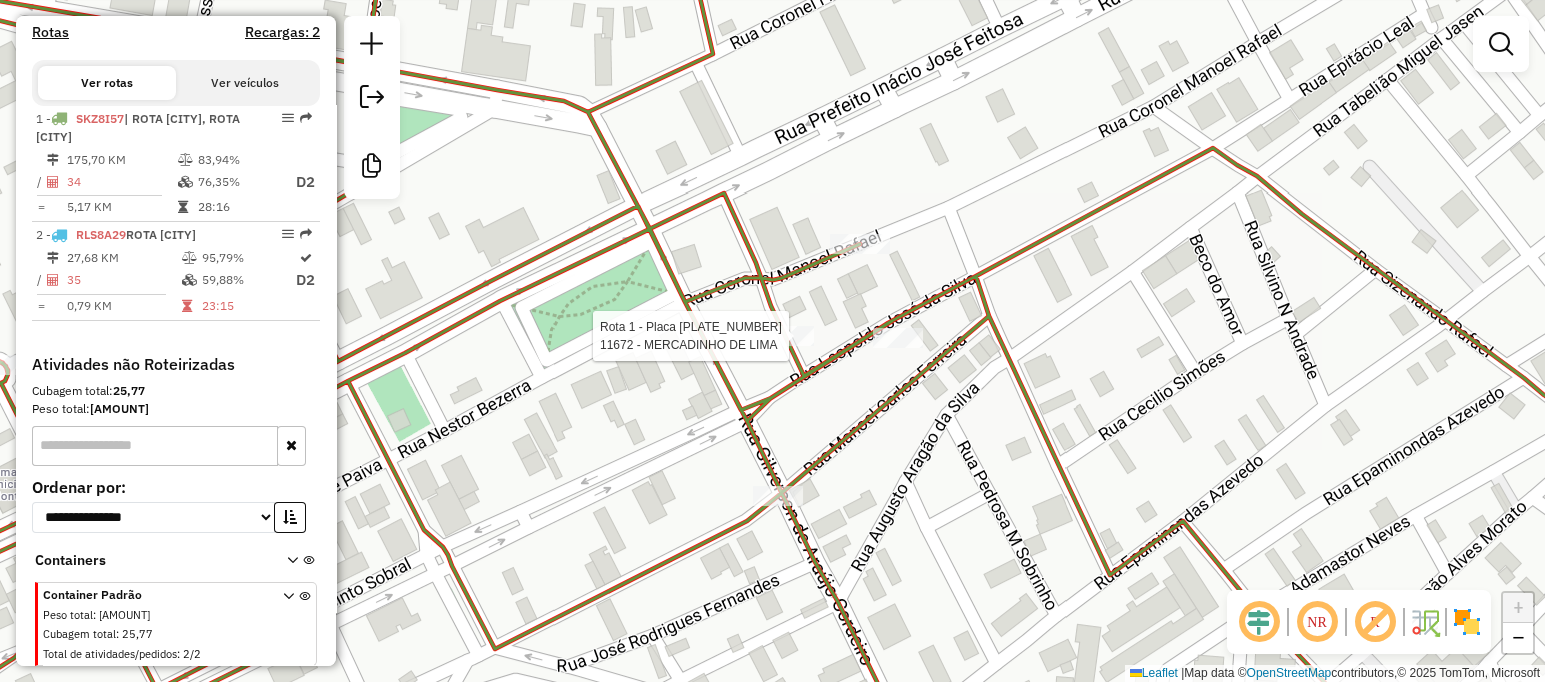 select on "**********" 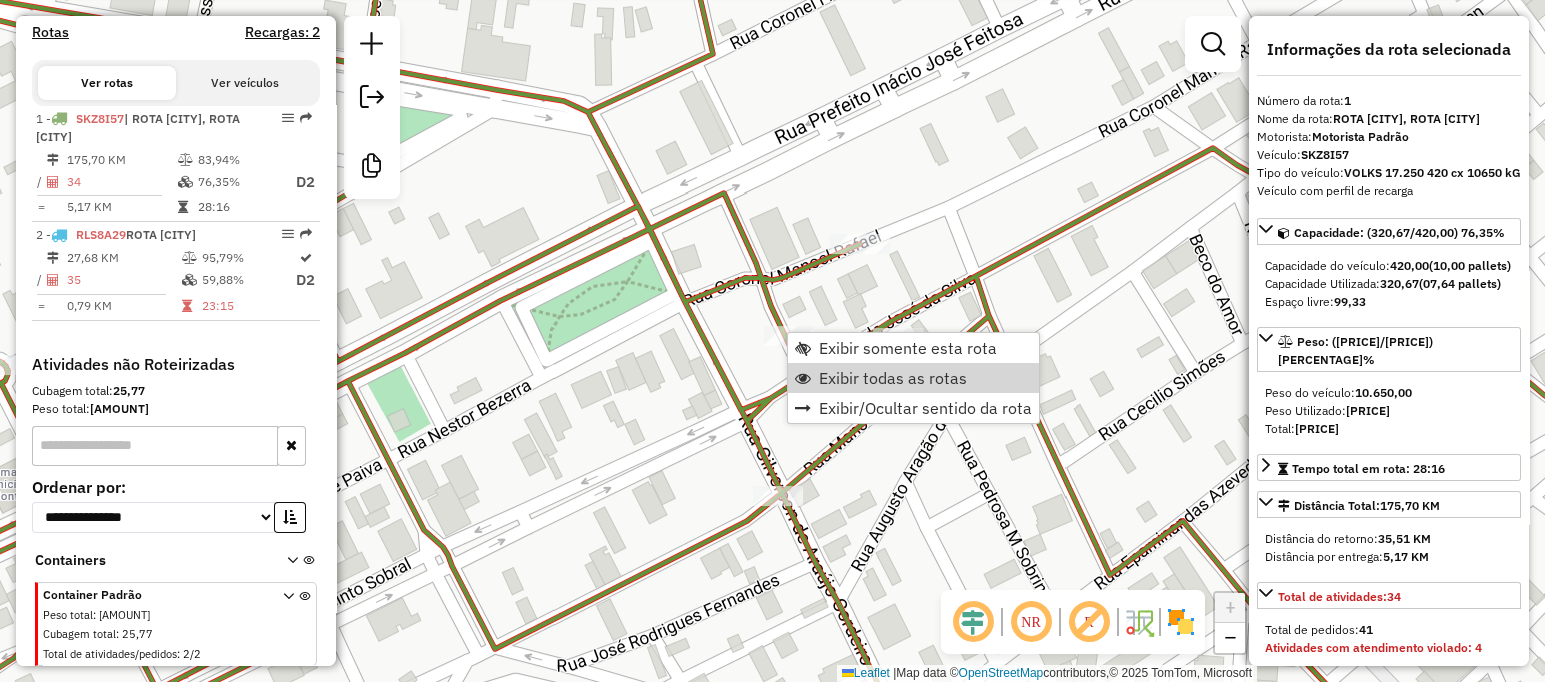 click on "Janela de atendimento Grade de atendimento Capacidade Transportadoras Veículos Cliente Pedidos  Rotas Selecione os dias de semana para filtrar as janelas de atendimento  Seg   Ter   Qua   Qui   Sex   Sáb   Dom  Informe o período da janela de atendimento: De: Até:  Filtrar exatamente a janela do cliente  Considerar janela de atendimento padrão  Selecione os dias de semana para filtrar as grades de atendimento  Seg   Ter   Qua   Qui   Sex   Sáb   Dom   Considerar clientes sem dia de atendimento cadastrado  Clientes fora do dia de atendimento selecionado Filtrar as atividades entre os valores definidos abaixo:  Peso mínimo:   Peso máximo:   Cubagem mínima:   Cubagem máxima:   De:   Até:  Filtrar as atividades entre o tempo de atendimento definido abaixo:  De:   Até:   Considerar capacidade total dos clientes não roteirizados Transportadora: Selecione um ou mais itens Tipo de veículo: Selecione um ou mais itens Veículo: Selecione um ou mais itens Motorista: Selecione um ou mais itens Nome: Rótulo:" 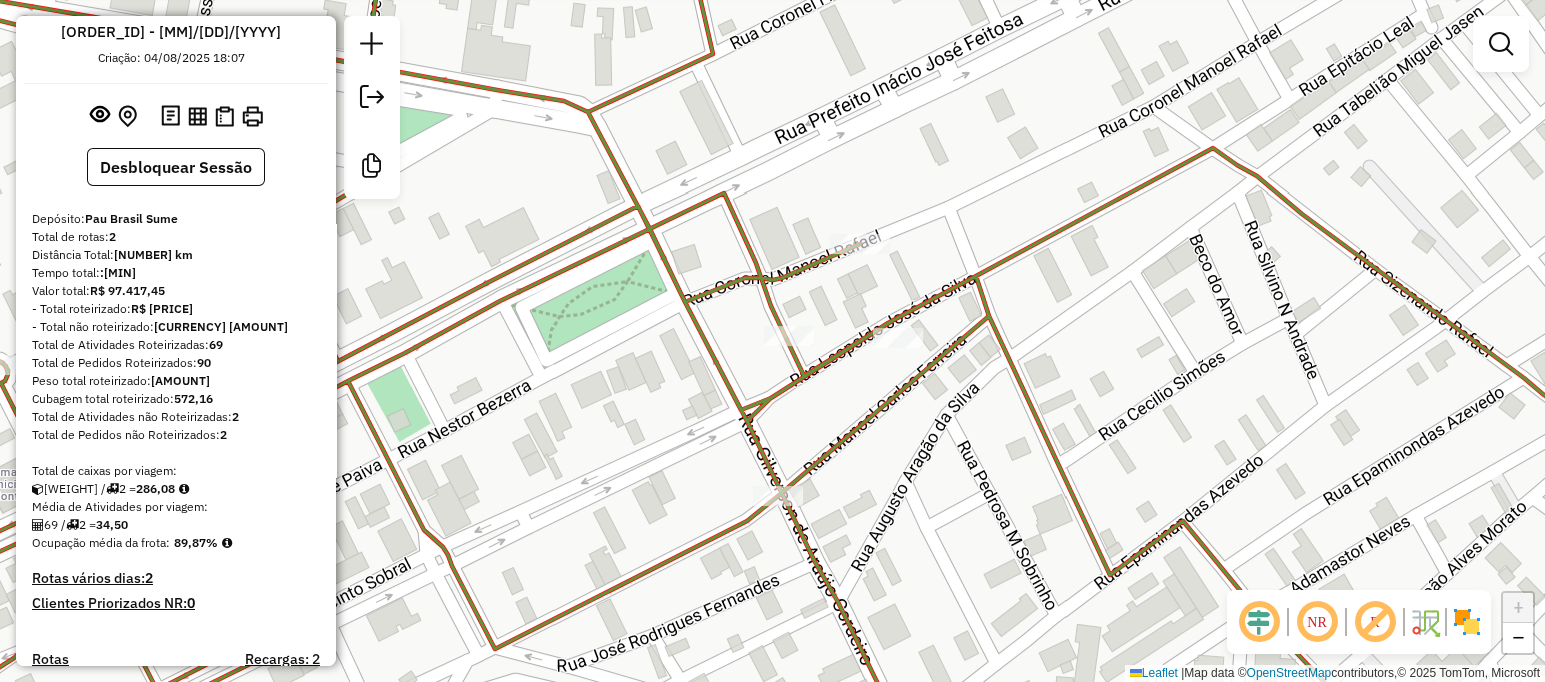 scroll, scrollTop: 0, scrollLeft: 0, axis: both 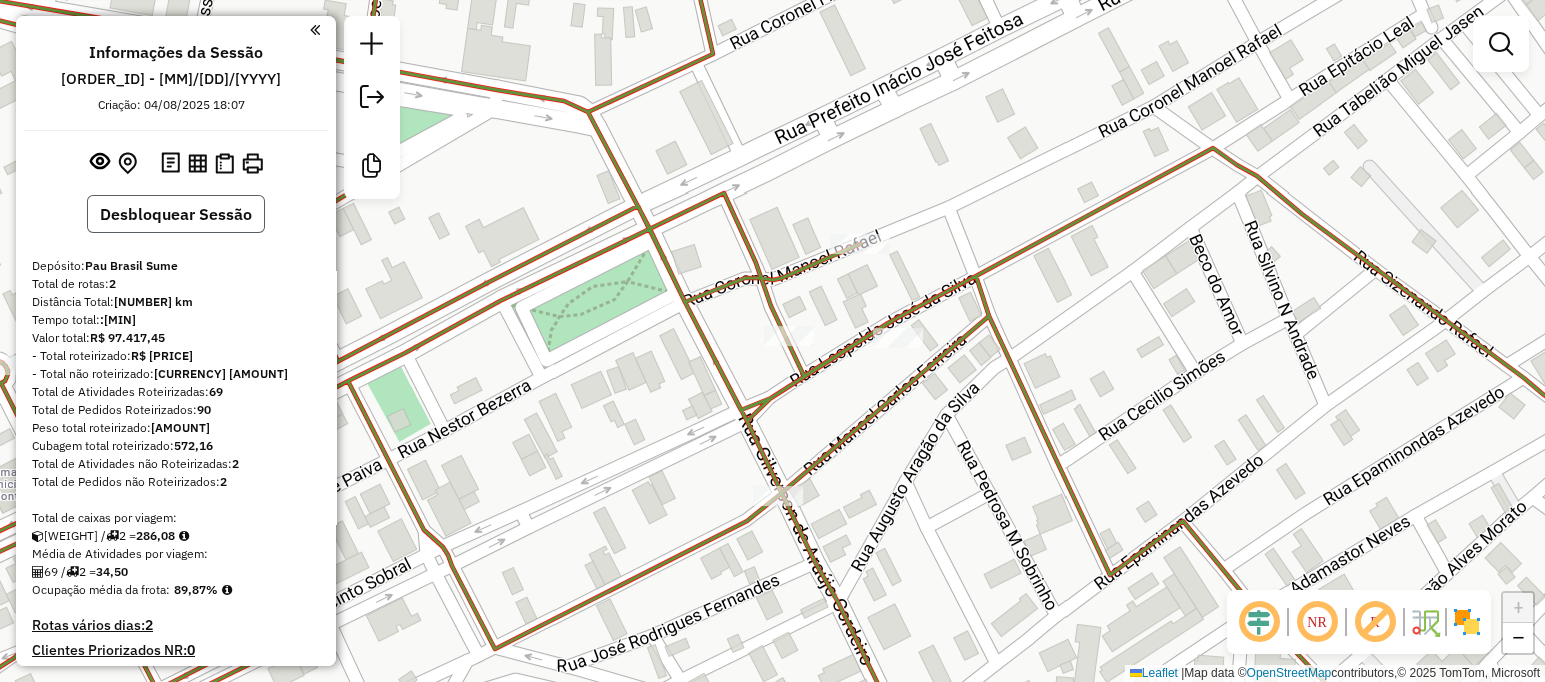 click on "Desbloquear Sessão" at bounding box center [176, 214] 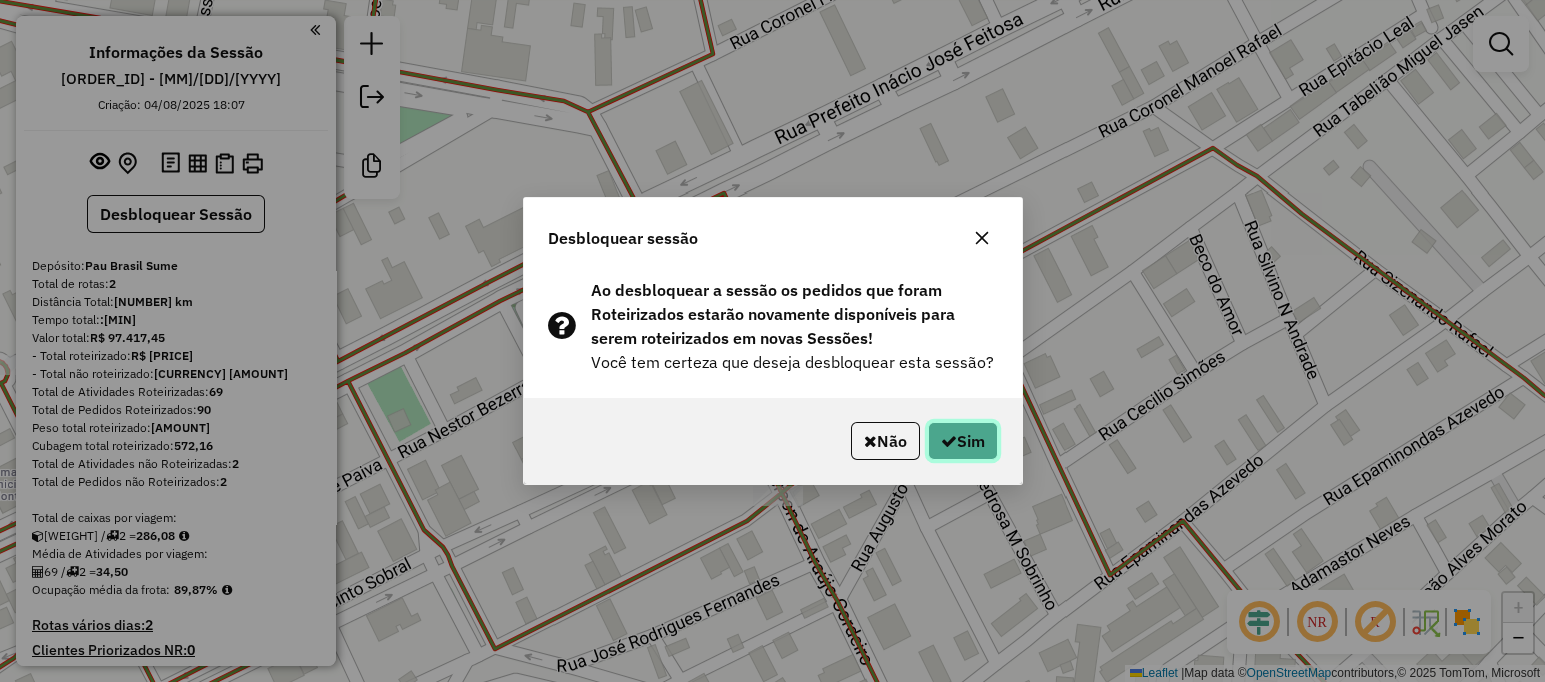click on "Sim" 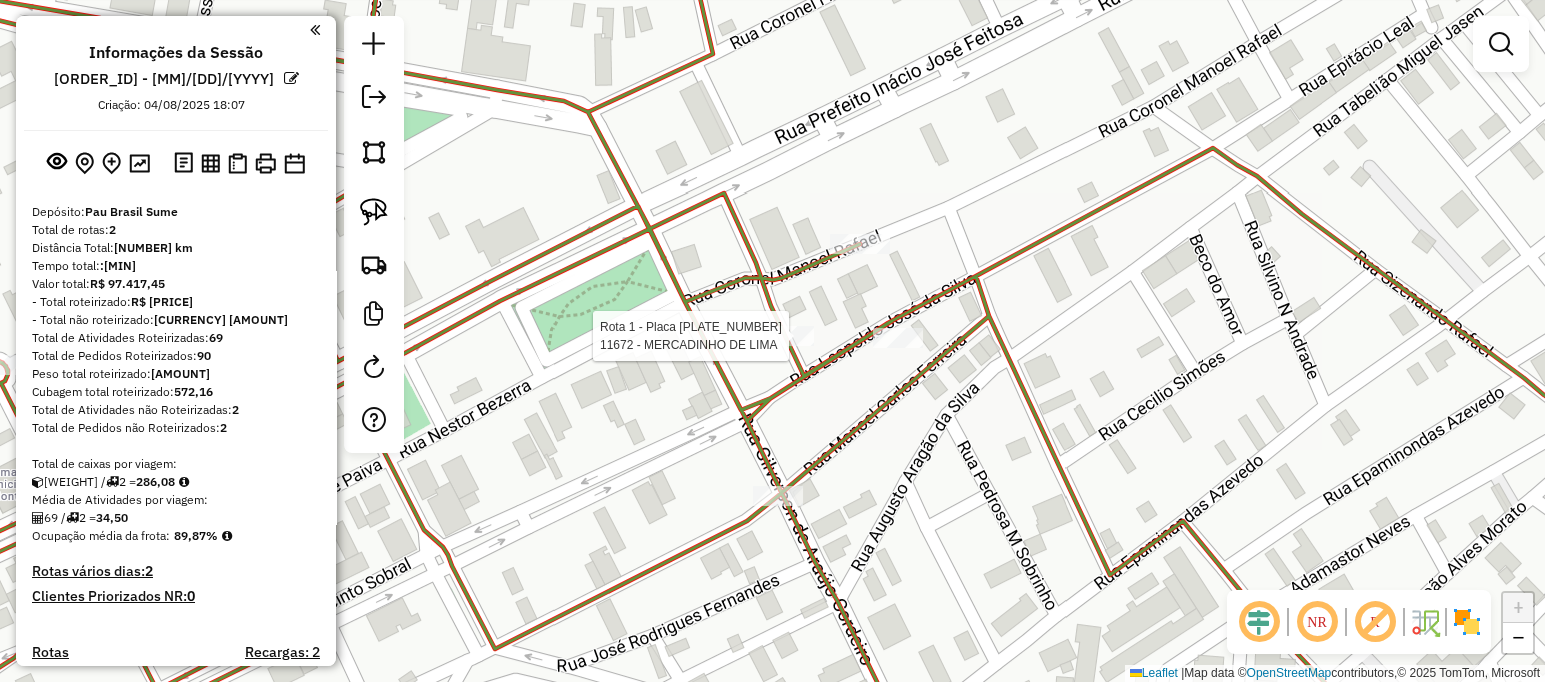 select on "**********" 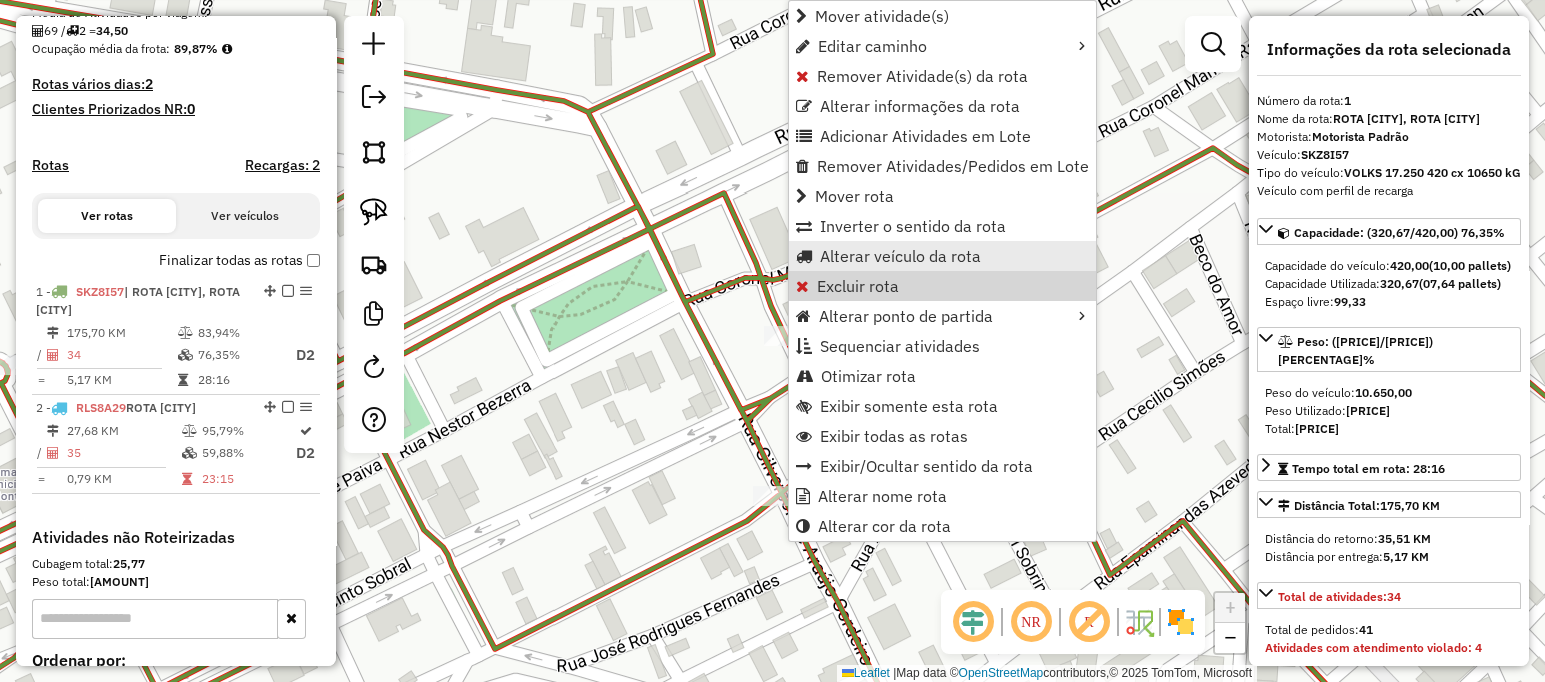 scroll, scrollTop: 705, scrollLeft: 0, axis: vertical 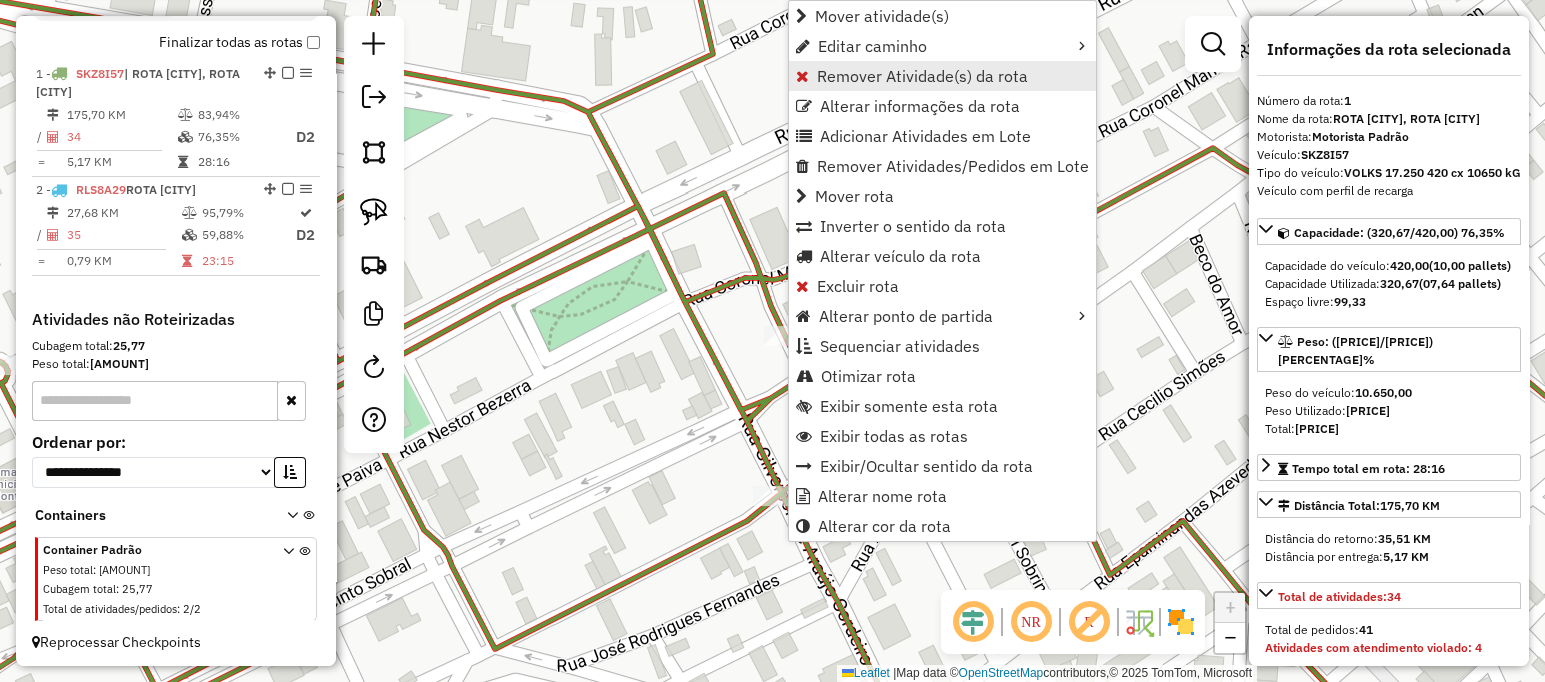 click on "Remover Atividade(s) da rota" at bounding box center (922, 76) 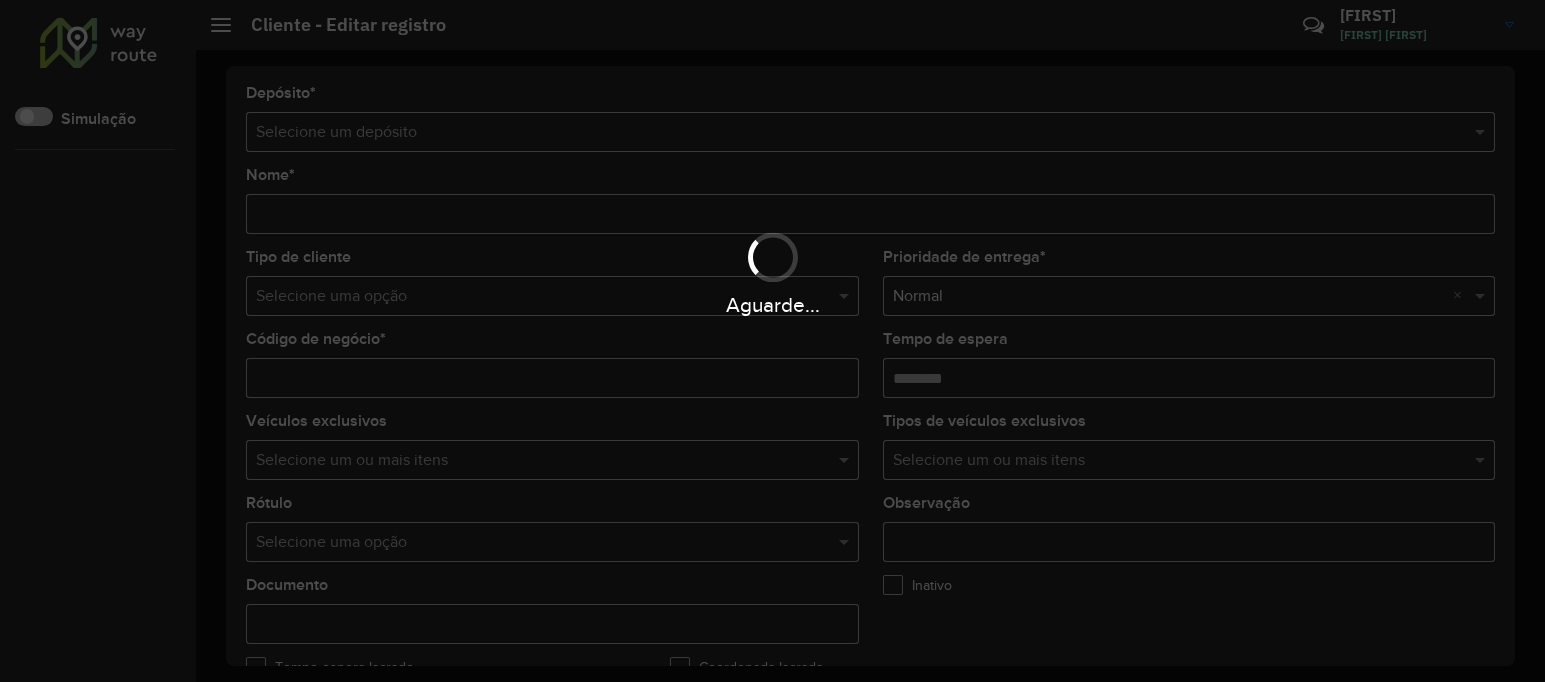 scroll, scrollTop: 0, scrollLeft: 0, axis: both 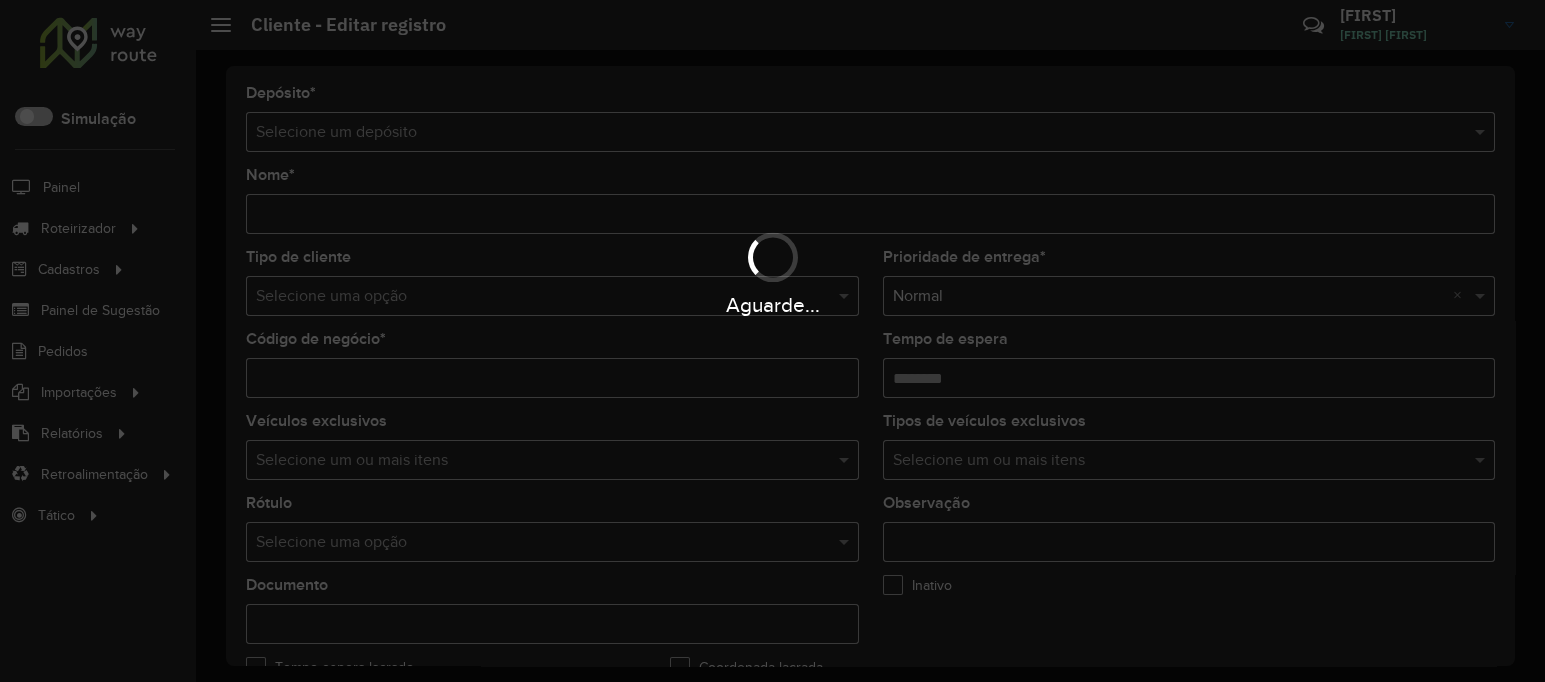 type on "**********" 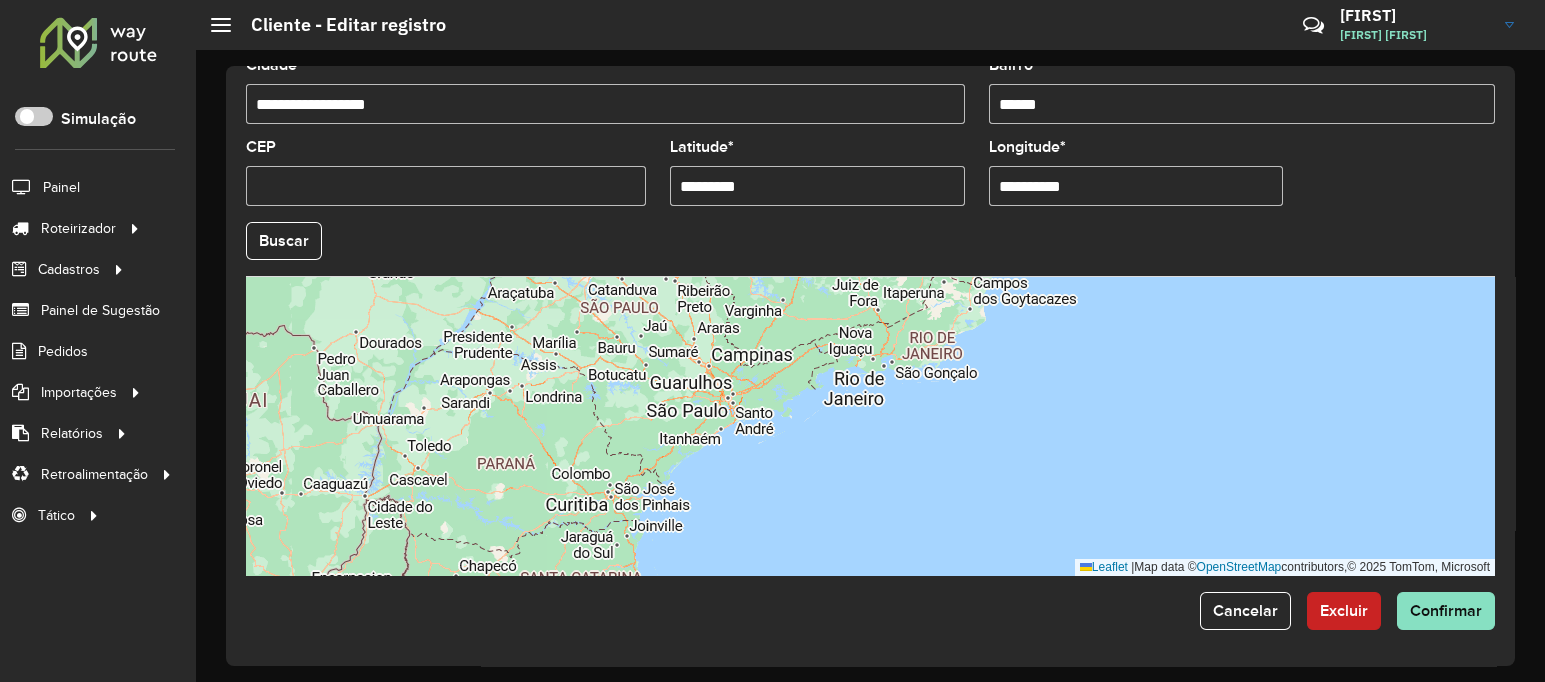 scroll, scrollTop: 640, scrollLeft: 0, axis: vertical 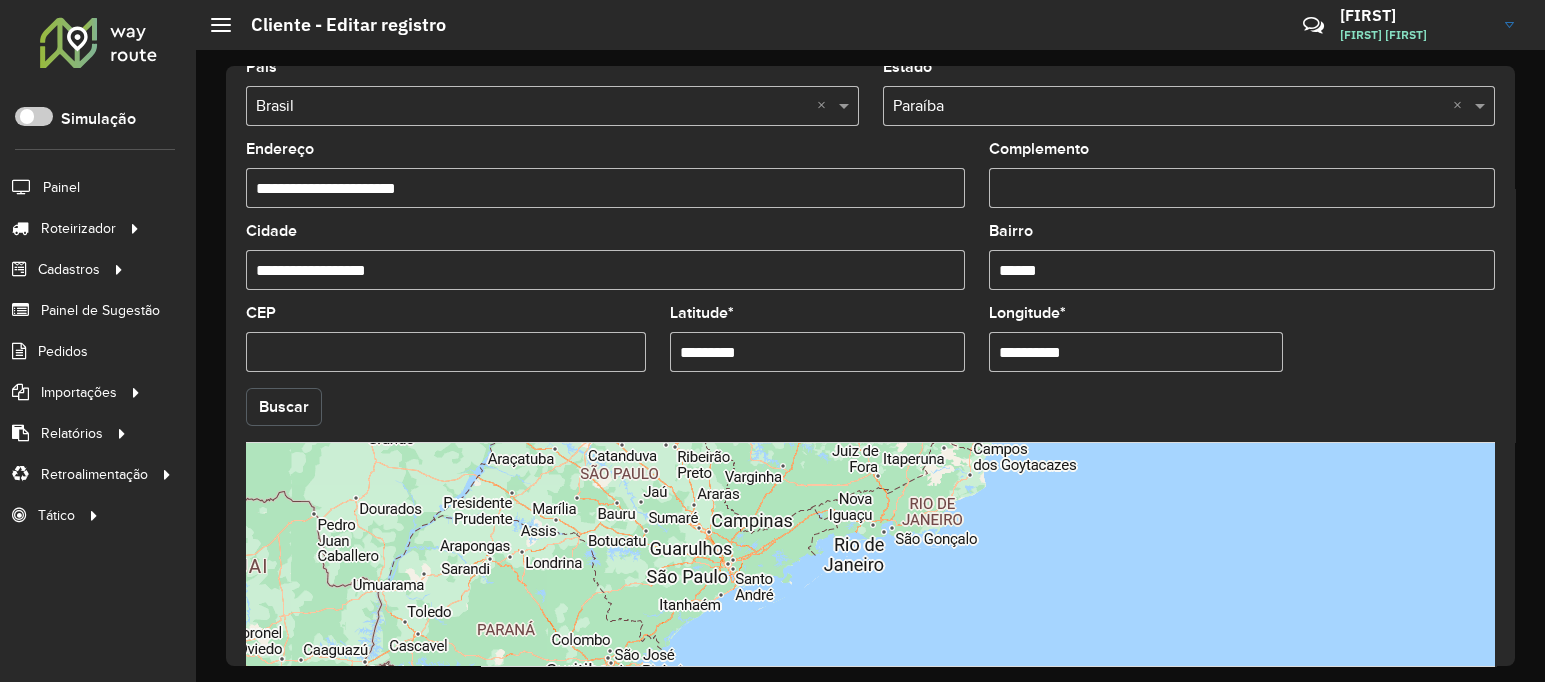 click on "Buscar" 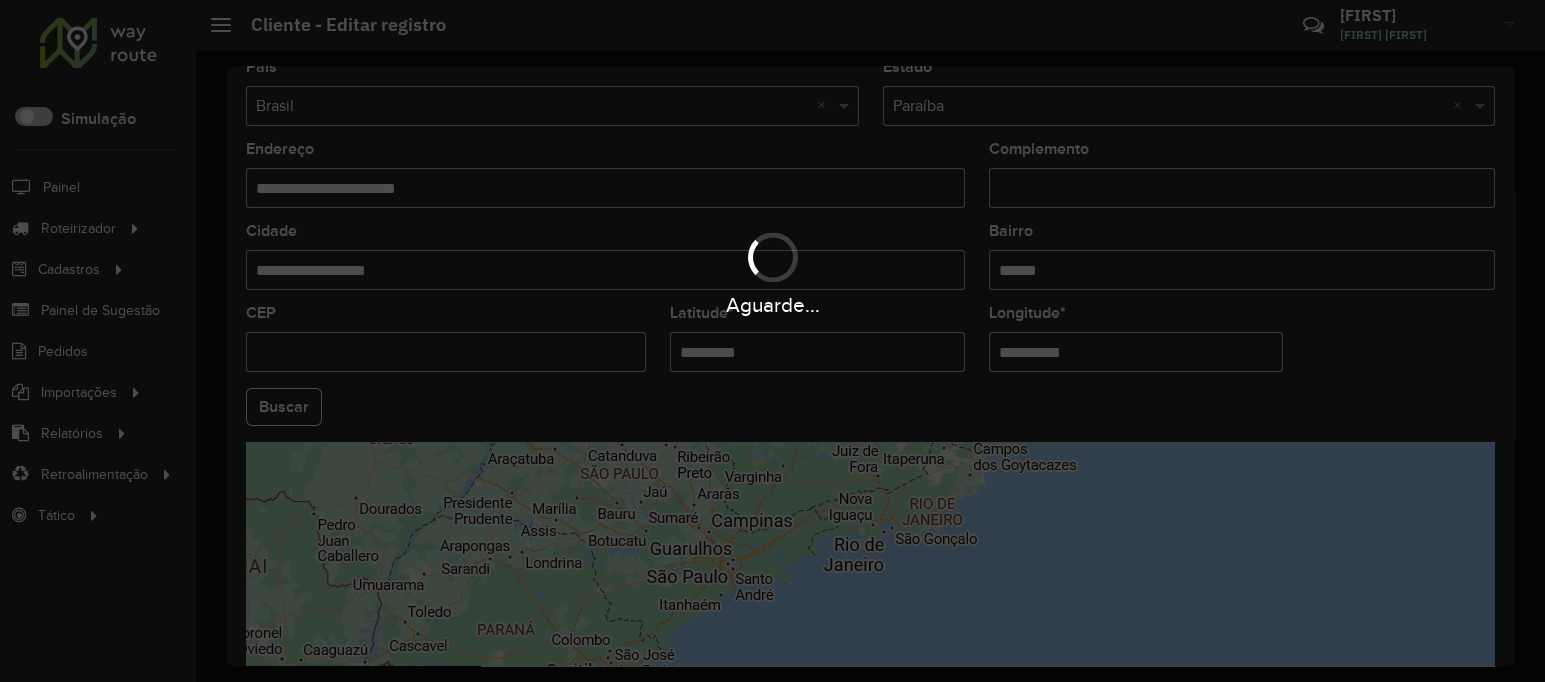 type on "**********" 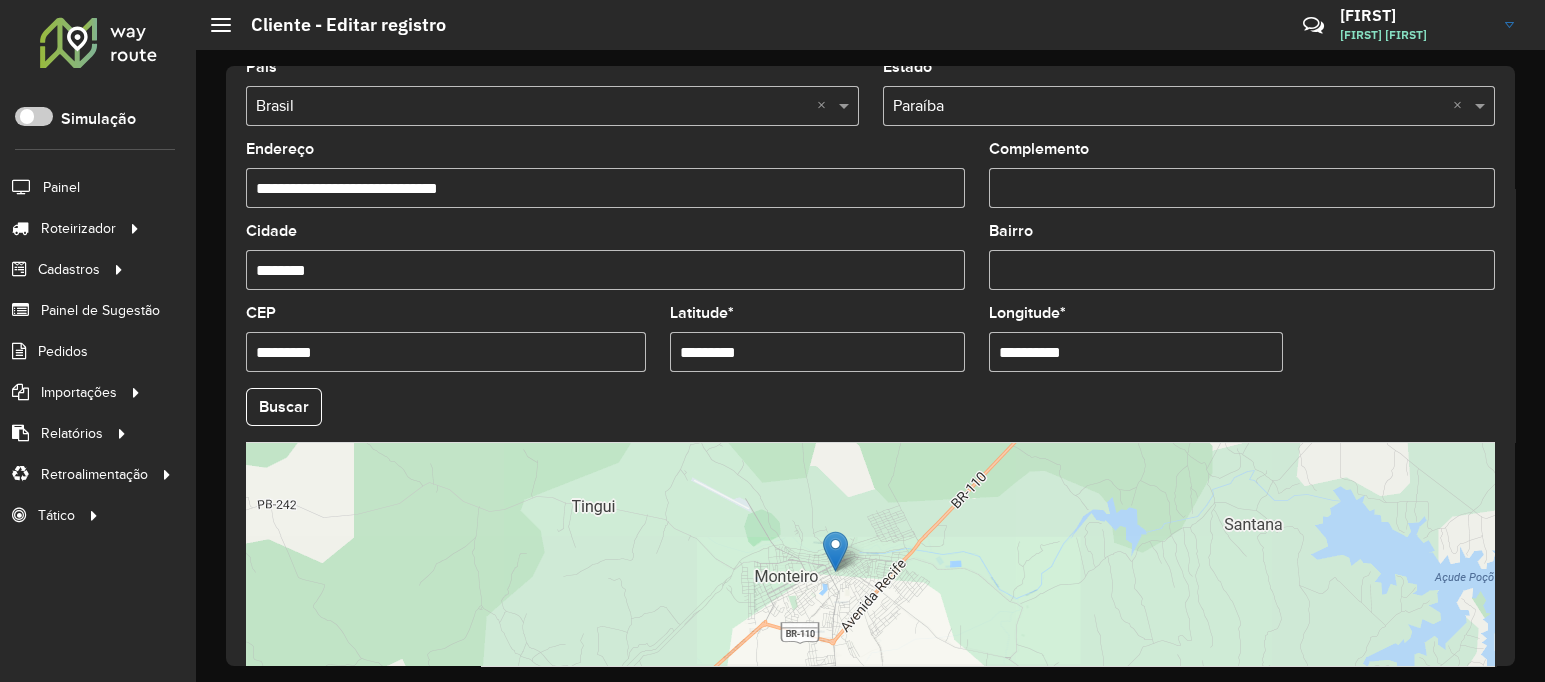 scroll, scrollTop: 718, scrollLeft: 0, axis: vertical 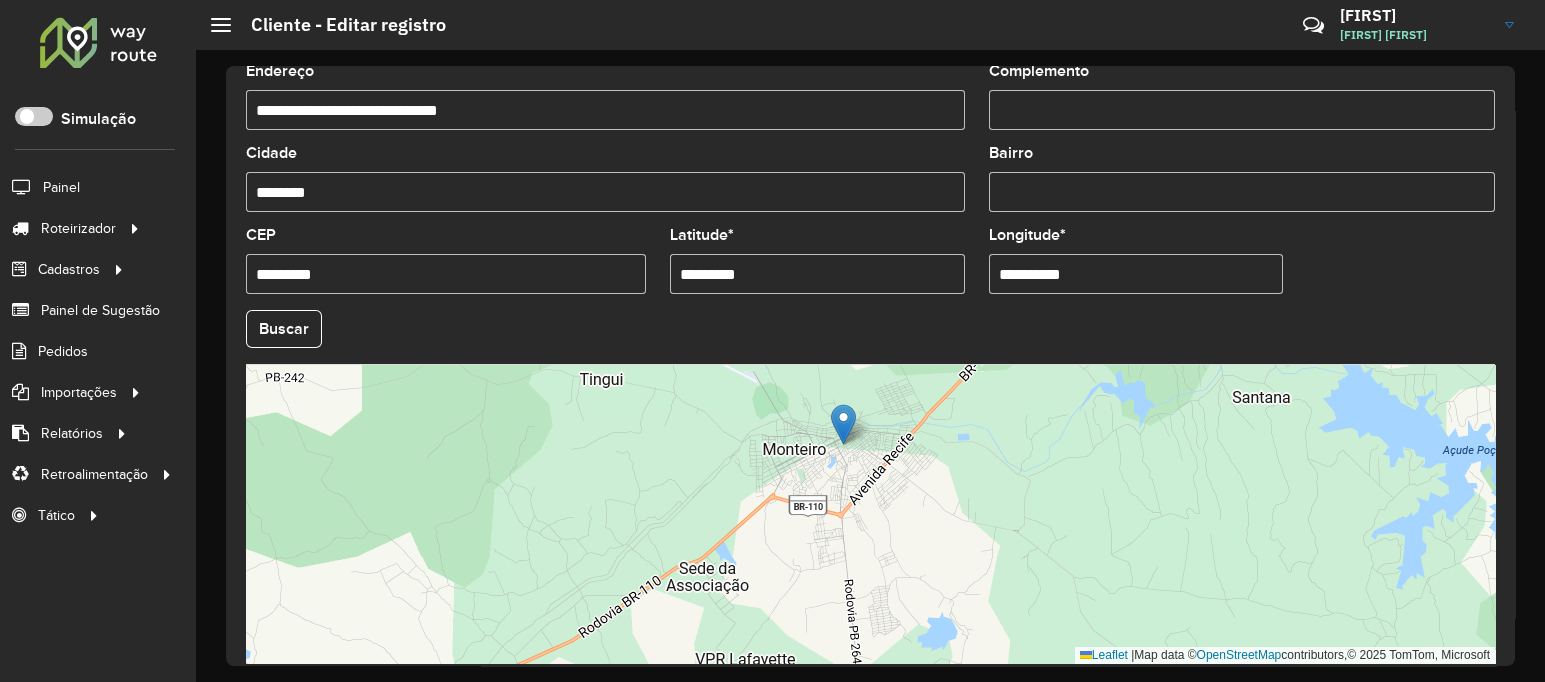 drag, startPoint x: 998, startPoint y: 546, endPoint x: 1004, endPoint y: 505, distance: 41.4367 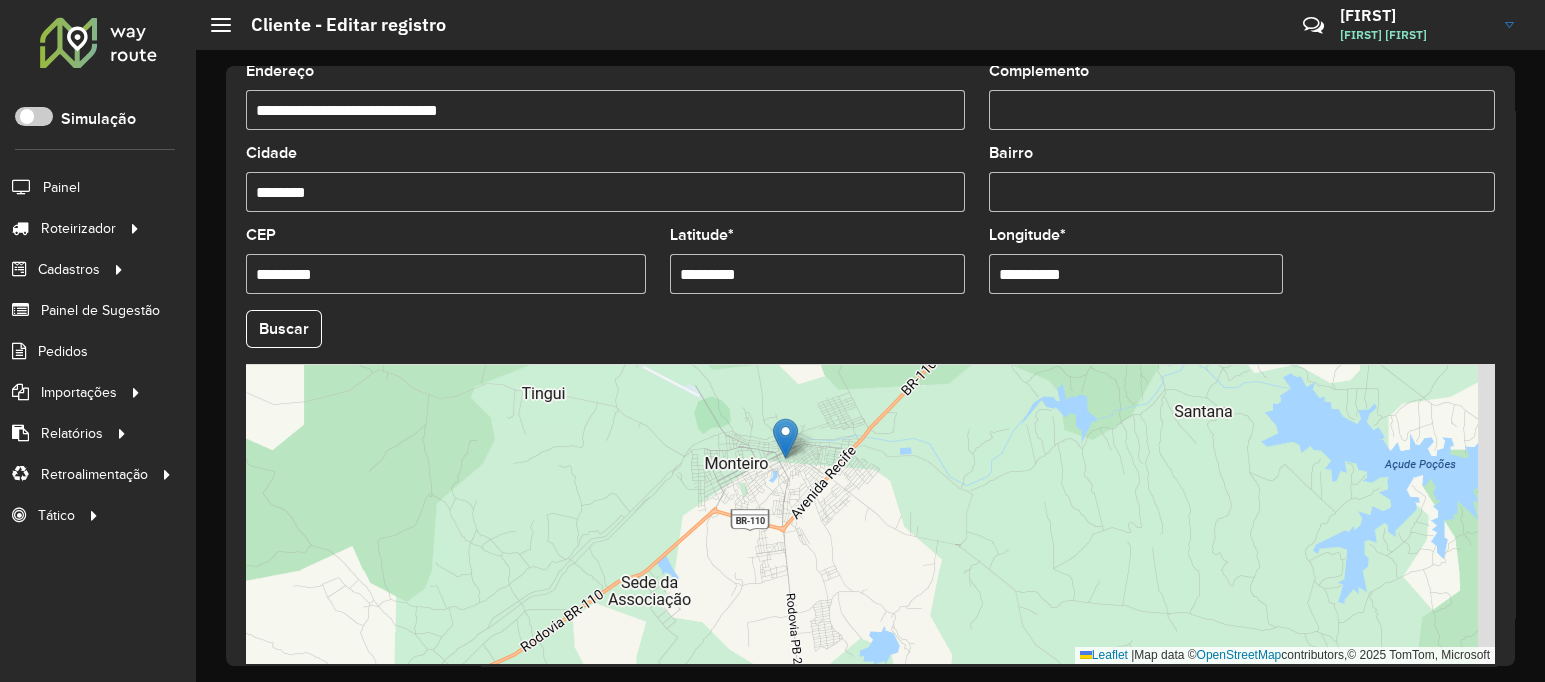 drag, startPoint x: 1040, startPoint y: 510, endPoint x: 939, endPoint y: 558, distance: 111.82576 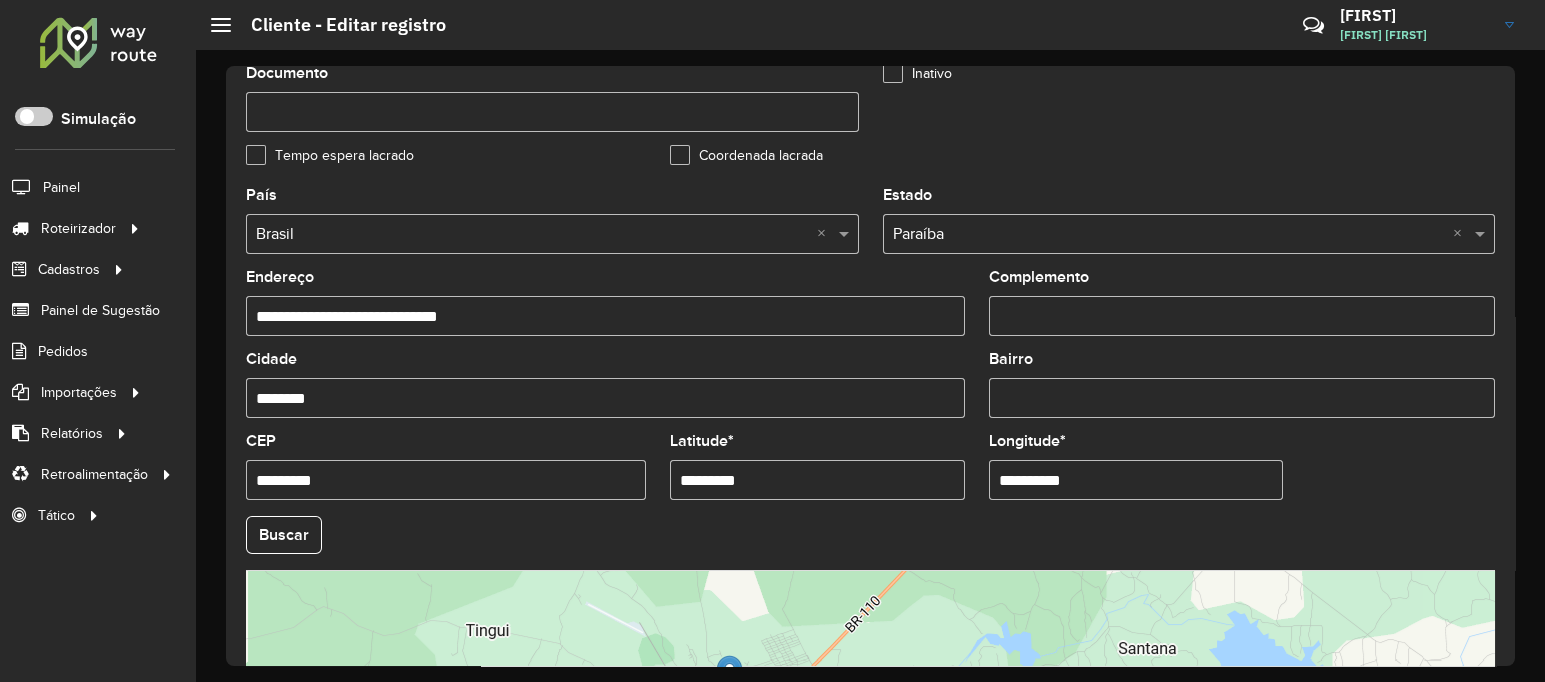 scroll, scrollTop: 551, scrollLeft: 0, axis: vertical 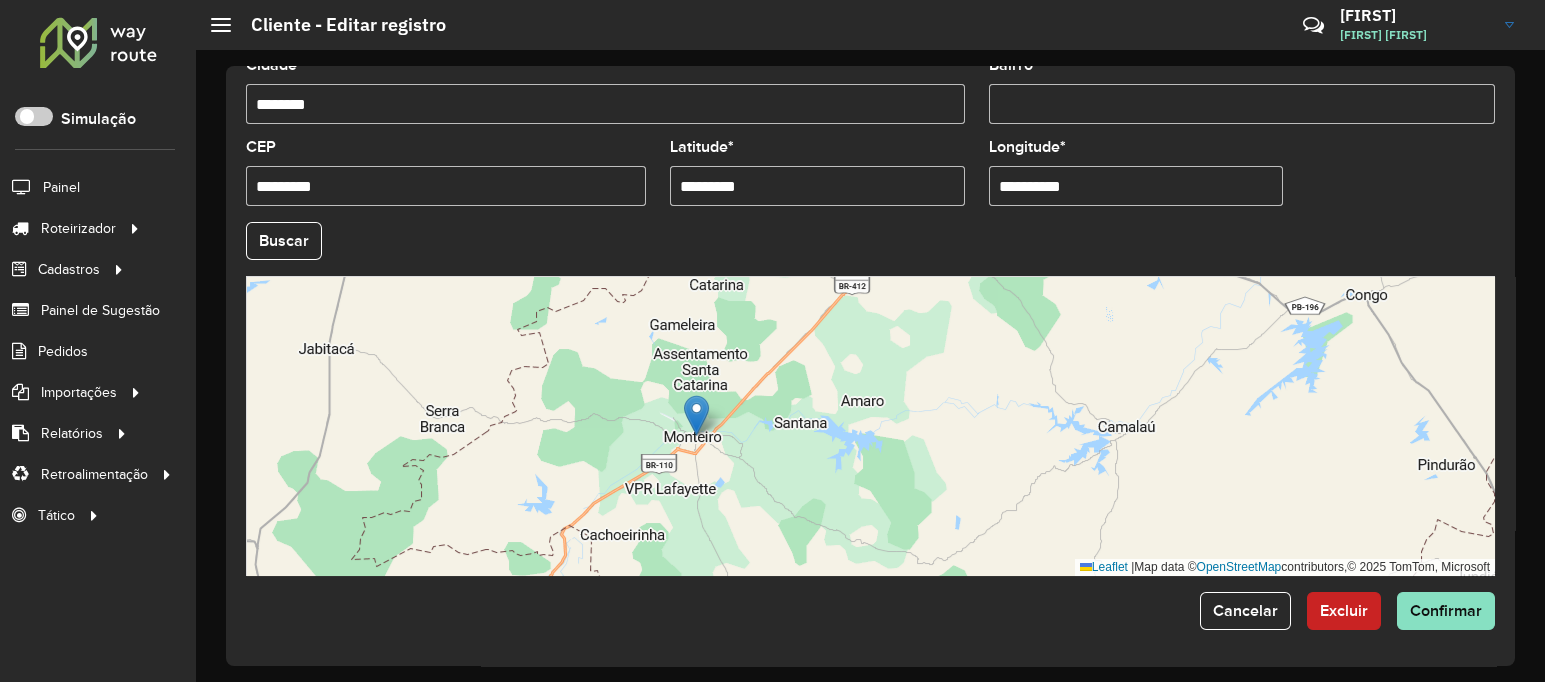 drag, startPoint x: 1128, startPoint y: 398, endPoint x: 901, endPoint y: 317, distance: 241.01868 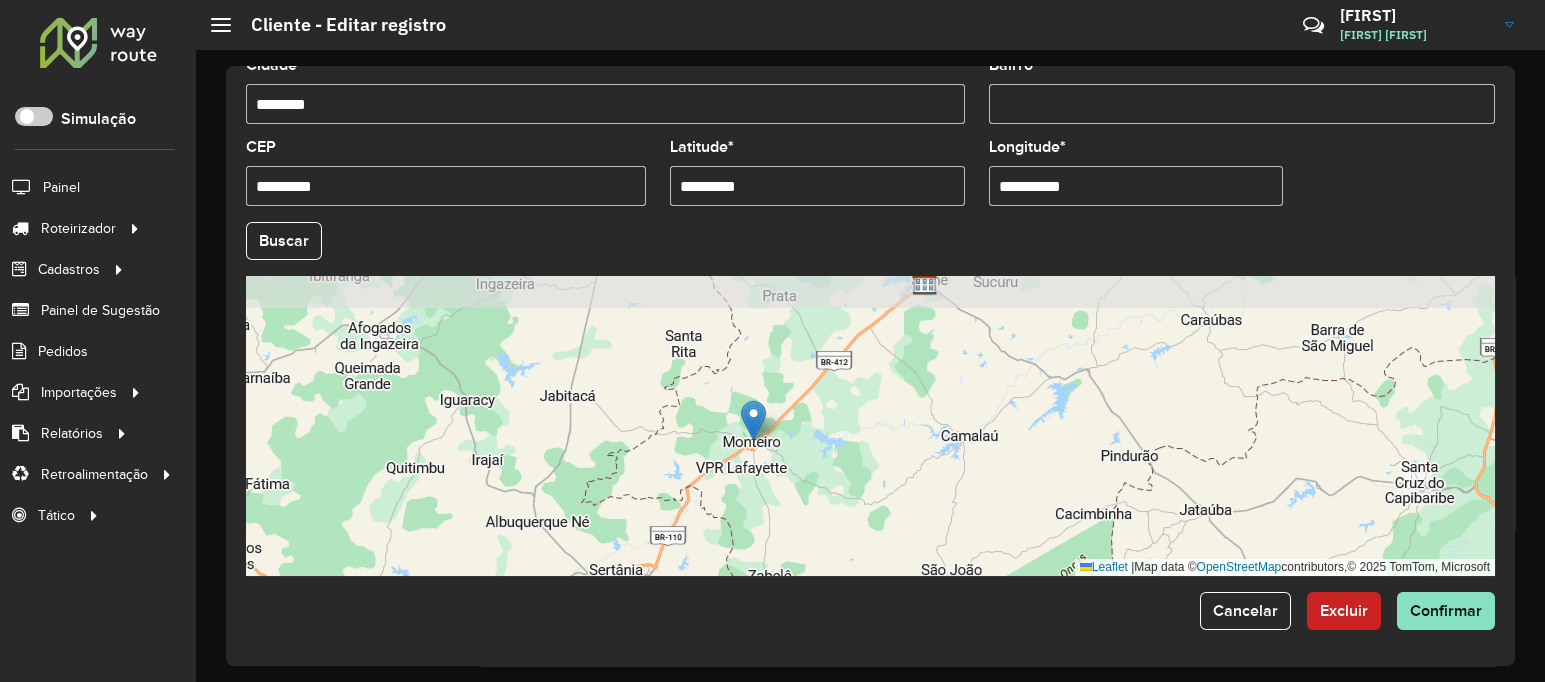 drag, startPoint x: 947, startPoint y: 415, endPoint x: 896, endPoint y: 506, distance: 104.316826 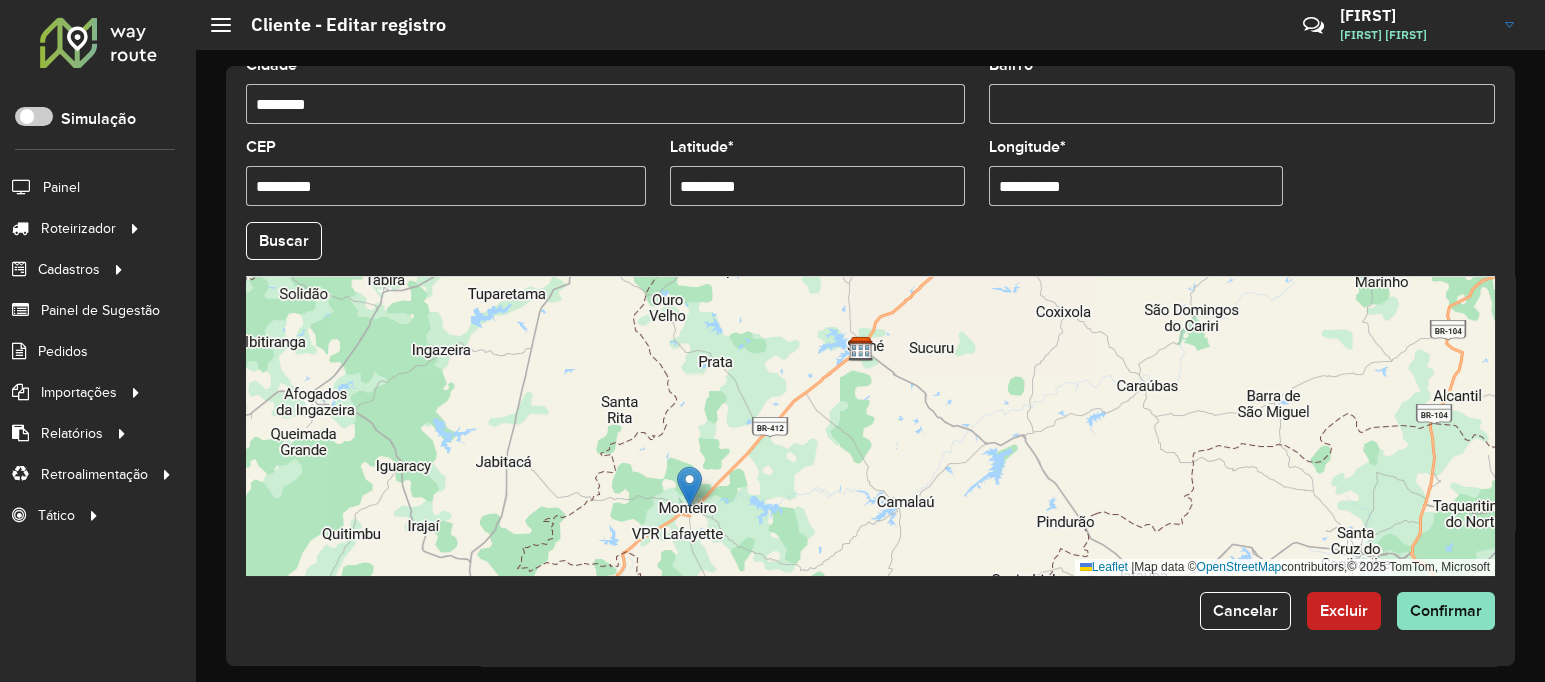 drag, startPoint x: 896, startPoint y: 506, endPoint x: 832, endPoint y: 572, distance: 91.93476 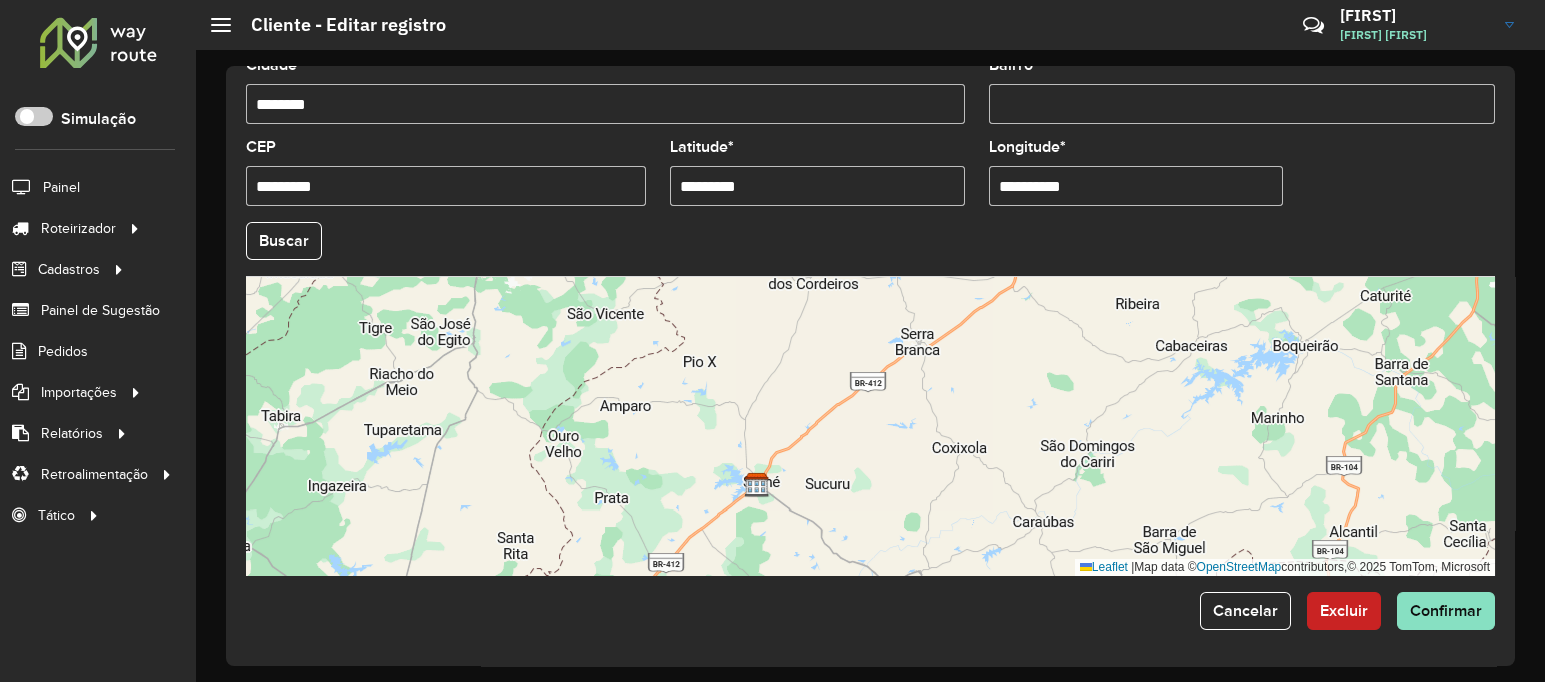 drag, startPoint x: 1096, startPoint y: 396, endPoint x: 974, endPoint y: 555, distance: 200.41208 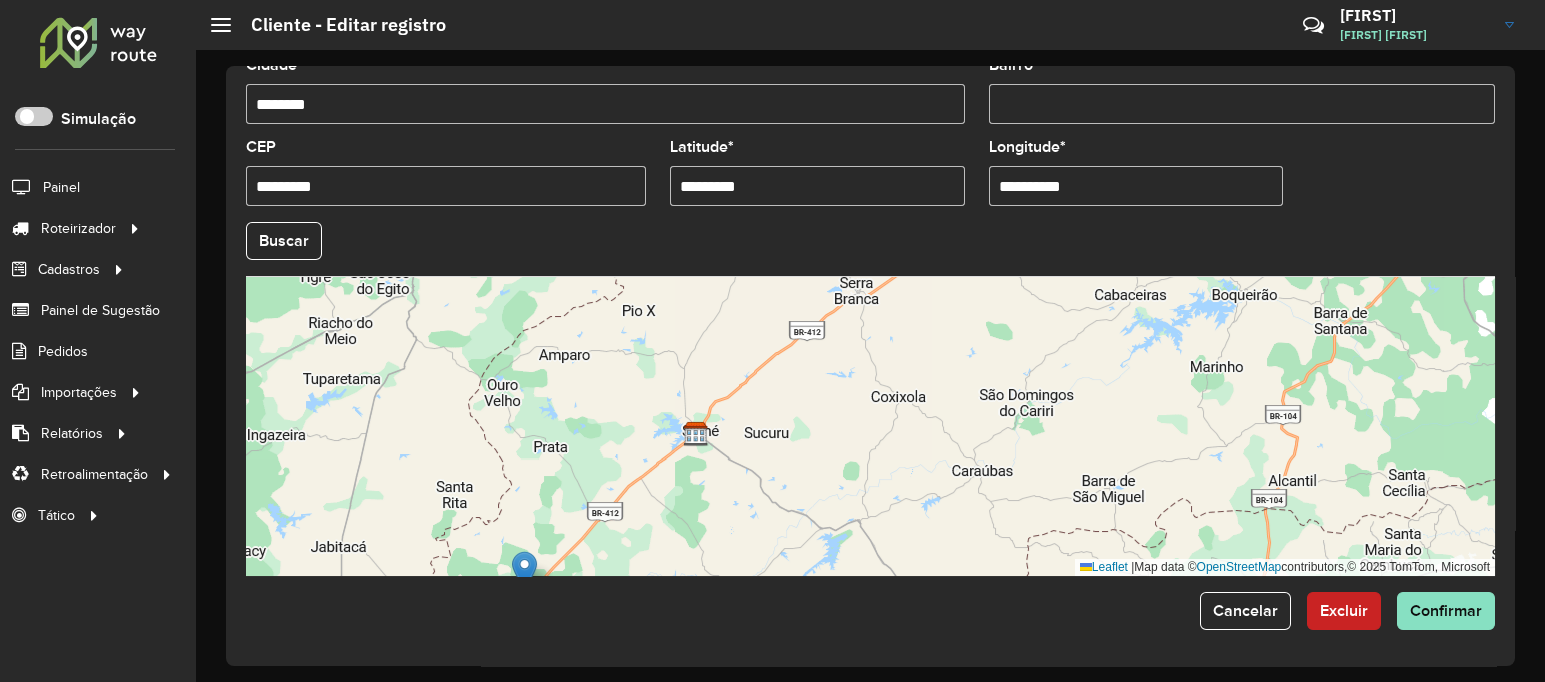 drag, startPoint x: 1061, startPoint y: 381, endPoint x: 1019, endPoint y: 306, distance: 85.95929 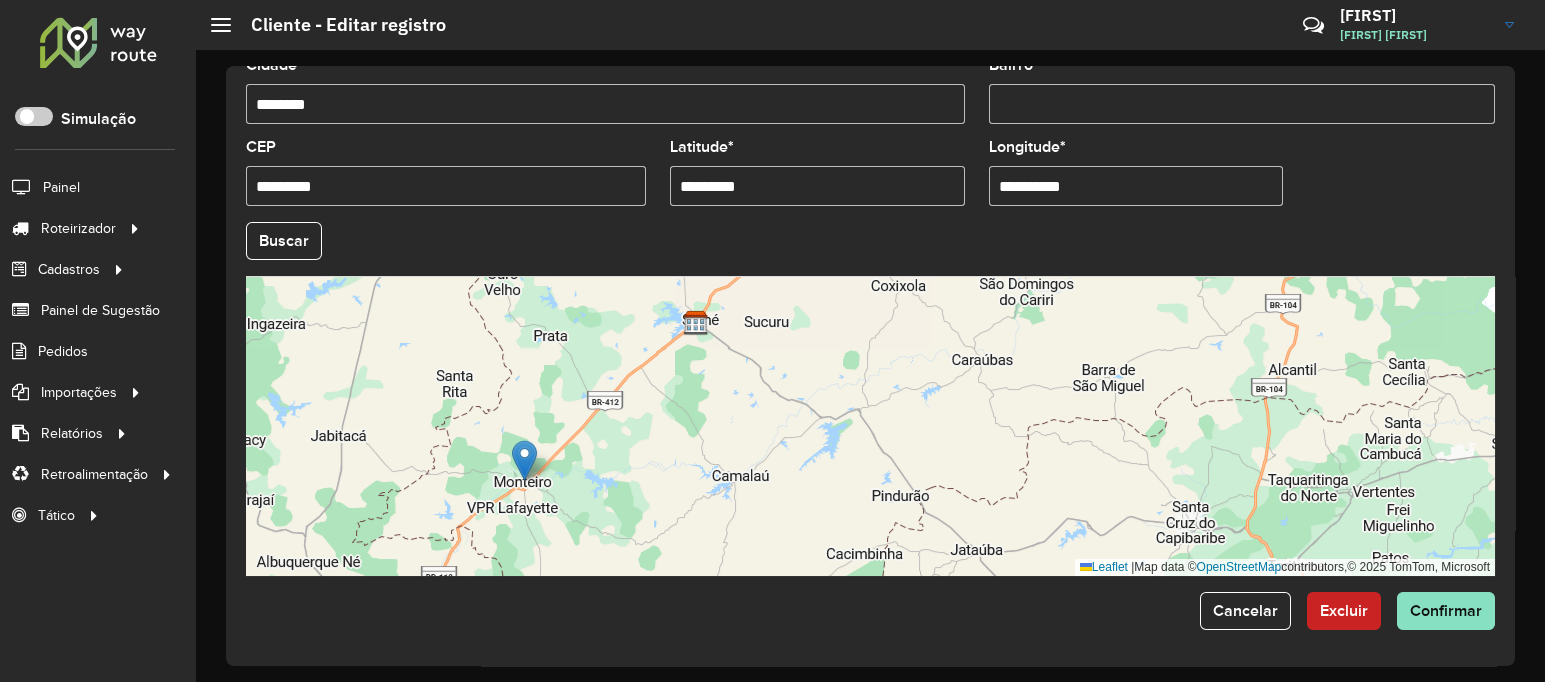 drag, startPoint x: 736, startPoint y: 472, endPoint x: 736, endPoint y: 361, distance: 111 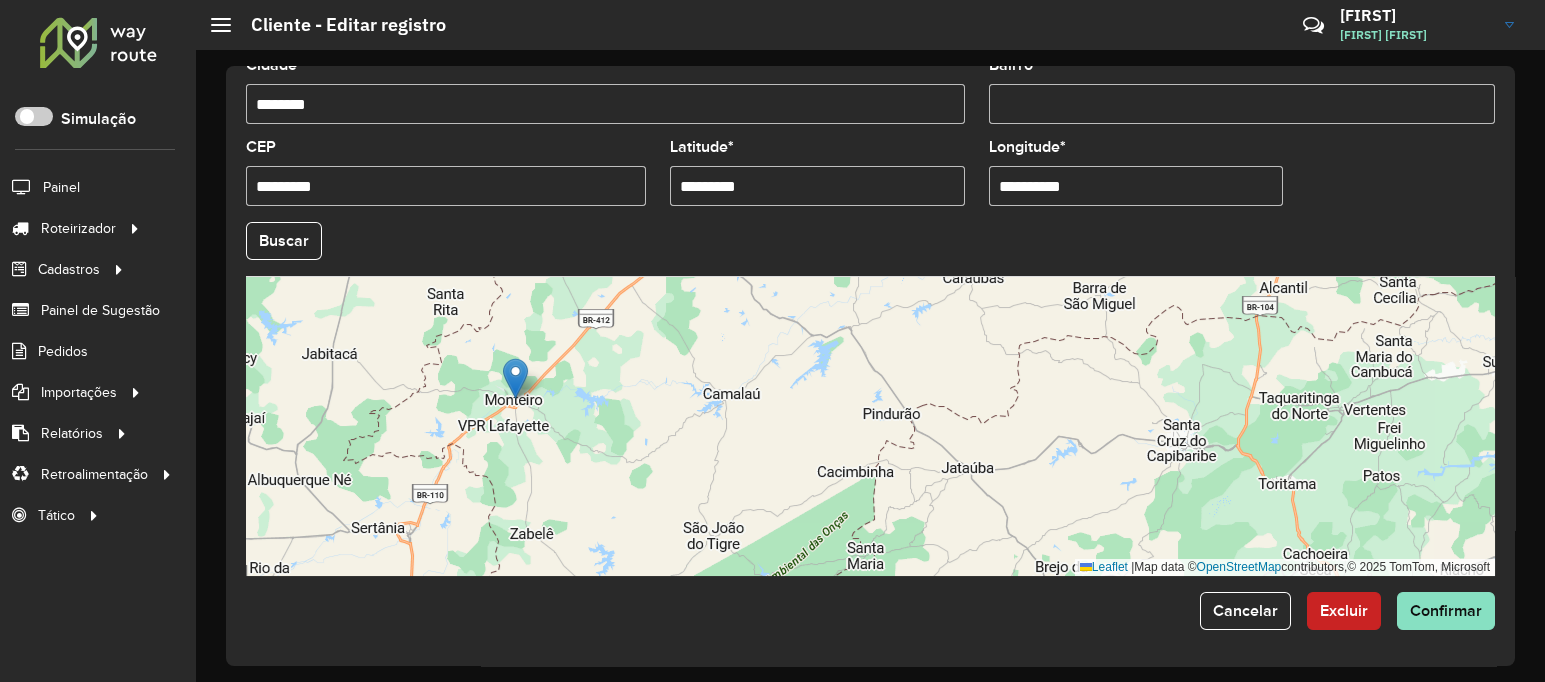 drag, startPoint x: 716, startPoint y: 414, endPoint x: 707, endPoint y: 332, distance: 82.492424 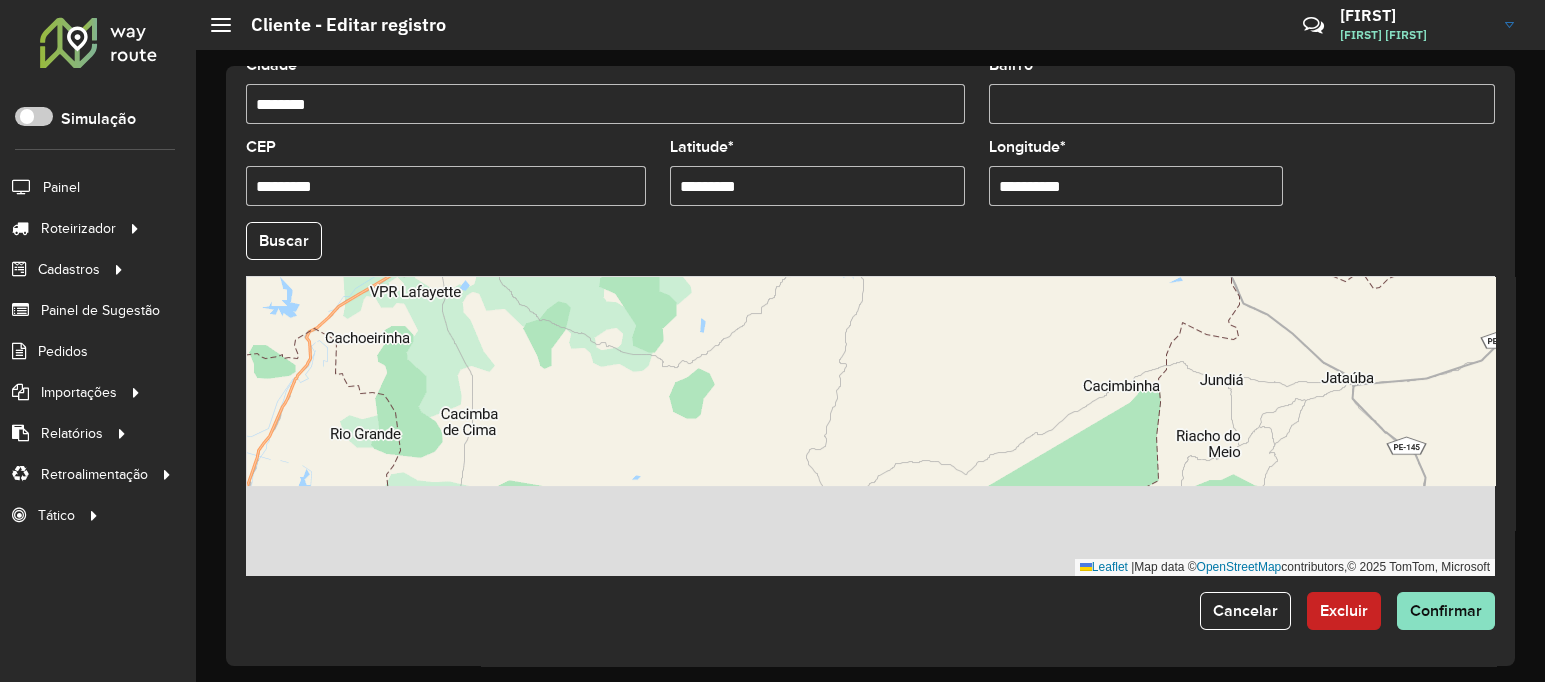 drag, startPoint x: 686, startPoint y: 431, endPoint x: 811, endPoint y: 265, distance: 207.80038 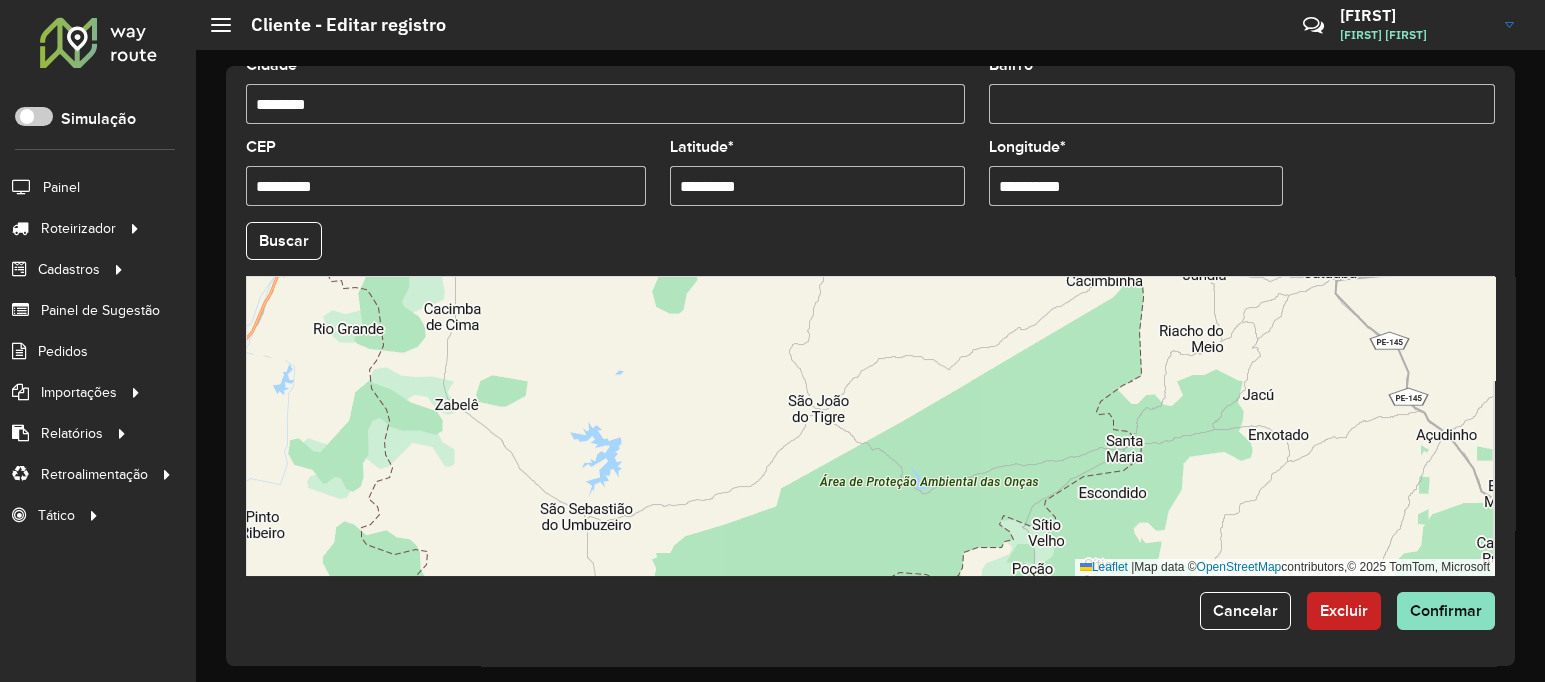 drag, startPoint x: 772, startPoint y: 438, endPoint x: 755, endPoint y: 333, distance: 106.36729 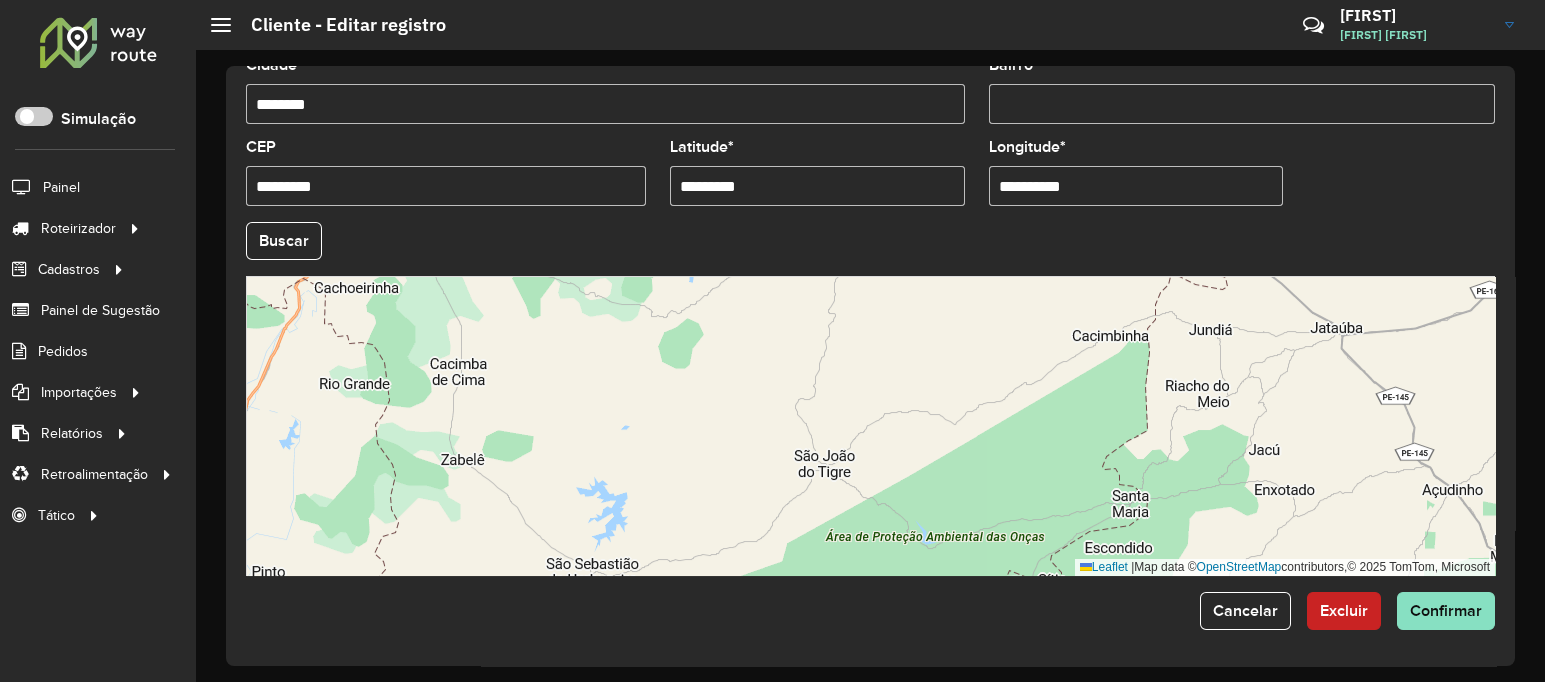 drag, startPoint x: 653, startPoint y: 397, endPoint x: 659, endPoint y: 452, distance: 55.326305 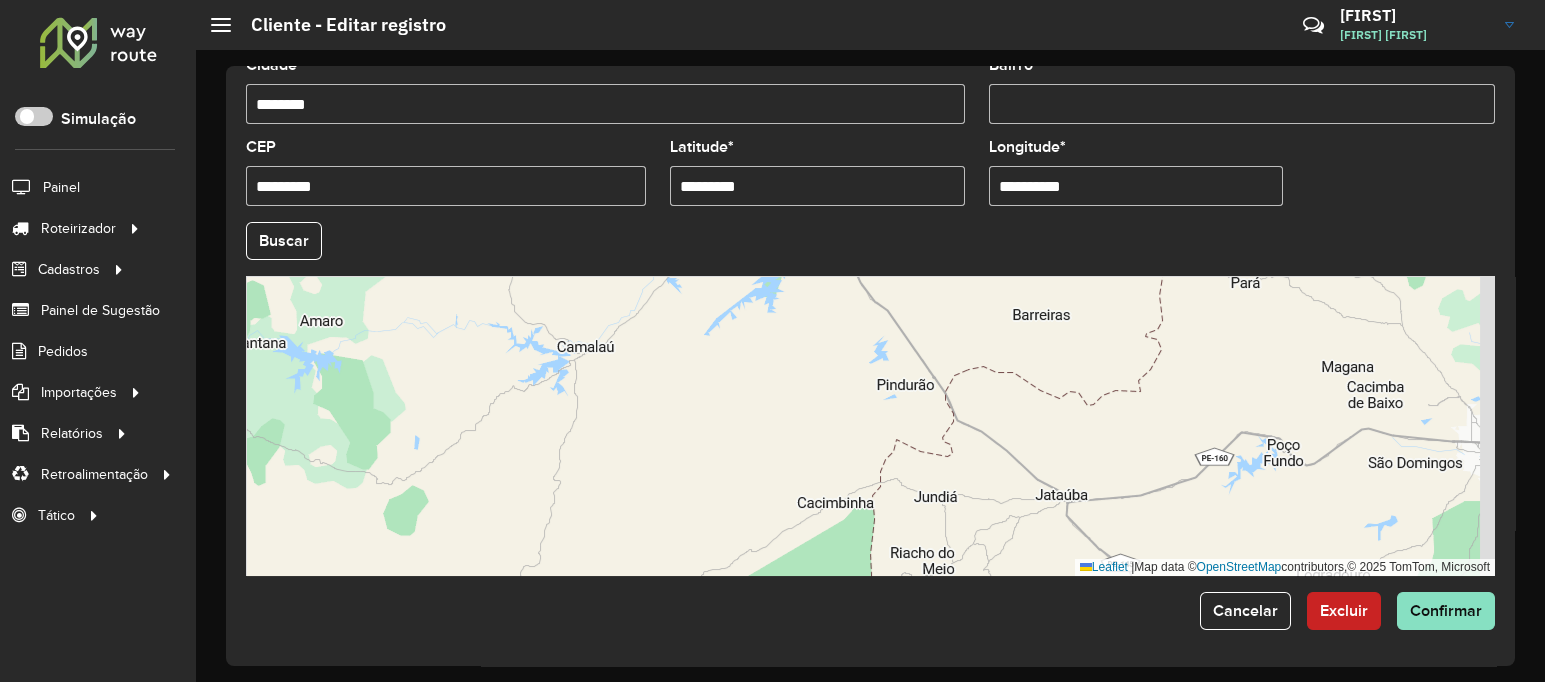 drag, startPoint x: 972, startPoint y: 421, endPoint x: 686, endPoint y: 580, distance: 327.22623 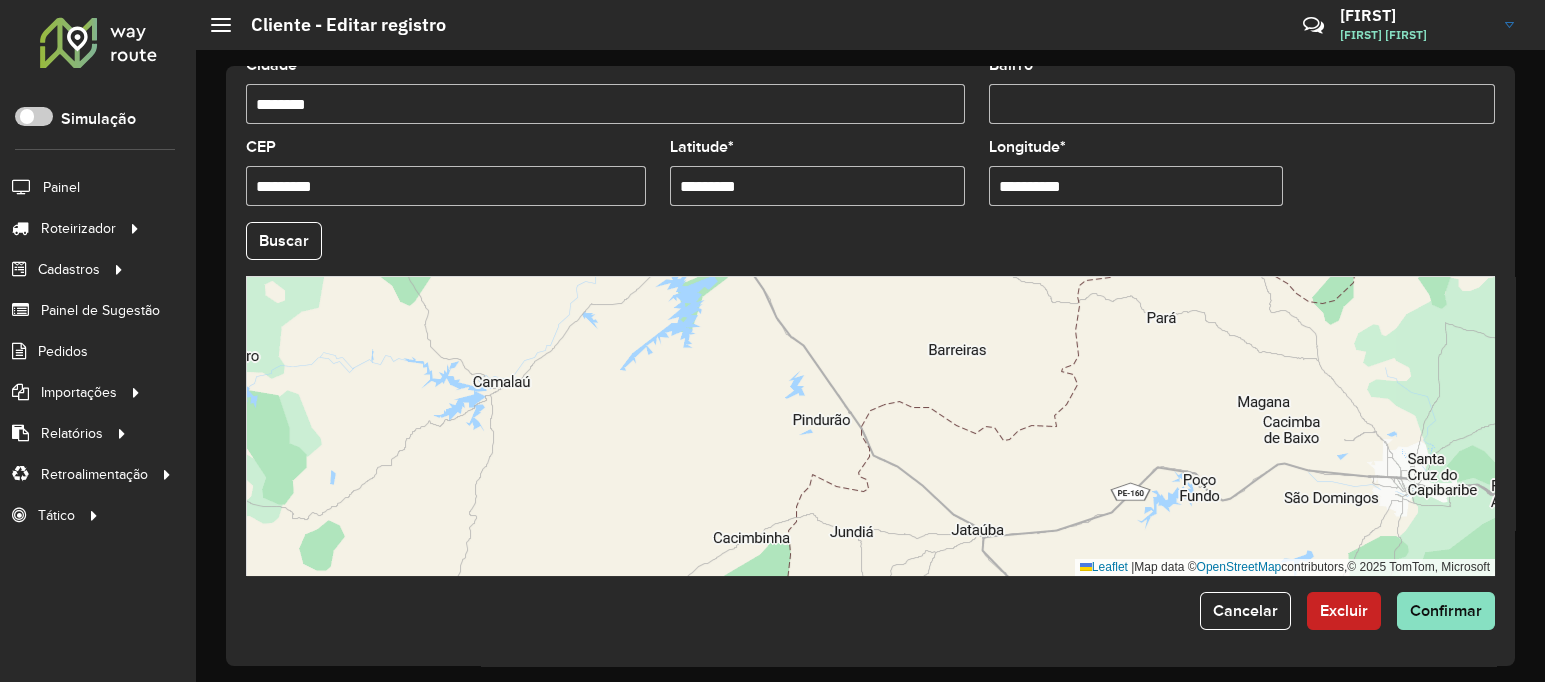 drag, startPoint x: 837, startPoint y: 437, endPoint x: 697, endPoint y: 525, distance: 165.36021 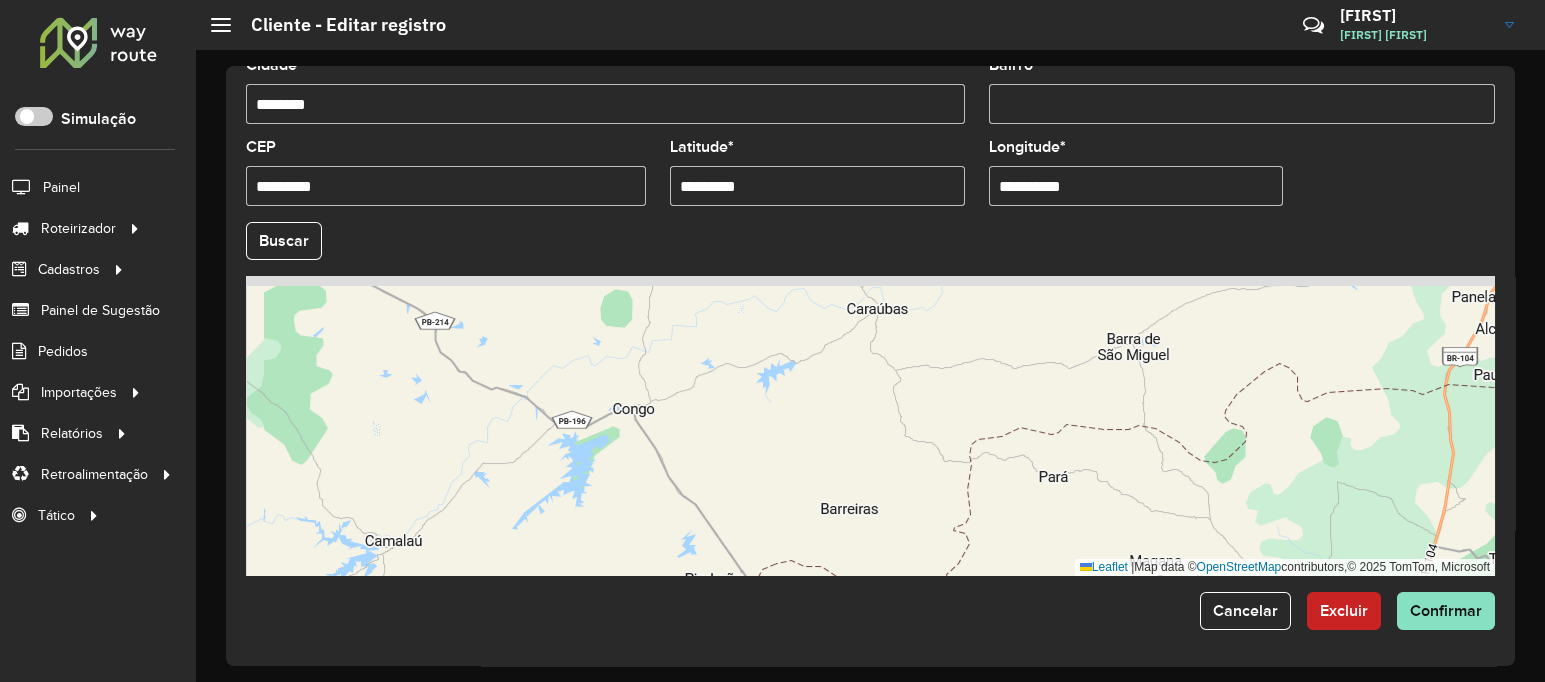 drag, startPoint x: 869, startPoint y: 443, endPoint x: 844, endPoint y: 548, distance: 107.935165 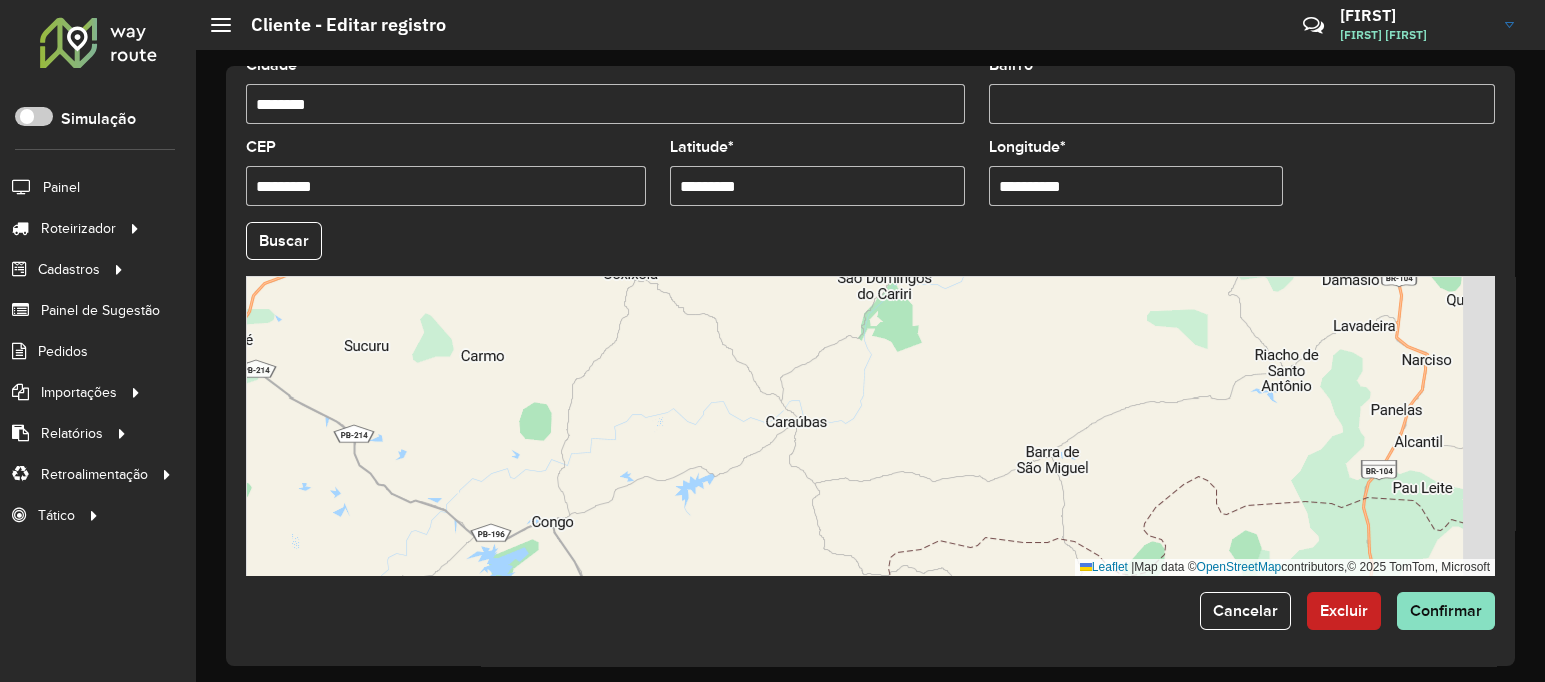 drag, startPoint x: 942, startPoint y: 424, endPoint x: 845, endPoint y: 523, distance: 138.60014 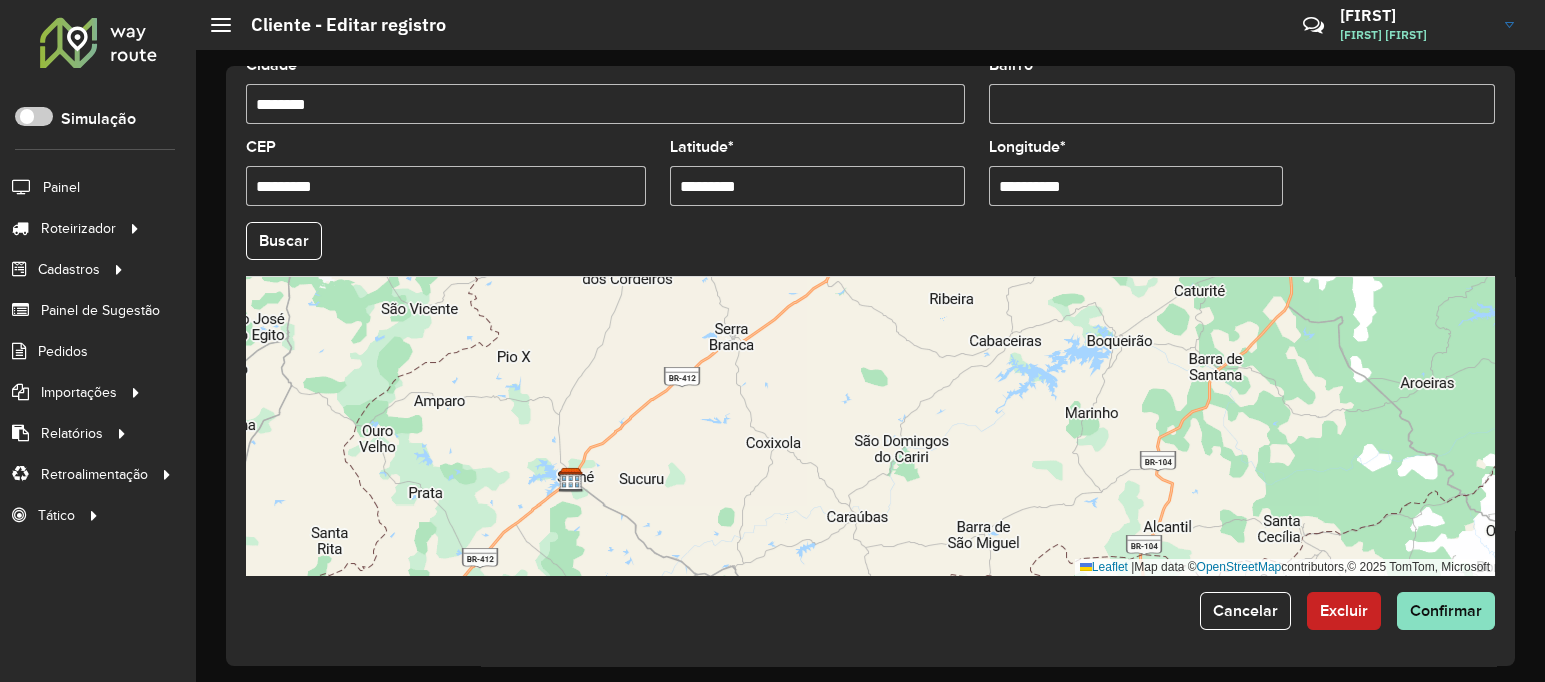 drag, startPoint x: 974, startPoint y: 403, endPoint x: 952, endPoint y: 407, distance: 22.36068 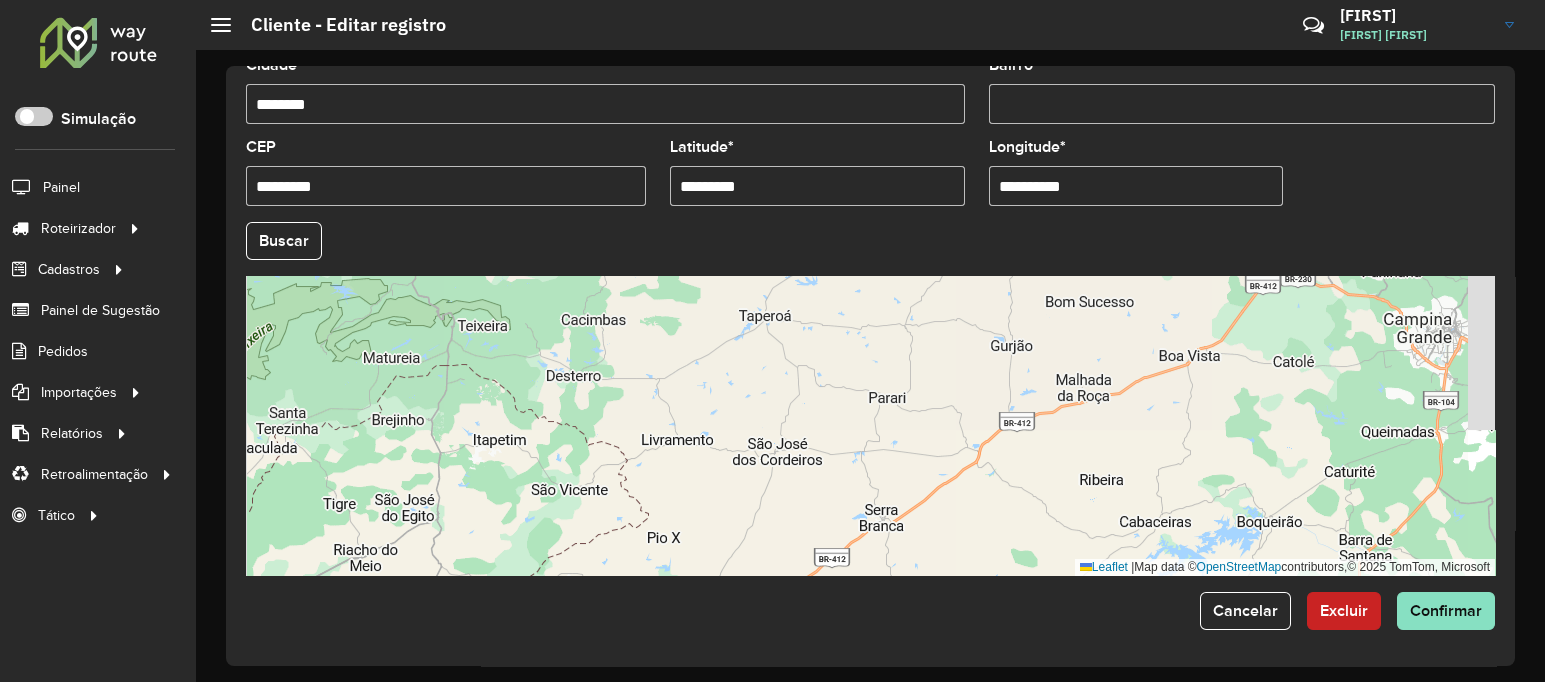 drag, startPoint x: 661, startPoint y: 384, endPoint x: 916, endPoint y: 482, distance: 273.18307 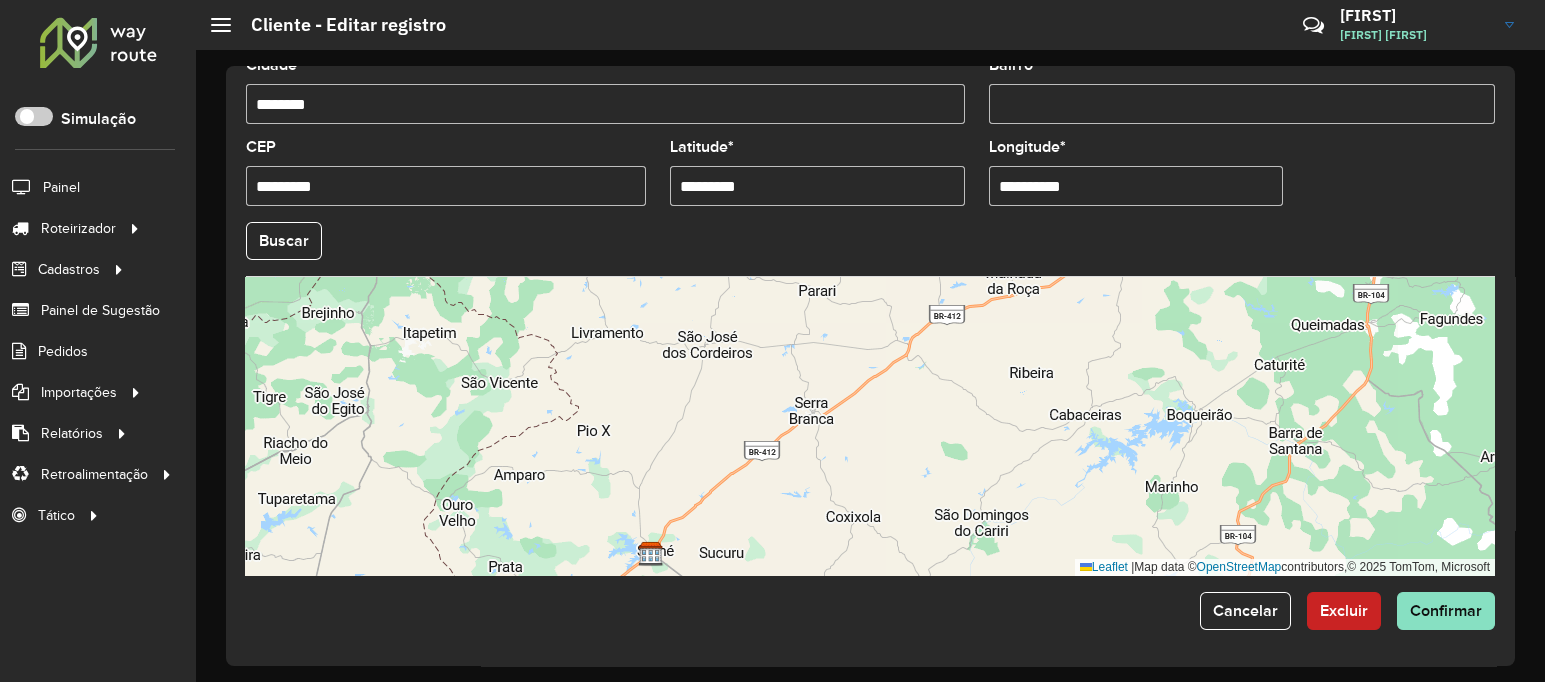 drag, startPoint x: 1059, startPoint y: 468, endPoint x: 1036, endPoint y: 328, distance: 141.87671 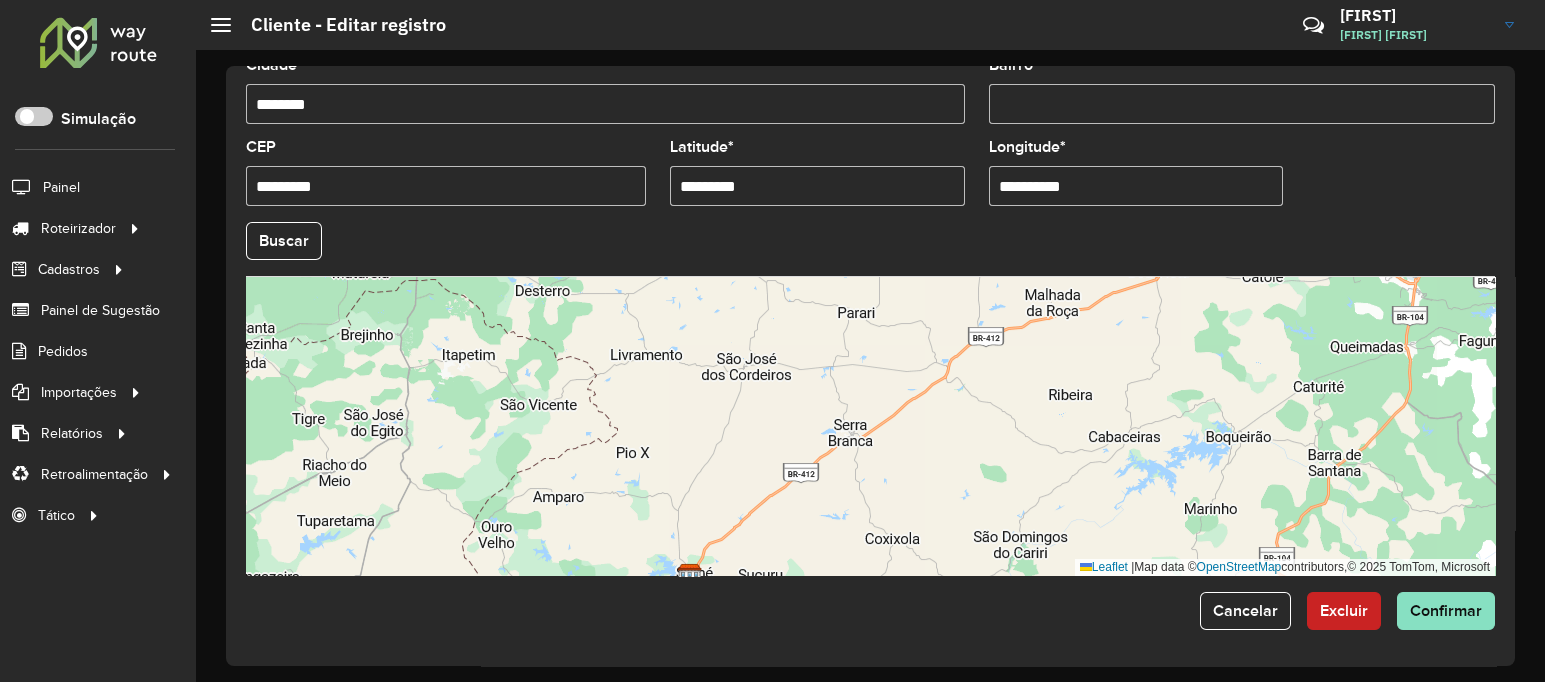drag, startPoint x: 836, startPoint y: 420, endPoint x: 897, endPoint y: 457, distance: 71.34424 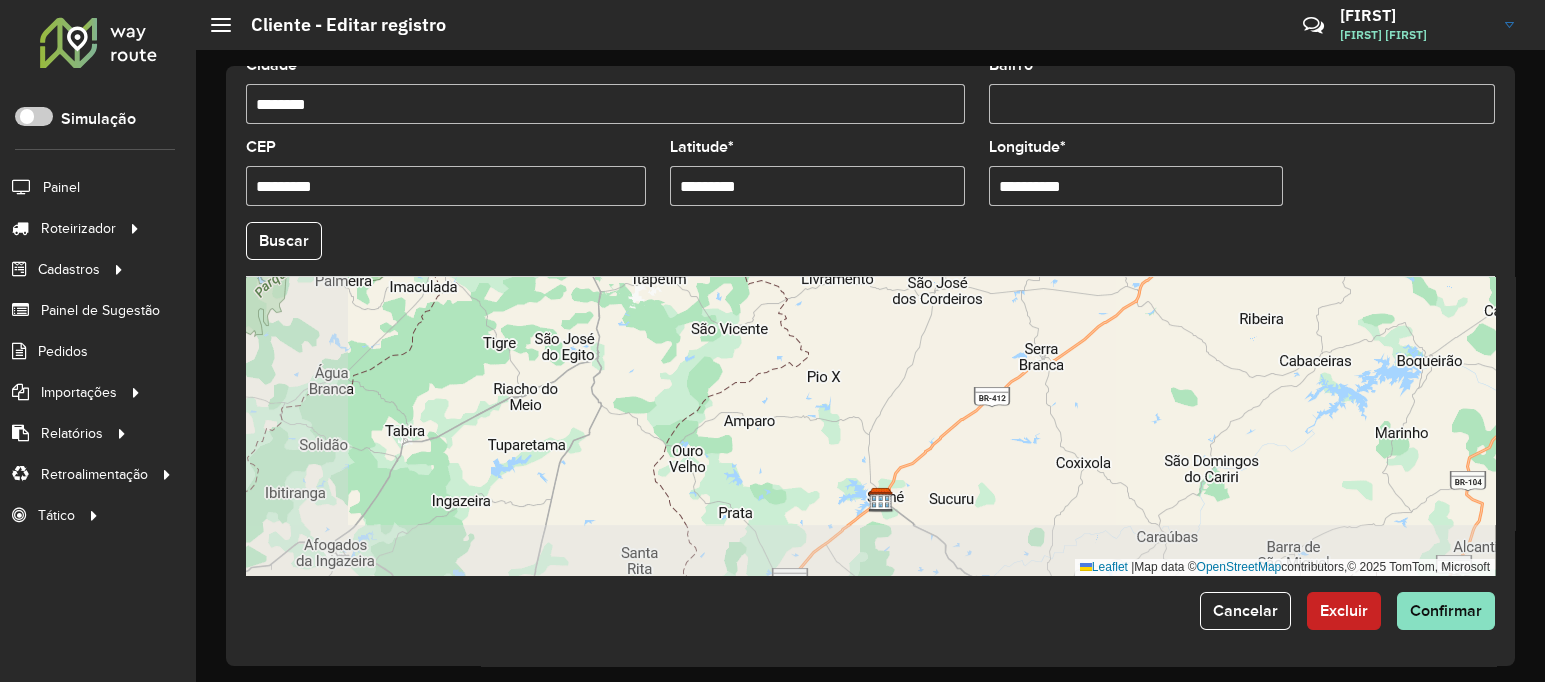 drag, startPoint x: 833, startPoint y: 439, endPoint x: 942, endPoint y: 377, distance: 125.39936 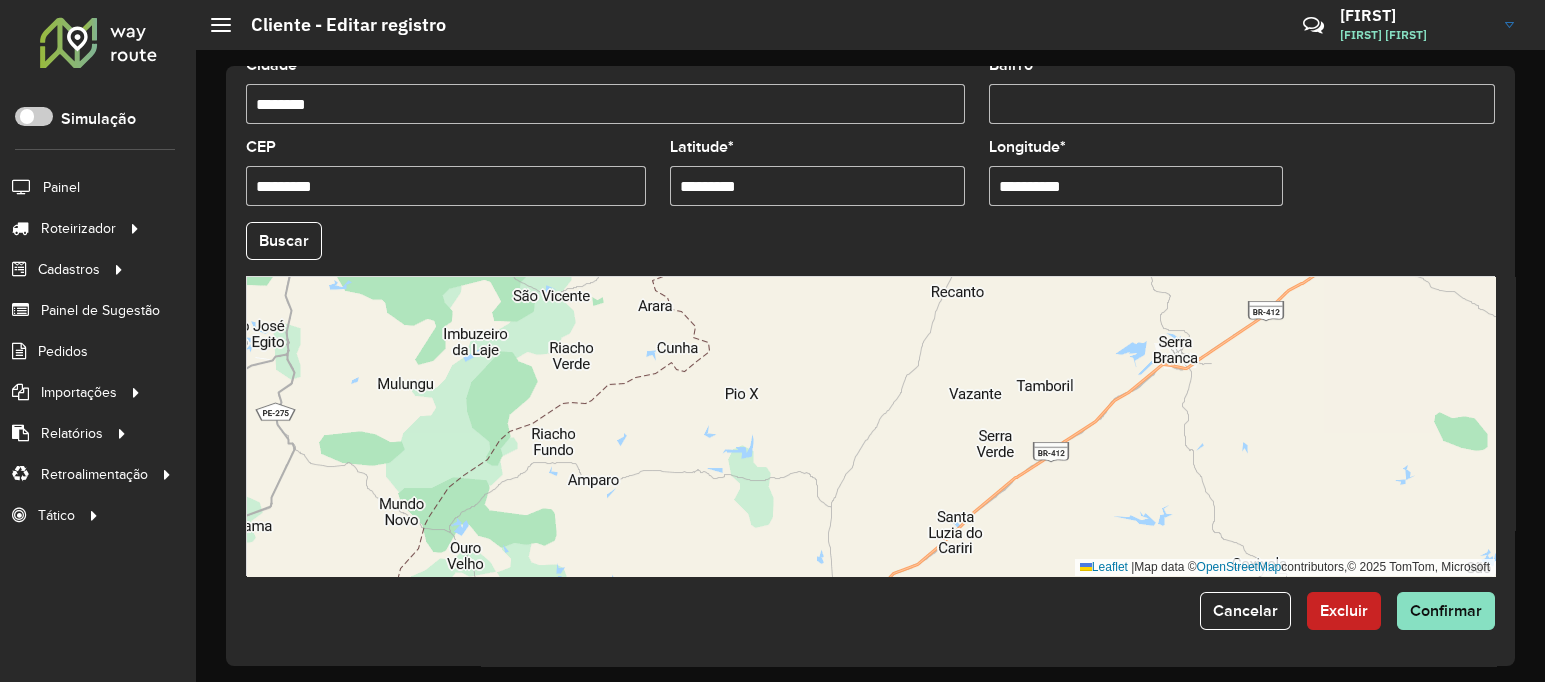 drag, startPoint x: 956, startPoint y: 502, endPoint x: 918, endPoint y: 603, distance: 107.912 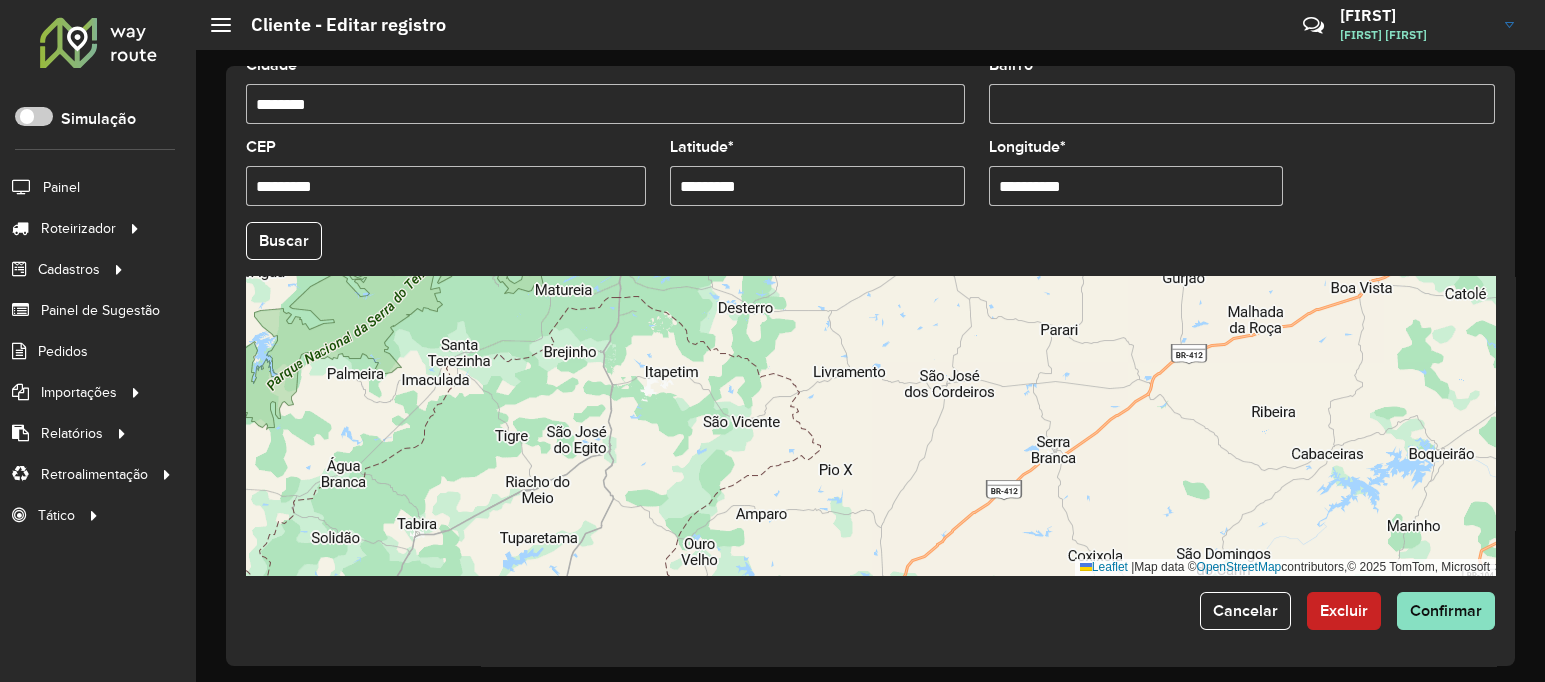 click on "********" at bounding box center [605, 104] 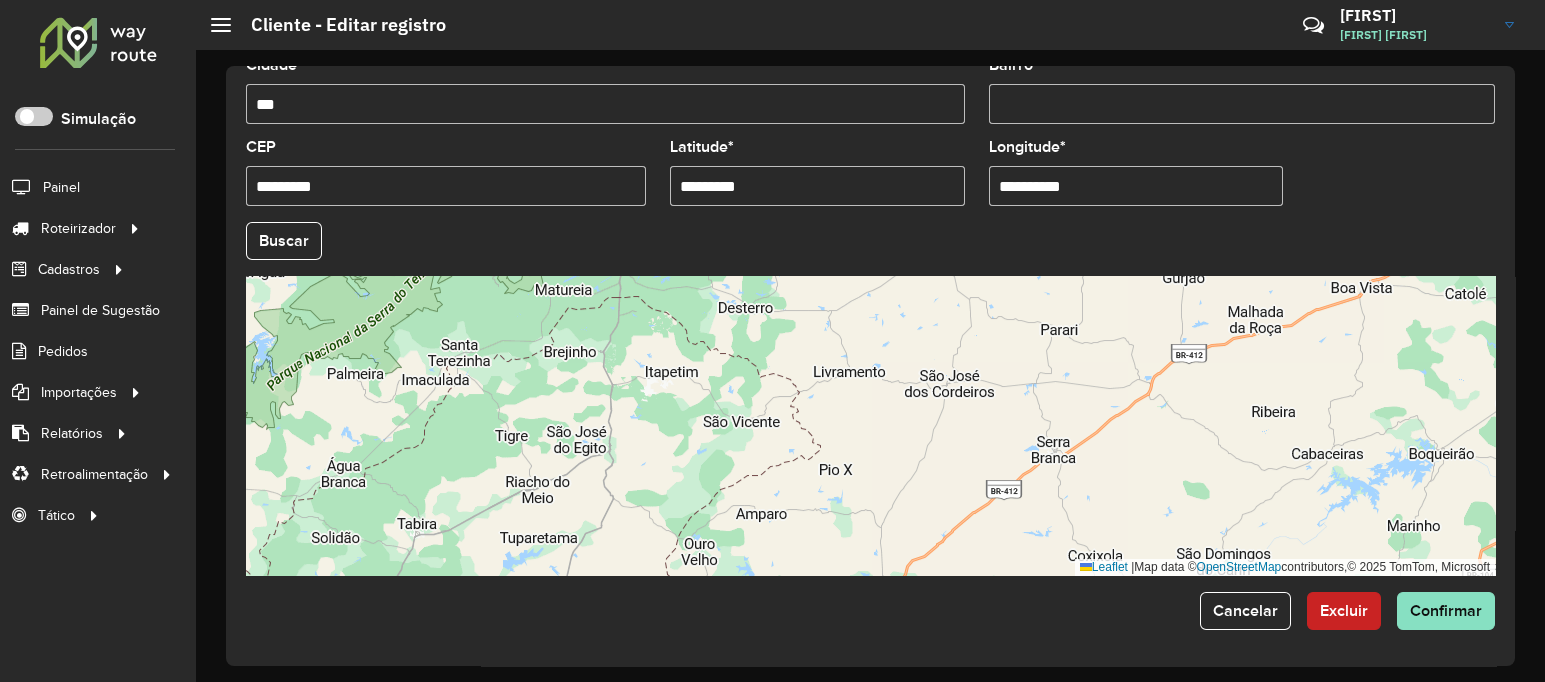 type on "**********" 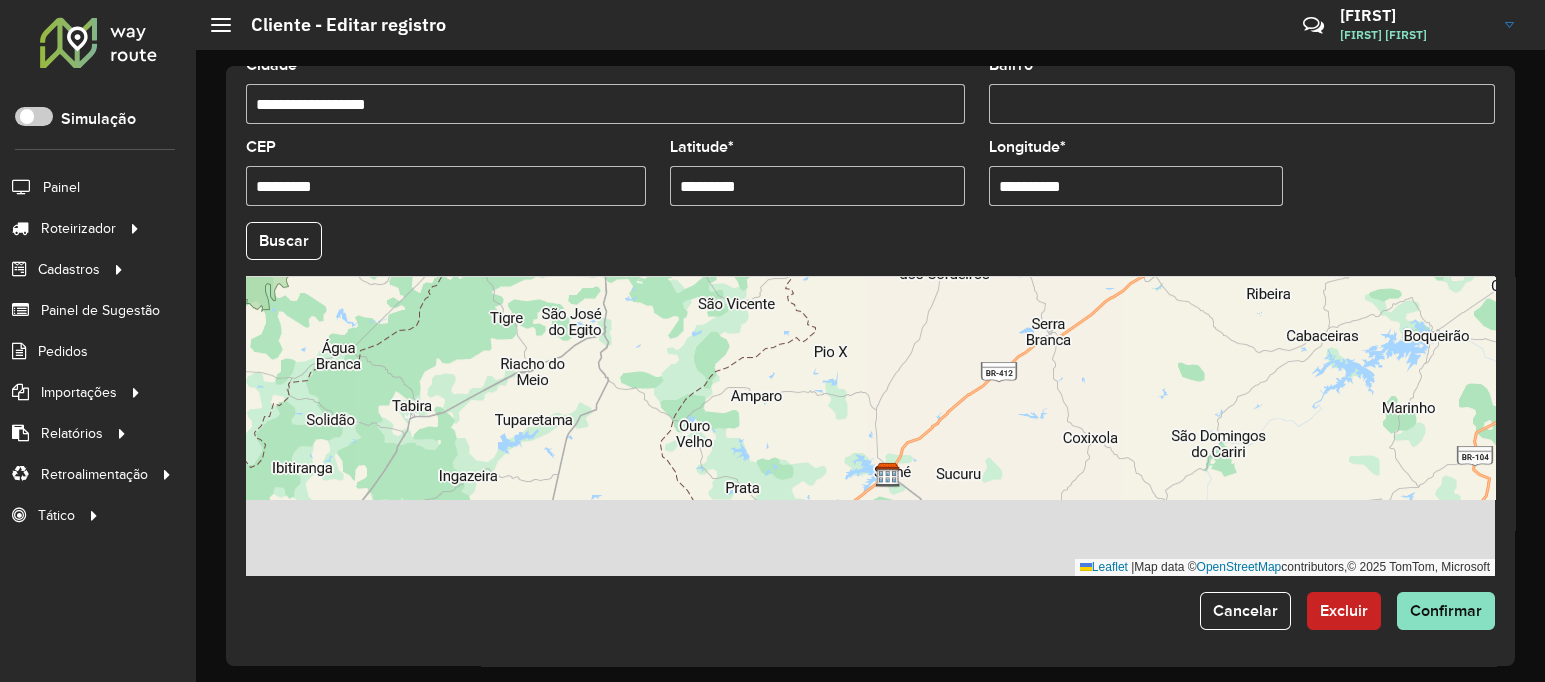drag, startPoint x: 946, startPoint y: 422, endPoint x: 941, endPoint y: 304, distance: 118.10589 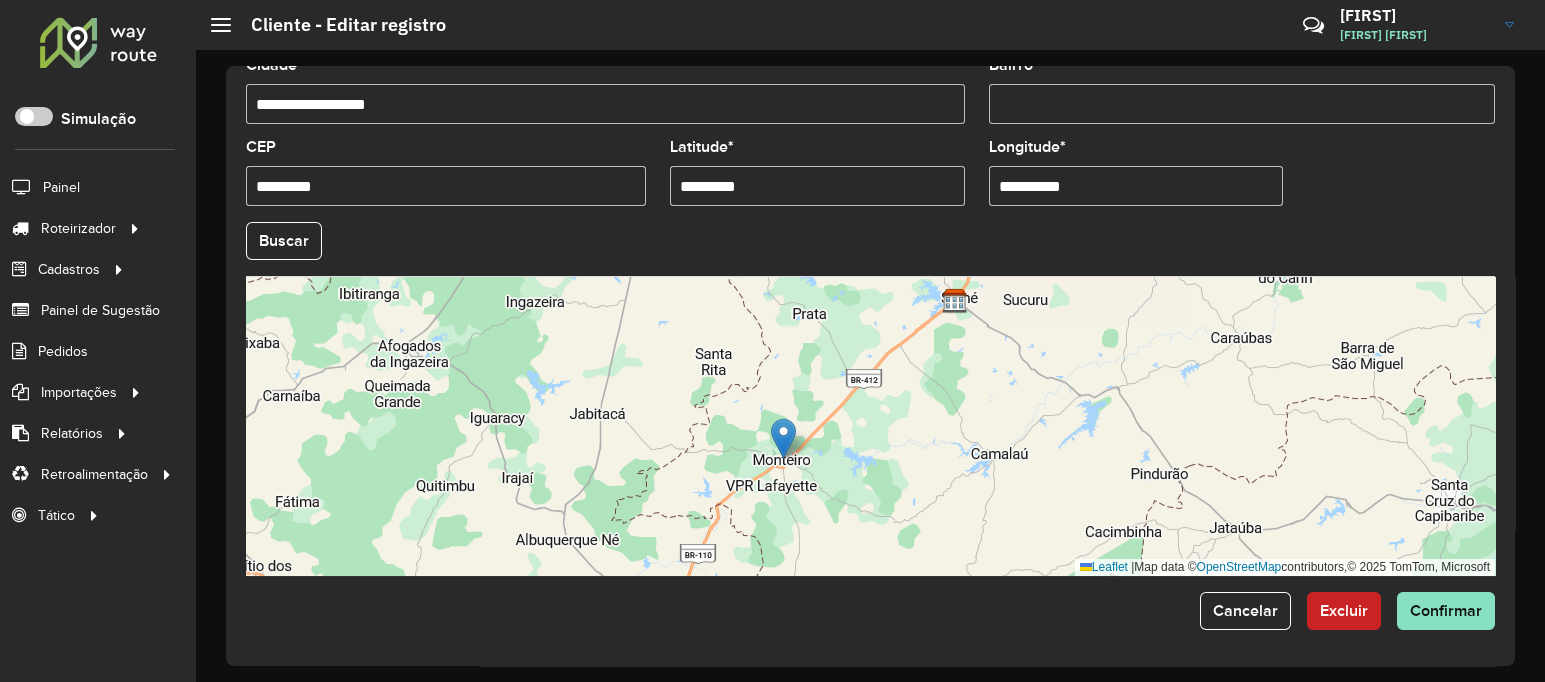 drag, startPoint x: 1164, startPoint y: 469, endPoint x: 1240, endPoint y: 282, distance: 201.85391 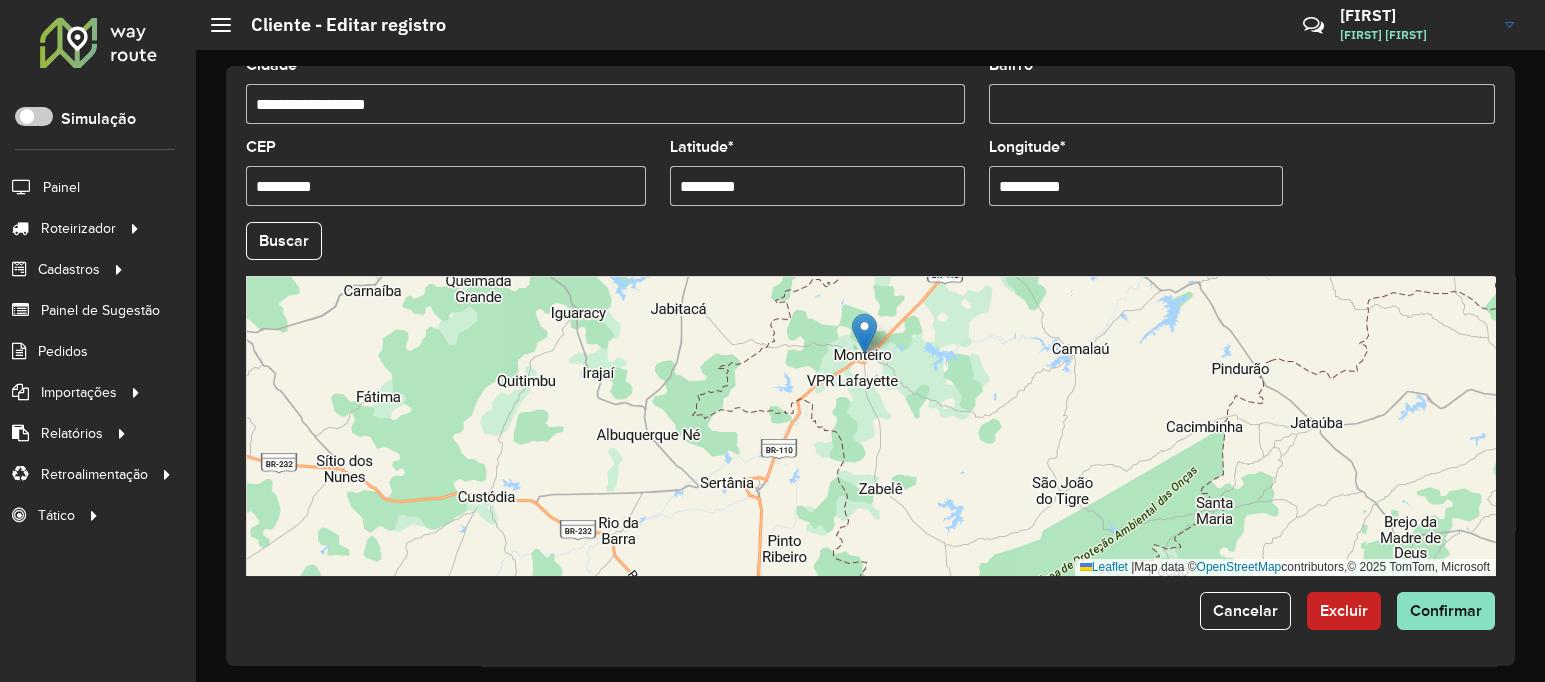 drag, startPoint x: 1087, startPoint y: 390, endPoint x: 1169, endPoint y: 289, distance: 130.09612 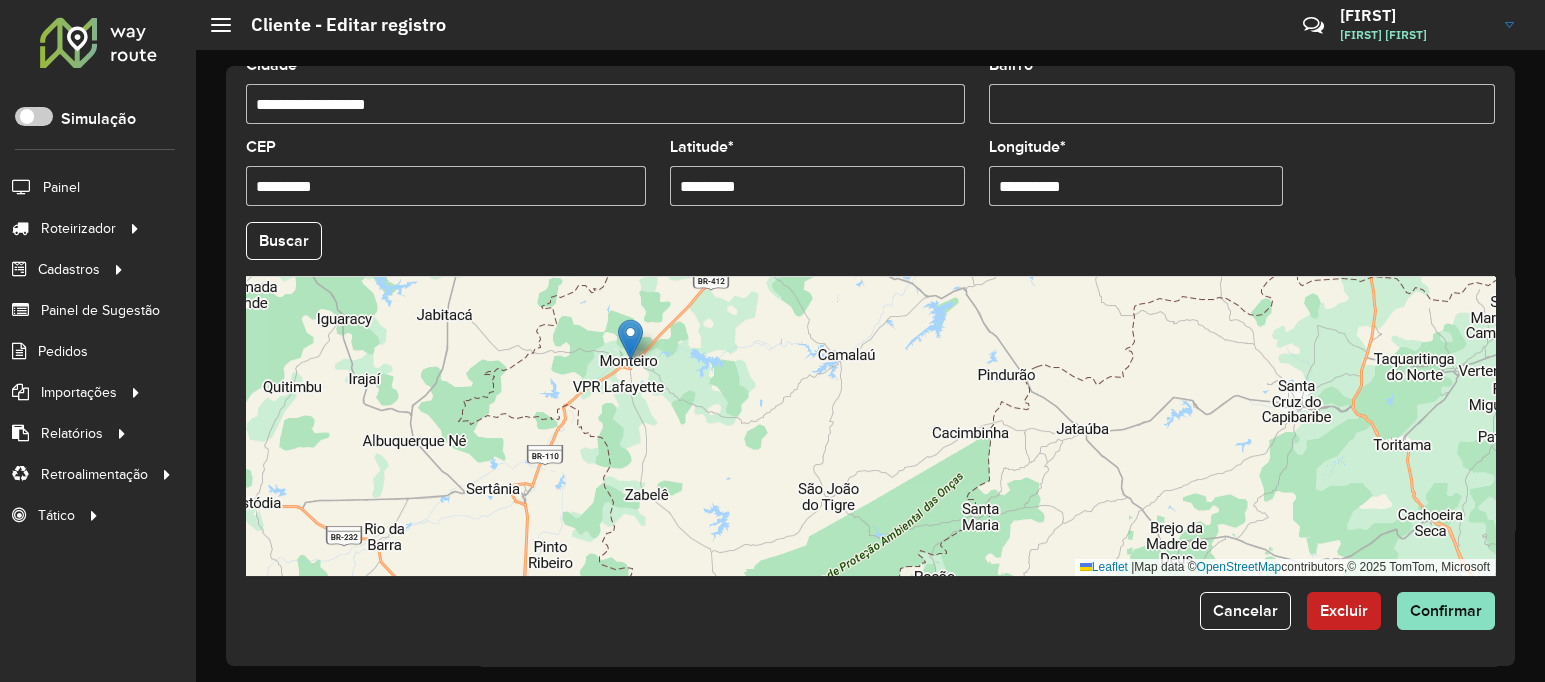 drag, startPoint x: 1158, startPoint y: 388, endPoint x: 914, endPoint y: 403, distance: 244.46063 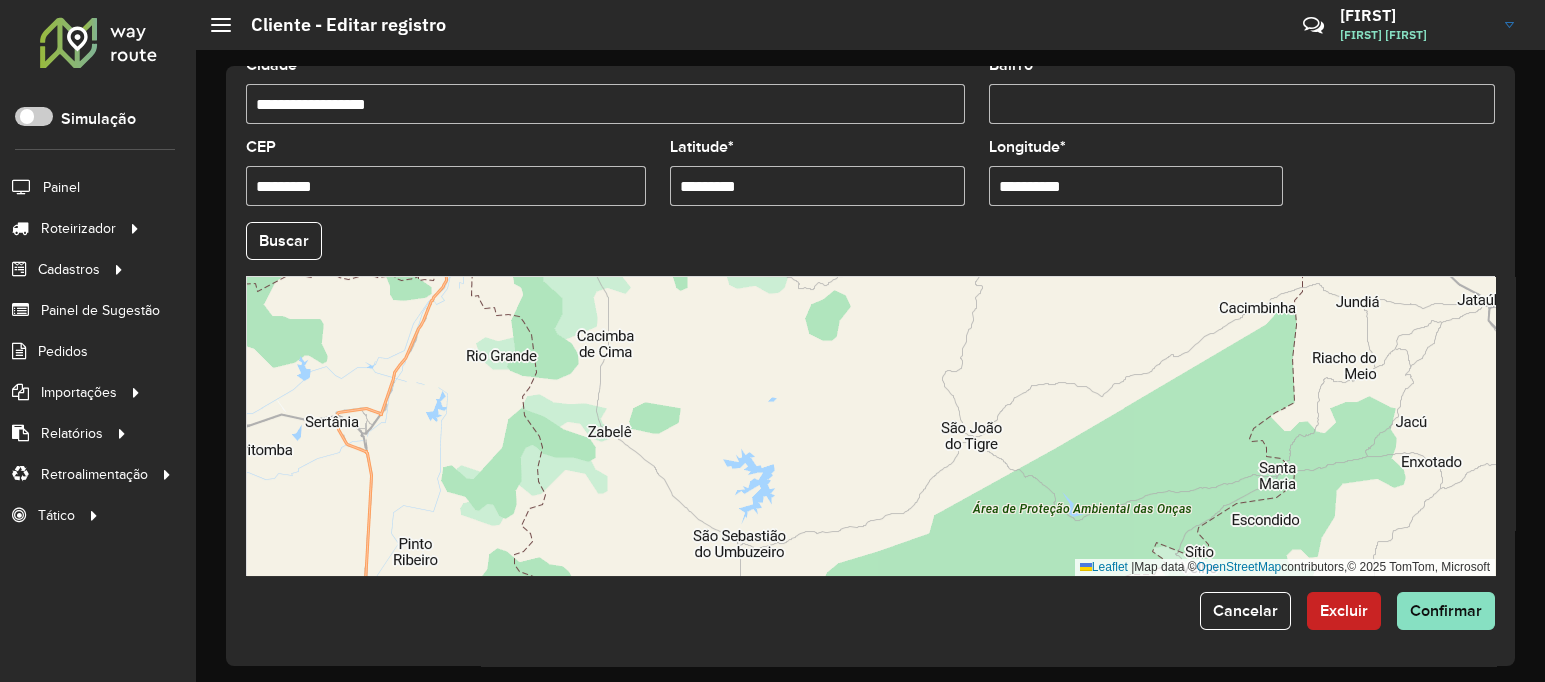 drag, startPoint x: 882, startPoint y: 406, endPoint x: 882, endPoint y: 381, distance: 25 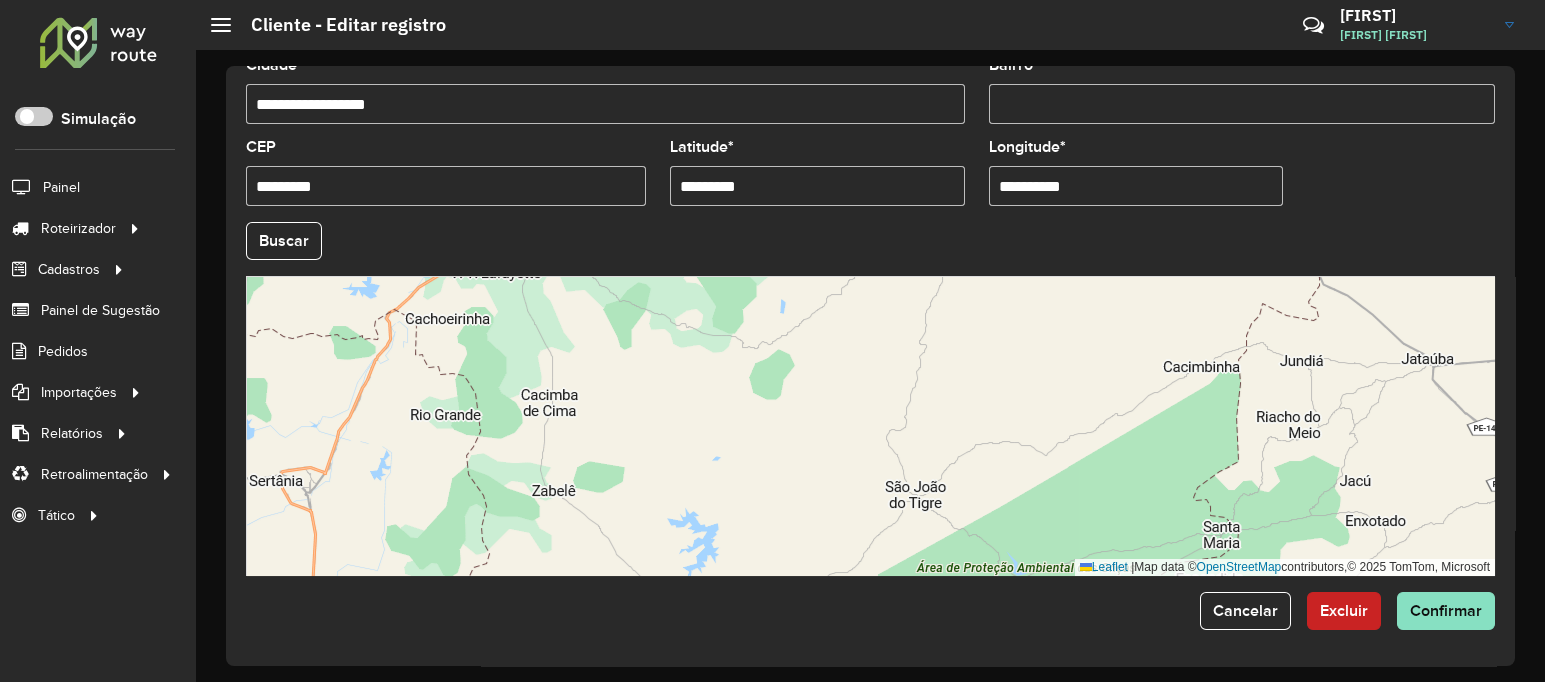 drag, startPoint x: 986, startPoint y: 465, endPoint x: 867, endPoint y: 570, distance: 158.70097 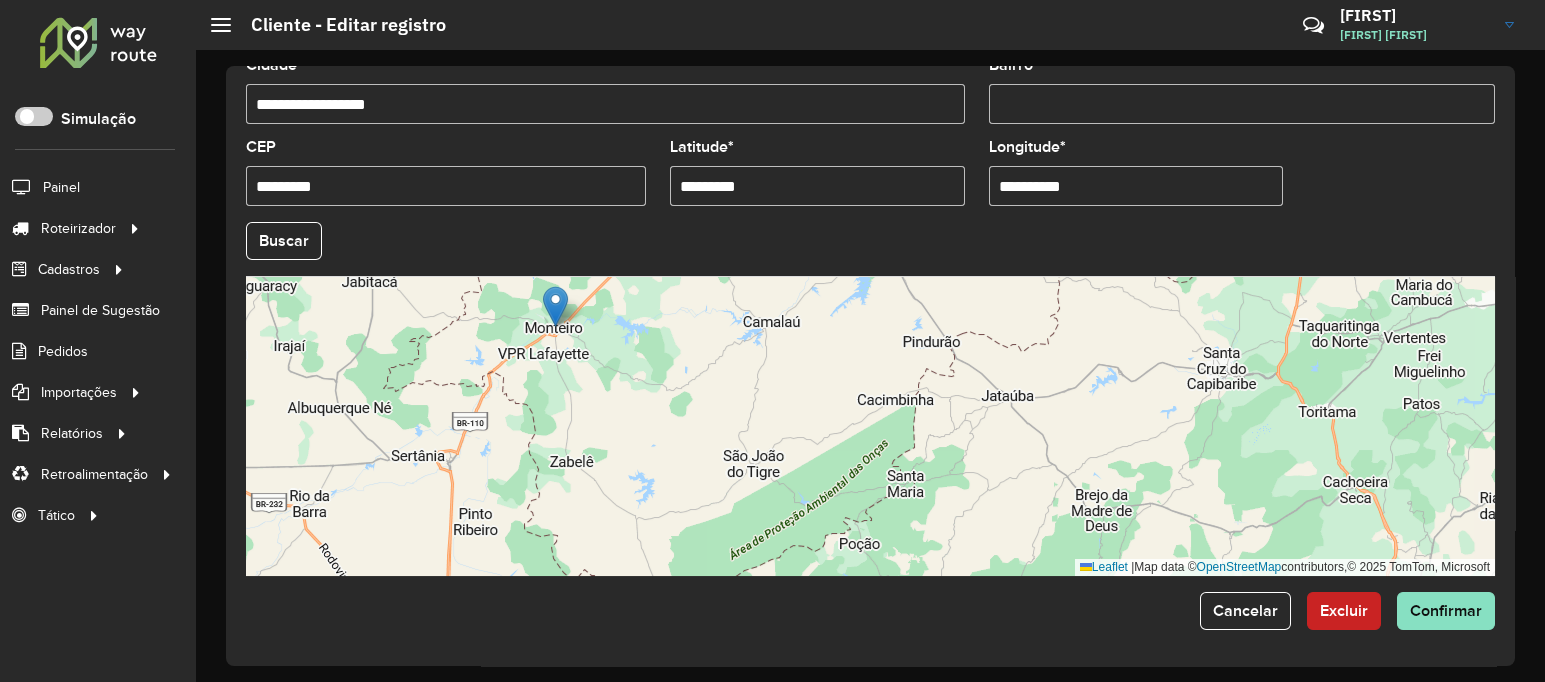 drag, startPoint x: 1042, startPoint y: 461, endPoint x: 889, endPoint y: 476, distance: 153.73354 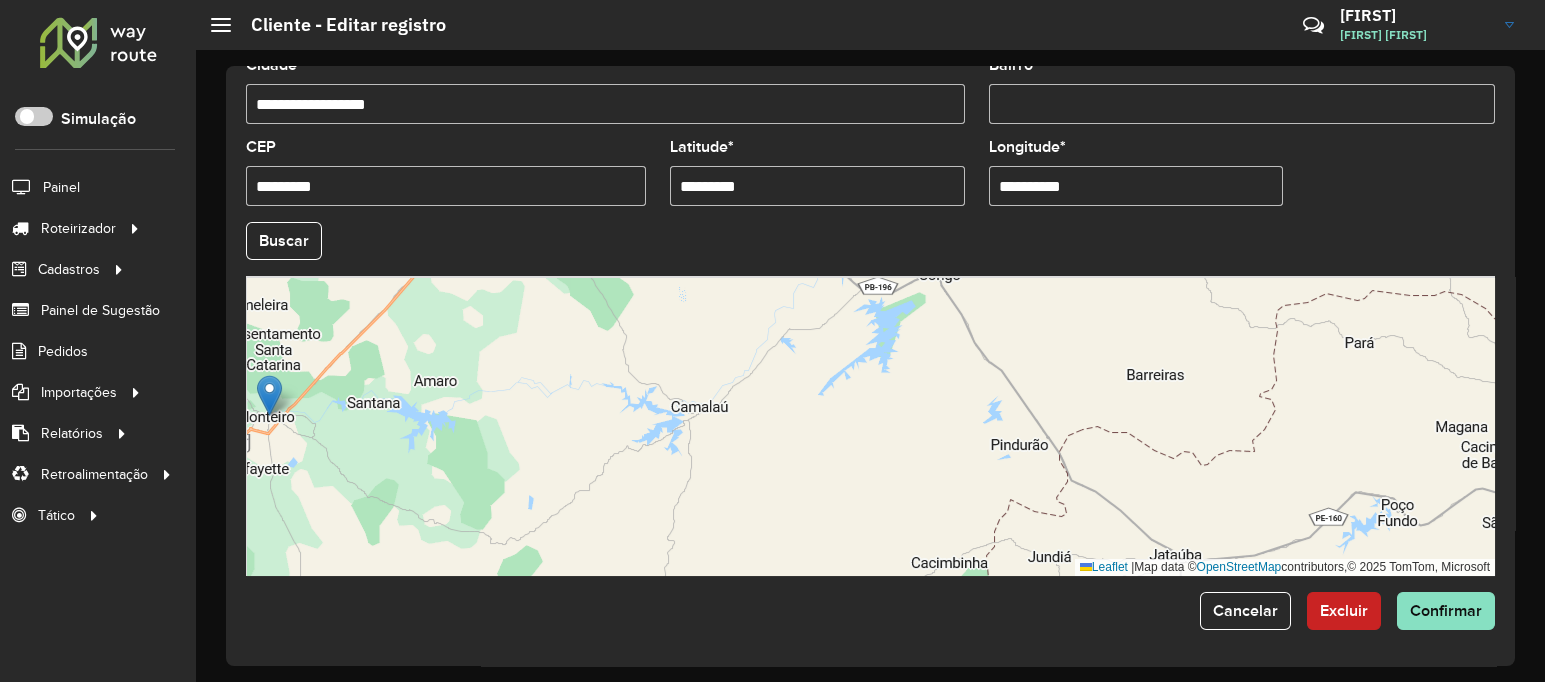 drag, startPoint x: 787, startPoint y: 453, endPoint x: 757, endPoint y: 592, distance: 142.20056 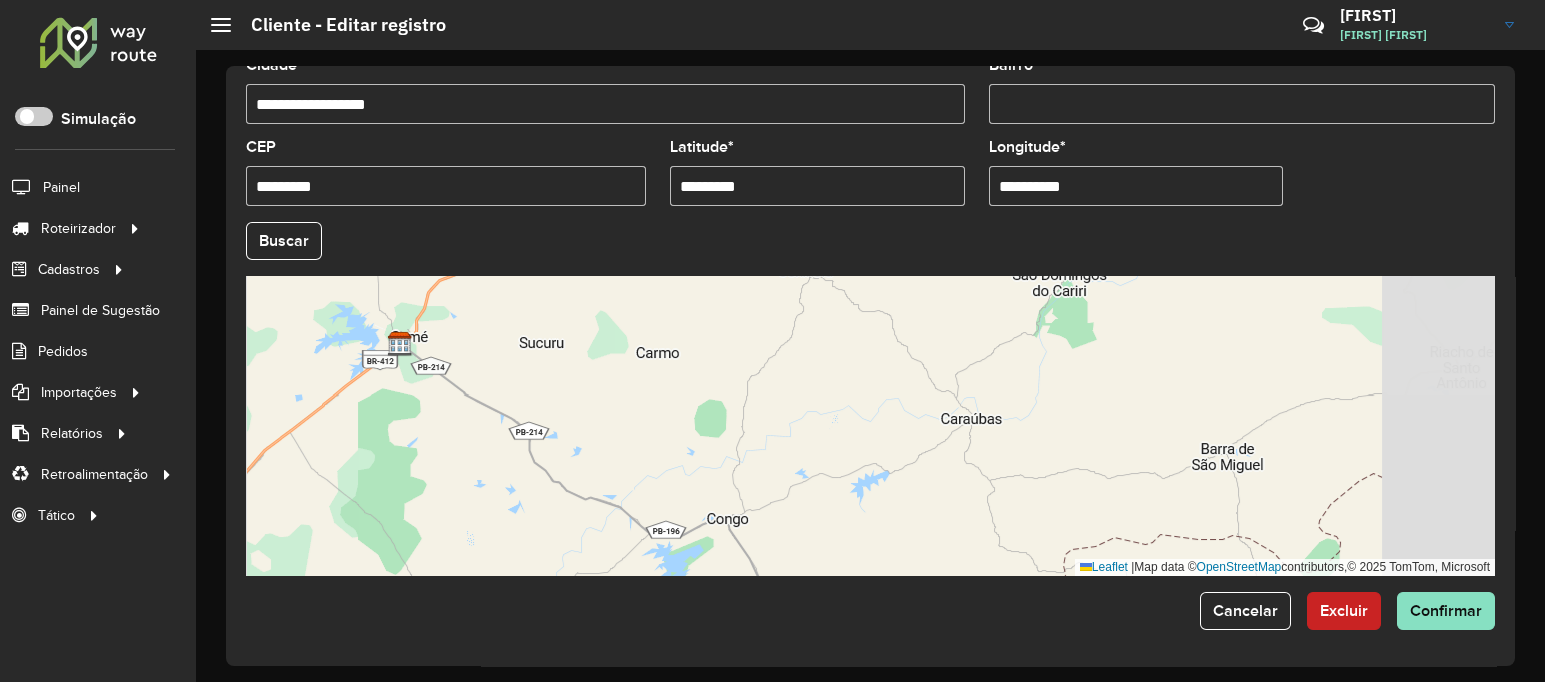 drag, startPoint x: 942, startPoint y: 487, endPoint x: 820, endPoint y: 571, distance: 148.12157 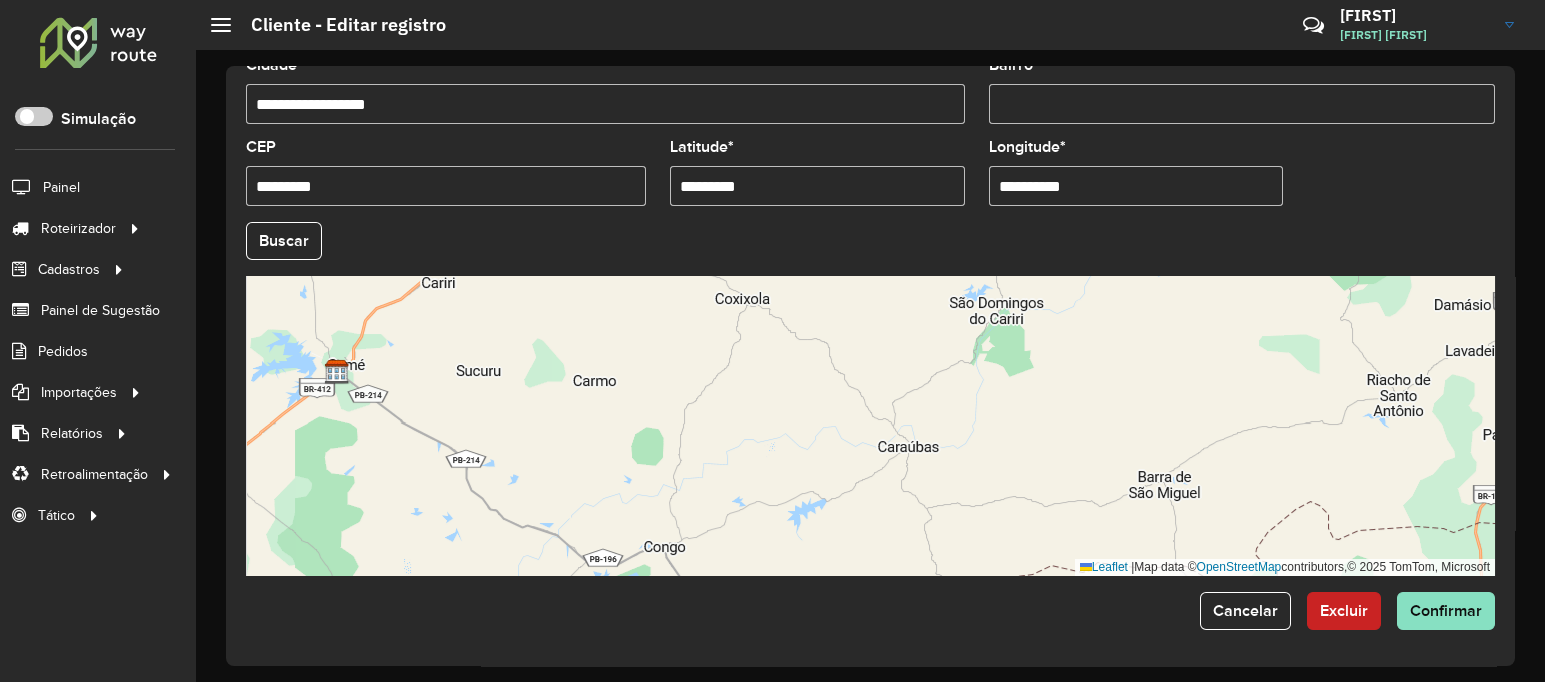 drag, startPoint x: 933, startPoint y: 459, endPoint x: 879, endPoint y: 471, distance: 55.31727 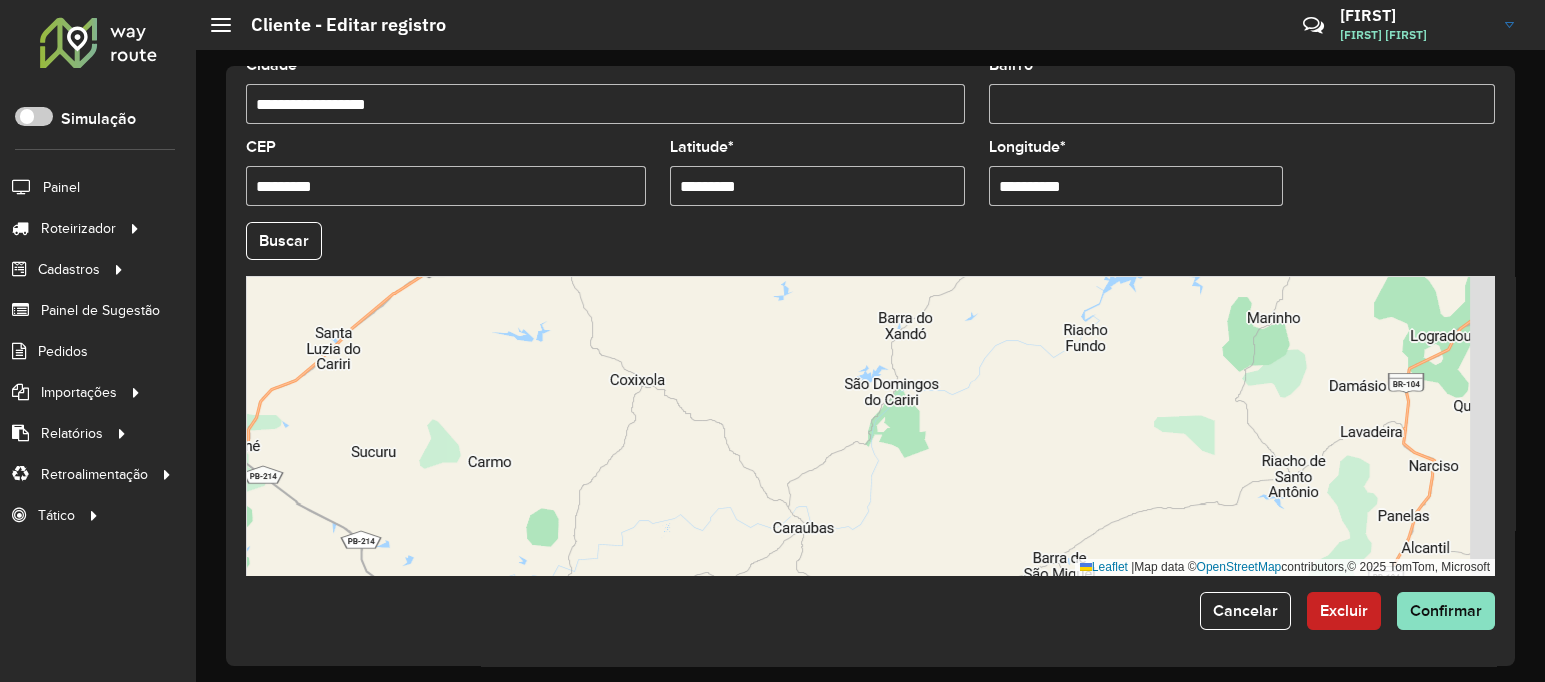 drag, startPoint x: 1072, startPoint y: 463, endPoint x: 987, endPoint y: 542, distance: 116.0431 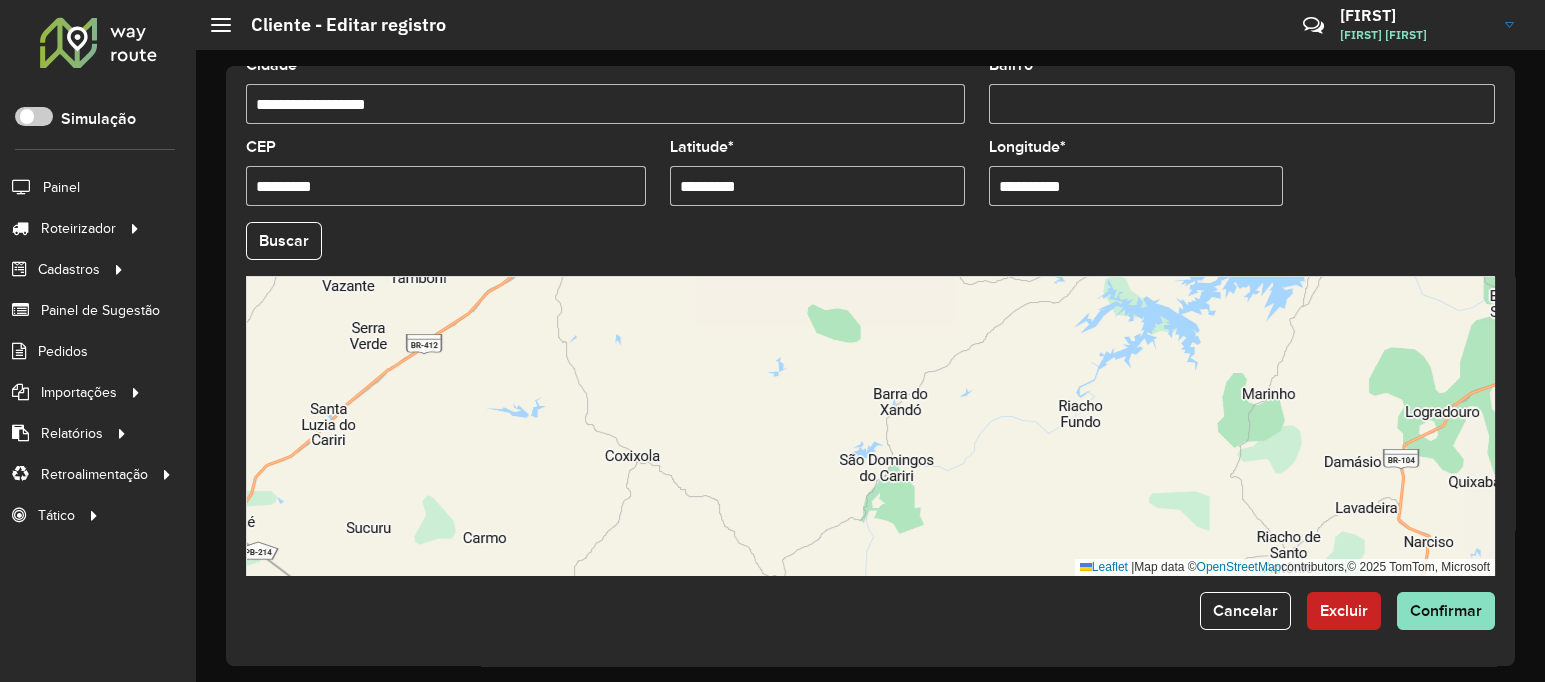 drag, startPoint x: 905, startPoint y: 435, endPoint x: 927, endPoint y: 468, distance: 39.661064 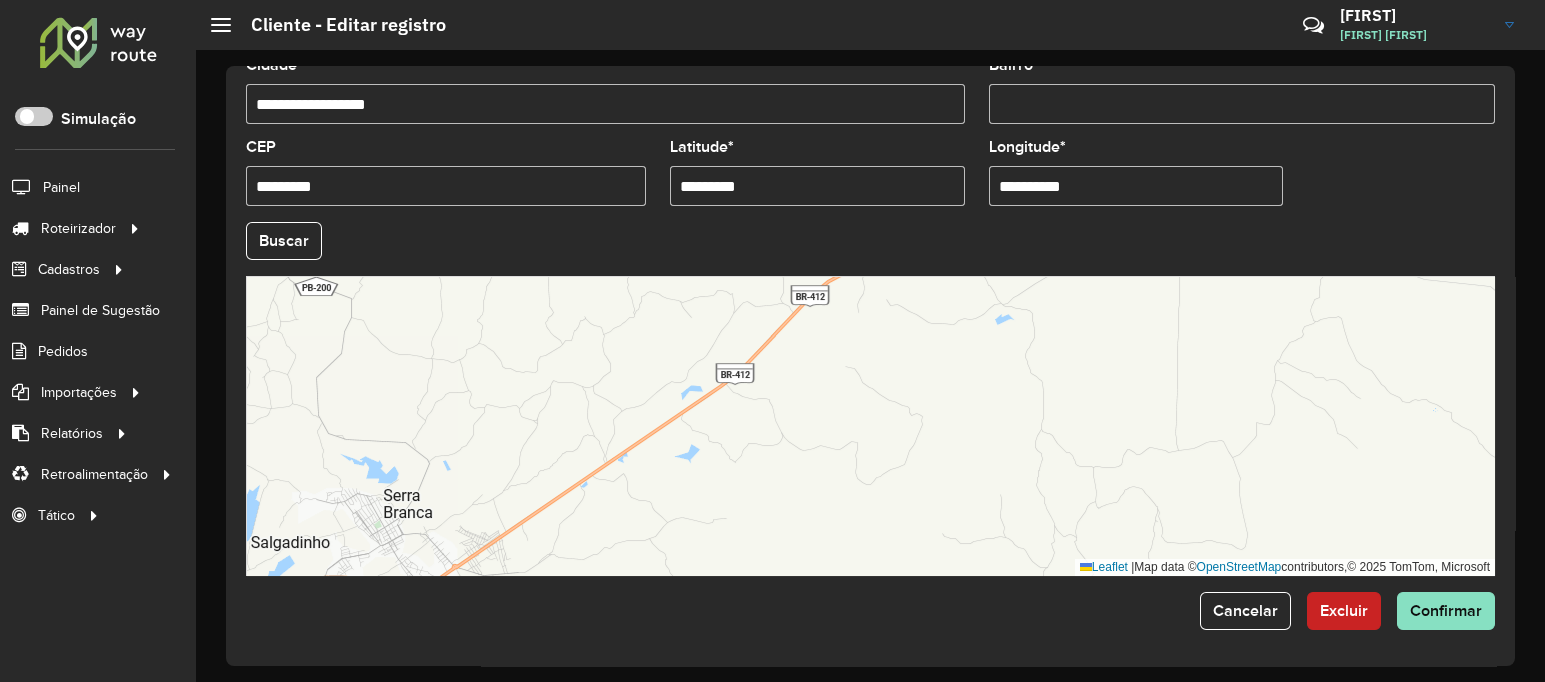 drag, startPoint x: 927, startPoint y: 375, endPoint x: 924, endPoint y: 455, distance: 80.05623 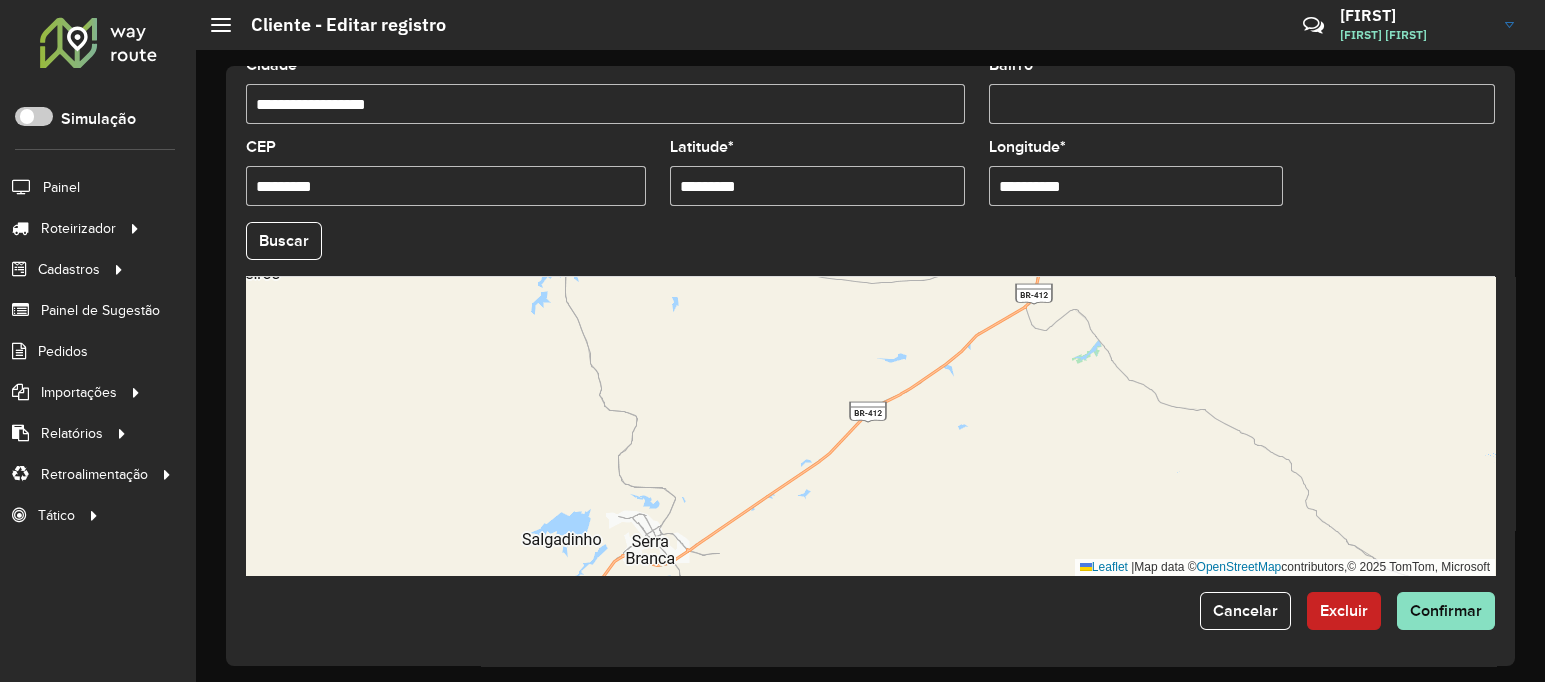 drag, startPoint x: 986, startPoint y: 382, endPoint x: 909, endPoint y: 492, distance: 134.27211 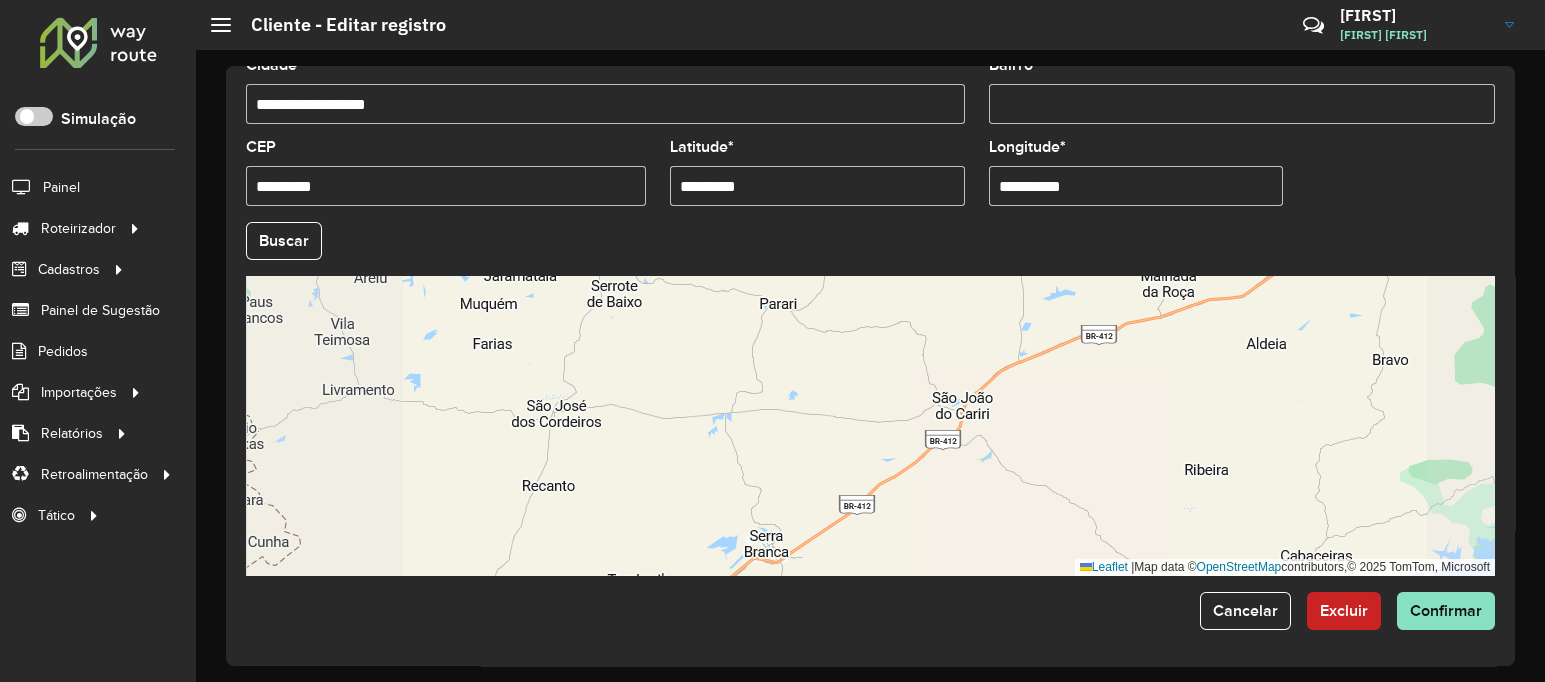 drag, startPoint x: 815, startPoint y: 445, endPoint x: 1060, endPoint y: 231, distance: 325.3014 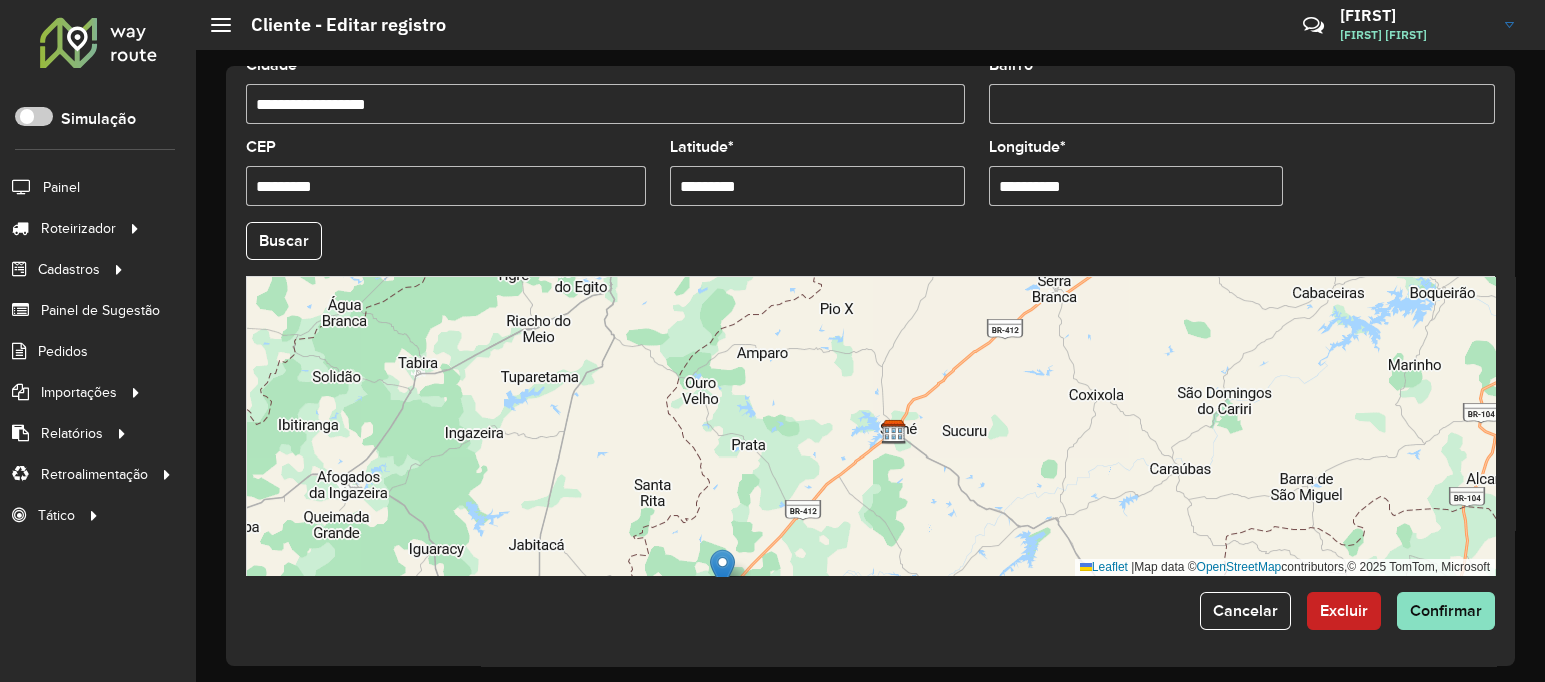 drag, startPoint x: 1054, startPoint y: 347, endPoint x: 1162, endPoint y: 274, distance: 130.35721 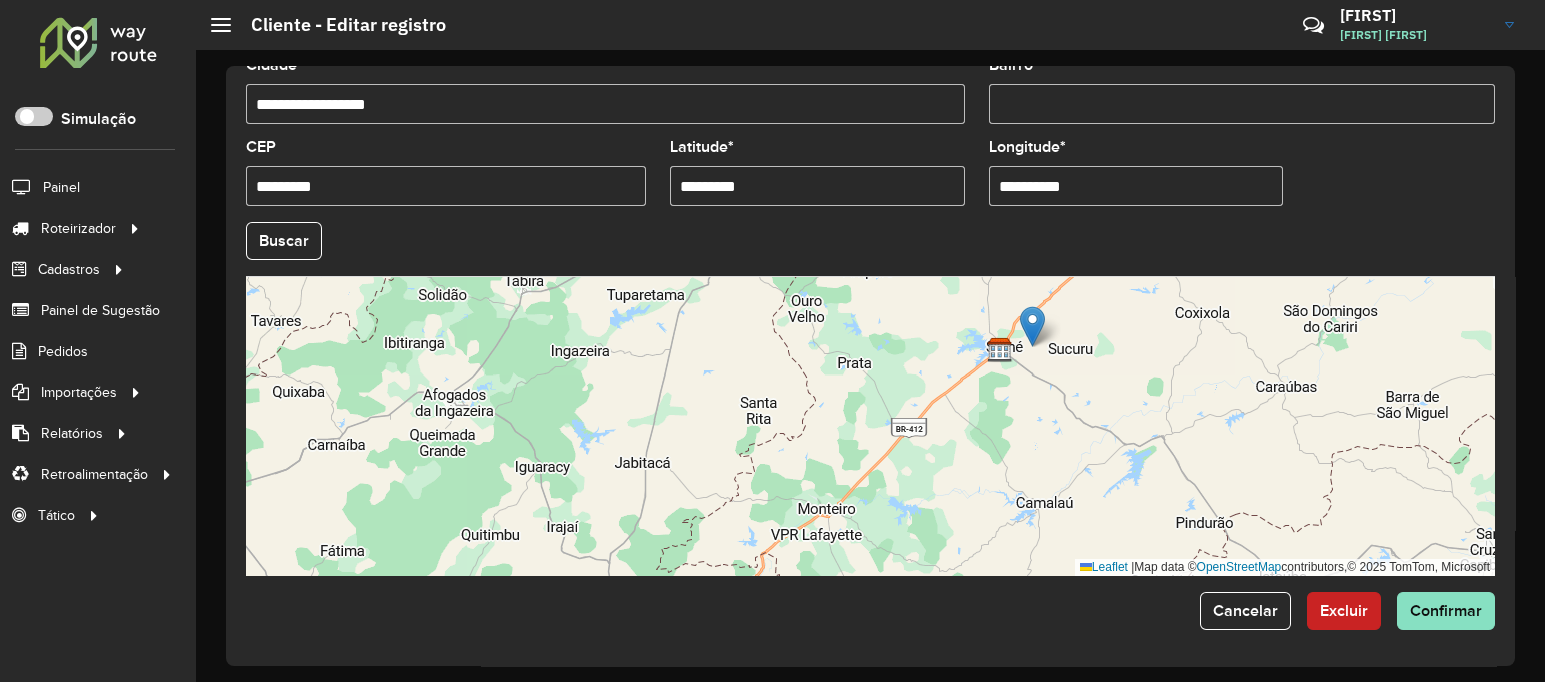 drag, startPoint x: 824, startPoint y: 482, endPoint x: 1066, endPoint y: 295, distance: 305.83167 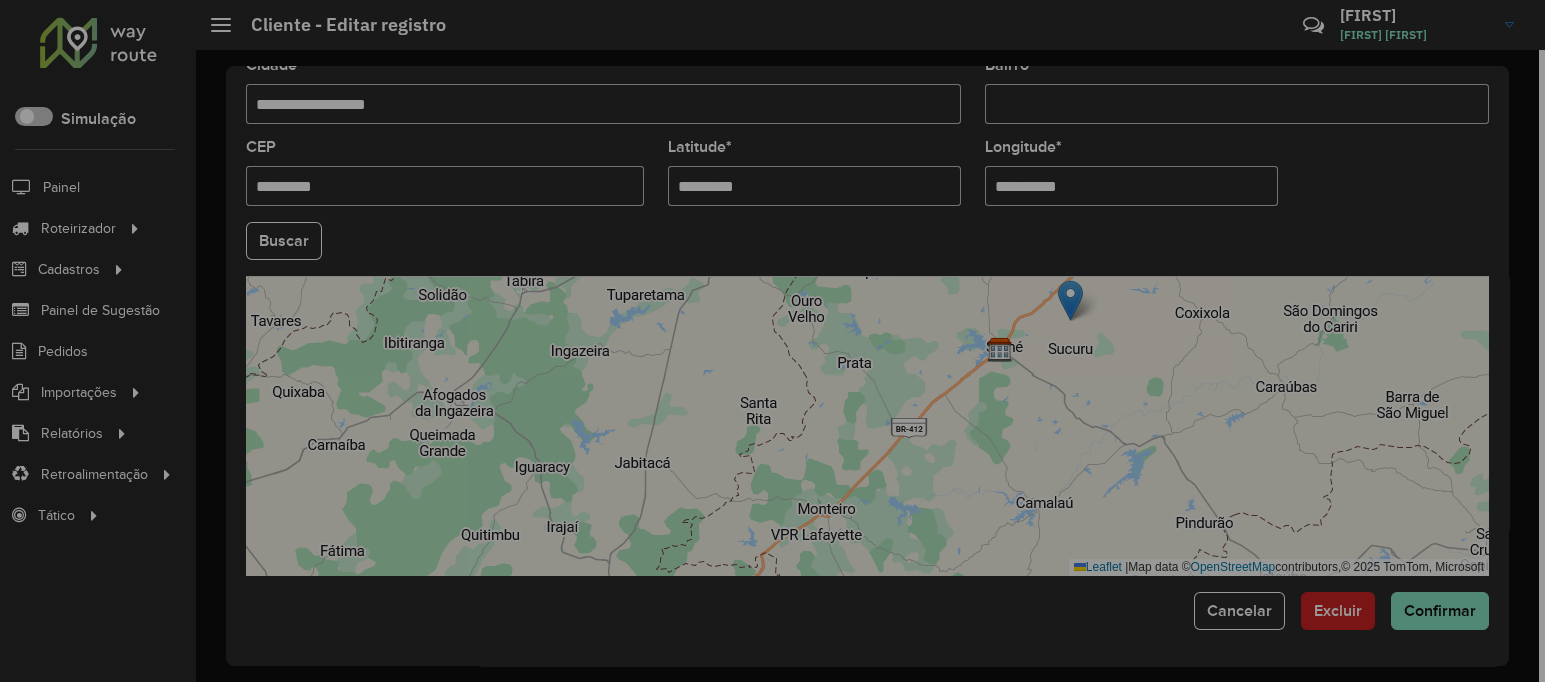 type on "**********" 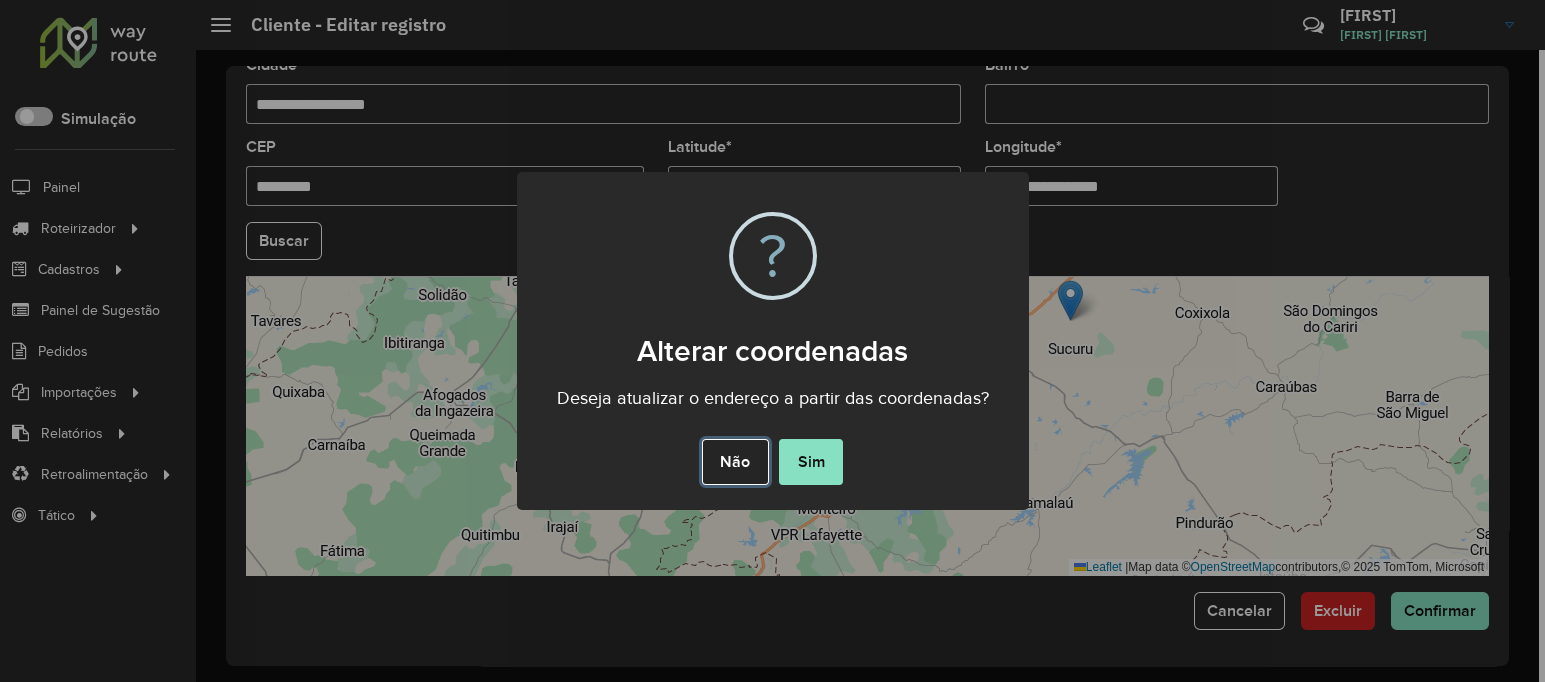 click on "Não" at bounding box center [735, 462] 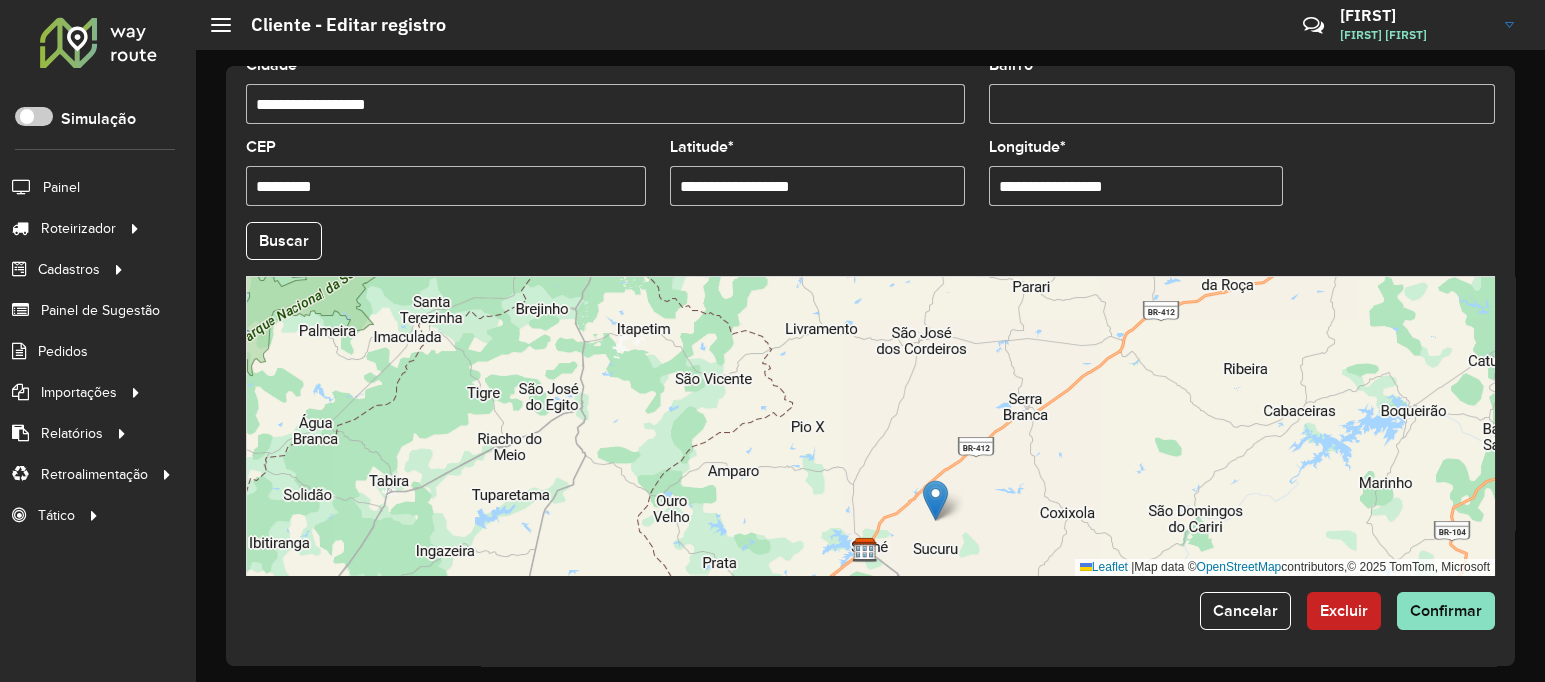 drag, startPoint x: 962, startPoint y: 390, endPoint x: 821, endPoint y: 602, distance: 254.60754 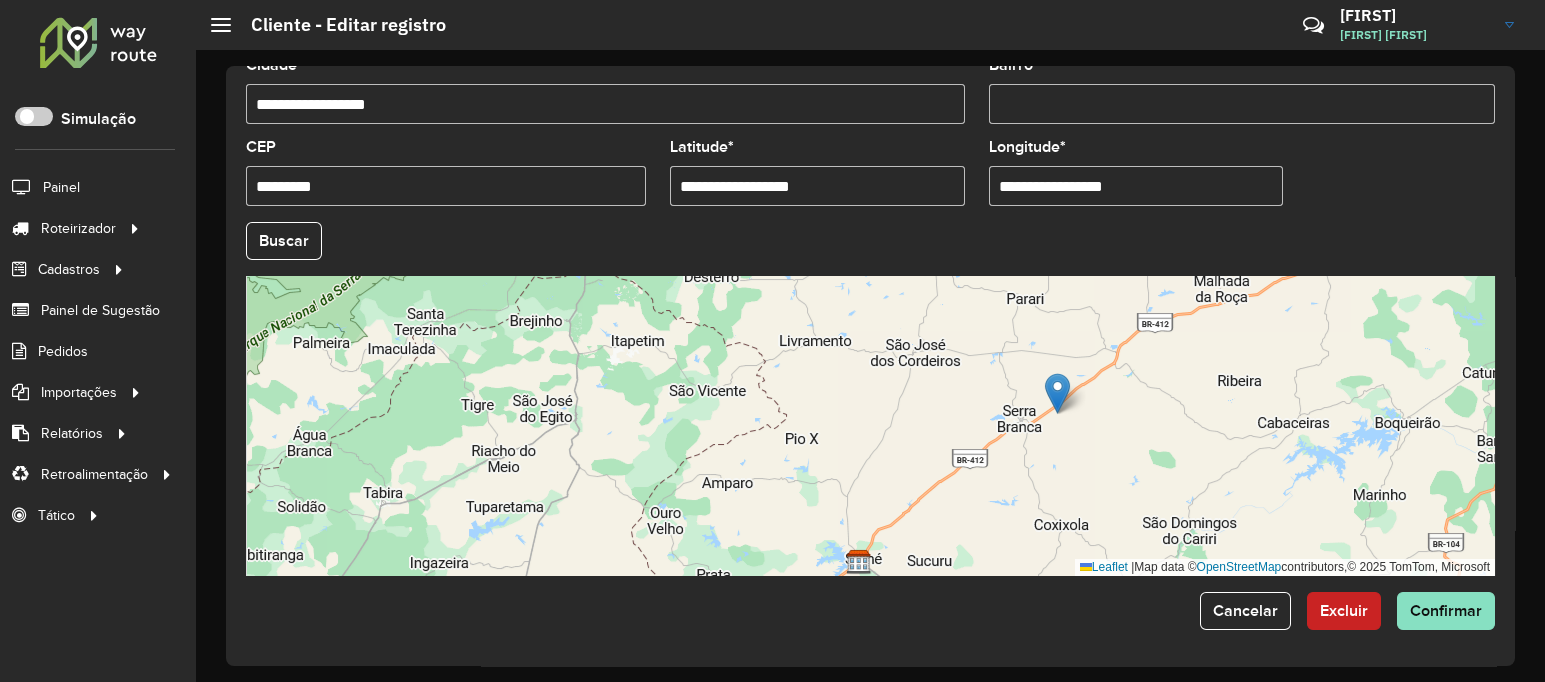 drag, startPoint x: 932, startPoint y: 501, endPoint x: 1060, endPoint y: 382, distance: 174.77129 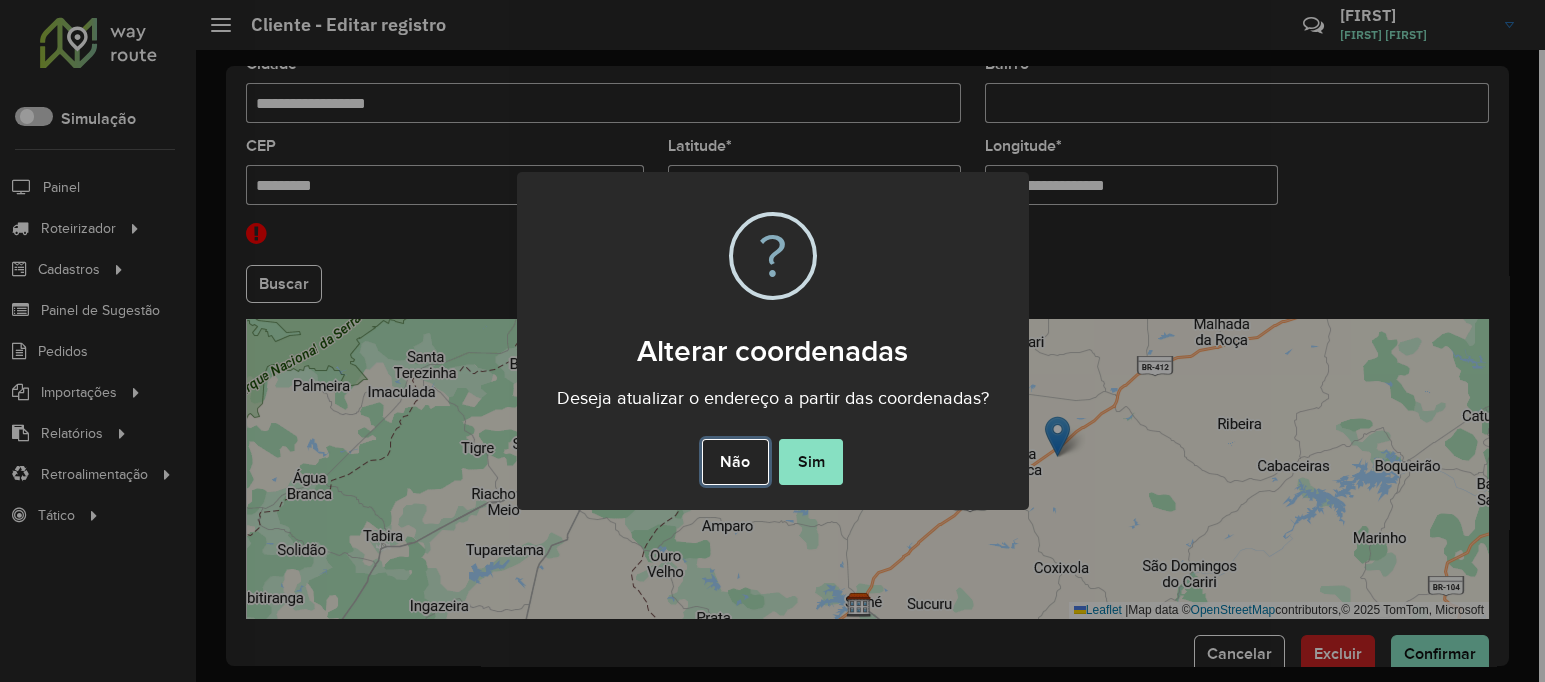click on "Não" at bounding box center [735, 462] 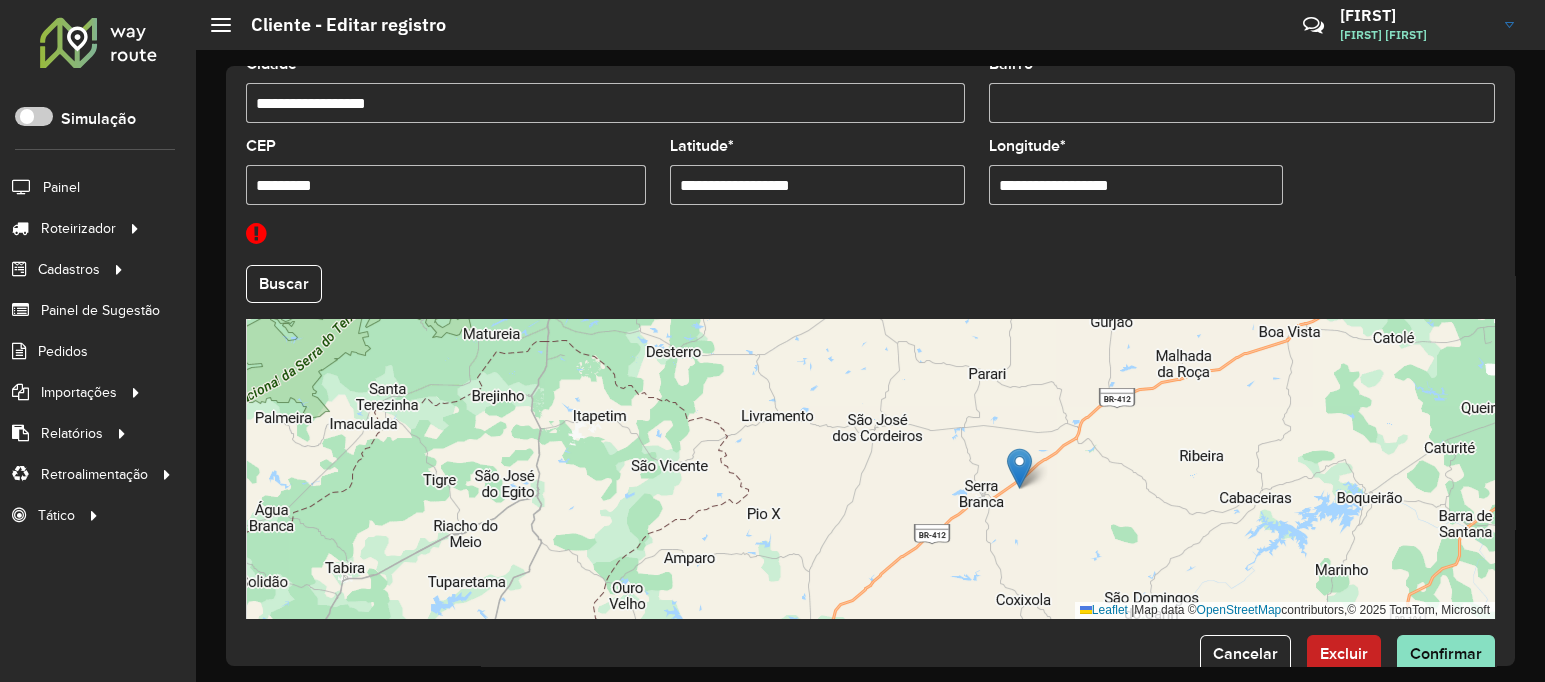 drag, startPoint x: 1017, startPoint y: 517, endPoint x: 962, endPoint y: 547, distance: 62.649822 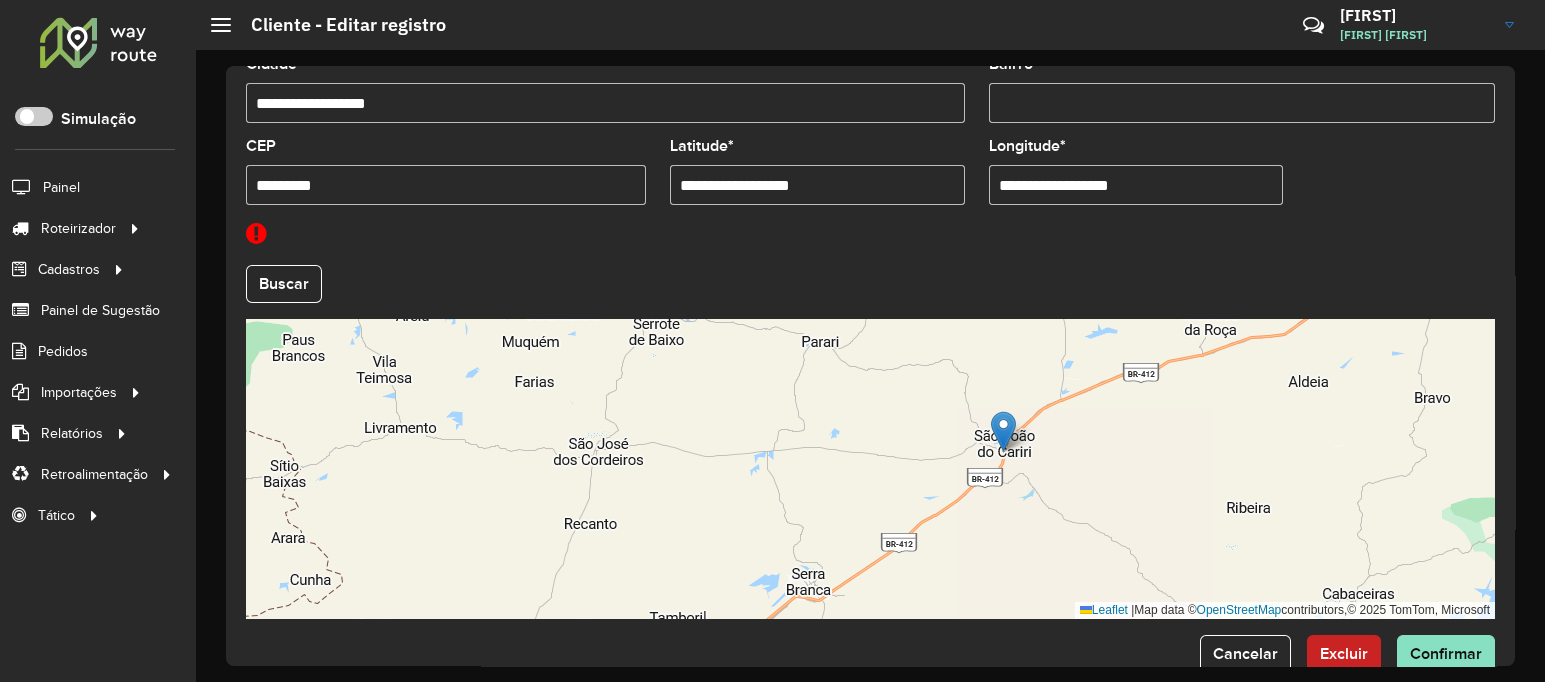 drag, startPoint x: 897, startPoint y: 502, endPoint x: 997, endPoint y: 431, distance: 122.641754 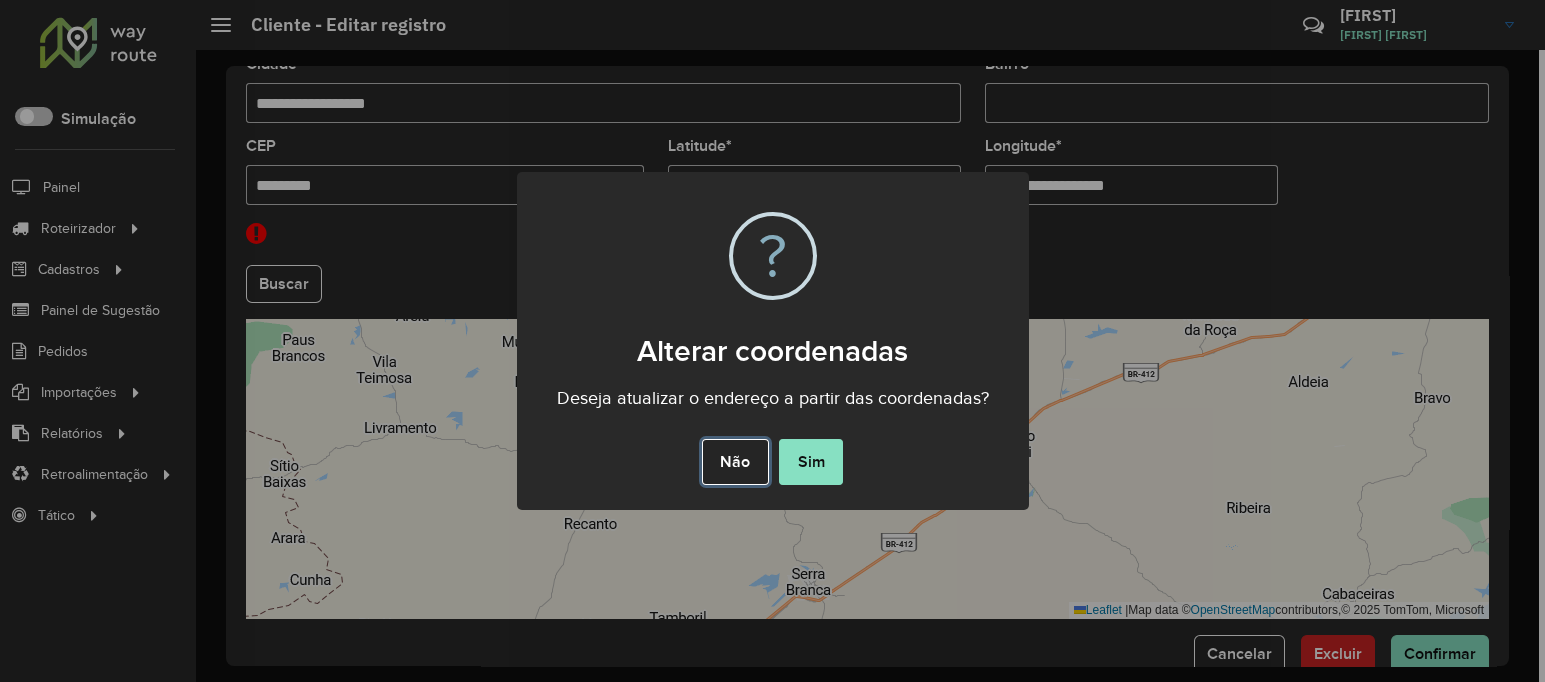 click on "Não" at bounding box center [735, 462] 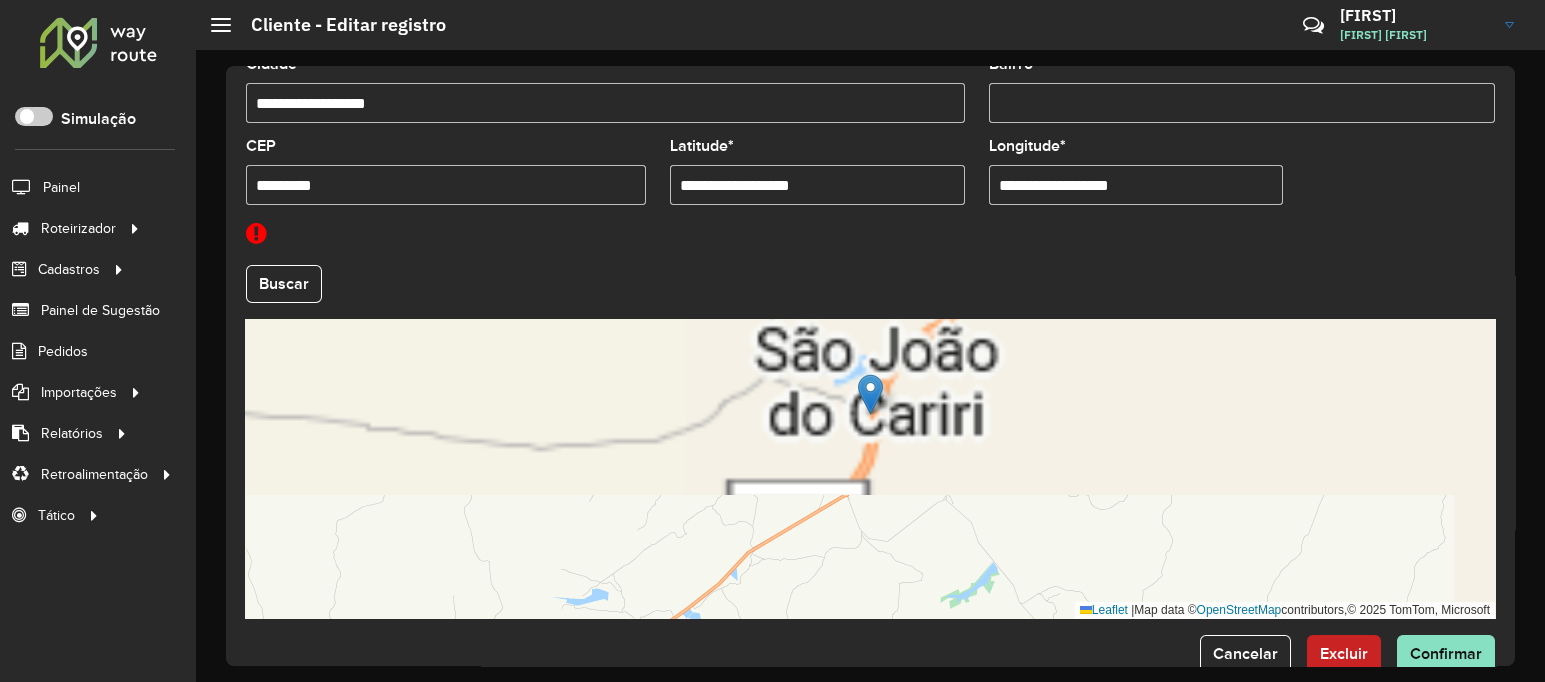 drag, startPoint x: 914, startPoint y: 485, endPoint x: 912, endPoint y: 527, distance: 42.047592 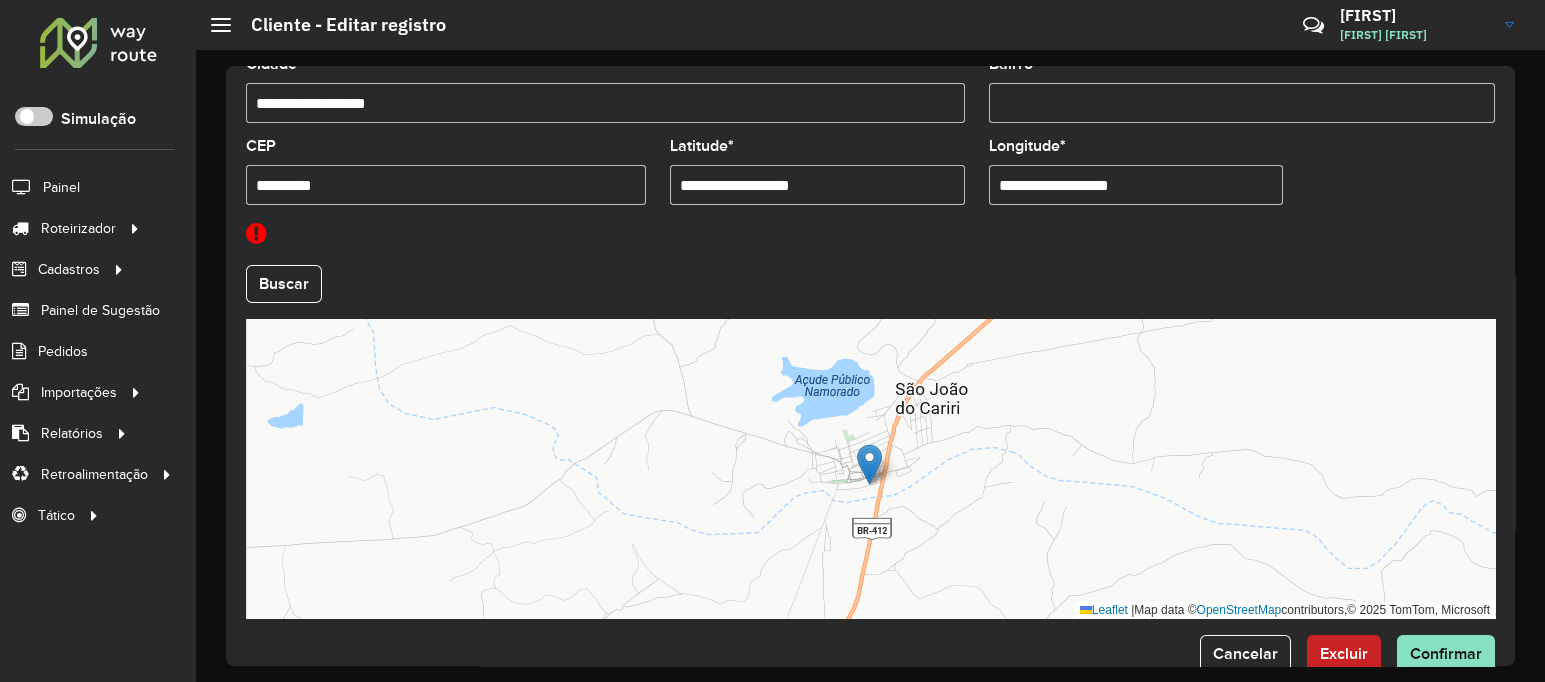 drag, startPoint x: 937, startPoint y: 467, endPoint x: 955, endPoint y: 507, distance: 43.863426 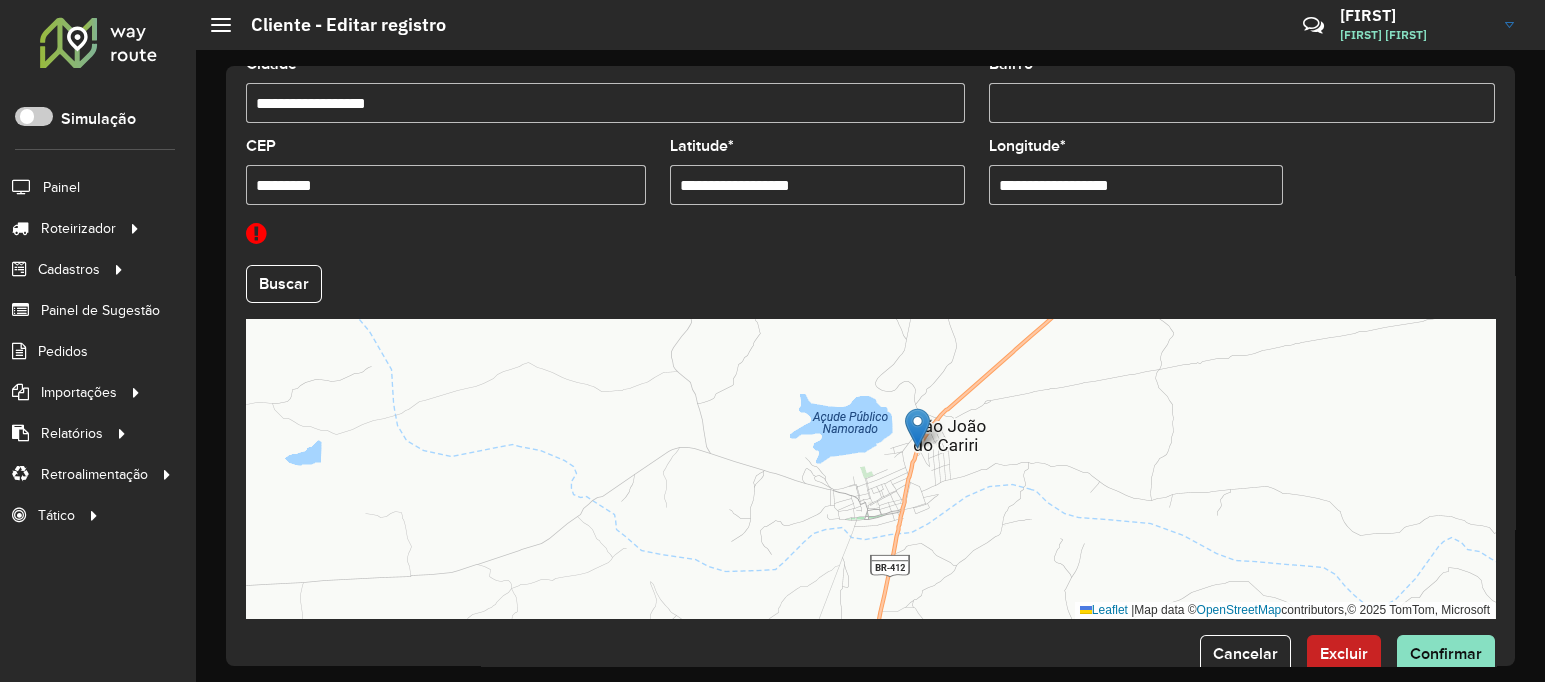 drag, startPoint x: 890, startPoint y: 505, endPoint x: 920, endPoint y: 437, distance: 74.323616 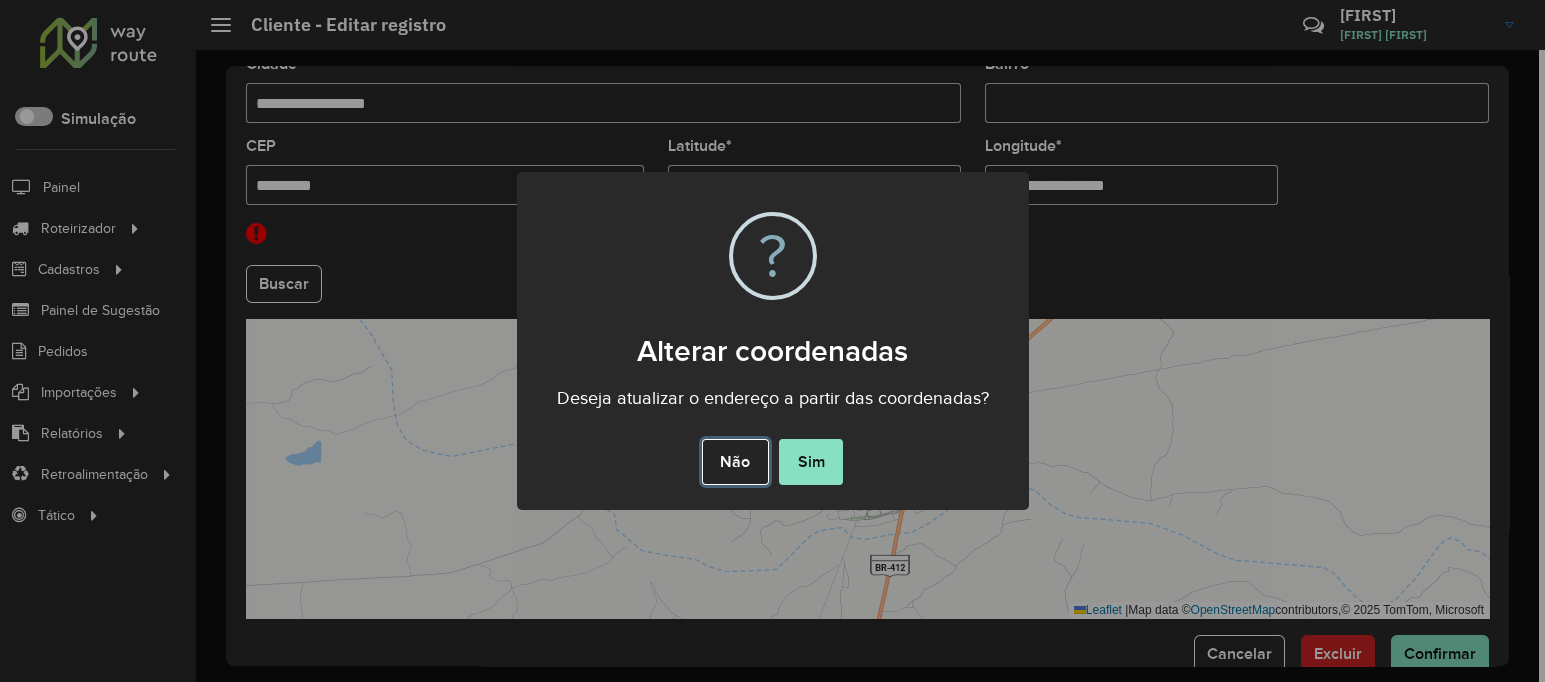 click on "Não" at bounding box center (735, 462) 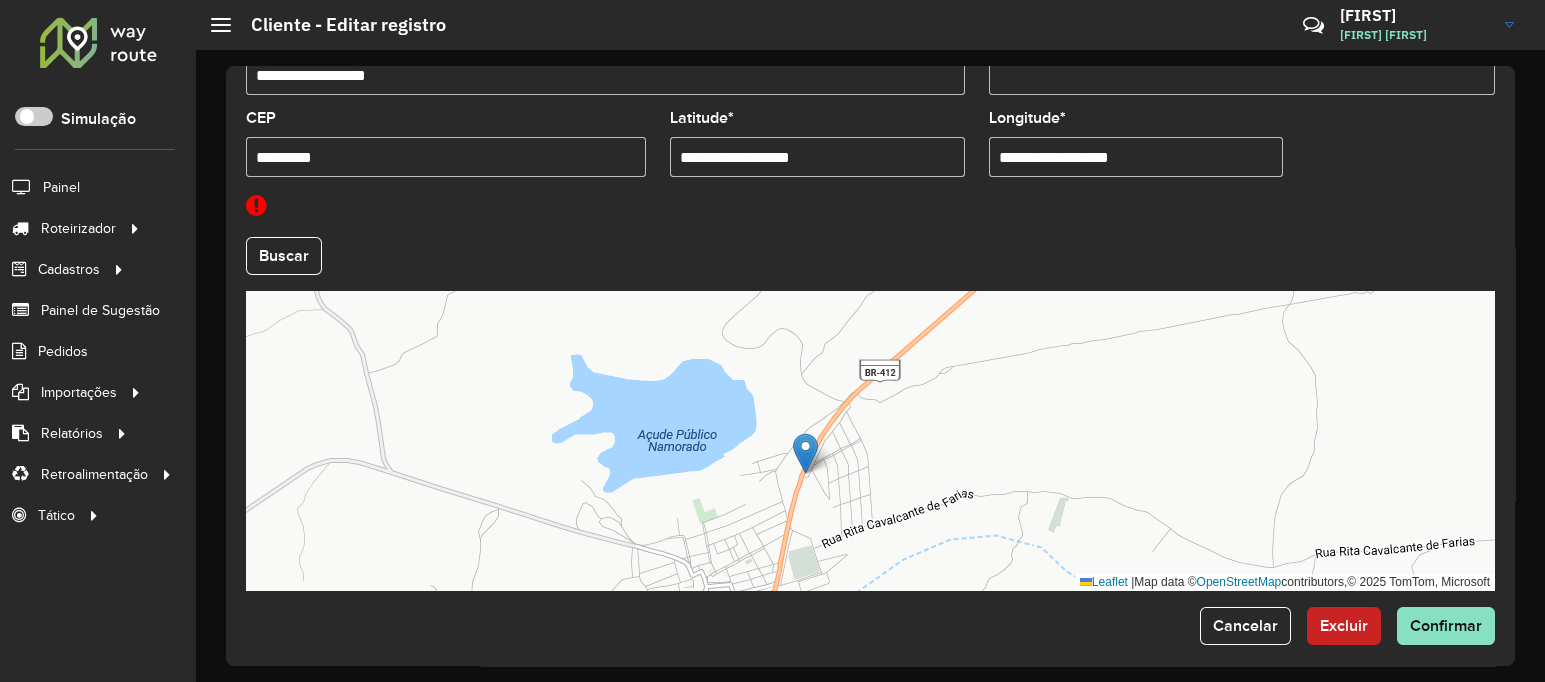scroll, scrollTop: 851, scrollLeft: 0, axis: vertical 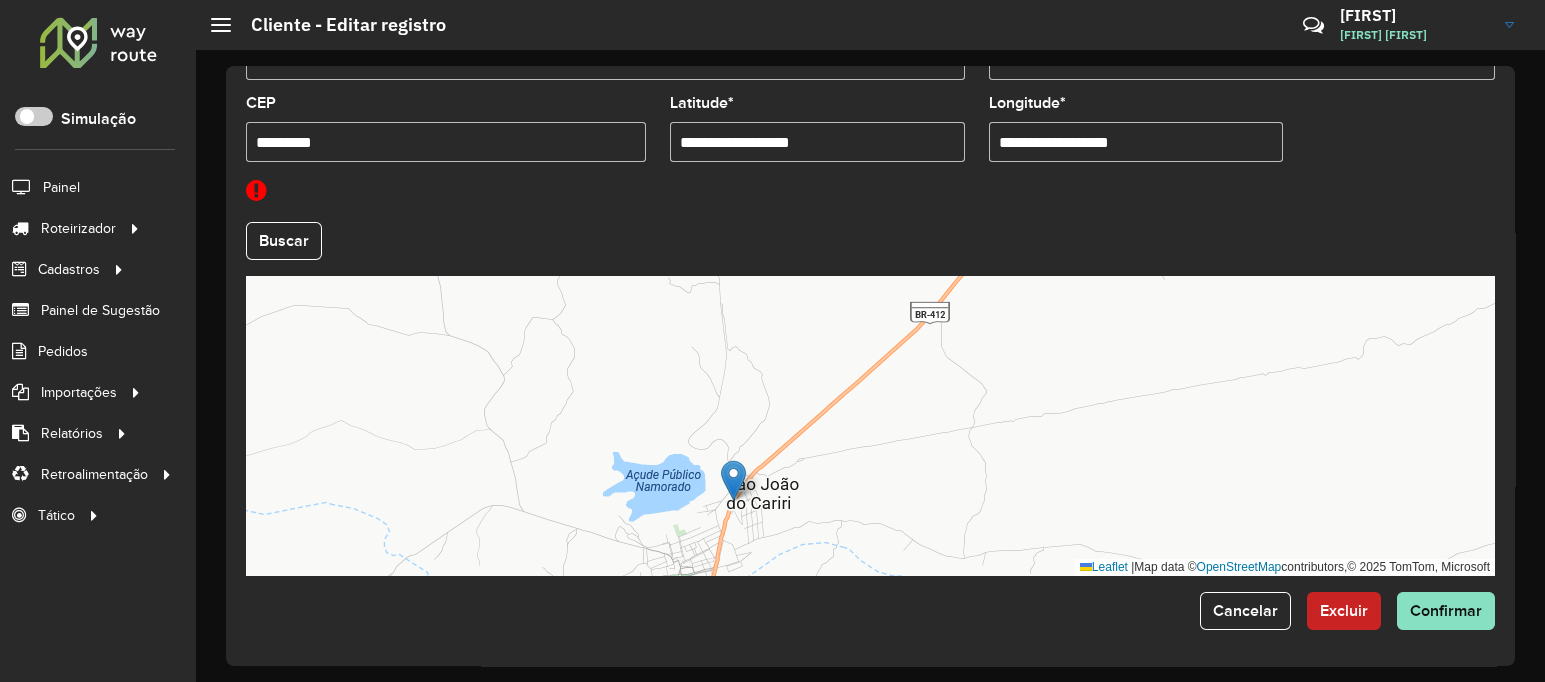drag, startPoint x: 739, startPoint y: 492, endPoint x: 742, endPoint y: 481, distance: 11.401754 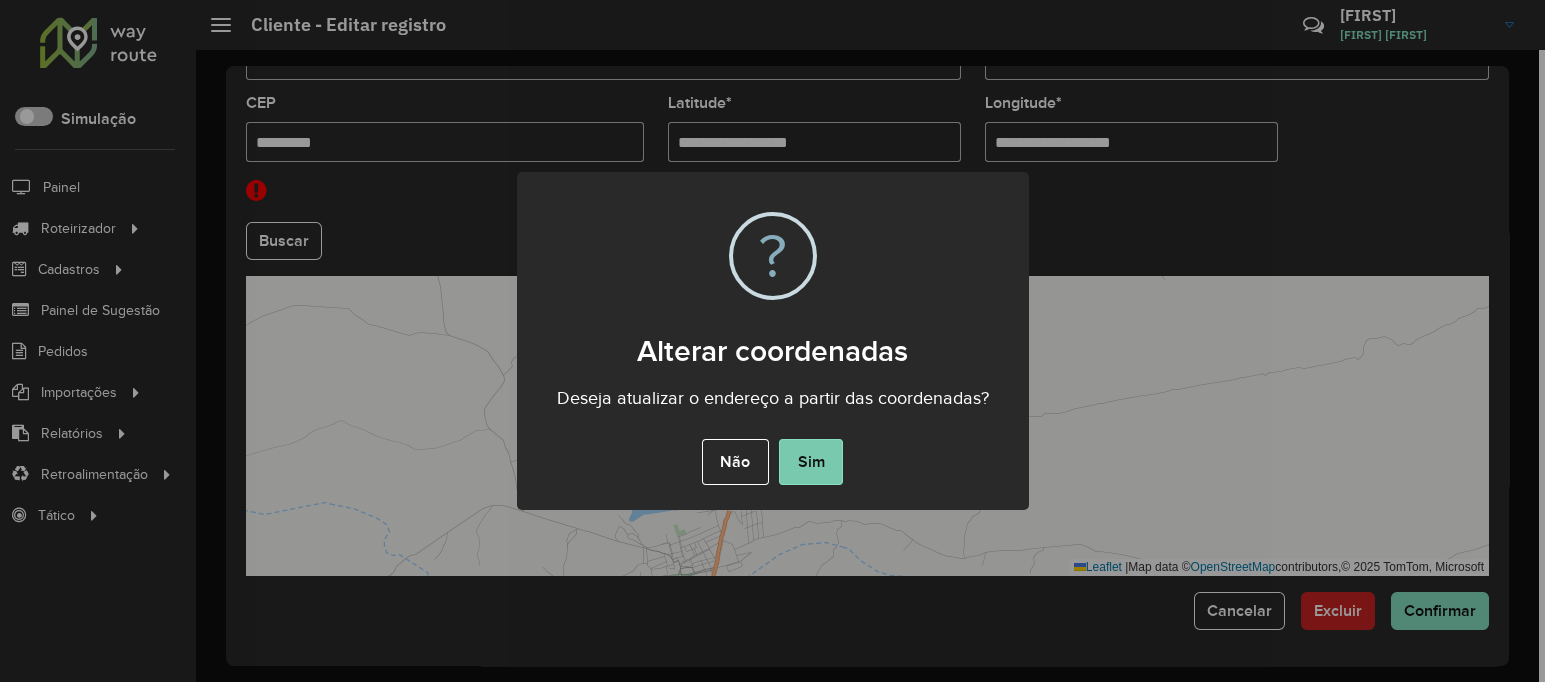 click on "Sim" at bounding box center [811, 462] 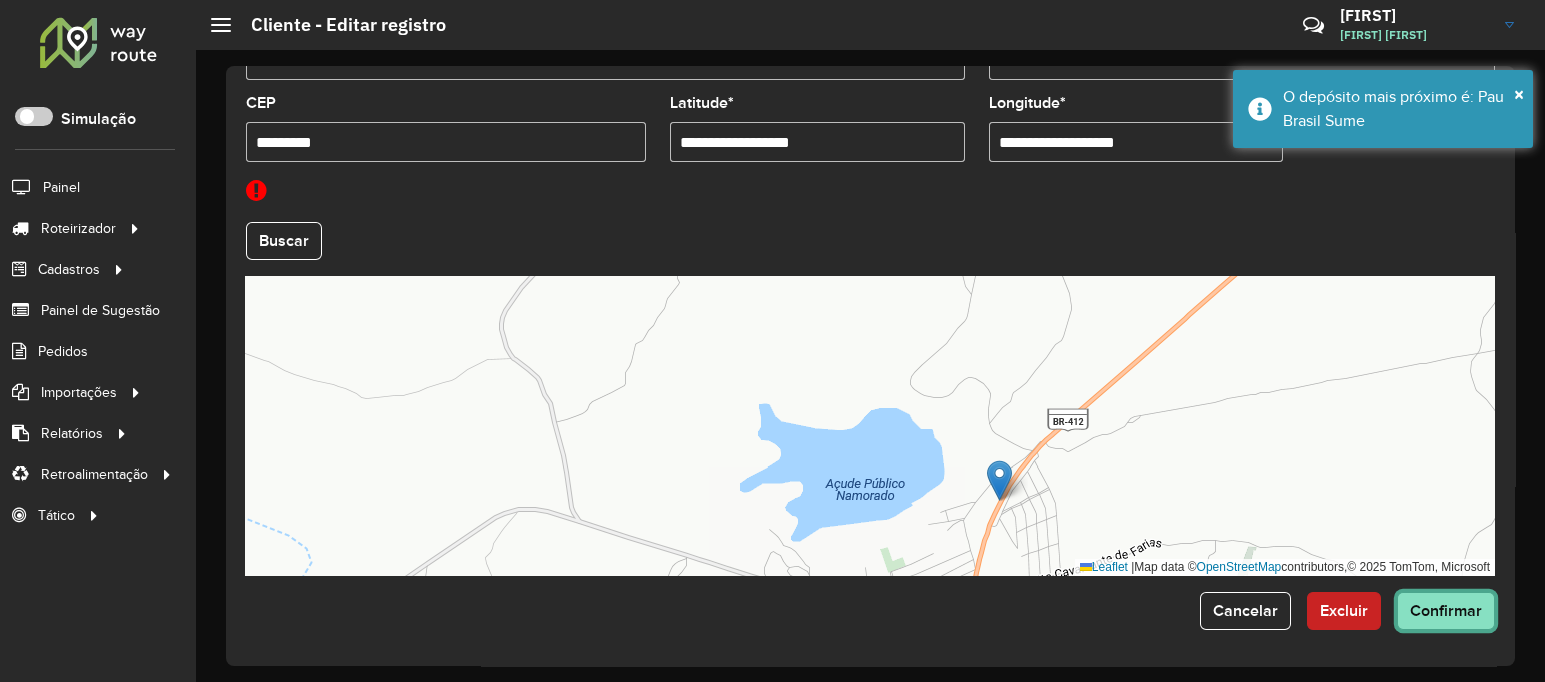 click on "Confirmar" 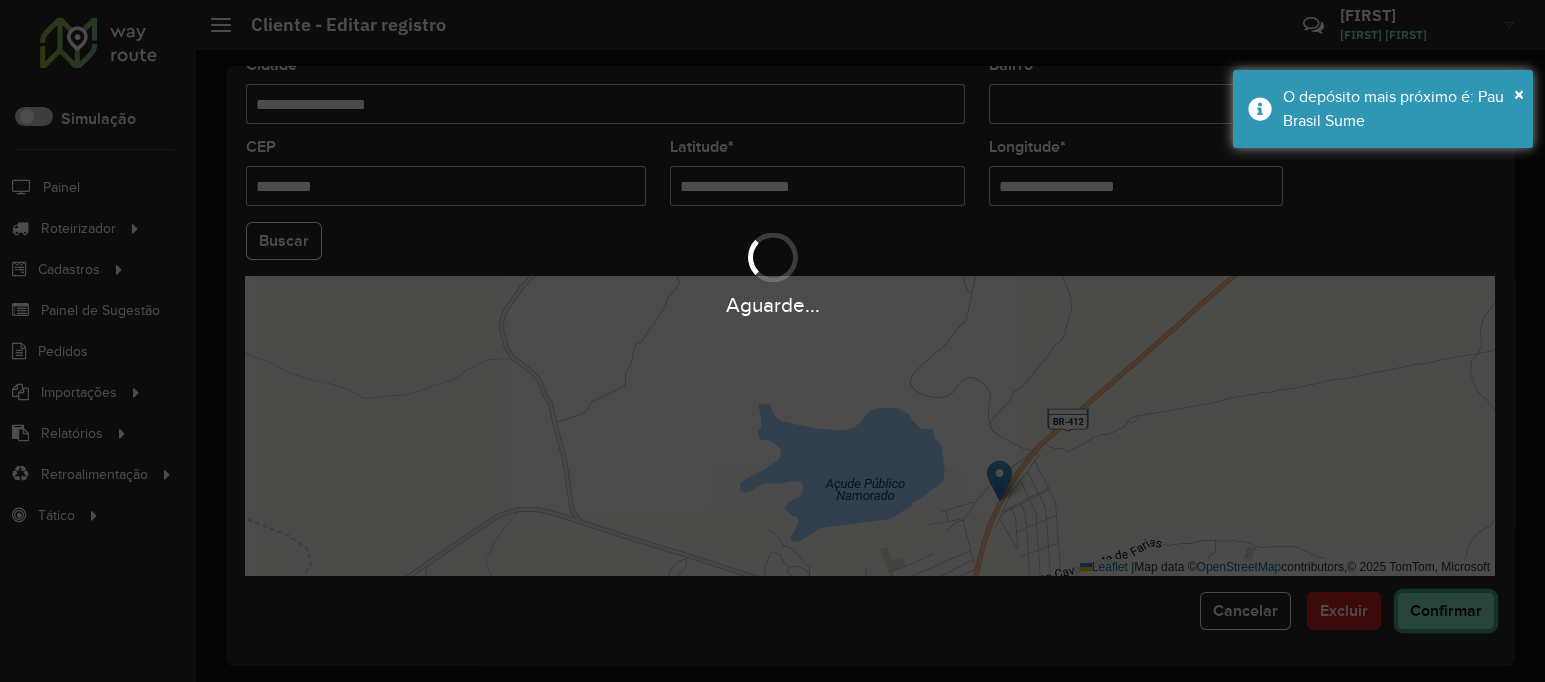 scroll, scrollTop: 807, scrollLeft: 0, axis: vertical 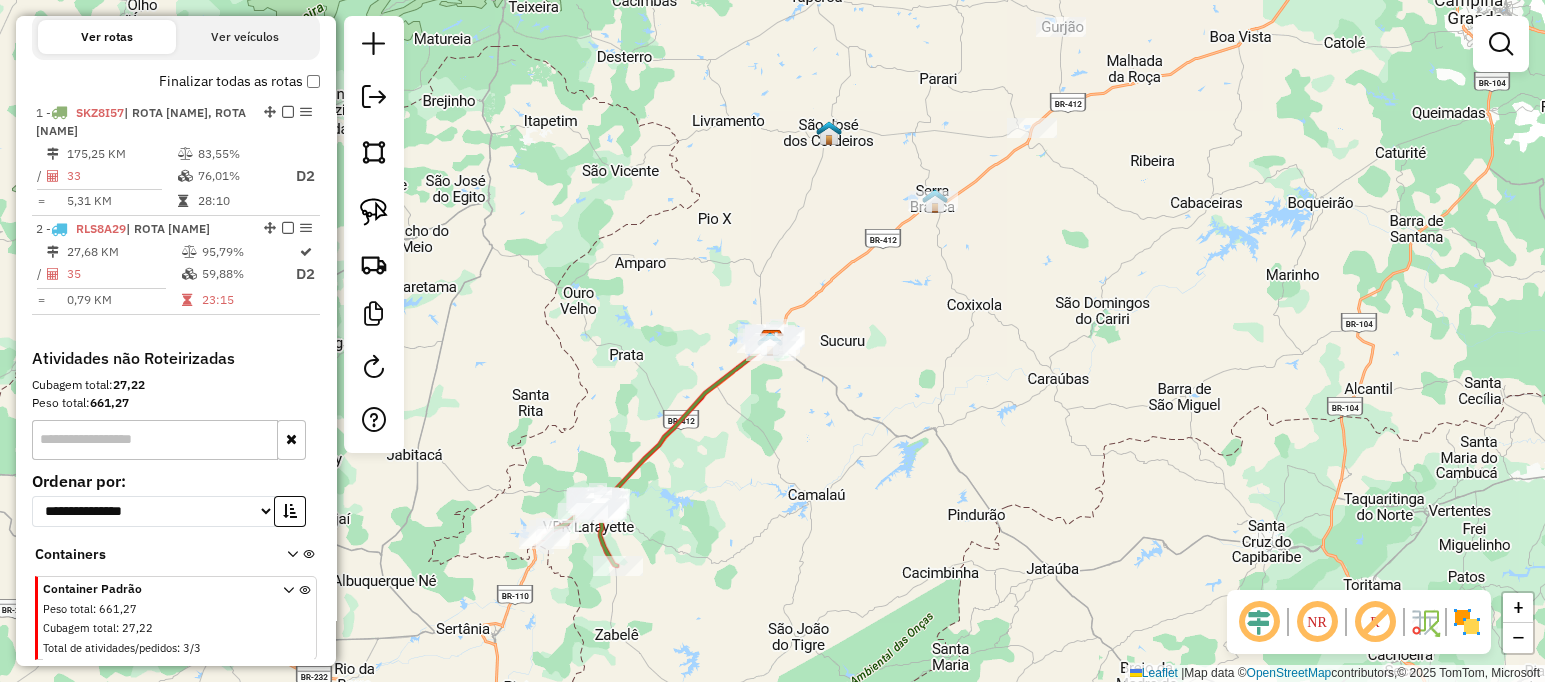 click on "Janela de atendimento Grade de atendimento Capacidade Transportadoras Veículos Cliente Pedidos  Rotas Selecione os dias de semana para filtrar as janelas de atendimento  Seg   Ter   Qua   Qui   Sex   Sáb   Dom  Informe o período da janela de atendimento: De: Até:  Filtrar exatamente a janela do cliente  Considerar janela de atendimento padrão  Selecione os dias de semana para filtrar as grades de atendimento  Seg   Ter   Qua   Qui   Sex   Sáb   Dom   Considerar clientes sem dia de atendimento cadastrado  Clientes fora do dia de atendimento selecionado Filtrar as atividades entre os valores definidos abaixo:  Peso mínimo:   Peso máximo:   Cubagem mínima:   Cubagem máxima:   De:   Até:  Filtrar as atividades entre o tempo de atendimento definido abaixo:  De:   Até:   Considerar capacidade total dos clientes não roteirizados Transportadora: Selecione um ou mais itens Tipo de veículo: Selecione um ou mais itens Veículo: Selecione um ou mais itens Motorista: Selecione um ou mais itens Nome: Rótulo:" 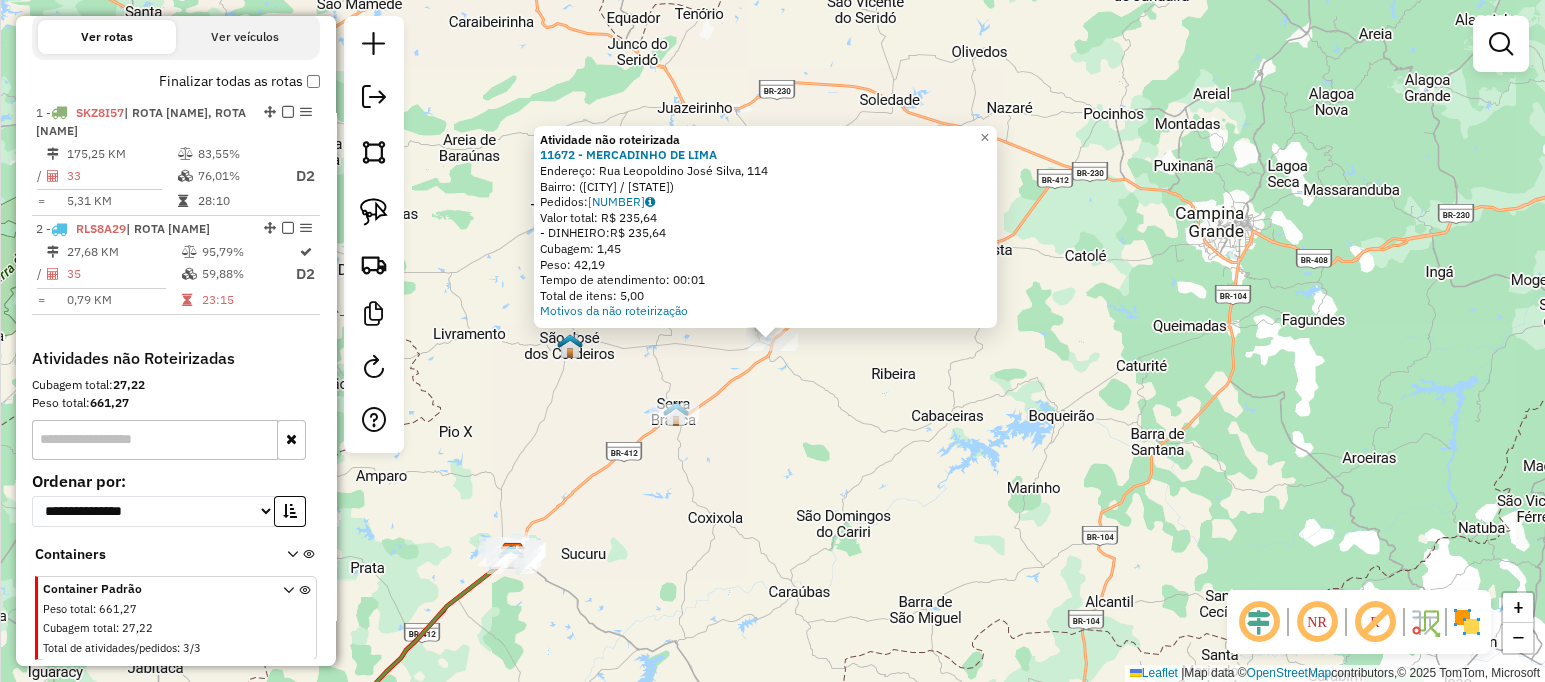 click on "Atividade não roteirizada 11672 - MERCADINHO DE LIMA  Endereço: Rua Leopoldino José Silva, 114   Bairro:  (SAO JOAO DO CARIRI / PB)   Pedidos:  04871141   Valor total: R$ 235,64   - DINHEIRO:  R$ 235,64   Cubagem: 1,45   Peso: 42,19   Tempo de atendimento: 00:01   Total de itens: 5,00  Motivos da não roteirização × Janela de atendimento Grade de atendimento Capacidade Transportadoras Veículos Cliente Pedidos  Rotas Selecione os dias de semana para filtrar as janelas de atendimento  Seg   Ter   Qua   Qui   Sex   Sáb   Dom  Informe o período da janela de atendimento: De: Até:  Filtrar exatamente a janela do cliente  Considerar janela de atendimento padrão  Selecione os dias de semana para filtrar as grades de atendimento  Seg   Ter   Qua   Qui   Sex   Sáb   Dom   Considerar clientes sem dia de atendimento cadastrado  Clientes fora do dia de atendimento selecionado Filtrar as atividades entre os valores definidos abaixo:  Peso mínimo:   Peso máximo:   Cubagem mínima:   Cubagem máxima:   De:  De:" 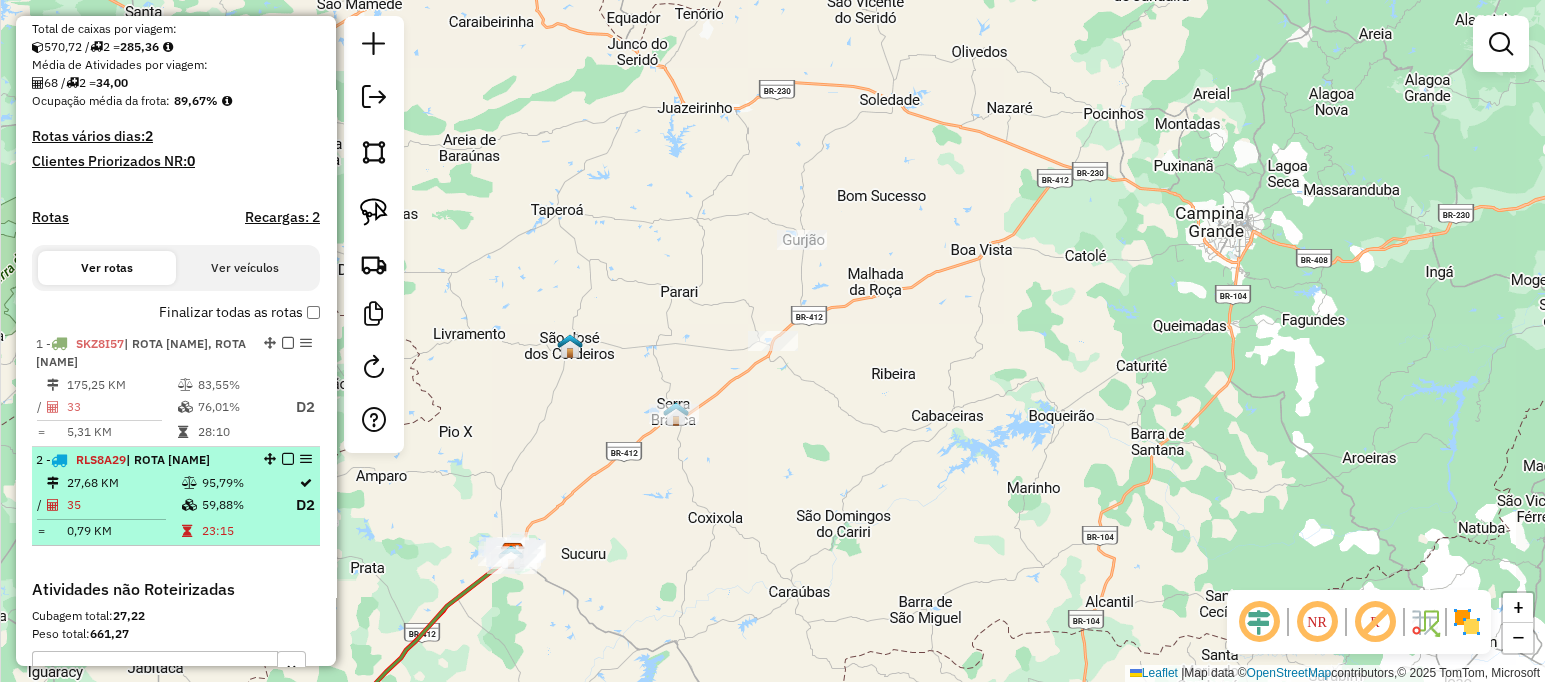 scroll, scrollTop: 333, scrollLeft: 0, axis: vertical 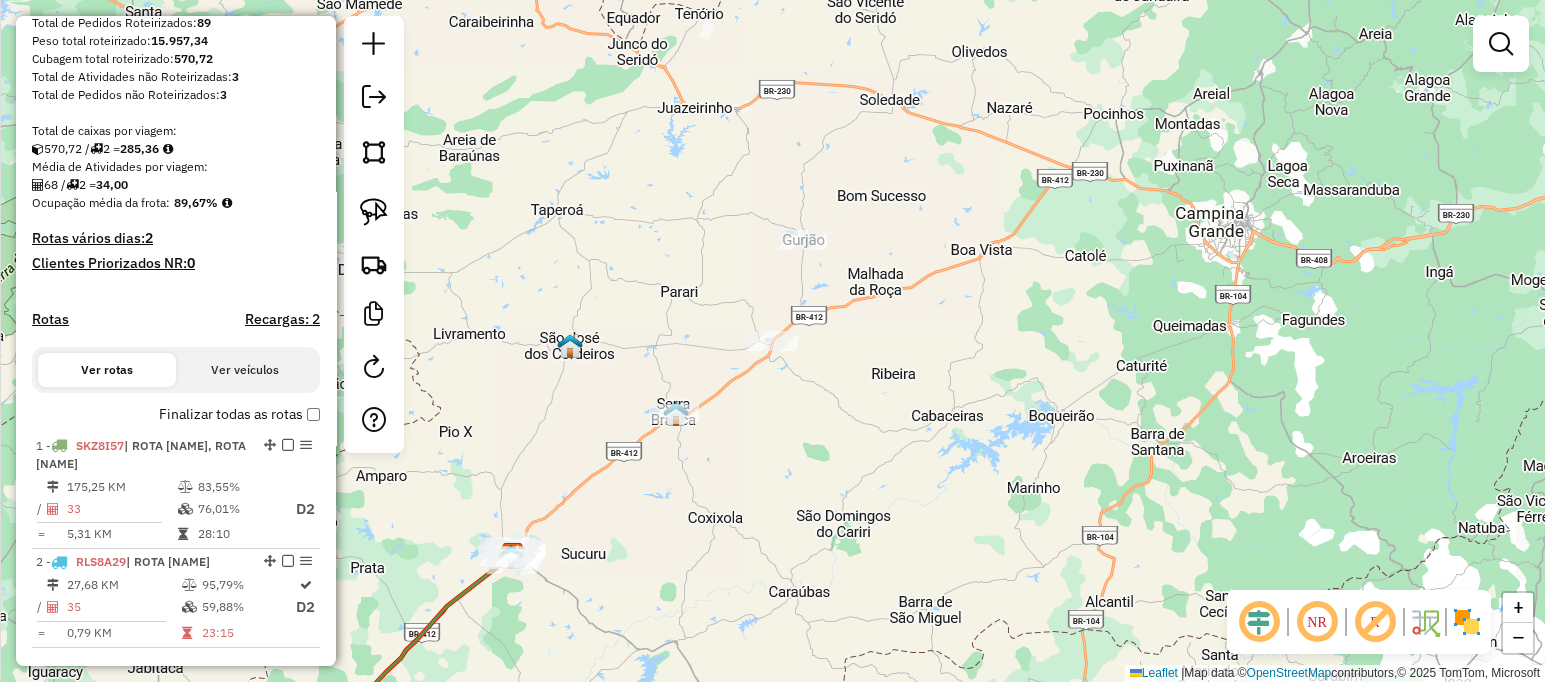 click on "Finalizar todas as rotas" at bounding box center [239, 414] 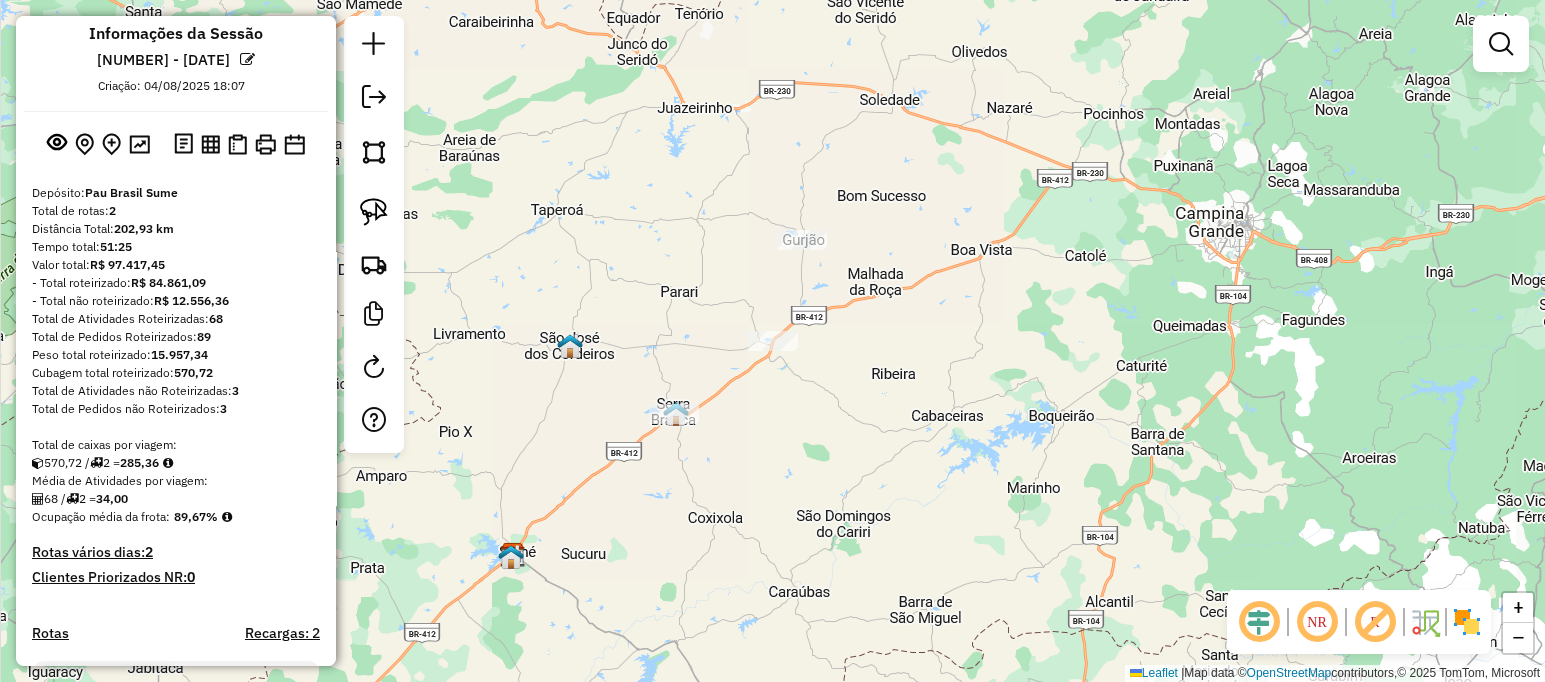 scroll, scrollTop: 0, scrollLeft: 0, axis: both 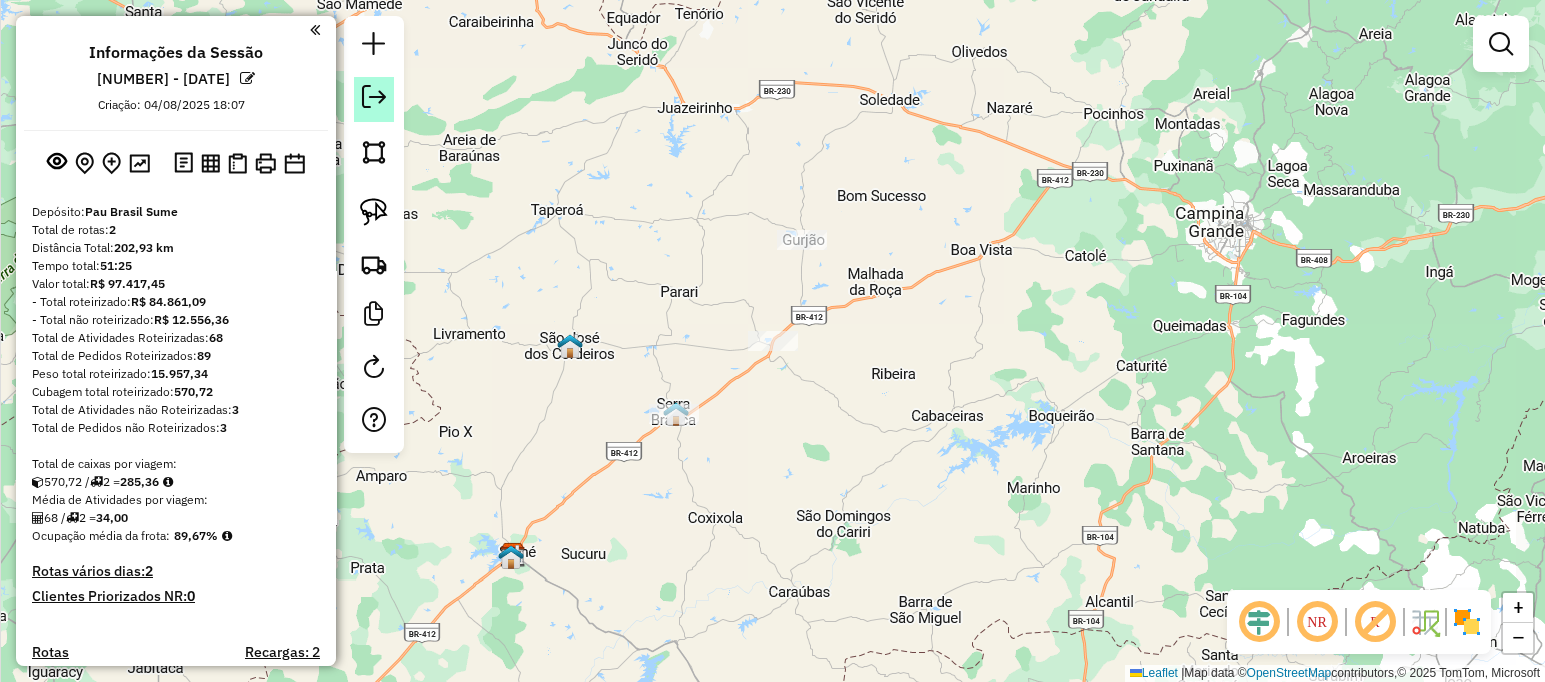click 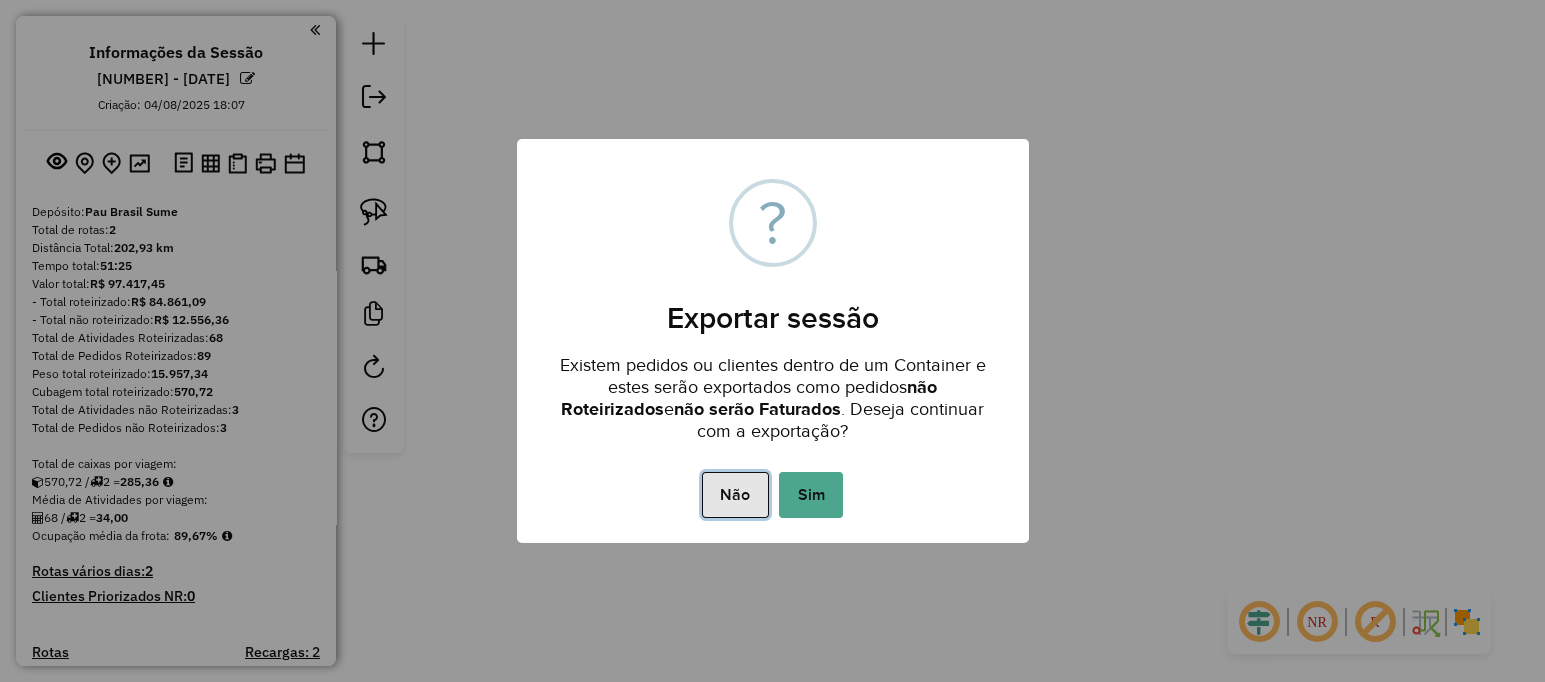 click on "Não" at bounding box center [735, 495] 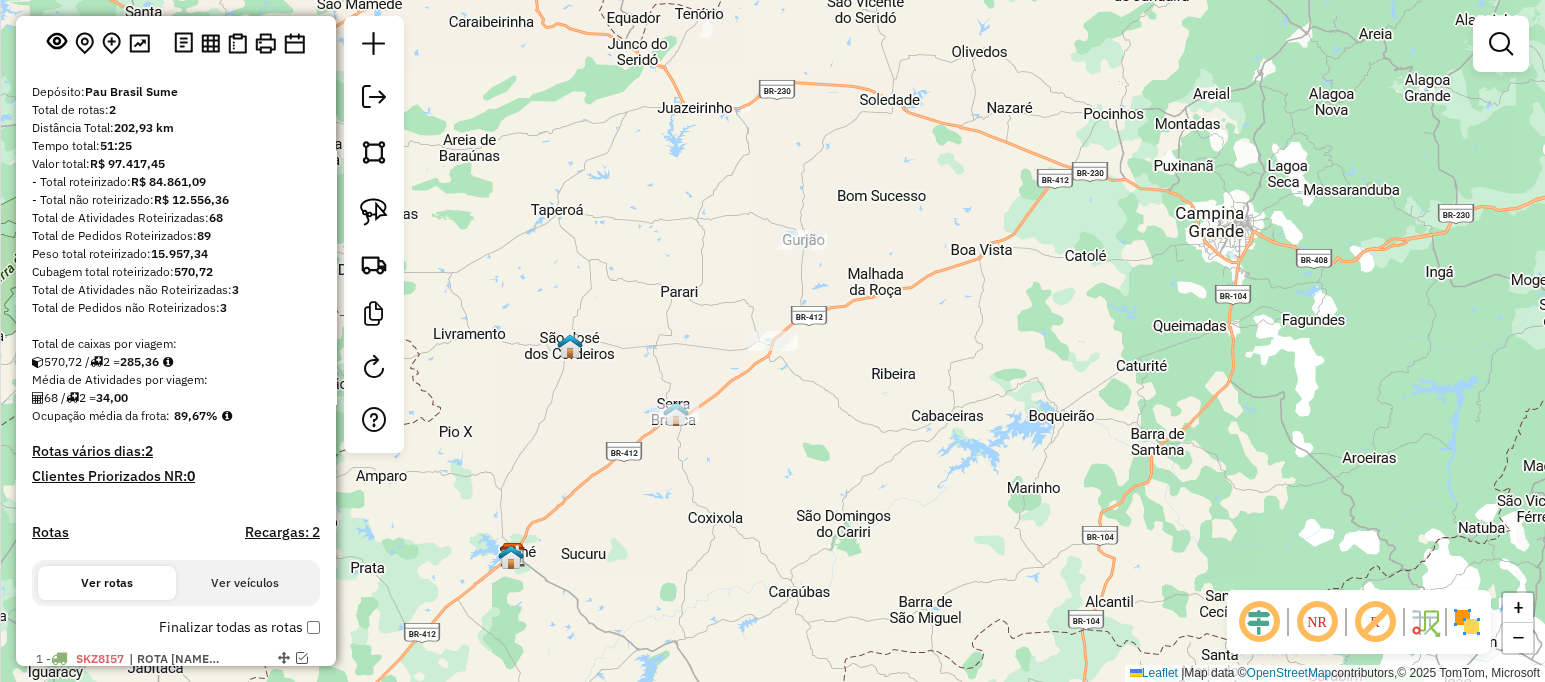 scroll, scrollTop: 0, scrollLeft: 0, axis: both 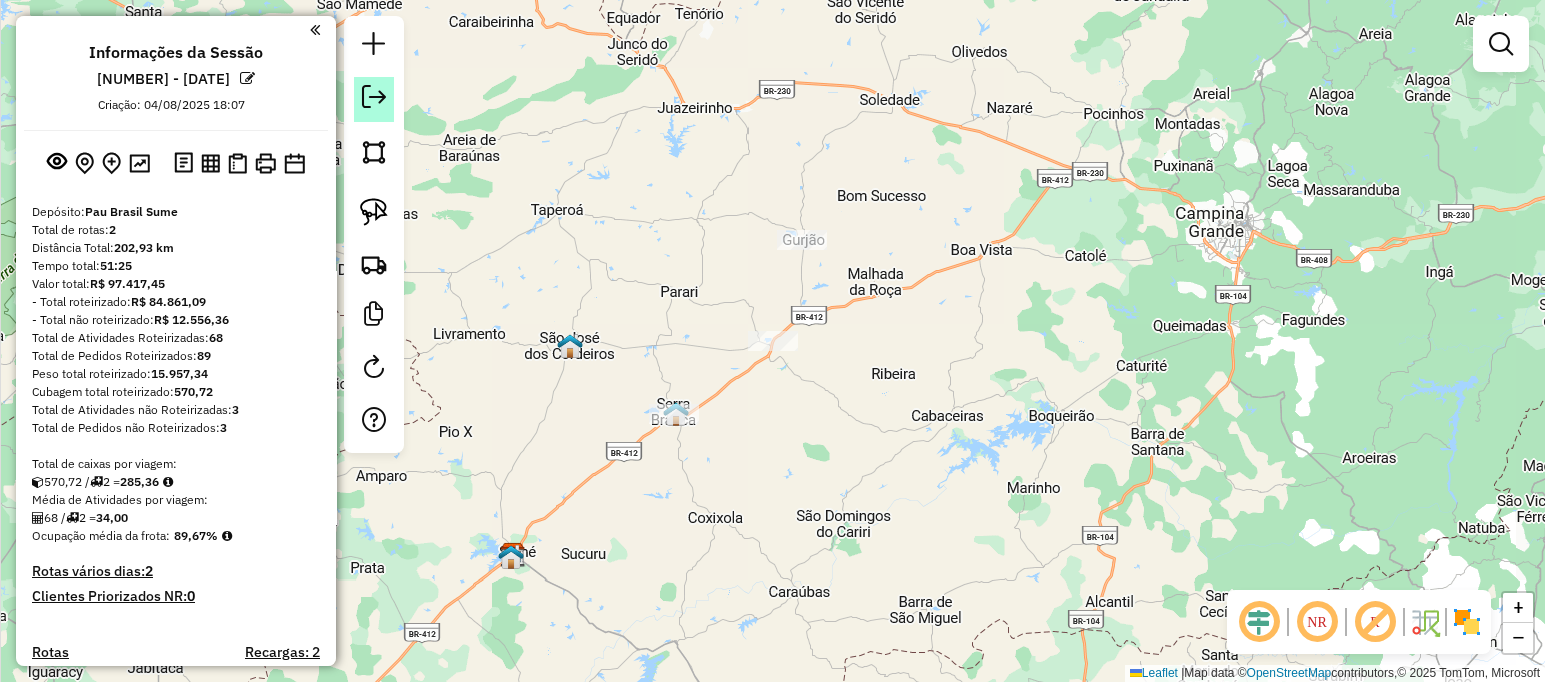 click 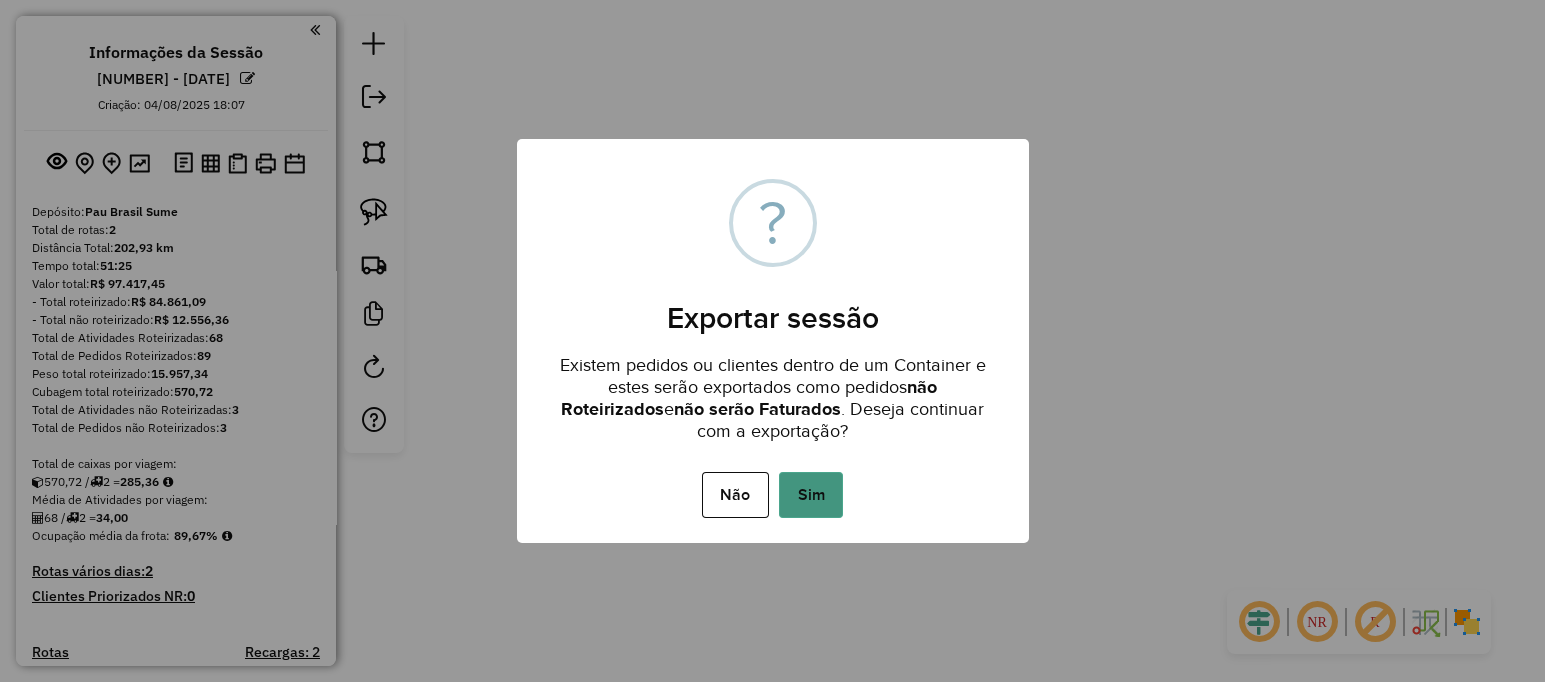 click on "Sim" at bounding box center (811, 495) 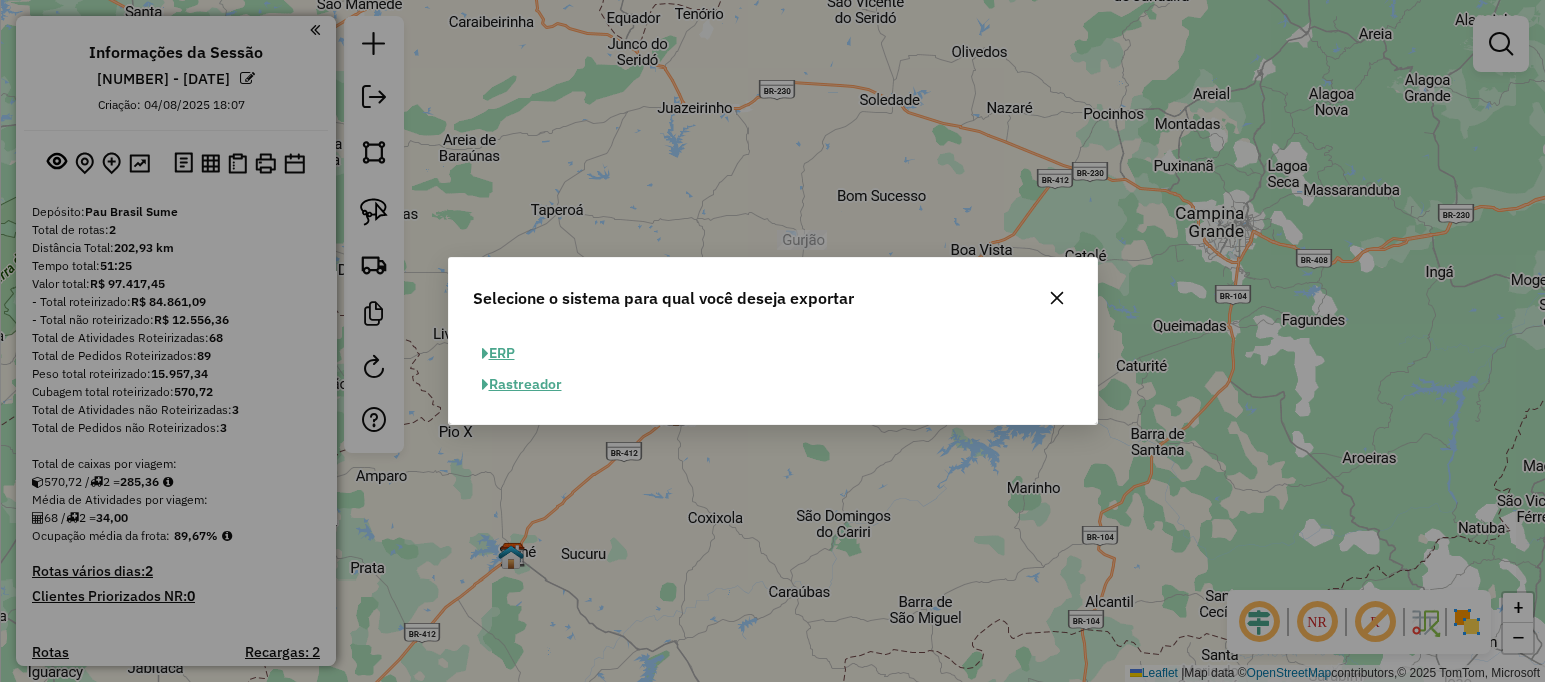 click on "ERP" 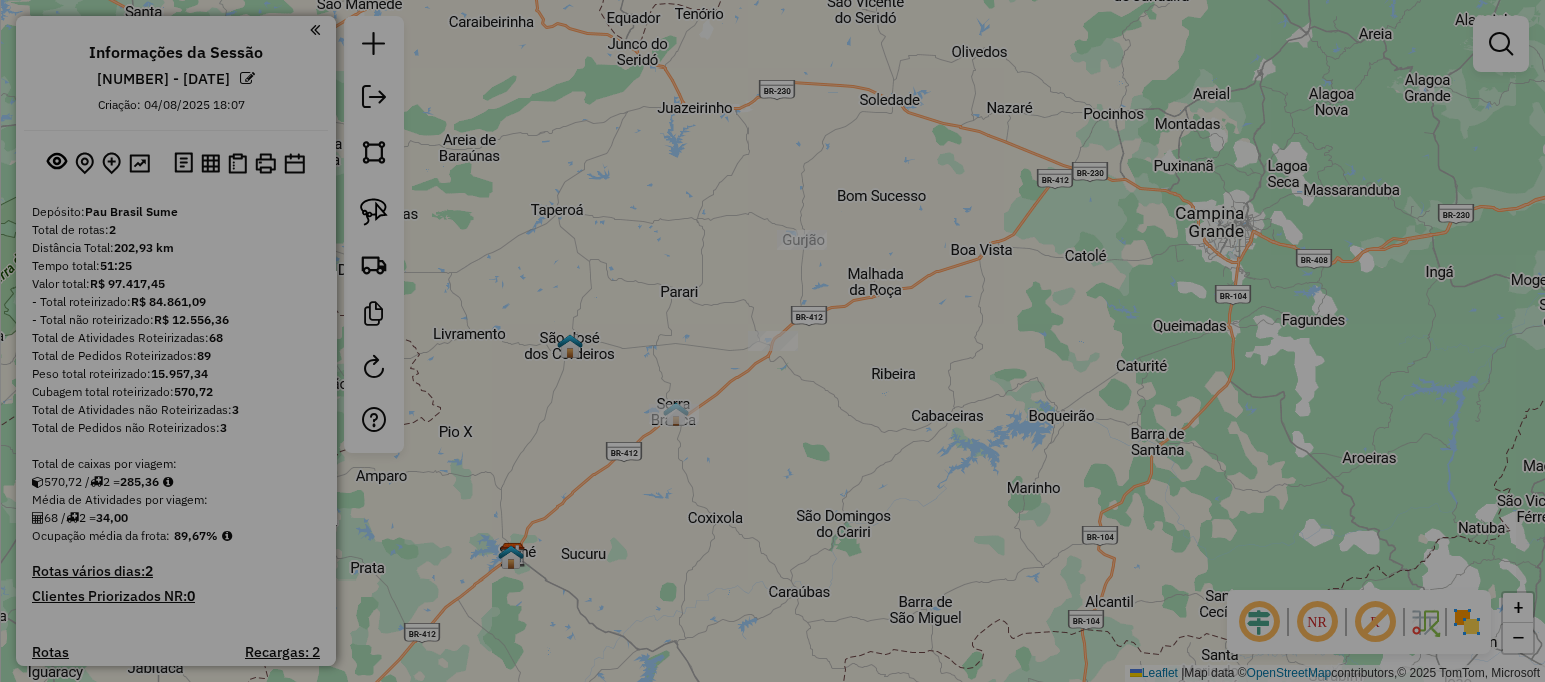 select on "**" 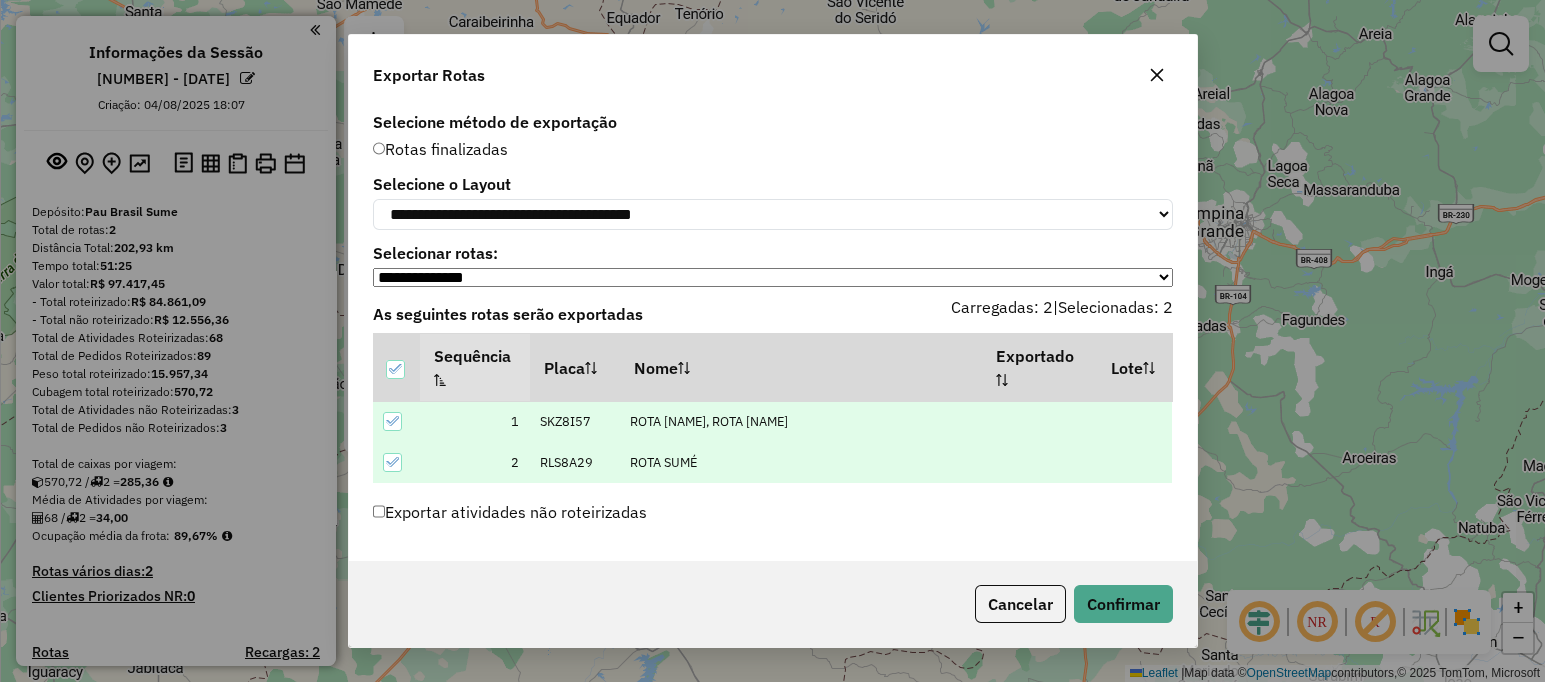 click on "Cancelar   Confirmar" 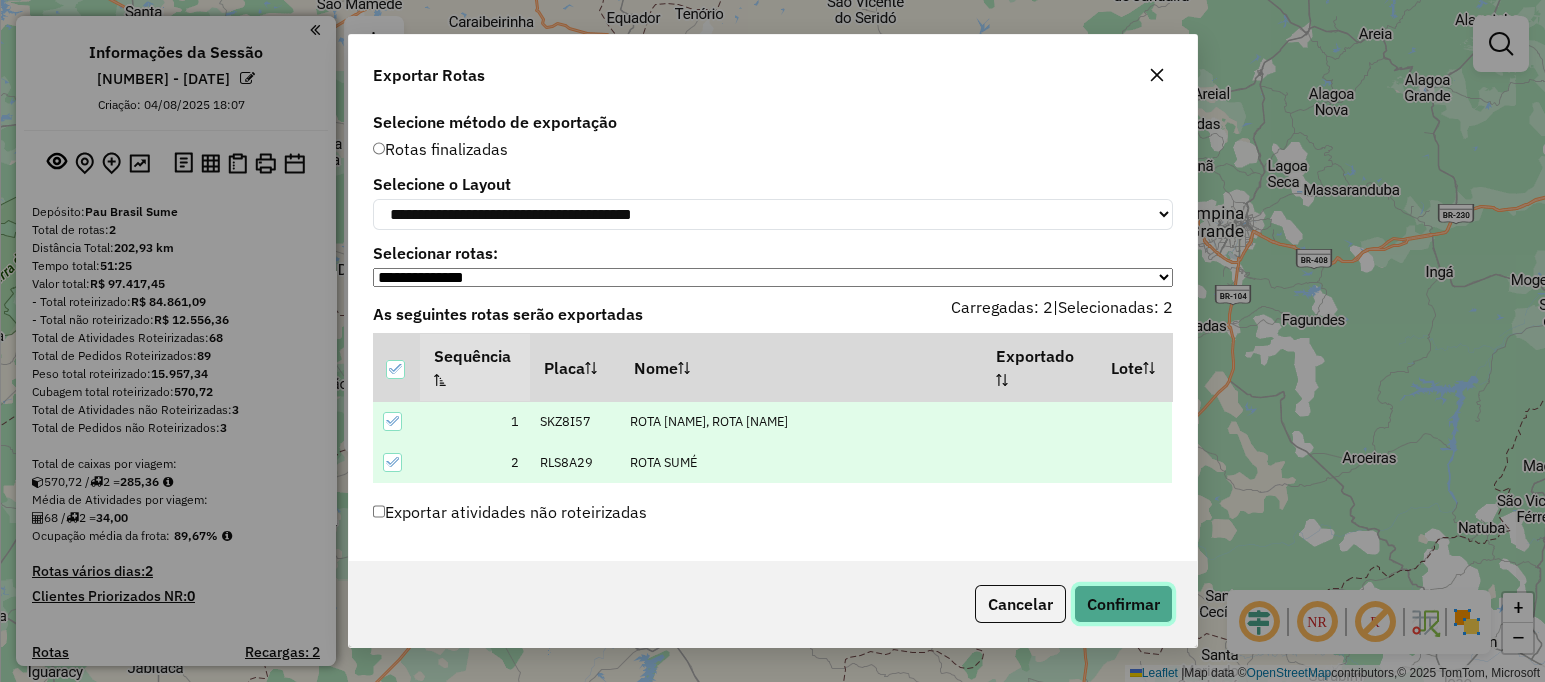 click on "Confirmar" 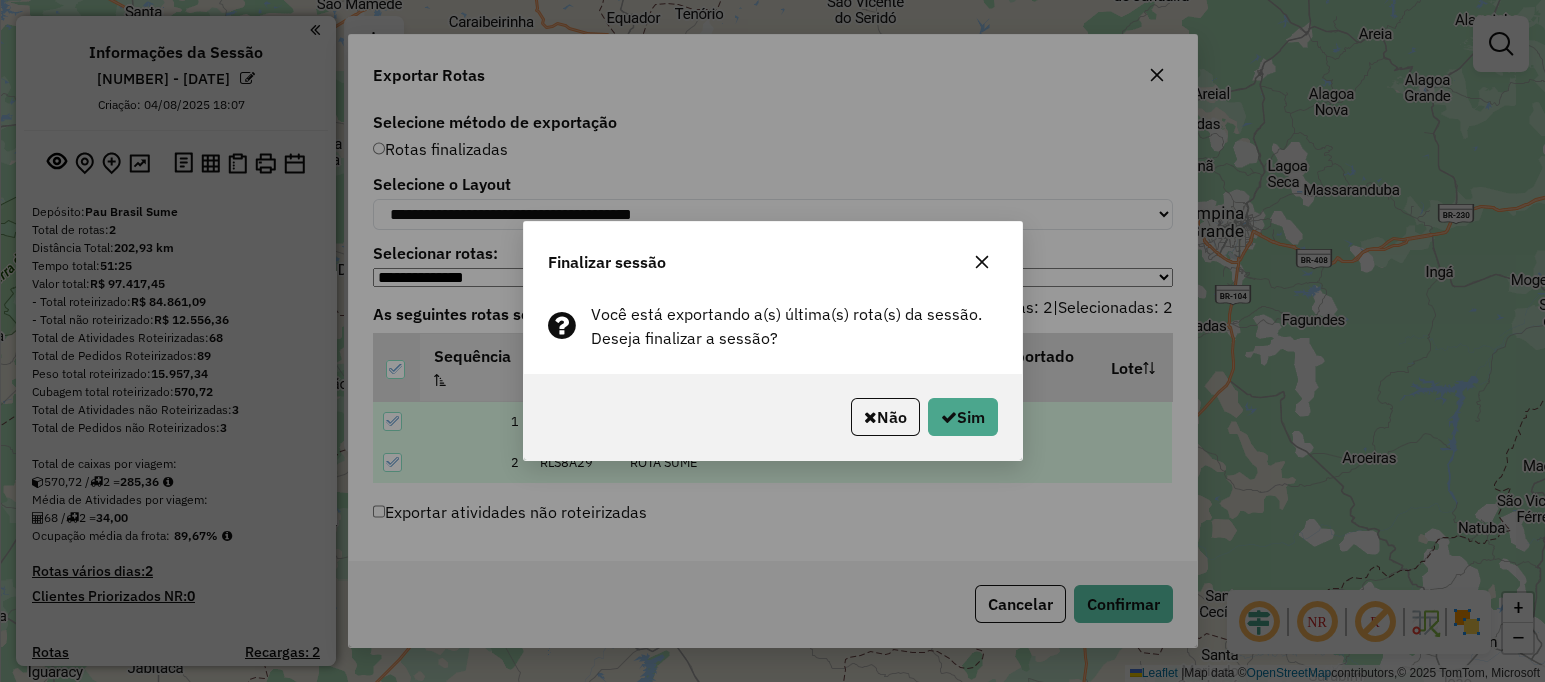 click on "Não   Sim" 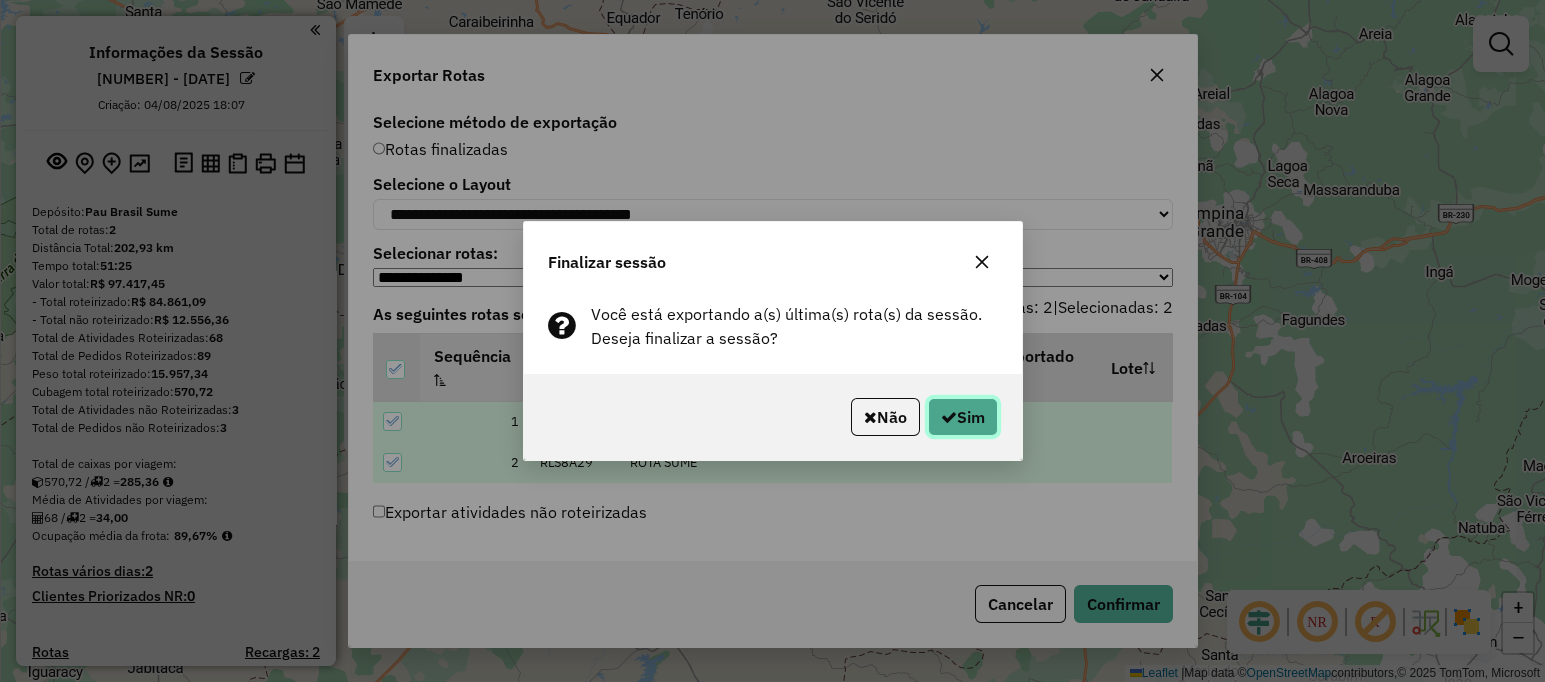 click on "Sim" 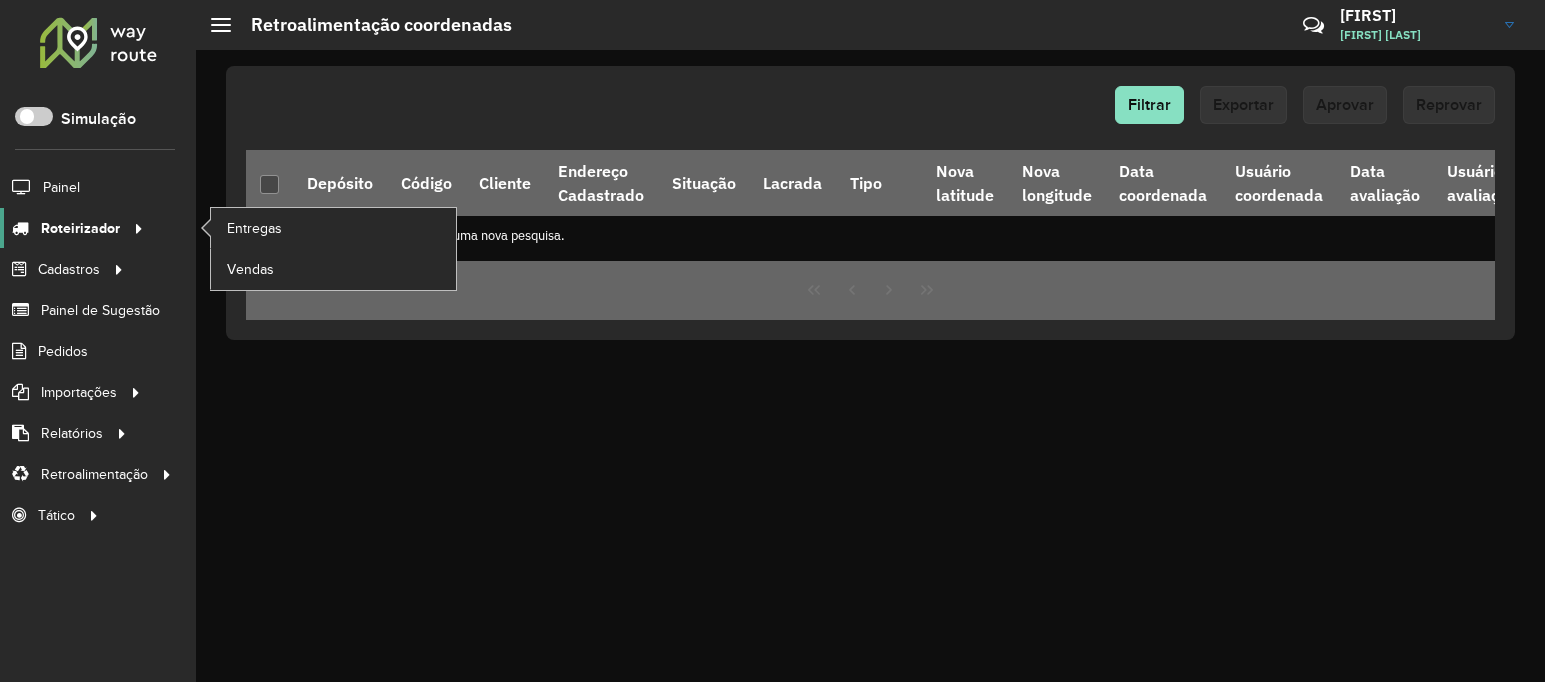scroll, scrollTop: 0, scrollLeft: 0, axis: both 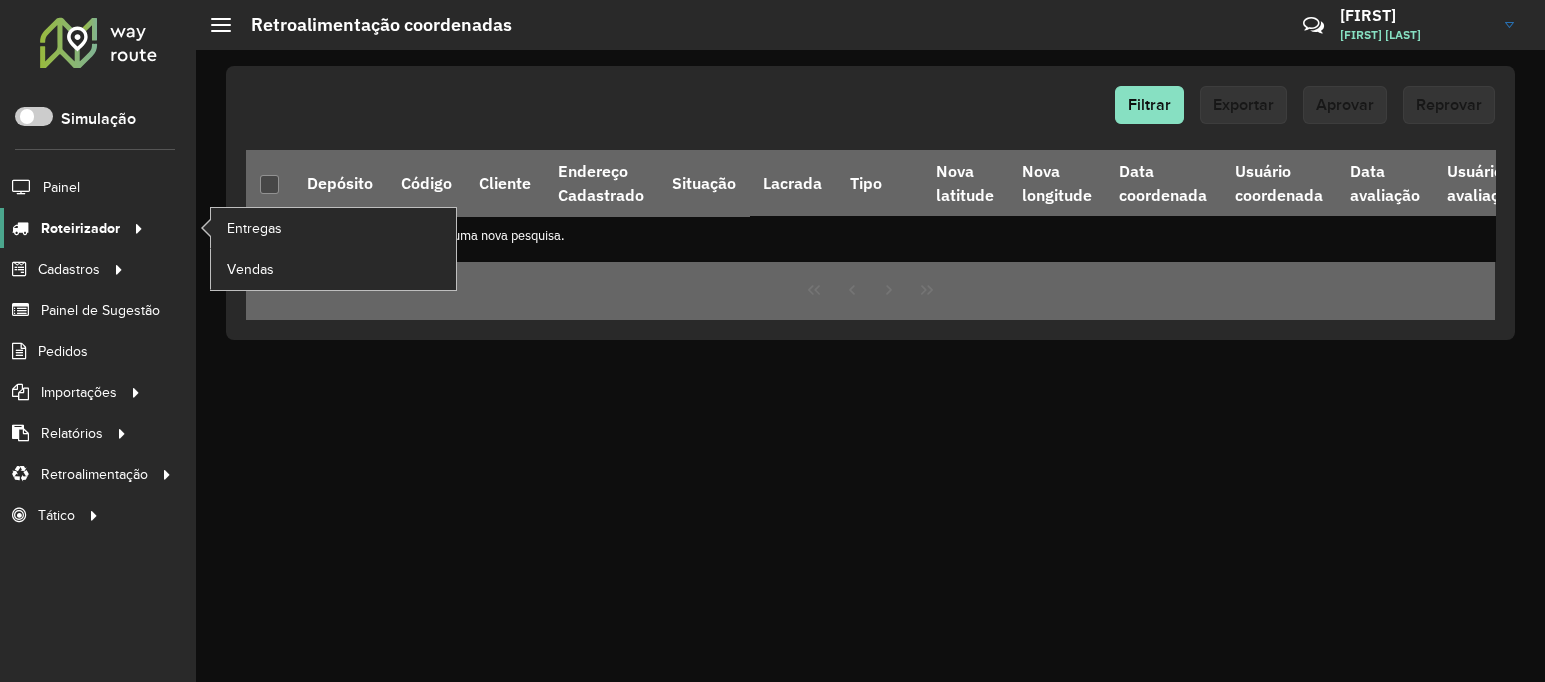 click 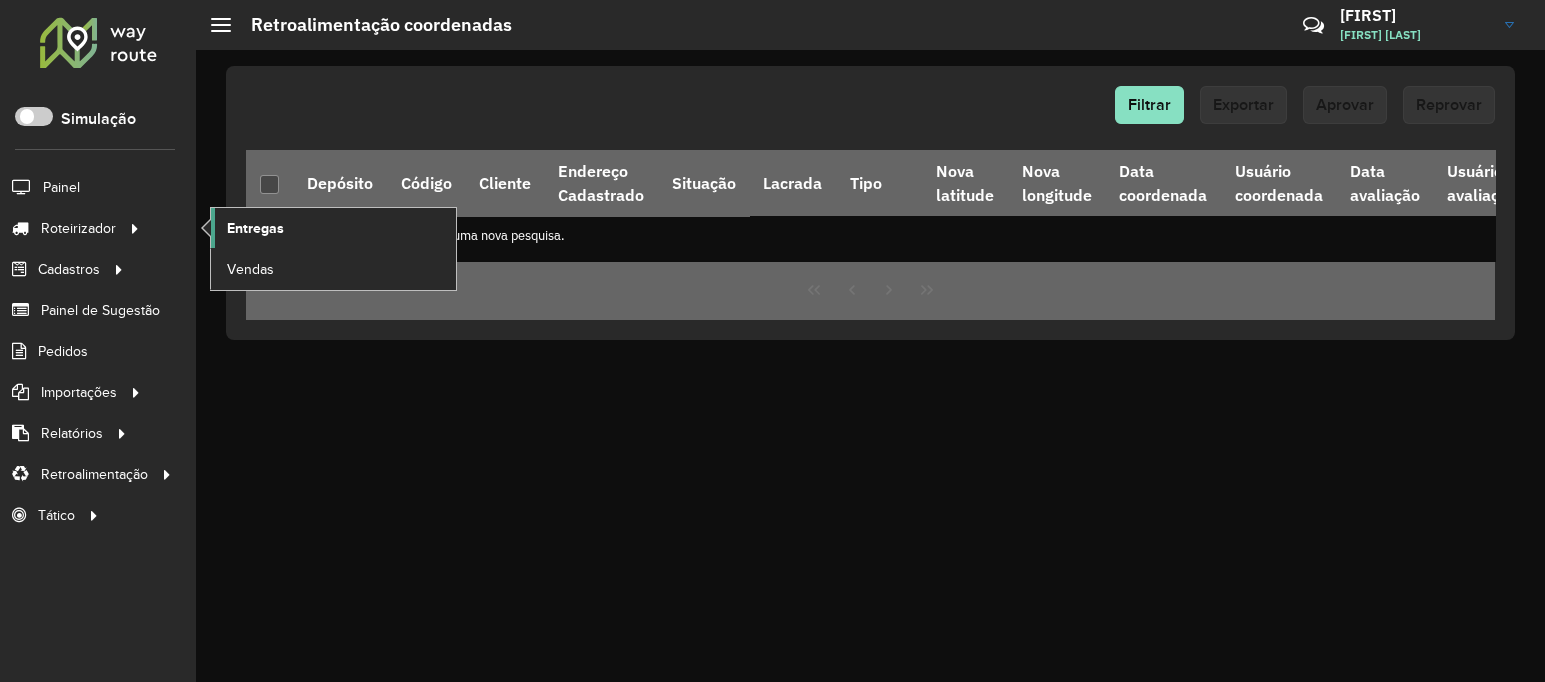 click on "Entregas" 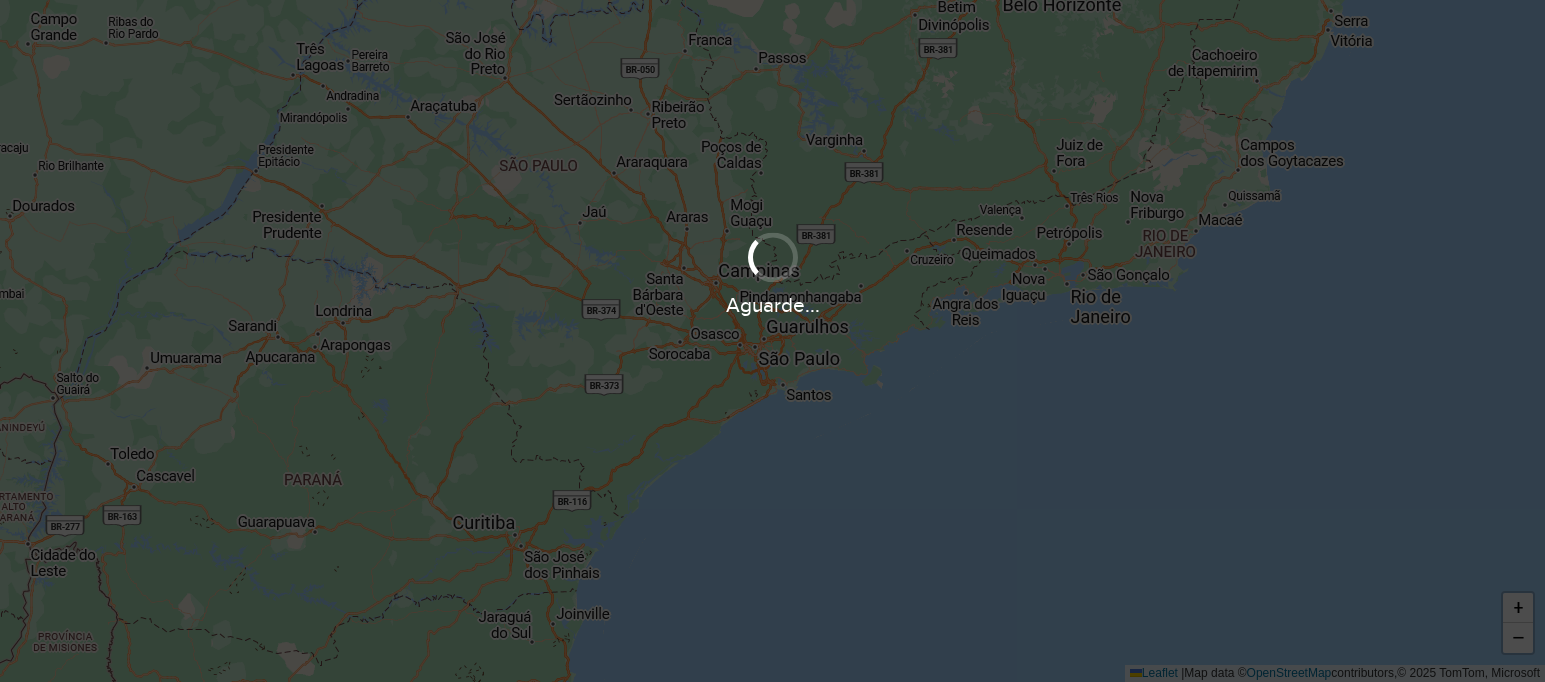 scroll, scrollTop: 0, scrollLeft: 0, axis: both 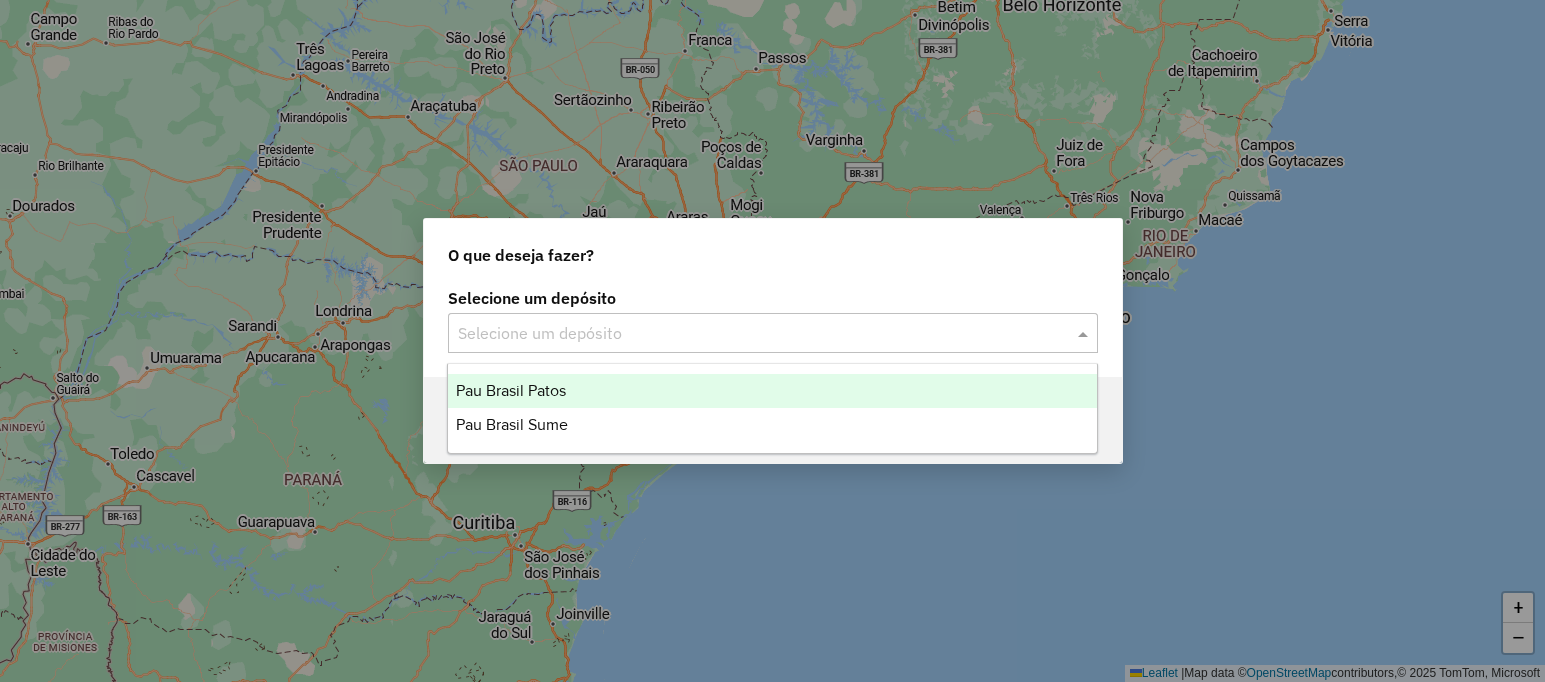 click 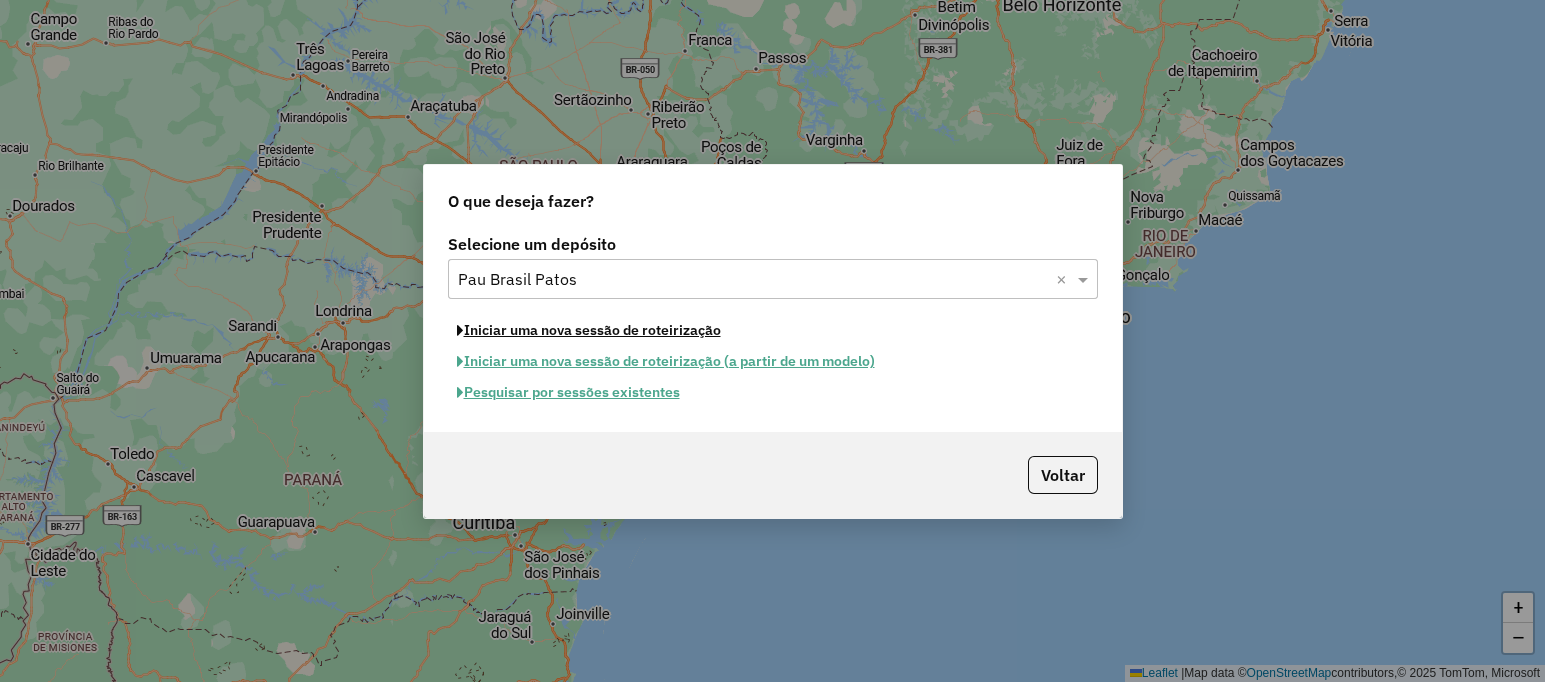 click on "Iniciar uma nova sessão de roteirização" 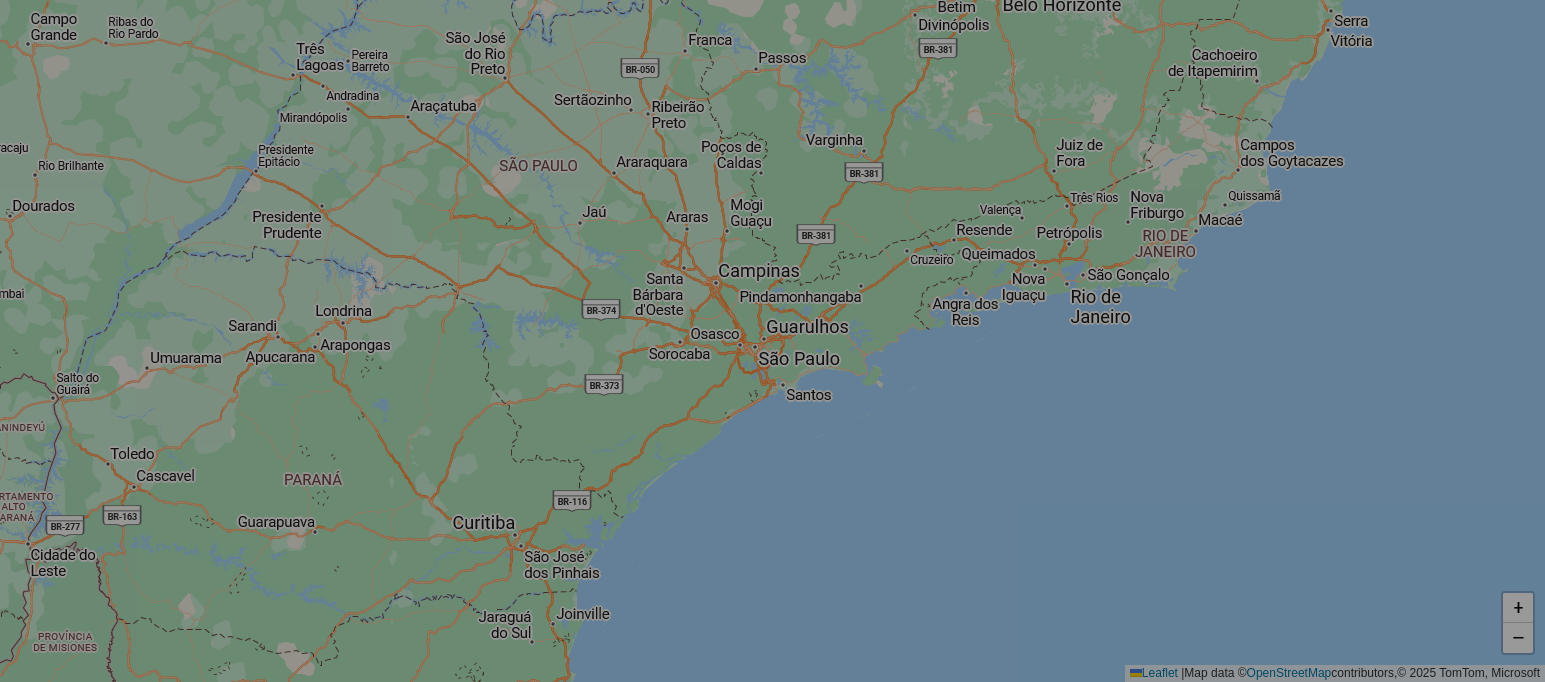 select on "*" 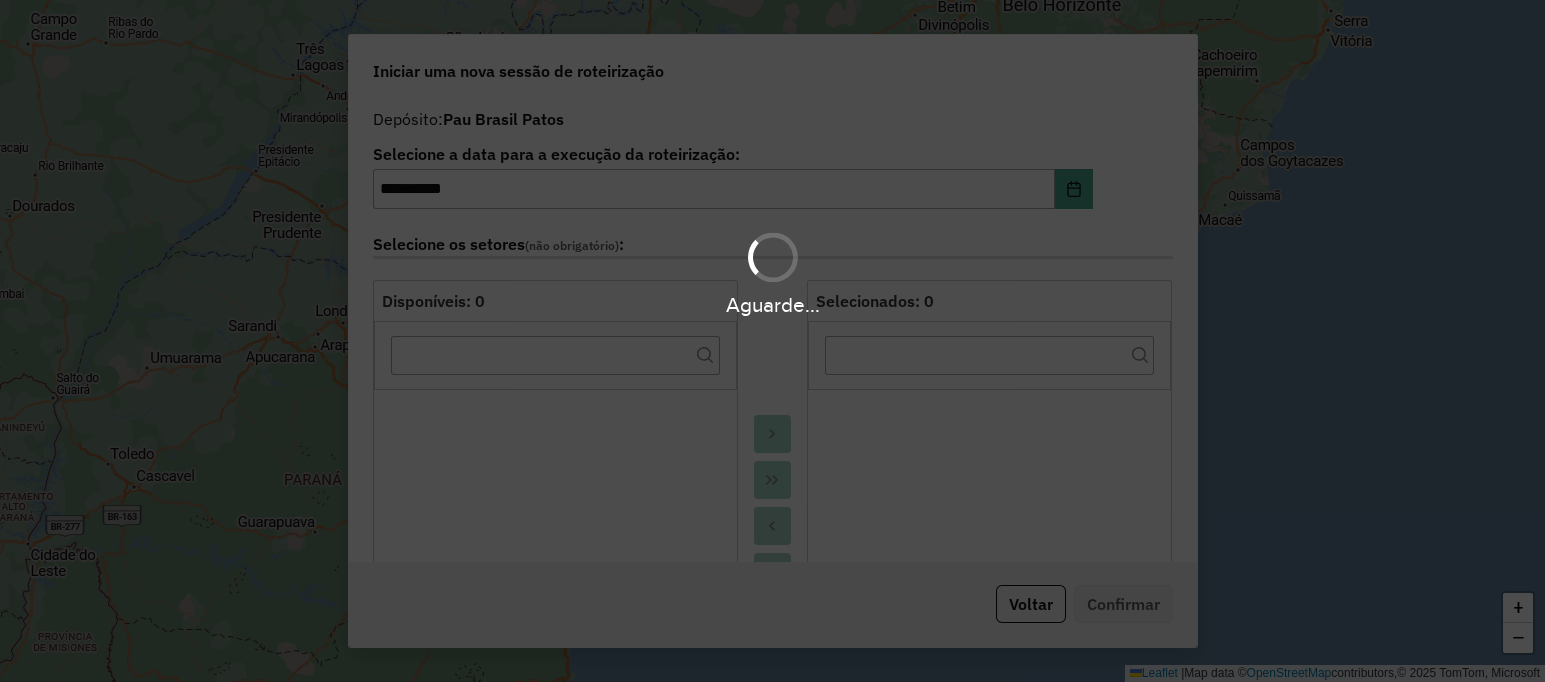 drag, startPoint x: 807, startPoint y: 315, endPoint x: 794, endPoint y: 315, distance: 13 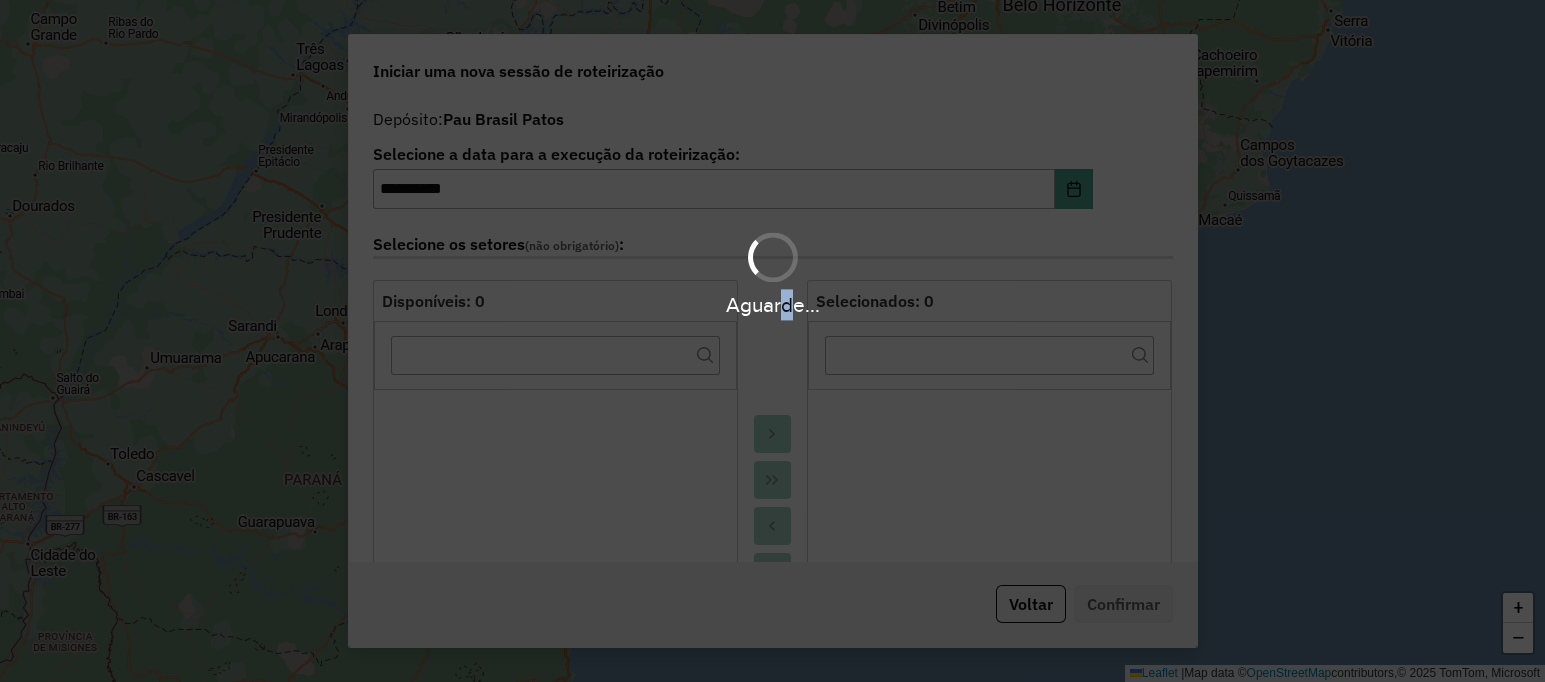 drag, startPoint x: 794, startPoint y: 315, endPoint x: 777, endPoint y: 313, distance: 17.117243 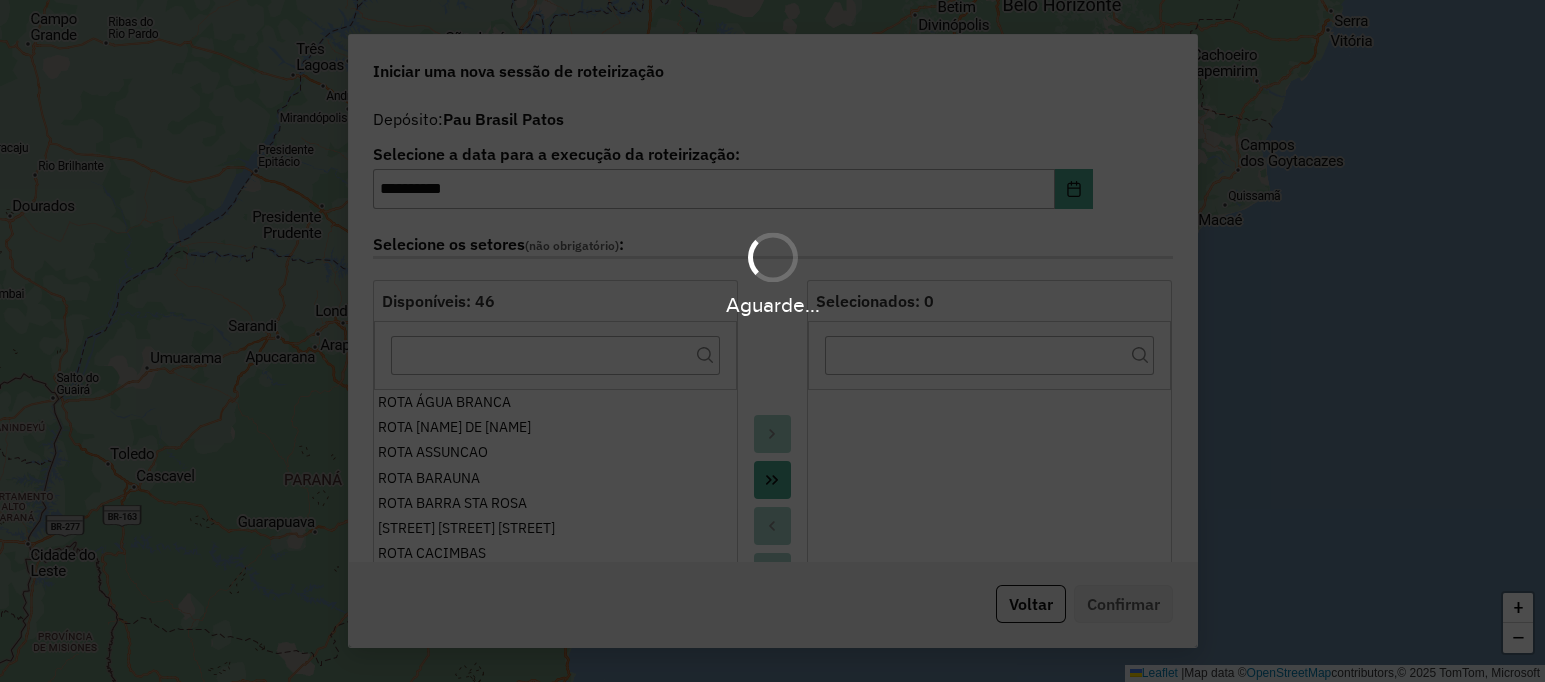 click on "Aguarde..." at bounding box center [772, 304] 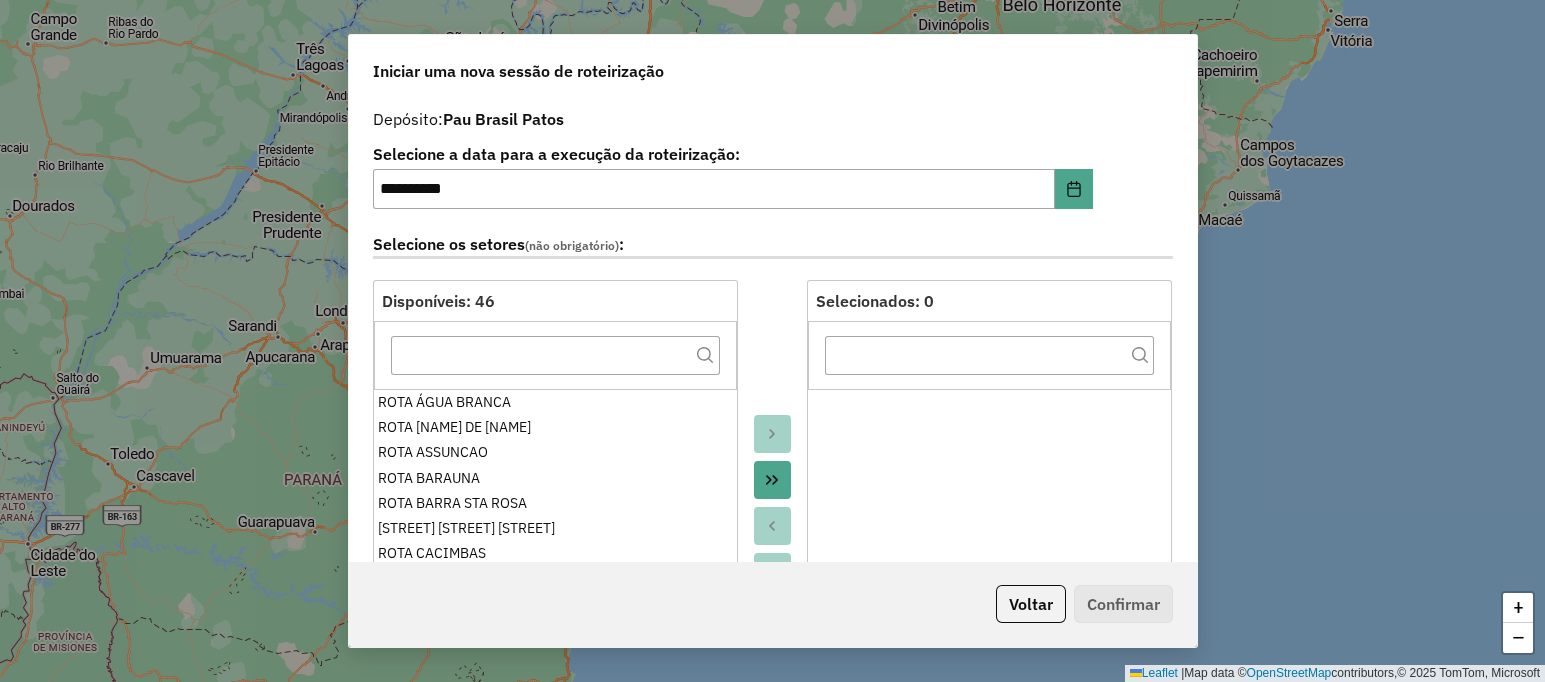 click 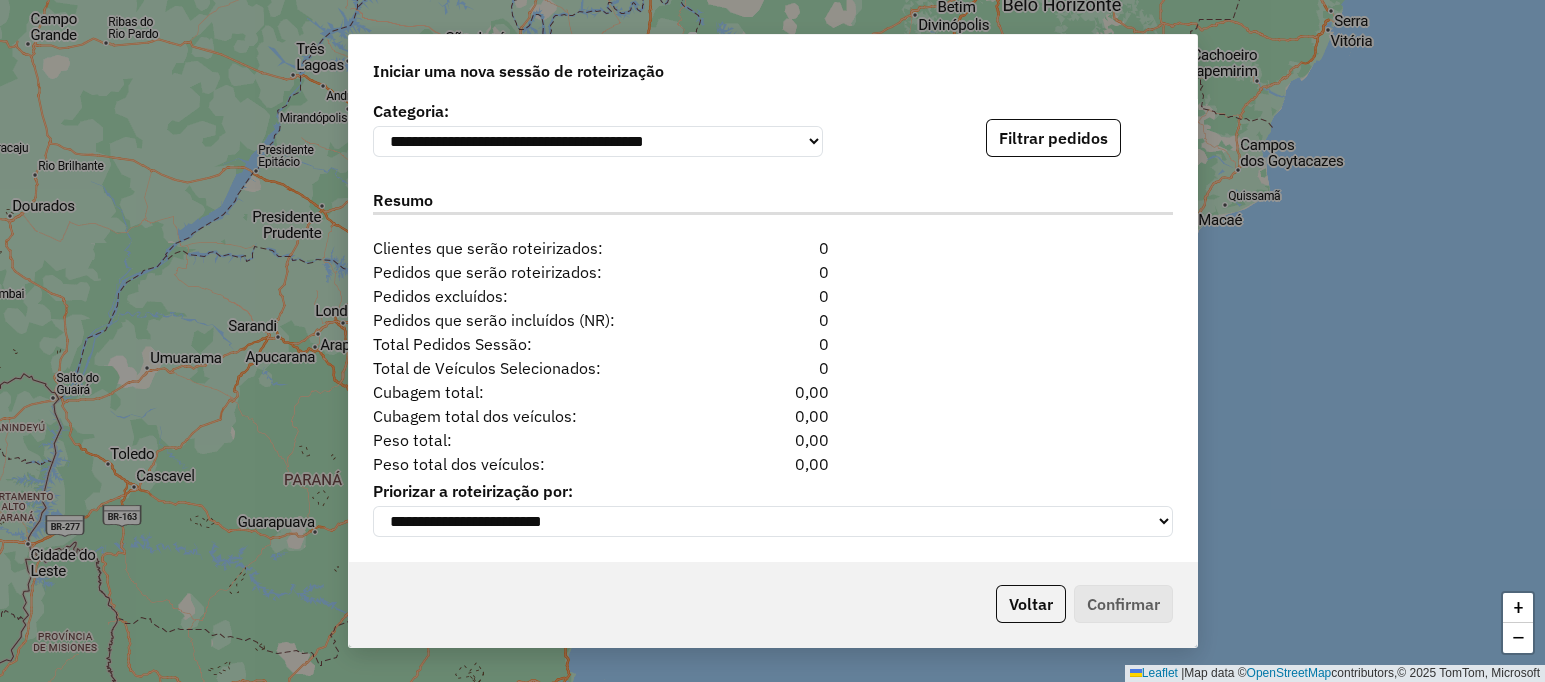scroll, scrollTop: 2069, scrollLeft: 0, axis: vertical 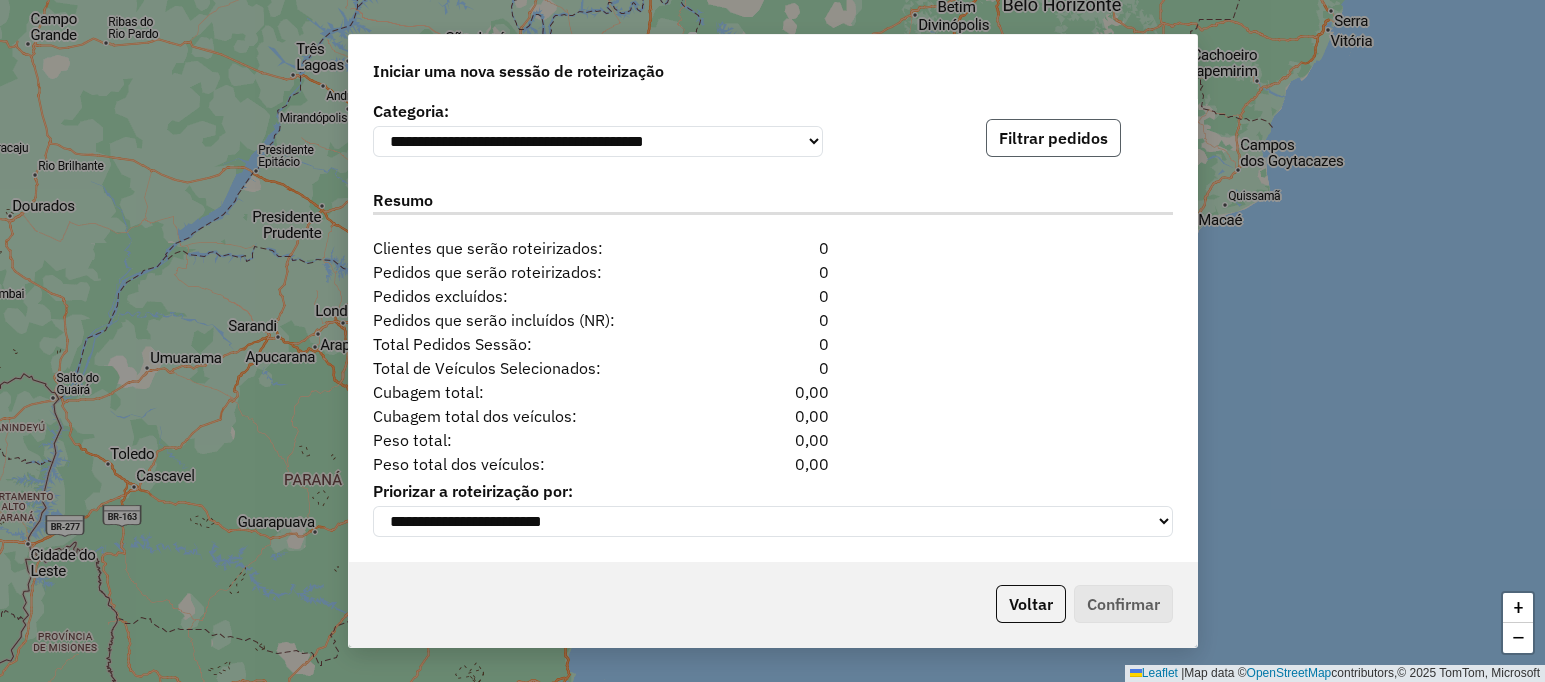 click on "Filtrar pedidos" 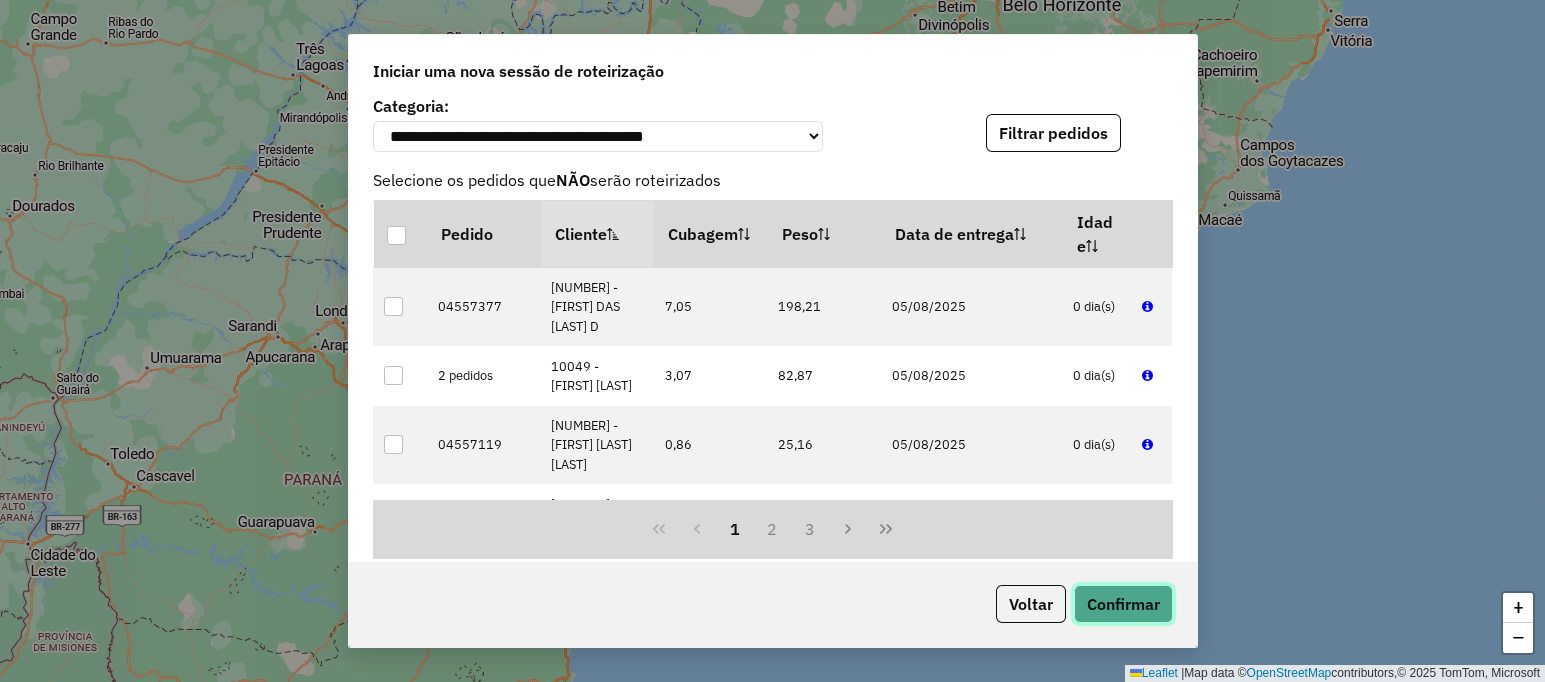 click on "Confirmar" 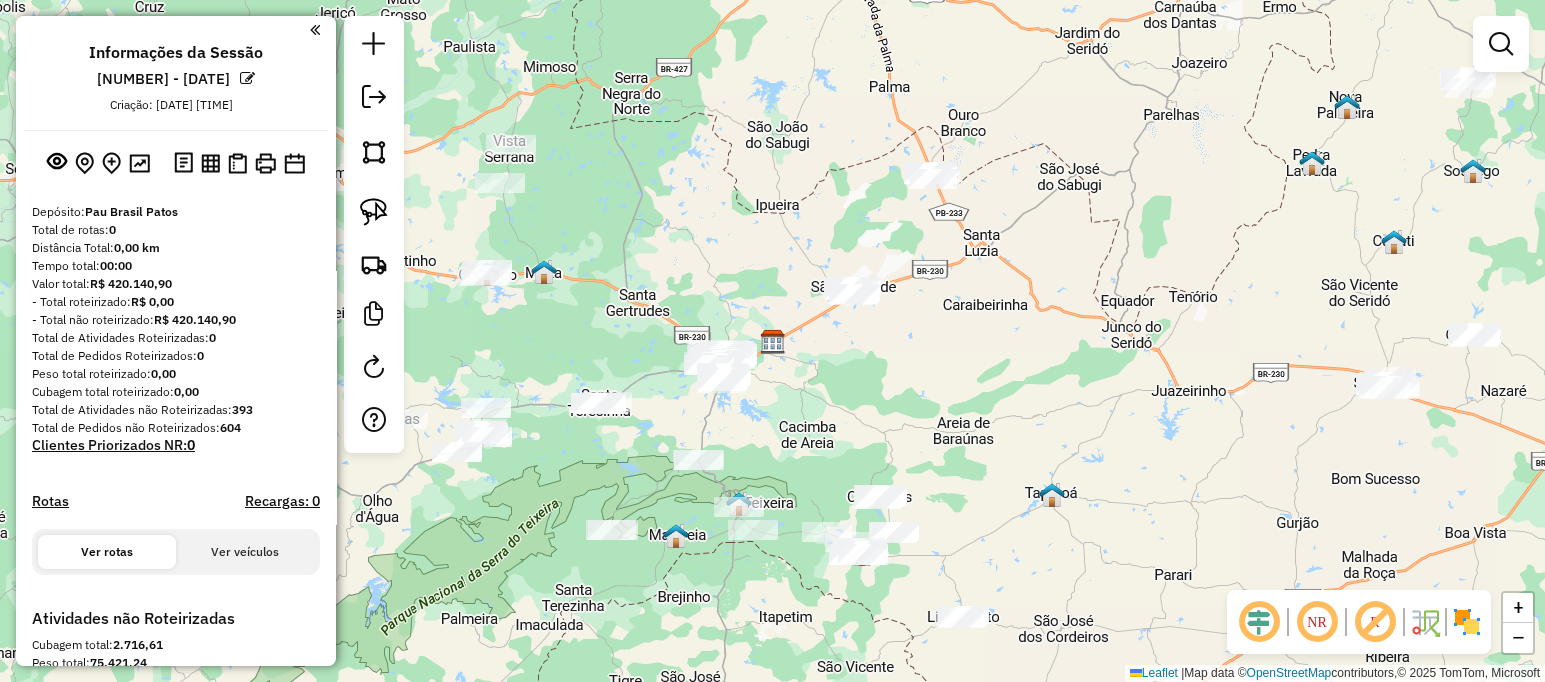 drag, startPoint x: 645, startPoint y: 298, endPoint x: 895, endPoint y: 202, distance: 267.79843 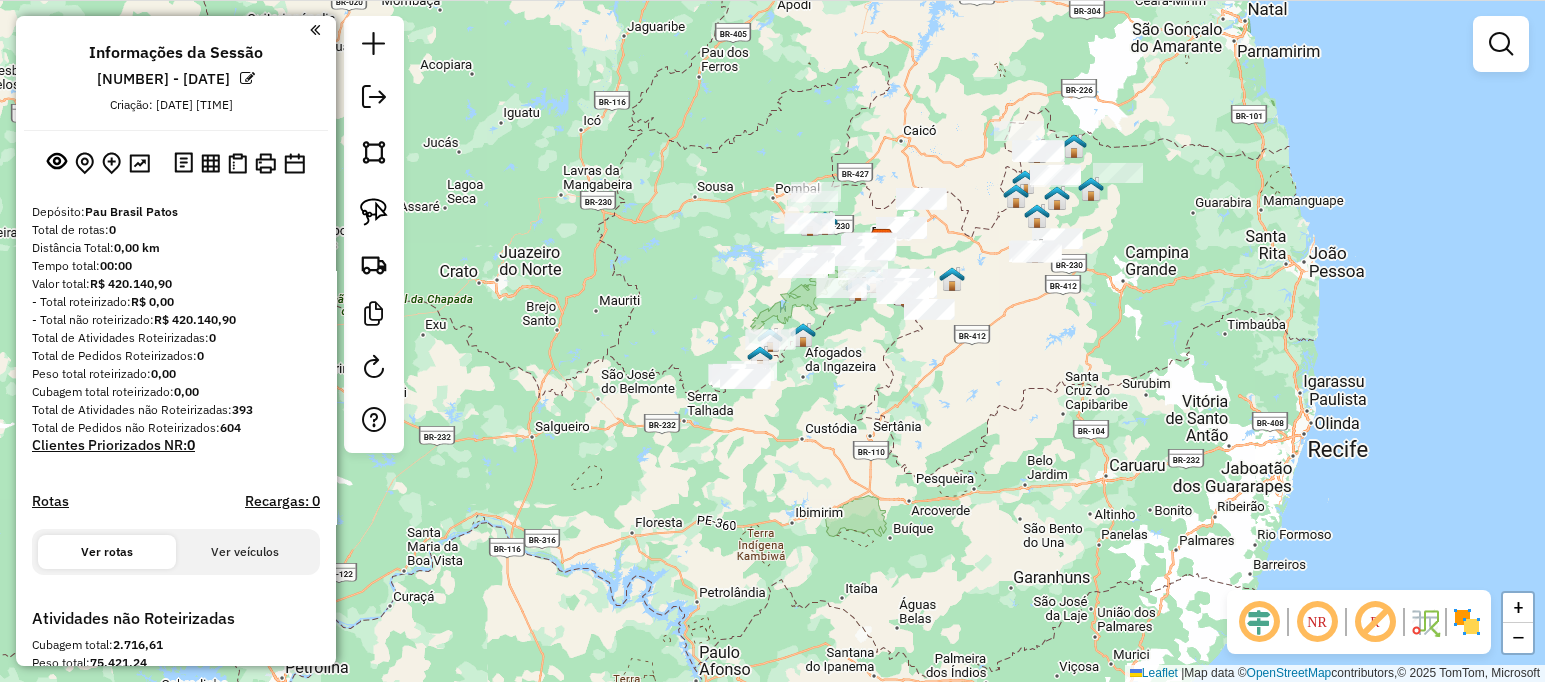 drag, startPoint x: 871, startPoint y: 457, endPoint x: 901, endPoint y: 442, distance: 33.54102 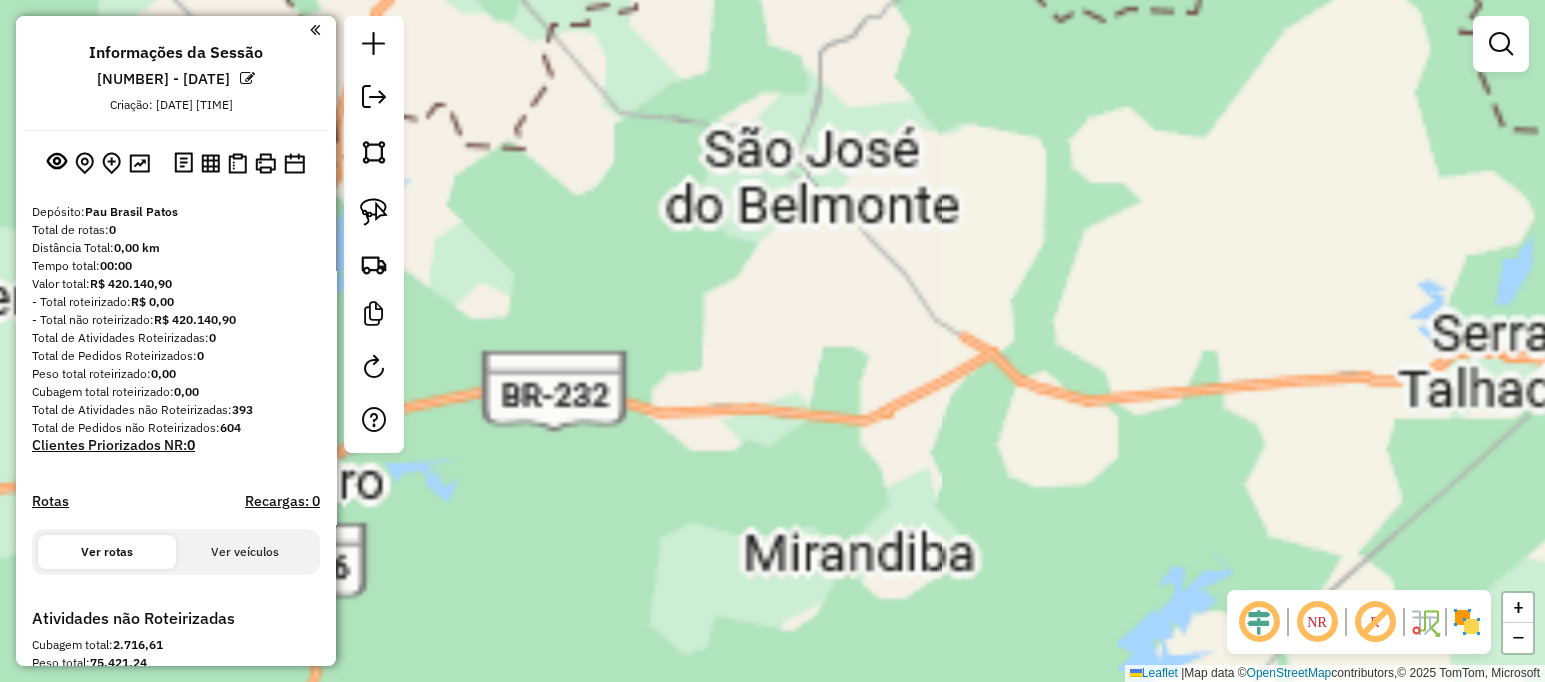 drag, startPoint x: 877, startPoint y: 319, endPoint x: 671, endPoint y: 507, distance: 278.89066 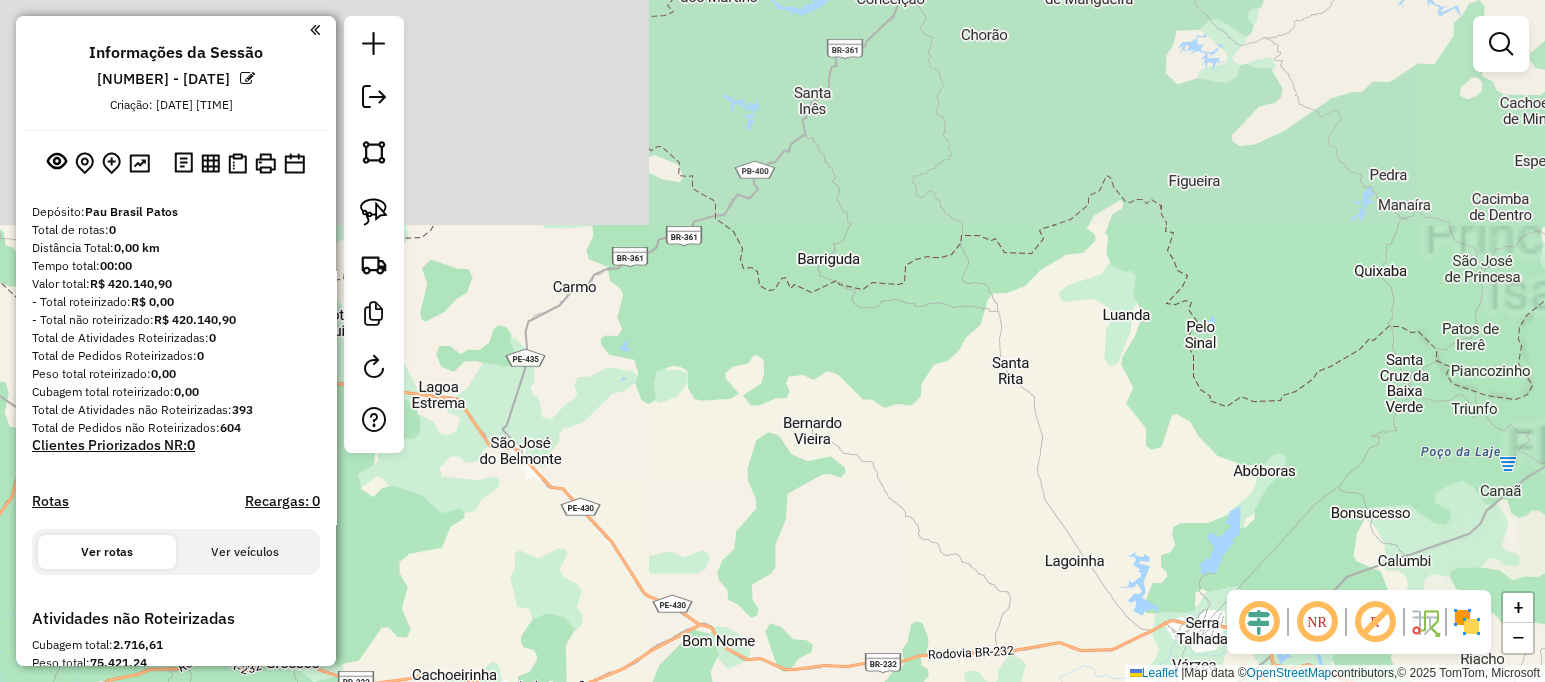 drag, startPoint x: 1230, startPoint y: 215, endPoint x: 860, endPoint y: 452, distance: 439.39618 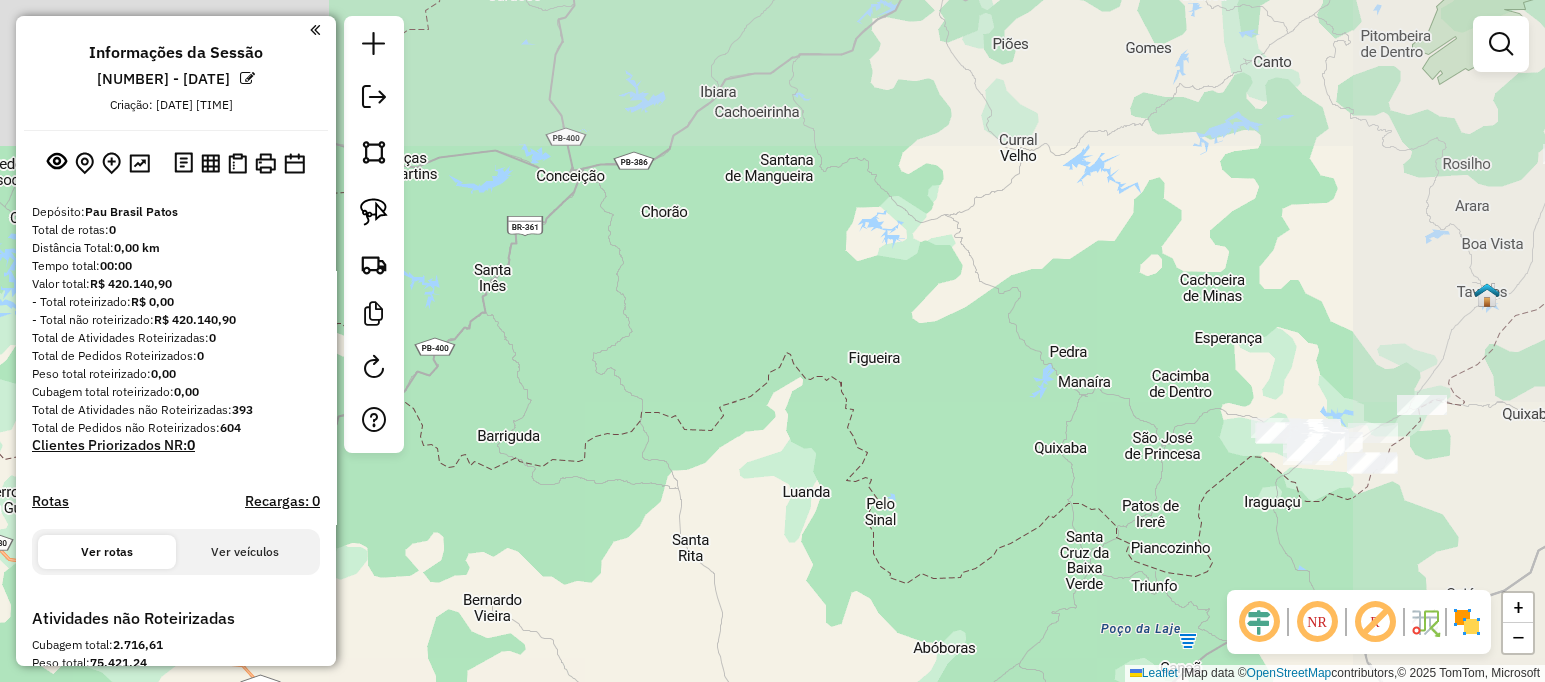 click on "Janela de atendimento Grade de atendimento Capacidade Transportadoras Veículos Cliente Pedidos  Rotas Selecione os dias de semana para filtrar as janelas de atendimento  Seg   Ter   Qua   Qui   Sex   Sáb   Dom  Informe o período da janela de atendimento: De: Até:  Filtrar exatamente a janela do cliente  Considerar janela de atendimento padrão  Selecione os dias de semana para filtrar as grades de atendimento  Seg   Ter   Qua   Qui   Sex   Sáb   Dom   Considerar clientes sem dia de atendimento cadastrado  Clientes fora do dia de atendimento selecionado Filtrar as atividades entre os valores definidos abaixo:  Peso mínimo:   Peso máximo:   Cubagem mínima:   Cubagem máxima:   De:   Até:  Filtrar as atividades entre o tempo de atendimento definido abaixo:  De:   Até:   Considerar capacidade total dos clientes não roteirizados Transportadora: Selecione um ou mais itens Tipo de veículo: Selecione um ou mais itens Veículo: Selecione um ou mais itens Motorista: Selecione um ou mais itens Nome: Rótulo:" 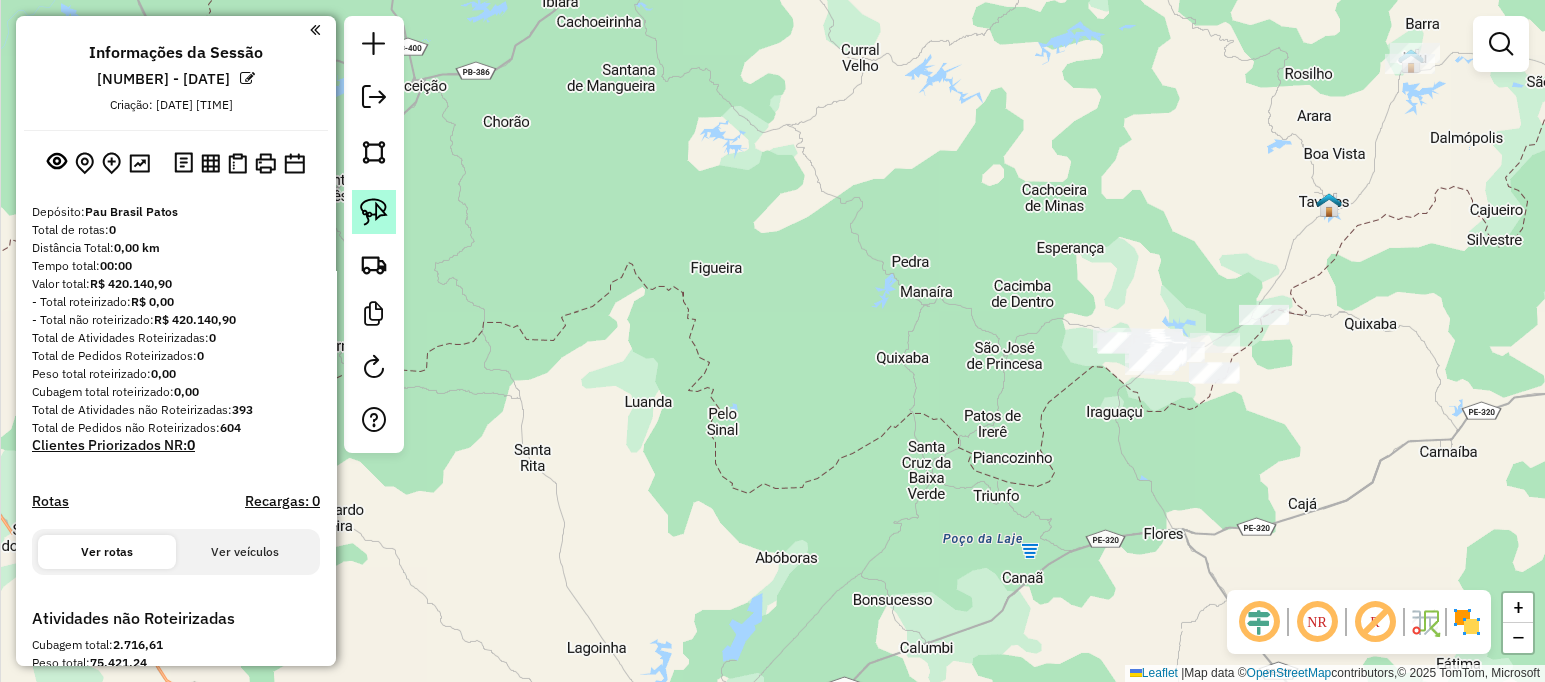 click 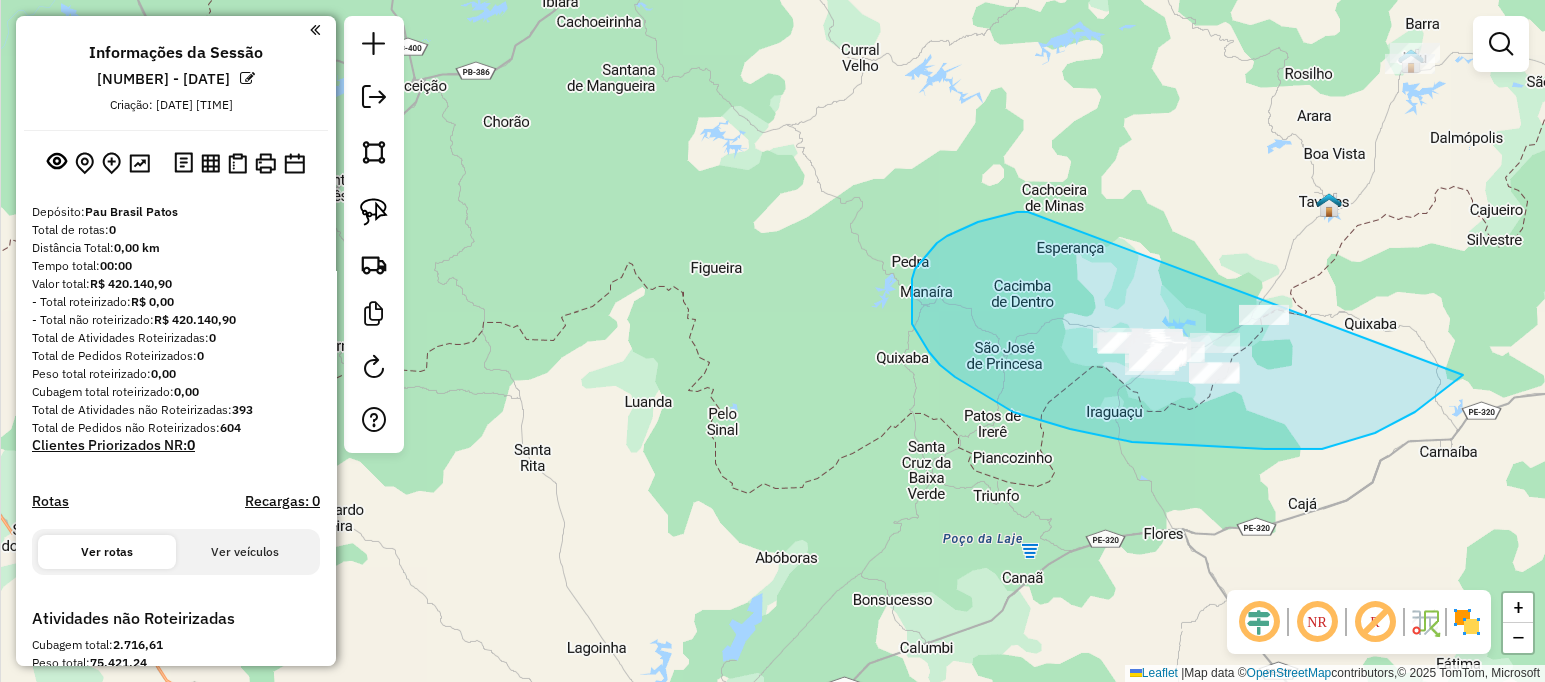 drag, startPoint x: 1017, startPoint y: 212, endPoint x: 1497, endPoint y: 287, distance: 485.82404 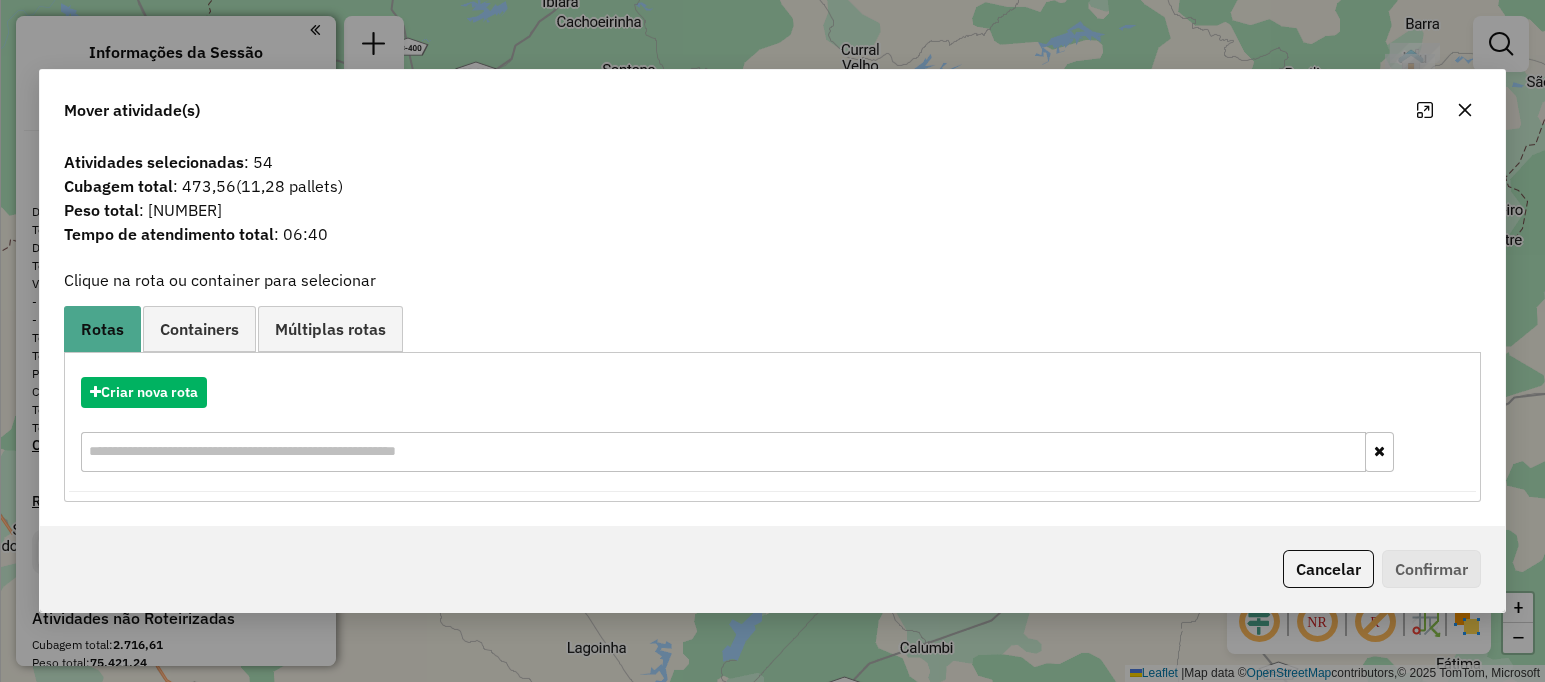 click on "Mover atividade(s)" 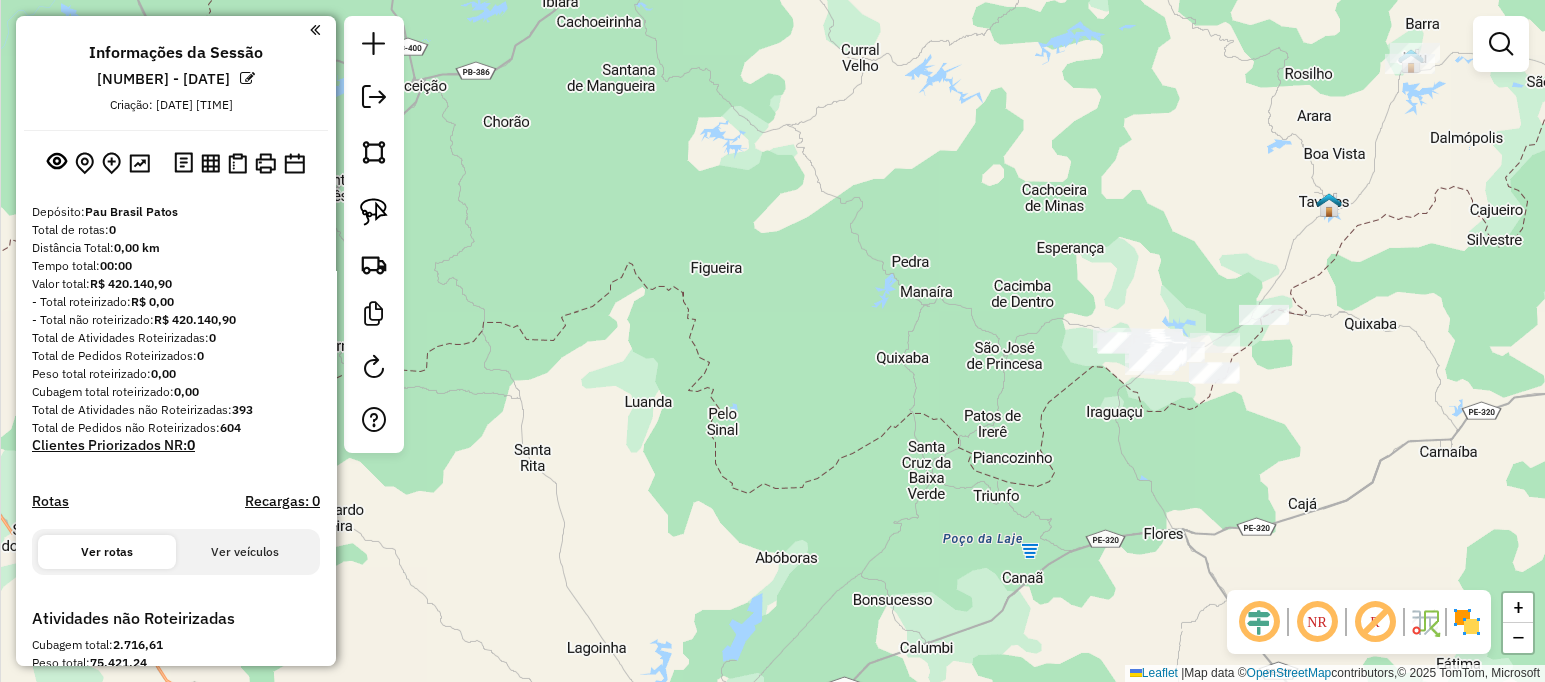 drag, startPoint x: 1220, startPoint y: 324, endPoint x: 1102, endPoint y: 309, distance: 118.94957 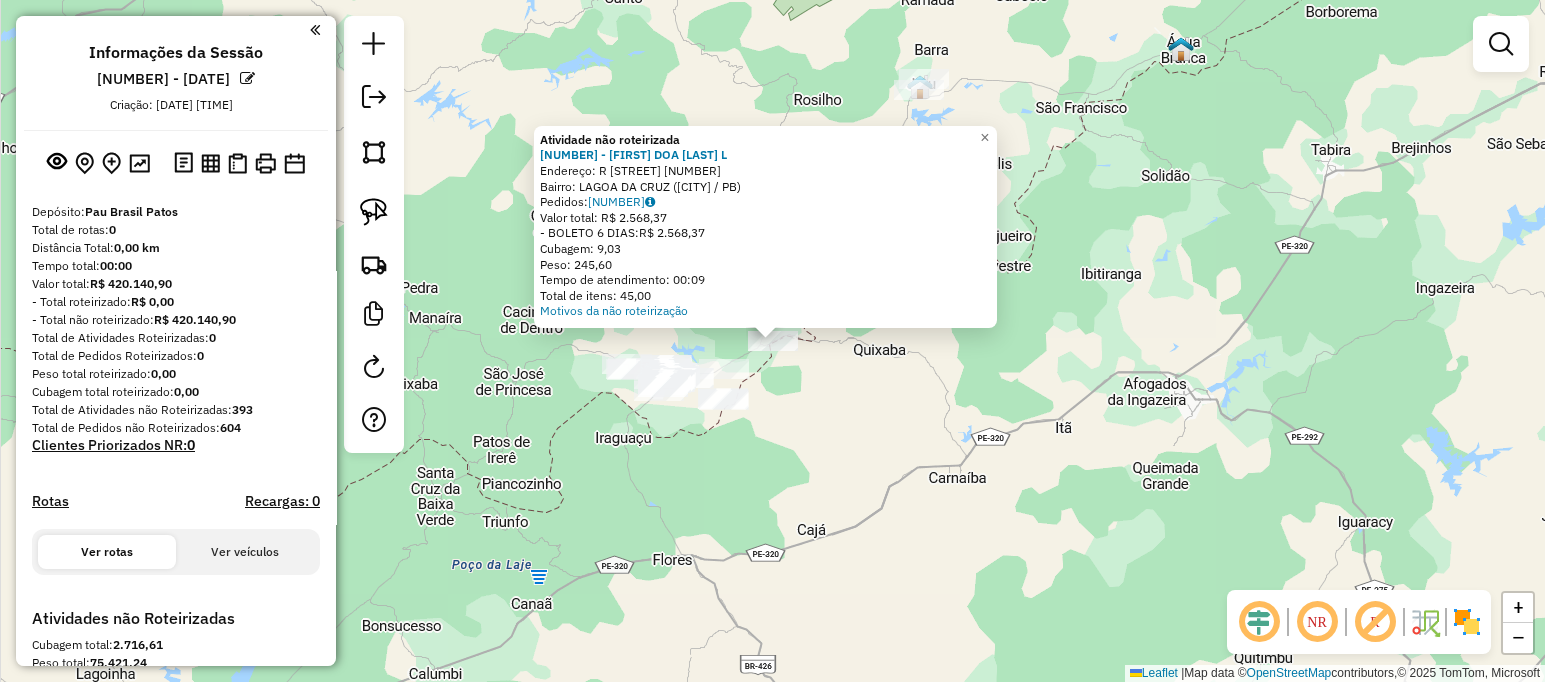click on "Atividade não roteirizada 13472 - DOUGLAS DOA SANTOS L  Endereço: R   TOME FRANCISCO                52   Bairro: LAGOA DA CRUZ (PRINCESA ISABEL / PB)   Pedidos:  04557495   Valor total: R$ 2.568,37   - BOLETO 6 DIAS:  R$ 2.568,37   Cubagem: 9,03   Peso: 245,60   Tempo de atendimento: 00:09   Total de itens: 45,00  Motivos da não roteirização × Janela de atendimento Grade de atendimento Capacidade Transportadoras Veículos Cliente Pedidos  Rotas Selecione os dias de semana para filtrar as janelas de atendimento  Seg   Ter   Qua   Qui   Sex   Sáb   Dom  Informe o período da janela de atendimento: De: Até:  Filtrar exatamente a janela do cliente  Considerar janela de atendimento padrão  Selecione os dias de semana para filtrar as grades de atendimento  Seg   Ter   Qua   Qui   Sex   Sáb   Dom   Considerar clientes sem dia de atendimento cadastrado  Clientes fora do dia de atendimento selecionado Filtrar as atividades entre os valores definidos abaixo:  Peso mínimo:   Peso máximo:   Cubagem mínima:" 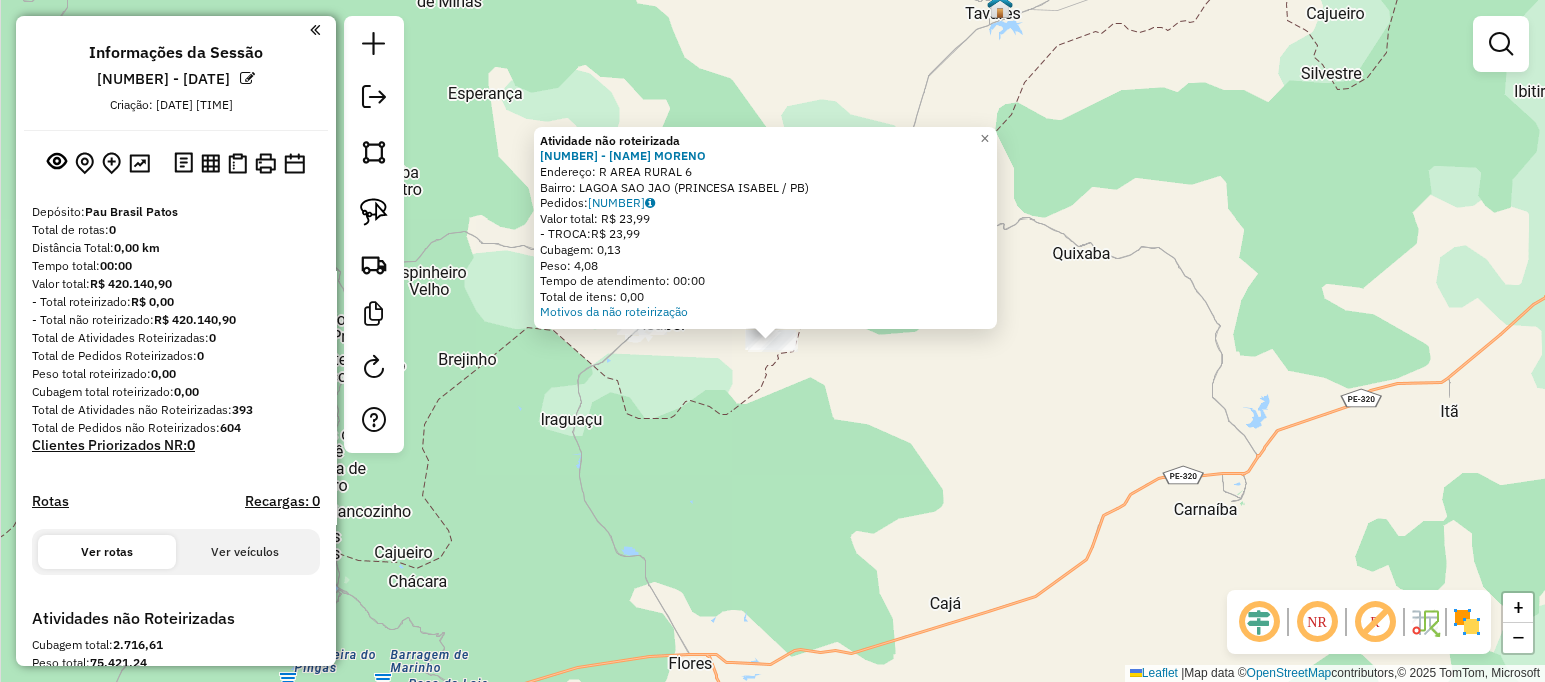 click on "Atividade não roteirizada 13100 - MATHEUS GOMES MORENO  Endereço: R   AREA RURAL                    6   Bairro: LAGOA SAO JAO (PRINCESA ISABEL / PB)   Pedidos:  04557450   Valor total: R$ 23,99   - TROCA:  R$ 23,99   Cubagem: 0,13   Peso: 4,08   Tempo de atendimento: 00:00   Total de itens: 0,00  Motivos da não roteirização × Janela de atendimento Grade de atendimento Capacidade Transportadoras Veículos Cliente Pedidos  Rotas Selecione os dias de semana para filtrar as janelas de atendimento  Seg   Ter   Qua   Qui   Sex   Sáb   Dom  Informe o período da janela de atendimento: De: Até:  Filtrar exatamente a janela do cliente  Considerar janela de atendimento padrão  Selecione os dias de semana para filtrar as grades de atendimento  Seg   Ter   Qua   Qui   Sex   Sáb   Dom   Considerar clientes sem dia de atendimento cadastrado  Clientes fora do dia de atendimento selecionado Filtrar as atividades entre os valores definidos abaixo:  Peso mínimo:   Peso máximo:   Cubagem mínima:   Cubagem máxima:" 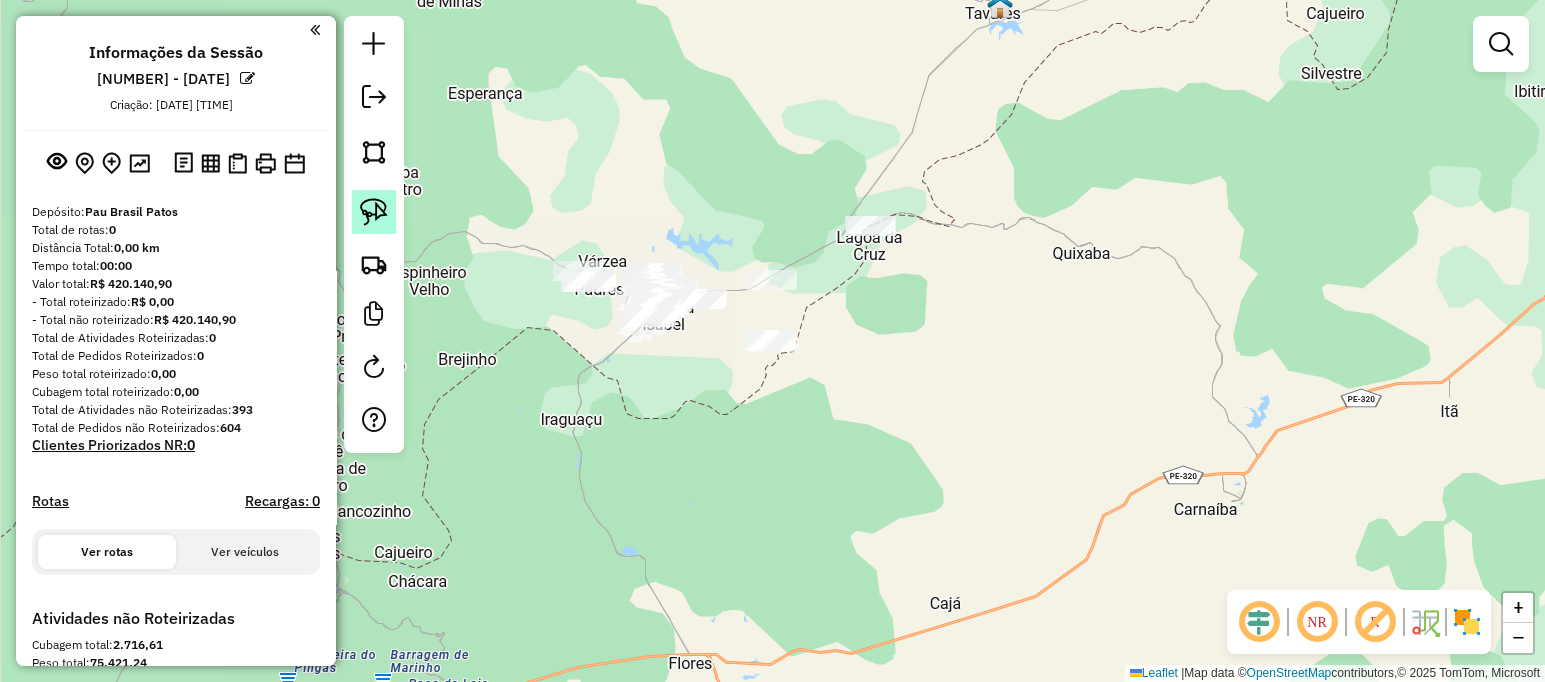drag, startPoint x: 400, startPoint y: 209, endPoint x: 363, endPoint y: 212, distance: 37.12142 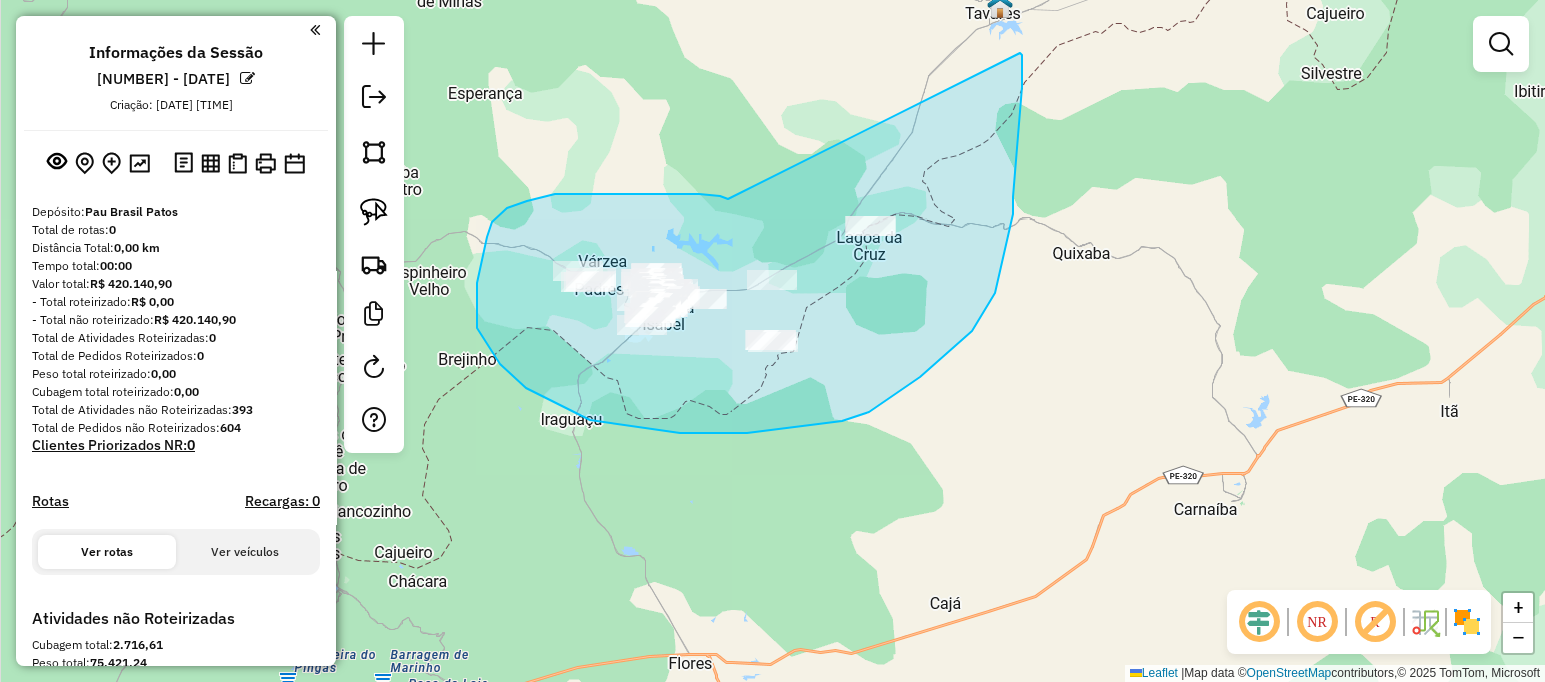 drag, startPoint x: 607, startPoint y: 194, endPoint x: 1020, endPoint y: 53, distance: 436.40576 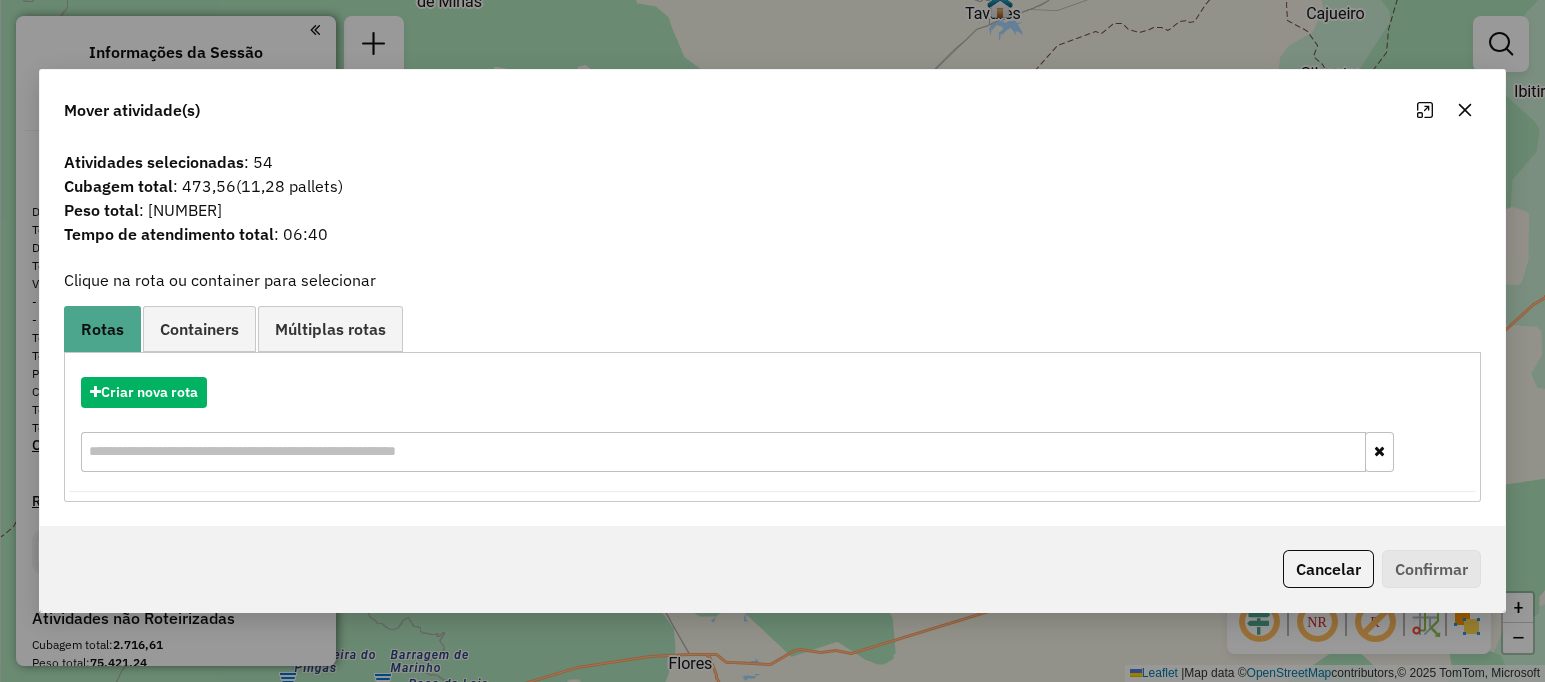 drag, startPoint x: 233, startPoint y: 207, endPoint x: 147, endPoint y: 217, distance: 86.579445 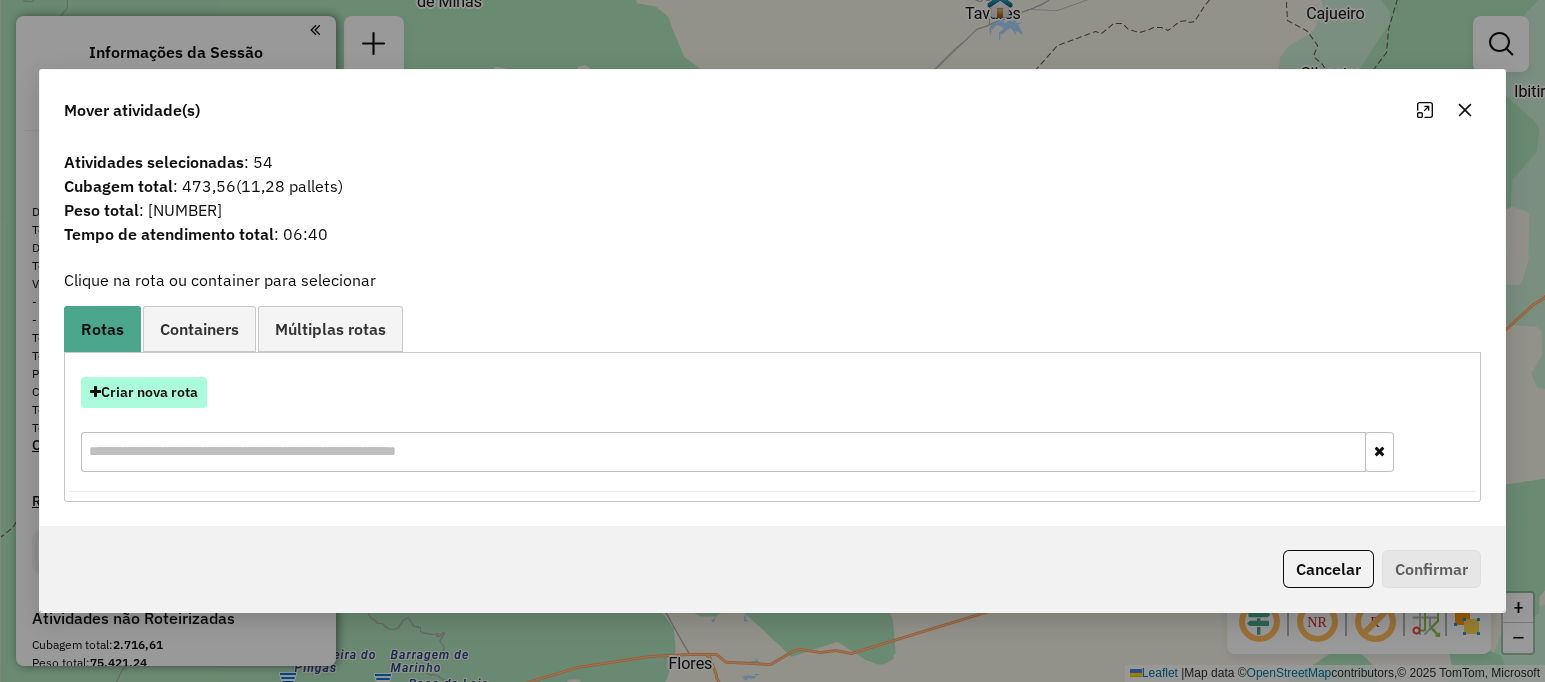 click on "Criar nova rota" at bounding box center (144, 392) 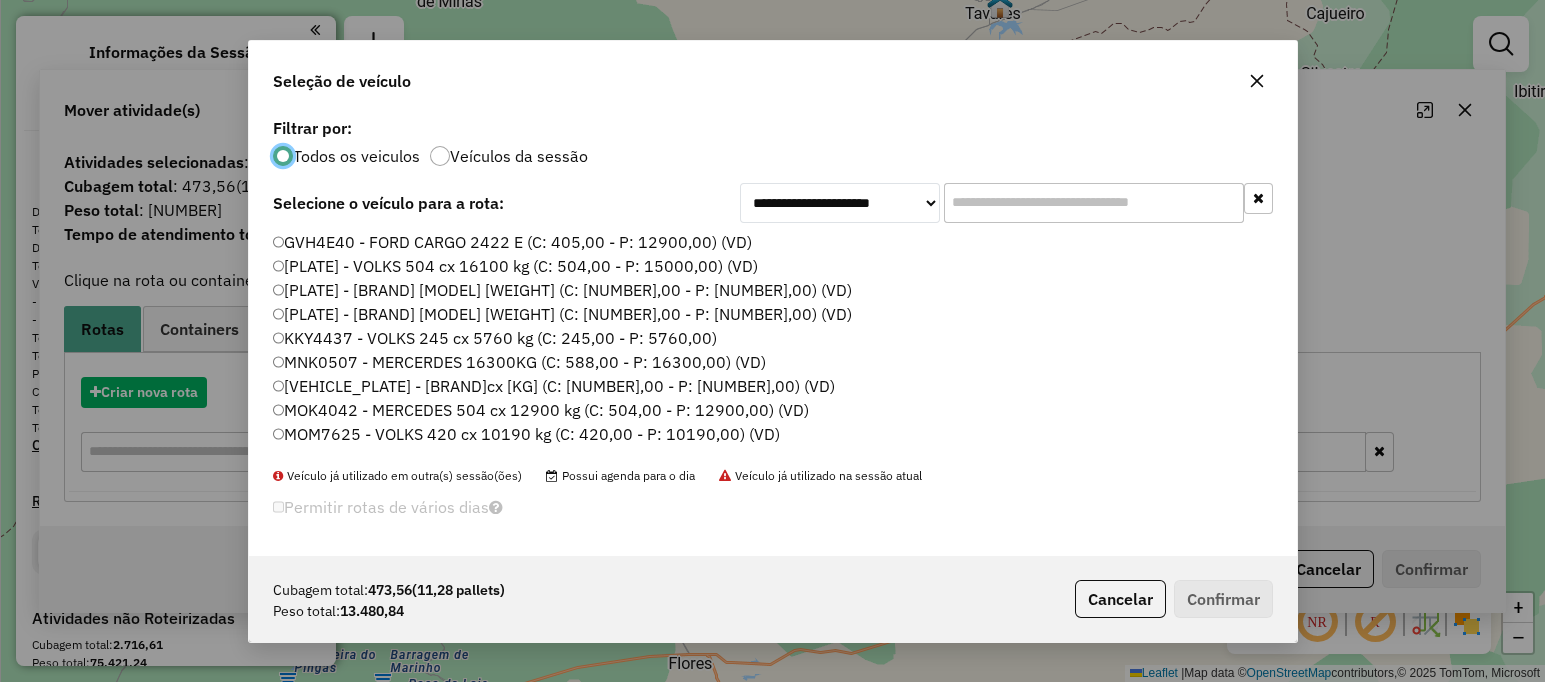 scroll, scrollTop: 10, scrollLeft: 6, axis: both 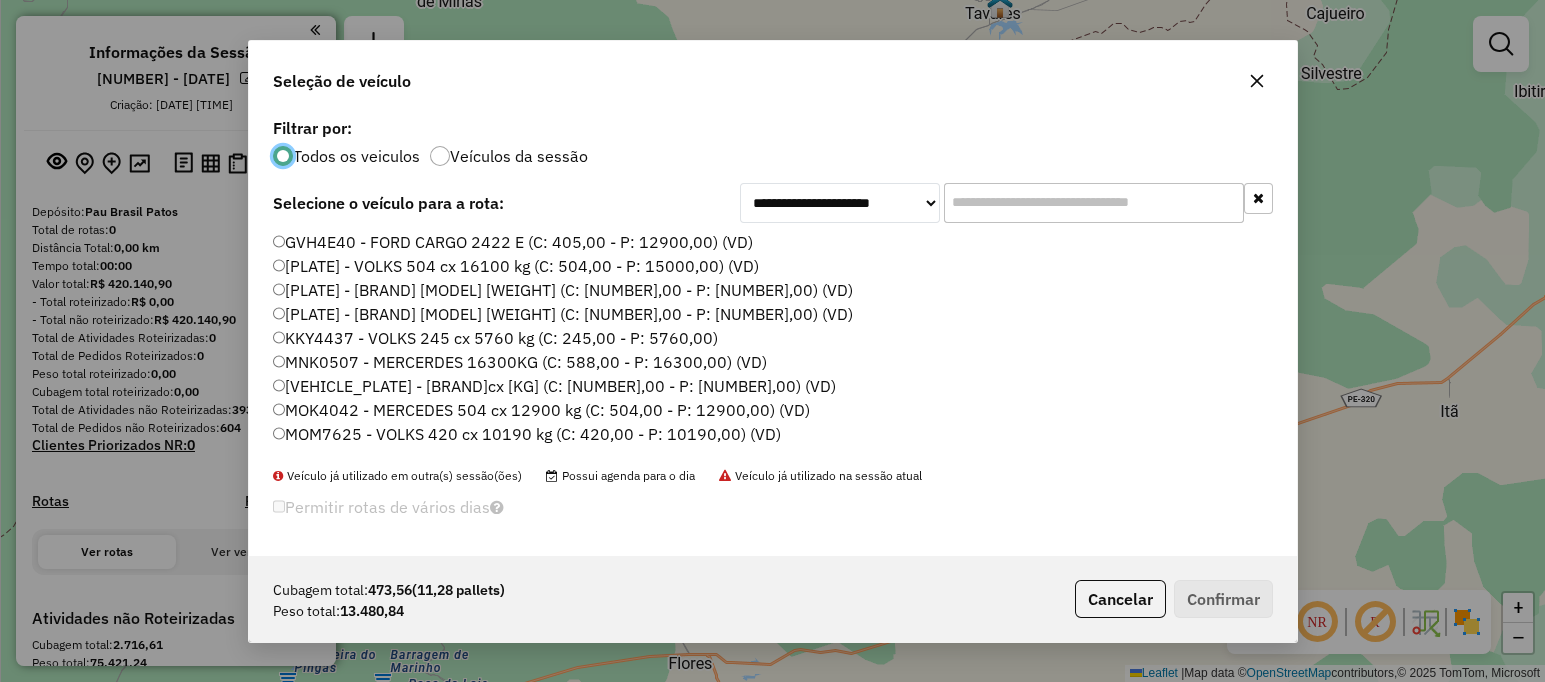 click 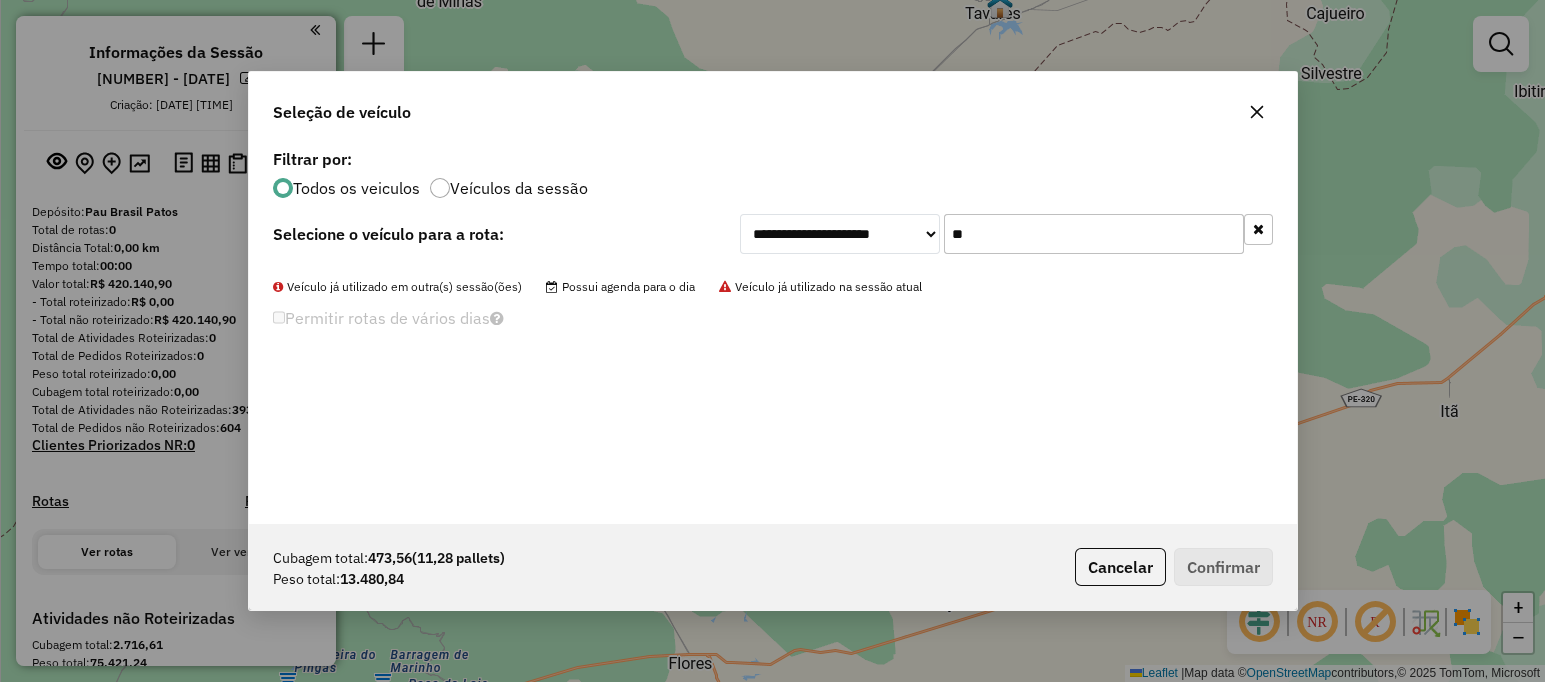 type on "*" 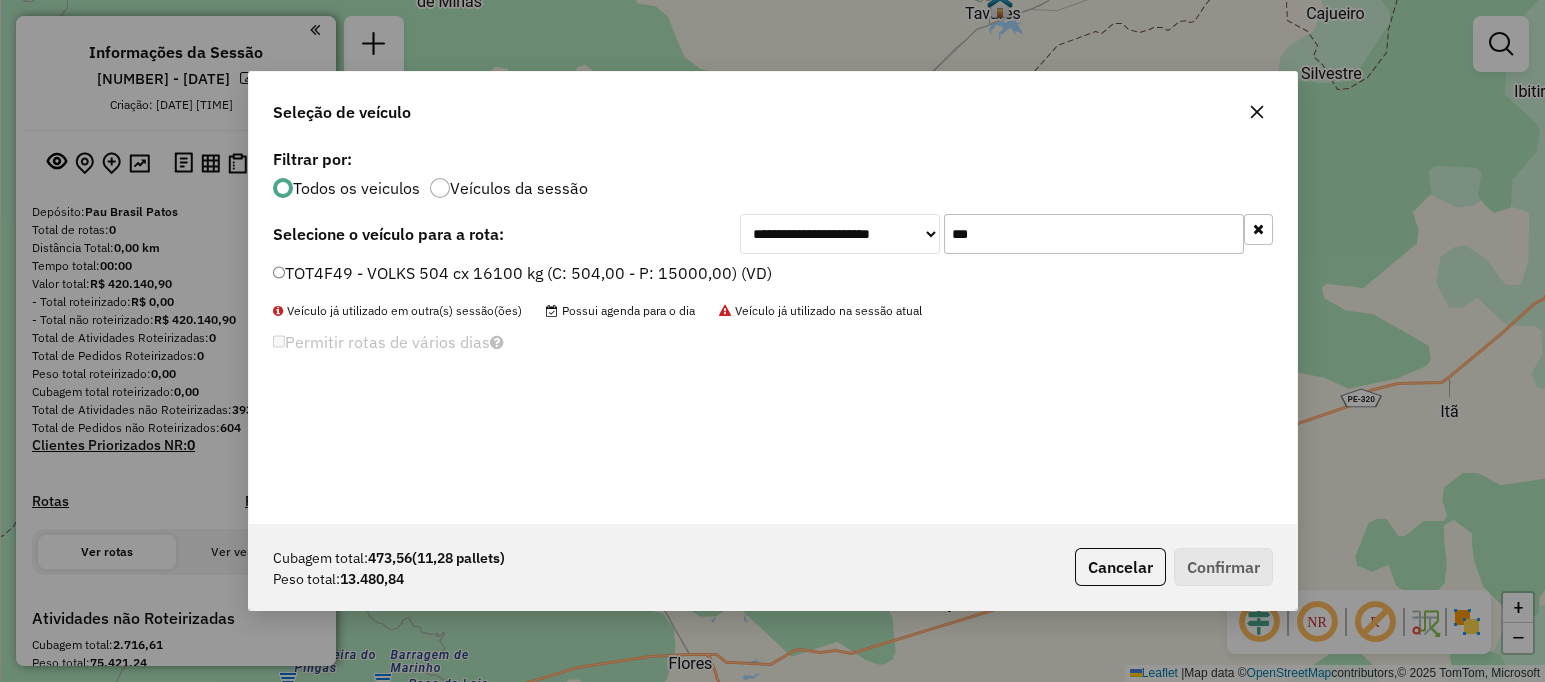 type on "***" 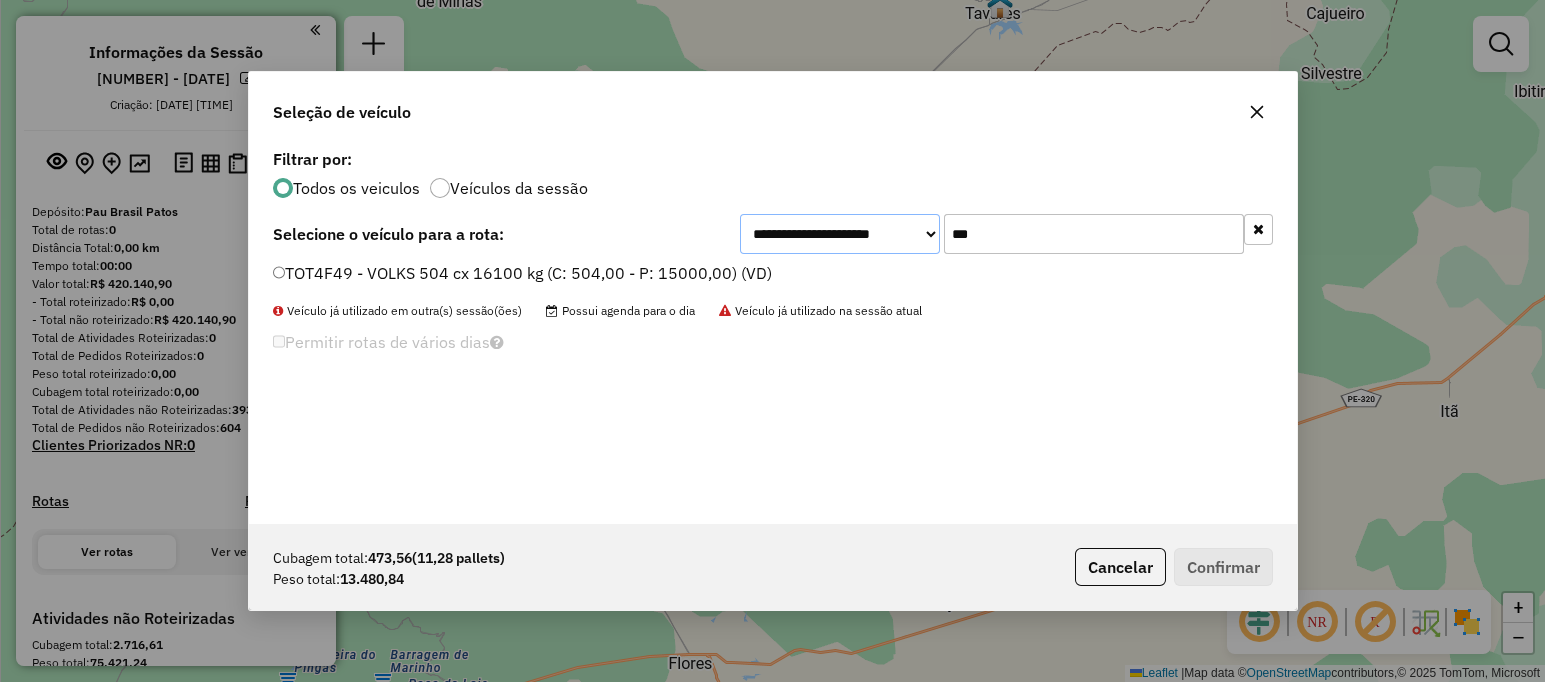 click on "**********" 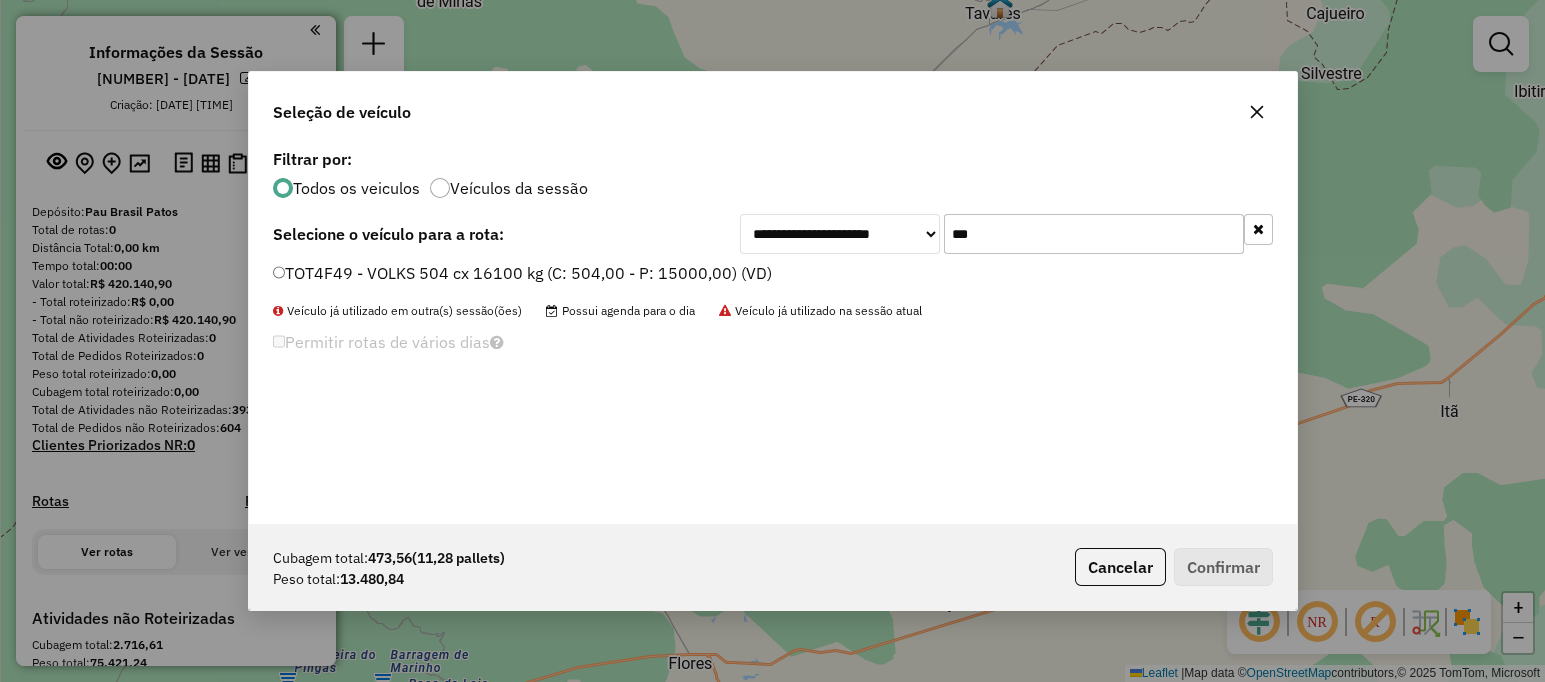 click on "TOT4F49 - VOLKS 504 cx 16100 kg (C: 504,00 - P: 15000,00) (VD)" 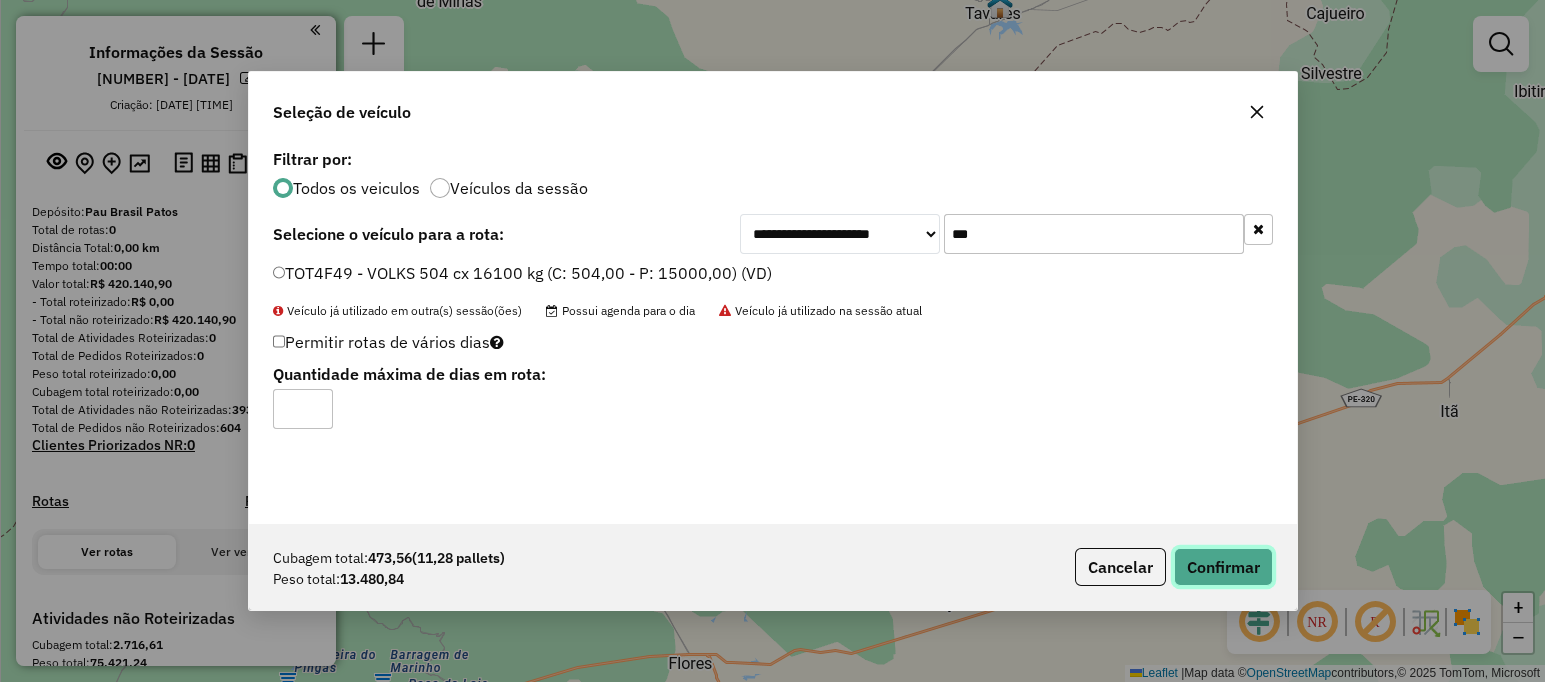 click on "Confirmar" 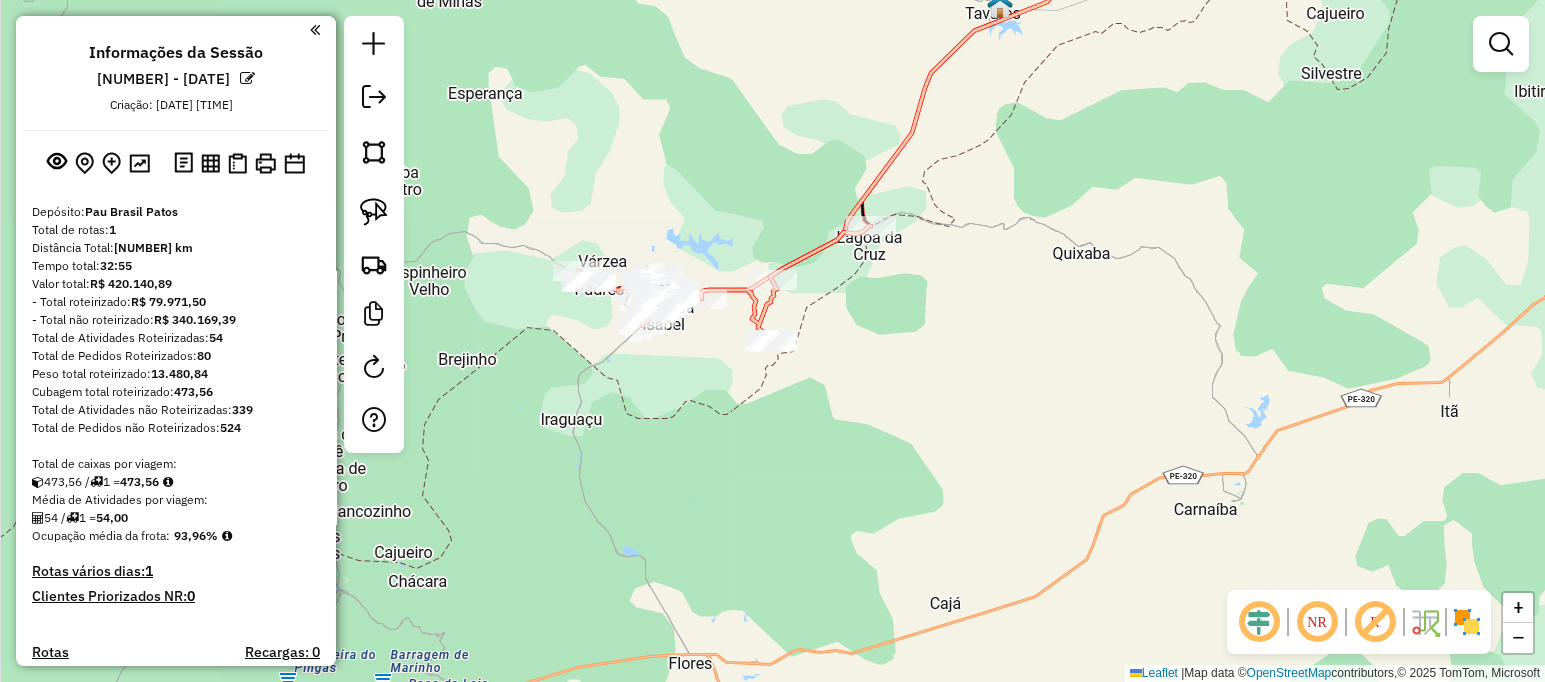 scroll, scrollTop: 333, scrollLeft: 0, axis: vertical 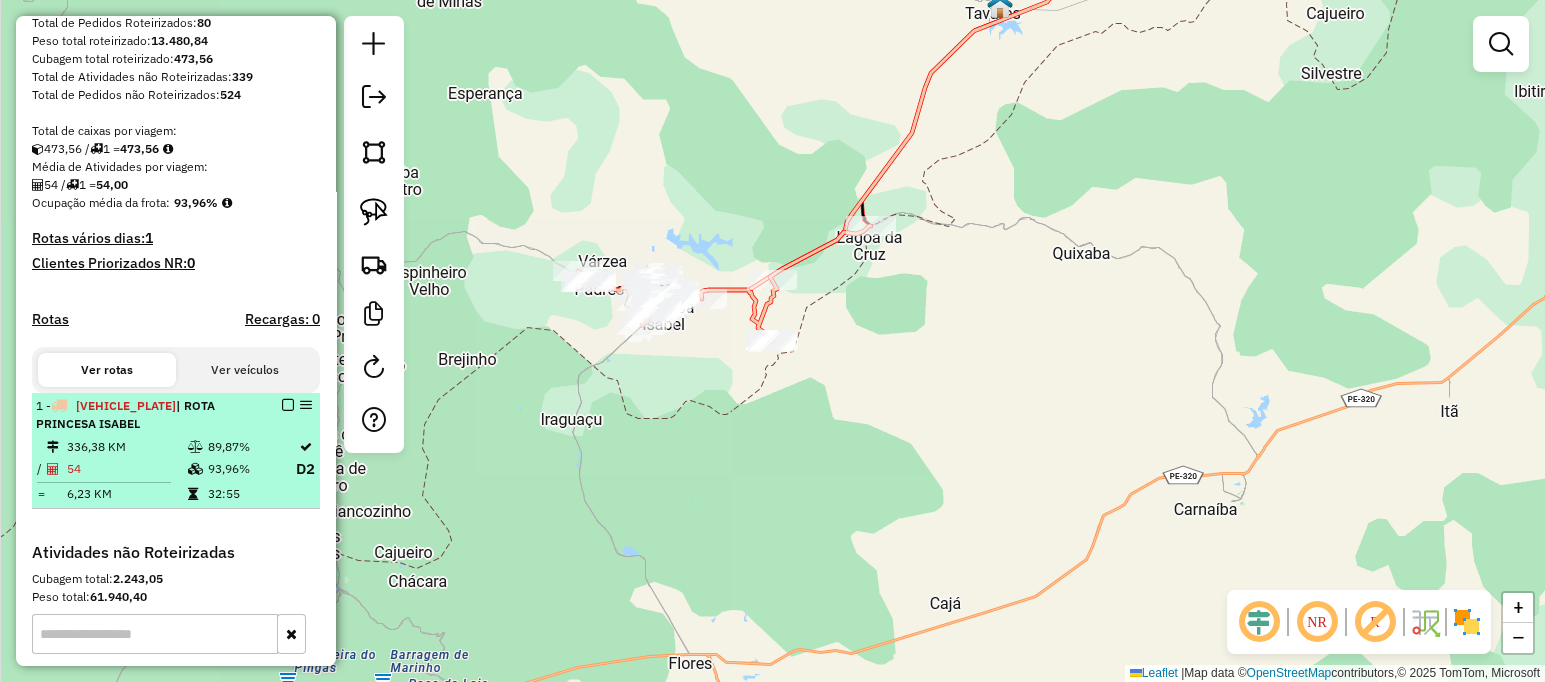 click at bounding box center [288, 405] 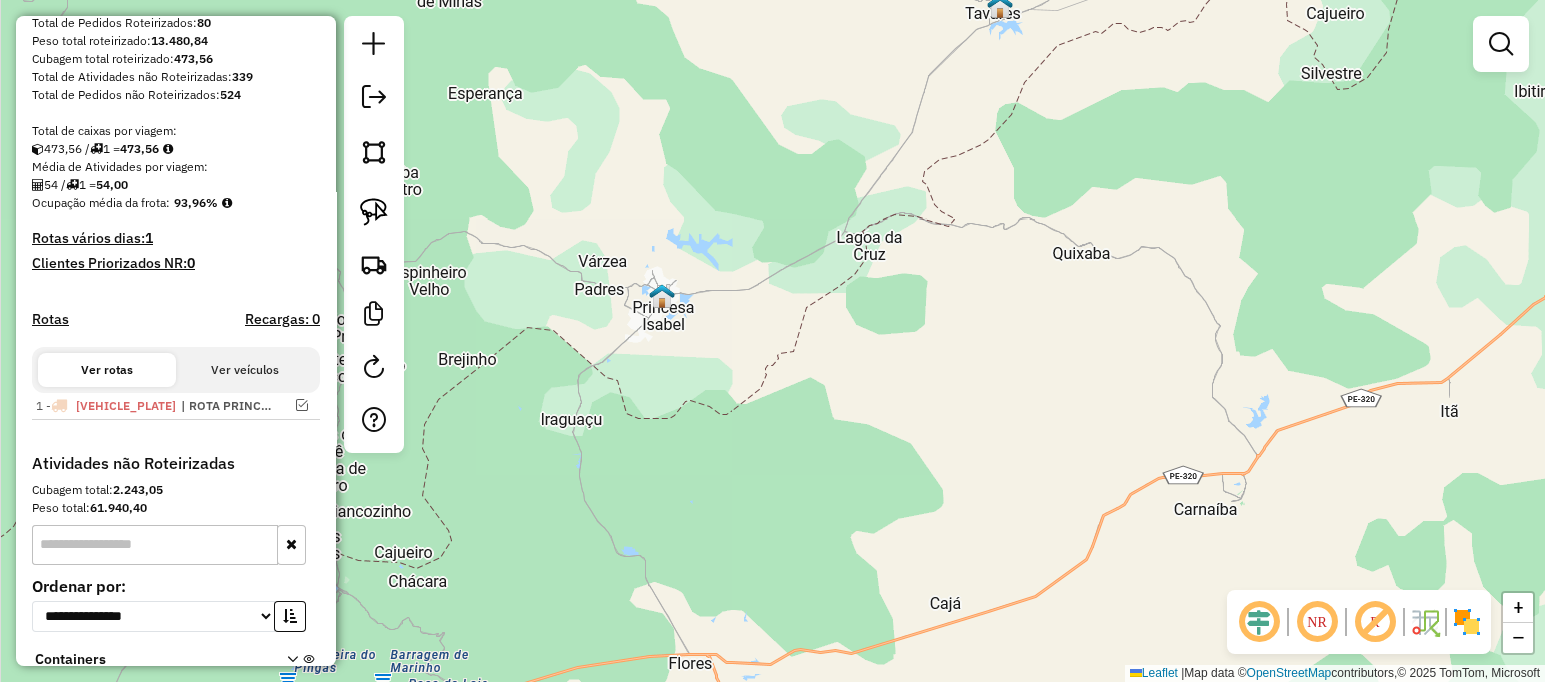 drag, startPoint x: 511, startPoint y: 297, endPoint x: 461, endPoint y: 282, distance: 52.201534 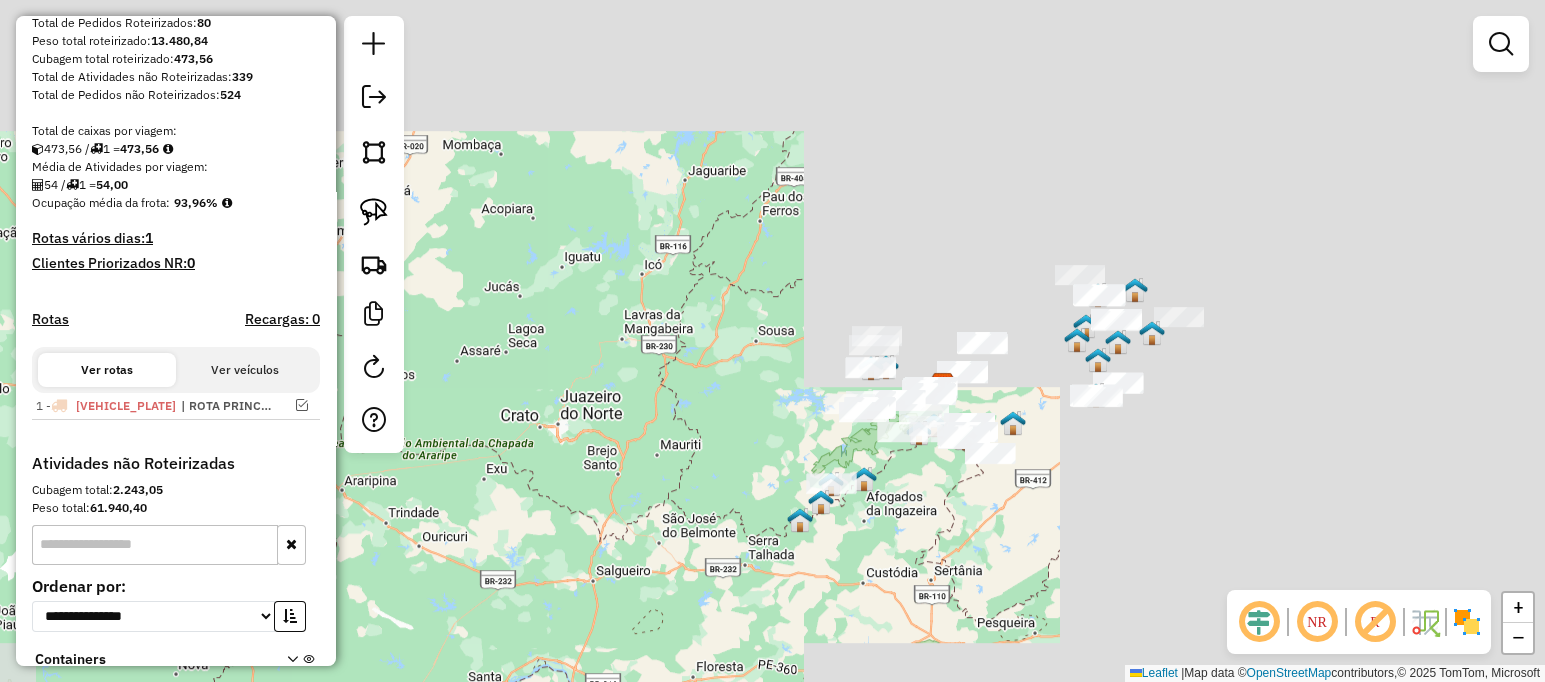 drag, startPoint x: 934, startPoint y: 474, endPoint x: 887, endPoint y: 494, distance: 51.078373 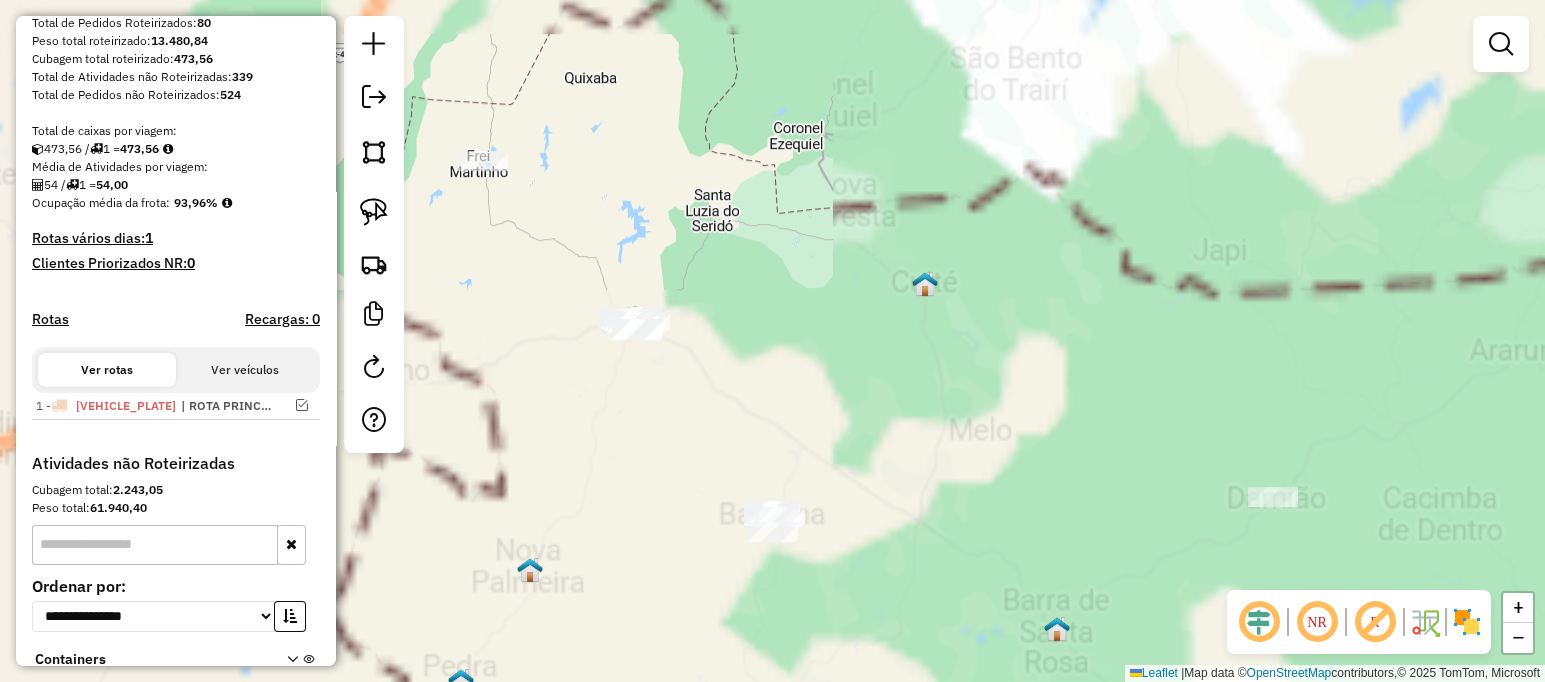 drag, startPoint x: 885, startPoint y: 289, endPoint x: 816, endPoint y: 287, distance: 69.02898 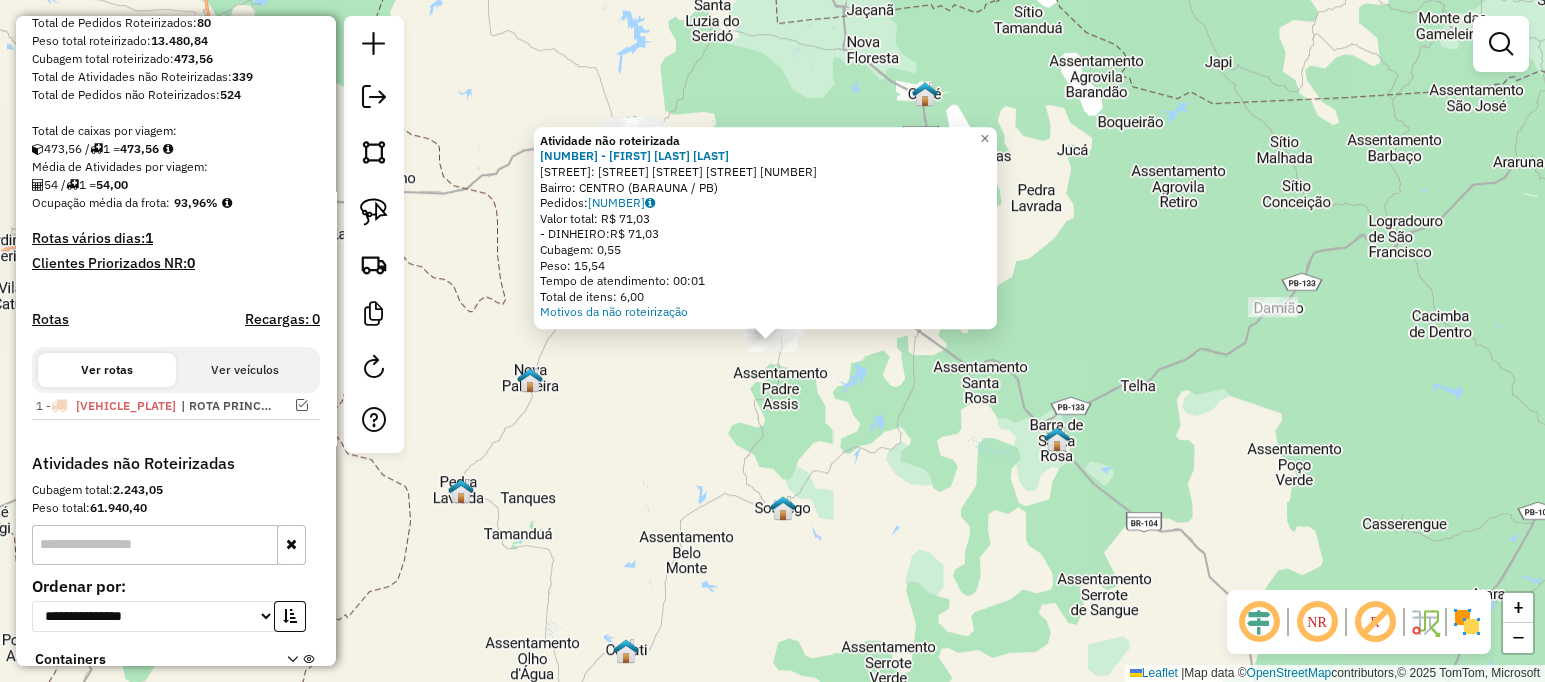 click on "Atividade não roteirizada 17010 - JAELSON AZEVEDO DA C  Endereço: R   ANANIAS SOARES DA SILVA       142   Bairro: CENTRO (BARAUNA / PB)   Pedidos:  04557085   Valor total: R$ 71,03   - DINHEIRO:  R$ 71,03   Cubagem: 0,55   Peso: 15,54   Tempo de atendimento: 00:01   Total de itens: 6,00  Motivos da não roteirização × Janela de atendimento Grade de atendimento Capacidade Transportadoras Veículos Cliente Pedidos  Rotas Selecione os dias de semana para filtrar as janelas de atendimento  Seg   Ter   Qua   Qui   Sex   Sáb   Dom  Informe o período da janela de atendimento: De: Até:  Filtrar exatamente a janela do cliente  Considerar janela de atendimento padrão  Selecione os dias de semana para filtrar as grades de atendimento  Seg   Ter   Qua   Qui   Sex   Sáb   Dom   Considerar clientes sem dia de atendimento cadastrado  Clientes fora do dia de atendimento selecionado Filtrar as atividades entre os valores definidos abaixo:  Peso mínimo:   Peso máximo:   Cubagem mínima:   Cubagem máxima:   De:  +" 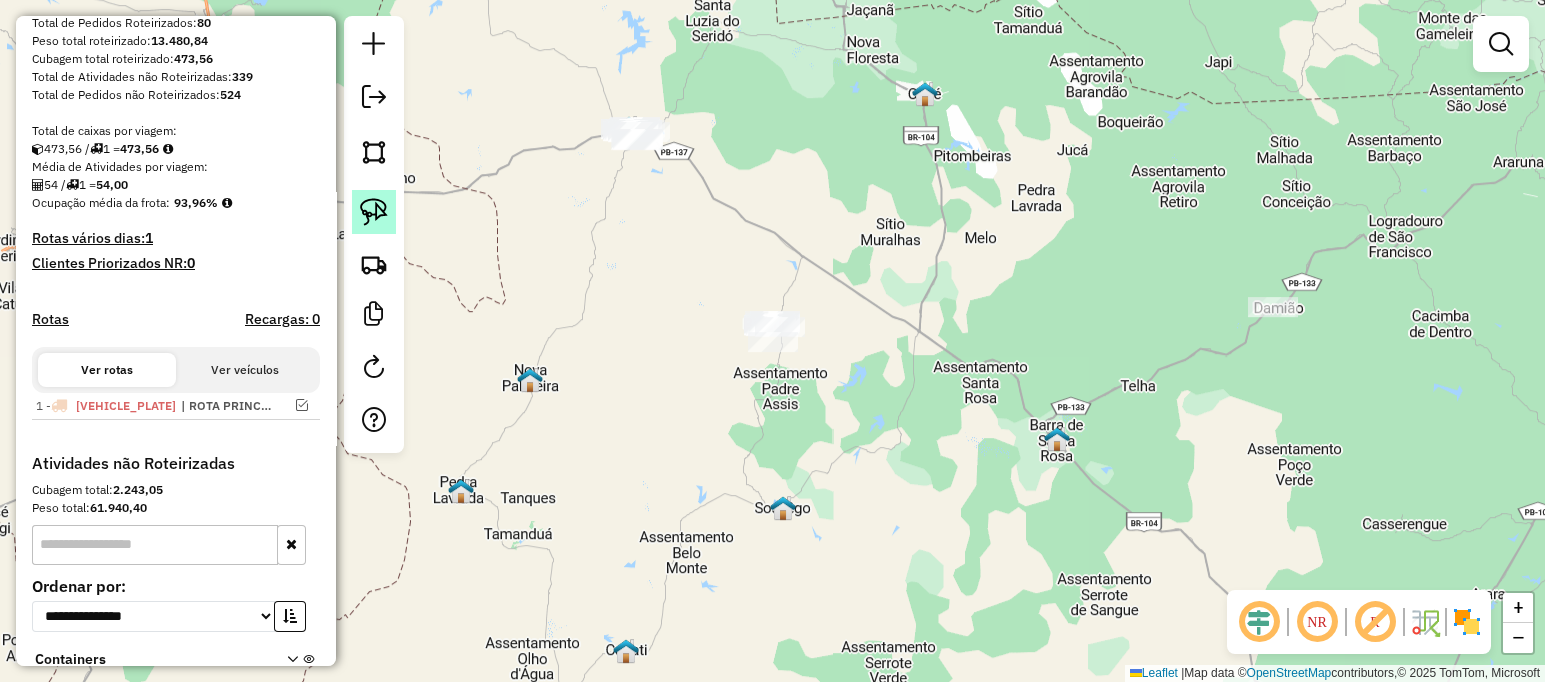 click 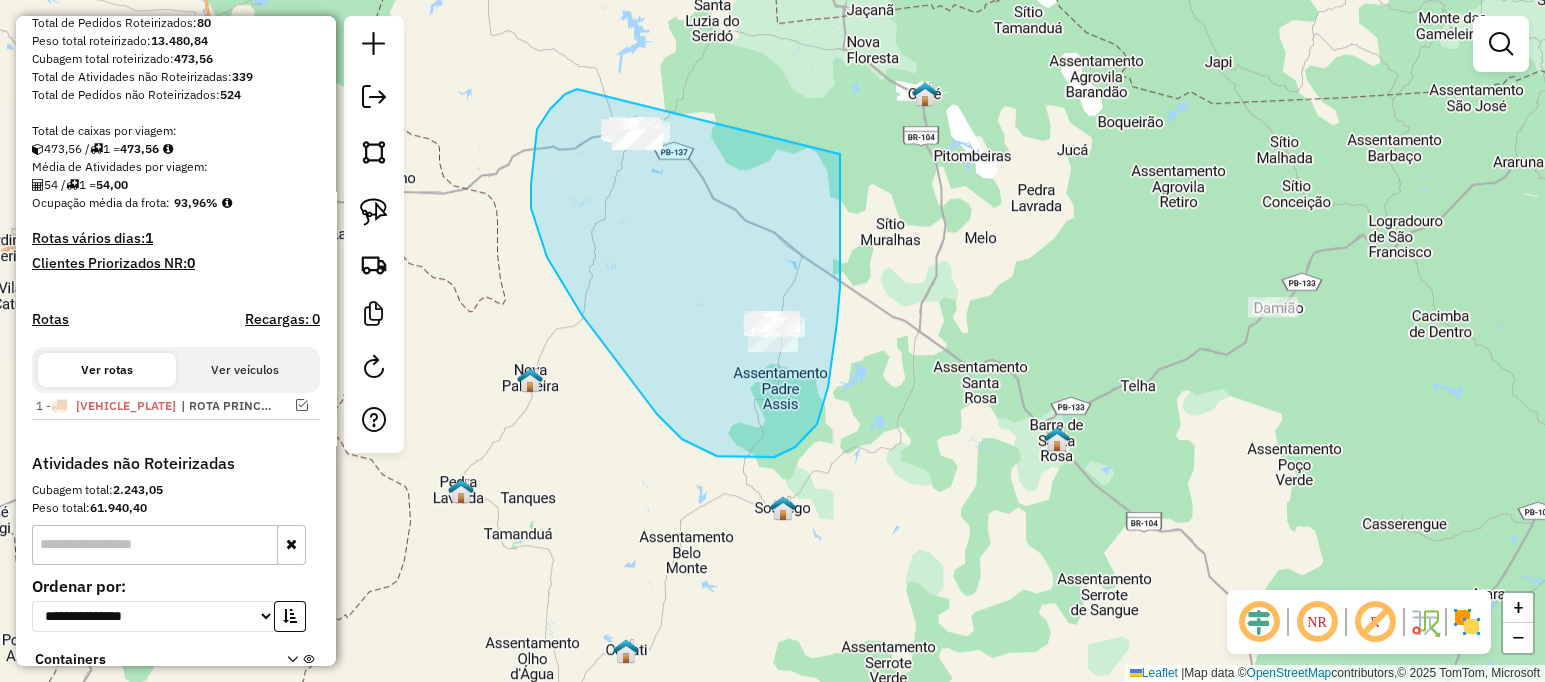 drag, startPoint x: 577, startPoint y: 89, endPoint x: 838, endPoint y: 74, distance: 261.43066 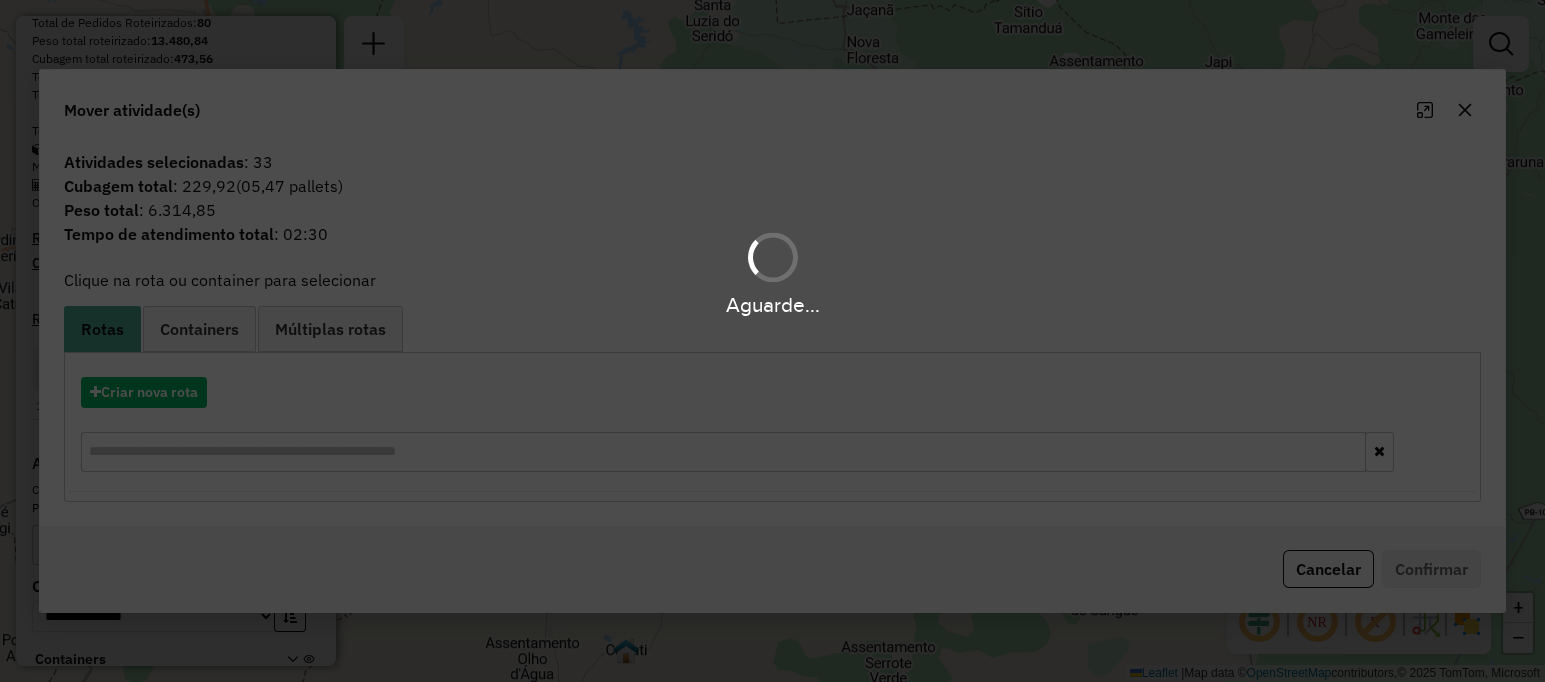 click on "Aguarde..." at bounding box center (772, 341) 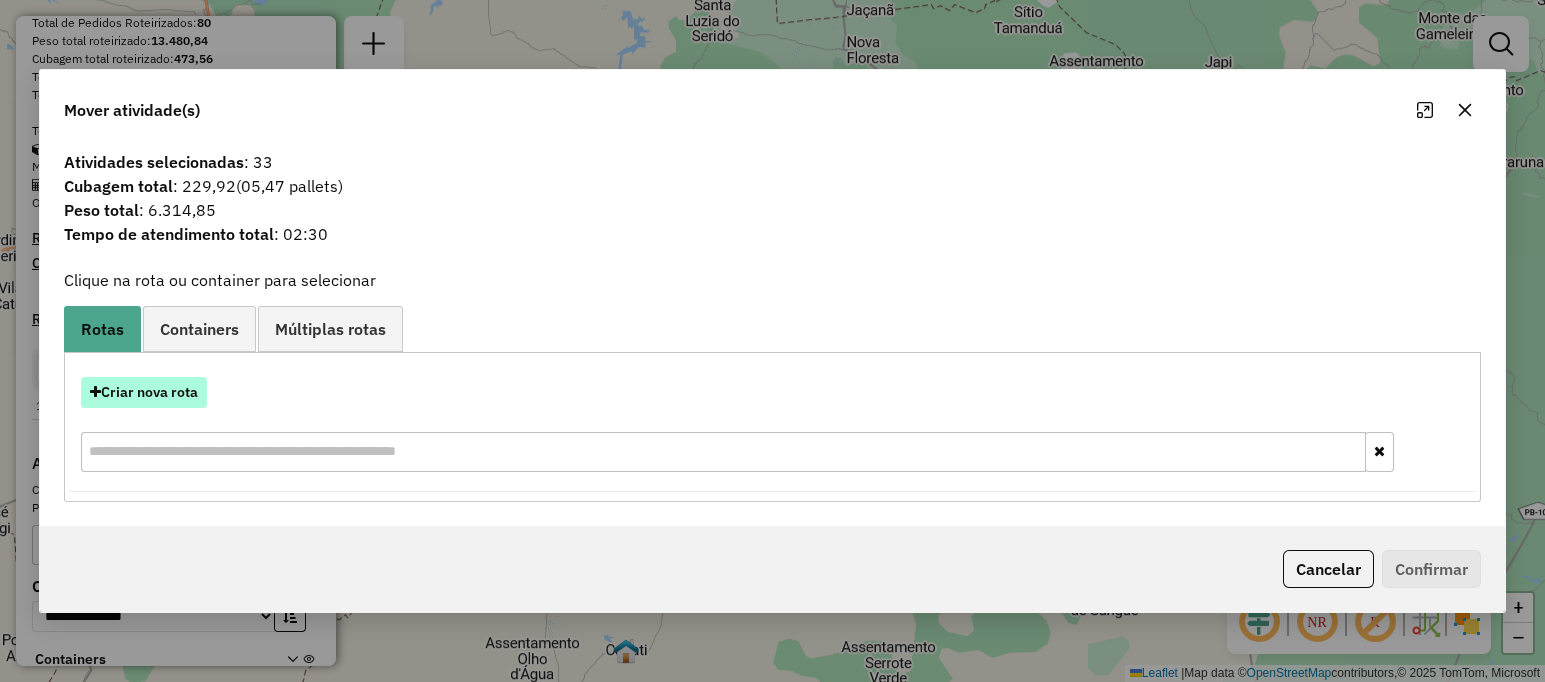 click on "Criar nova rota" at bounding box center (144, 392) 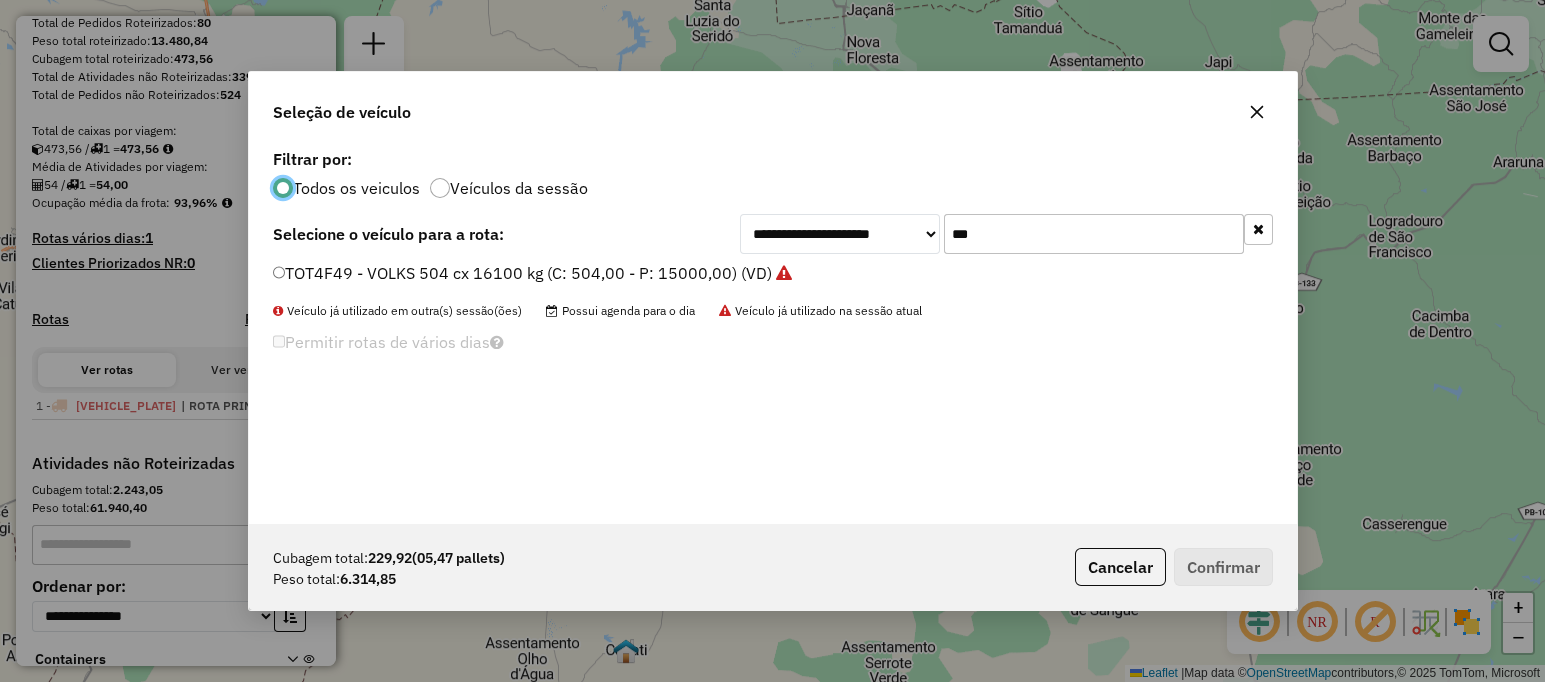 scroll, scrollTop: 10, scrollLeft: 6, axis: both 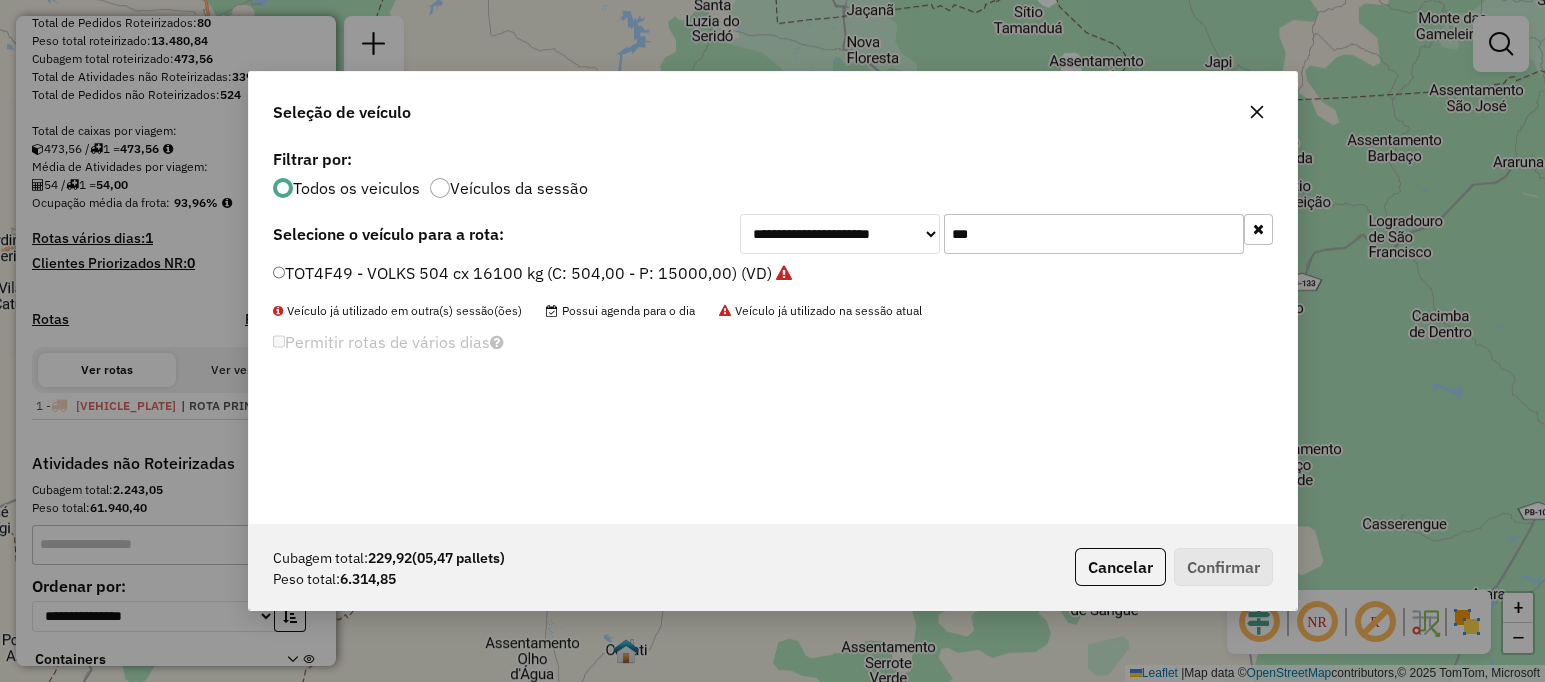 click on "***" 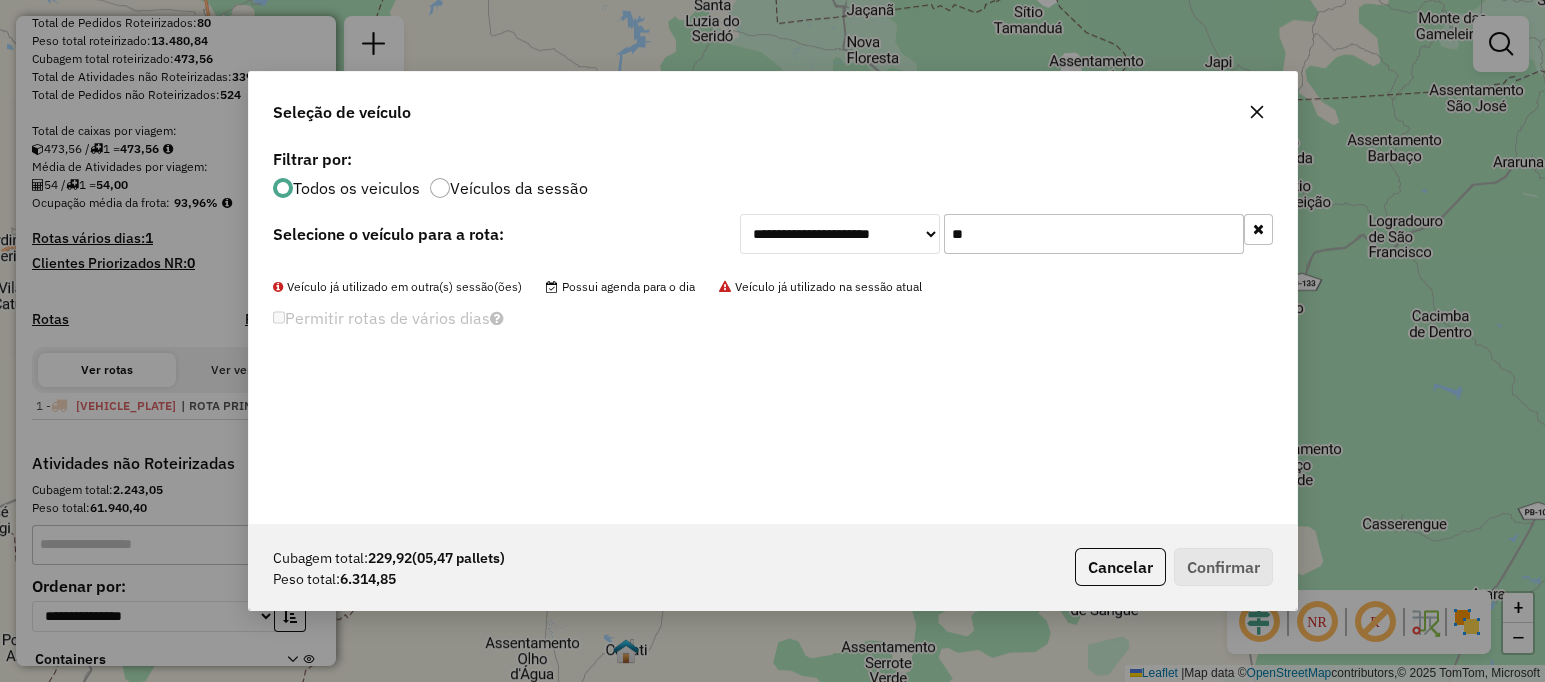 type on "*" 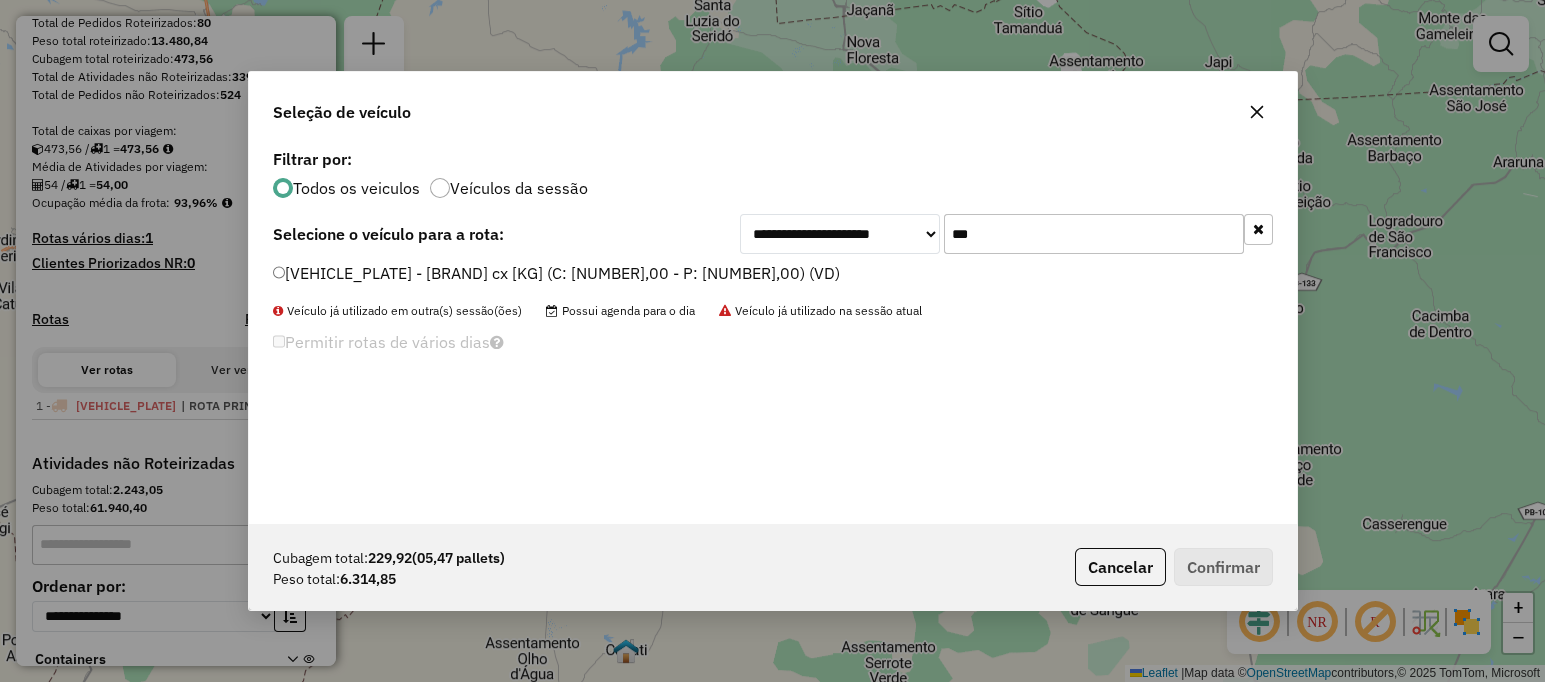 type on "***" 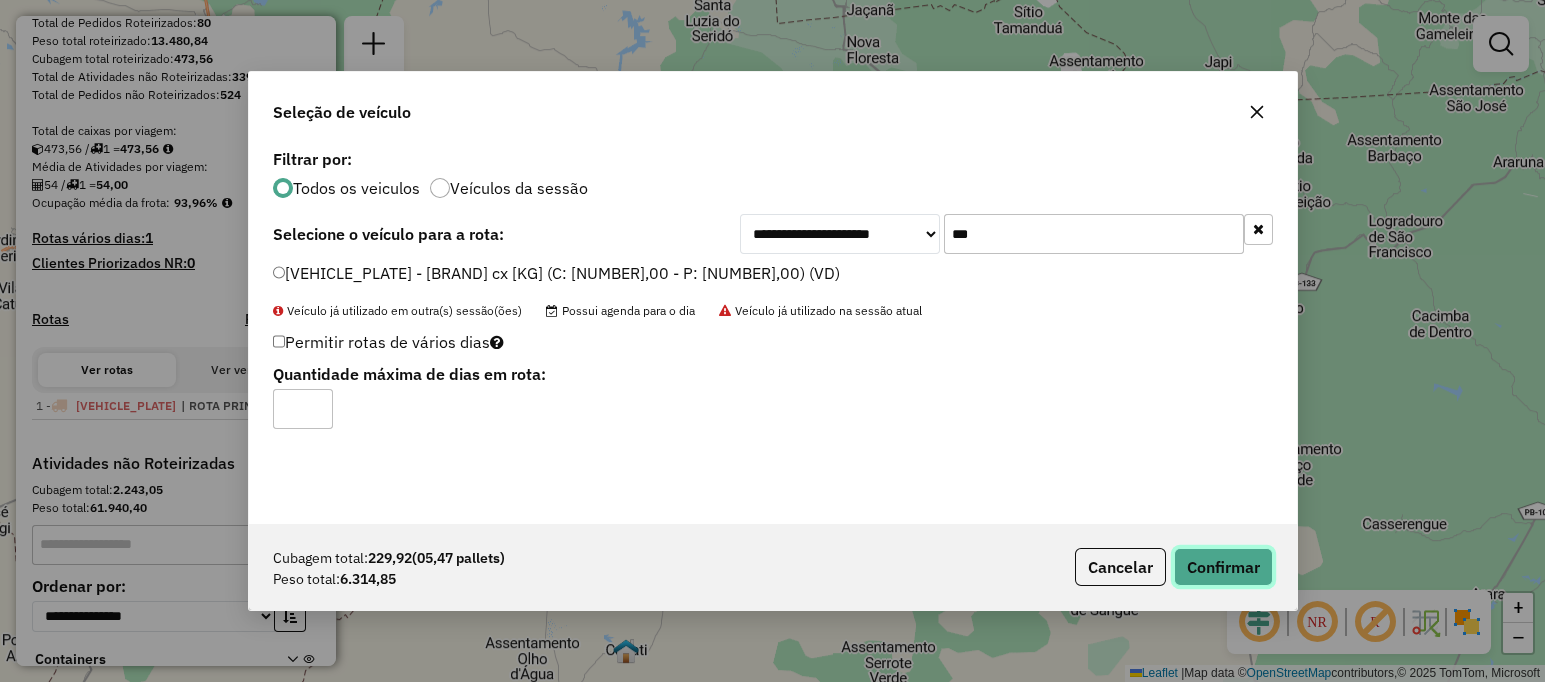 click on "Confirmar" 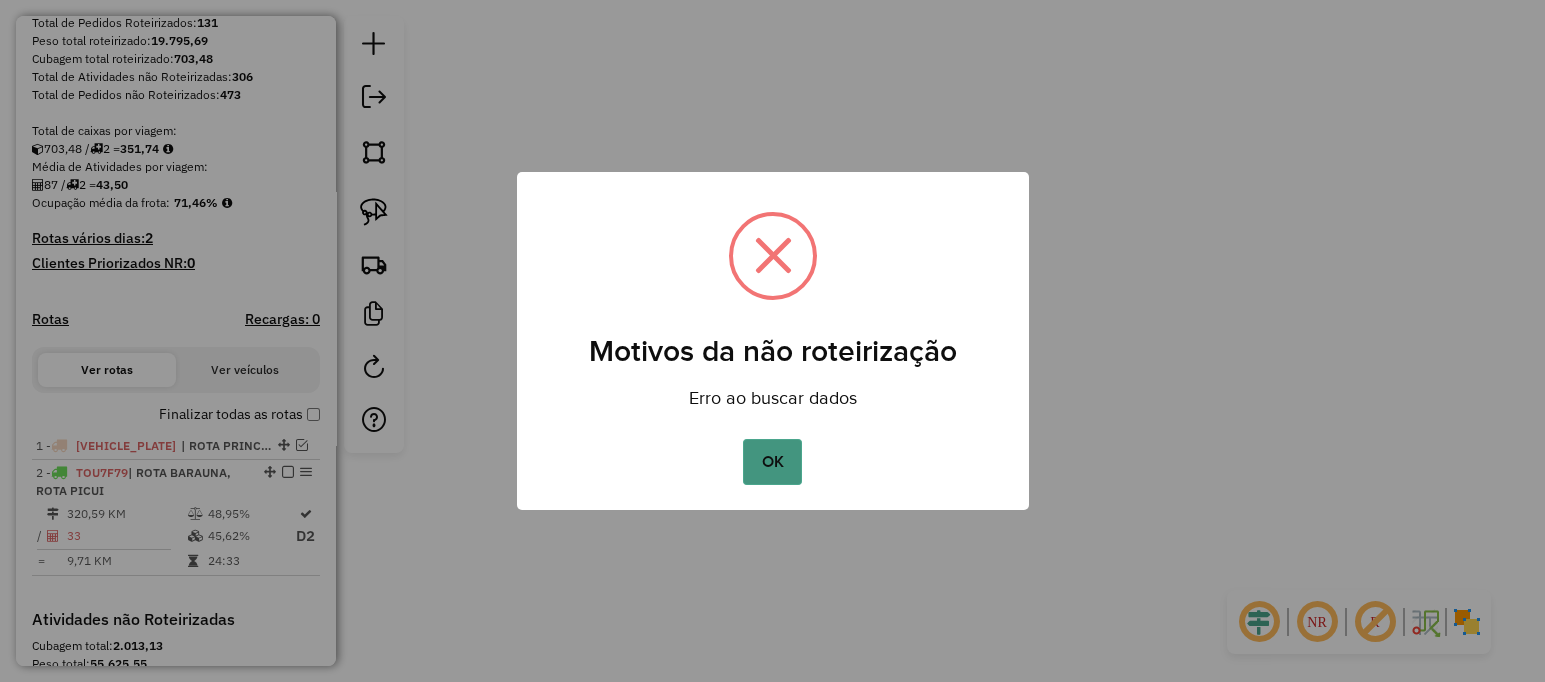 click on "OK" at bounding box center [772, 462] 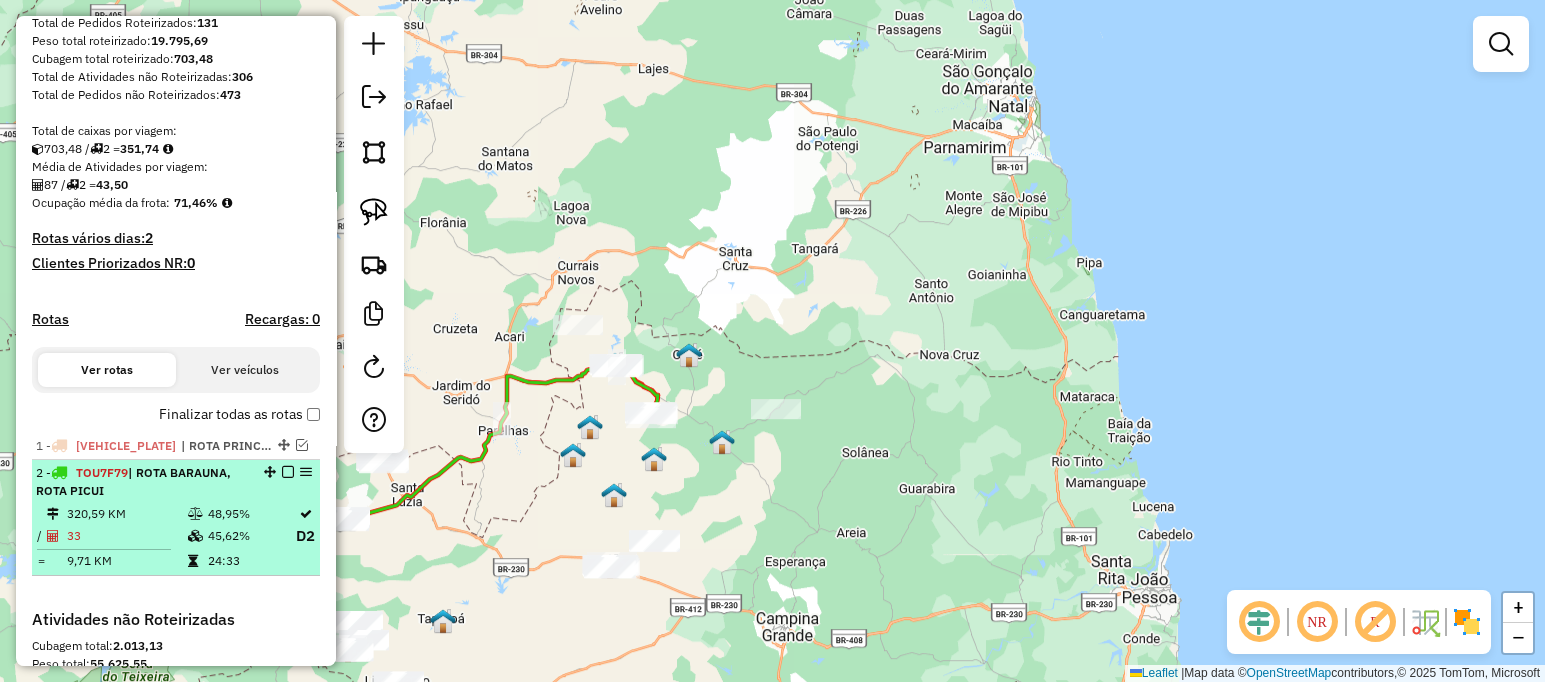click on "2 -       TOU7F79   | ROTA BARAUNA, ROTA PICUI" at bounding box center [176, 482] 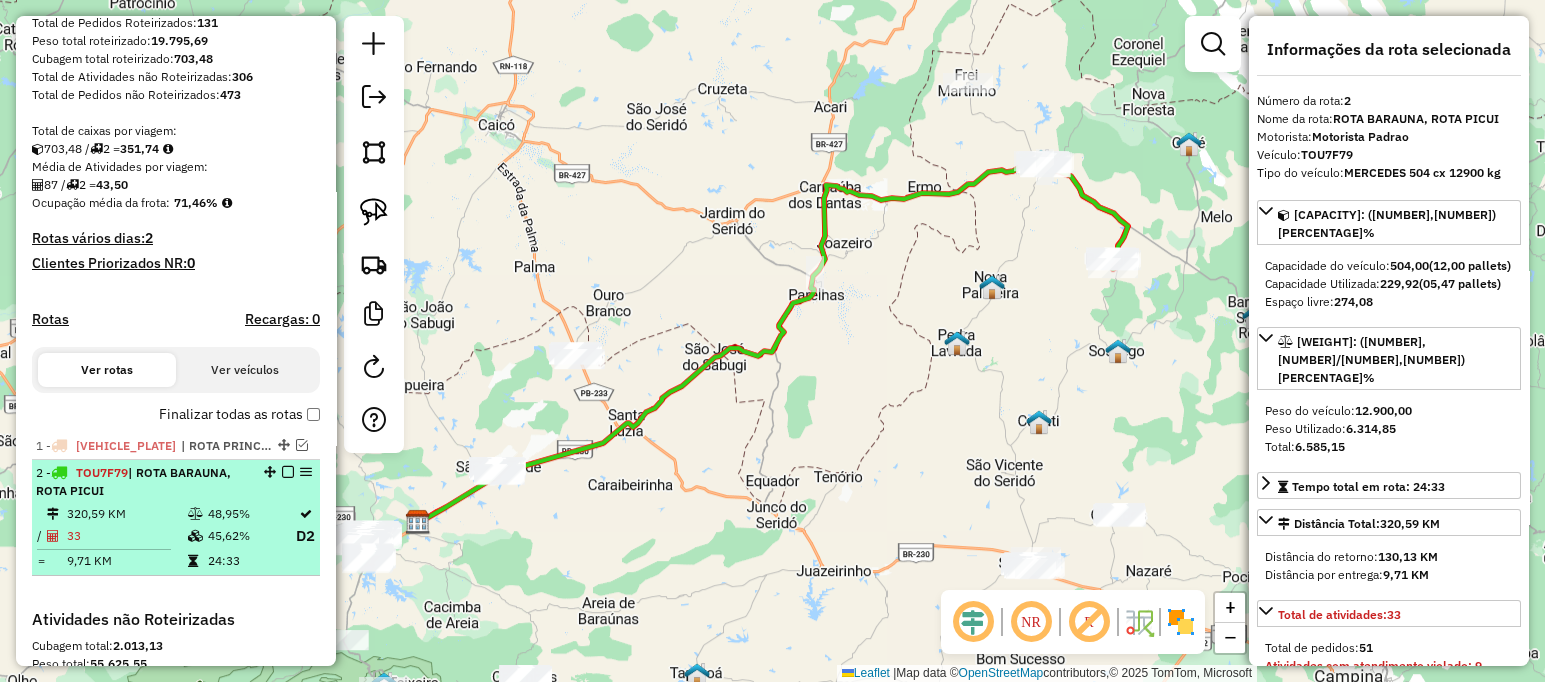 click on "2 -       TOU7F79   | ROTA BARAUNA, ROTA PICUI  320,59 KM   48,95%  /  33   45,62%   D2  =  9,71 KM   24:33" at bounding box center (176, 518) 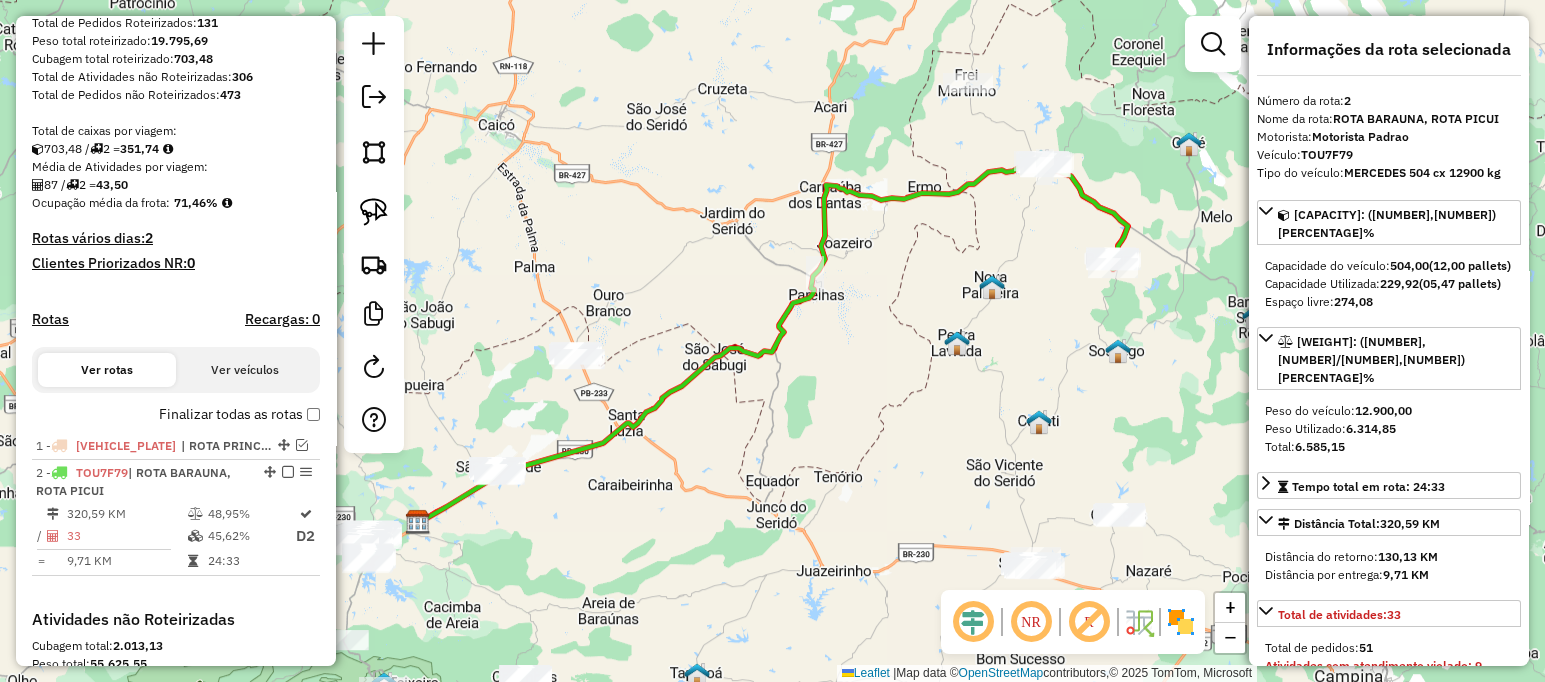 drag, startPoint x: 1011, startPoint y: 390, endPoint x: 475, endPoint y: 487, distance: 544.70636 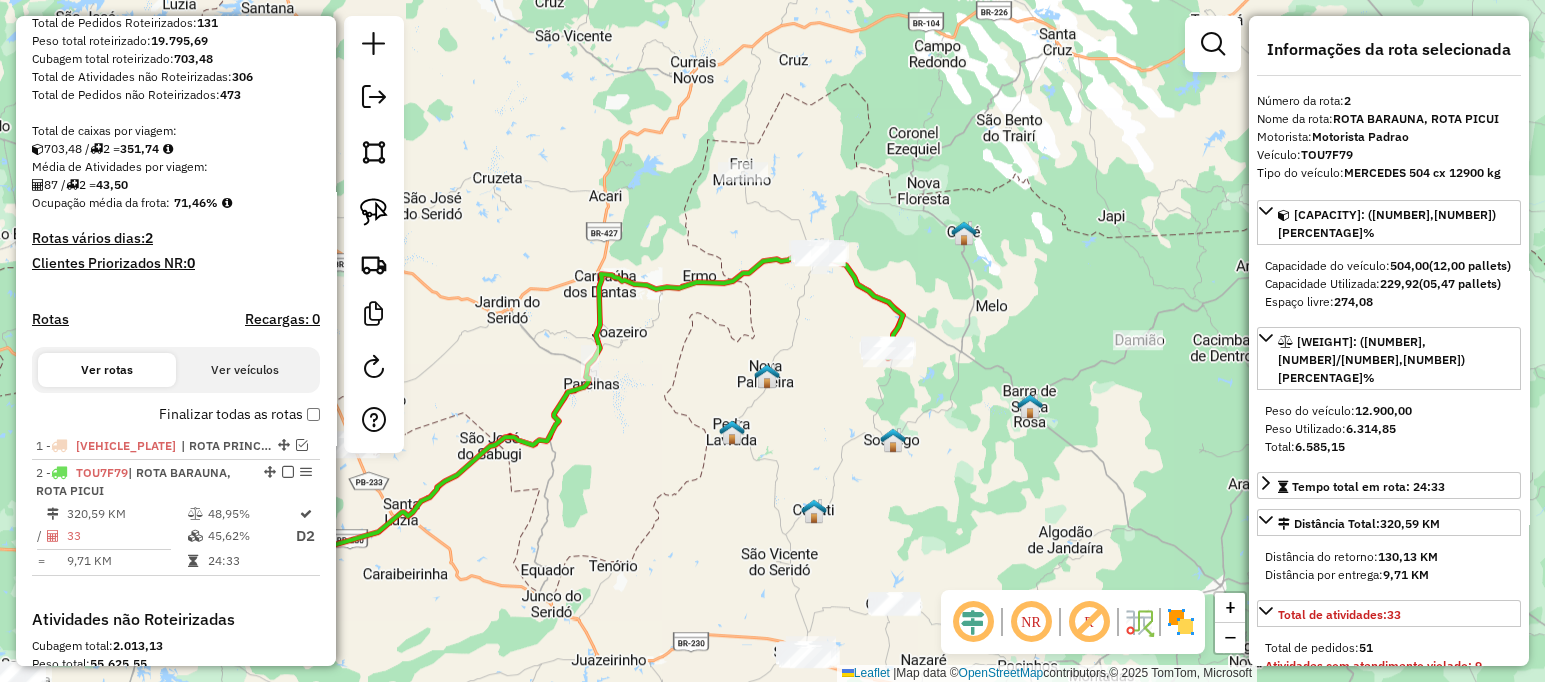 click on "Finalizar todas as rotas" at bounding box center (239, 414) 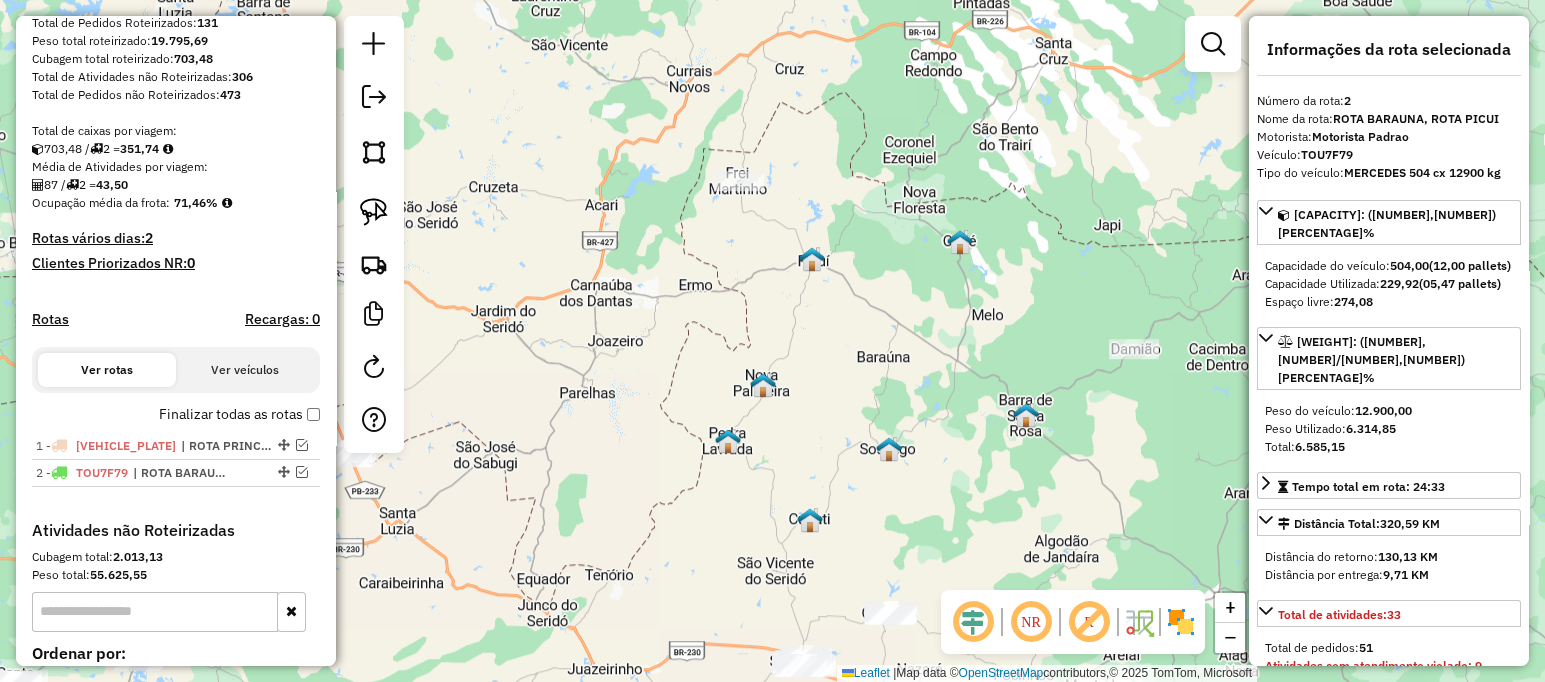 drag, startPoint x: 657, startPoint y: 429, endPoint x: 707, endPoint y: 452, distance: 55.03635 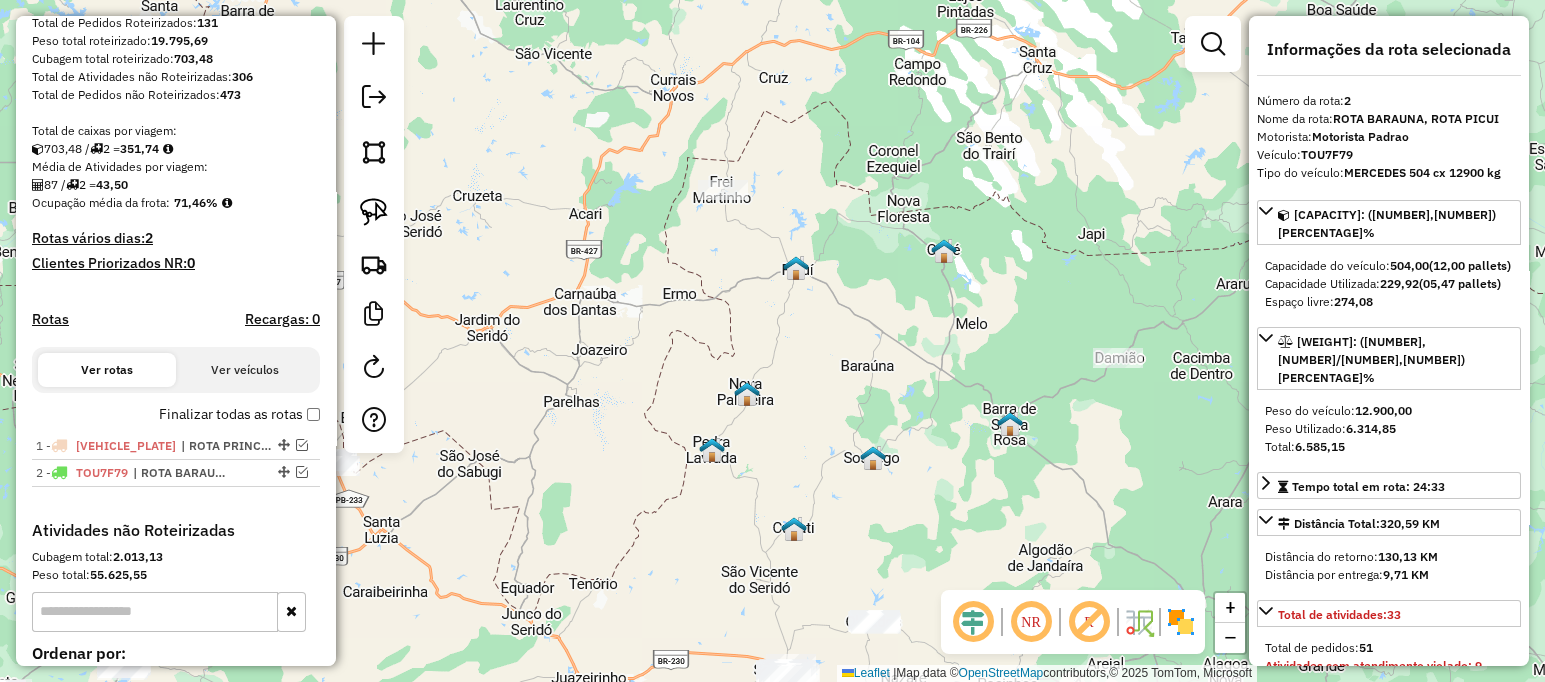 drag, startPoint x: 850, startPoint y: 442, endPoint x: 752, endPoint y: 441, distance: 98.005104 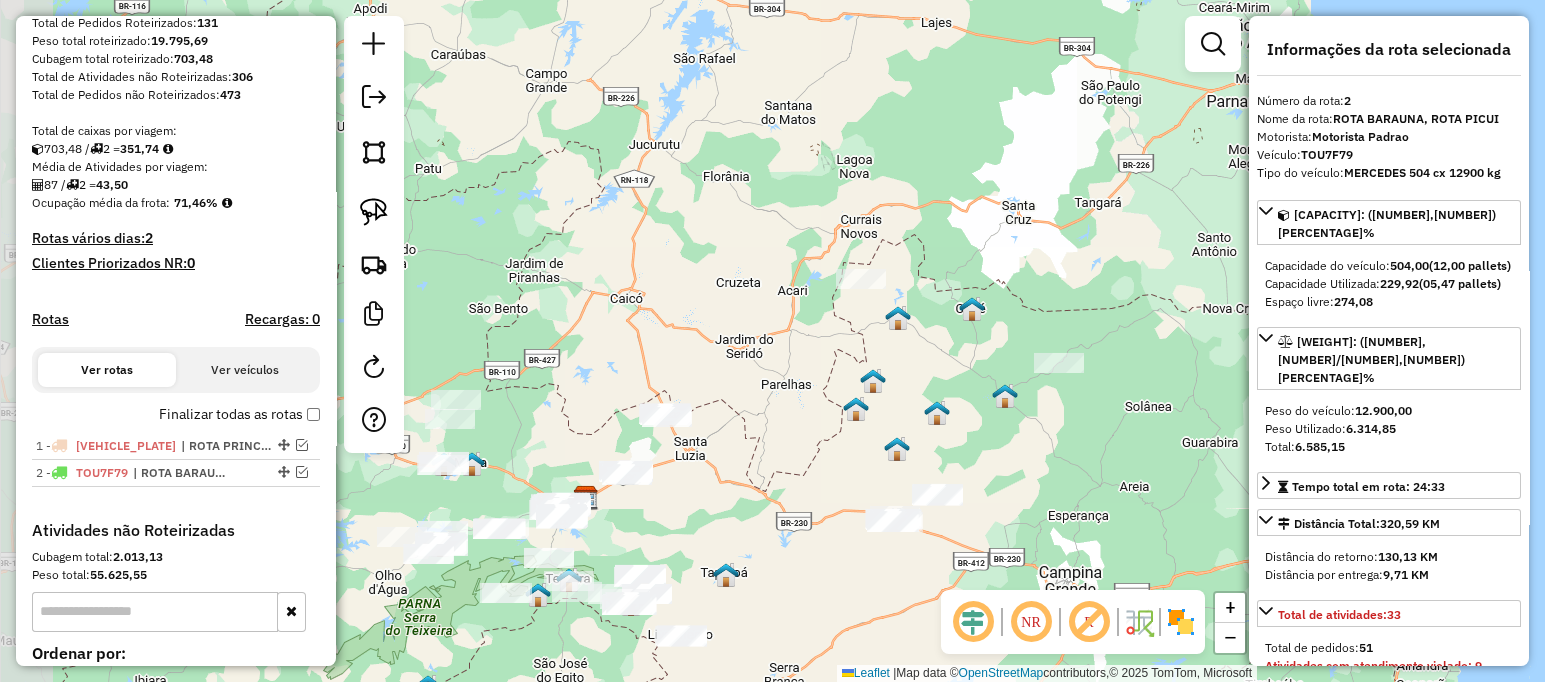 click on "Janela de atendimento Grade de atendimento Capacidade Transportadoras Veículos Cliente Pedidos  Rotas Selecione os dias de semana para filtrar as janelas de atendimento  Seg   Ter   Qua   Qui   Sex   Sáb   Dom  Informe o período da janela de atendimento: De: Até:  Filtrar exatamente a janela do cliente  Considerar janela de atendimento padrão  Selecione os dias de semana para filtrar as grades de atendimento  Seg   Ter   Qua   Qui   Sex   Sáb   Dom   Considerar clientes sem dia de atendimento cadastrado  Clientes fora do dia de atendimento selecionado Filtrar as atividades entre os valores definidos abaixo:  Peso mínimo:   Peso máximo:   Cubagem mínima:   Cubagem máxima:   De:   Até:  Filtrar as atividades entre o tempo de atendimento definido abaixo:  De:   Até:   Considerar capacidade total dos clientes não roteirizados Transportadora: Selecione um ou mais itens Tipo de veículo: Selecione um ou mais itens Veículo: Selecione um ou mais itens Motorista: Selecione um ou mais itens Nome: Rótulo:" 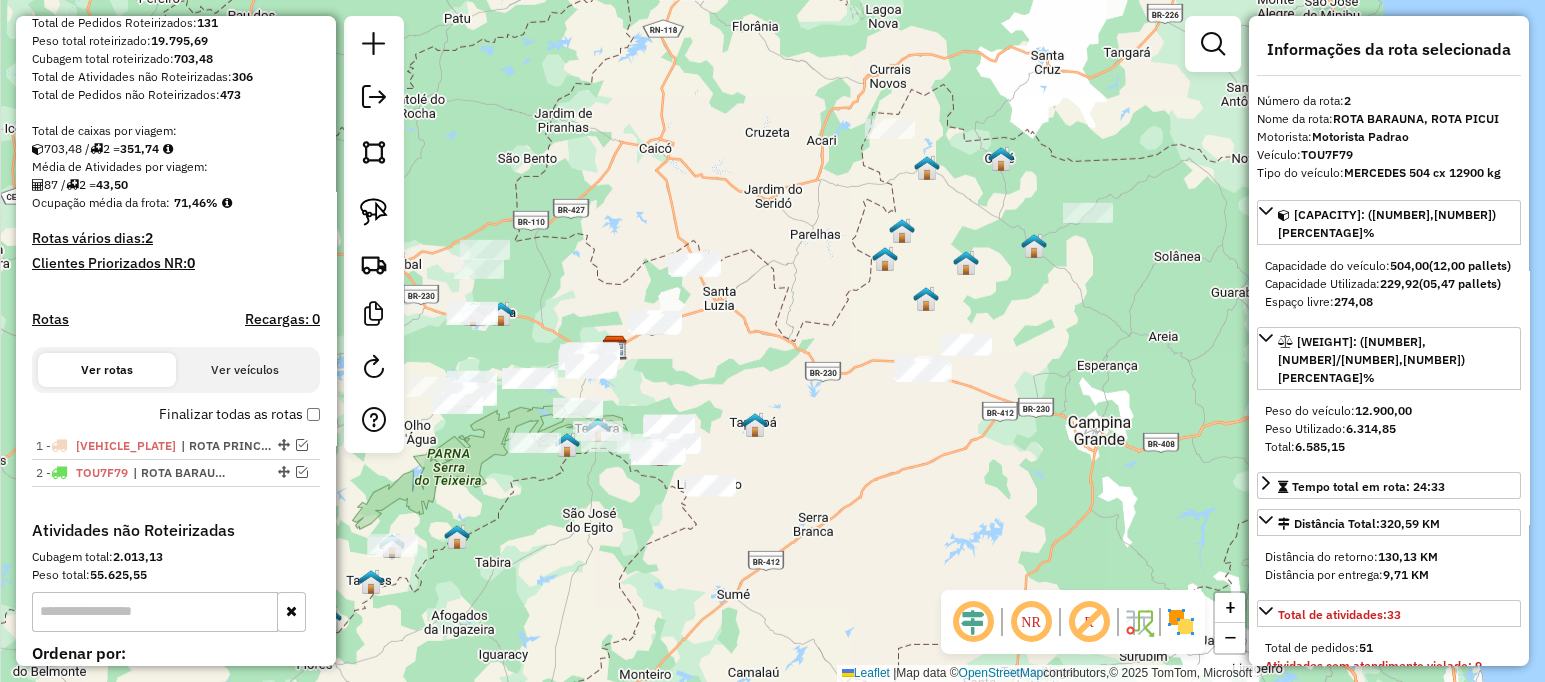 drag, startPoint x: 977, startPoint y: 414, endPoint x: 992, endPoint y: 279, distance: 135.83078 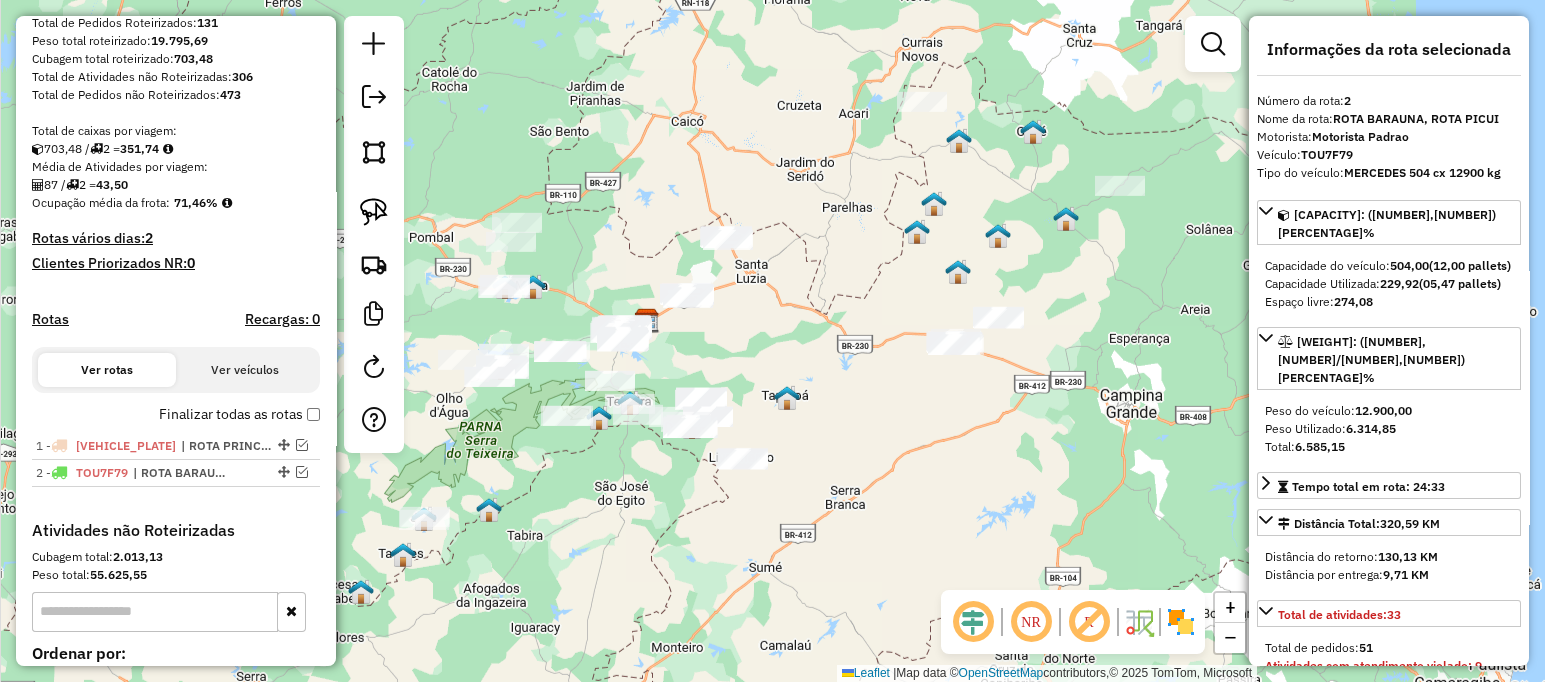 drag, startPoint x: 726, startPoint y: 227, endPoint x: 758, endPoint y: 200, distance: 41.868843 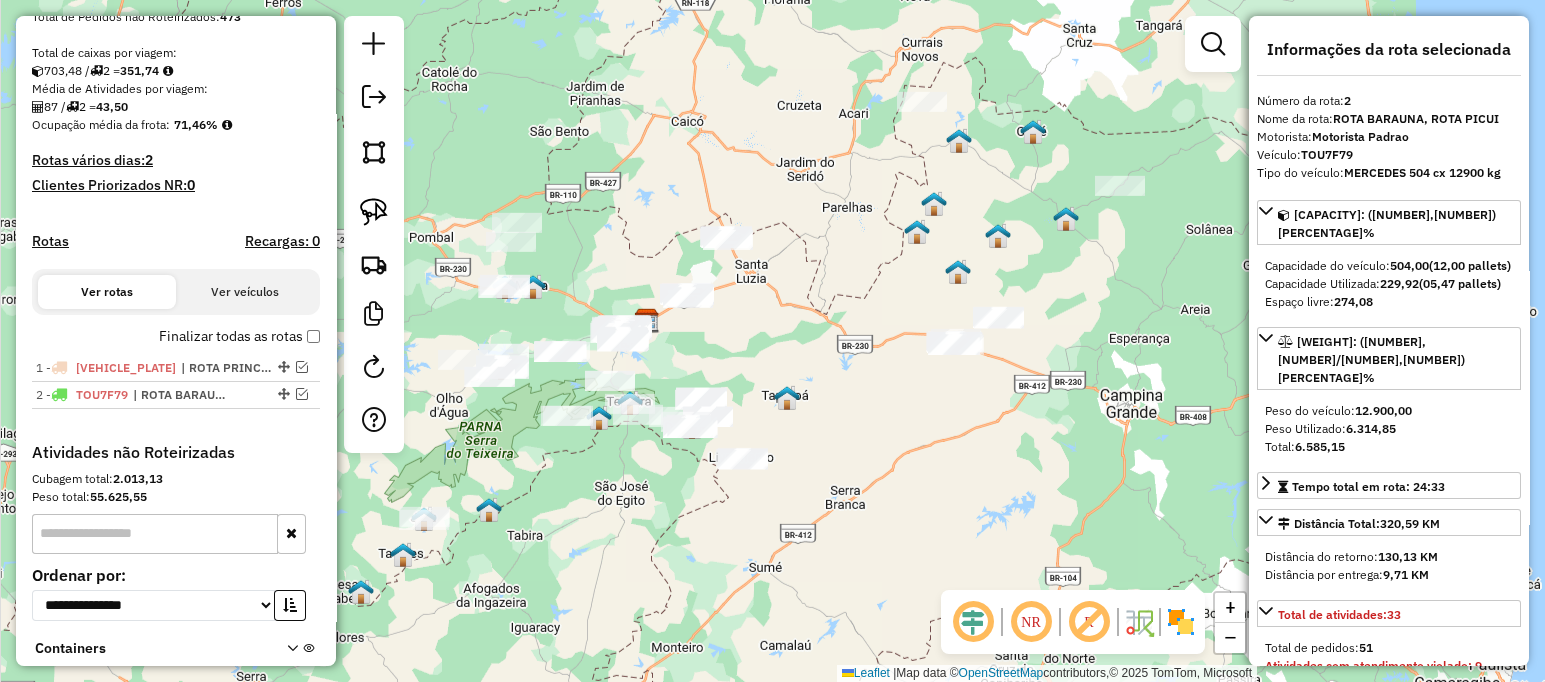 scroll, scrollTop: 377, scrollLeft: 0, axis: vertical 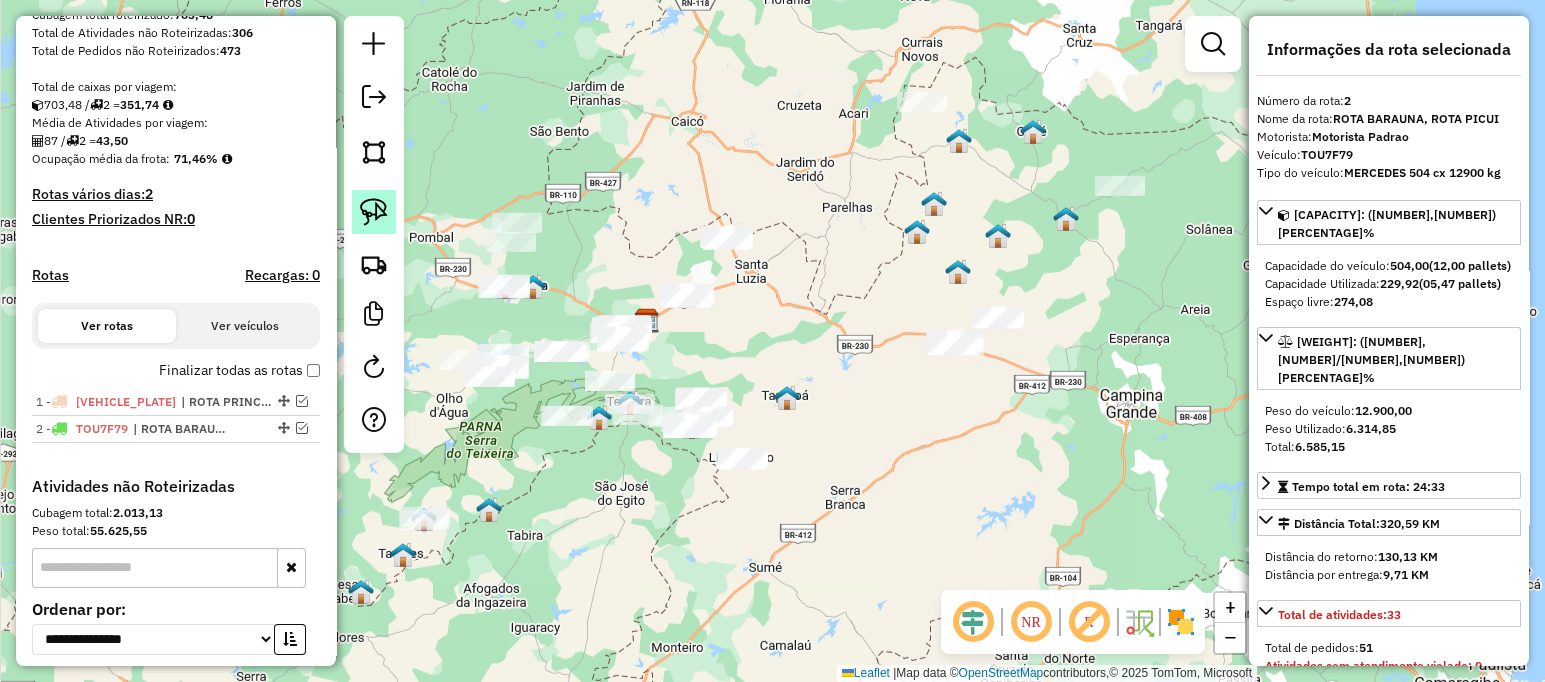click 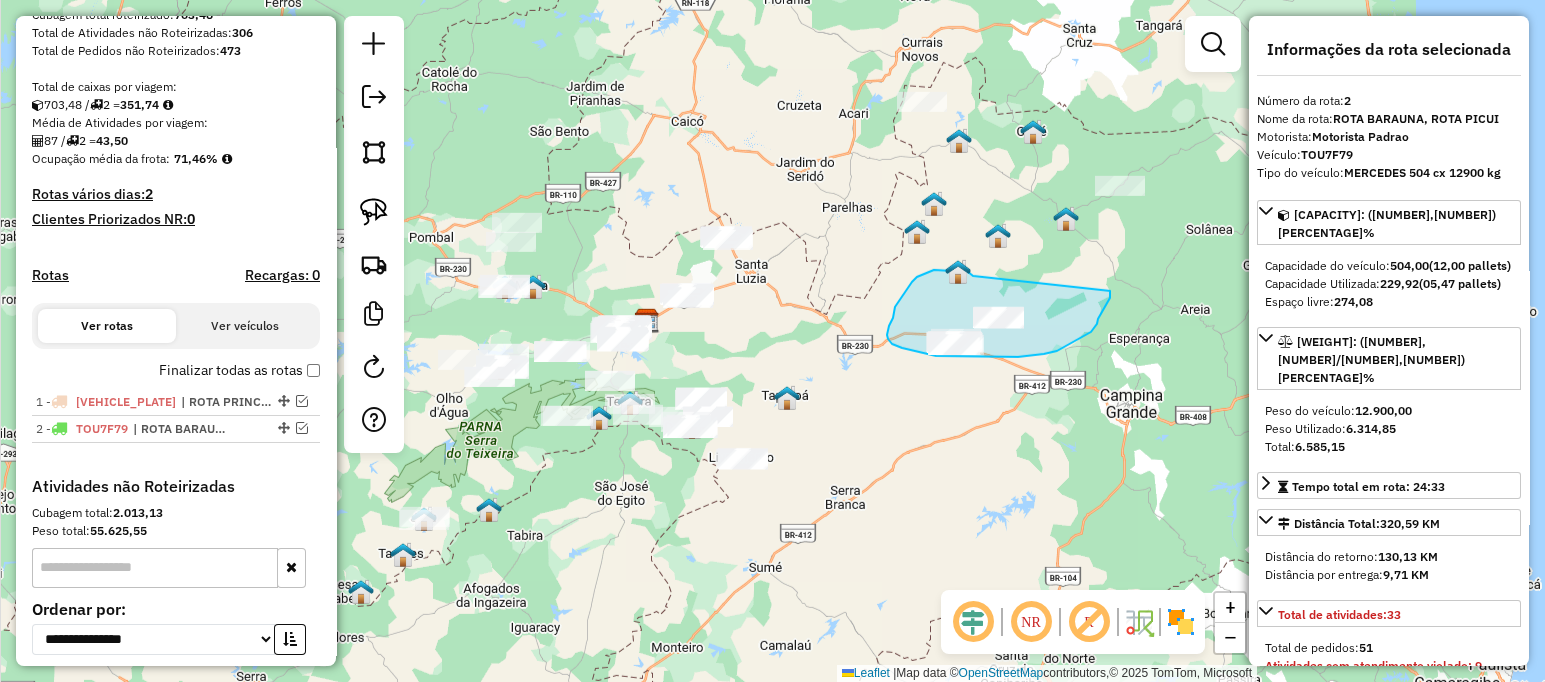 drag, startPoint x: 973, startPoint y: 276, endPoint x: 1110, endPoint y: 291, distance: 137.81873 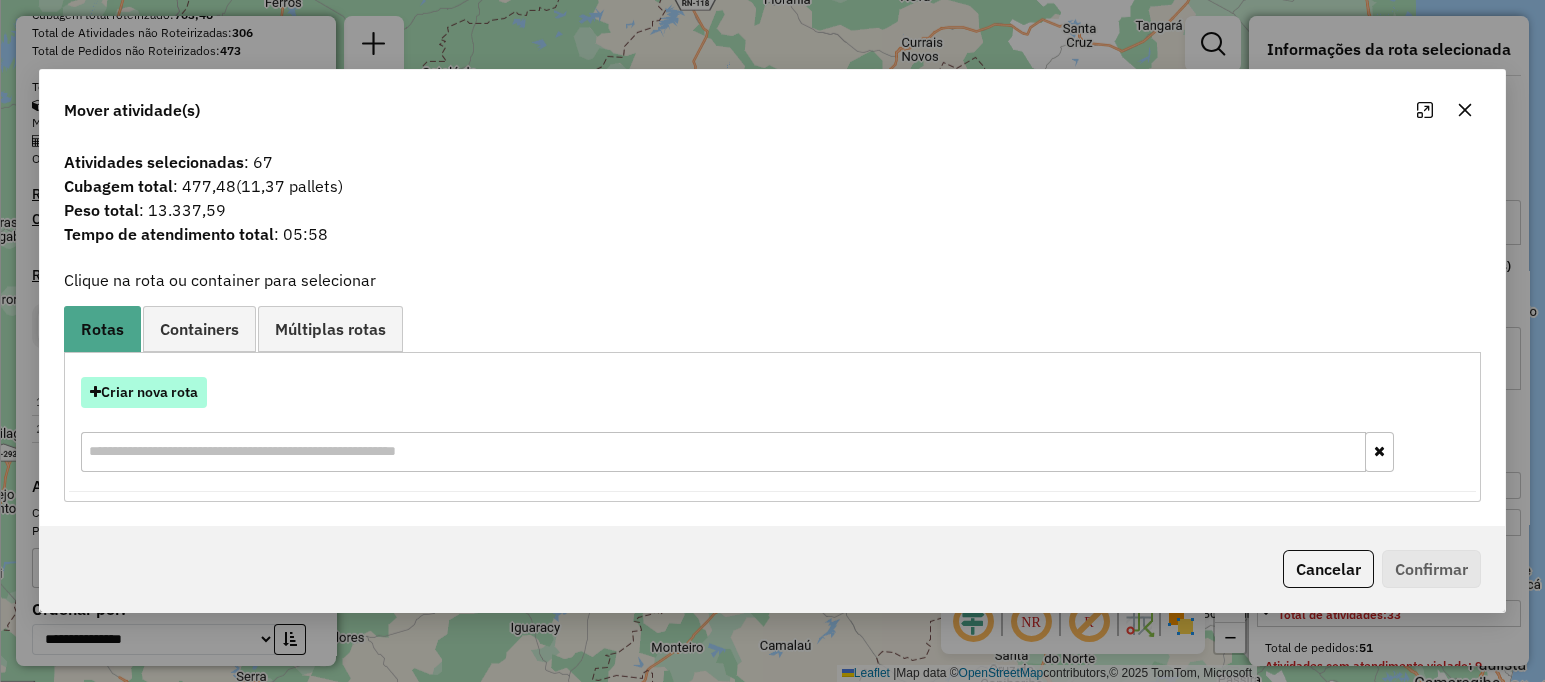 click on "Criar nova rota" at bounding box center (144, 392) 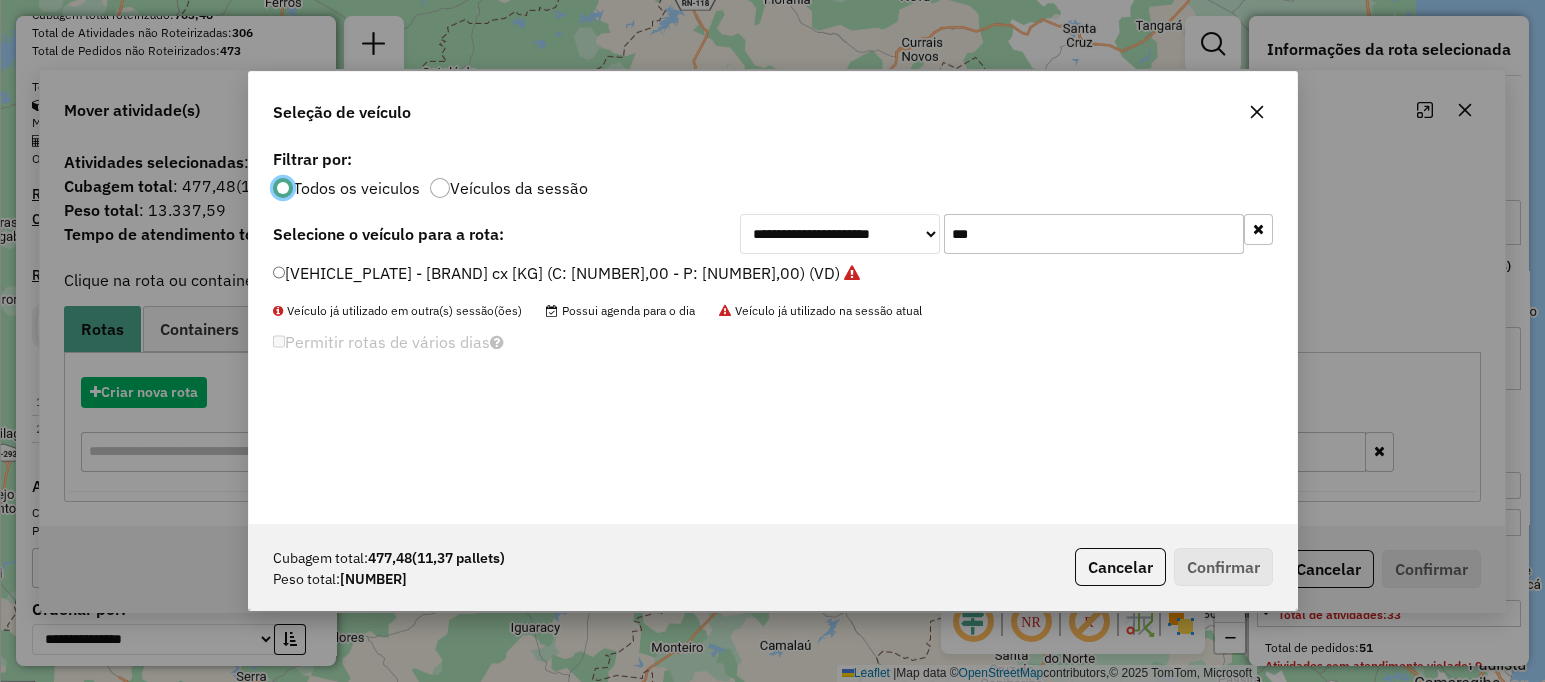 scroll, scrollTop: 10, scrollLeft: 6, axis: both 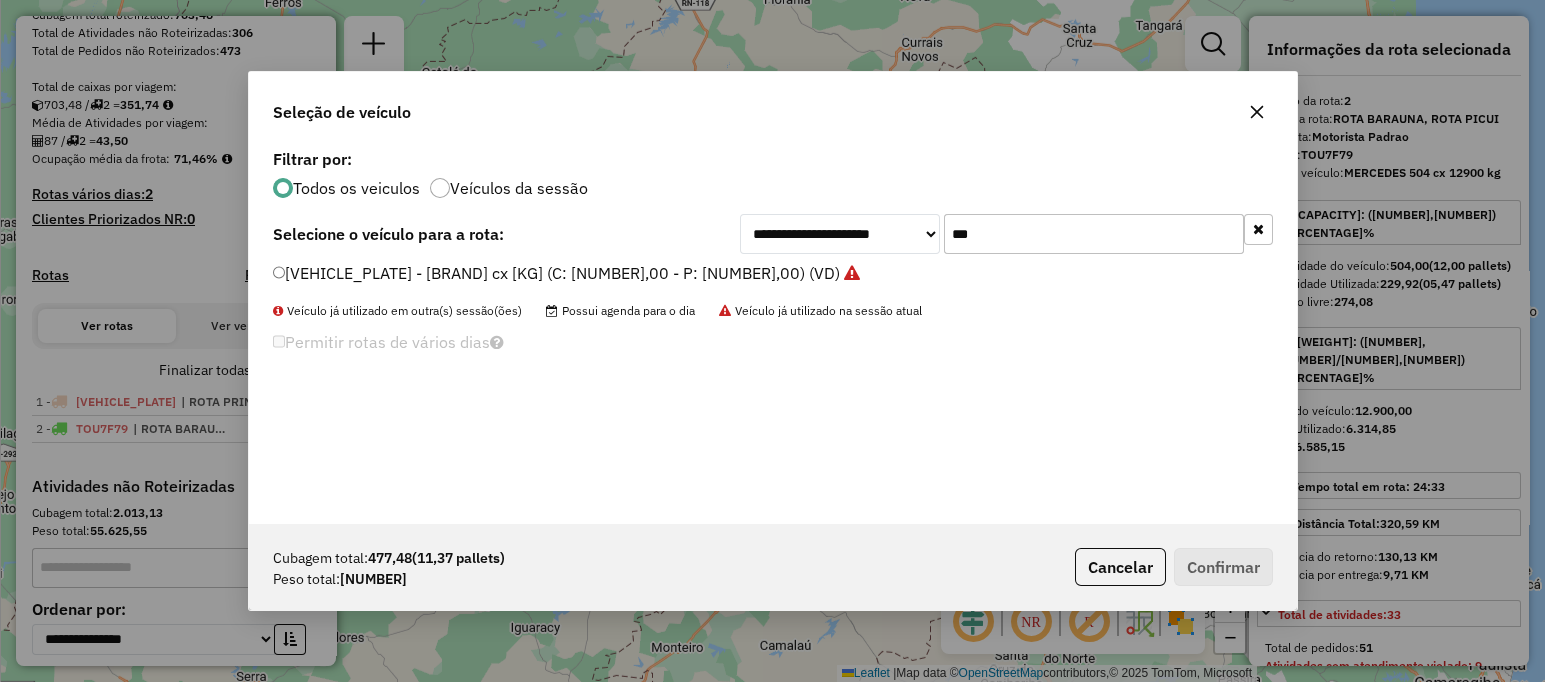 click on "***" 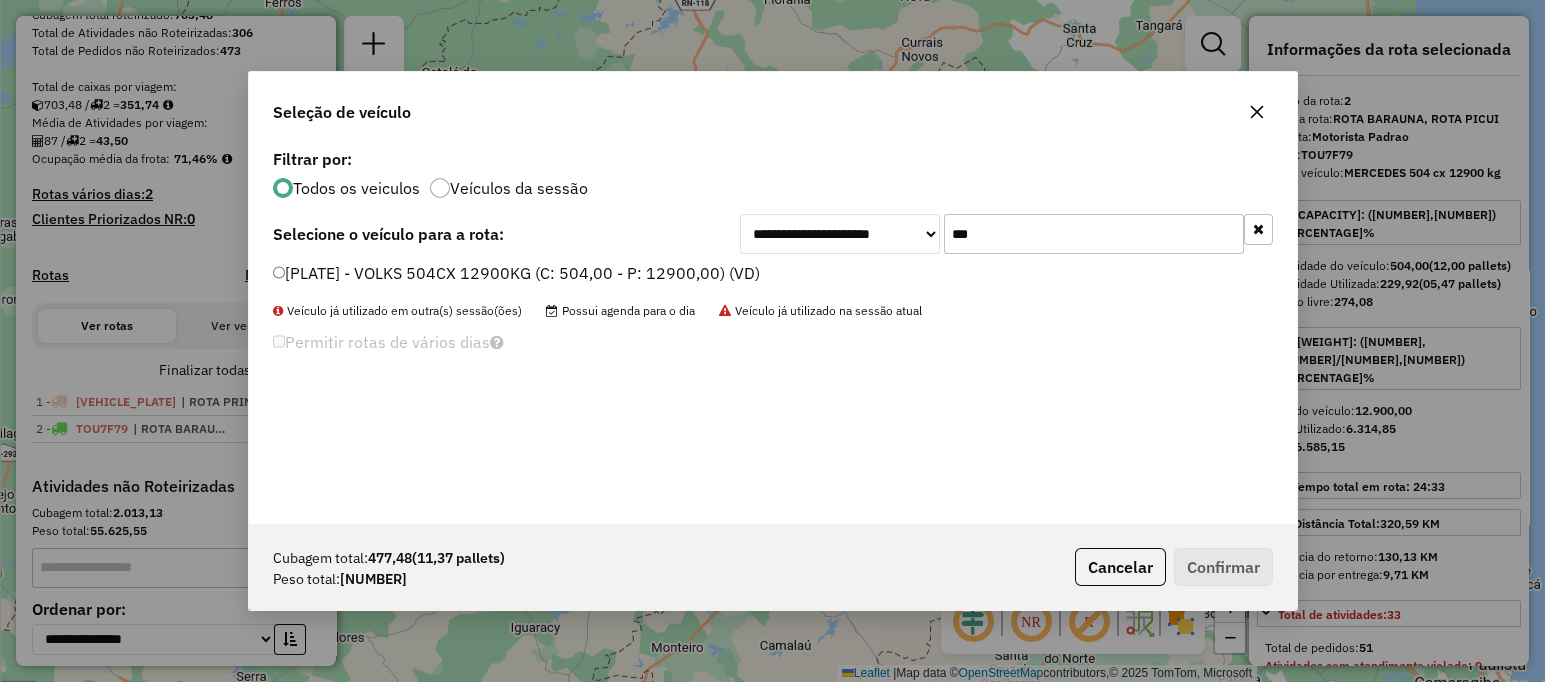 type on "***" 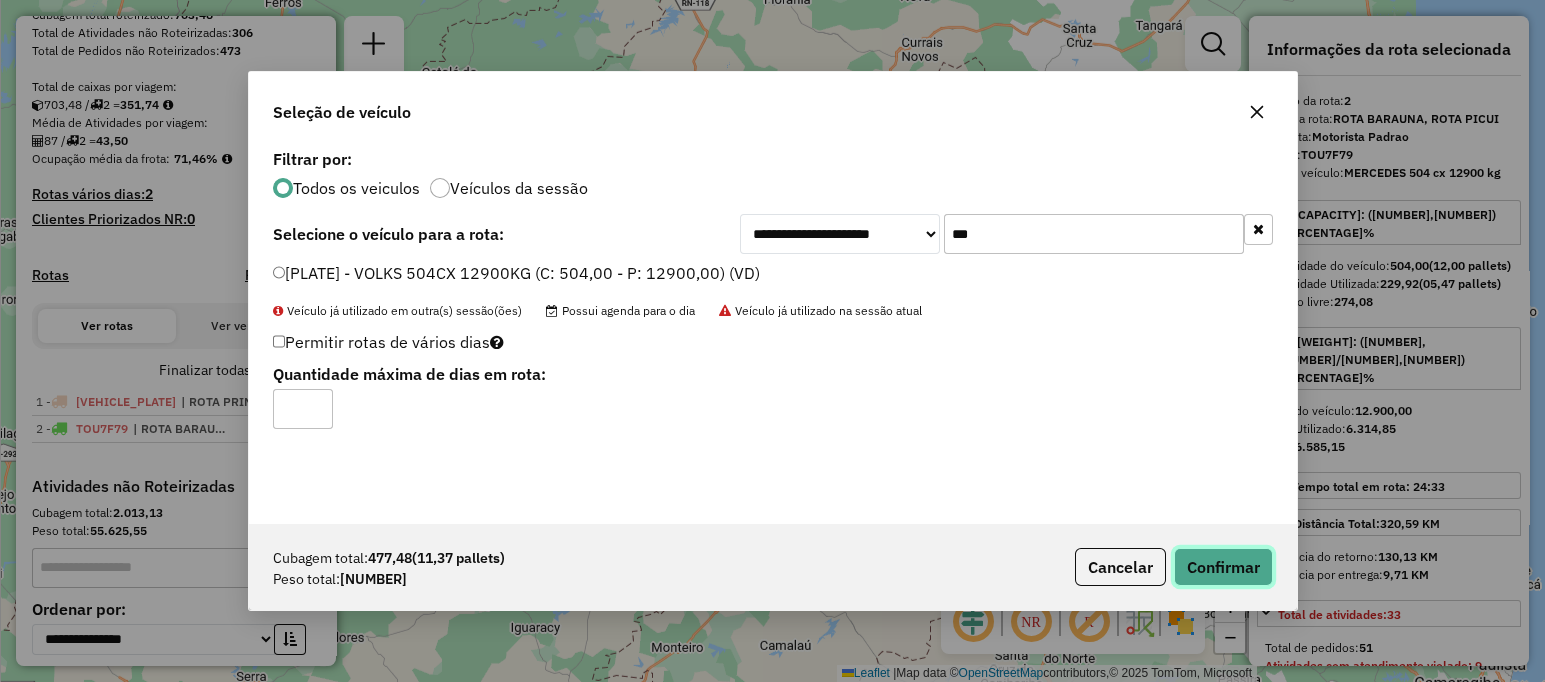 click on "Confirmar" 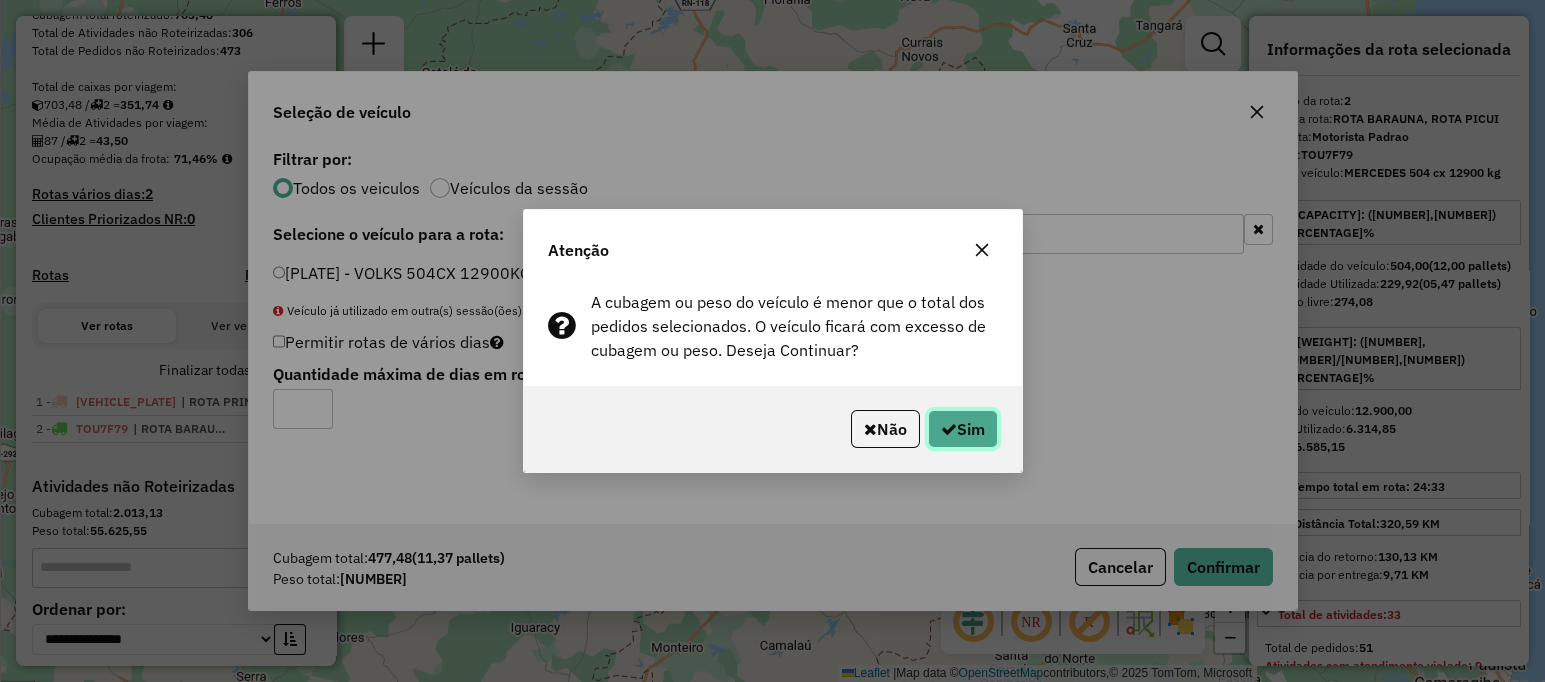 click on "Sim" 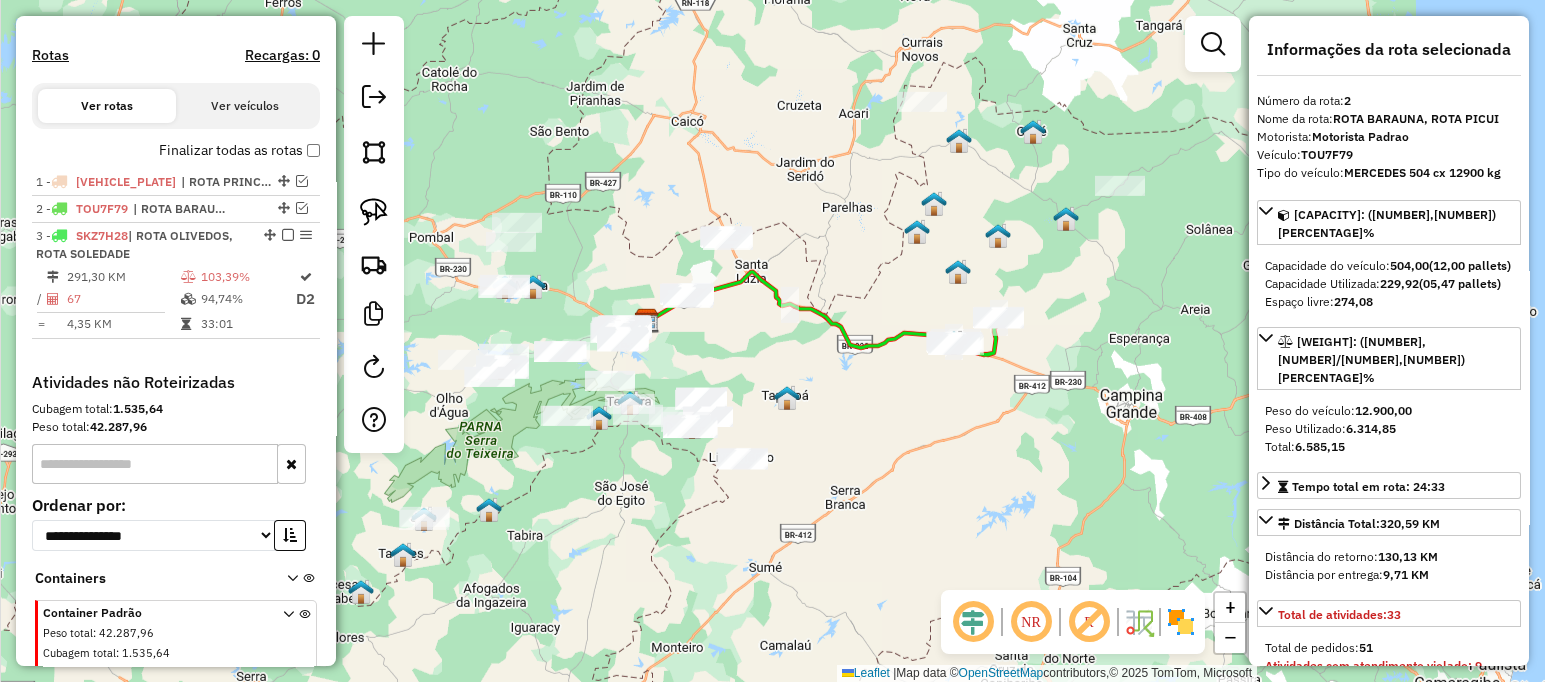 scroll, scrollTop: 660, scrollLeft: 0, axis: vertical 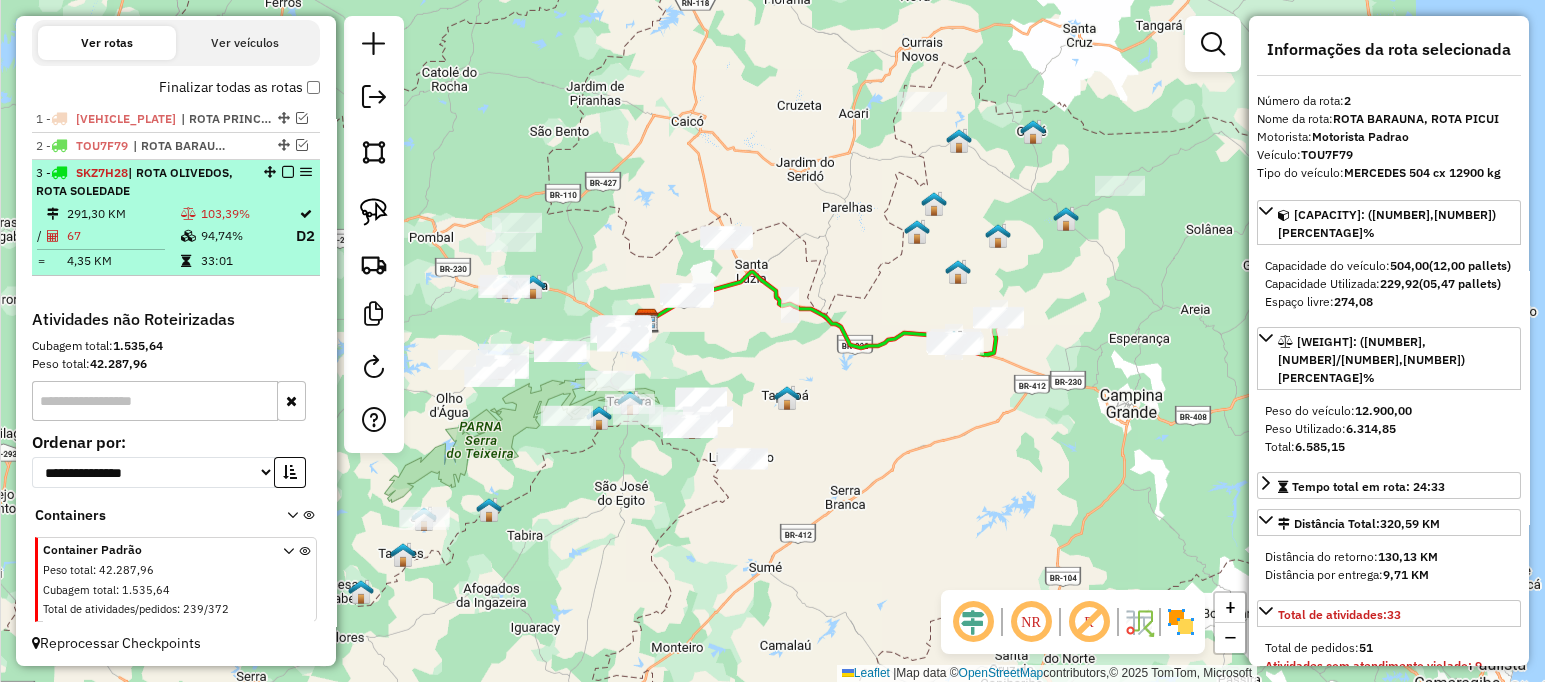 click at bounding box center [288, 172] 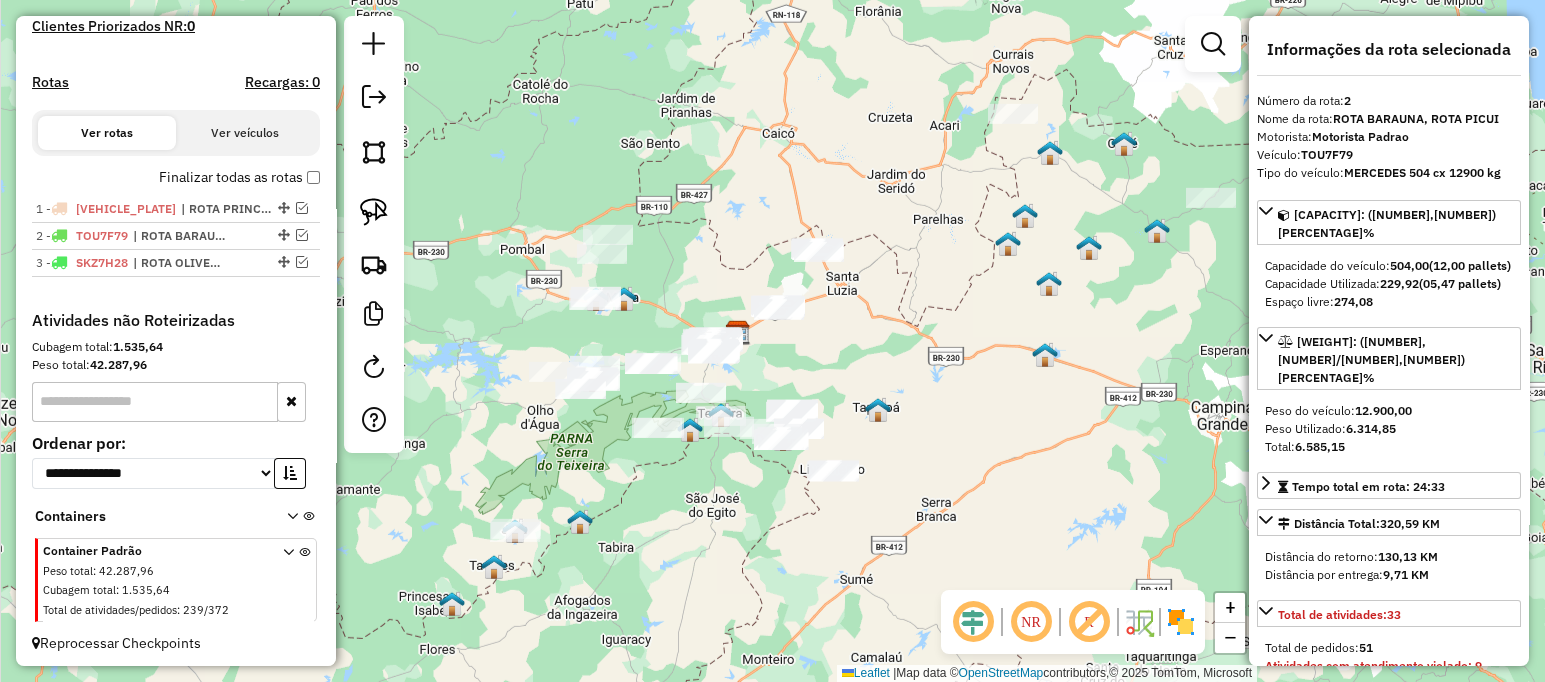 drag, startPoint x: 811, startPoint y: 351, endPoint x: 902, endPoint y: 363, distance: 91.787796 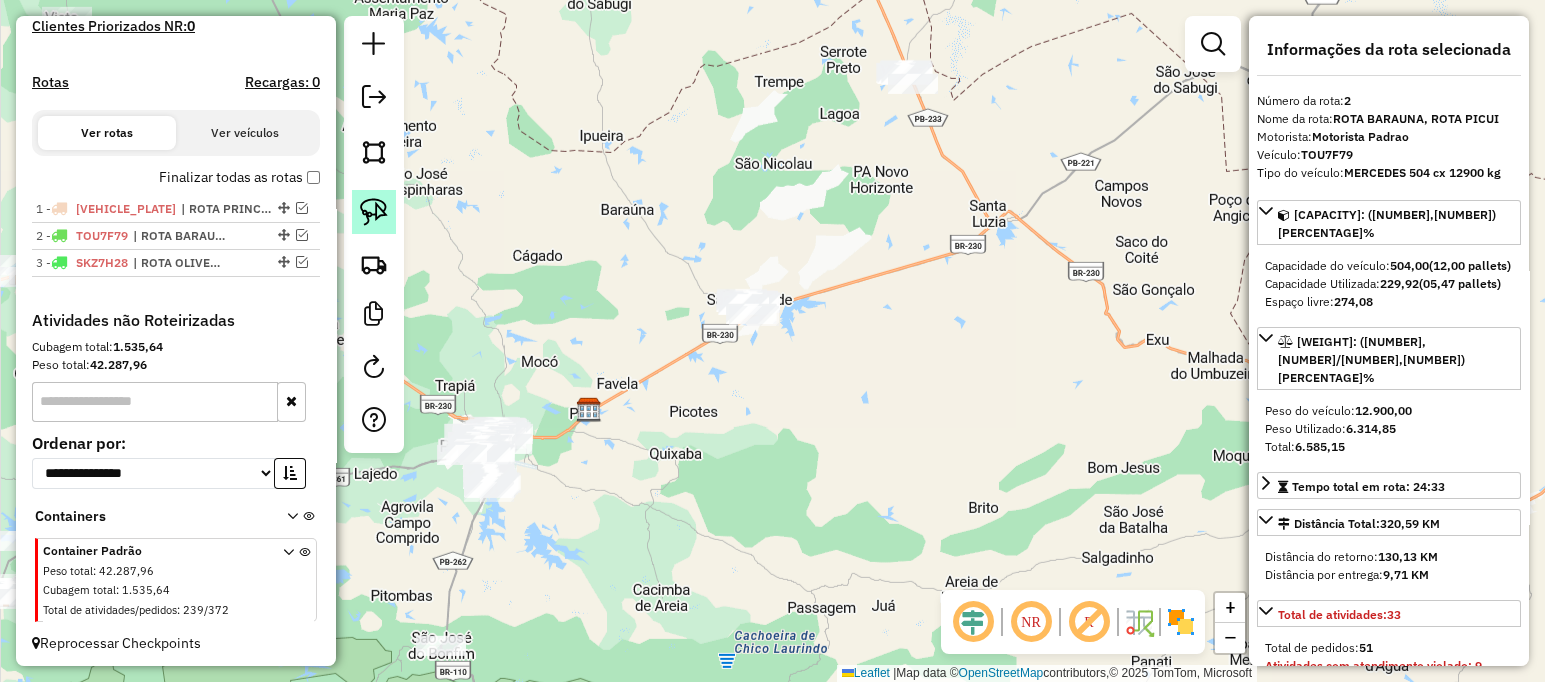 click 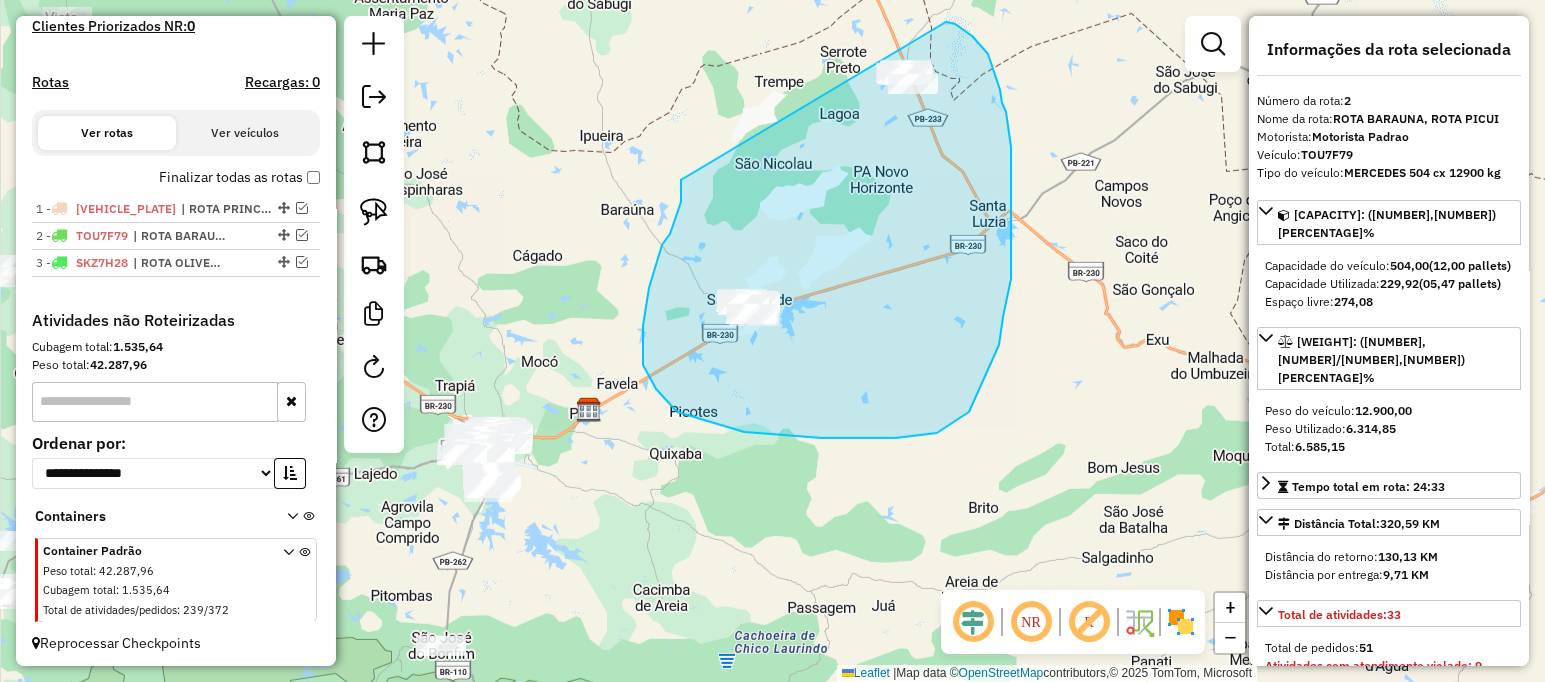 drag, startPoint x: 681, startPoint y: 202, endPoint x: 767, endPoint y: 18, distance: 203.10588 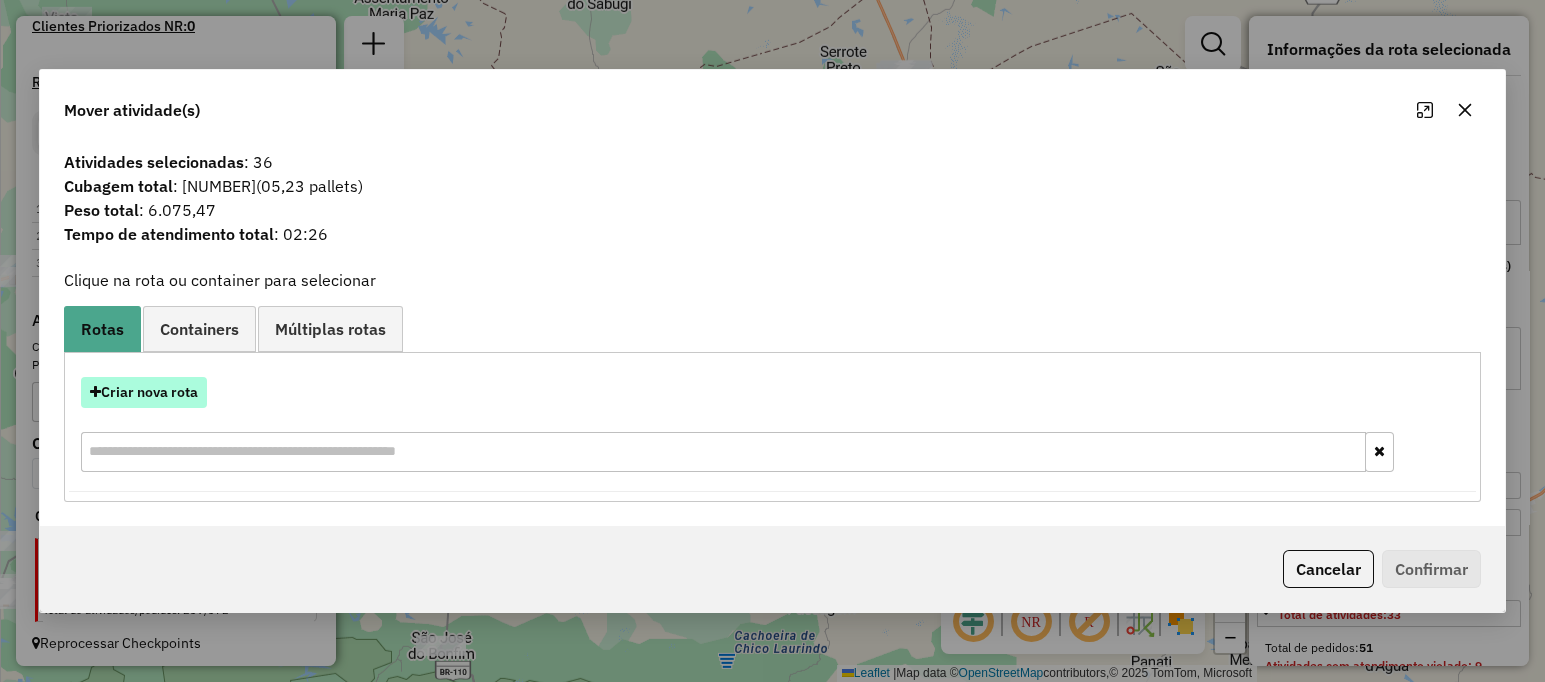 click on "Criar nova rota" at bounding box center [144, 392] 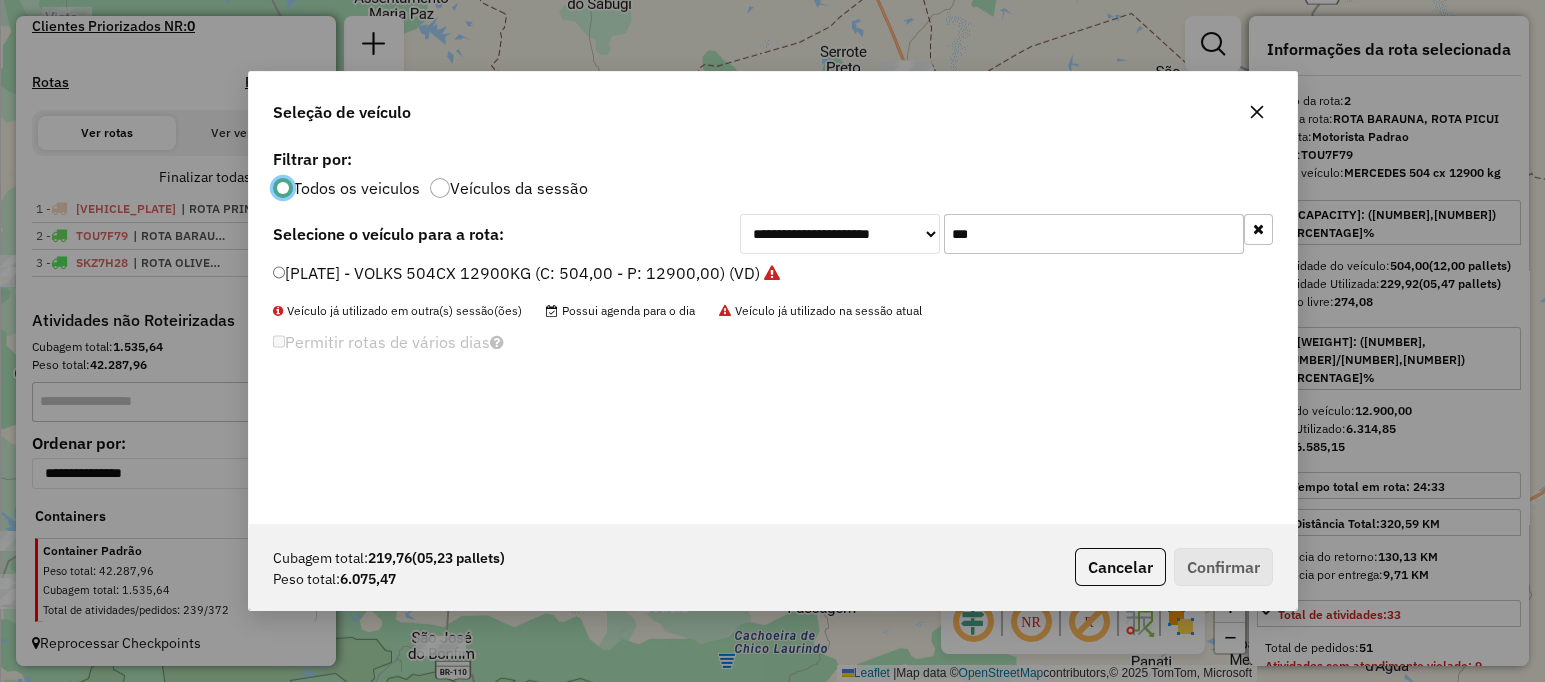 scroll, scrollTop: 10, scrollLeft: 6, axis: both 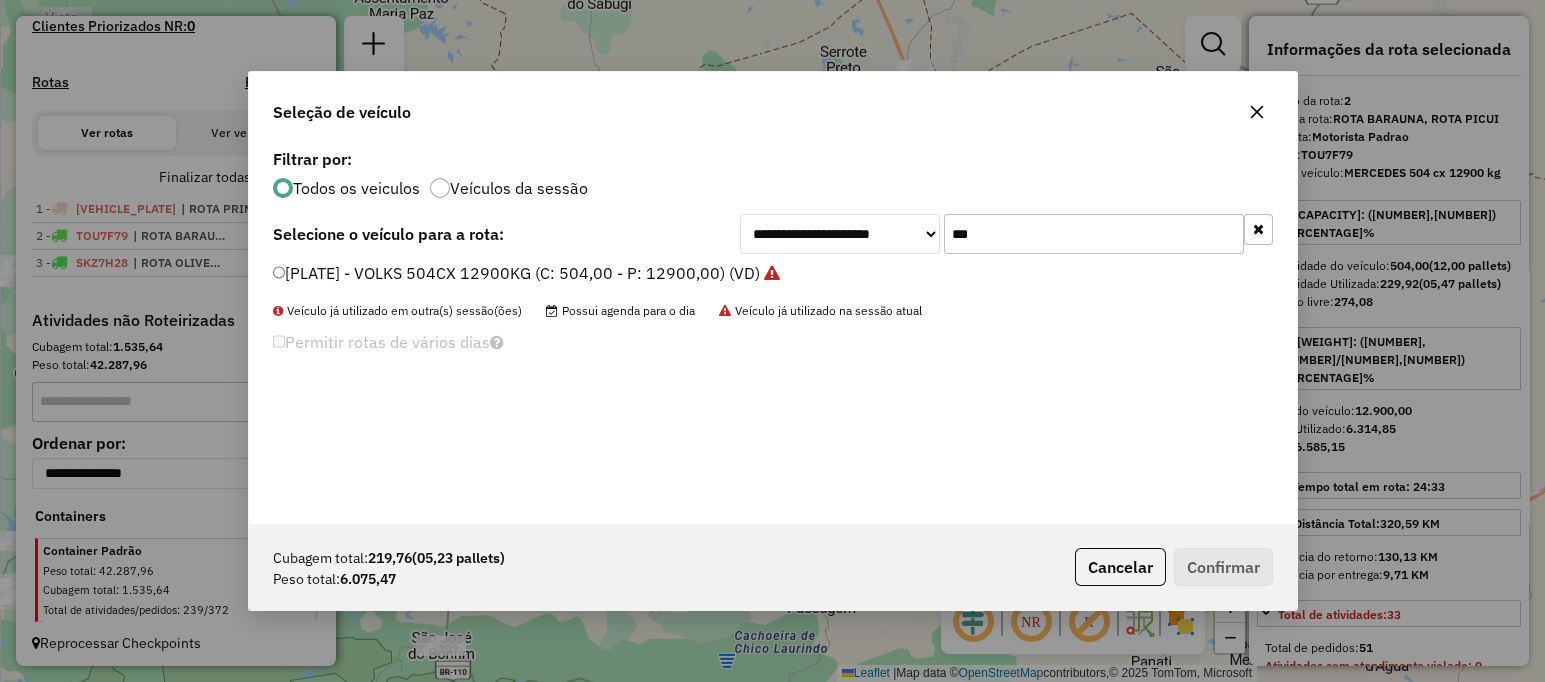 click on "***" 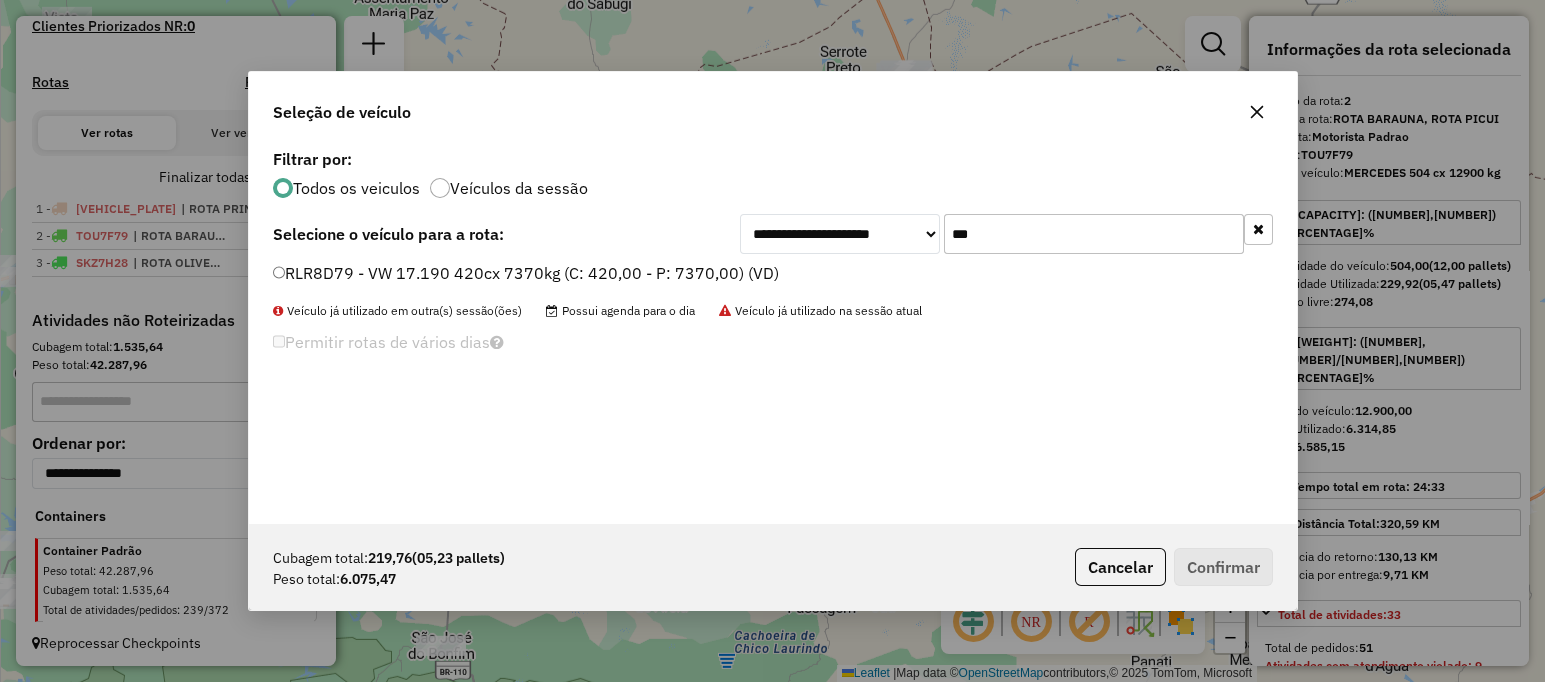 type on "***" 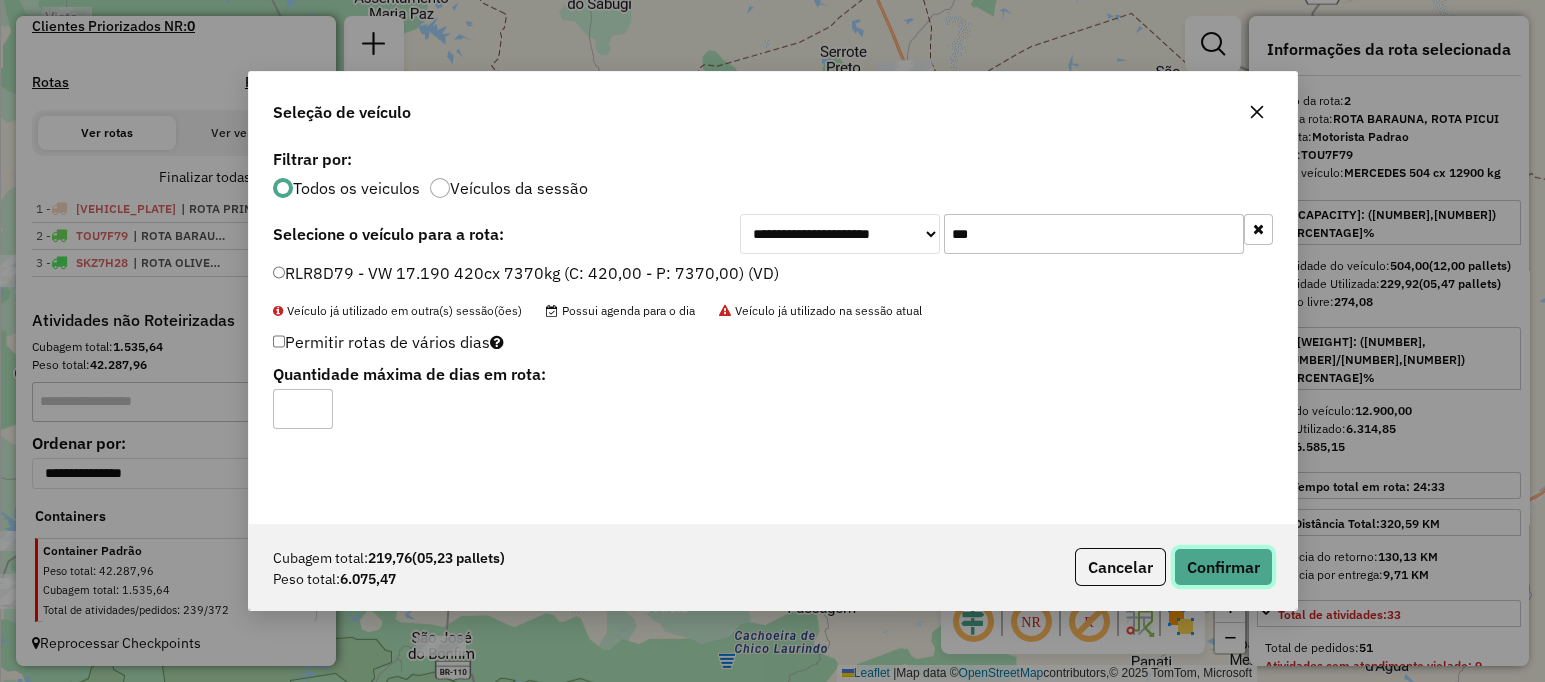 click on "Confirmar" 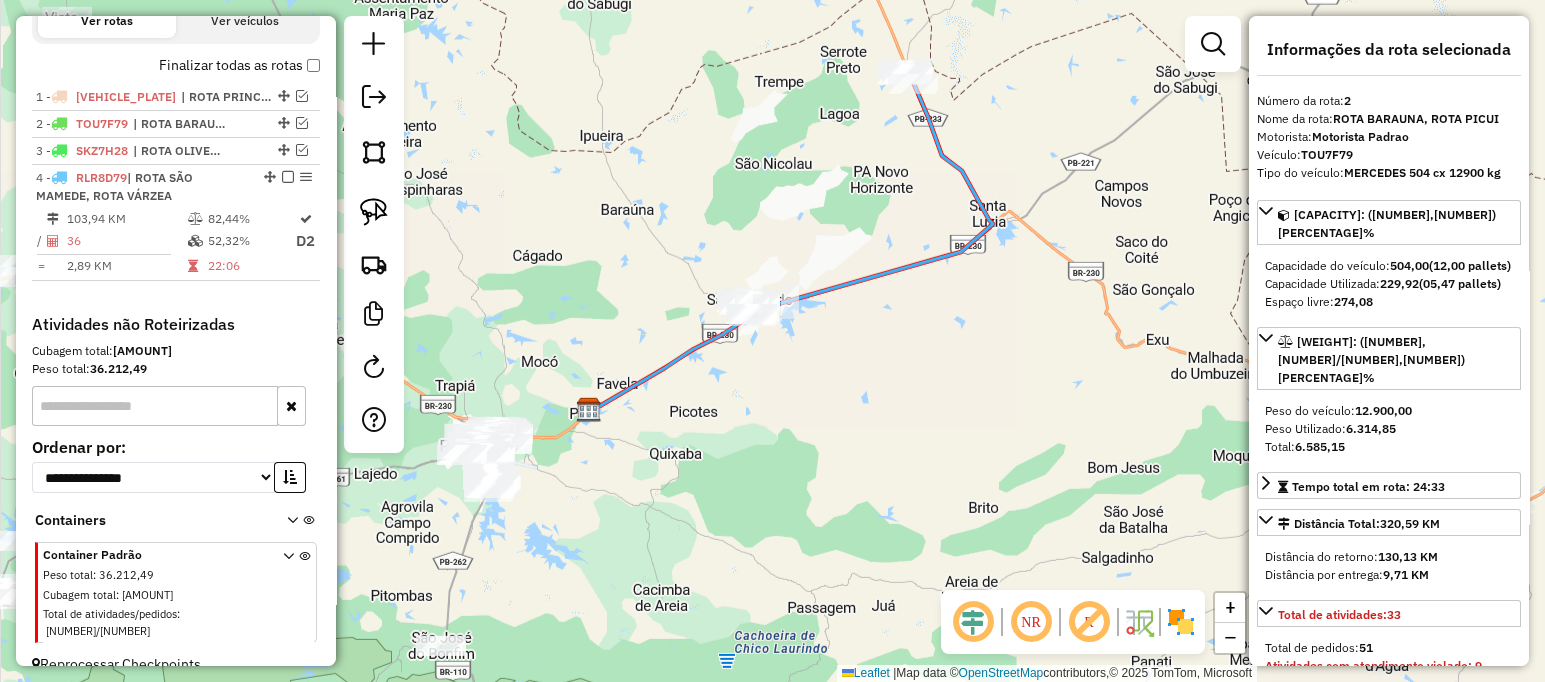scroll, scrollTop: 687, scrollLeft: 0, axis: vertical 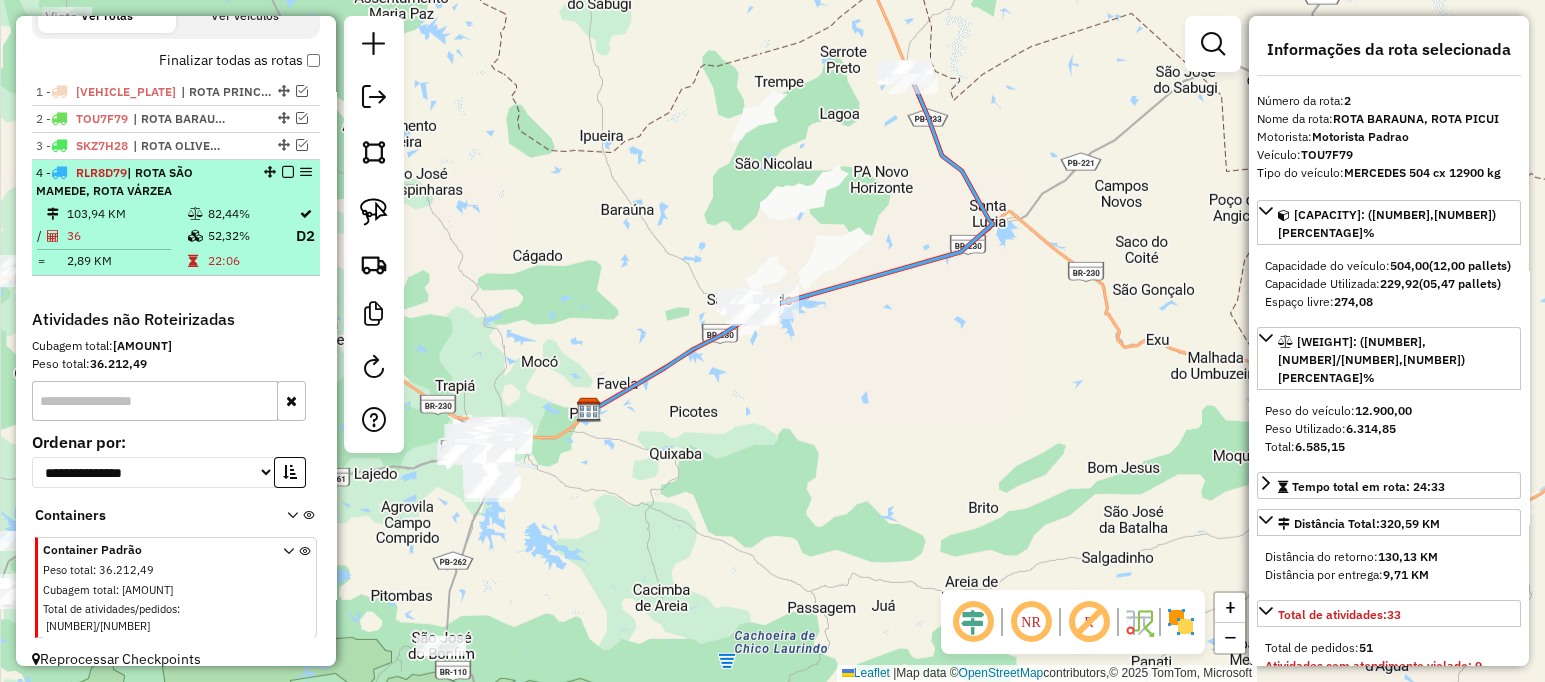 click at bounding box center [288, 172] 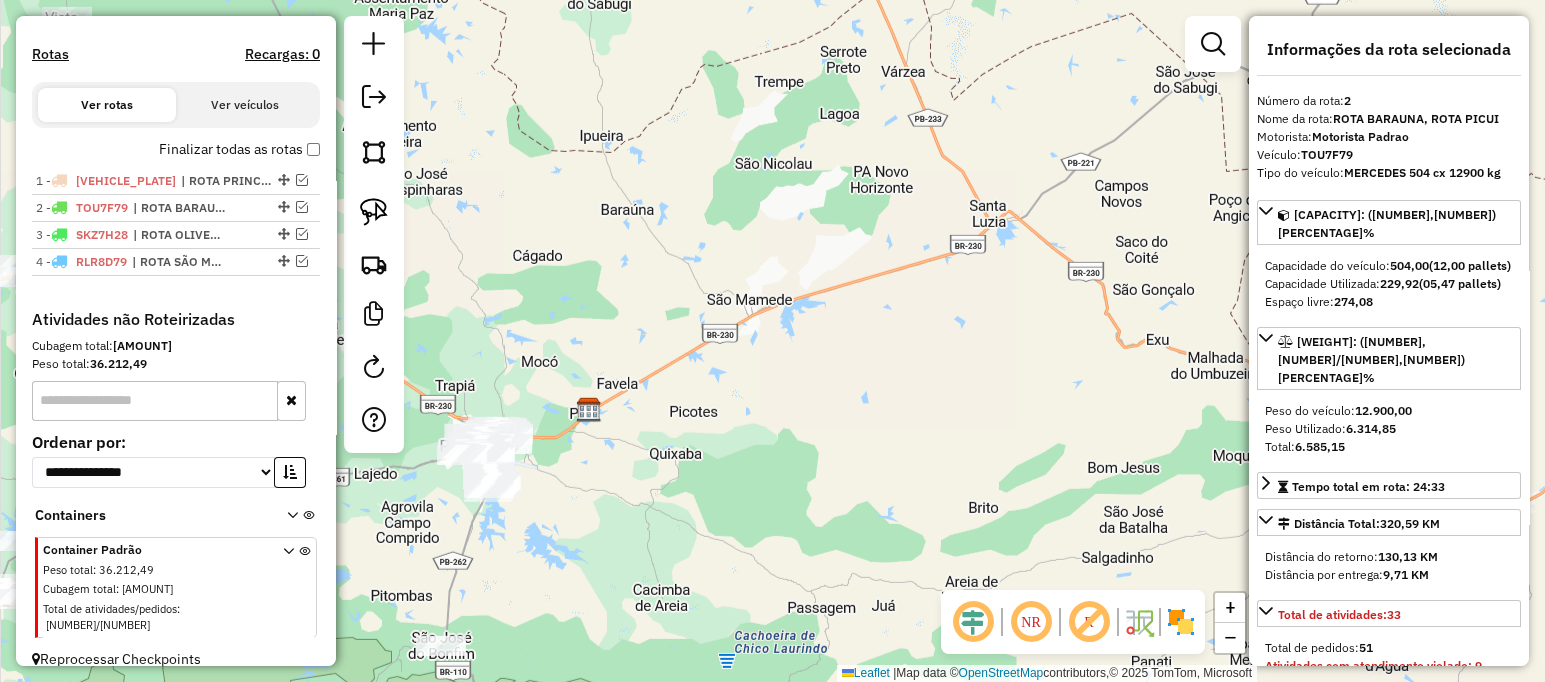 drag, startPoint x: 676, startPoint y: 489, endPoint x: 864, endPoint y: 477, distance: 188.38258 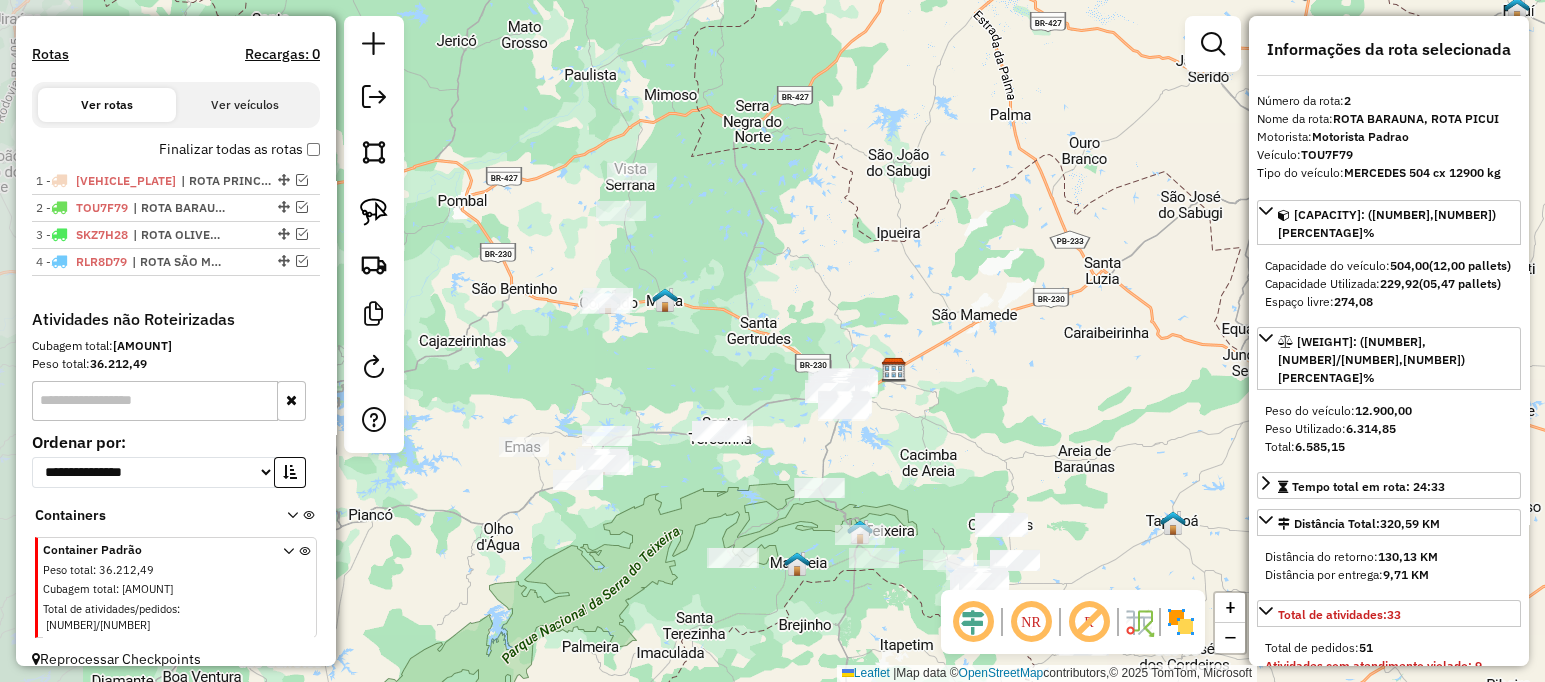 drag, startPoint x: 636, startPoint y: 337, endPoint x: 780, endPoint y: 291, distance: 151.16878 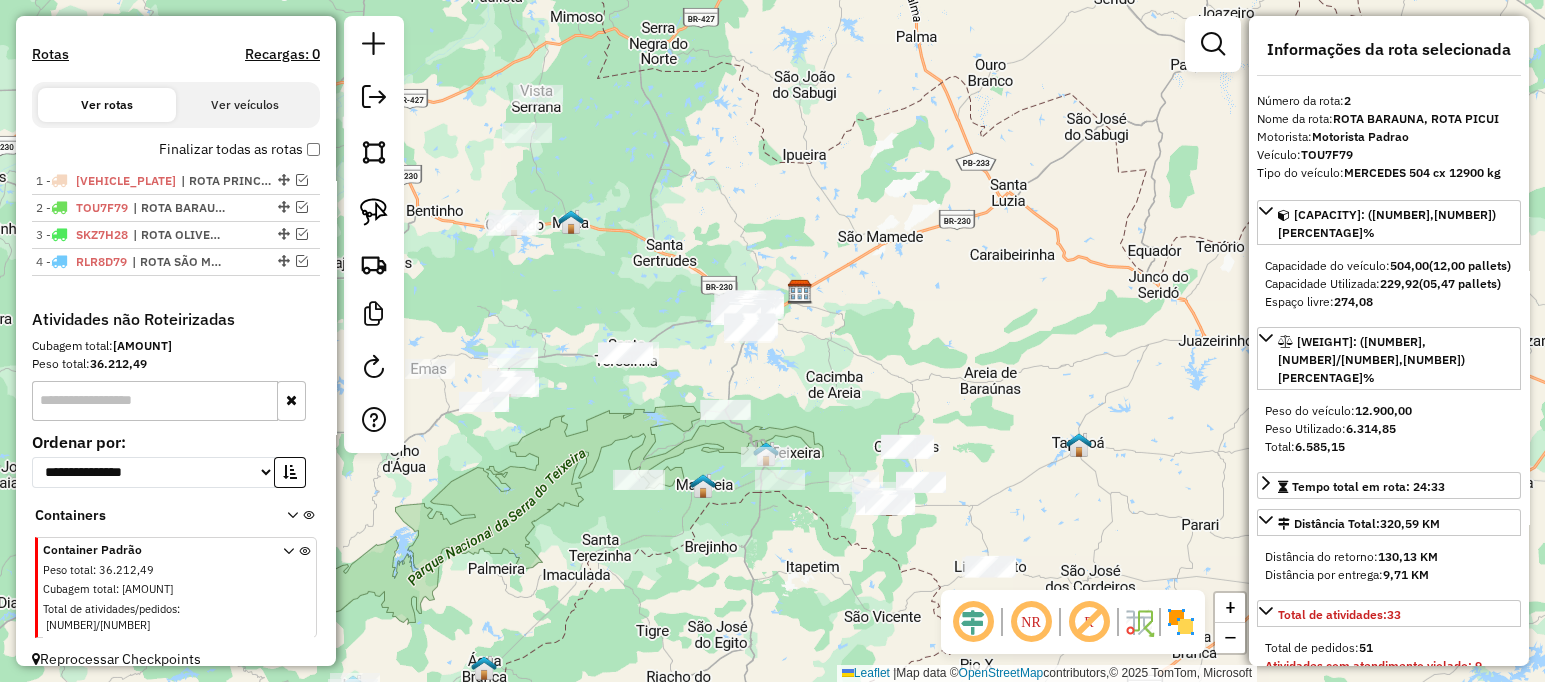 drag, startPoint x: 907, startPoint y: 334, endPoint x: 802, endPoint y: 208, distance: 164.01524 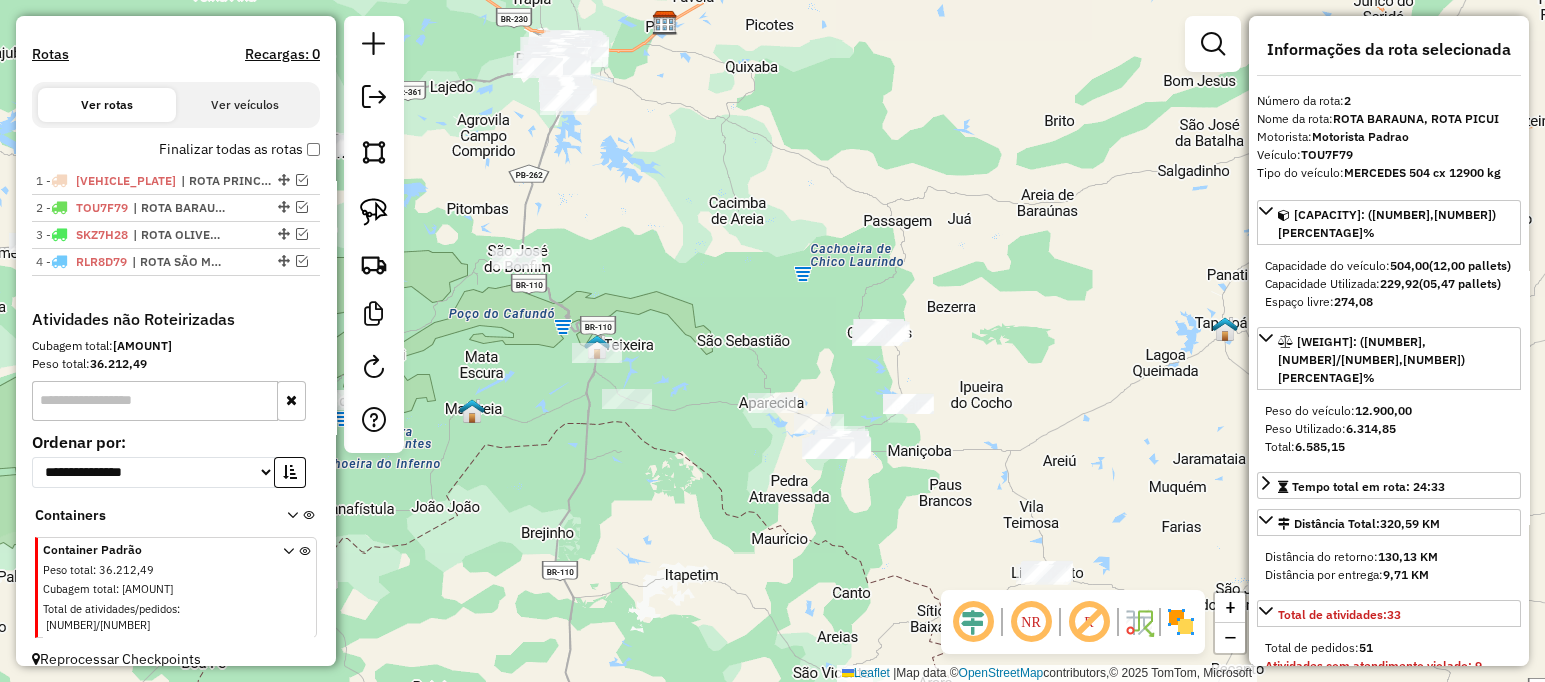 drag, startPoint x: 1000, startPoint y: 418, endPoint x: 878, endPoint y: 294, distance: 173.95401 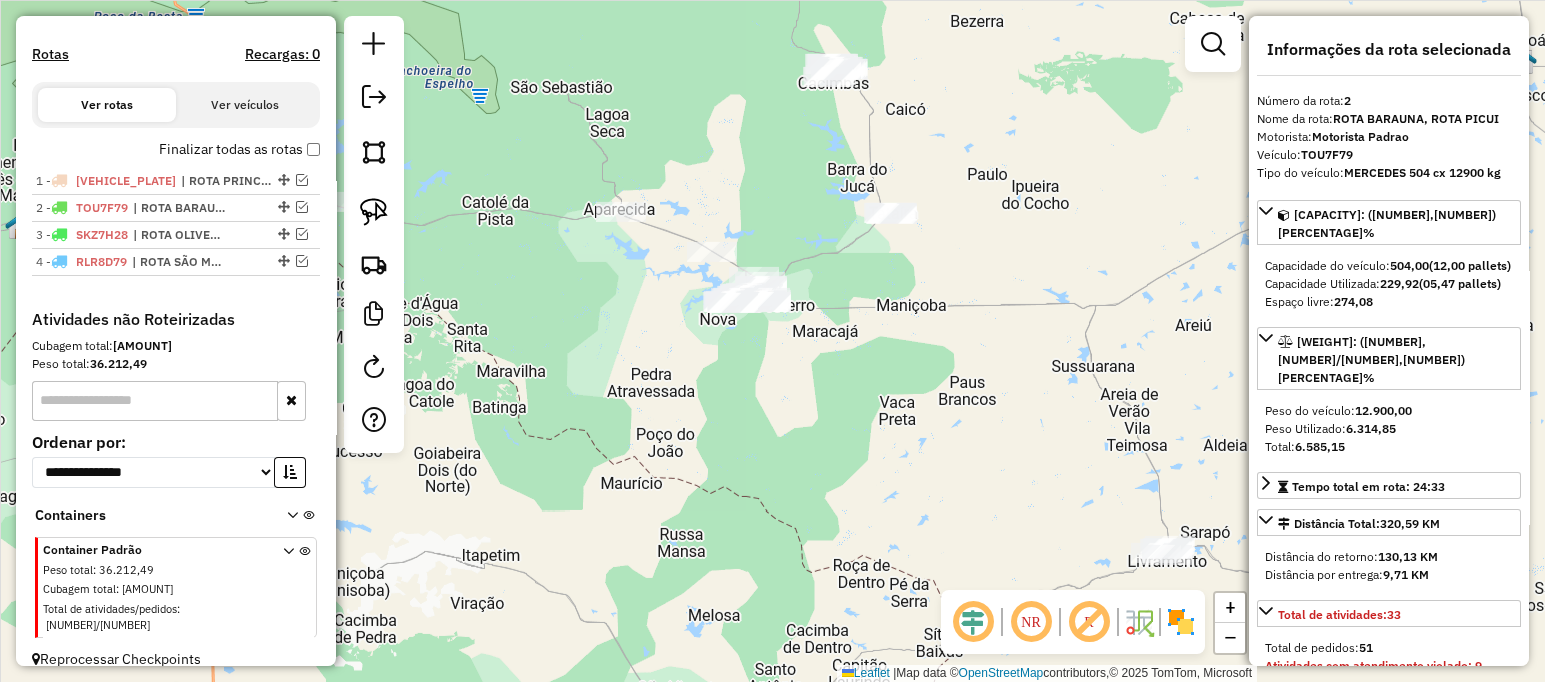 click 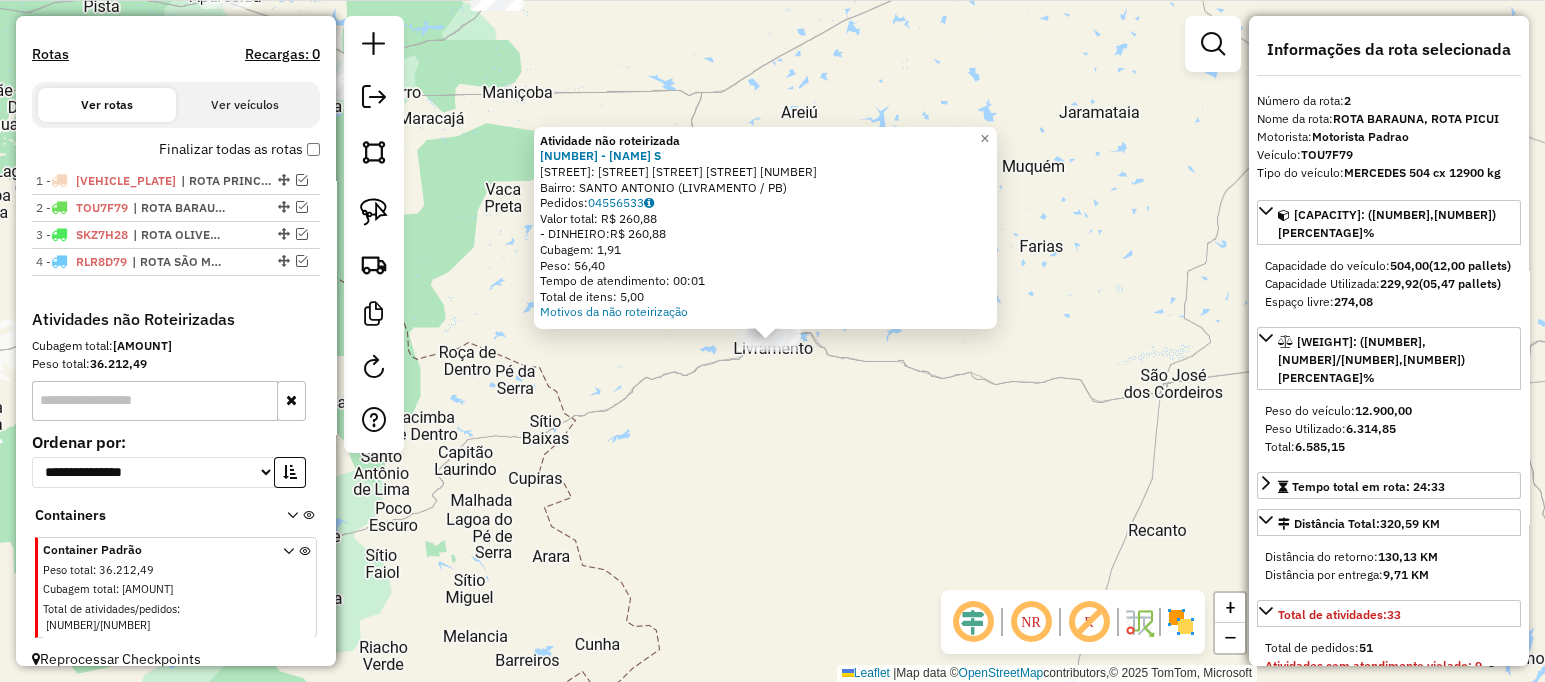 click on "Atividade não roteirizada 17685 - JOSE RODOLFO ALVES S  Endereço: R   SEVERINO OLINTO CAMPOS        807   Bairro: SANTO ANTONIO (LIVRAMENTO / PB)   Pedidos:  04556533   Valor total: R$ 260,88   - DINHEIRO:  R$ 260,88   Cubagem: 1,91   Peso: 56,40   Tempo de atendimento: 00:01   Total de itens: 5,00  Motivos da não roteirização × Janela de atendimento Grade de atendimento Capacidade Transportadoras Veículos Cliente Pedidos  Rotas Selecione os dias de semana para filtrar as janelas de atendimento  Seg   Ter   Qua   Qui   Sex   Sáb   Dom  Informe o período da janela de atendimento: De: Até:  Filtrar exatamente a janela do cliente  Considerar janela de atendimento padrão  Selecione os dias de semana para filtrar as grades de atendimento  Seg   Ter   Qua   Qui   Sex   Sáb   Dom   Considerar clientes sem dia de atendimento cadastrado  Clientes fora do dia de atendimento selecionado Filtrar as atividades entre os valores definidos abaixo:  Peso mínimo:   Peso máximo:   Cubagem mínima:   De:   Até:  +" 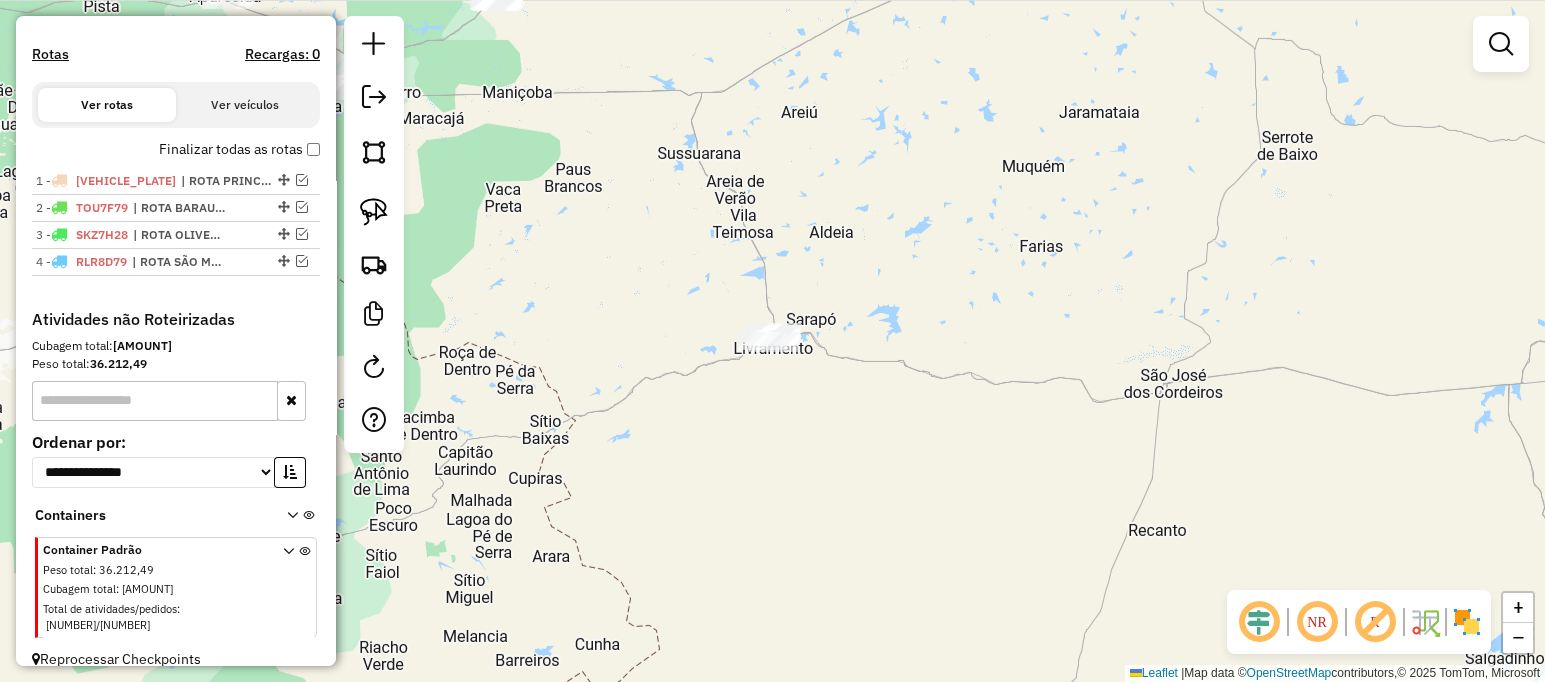 drag, startPoint x: 655, startPoint y: 403, endPoint x: 808, endPoint y: 504, distance: 183.3303 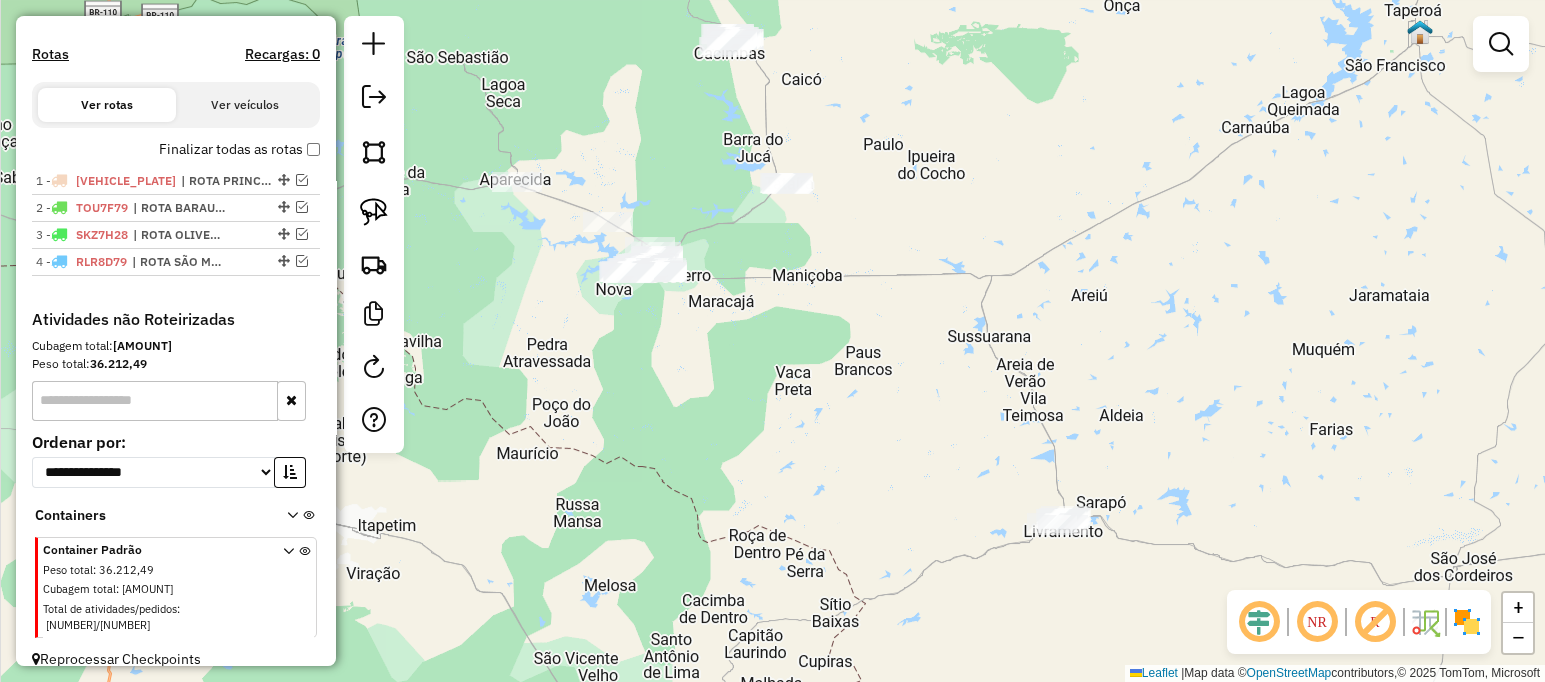 drag, startPoint x: 808, startPoint y: 404, endPoint x: 936, endPoint y: 474, distance: 145.89037 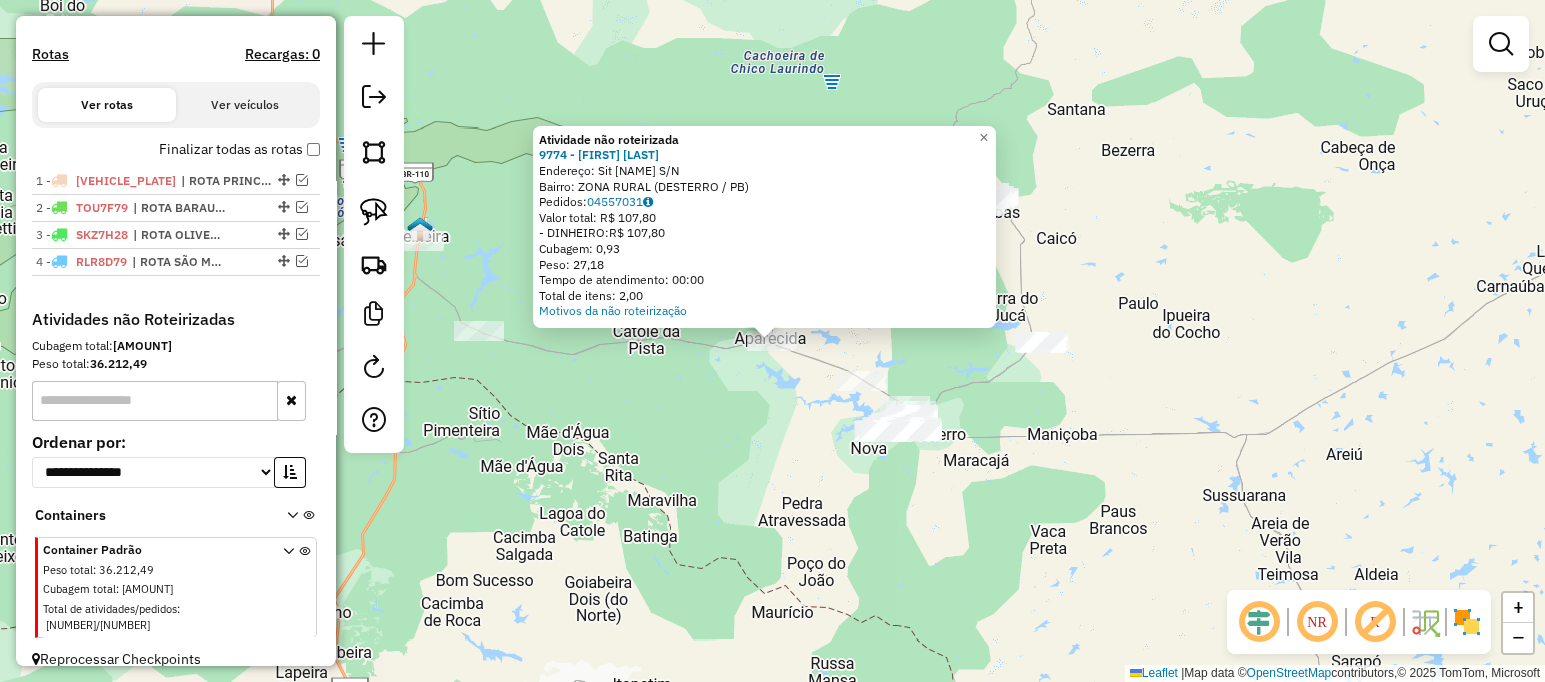 click on "Atividade não roteirizada 9774 - SUELIO NUNES MENDONC  Endereço: Sit APARECIDA                     S/N   Bairro: ZONA RURAL (DESTERRO / PB)   Pedidos:  04557031   Valor total: R$ 107,80   - DINHEIRO:  R$ 107,80   Cubagem: 0,93   Peso: 27,18   Tempo de atendimento: 00:00   Total de itens: 2,00  Motivos da não roteirização × Janela de atendimento Grade de atendimento Capacidade Transportadoras Veículos Cliente Pedidos  Rotas Selecione os dias de semana para filtrar as janelas de atendimento  Seg   Ter   Qua   Qui   Sex   Sáb   Dom  Informe o período da janela de atendimento: De: Até:  Filtrar exatamente a janela do cliente  Considerar janela de atendimento padrão  Selecione os dias de semana para filtrar as grades de atendimento  Seg   Ter   Qua   Qui   Sex   Sáb   Dom   Considerar clientes sem dia de atendimento cadastrado  Clientes fora do dia de atendimento selecionado Filtrar as atividades entre os valores definidos abaixo:  Peso mínimo:   Peso máximo:   Cubagem mínima:   Cubagem máxima:  +" 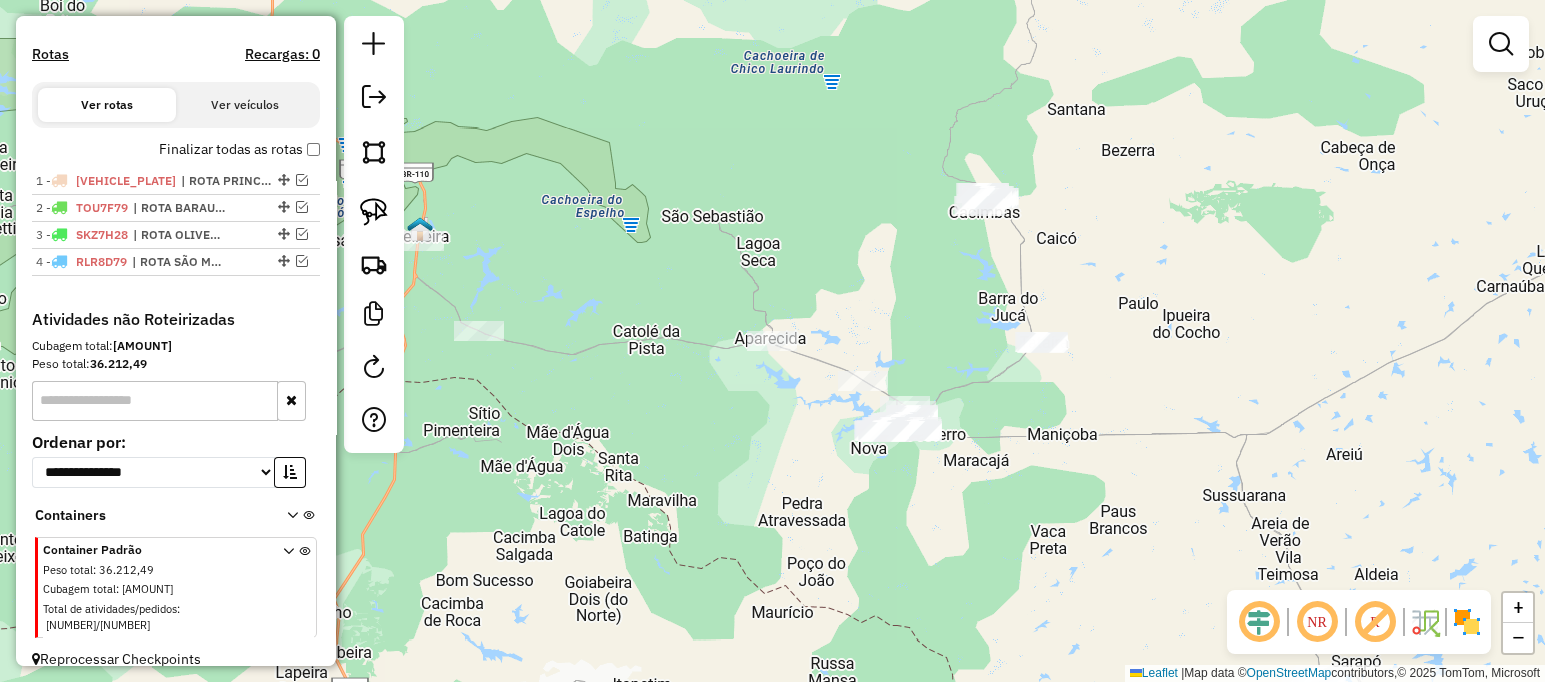 drag, startPoint x: 738, startPoint y: 399, endPoint x: 696, endPoint y: 402, distance: 42.107006 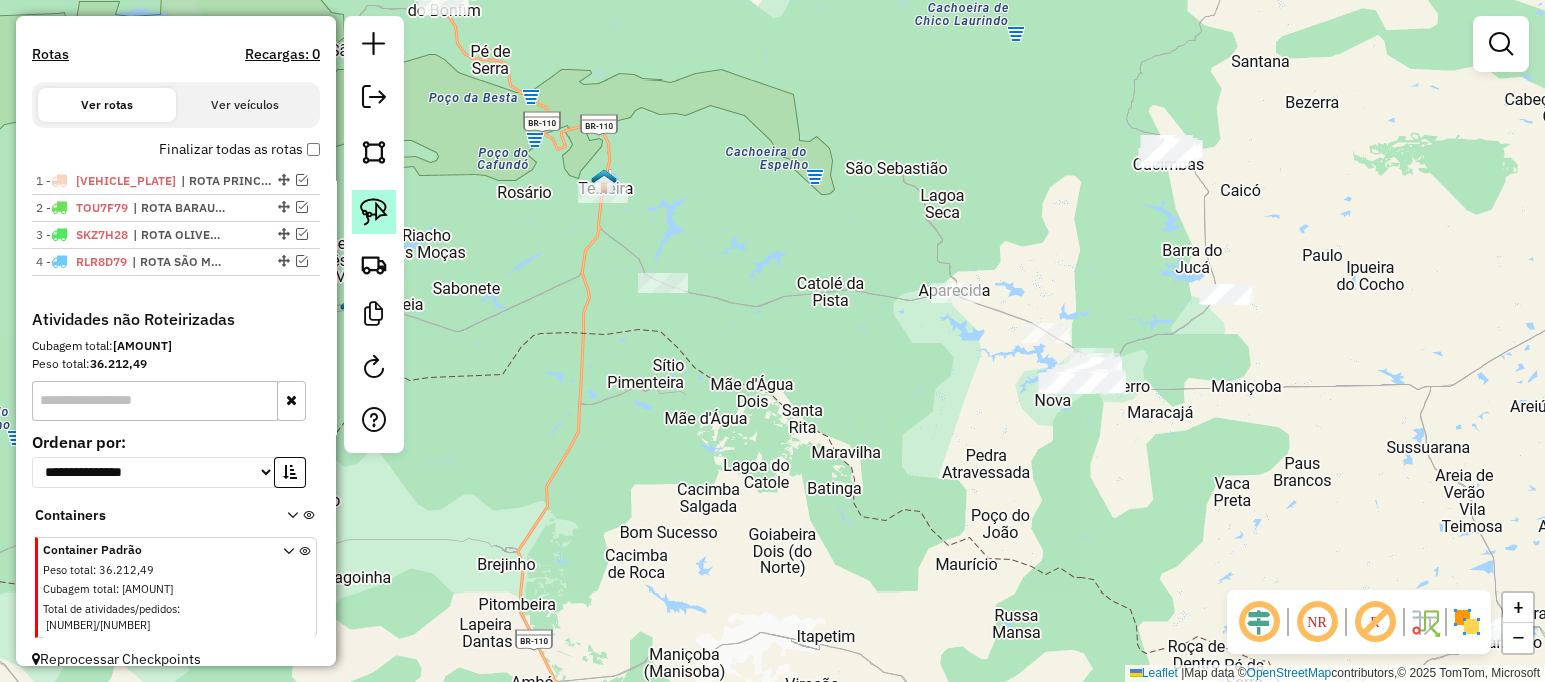 click 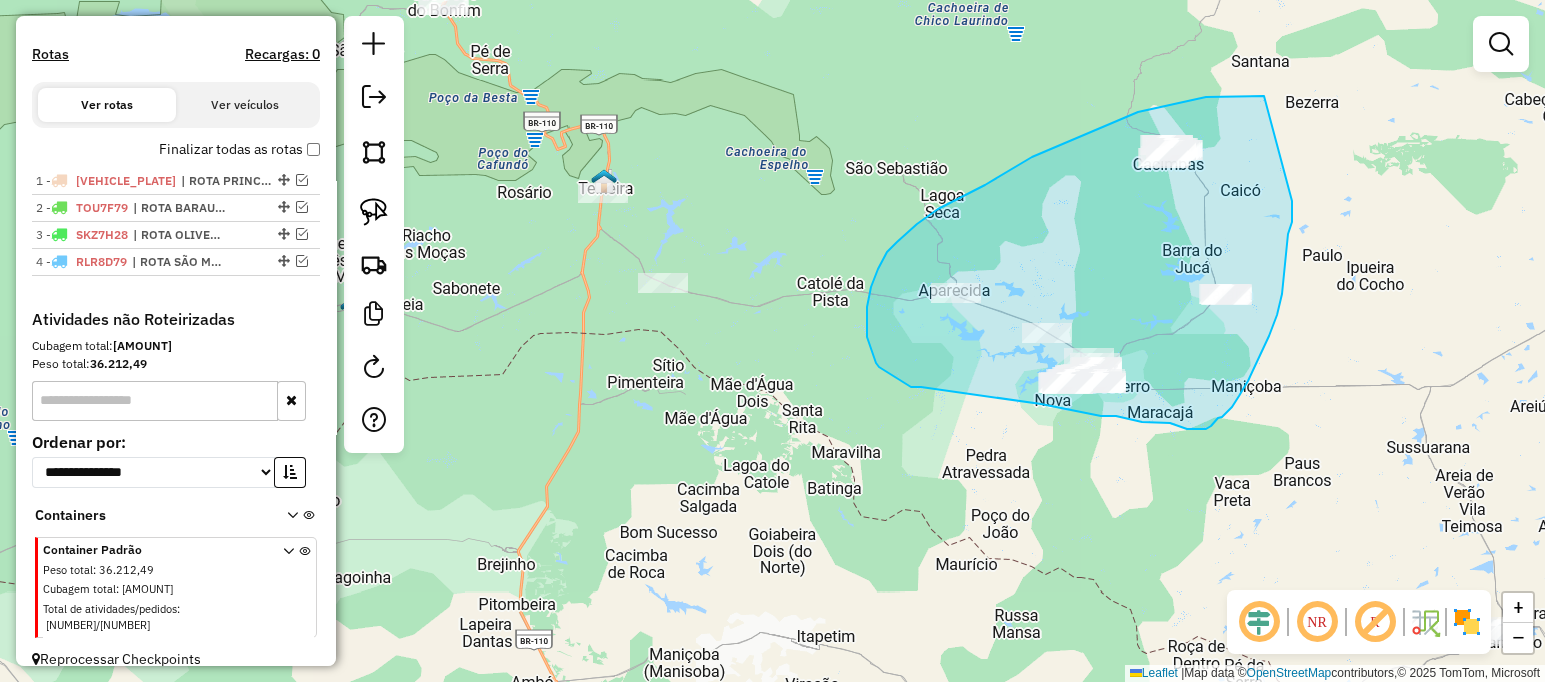 drag, startPoint x: 1097, startPoint y: 129, endPoint x: 1292, endPoint y: 201, distance: 207.86775 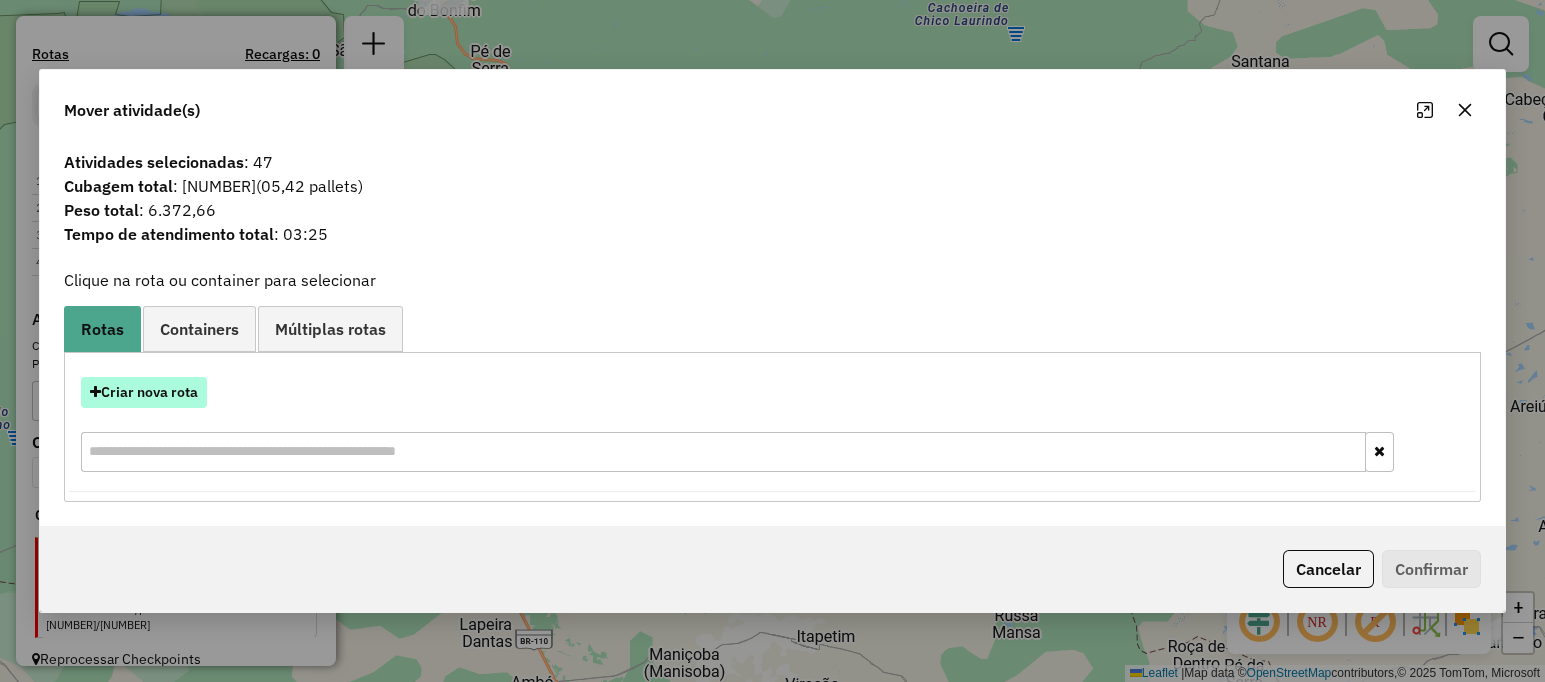 click on "Criar nova rota" at bounding box center [144, 392] 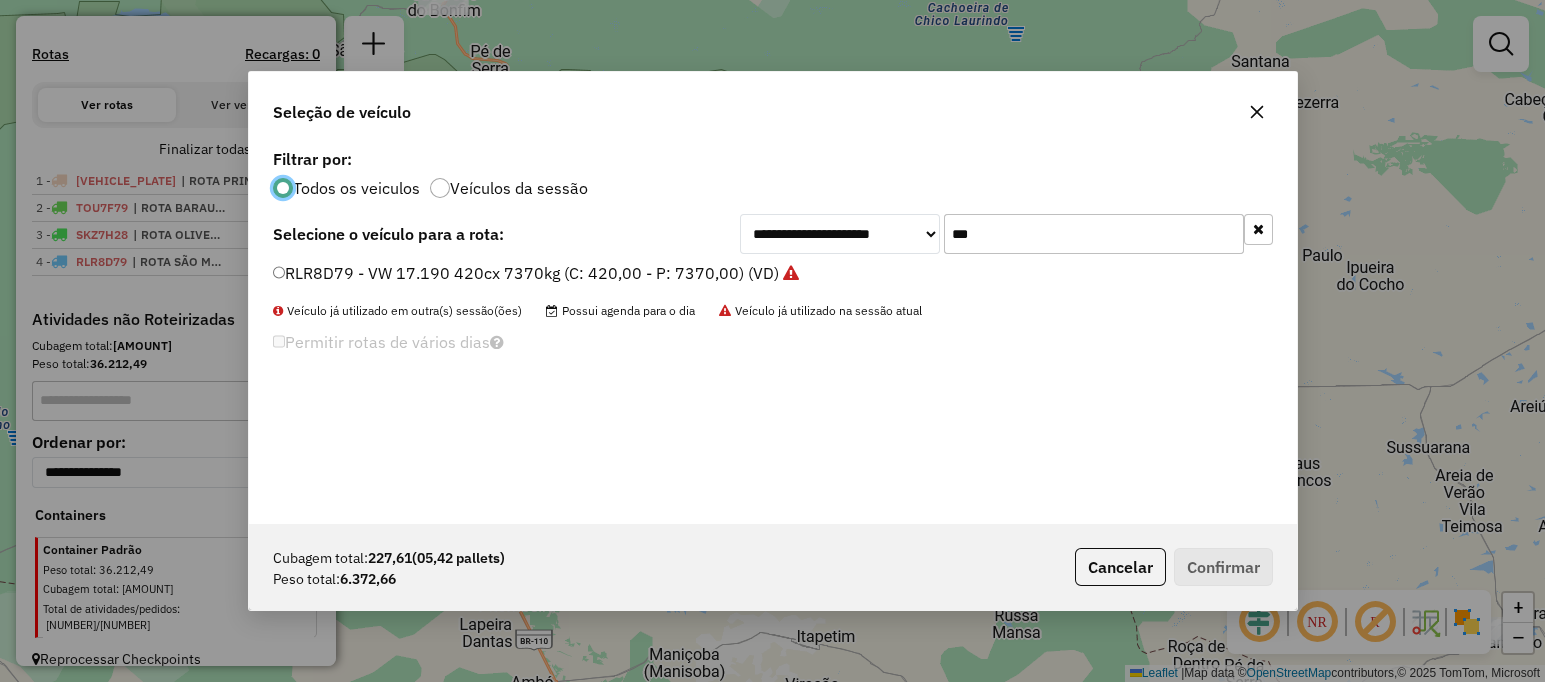 scroll, scrollTop: 10, scrollLeft: 6, axis: both 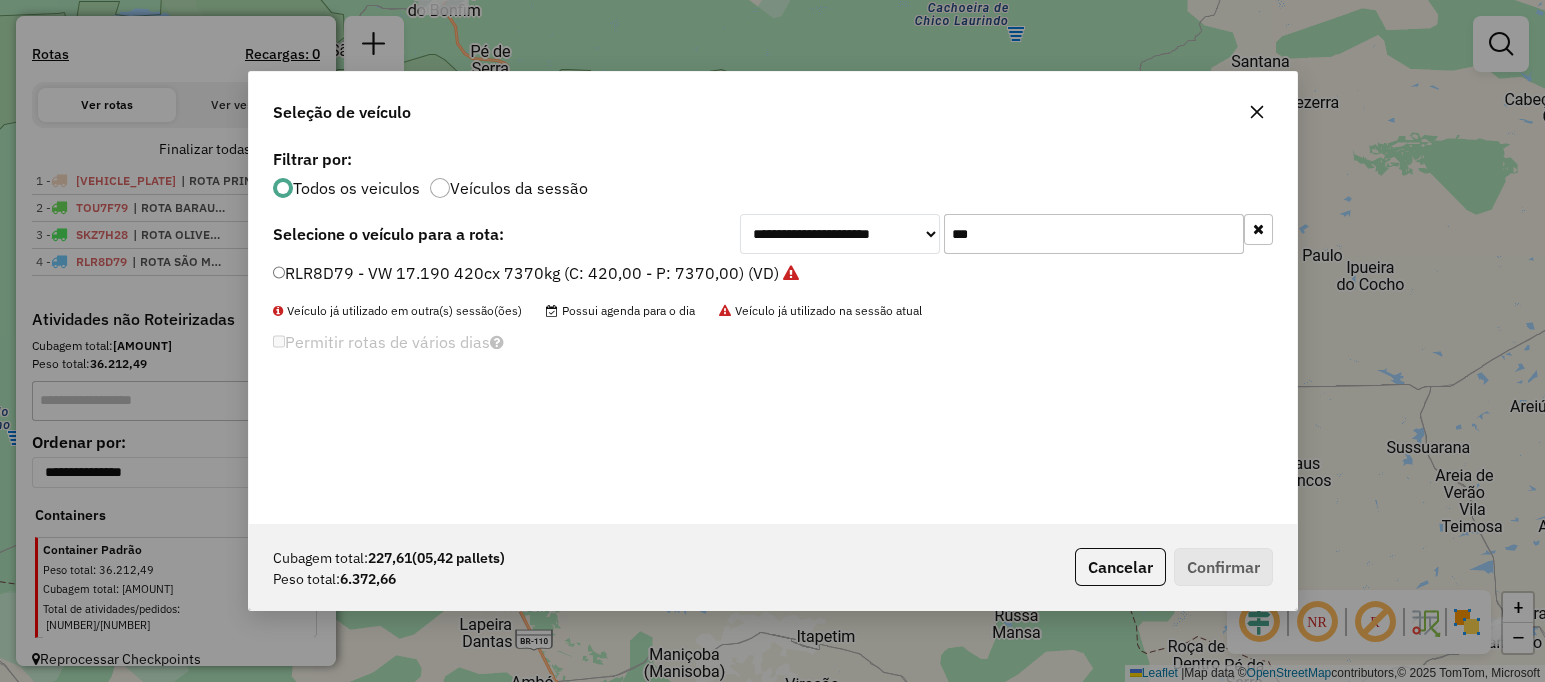 click on "***" 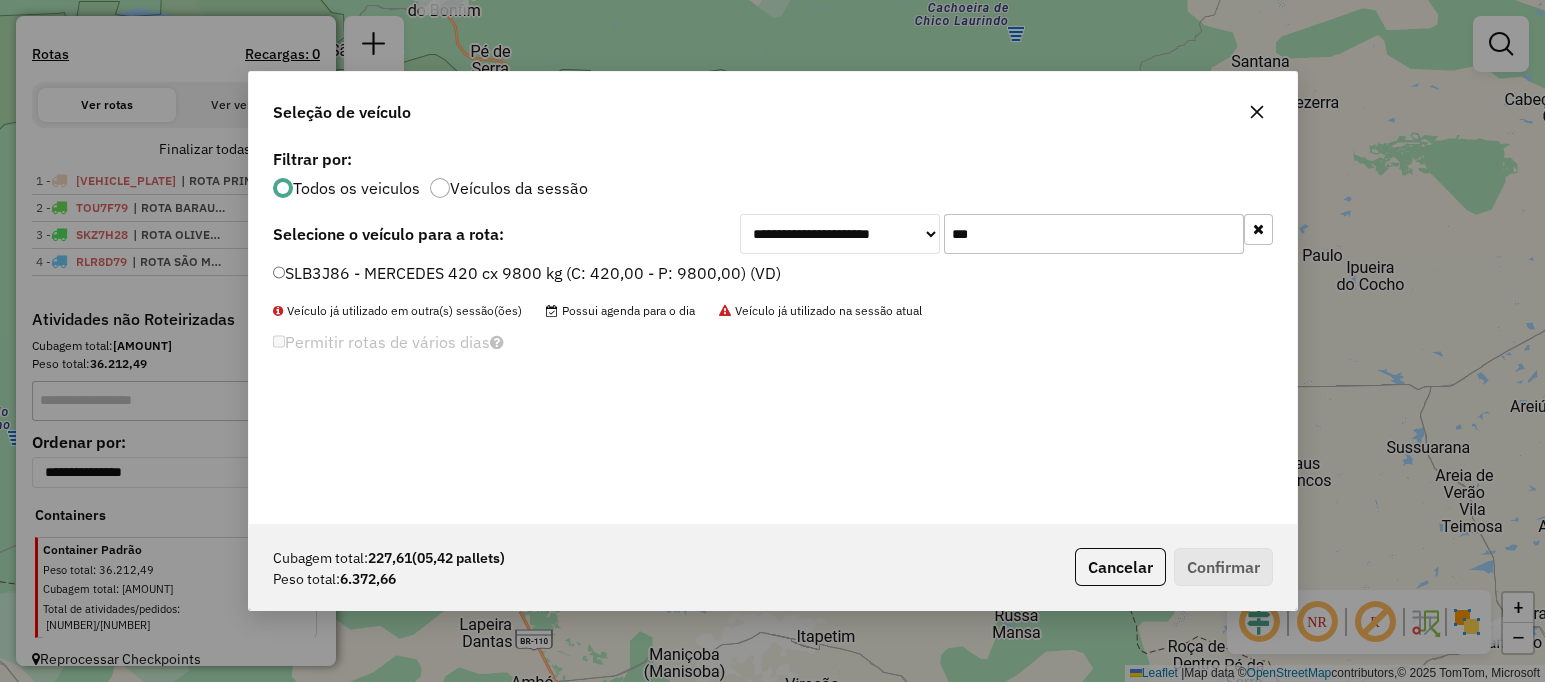 type on "***" 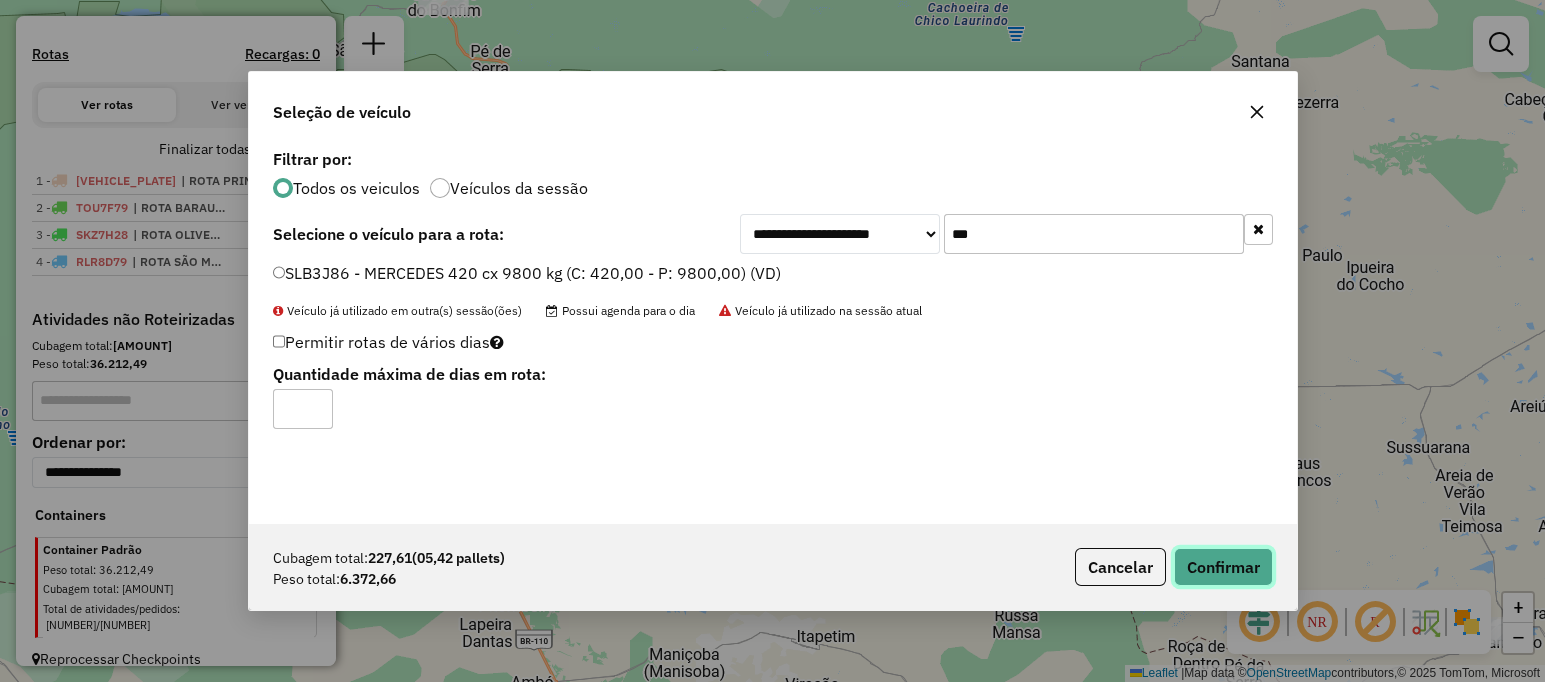 click on "Confirmar" 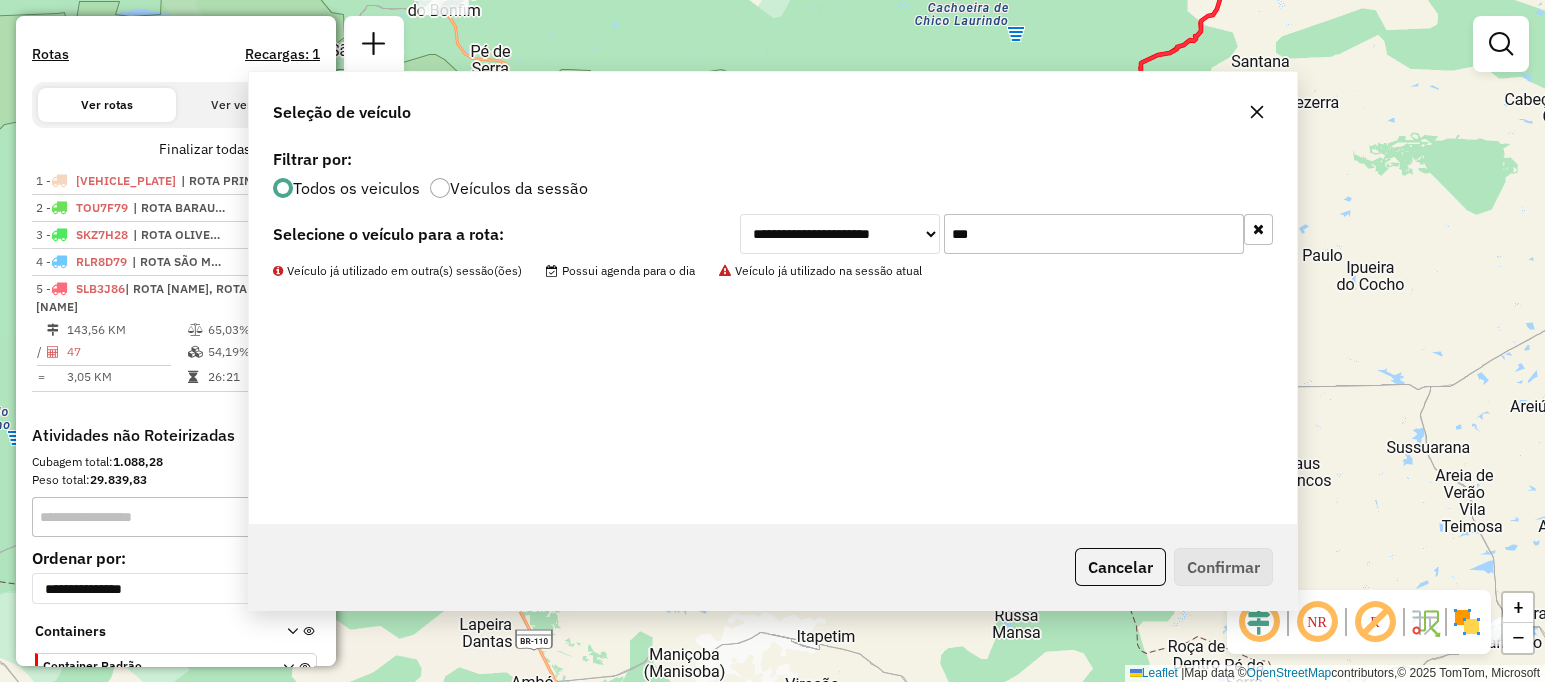 scroll, scrollTop: 687, scrollLeft: 0, axis: vertical 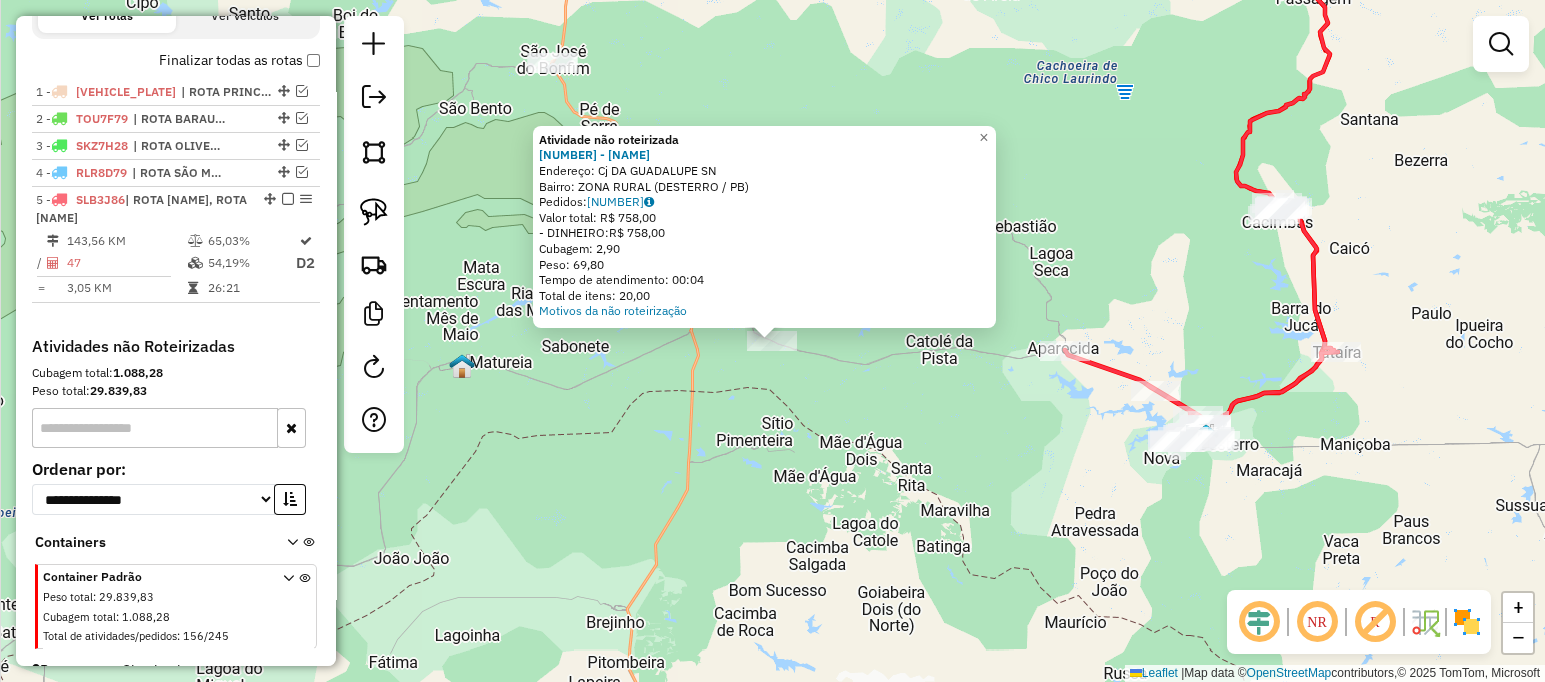 click on "Atividade não roteirizada 12098 - JOSE ROBERTO MORA  Endereço: Cj  DA GUADALUPE                  SN   Bairro: ZONA RURAL (DESTERRO / PB)   Pedidos:  04557423   Valor total: R$ 758,00   - DINHEIRO:  R$ 758,00   Cubagem: 2,90   Peso: 69,80   Tempo de atendimento: 00:04   Total de itens: 20,00  Motivos da não roteirização × Janela de atendimento Grade de atendimento Capacidade Transportadoras Veículos Cliente Pedidos  Rotas Selecione os dias de semana para filtrar as janelas de atendimento  Seg   Ter   Qua   Qui   Sex   Sáb   Dom  Informe o período da janela de atendimento: De: Até:  Filtrar exatamente a janela do cliente  Considerar janela de atendimento padrão  Selecione os dias de semana para filtrar as grades de atendimento  Seg   Ter   Qua   Qui   Sex   Sáb   Dom   Considerar clientes sem dia de atendimento cadastrado  Clientes fora do dia de atendimento selecionado Filtrar as atividades entre os valores definidos abaixo:  Peso mínimo:   Peso máximo:   Cubagem mínima:   Cubagem máxima:  De:" 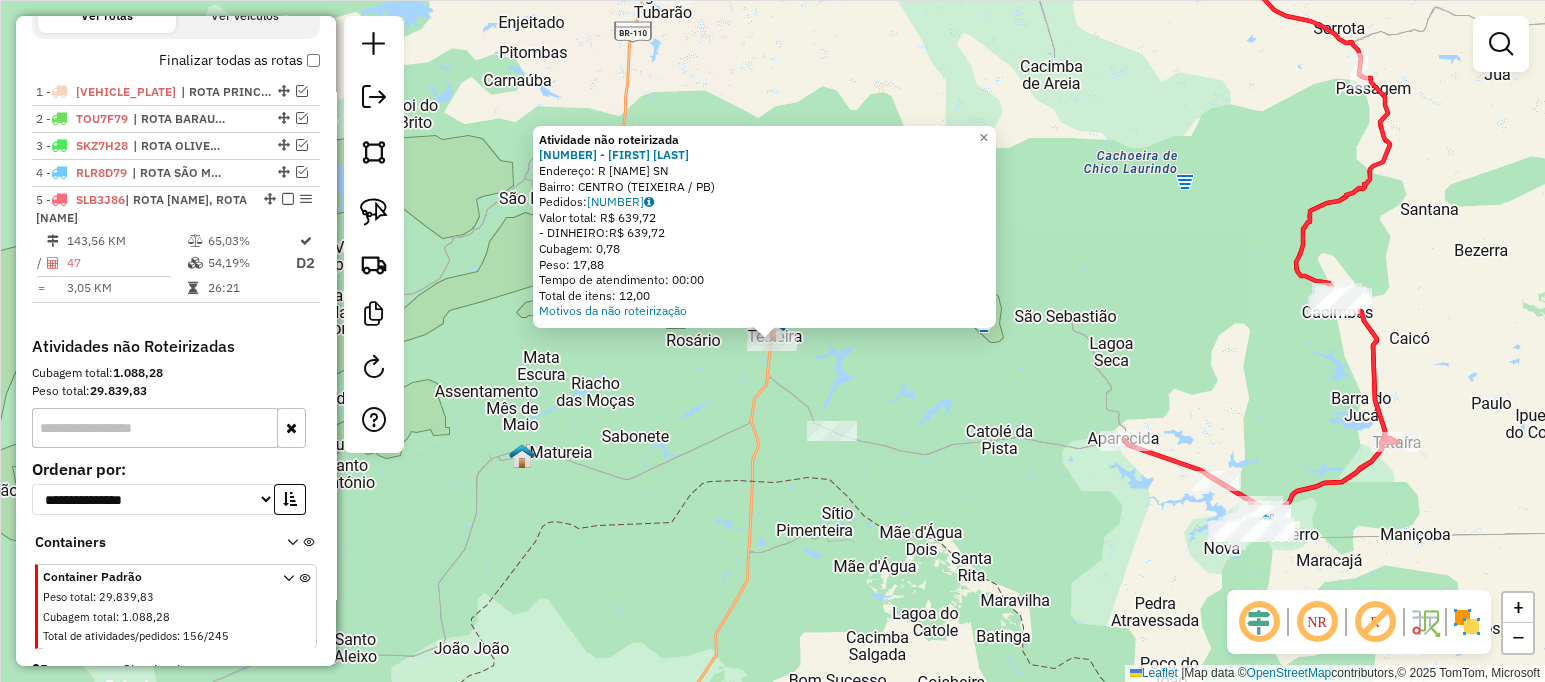 click on "Atividade não roteirizada 15603 - OLAVO ALVES  Endereço: R   VICENTE XAVIER                SN   Bairro: CENTRO (TEIXEIRA / PB)   Pedidos:  04556882   Valor total: R$ 639,72   - DINHEIRO:  R$ 639,72   Cubagem: 0,78   Peso: 17,88   Tempo de atendimento: 00:00   Total de itens: 12,00  Motivos da não roteirização × Janela de atendimento Grade de atendimento Capacidade Transportadoras Veículos Cliente Pedidos  Rotas Selecione os dias de semana para filtrar as janelas de atendimento  Seg   Ter   Qua   Qui   Sex   Sáb   Dom  Informe o período da janela de atendimento: De: Até:  Filtrar exatamente a janela do cliente  Considerar janela de atendimento padrão  Selecione os dias de semana para filtrar as grades de atendimento  Seg   Ter   Qua   Qui   Sex   Sáb   Dom   Considerar clientes sem dia de atendimento cadastrado  Clientes fora do dia de atendimento selecionado Filtrar as atividades entre os valores definidos abaixo:  Peso mínimo:   Peso máximo:   Cubagem mínima:   Cubagem máxima:   De:   Até:" 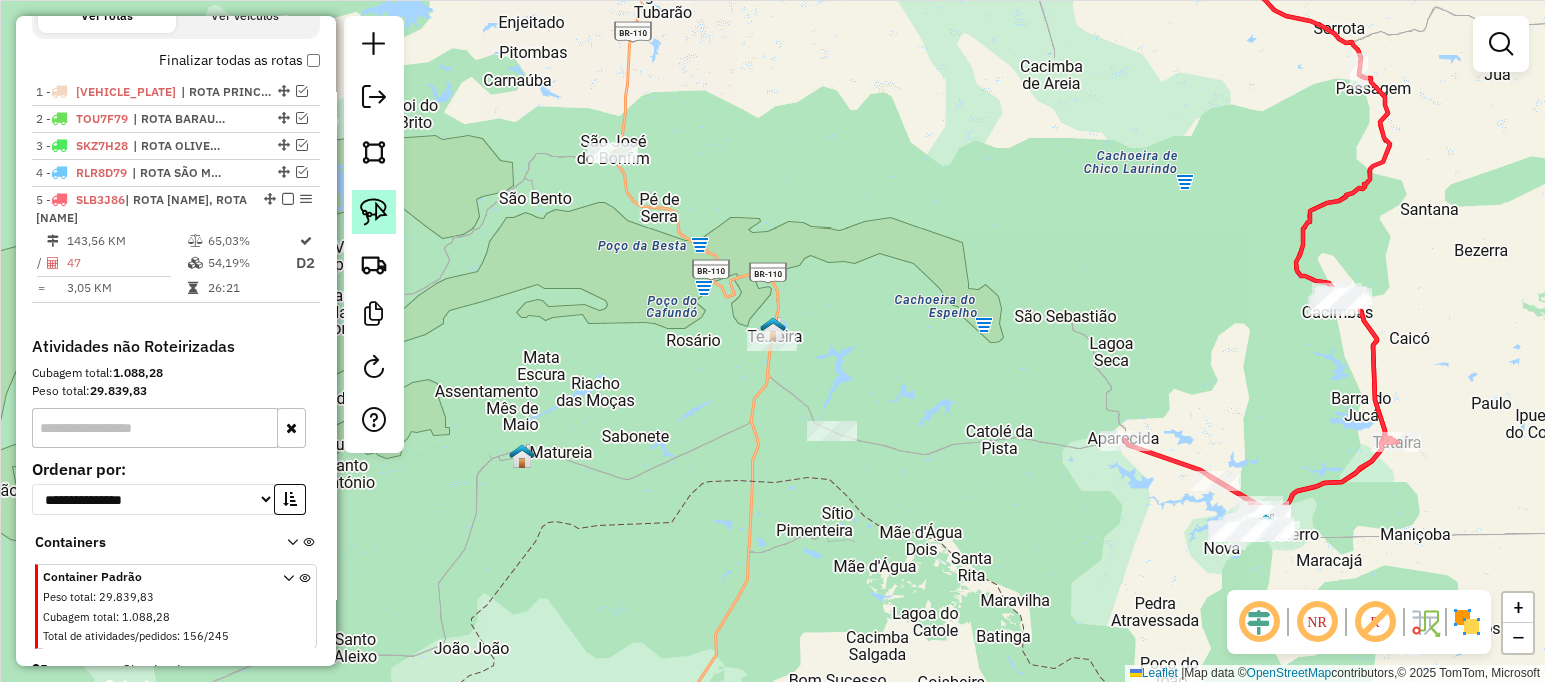 click 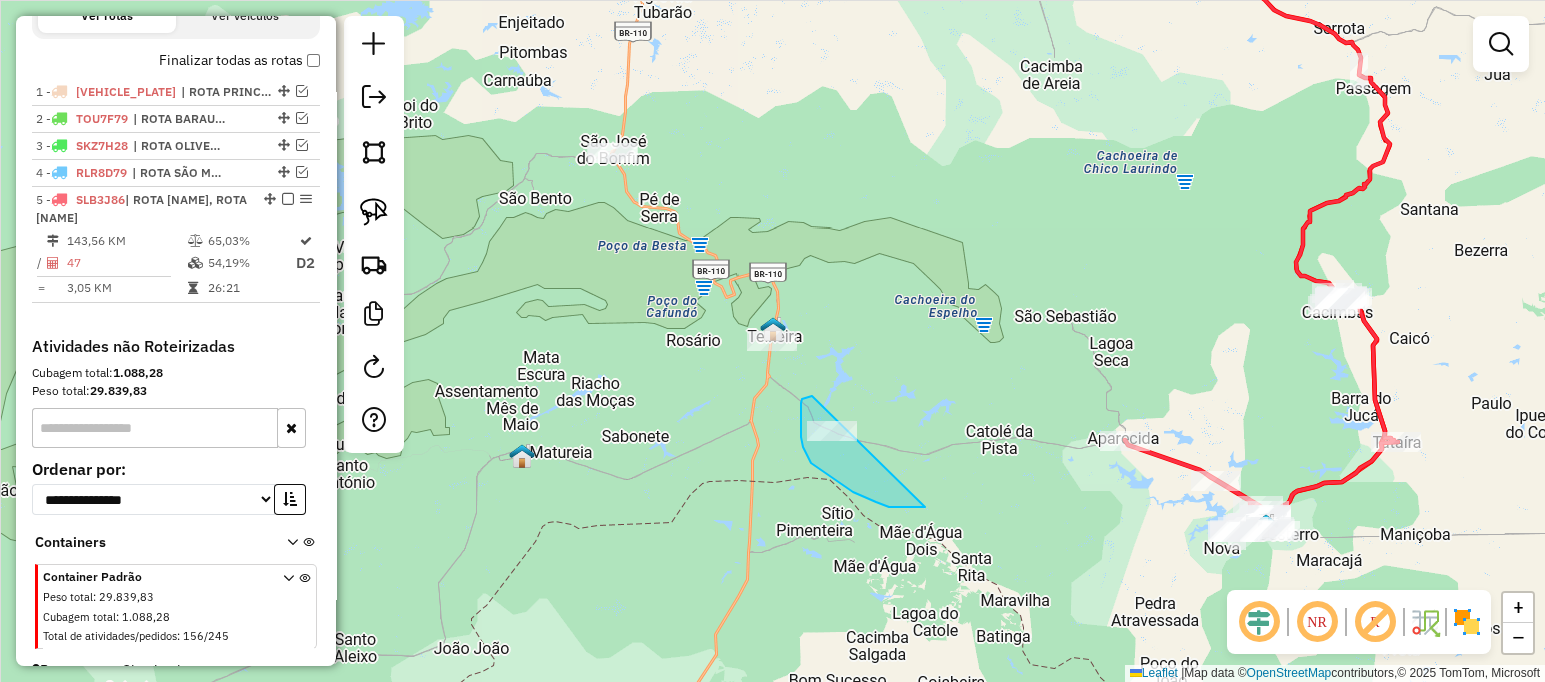 drag, startPoint x: 853, startPoint y: 492, endPoint x: 868, endPoint y: 387, distance: 106.06602 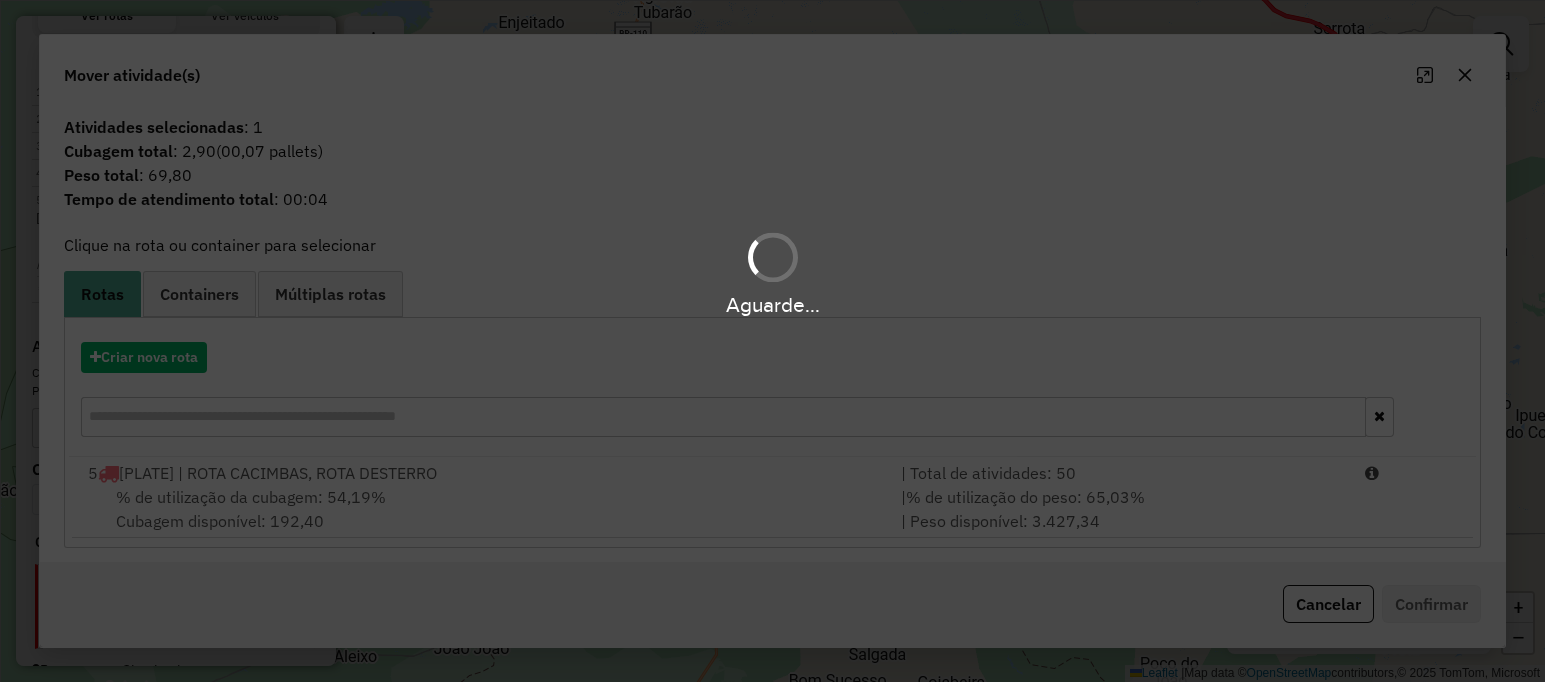 click on "Aguarde..." at bounding box center [772, 341] 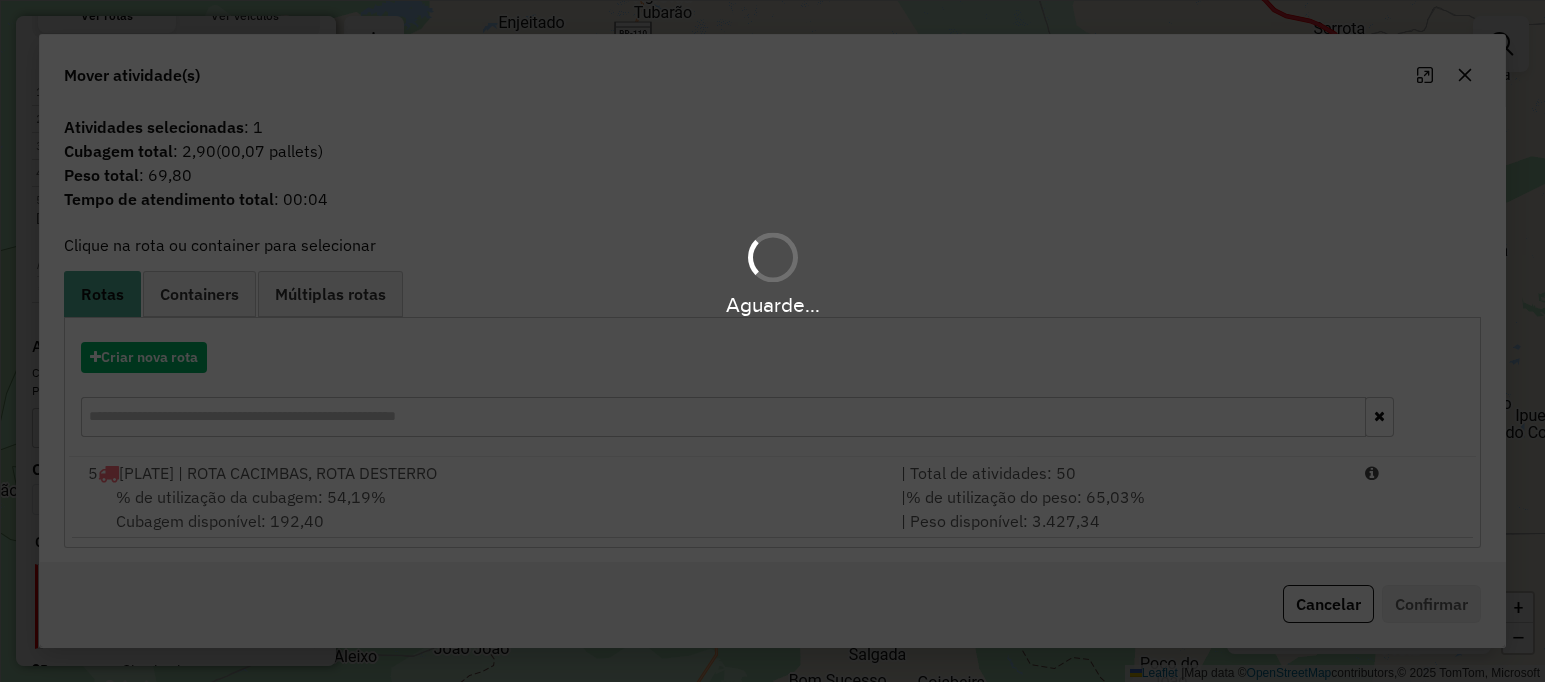 click on "Aguarde..." at bounding box center [772, 341] 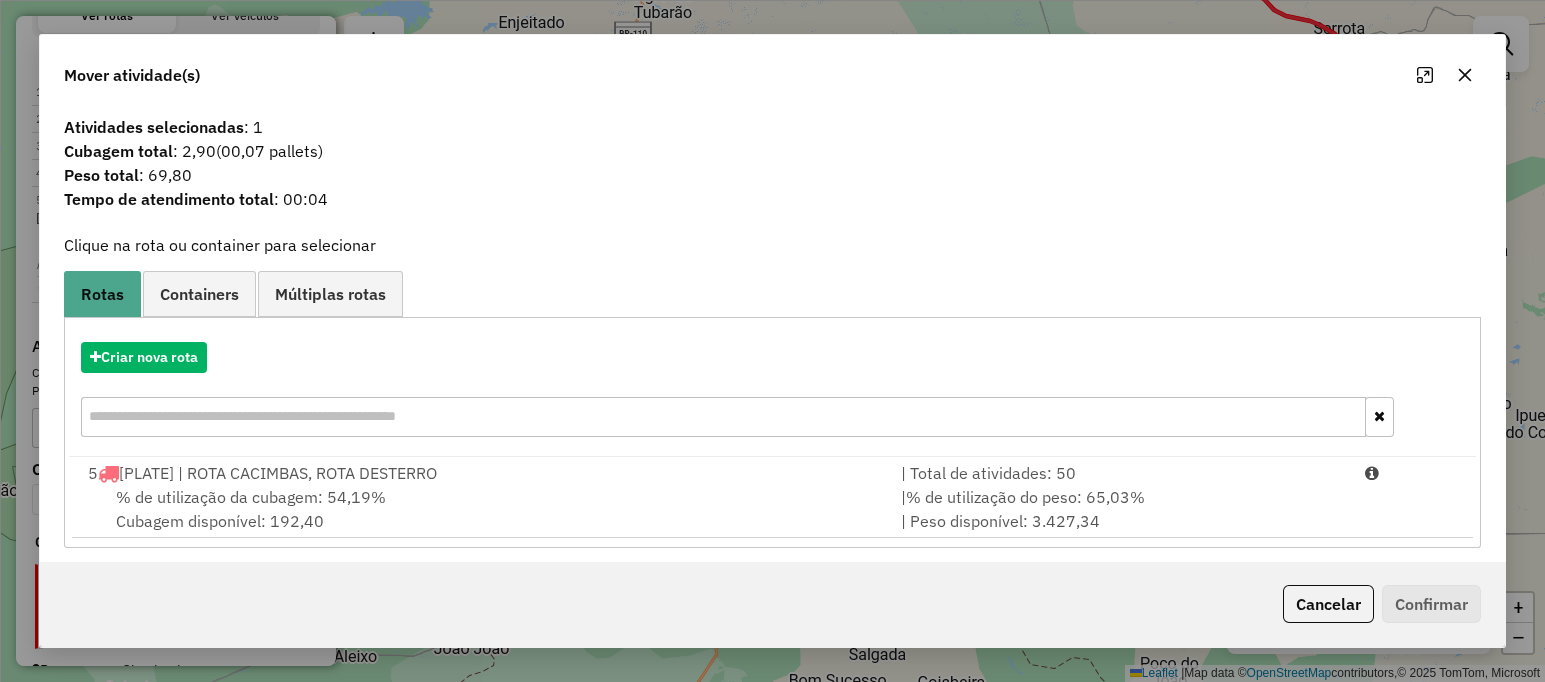 click on "% de utilização da cubagem: 54,19%  Cubagem disponível: 192,40" at bounding box center (482, 509) 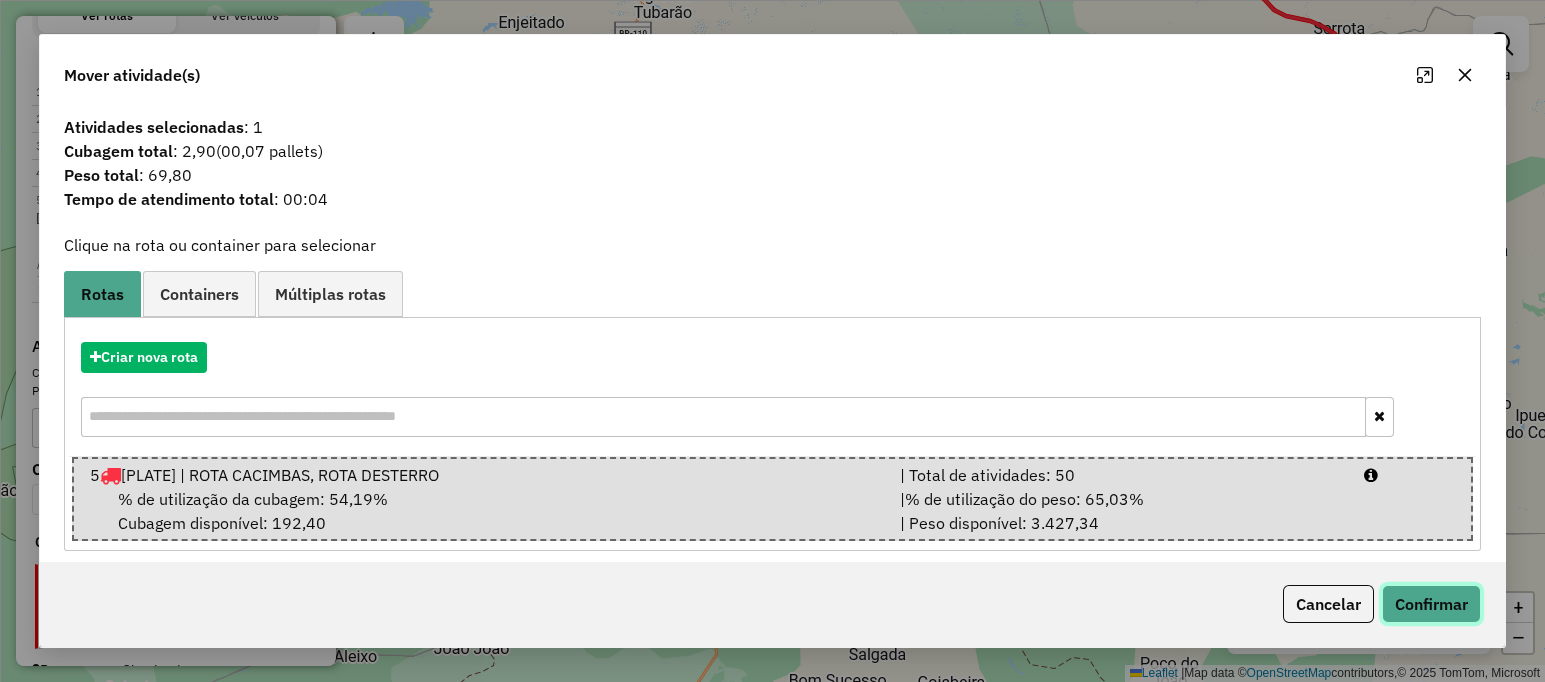 click on "Confirmar" 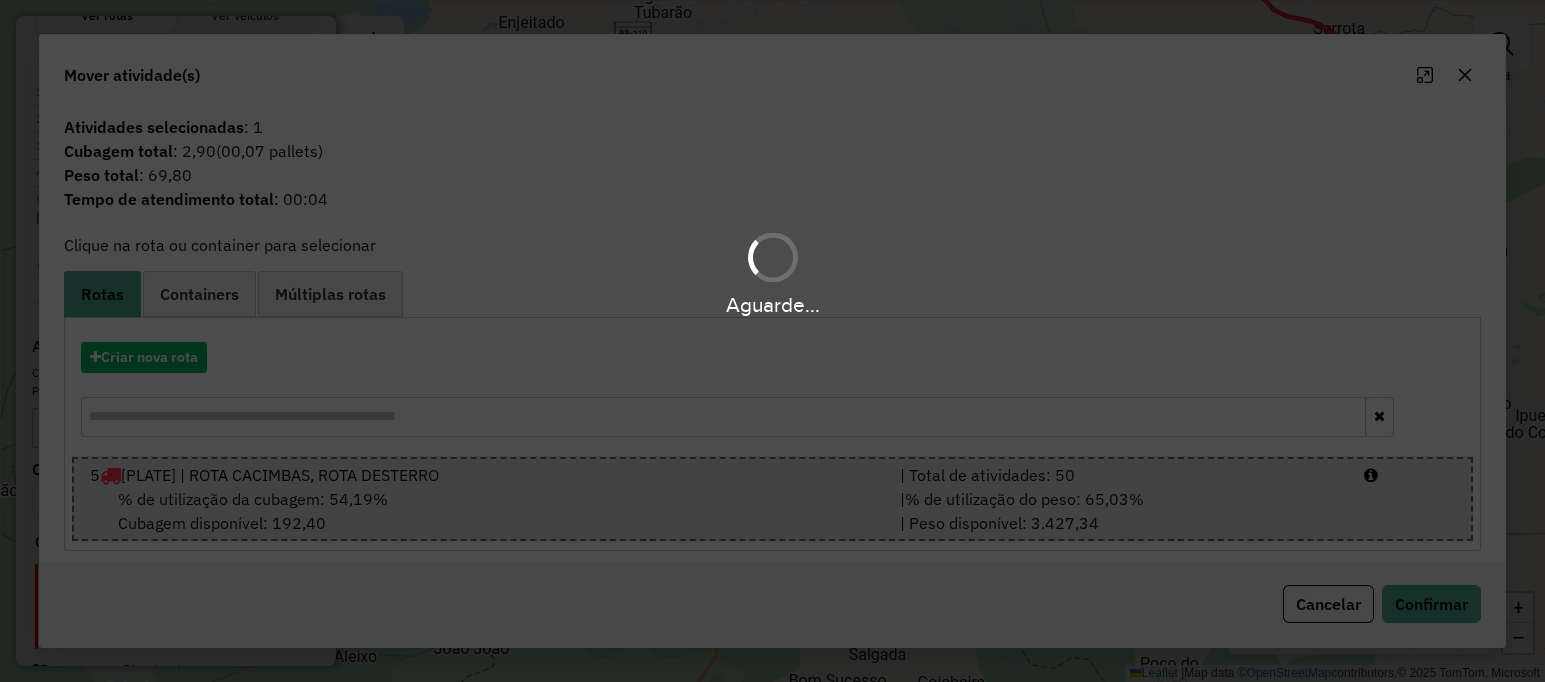 drag, startPoint x: 1376, startPoint y: 605, endPoint x: 1099, endPoint y: 484, distance: 302.27472 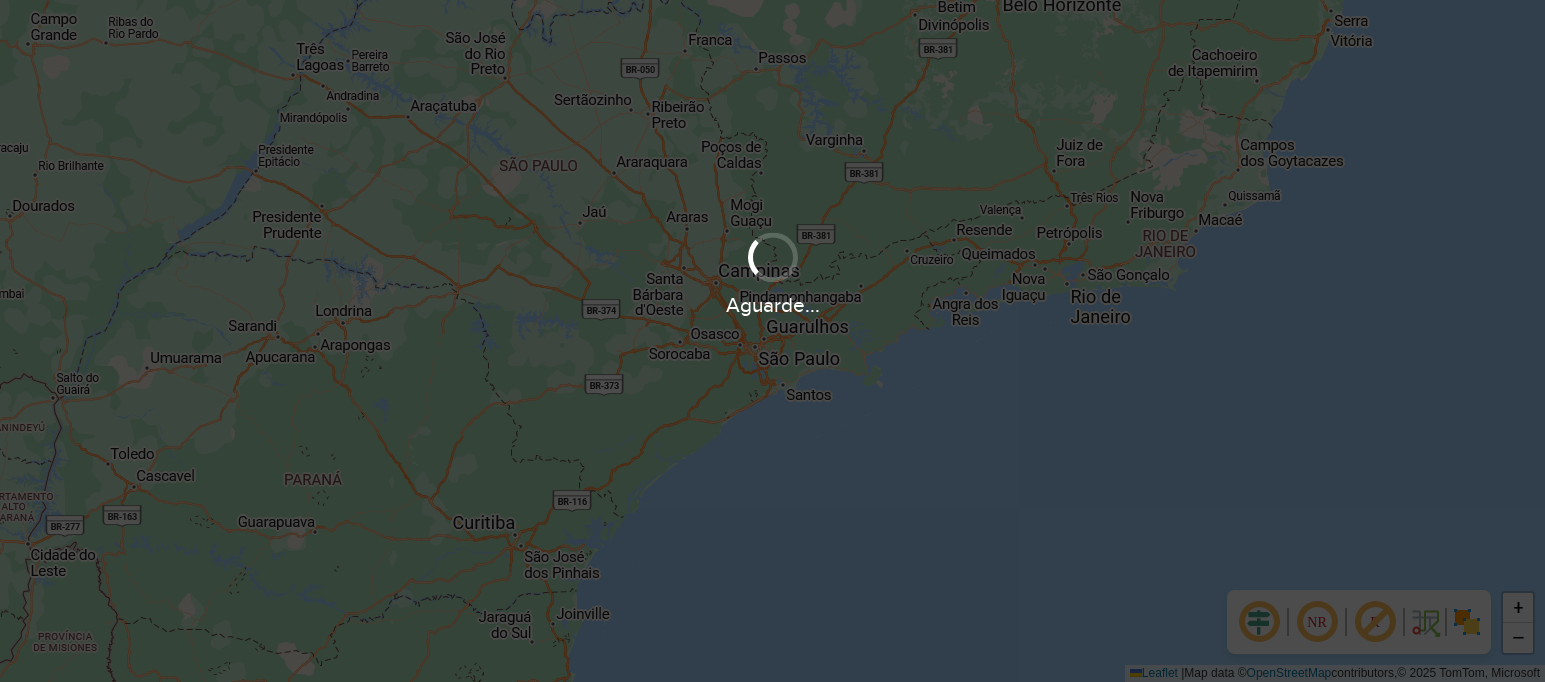 scroll, scrollTop: 0, scrollLeft: 0, axis: both 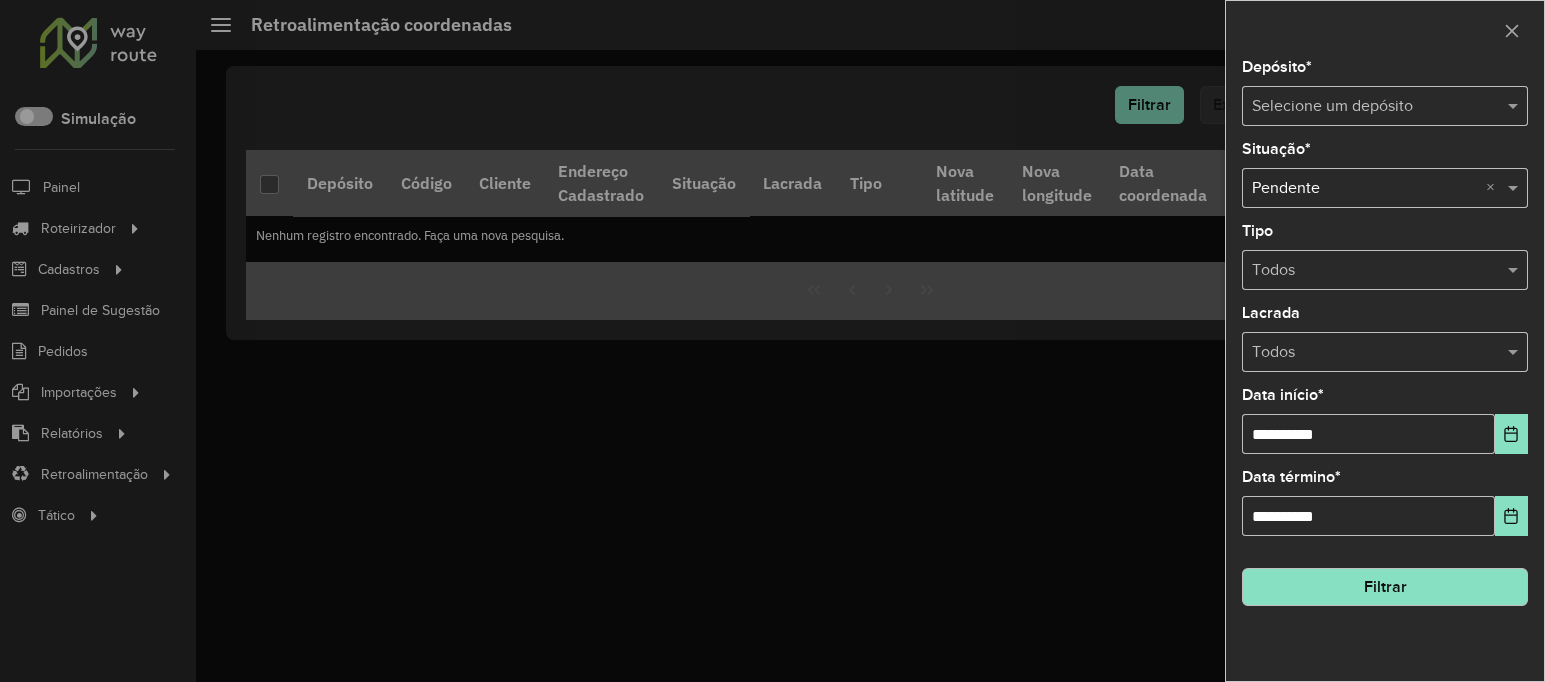 click at bounding box center [772, 341] 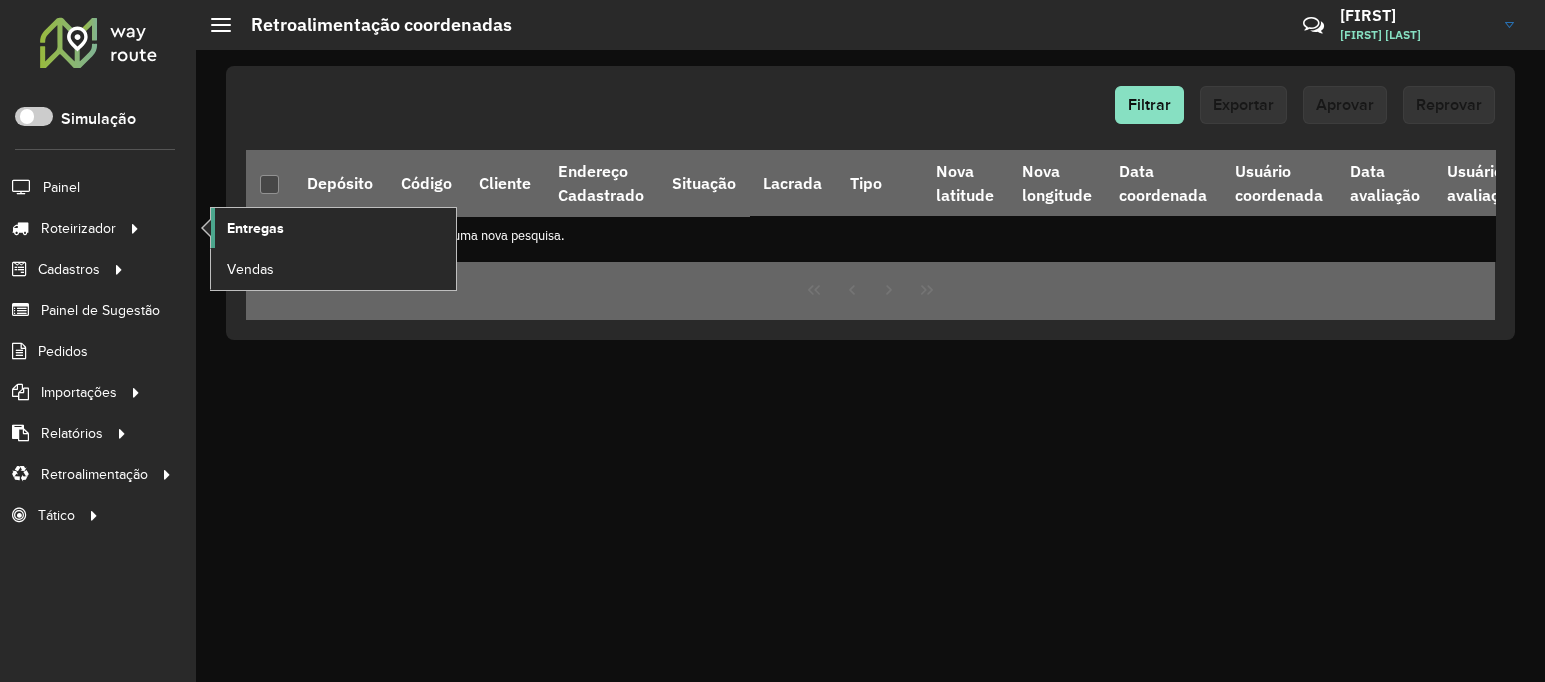 click on "Entregas" 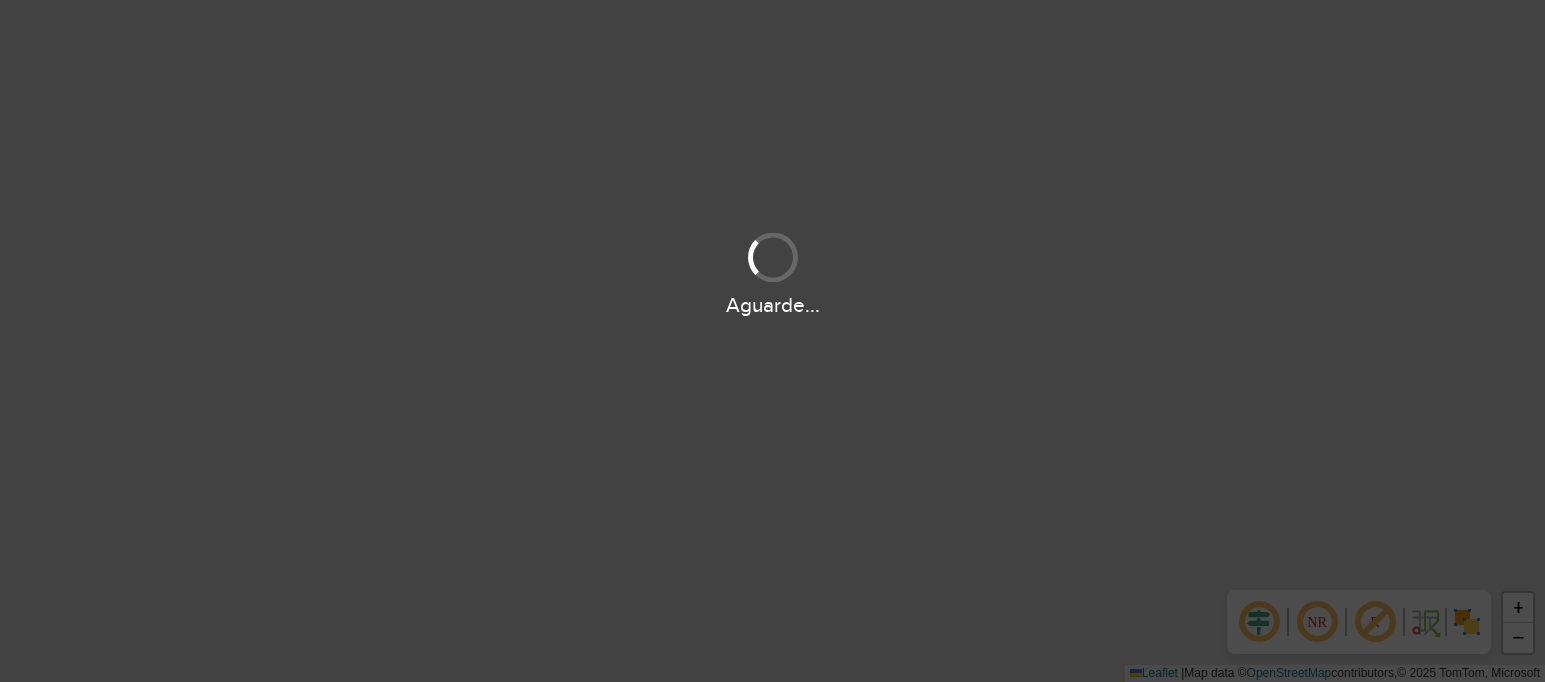 scroll, scrollTop: 0, scrollLeft: 0, axis: both 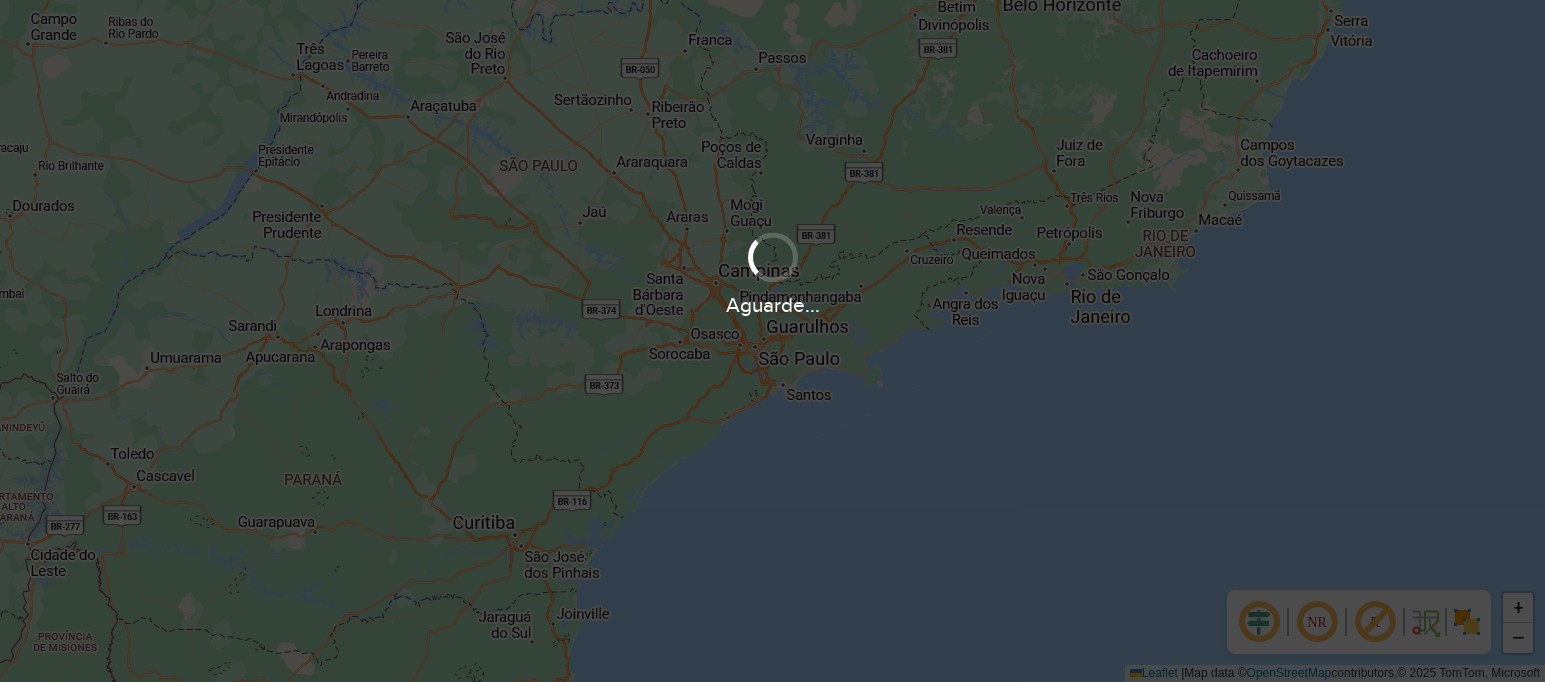 click on "Aguarde..." at bounding box center (772, 341) 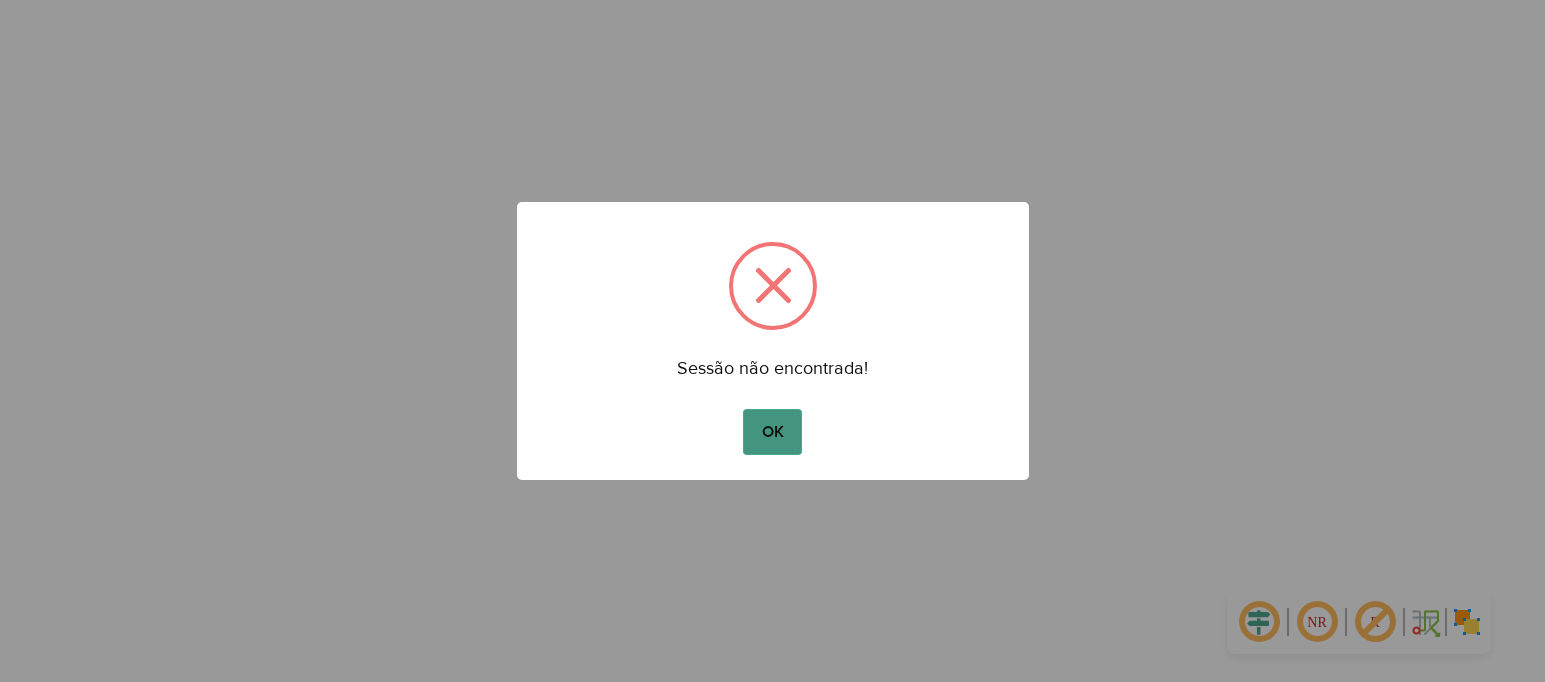 click on "OK" at bounding box center (772, 432) 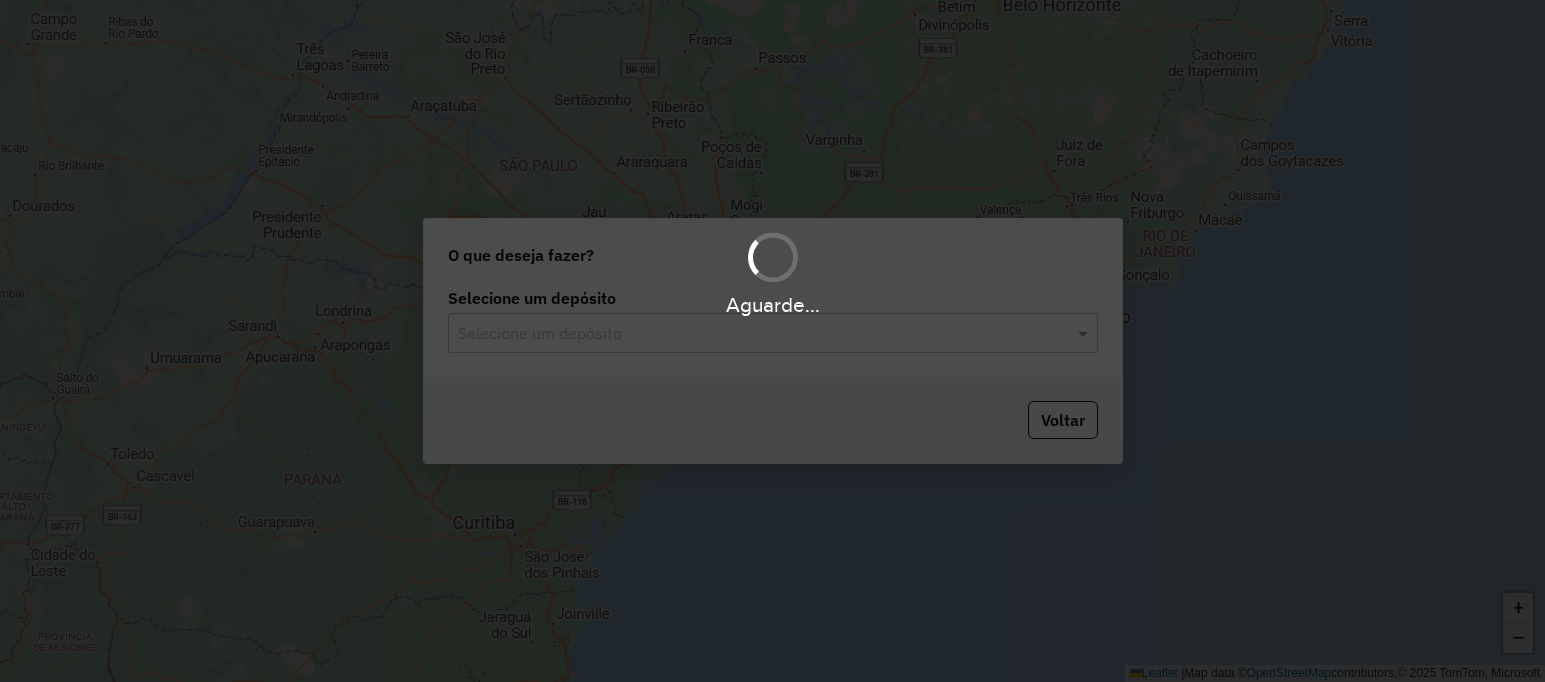 scroll, scrollTop: 0, scrollLeft: 0, axis: both 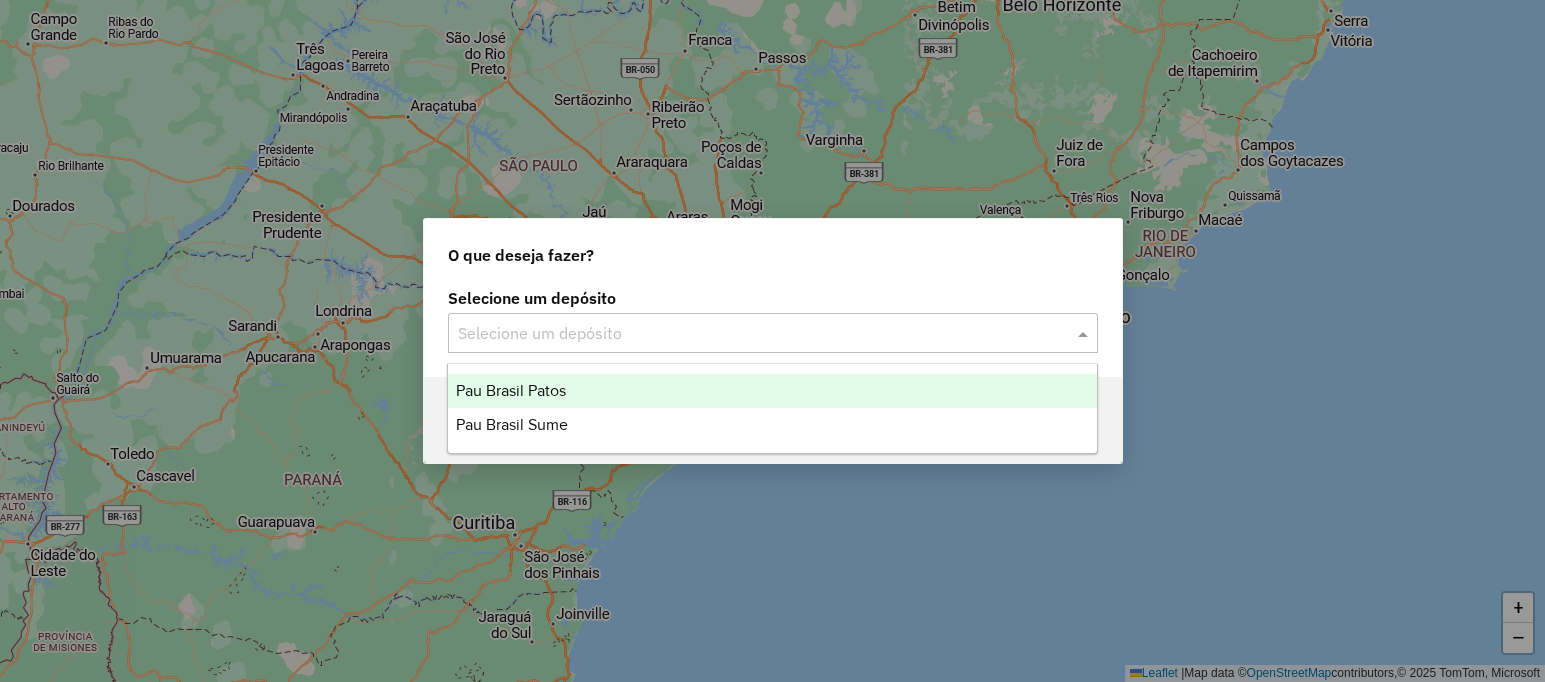 click 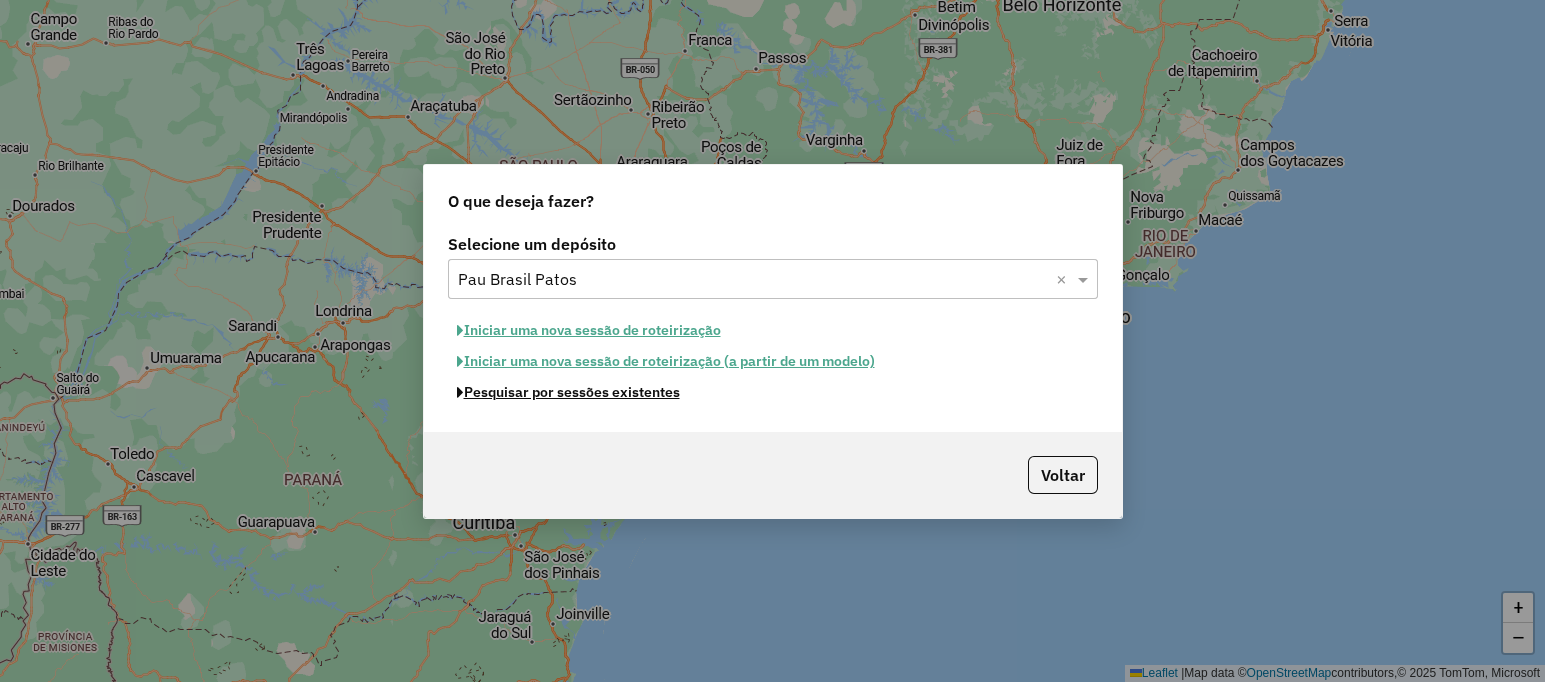 click on "Pesquisar por sessões existentes" 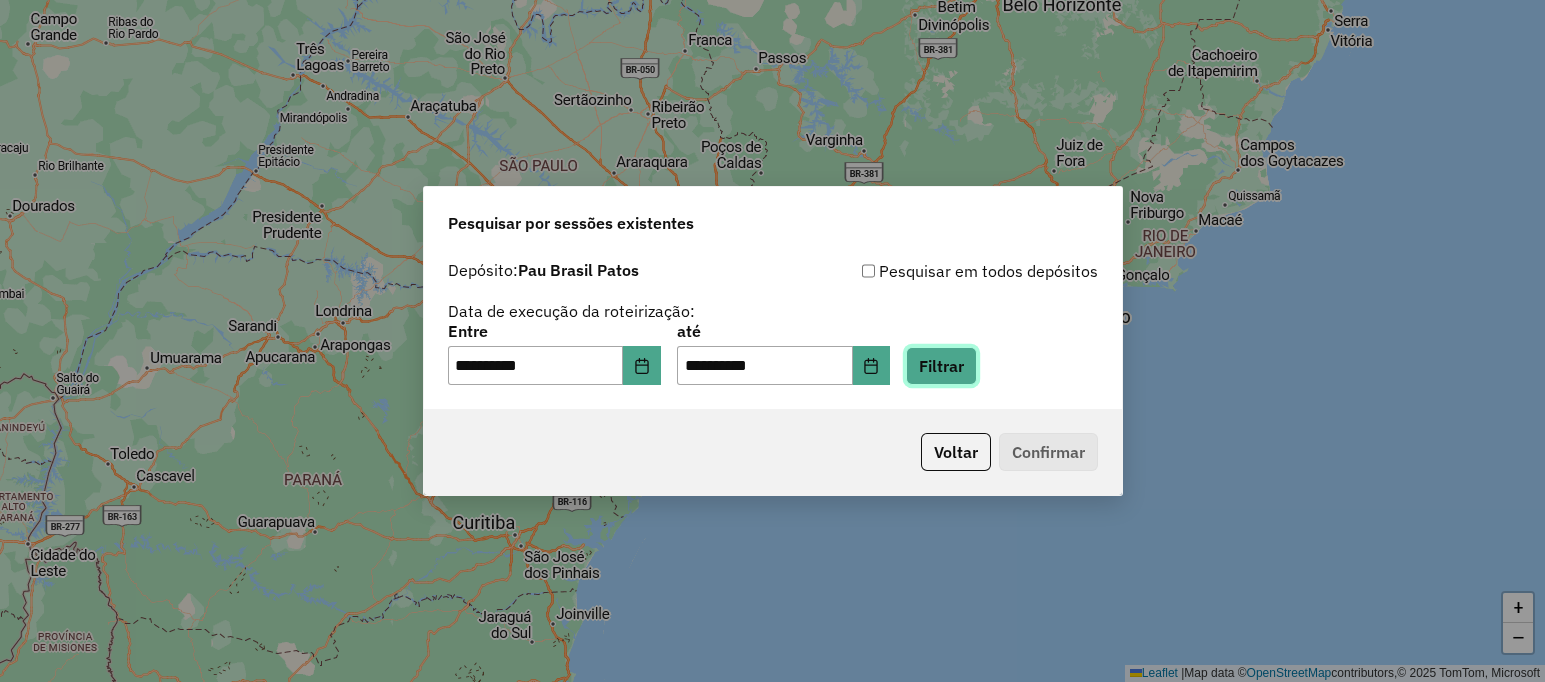 click on "Filtrar" 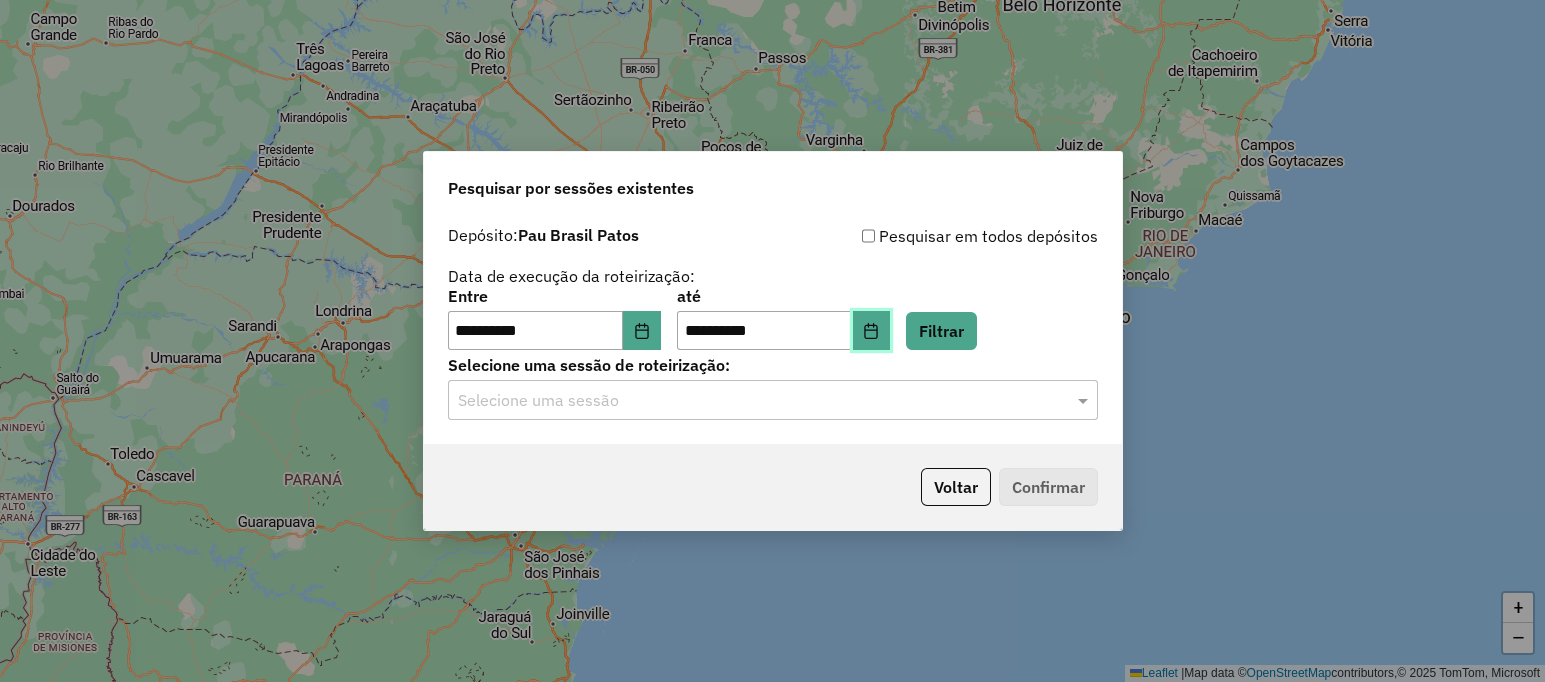 click 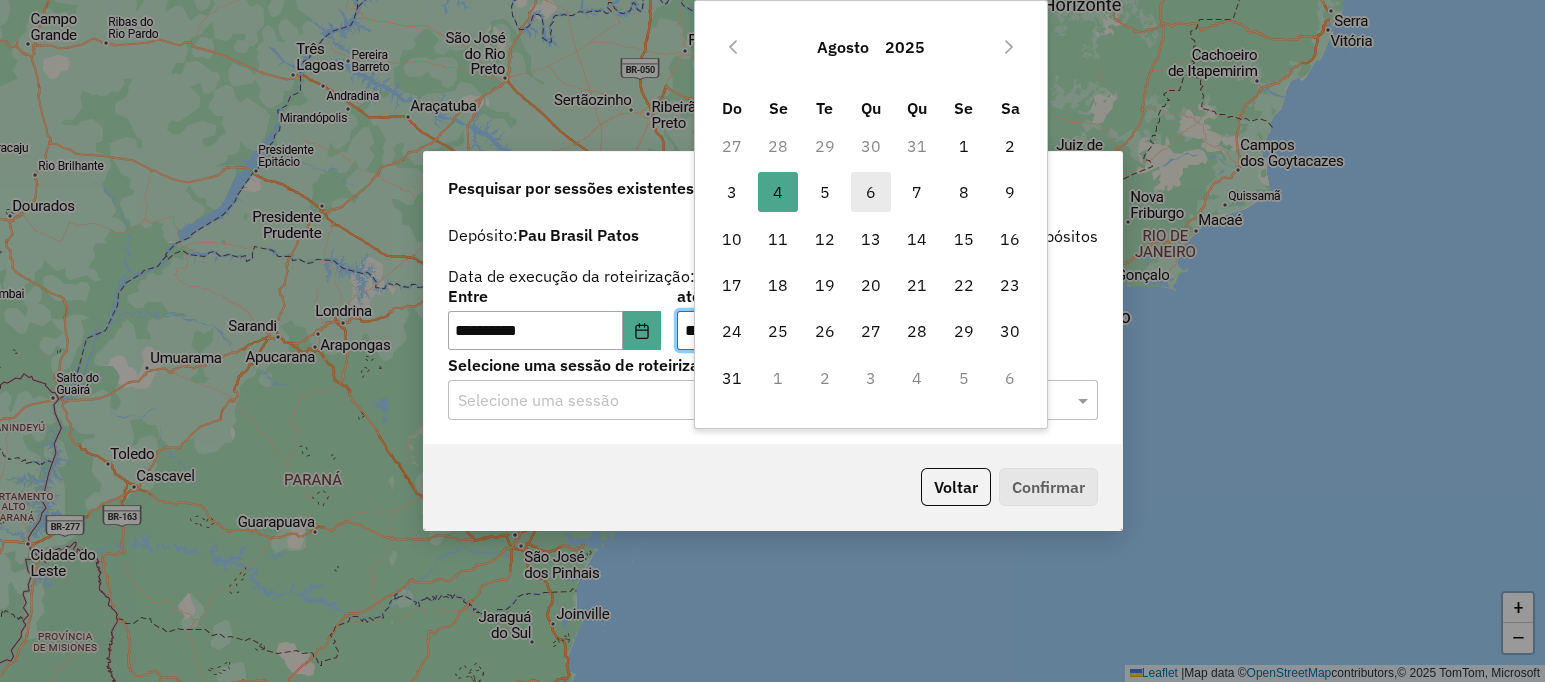 click on "6" at bounding box center (871, 192) 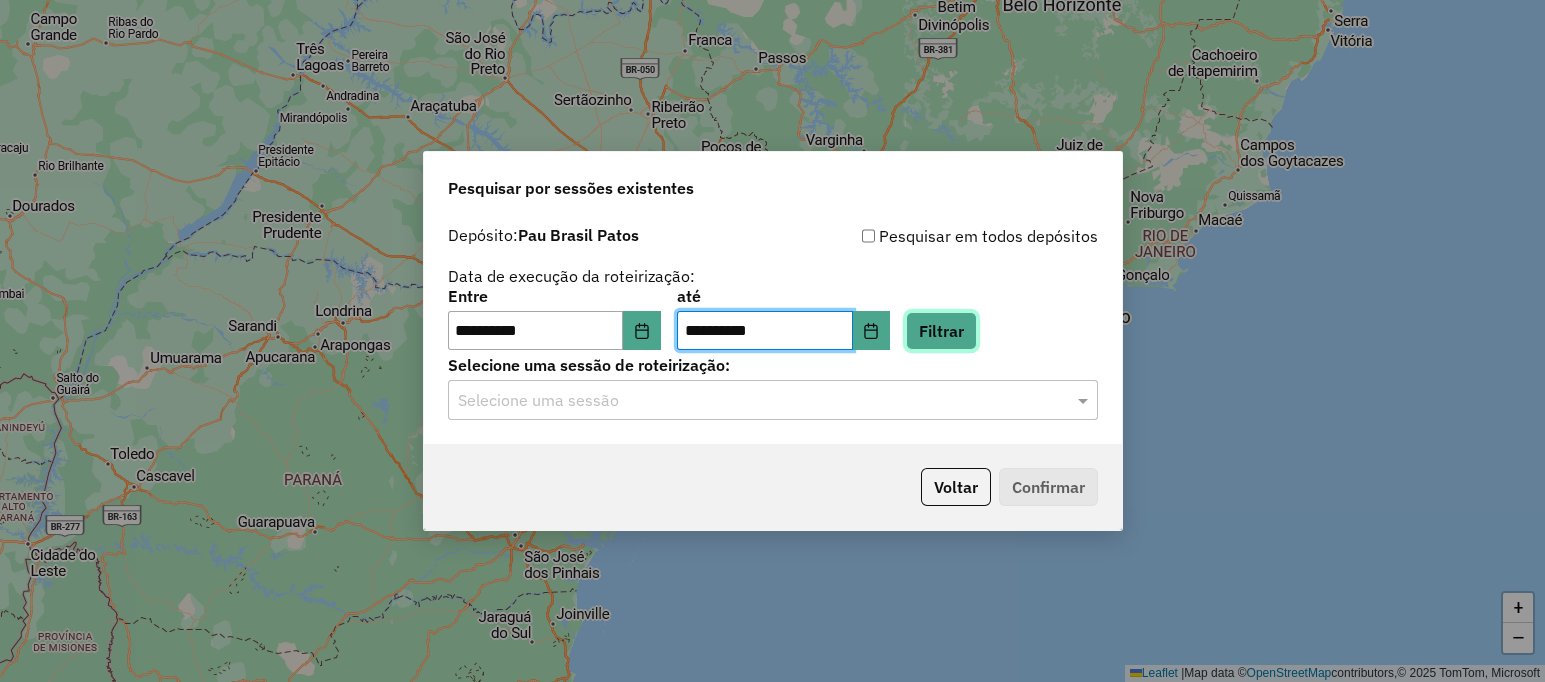 click on "Filtrar" 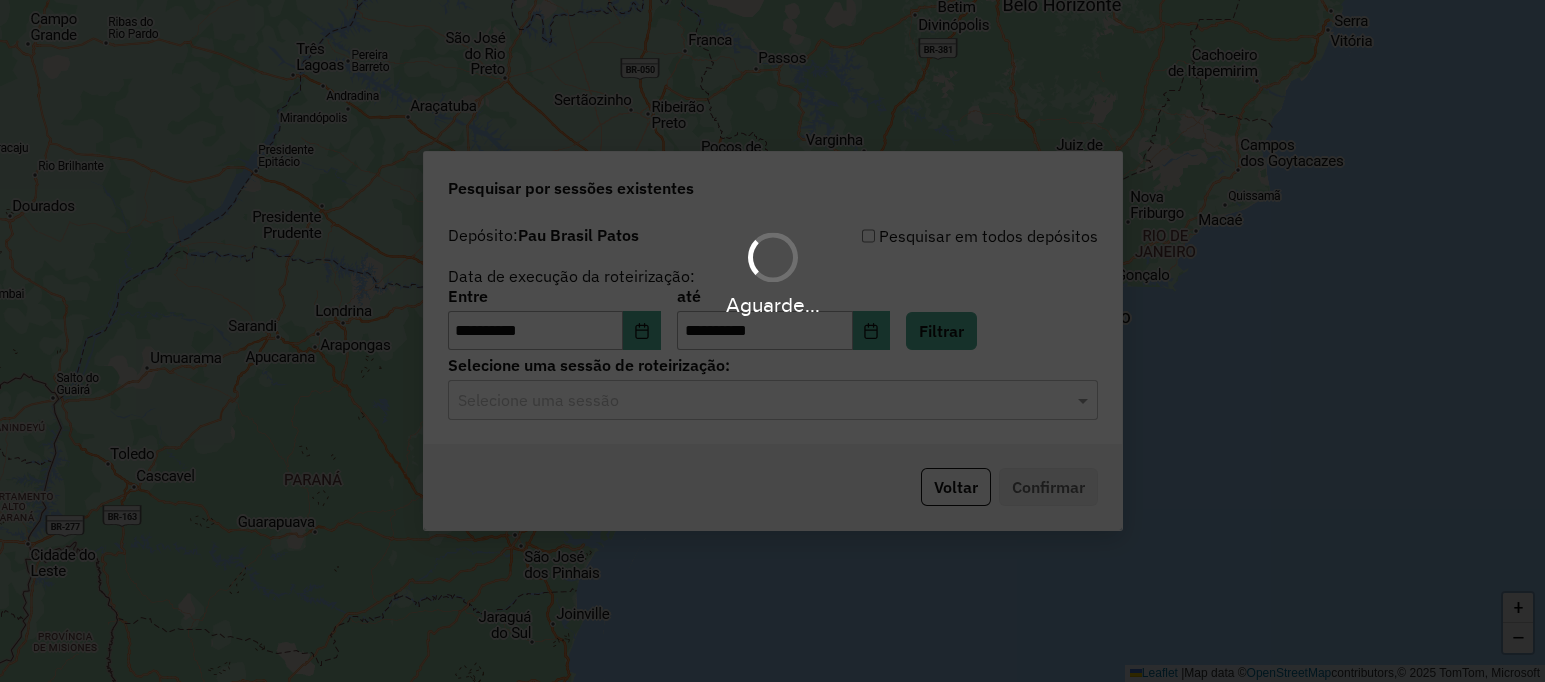 click on "**********" at bounding box center [772, 341] 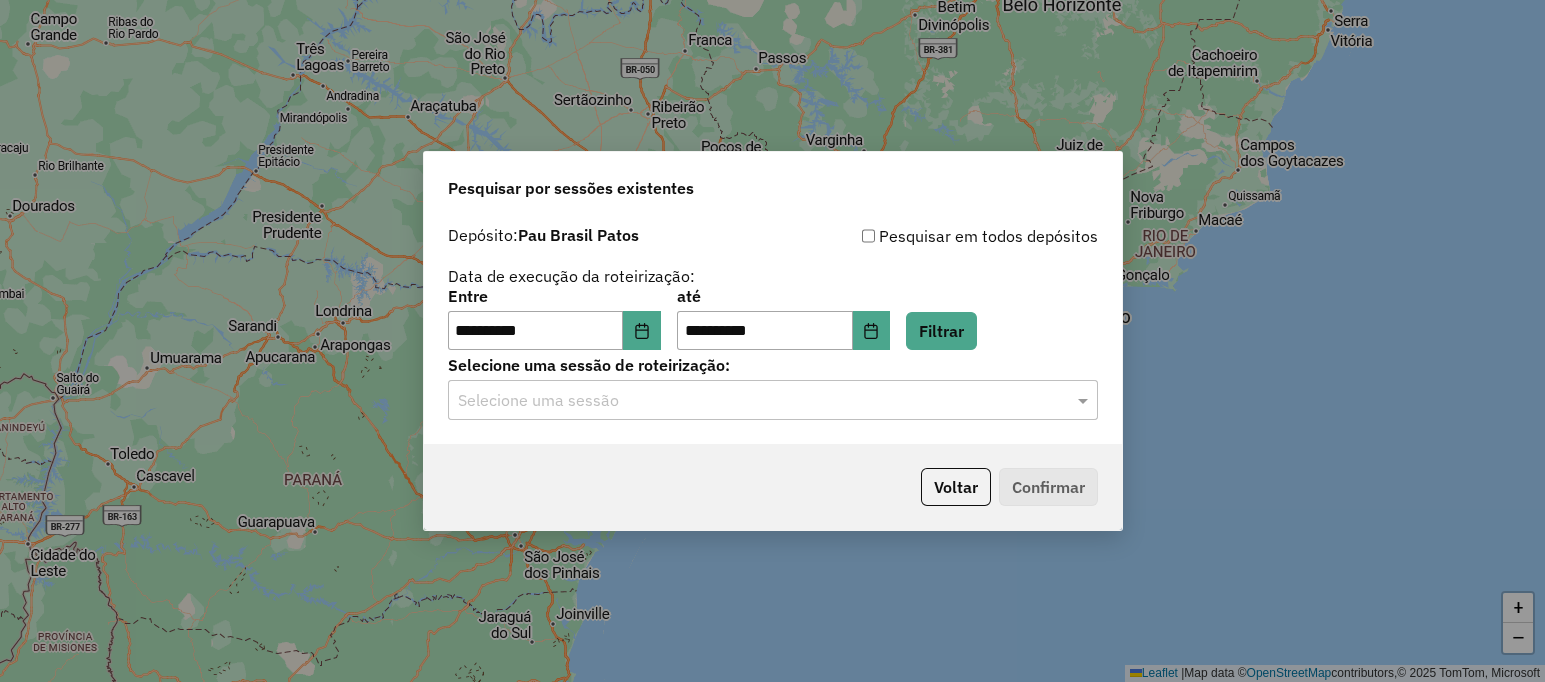 click 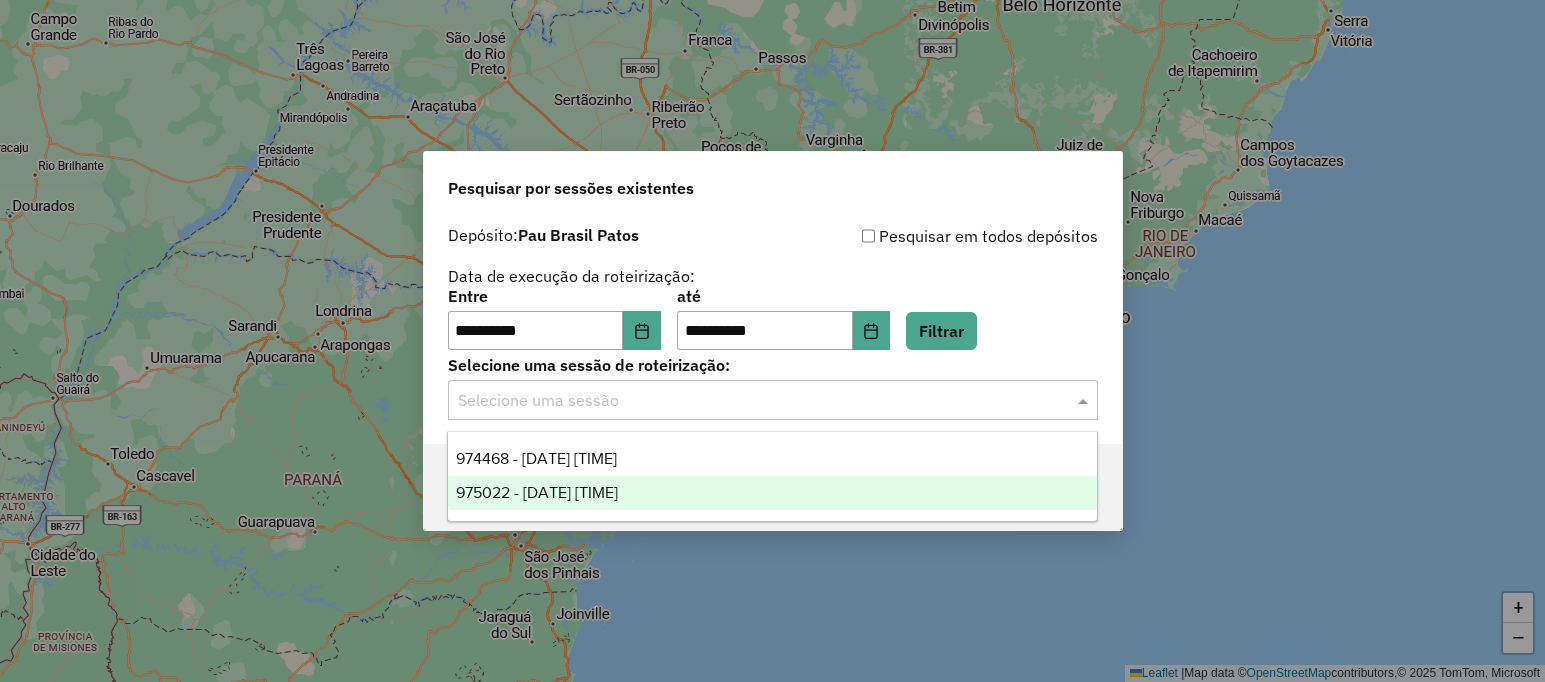 click on "975022 - [DATE] [TIME]" at bounding box center [537, 492] 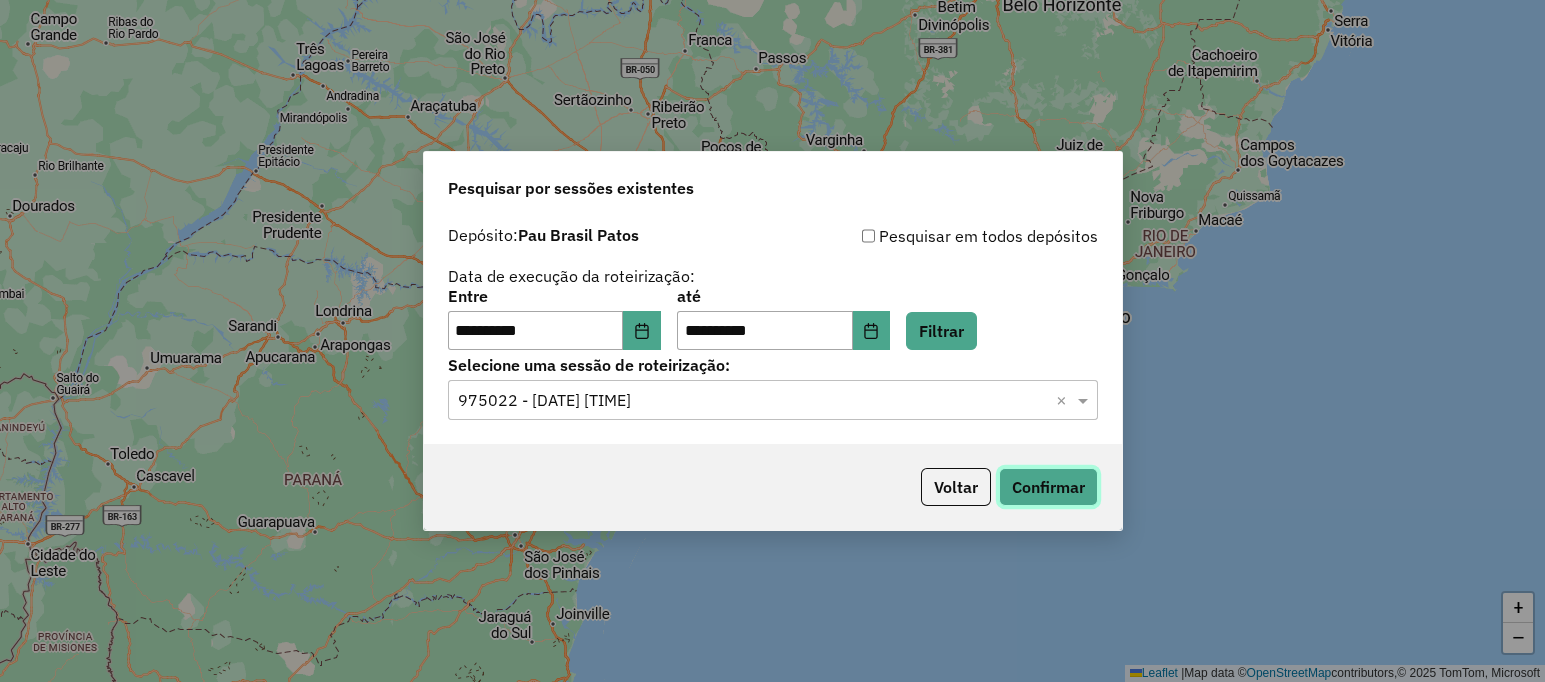 click on "Confirmar" 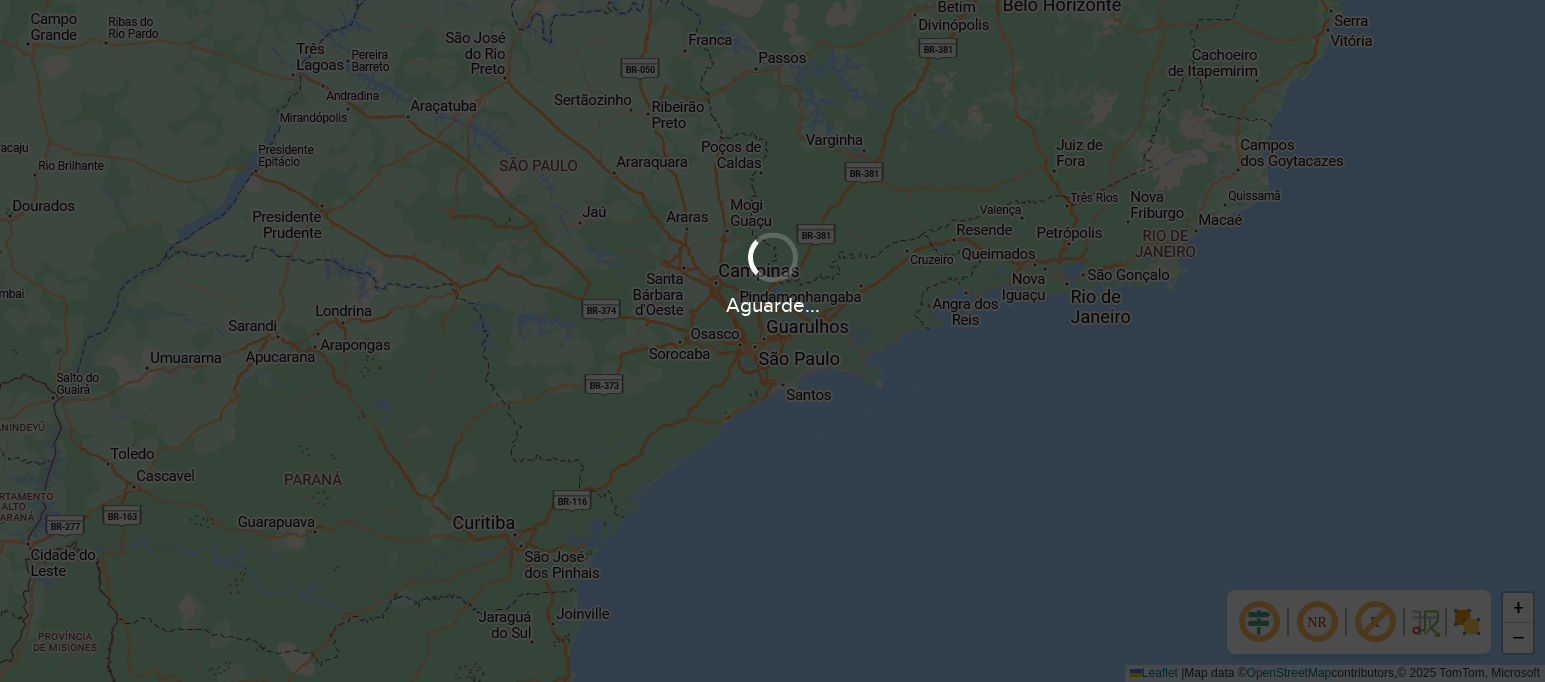 scroll, scrollTop: 0, scrollLeft: 0, axis: both 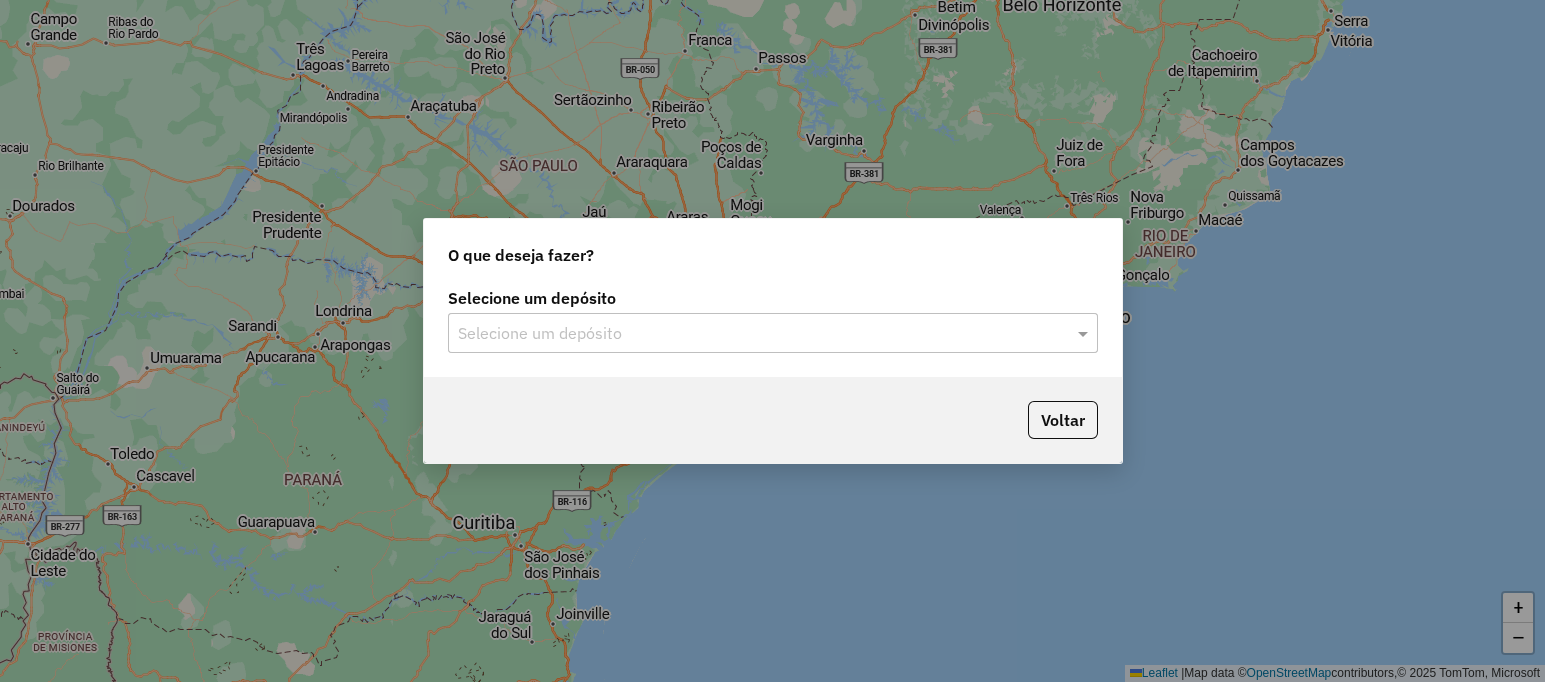 click on "Selecione um depósito Selecione um depósito" 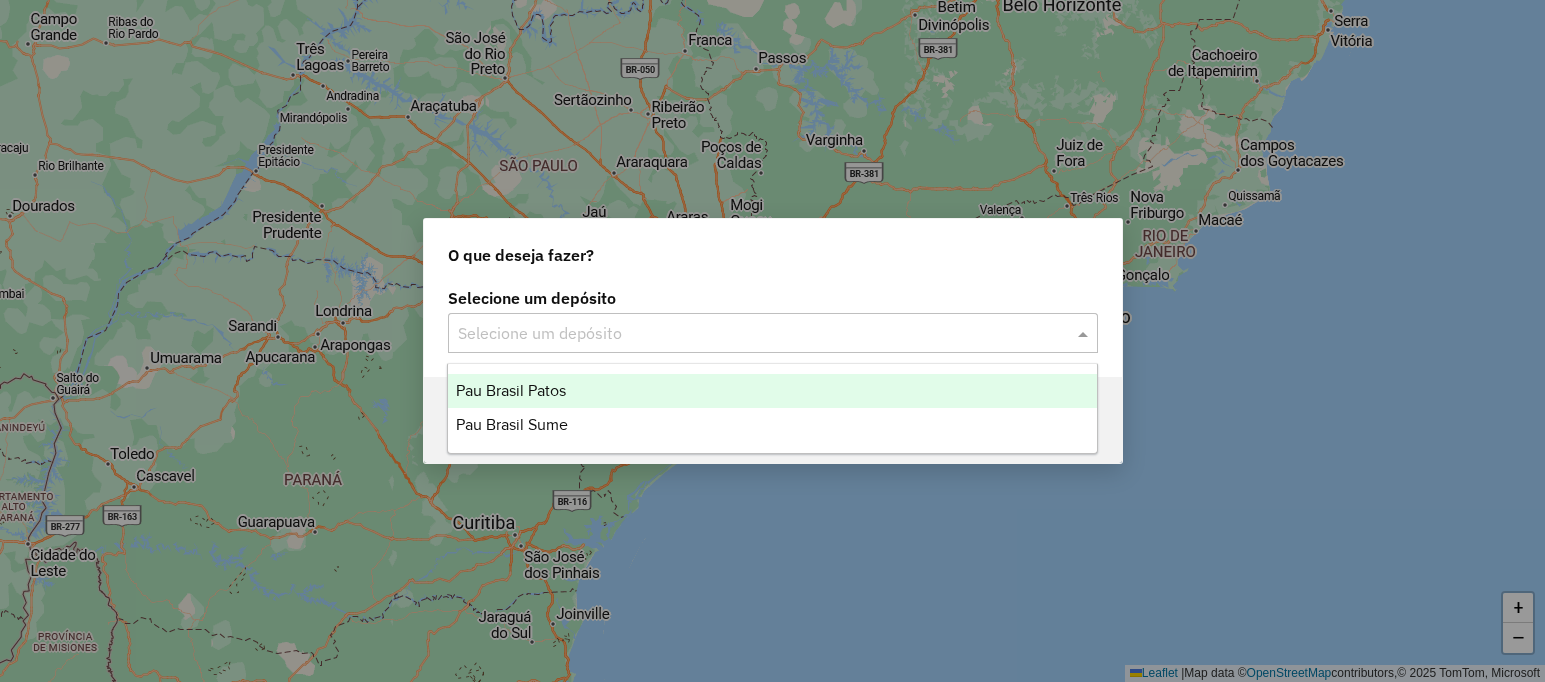 click on "Pau Brasil Patos" at bounding box center (511, 390) 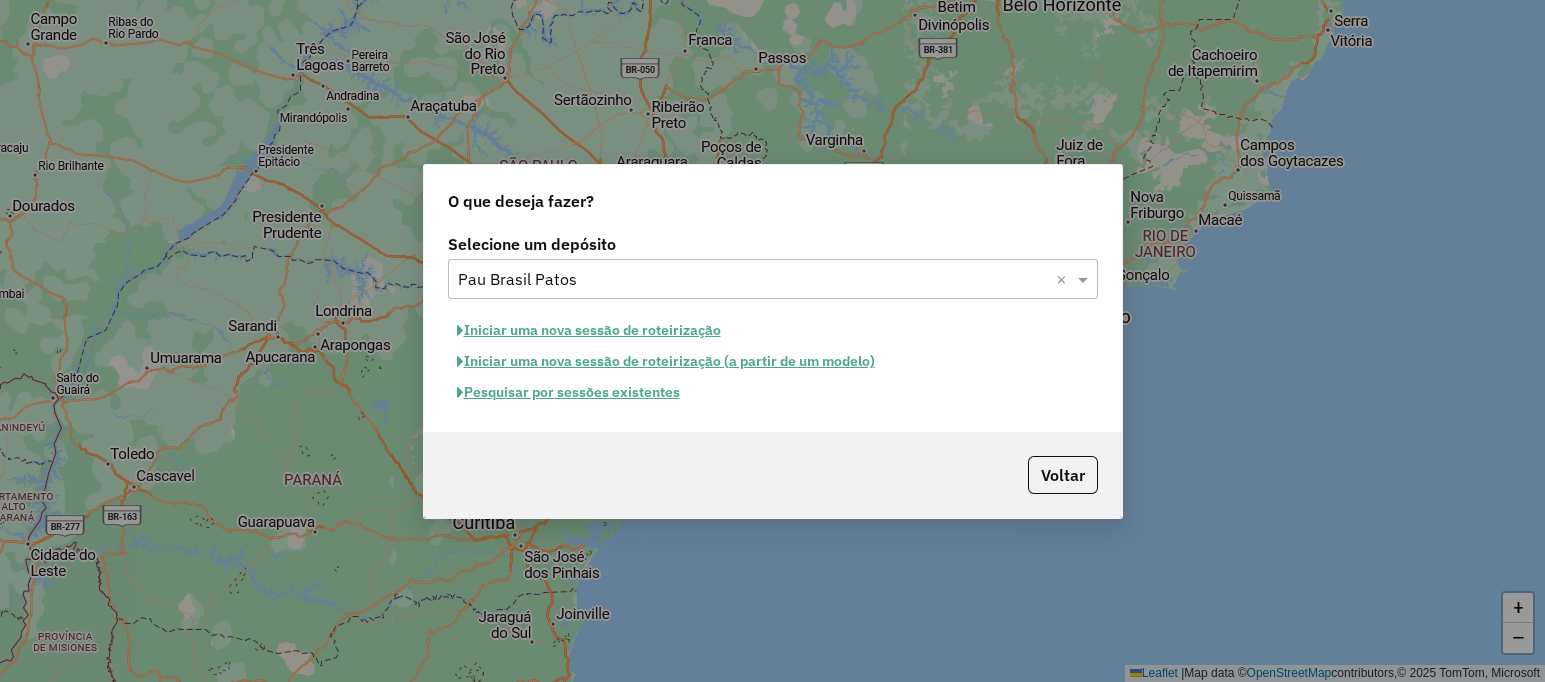 click on "Pesquisar por sessões existentes" 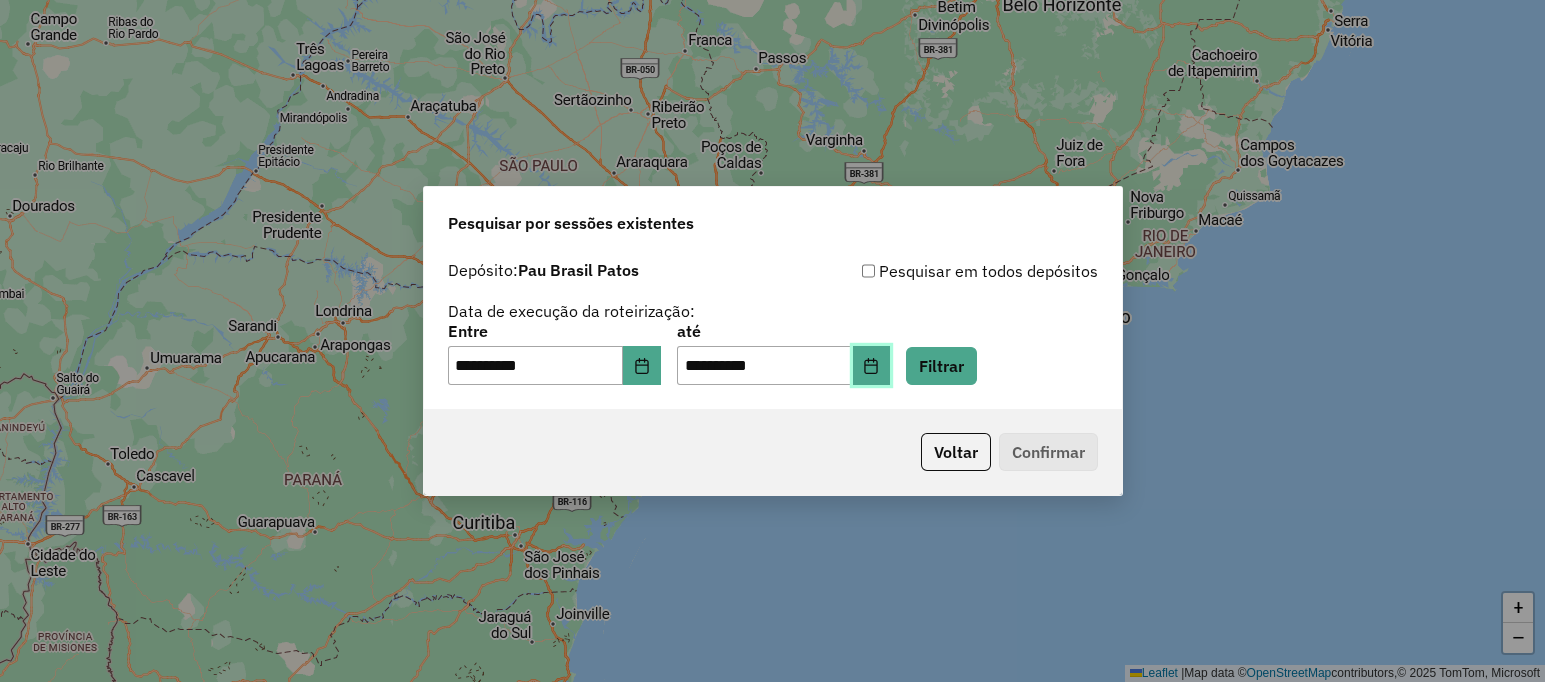 click 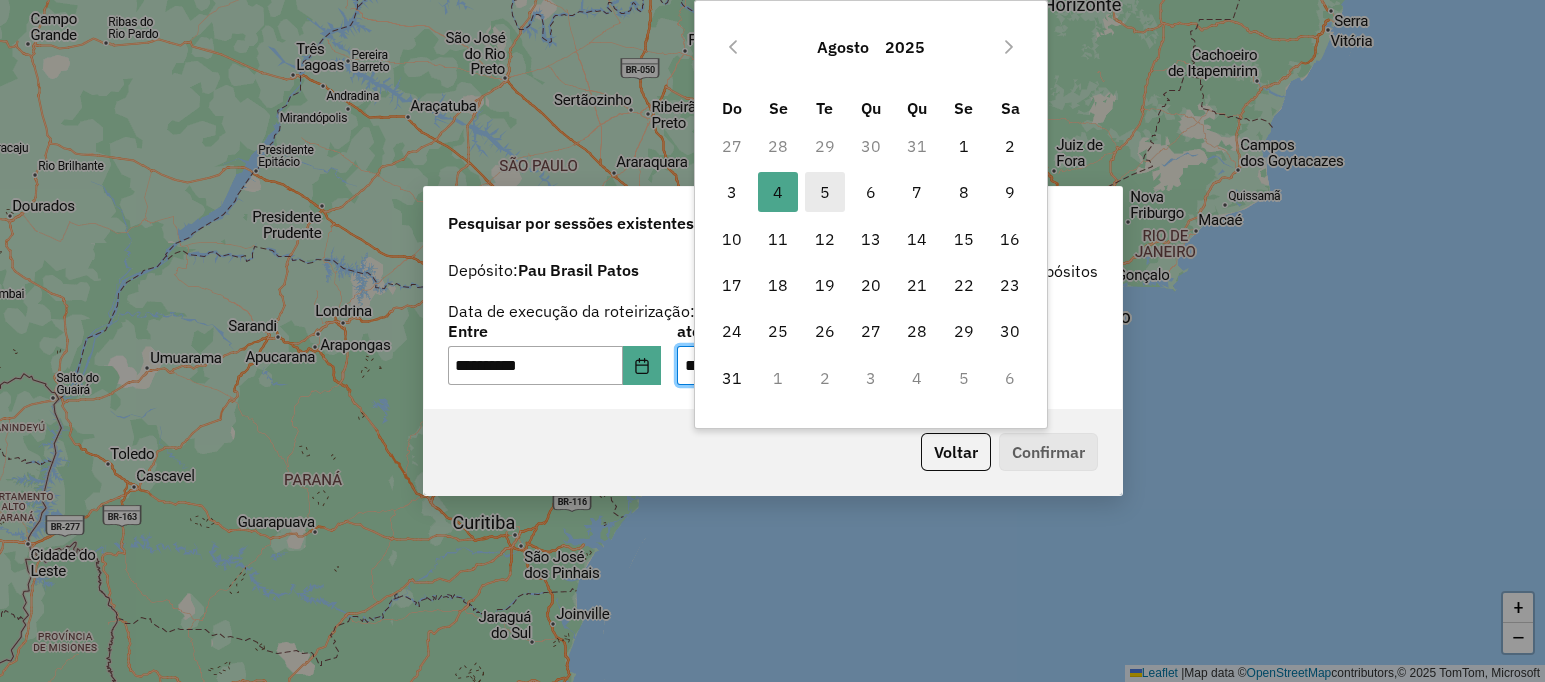 click on "5" at bounding box center (825, 192) 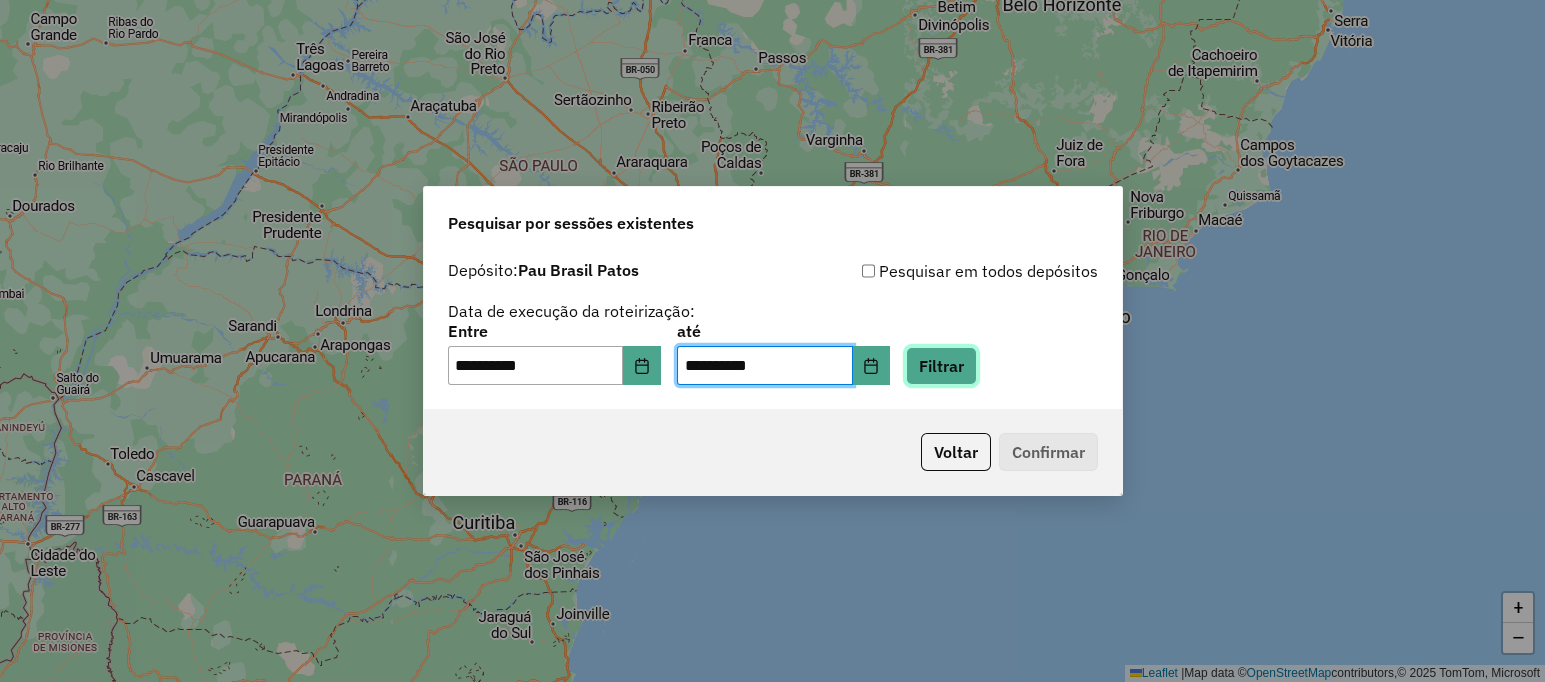click on "Filtrar" 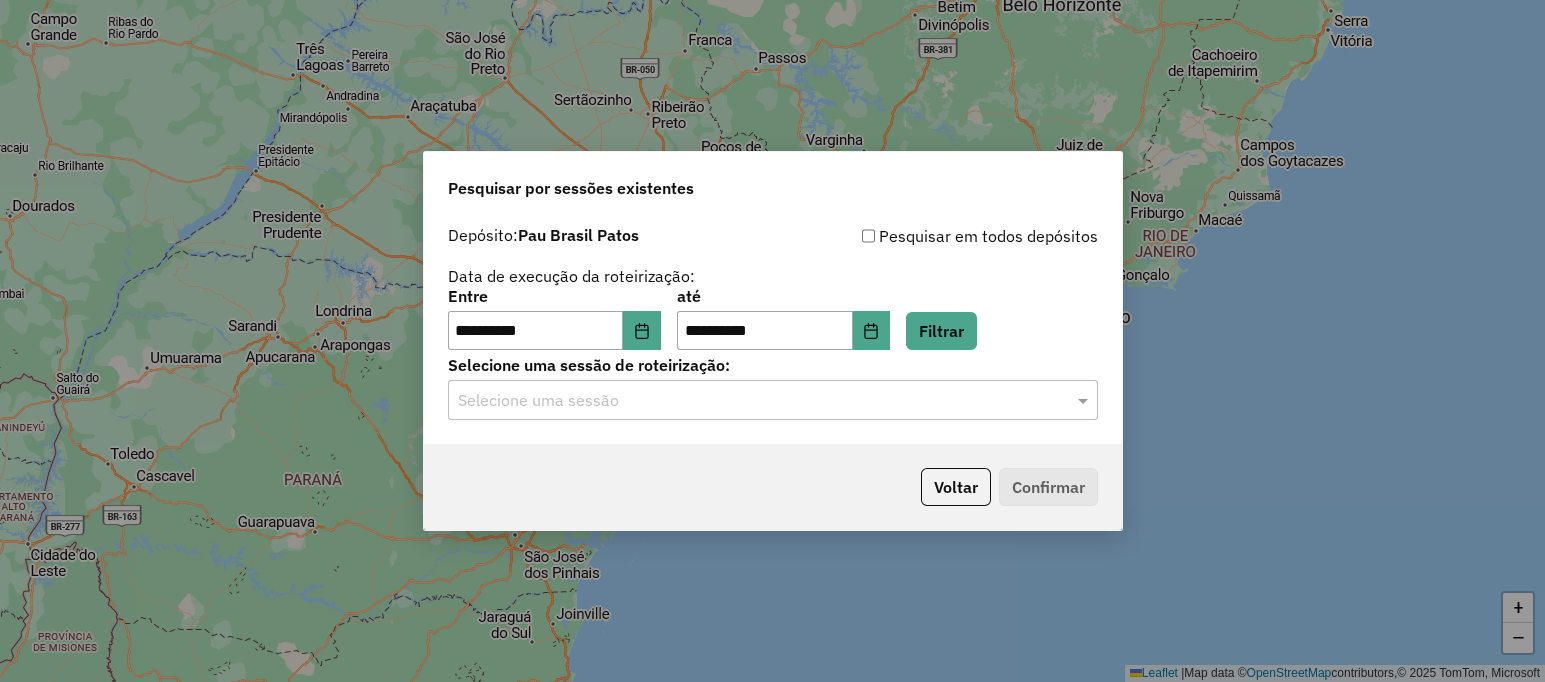 click on "Selecione uma sessão" 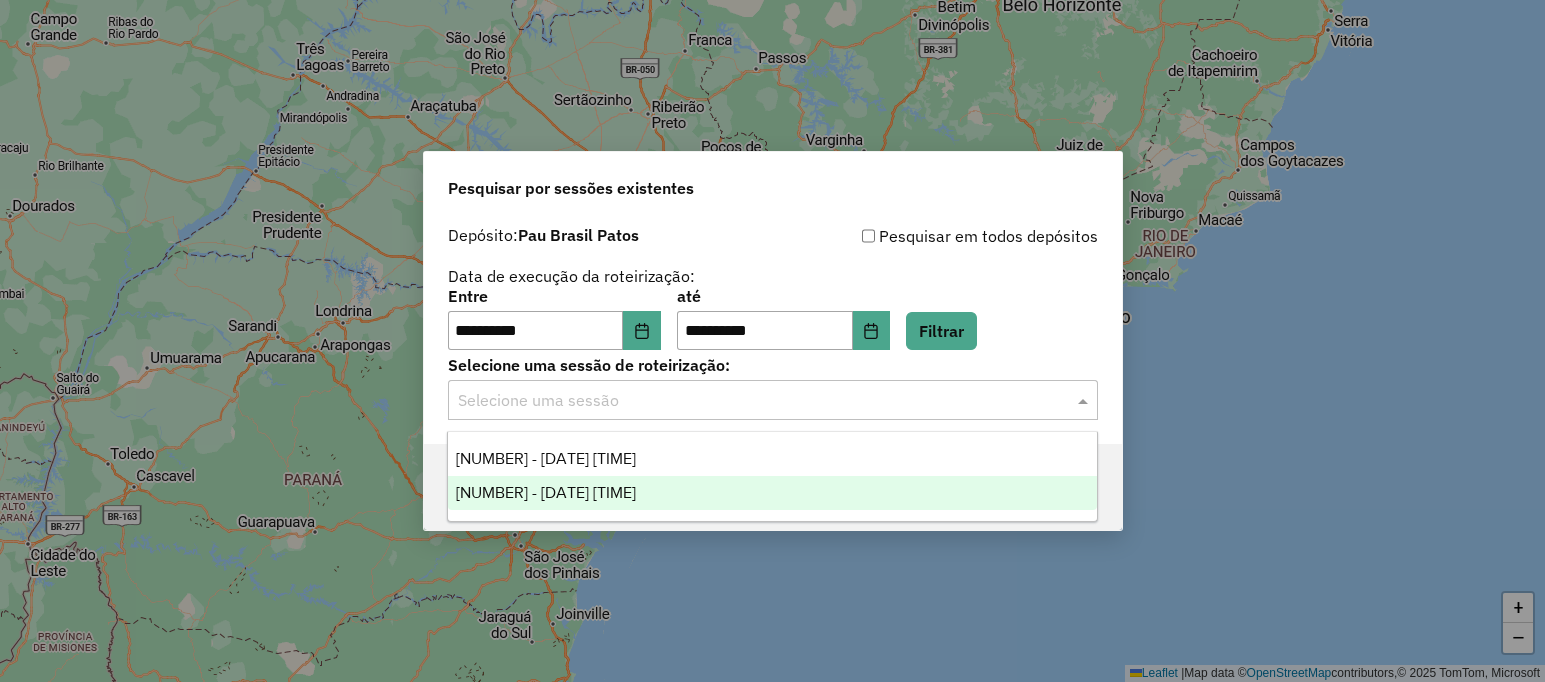 click on "[NUMBER] - [DATE] [TIME]" at bounding box center (546, 492) 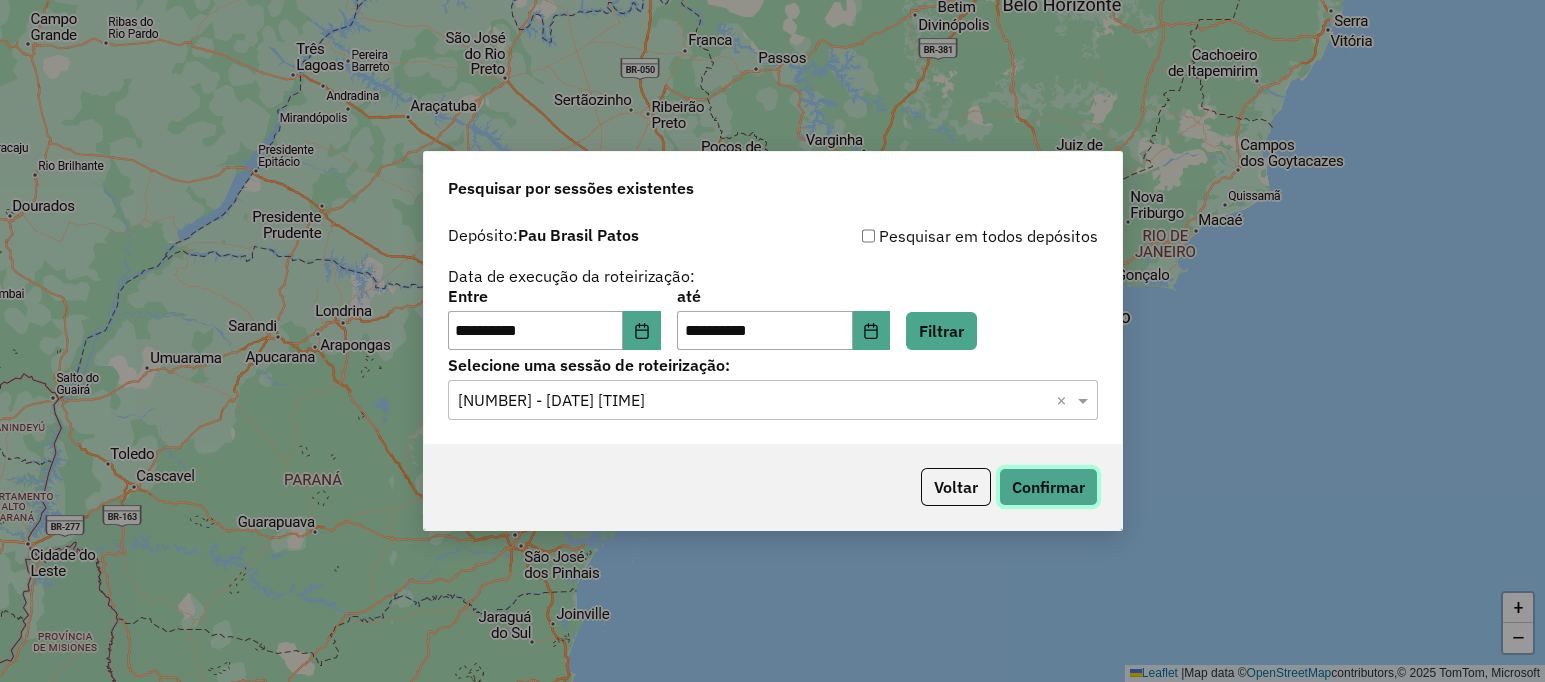 click on "Confirmar" 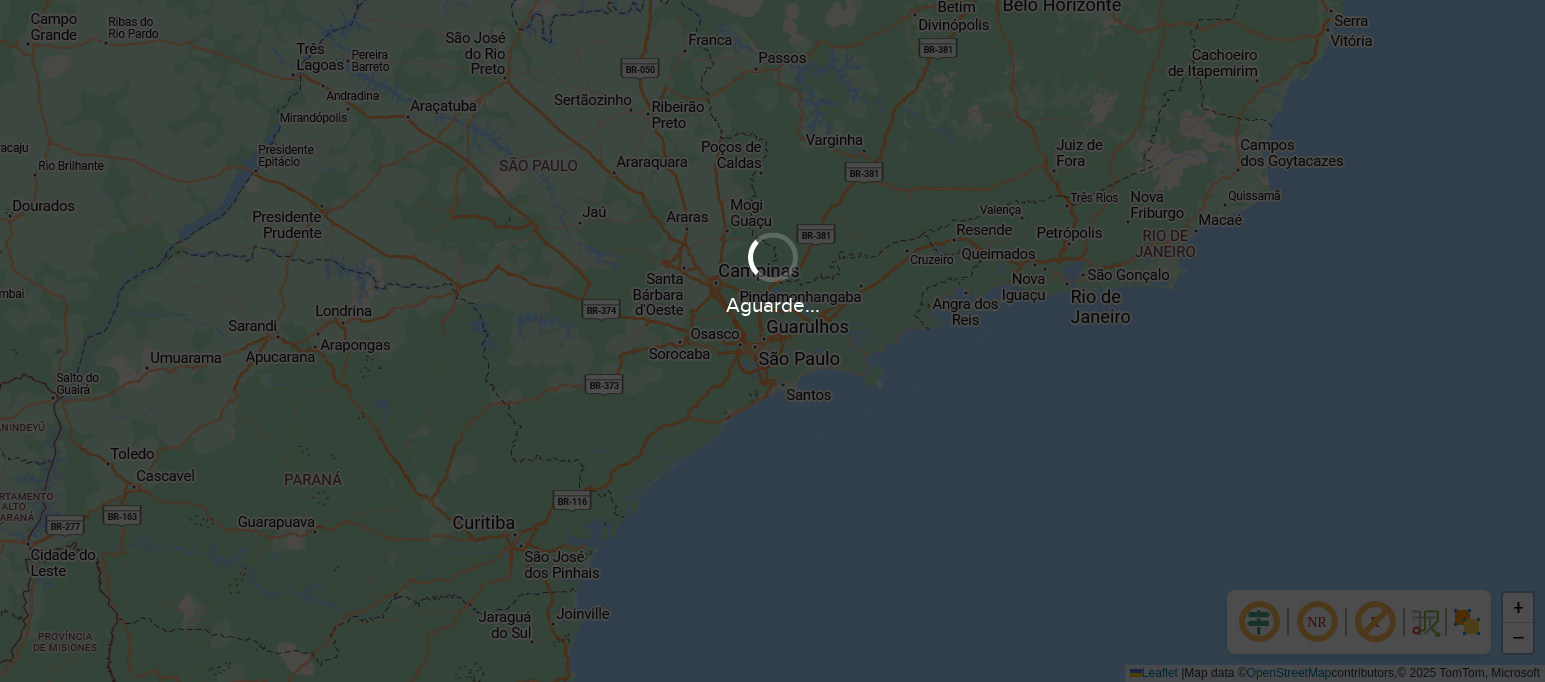 scroll, scrollTop: 0, scrollLeft: 0, axis: both 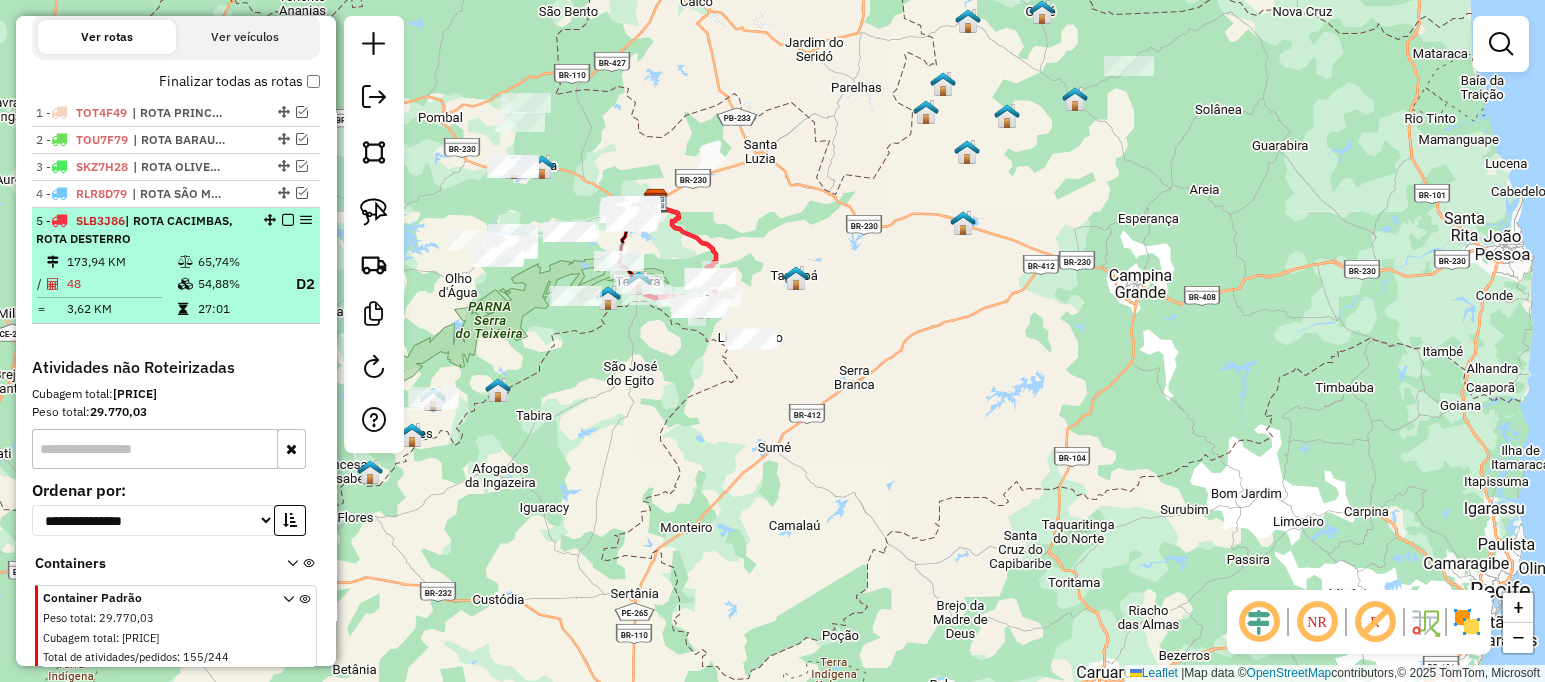 click on "Rota [NUMBER] - Placa [PLATE] | ROTA [NAME], ROTA [NAME]" at bounding box center (176, 230) 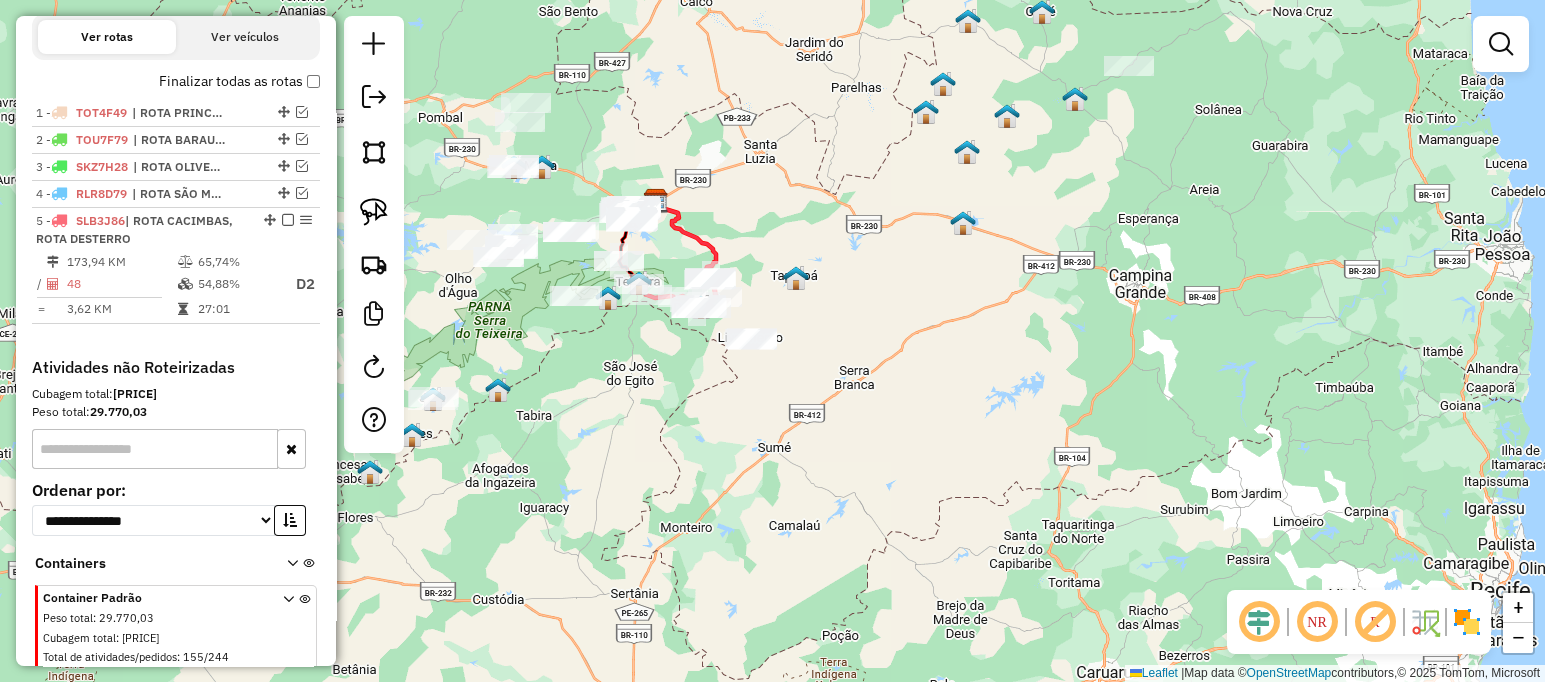 select on "**********" 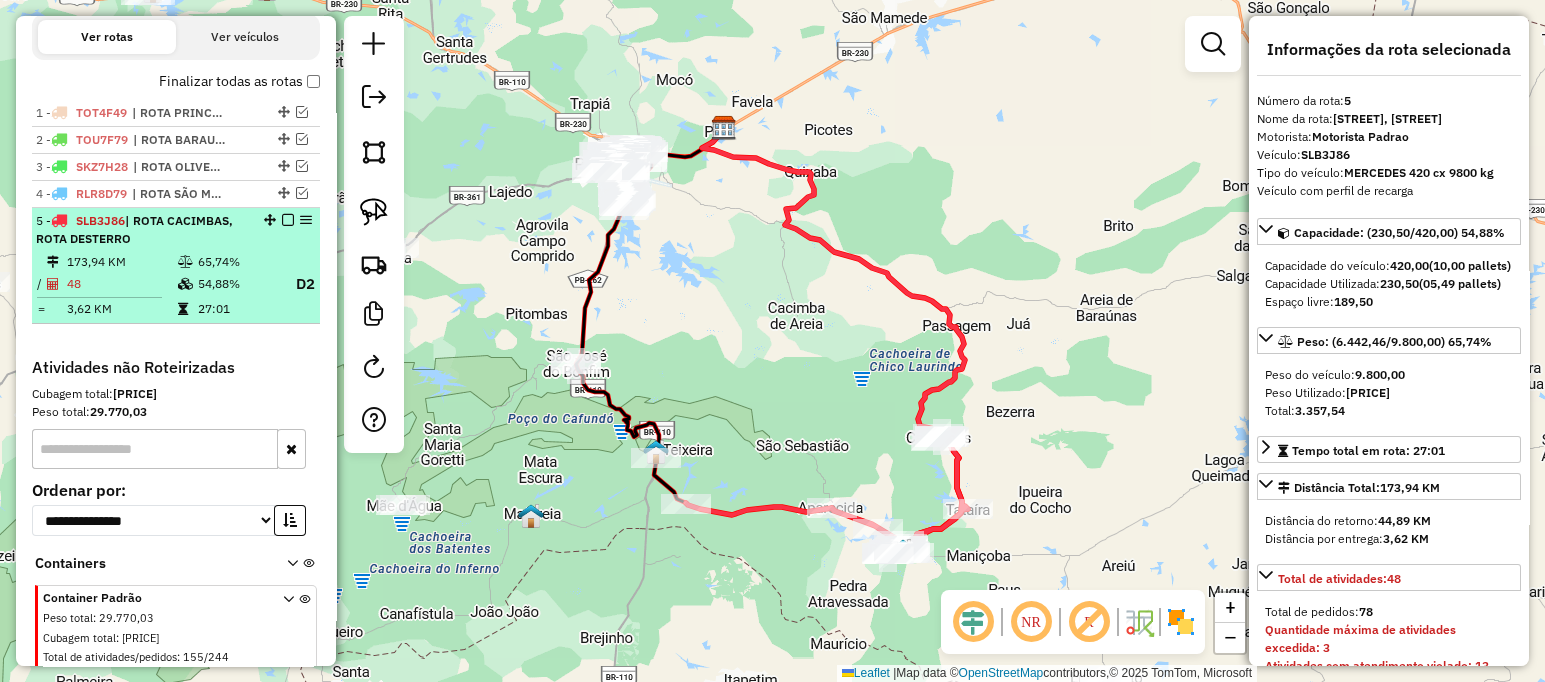 click at bounding box center [288, 220] 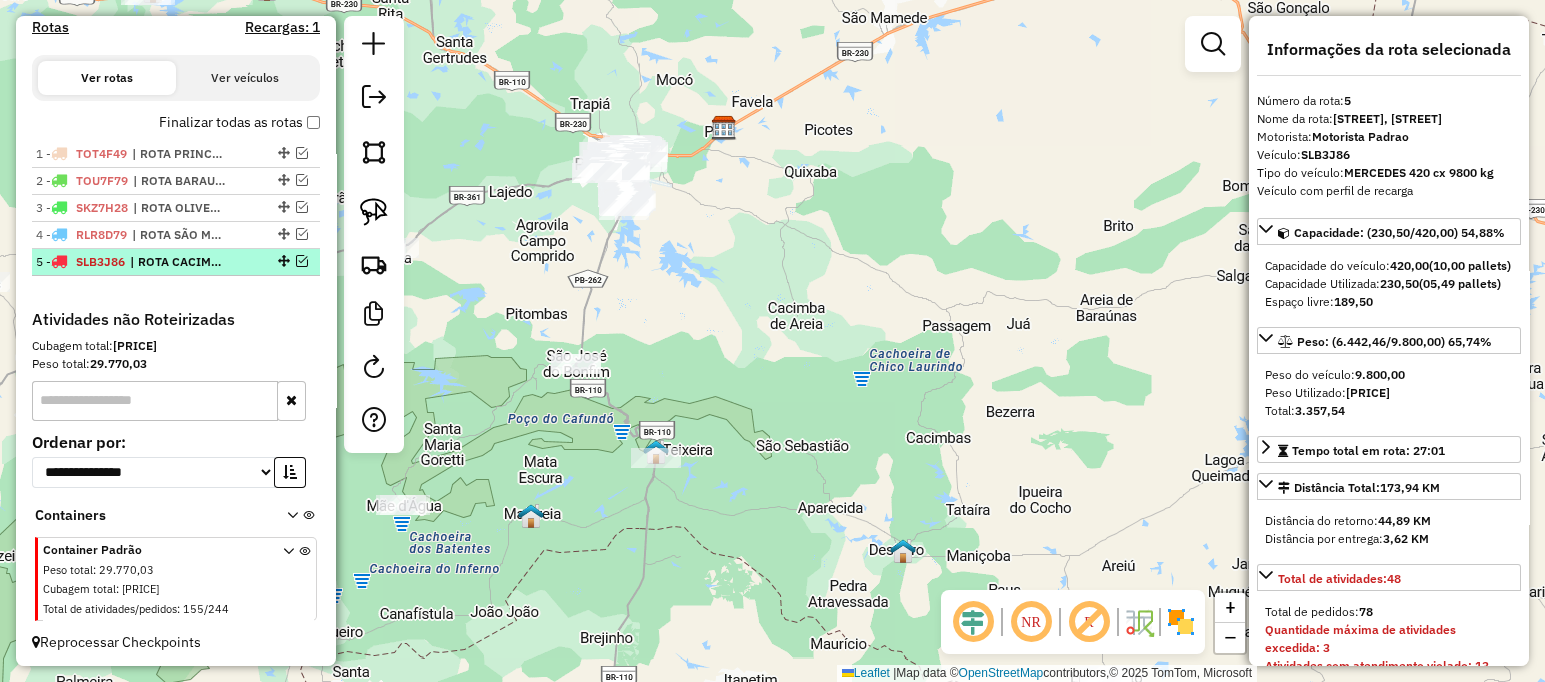 click at bounding box center [302, 261] 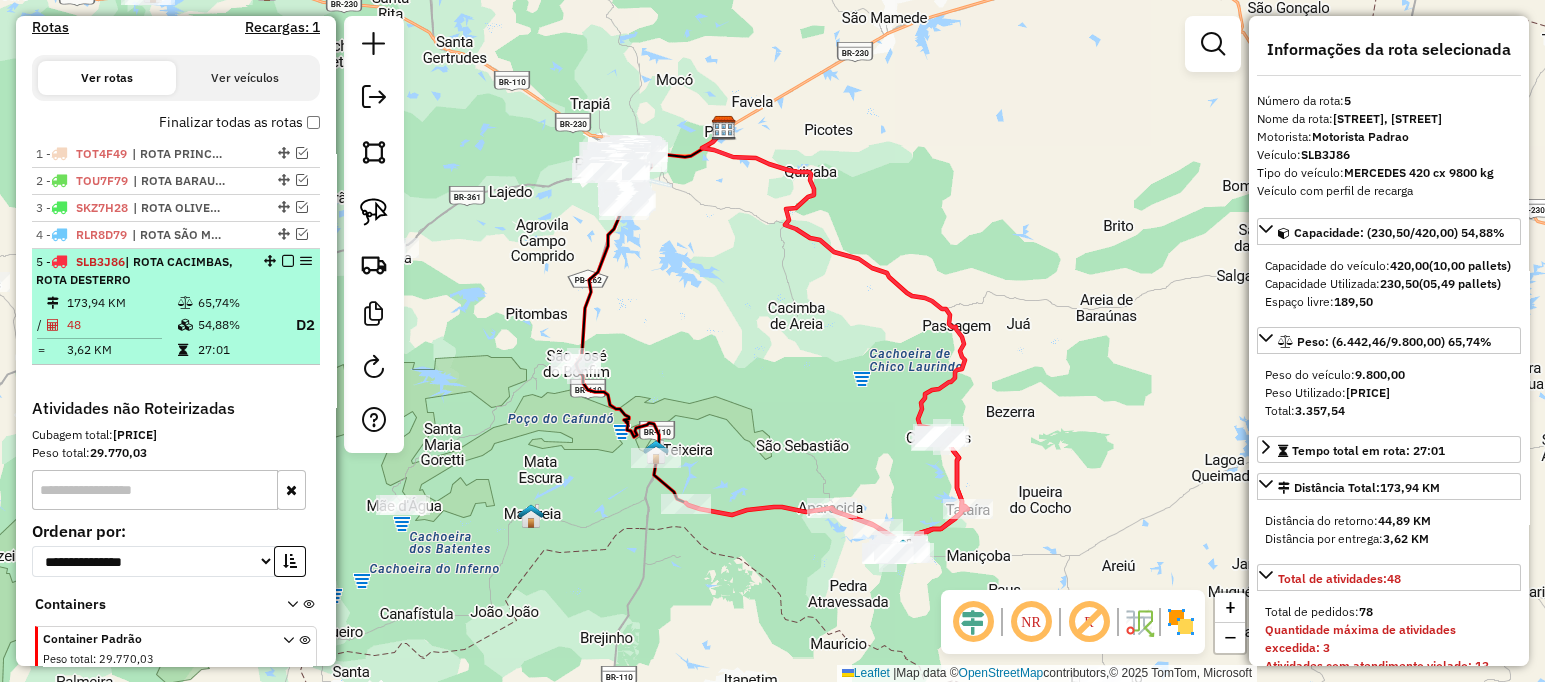 scroll, scrollTop: 666, scrollLeft: 0, axis: vertical 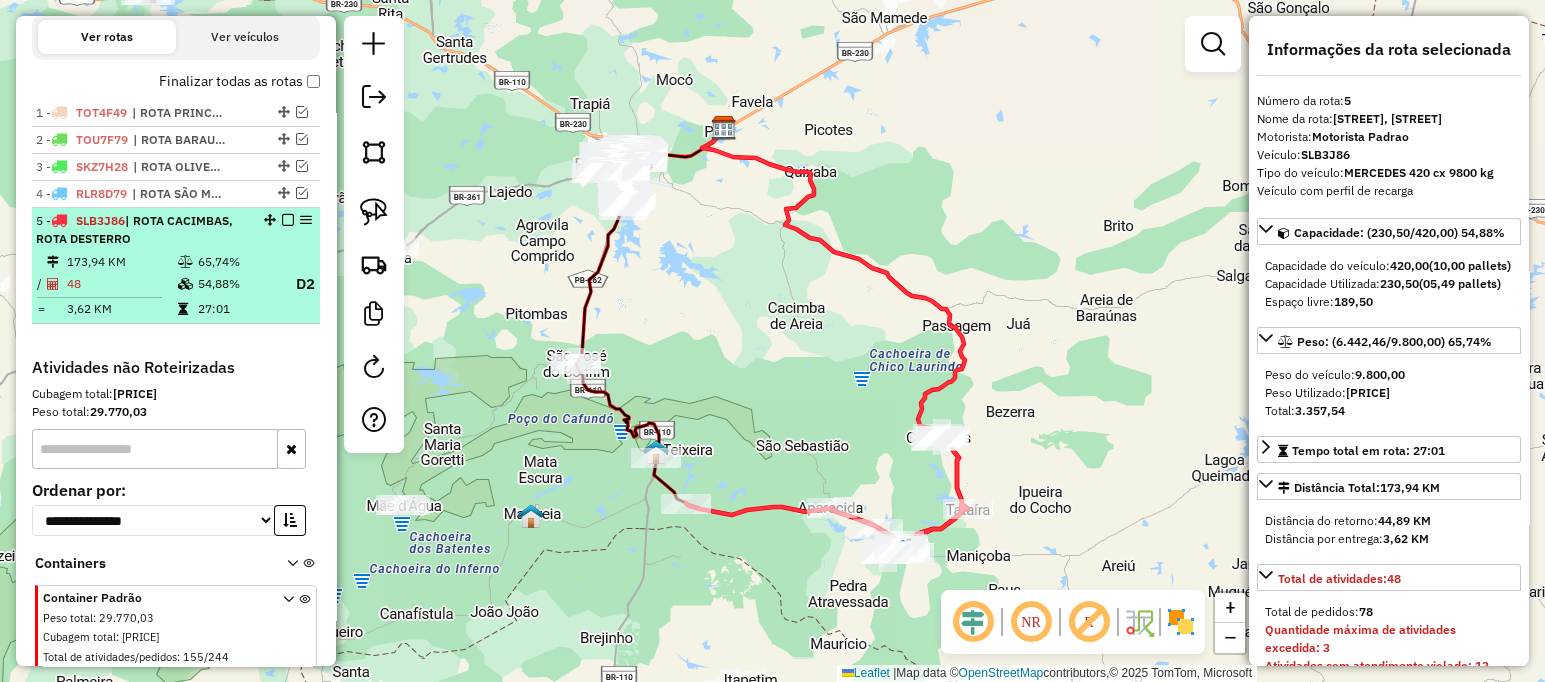 click on "[WEIGHT] KM [PERCENTAGE]% / [NUMBER] [PERCENTAGE]% [CODE] = [WEIGHT] KM [TIME]" at bounding box center [176, 286] 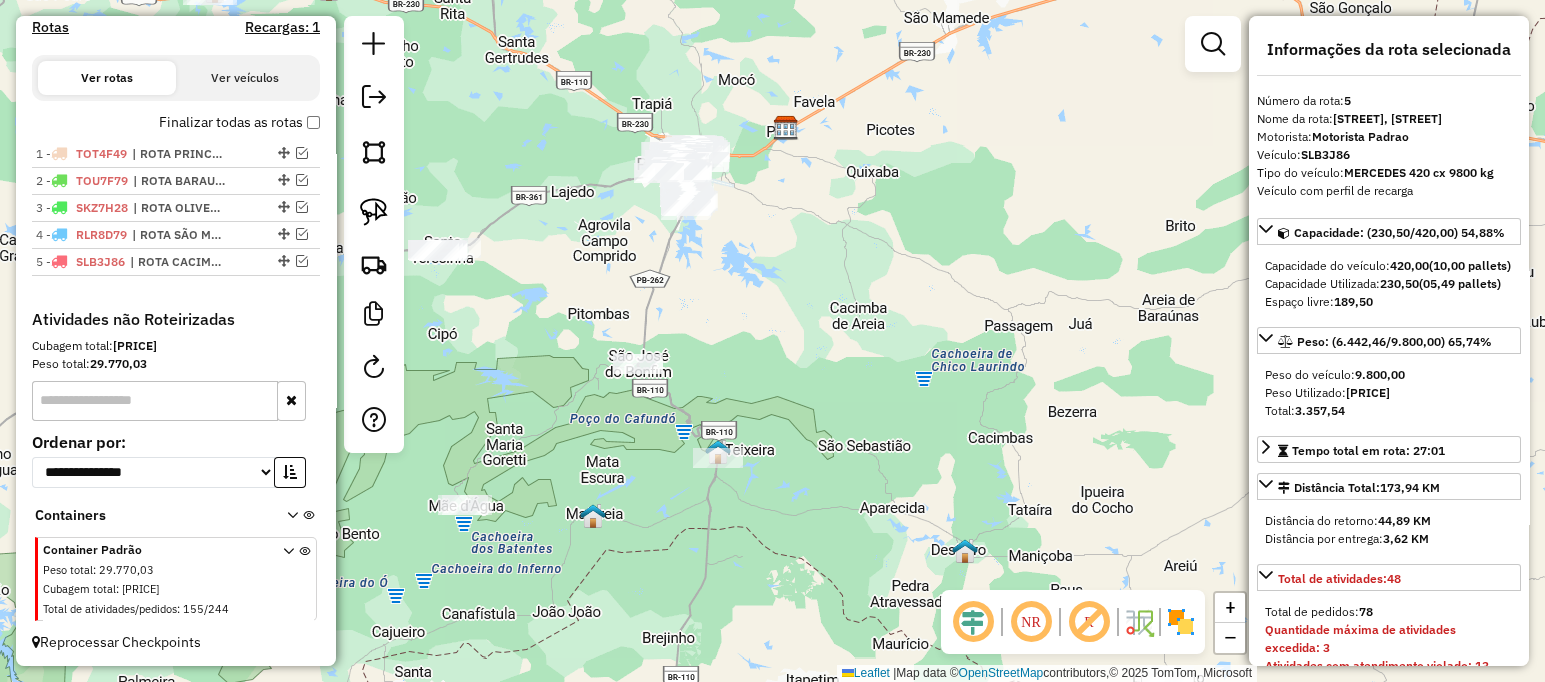 drag, startPoint x: 658, startPoint y: 313, endPoint x: 721, endPoint y: 295, distance: 65.52099 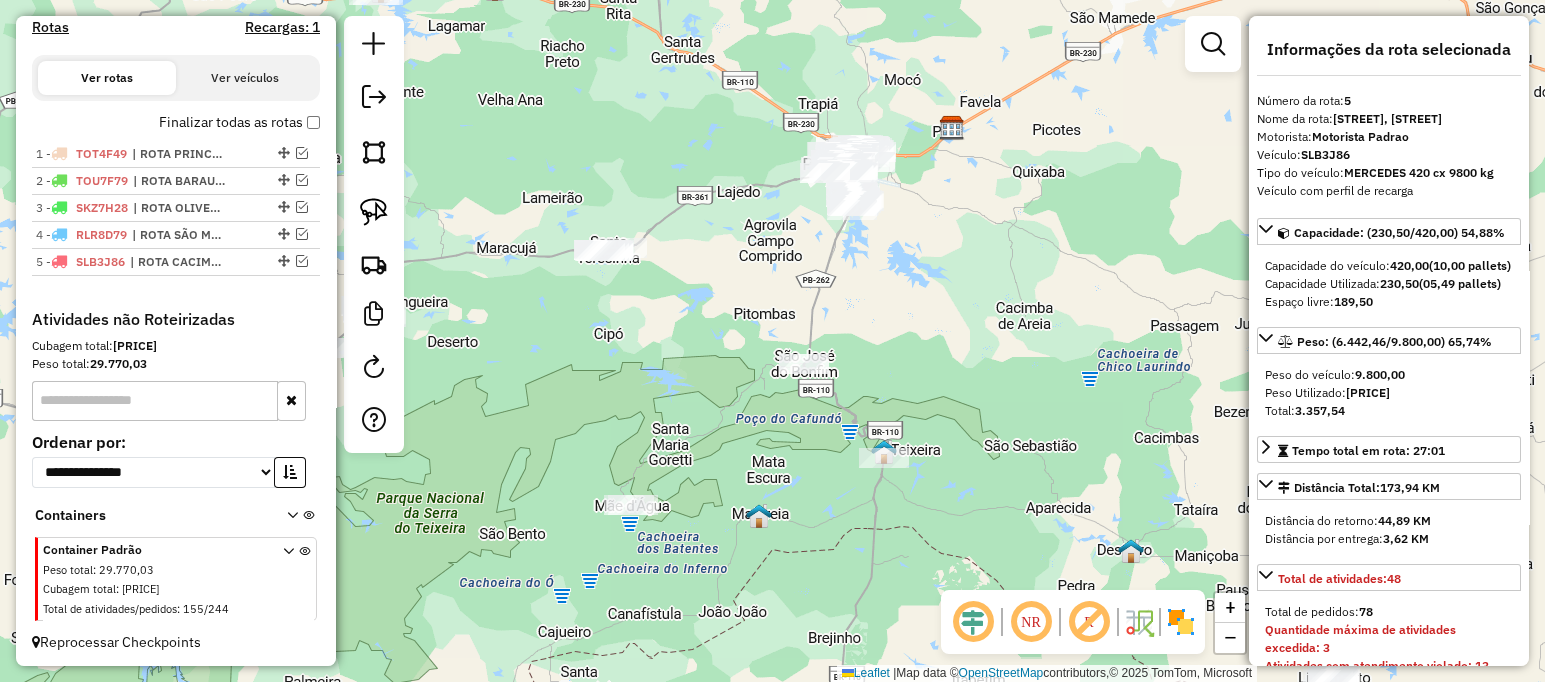 drag, startPoint x: 469, startPoint y: 178, endPoint x: 720, endPoint y: 262, distance: 264.68283 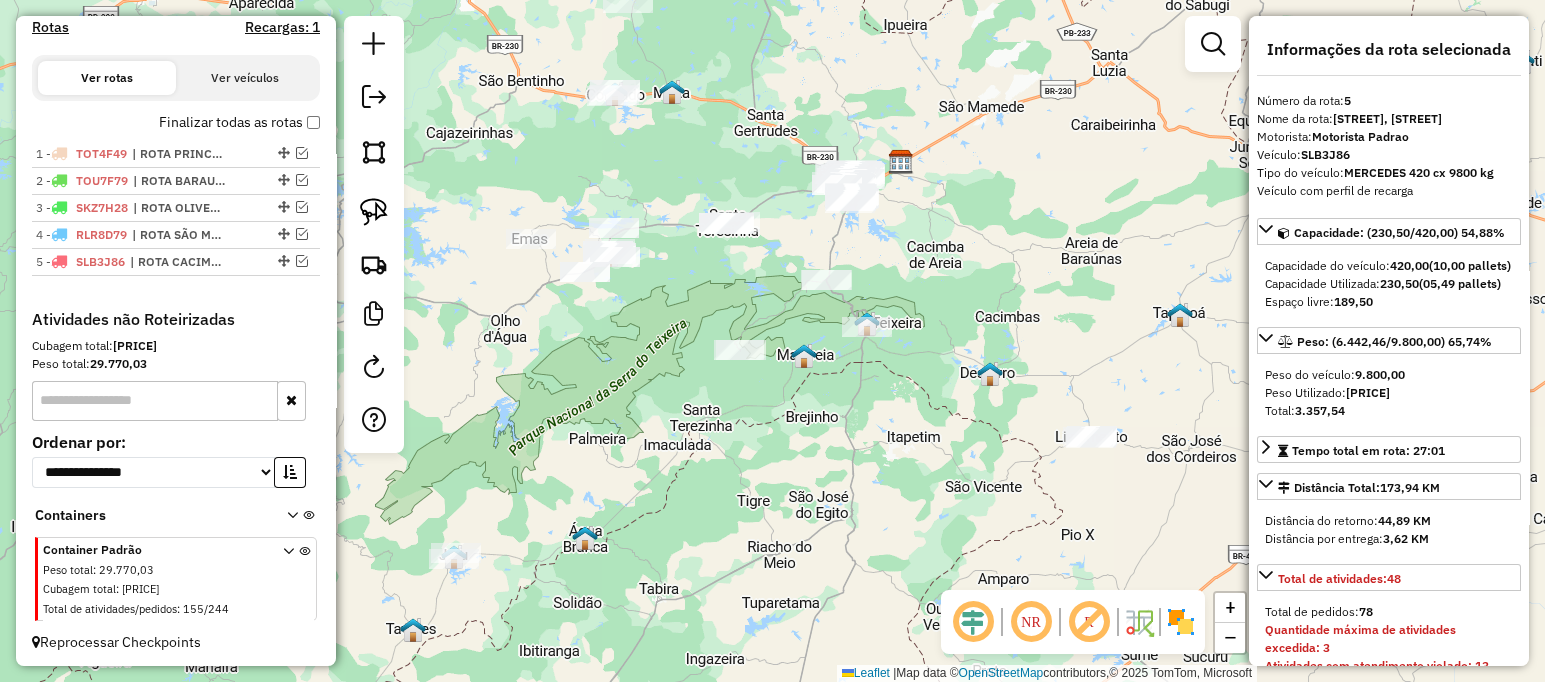 drag, startPoint x: 614, startPoint y: 393, endPoint x: 654, endPoint y: 387, distance: 40.4475 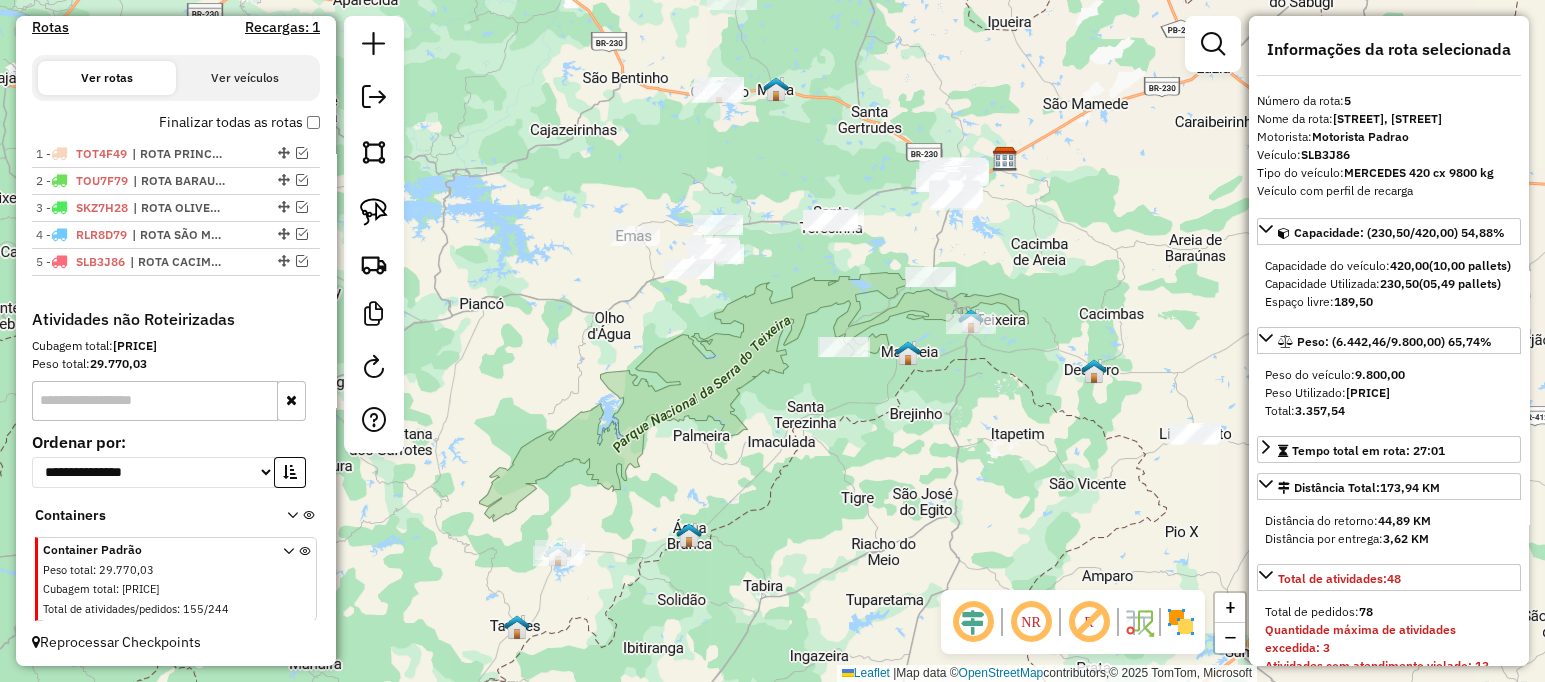 drag, startPoint x: 758, startPoint y: 291, endPoint x: 731, endPoint y: 325, distance: 43.416588 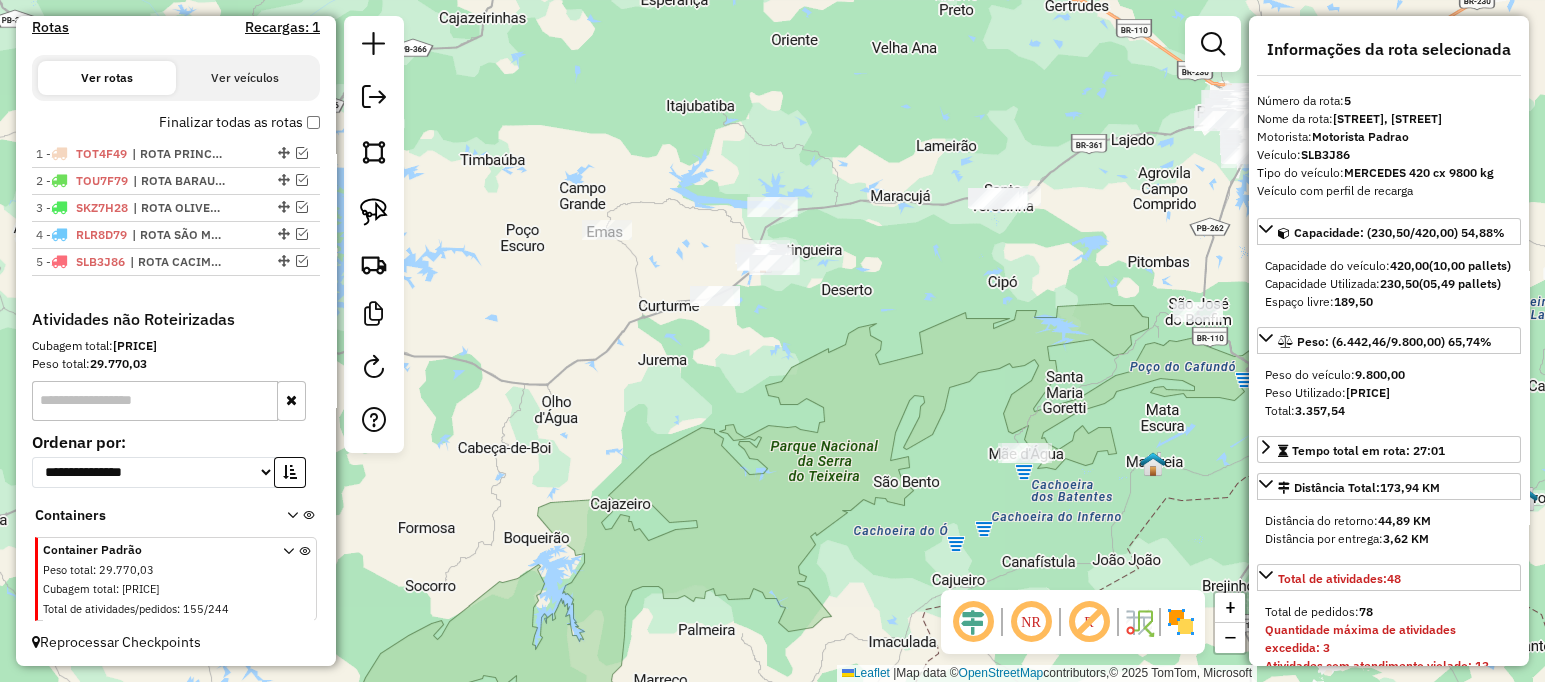 drag, startPoint x: 918, startPoint y: 282, endPoint x: 946, endPoint y: 339, distance: 63.505905 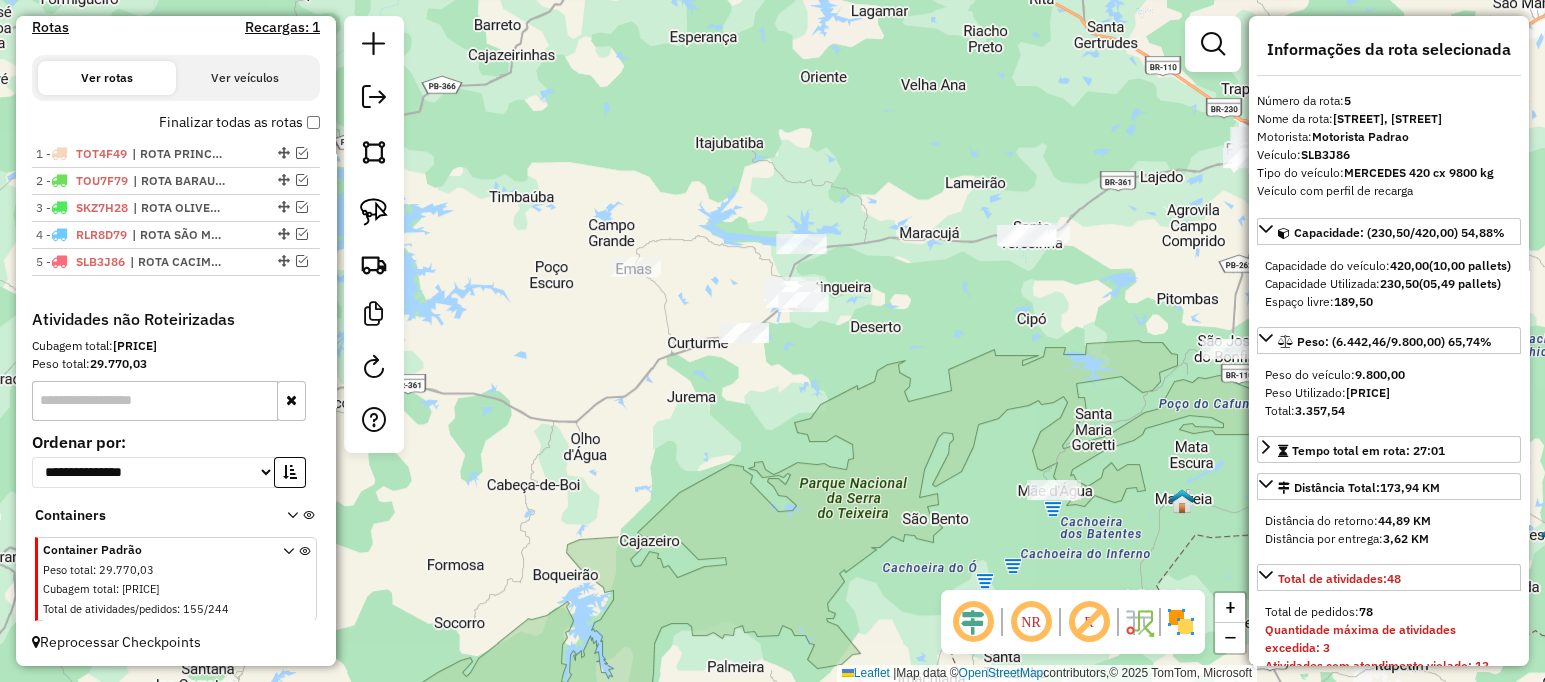 click on "Janela de atendimento Grade de atendimento Capacidade Transportadoras Veículos Cliente Pedidos  Rotas Selecione os dias de semana para filtrar as janelas de atendimento  Seg   Ter   Qua   Qui   Sex   Sáb   Dom  Informe o período da janela de atendimento: De: Até:  Filtrar exatamente a janela do cliente  Considerar janela de atendimento padrão  Selecione os dias de semana para filtrar as grades de atendimento  Seg   Ter   Qua   Qui   Sex   Sáb   Dom   Considerar clientes sem dia de atendimento cadastrado  Clientes fora do dia de atendimento selecionado Filtrar as atividades entre os valores definidos abaixo:  Peso mínimo:   Peso máximo:   Cubagem mínima:   Cubagem máxima:   De:   Até:  Filtrar as atividades entre o tempo de atendimento definido abaixo:  De:   Até:   Considerar capacidade total dos clientes não roteirizados Transportadora: Selecione um ou mais itens Tipo de veículo: Selecione um ou mais itens Veículo: Selecione um ou mais itens Motorista: Selecione um ou mais itens Nome: Rótulo:" 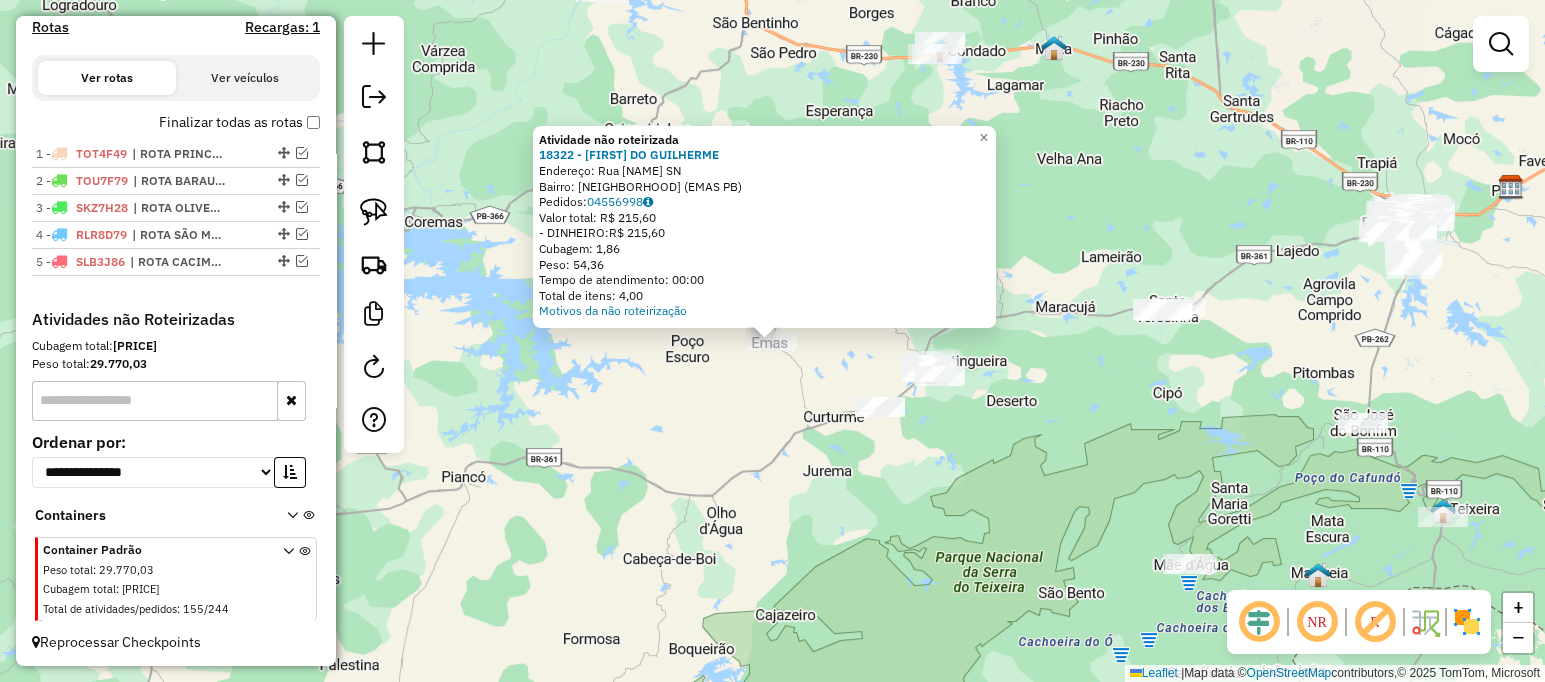 click on "Atividade não roteirizada [NUMBER] - [BRAND] [BRAND]  Endereço:  Rua [FIRST] [LAST] da Silva SN   Bairro: [CITY] ([CITY] / [STATE])   Pedidos:  04556998   Valor total: R$ 215,60   - DINHEIRO:  R$ 215,60   Cubagem: 1,86   Peso: 54,36   Tempo de atendimento: 00:00   Total de itens: 4,00  Motivos da não roteirização × Janela de atendimento Grade de atendimento Capacidade Transportadoras Veículos Cliente Pedidos  Rotas Selecione os dias de semana para filtrar as janelas de atendimento  Seg   Ter   Qua   Qui   Sex   Sáb   Dom  Informe o período da janela de atendimento: De: Até:  Filtrar exatamente a janela do cliente  Considerar janela de atendimento padrão  Selecione os dias de semana para filtrar as grades de atendimento  Seg   Ter   Qua   Qui   Sex   Sáb   Dom   Considerar clientes sem dia de atendimento cadastrado  Clientes fora do dia de atendimento selecionado Filtrar as atividades entre os valores definidos abaixo:  Peso mínimo:   Peso máximo:   Cubagem mínima:   Cubagem máxima:   De:   Até:  +" 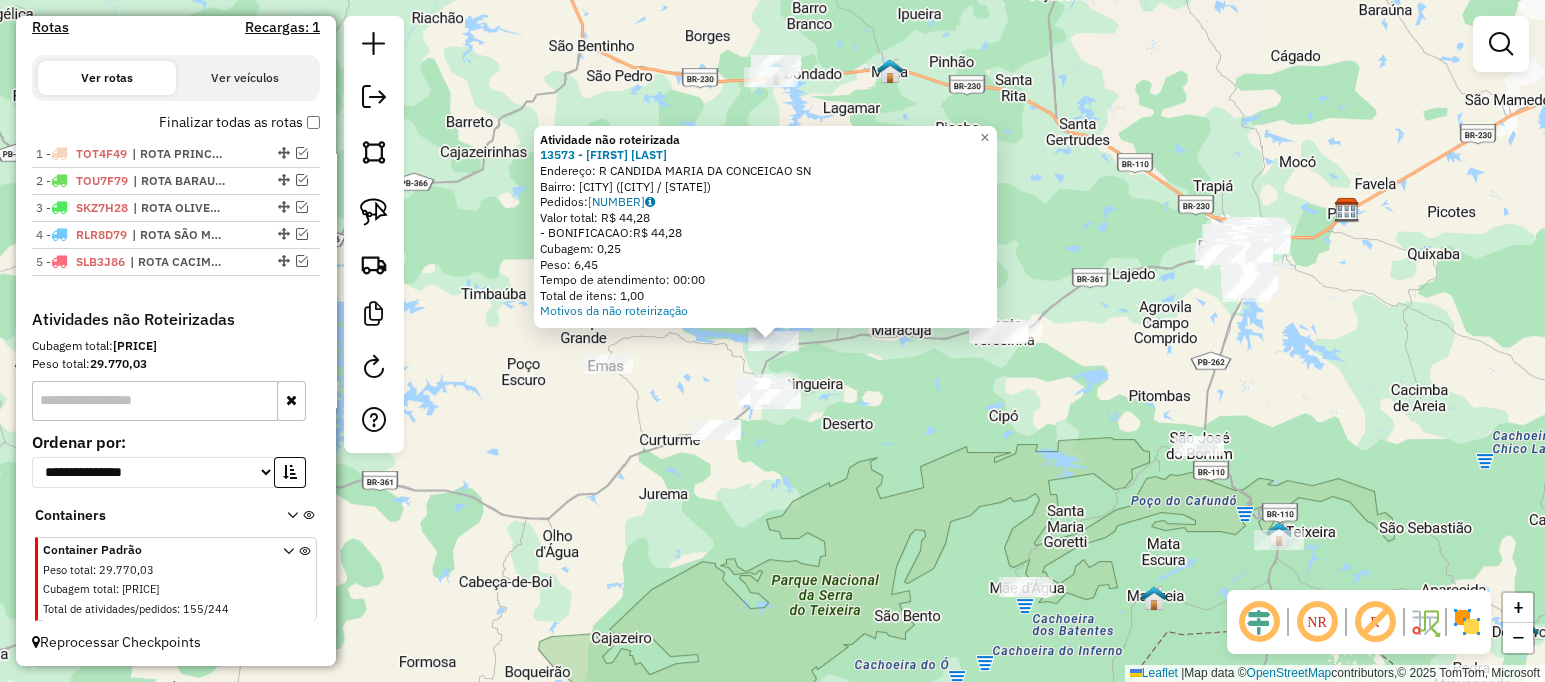 click on "Atividade não roteirizada [NUMBER] - [NAME] Endereço: R [STREET] [NUMBER] Bairro: [NAME] ([CITY] / [STATE]) Pedidos: [NUMBER] Valor total: [PRICE] - BONIFICACAO: [PRICE] Cubagem: [WEIGHT] Peso: [WEIGHT] Tempo de atendimento: [TIME] Total de itens: [NUMBER] Motivos da não roteirização × Janela de atendimento Grade de atendimento Capacidade Transportadoras Veículos Cliente Pedidos Rotas Selecione os dias de semana para filtrar as janelas de atendimento Seg Ter Qua Qui Sex Sáb Dom Informe o período da janela de atendimento: De: Até: Filtrar exatamente a janela do cliente Considerar janela de atendimento padrão Selecione os dias de semana para filtrar as grades de atendimento Seg Ter Qua Qui Sex Sáb Dom Considerar clientes sem dia de atendimento cadastrado Clientes fora do dia de atendimento selecionado Filtrar as atividades entre os valores definidos abaixo: Peso mínimo: Peso máximo: Cubagem mínima: Cubagem máxima: De:" 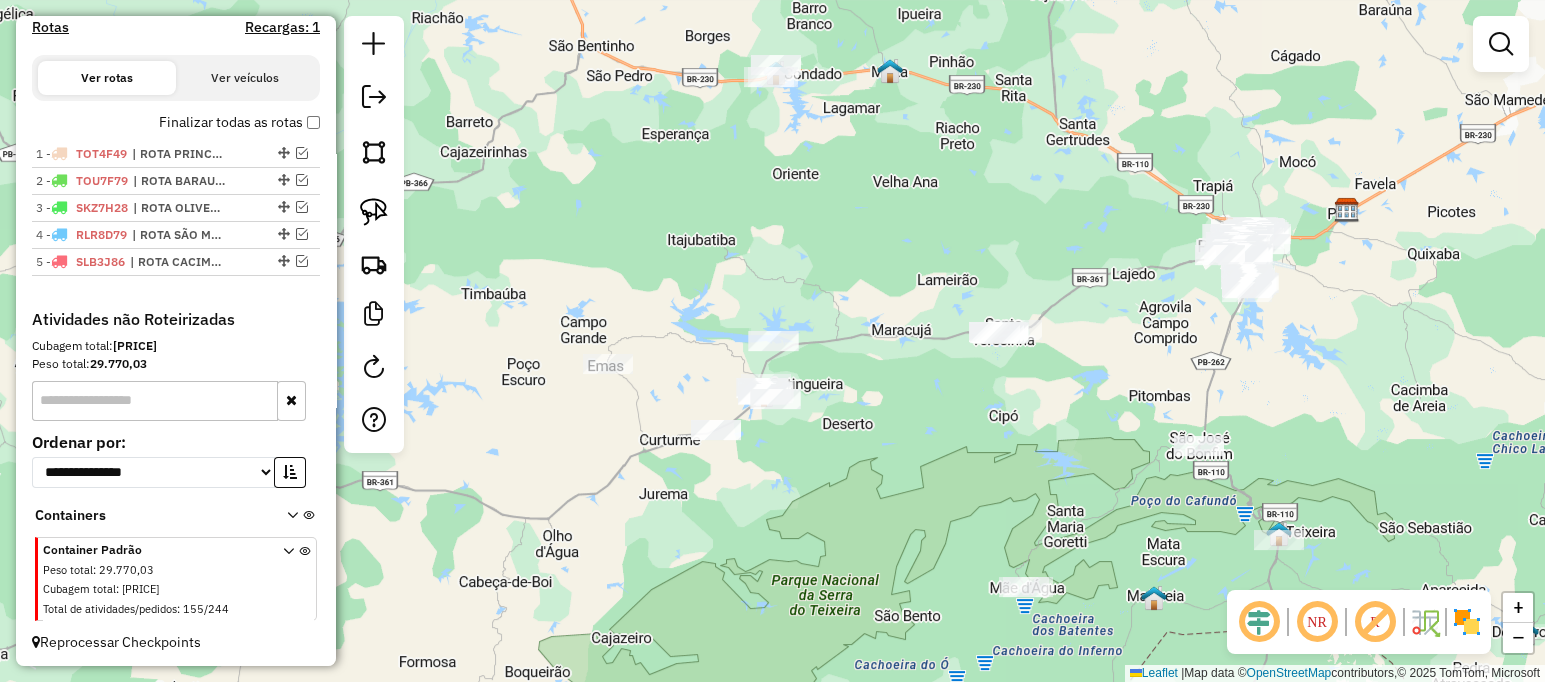 click on "Janela de atendimento Grade de atendimento Capacidade Transportadoras Veículos Cliente Pedidos  Rotas Selecione os dias de semana para filtrar as janelas de atendimento  Seg   Ter   Qua   Qui   Sex   Sáb   Dom  Informe o período da janela de atendimento: De: Até:  Filtrar exatamente a janela do cliente  Considerar janela de atendimento padrão  Selecione os dias de semana para filtrar as grades de atendimento  Seg   Ter   Qua   Qui   Sex   Sáb   Dom   Considerar clientes sem dia de atendimento cadastrado  Clientes fora do dia de atendimento selecionado Filtrar as atividades entre os valores definidos abaixo:  Peso mínimo:   Peso máximo:   Cubagem mínima:   Cubagem máxima:   De:   Até:  Filtrar as atividades entre o tempo de atendimento definido abaixo:  De:   Até:   Considerar capacidade total dos clientes não roteirizados Transportadora: Selecione um ou mais itens Tipo de veículo: Selecione um ou mais itens Veículo: Selecione um ou mais itens Motorista: Selecione um ou mais itens Nome: Rótulo:" 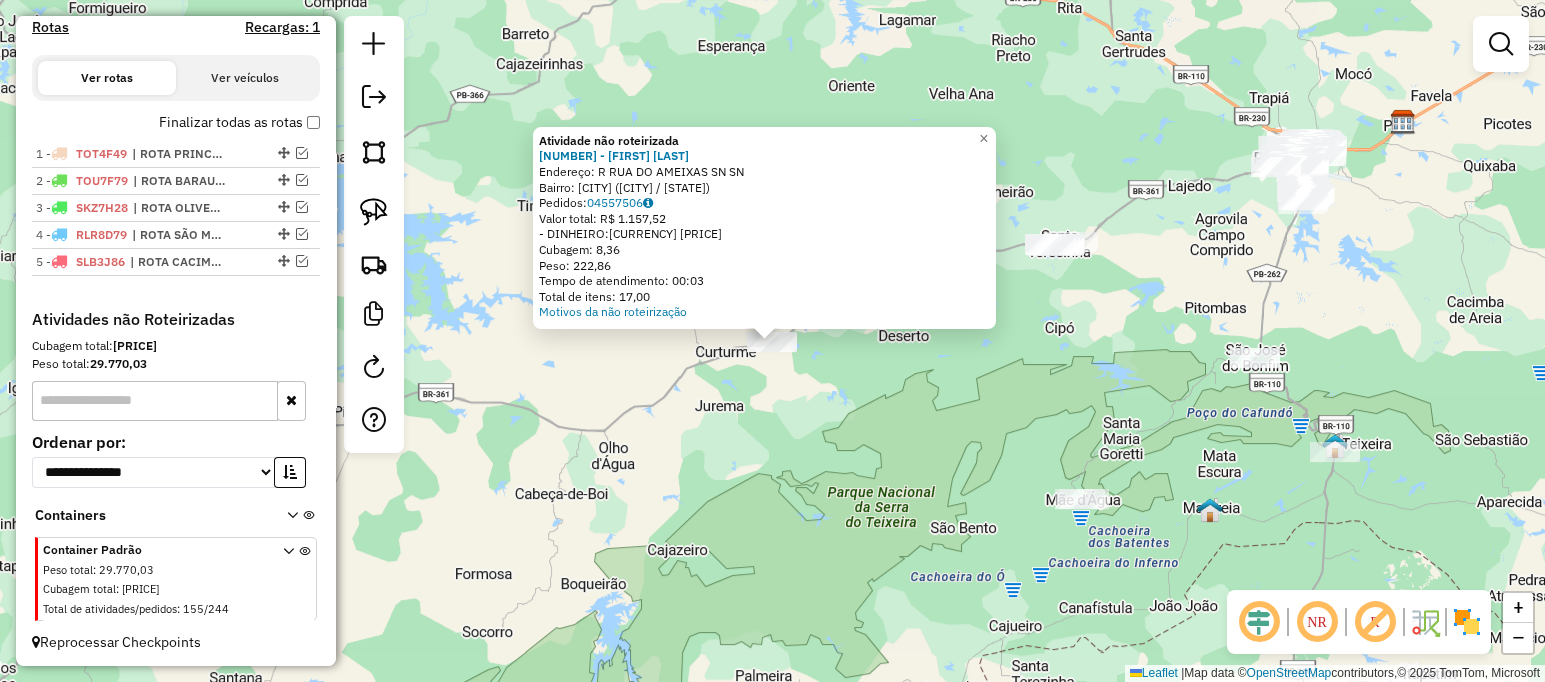 click on "Atividade não roteirizada [NUMBER] - [FIRST] [LAST] Endereço: R [STREET] SN SN Bairro: [CITY] ([NEIGHBORHOOD] / [STATE]) Pedidos: [NUMBER] Valor total: [CURRENCY] [AMOUNT] - DINHEIRO: [CURRENCY] [AMOUNT] Cubagem: [AMOUNT] Peso: [AMOUNT] Tempo de atendimento: [TIME] Total de itens: [AMOUNT] Motivos da não roteirização × Janela de atendimento Grade de atendimento Capacidade Transportadoras Veículos Cliente Pedidos Rotas Selecione os dias de semana para filtrar as janelas de atendimento Seg Ter Qua Qui Sex Sáb Dom Informe o período da janela de atendimento: De: Até: Filtrar exatamente a janela do cliente Considerar janela de atendimento padrão Selecione os dias de semana para filtrar as grades de atendimento Seg Ter Qua Qui Sex Sáb Dom Considerar clientes sem dia de atendimento cadastrado Clientes fora do dia de atendimento selecionado Filtrar as atividades entre os valores definidos abaixo: Peso mínimo: Peso máximo: Cubagem mínima: Cubagem máxima:" 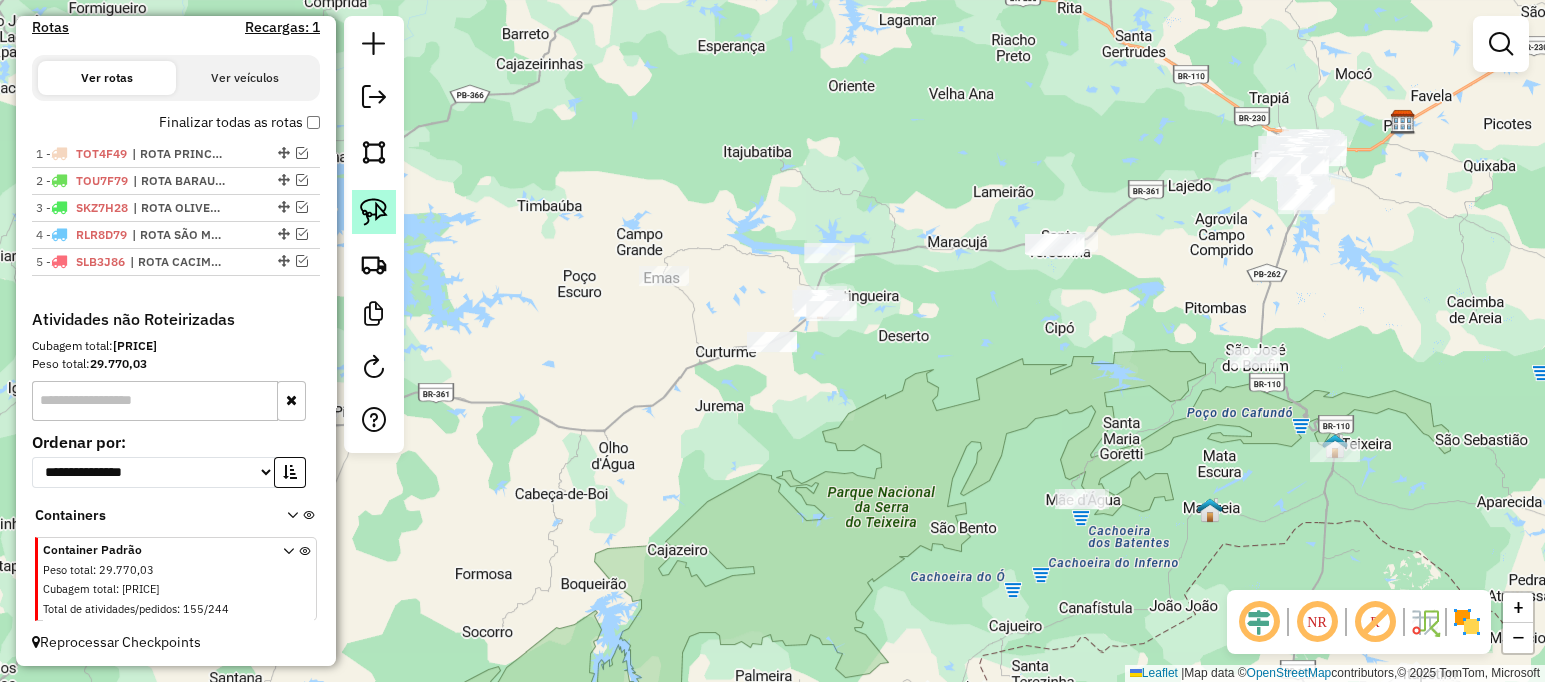 click 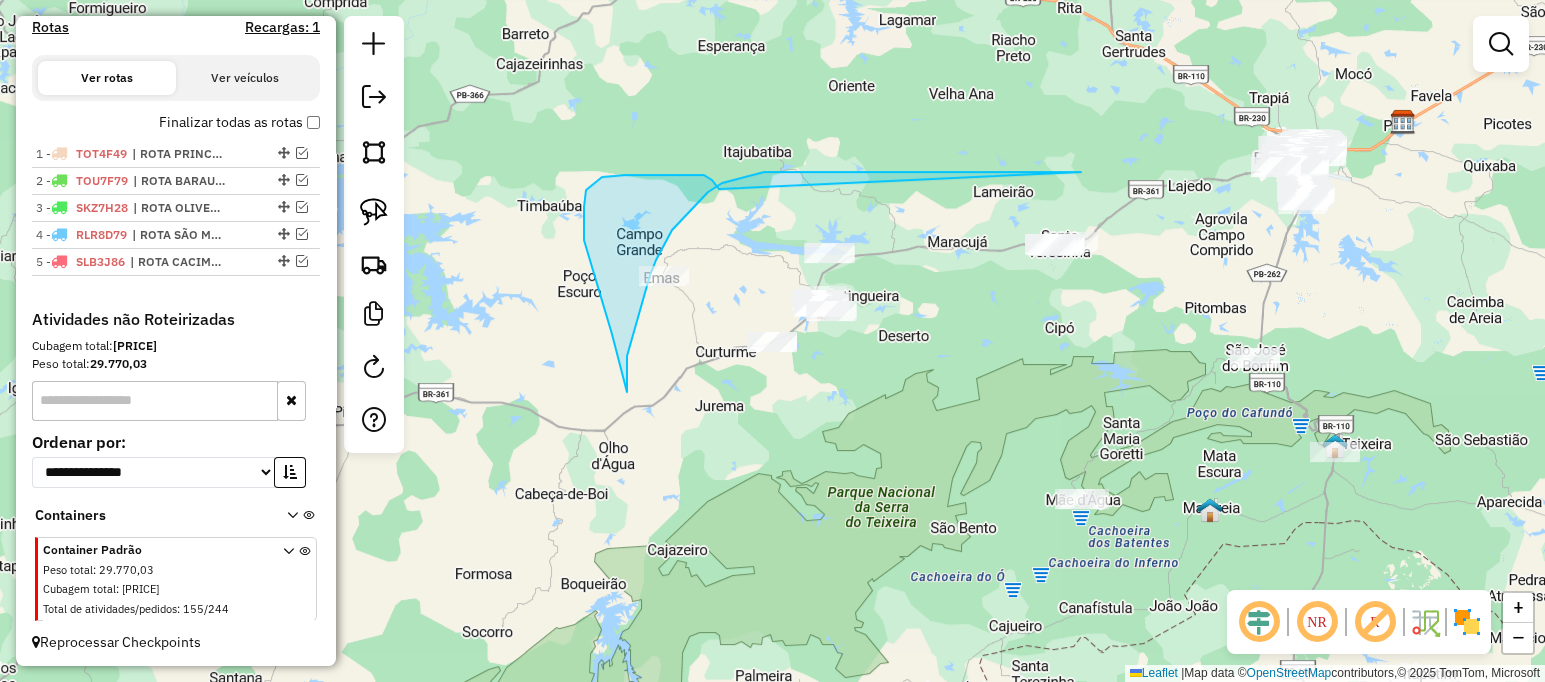 drag, startPoint x: 1081, startPoint y: 172, endPoint x: 719, endPoint y: 189, distance: 362.39896 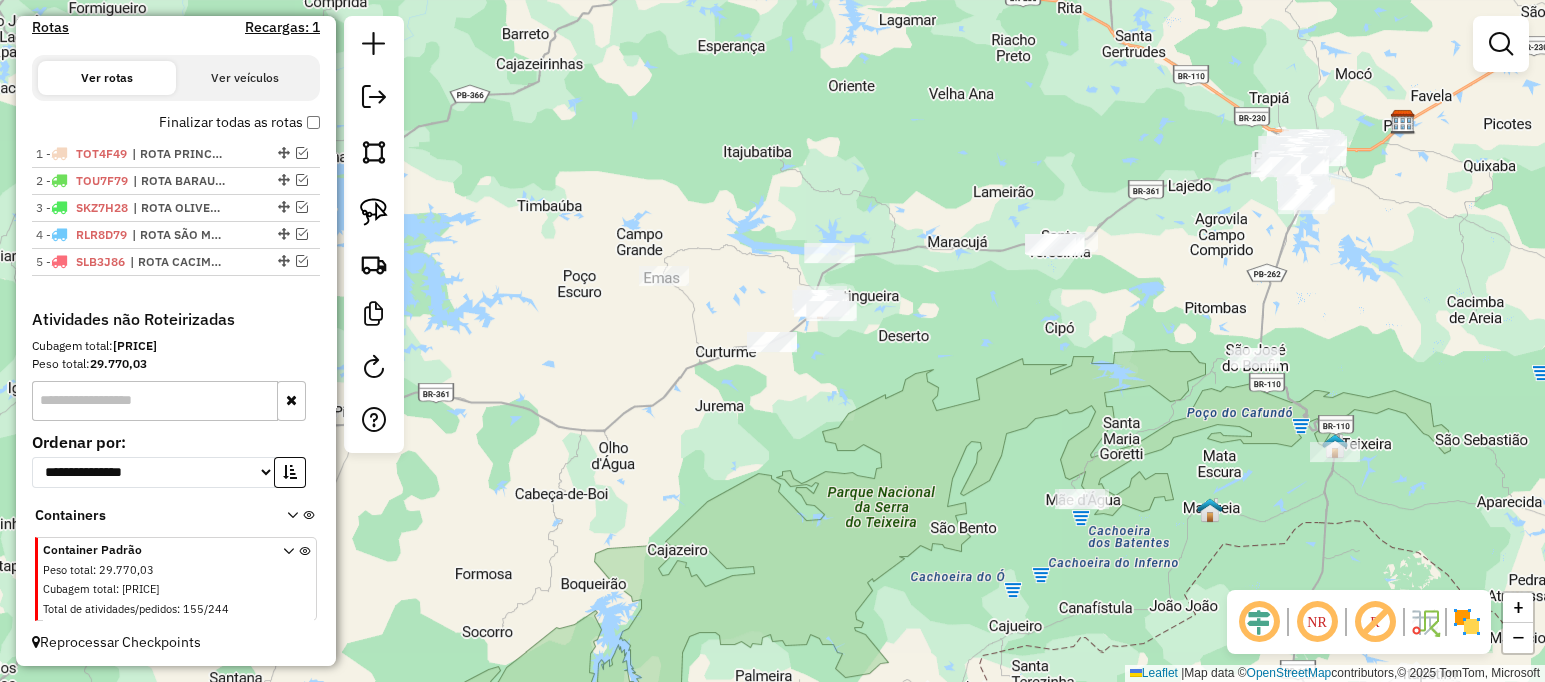 click 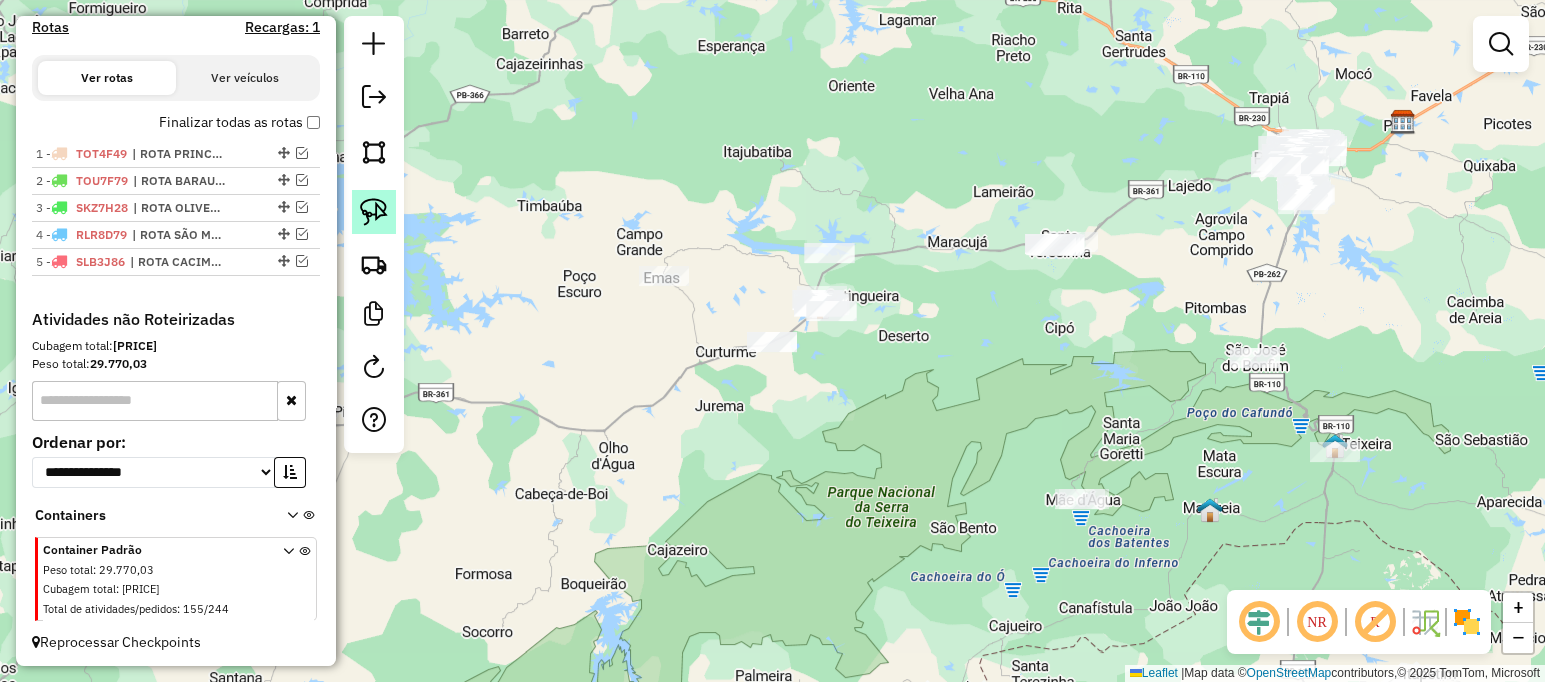 click 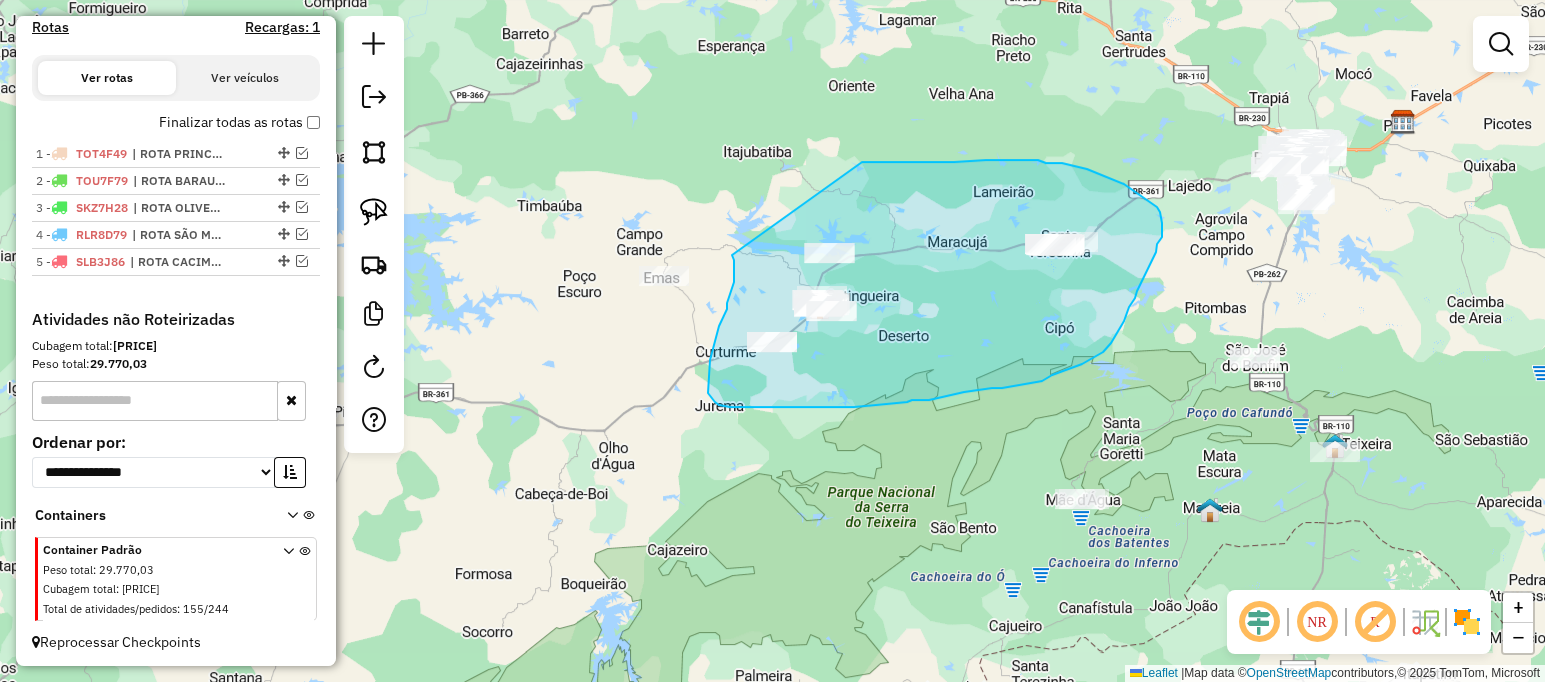 drag, startPoint x: 727, startPoint y: 303, endPoint x: 852, endPoint y: 165, distance: 186.19614 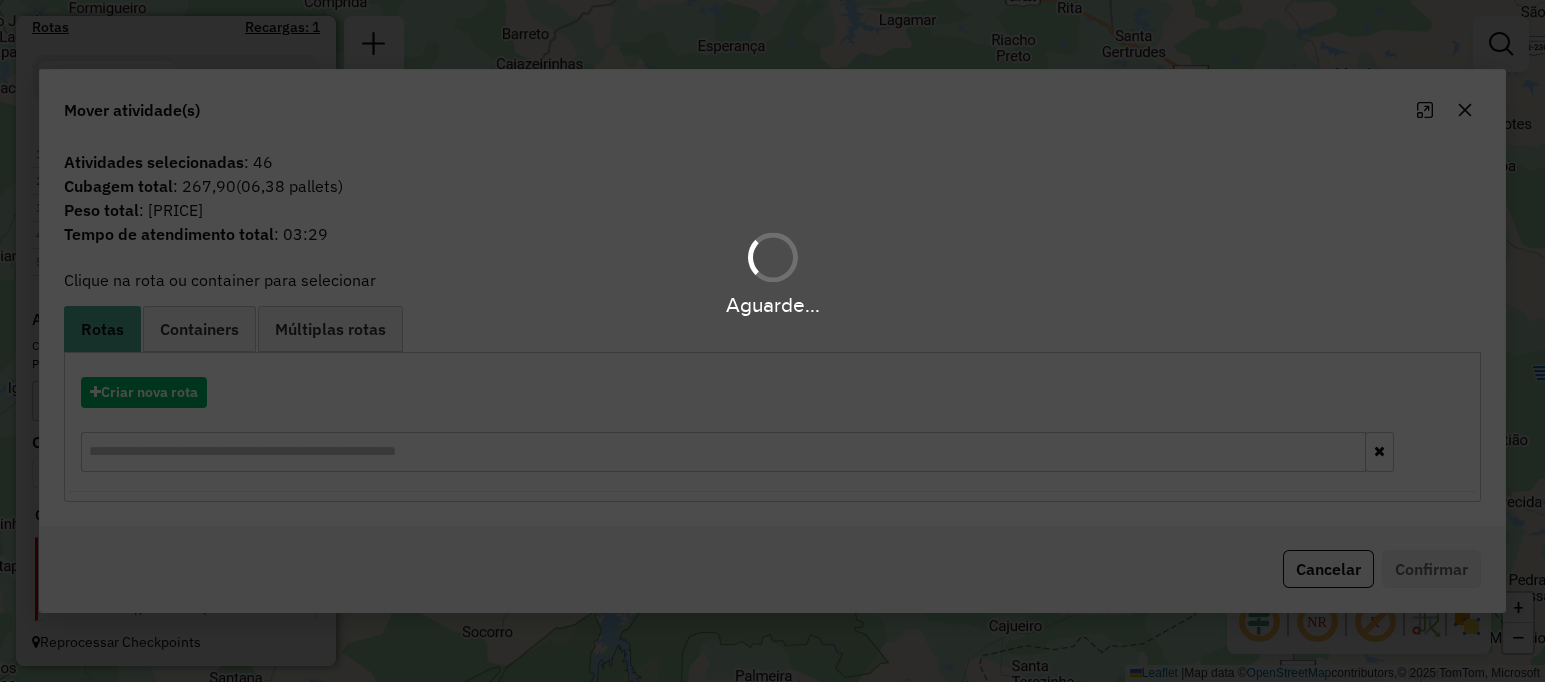 click on "Aguarde...  Pop-up bloqueado!  Seu navegador bloqueou automáticamente a abertura de uma nova janela.   Acesse as configurações e adicione o endereço do sistema a lista de permissão.   Fechar  Informações da Sessão 975022 - [DATE]     Criação: [DATE] [TIME]   Depósito:  [CITY] [CITY]  Total de rotas:  5  Distância Total:  1.226,14 km  Tempo total:  139:36  Valor total:  R$ 420.140,86  - Total roteirizado:  R$ 251.831,08  - Total não roteirizado:  R$ 168.309,78  Total de Atividades Roteirizadas:  238  Total de Pedidos Roteirizados:  360  Peso total roteirizado:  45.651,21  Cubagem total roteirizado:  1.631,21  Total de Atividades não Roteirizadas:  155  Total de Pedidos não Roteirizados:  244 Total de caixas por viagem:  1.631,21 /   5 =  326,24 Média de Atividades por viagem:  238 /   5 =  47,60 Ocupação média da frota:  78,90%   Rotas vários dias:  5  Clientes Priorizados NR:  0 Rotas  Recargas: 1   Ver rotas   Ver veículos  Finalizar todas as rotas   1 -       TOT4F49   2 -" at bounding box center [772, 341] 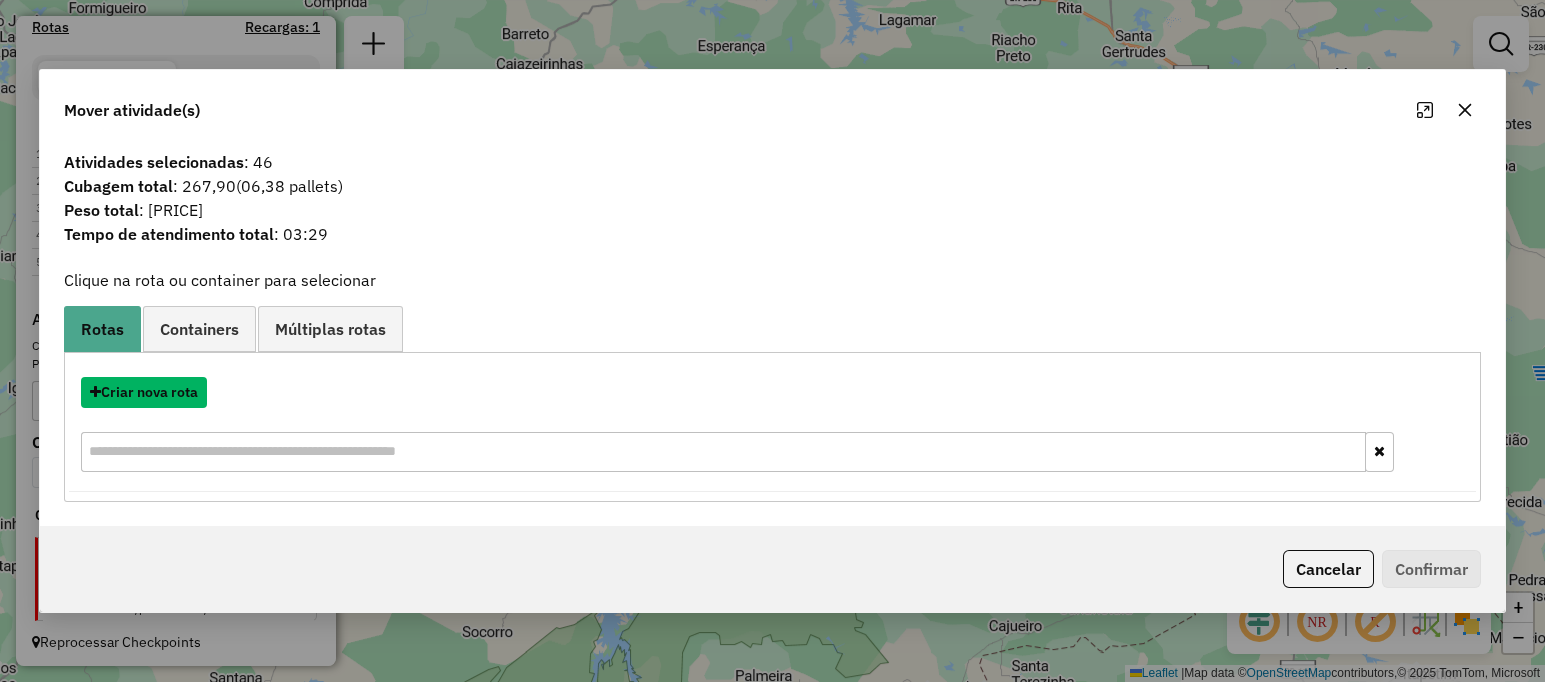 click on "Criar nova rota" at bounding box center (144, 392) 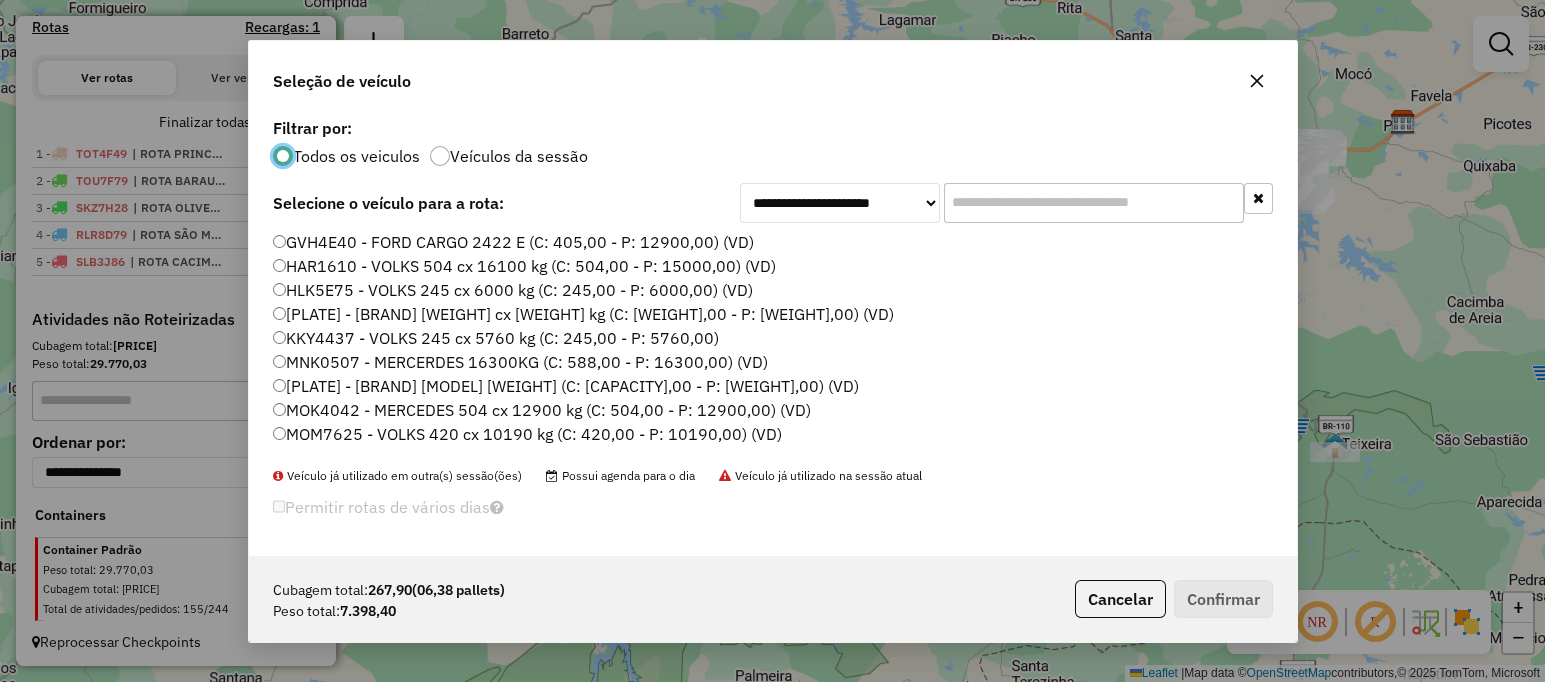 scroll, scrollTop: 10, scrollLeft: 6, axis: both 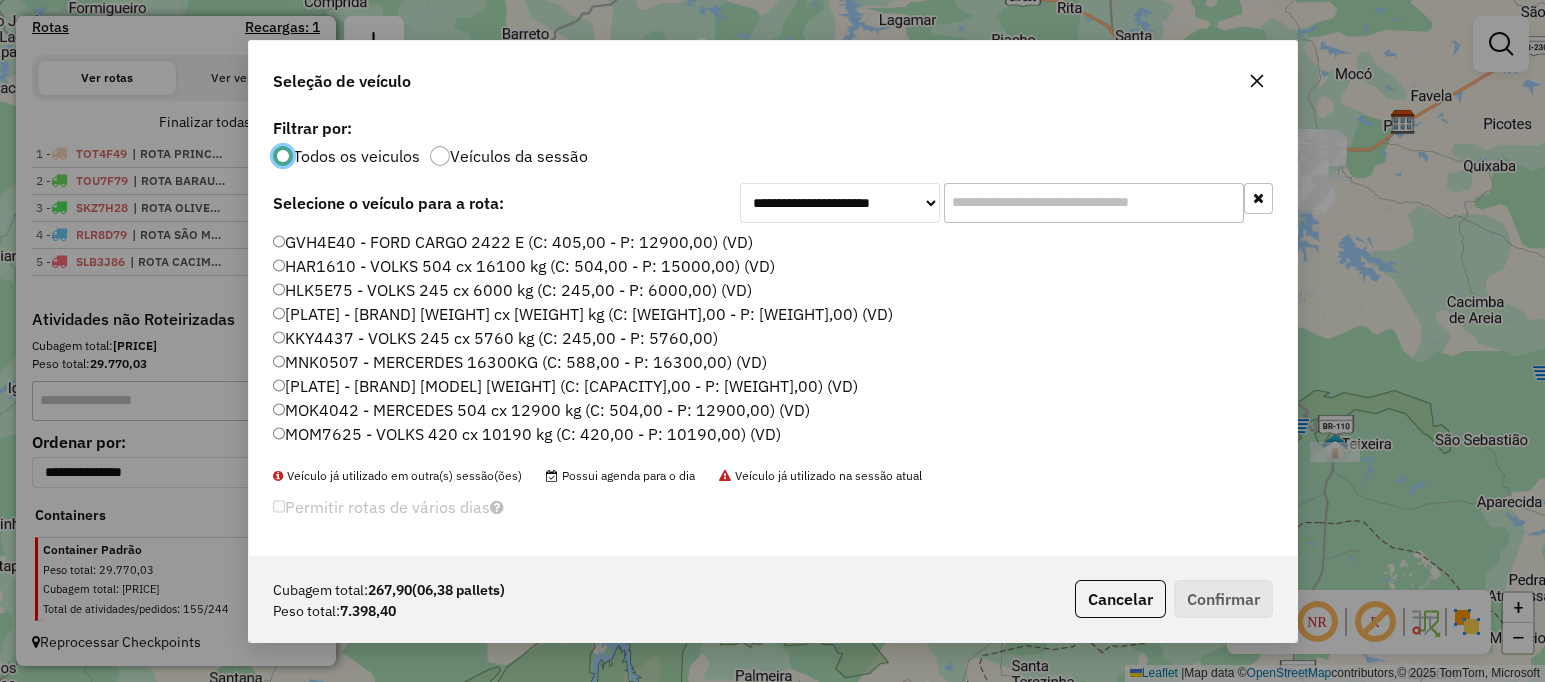 click 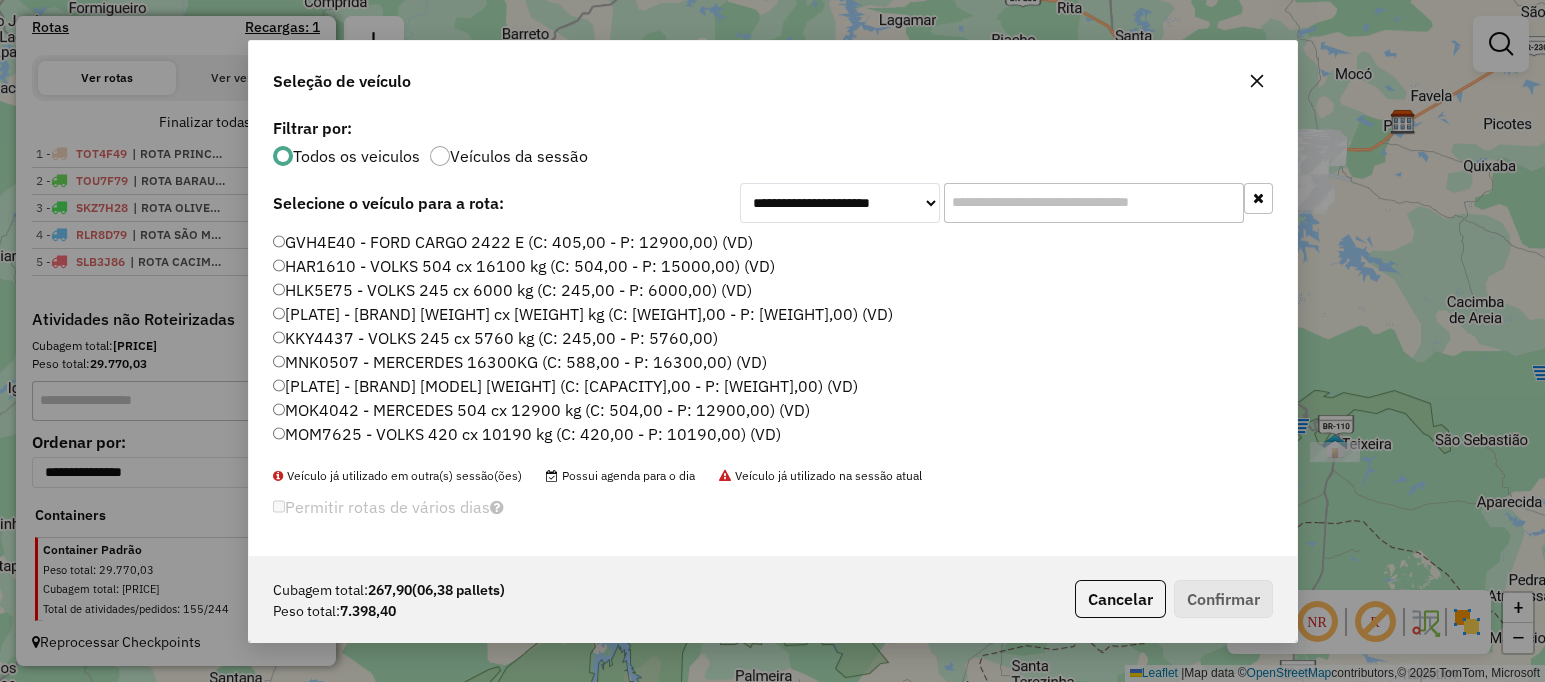 click 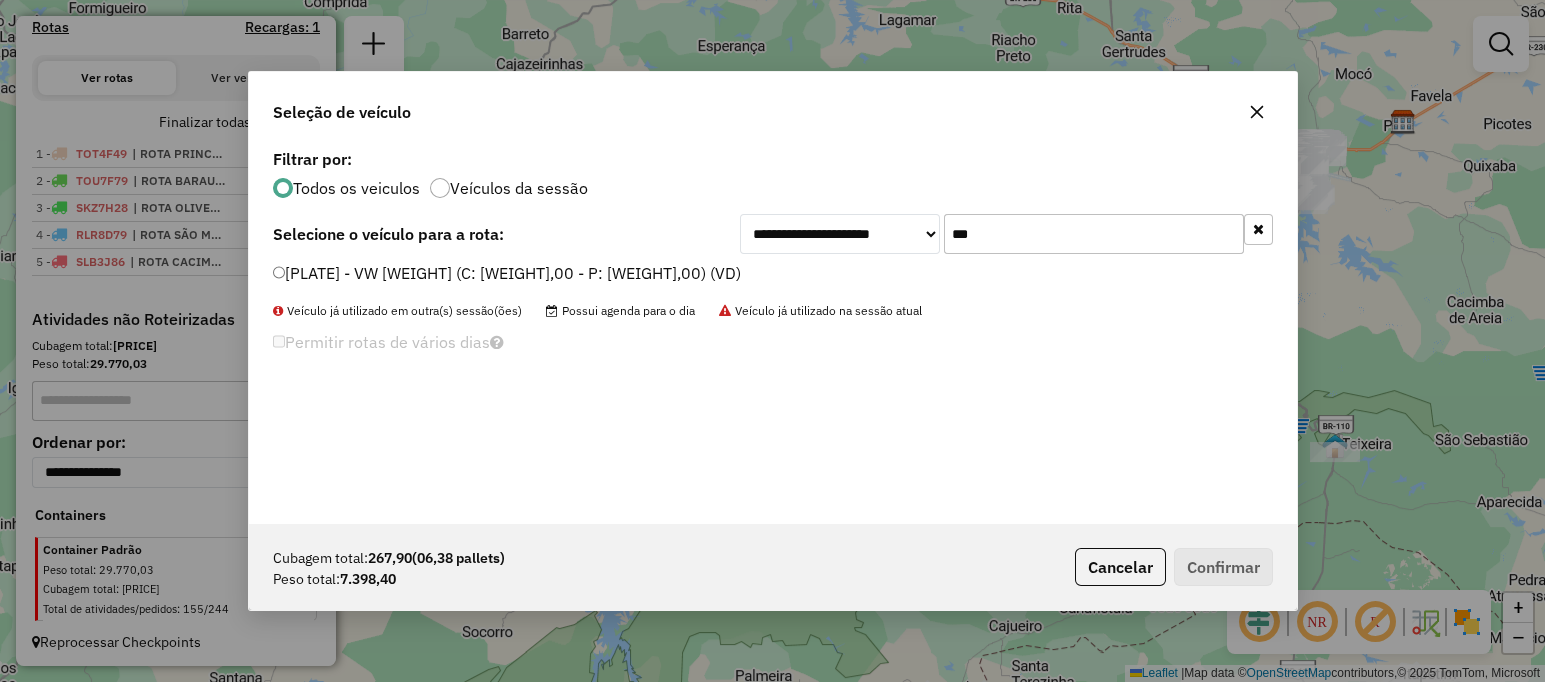 type on "***" 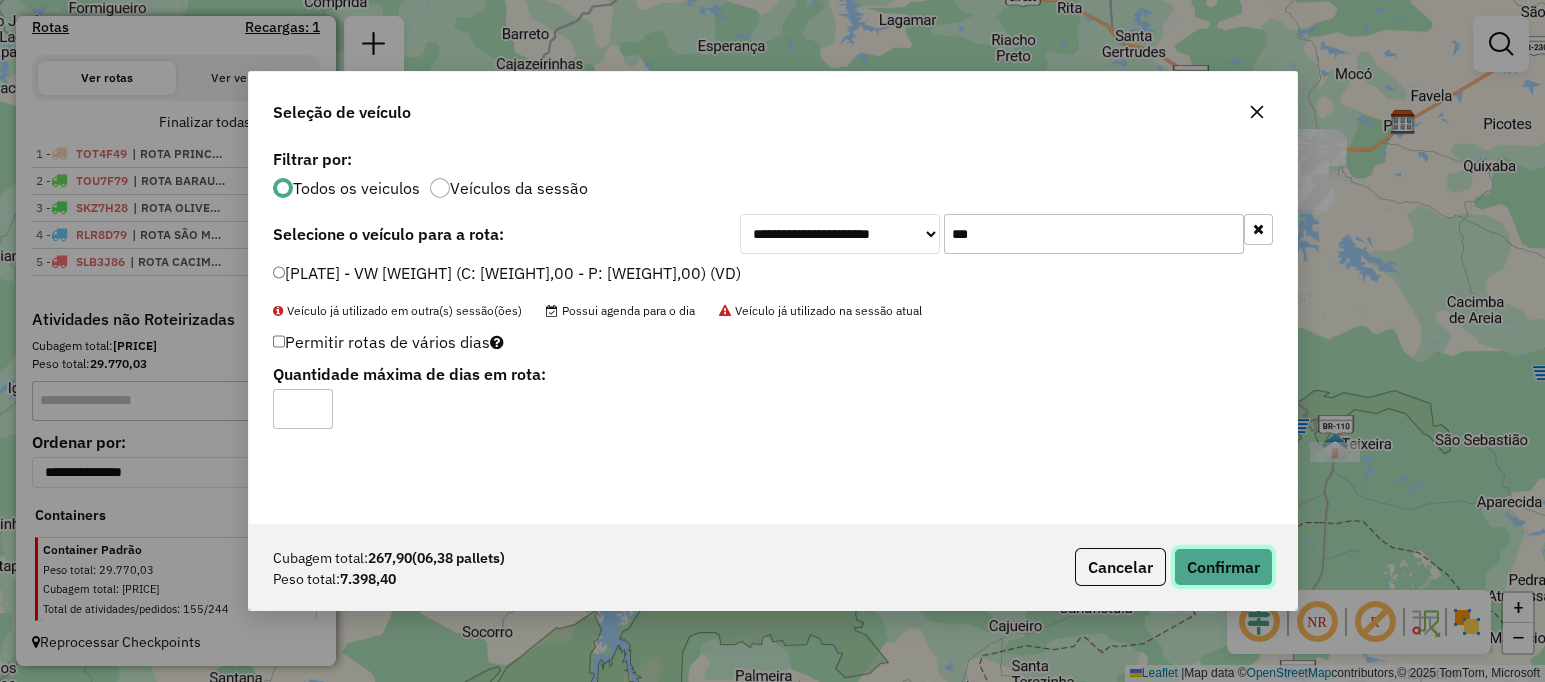 click on "Confirmar" 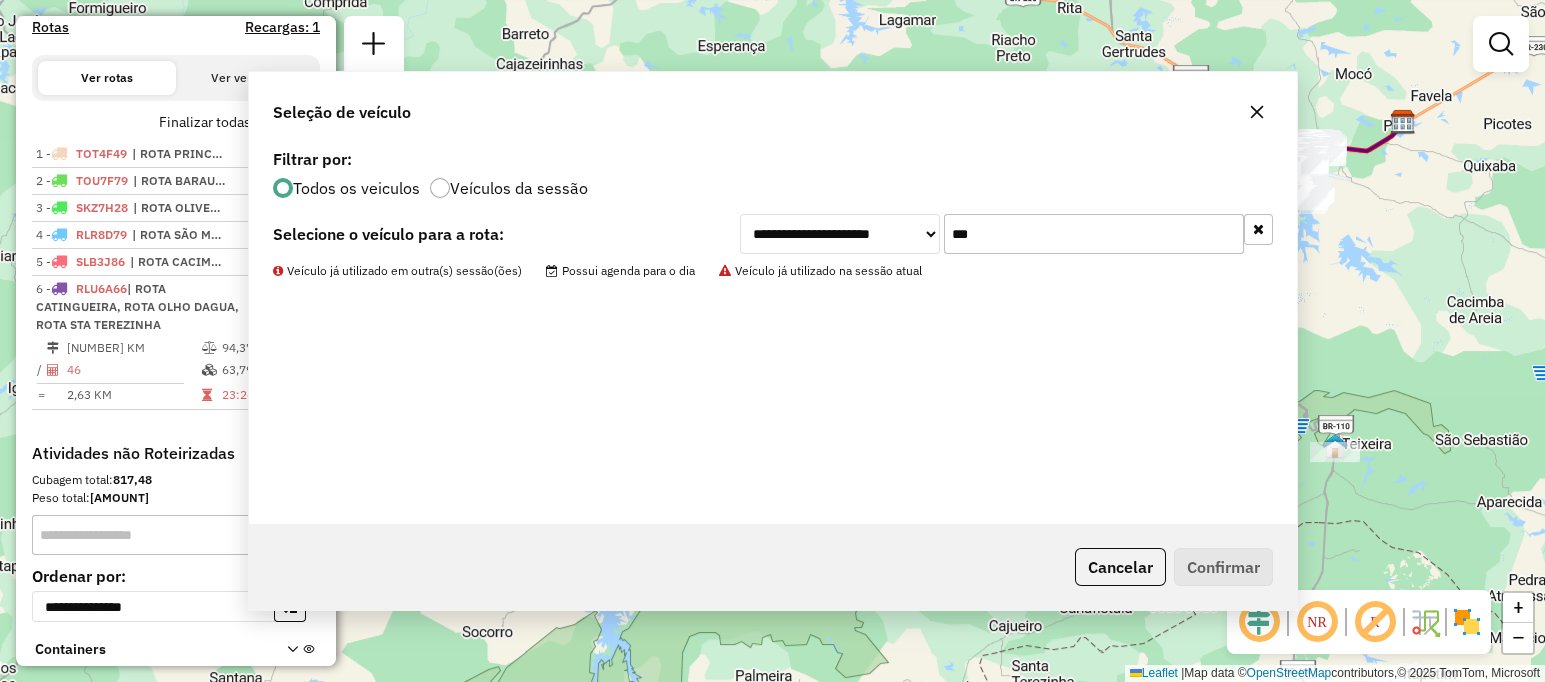 scroll, scrollTop: 666, scrollLeft: 0, axis: vertical 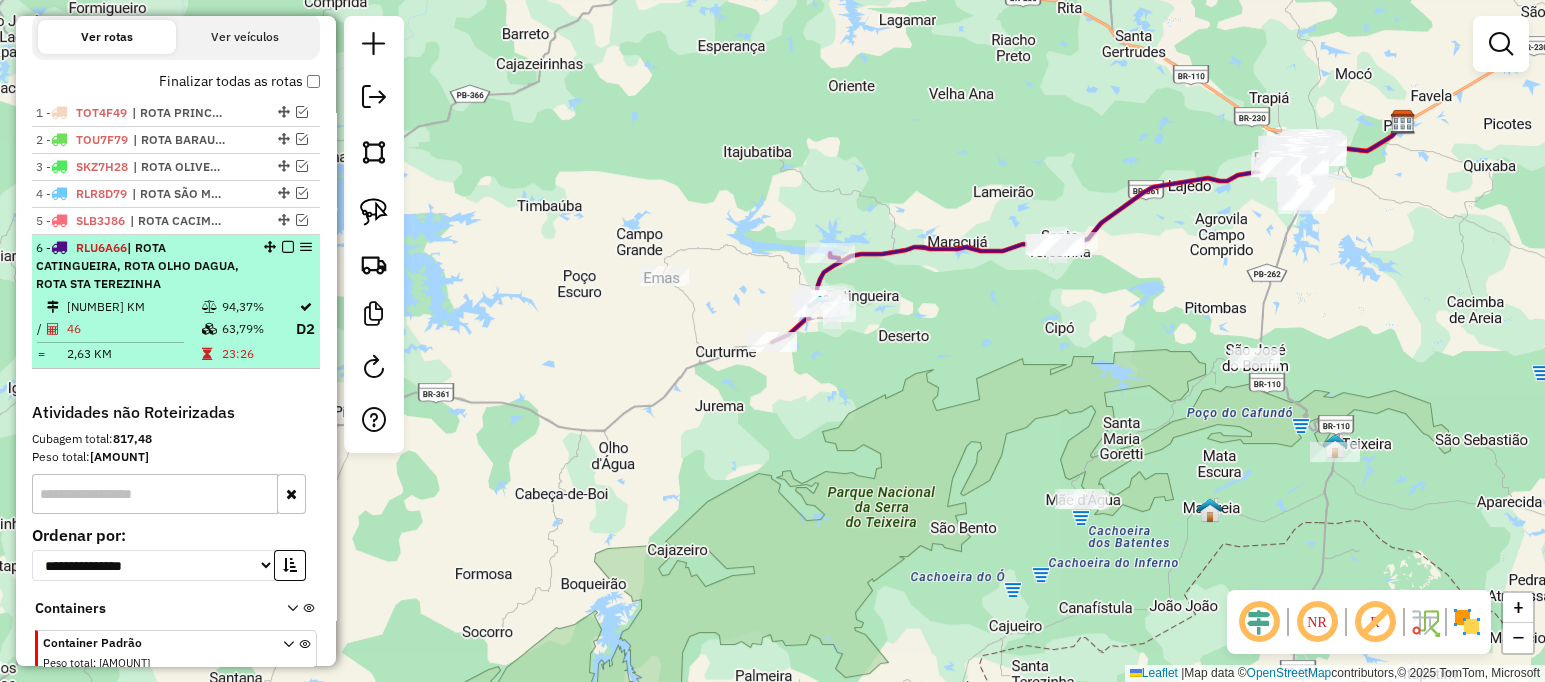 click on "[NUMBER] KM" at bounding box center (133, 307) 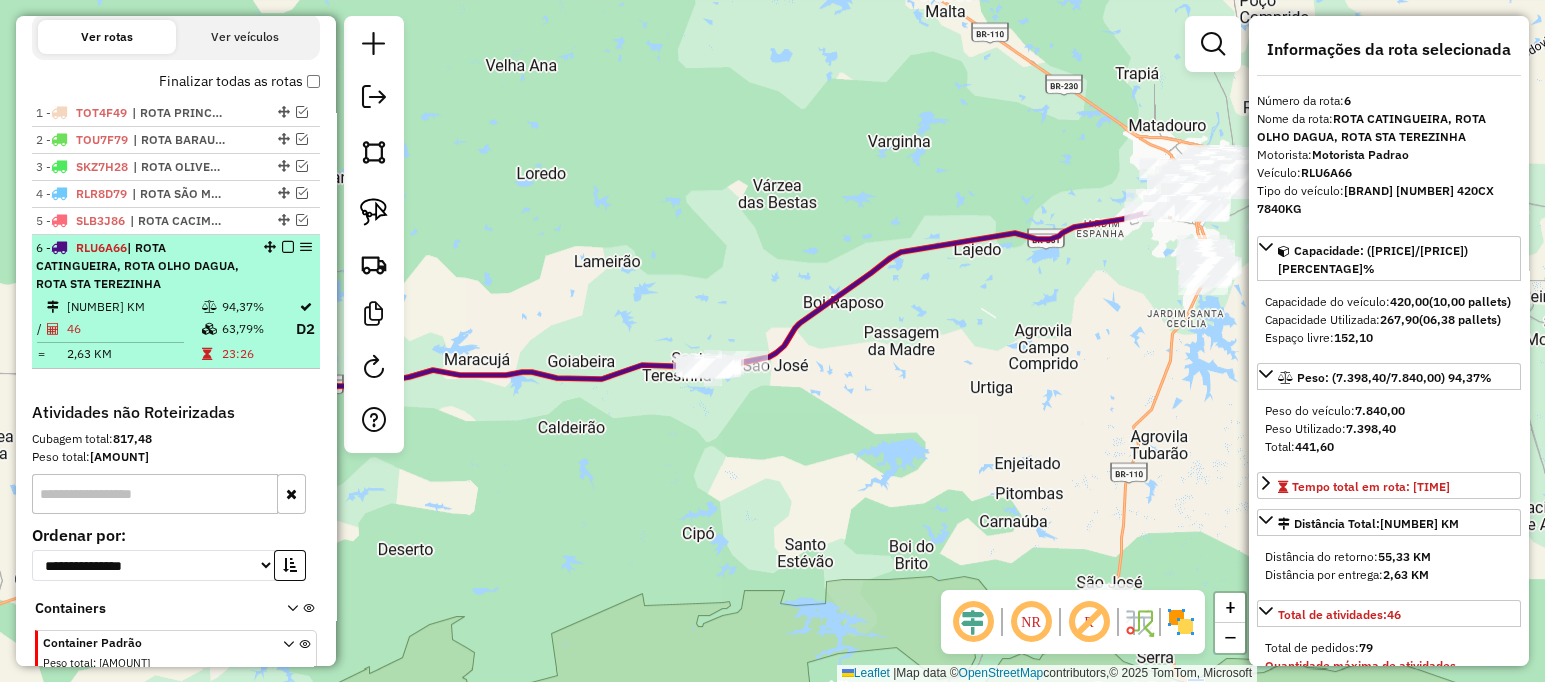 click at bounding box center [282, 247] 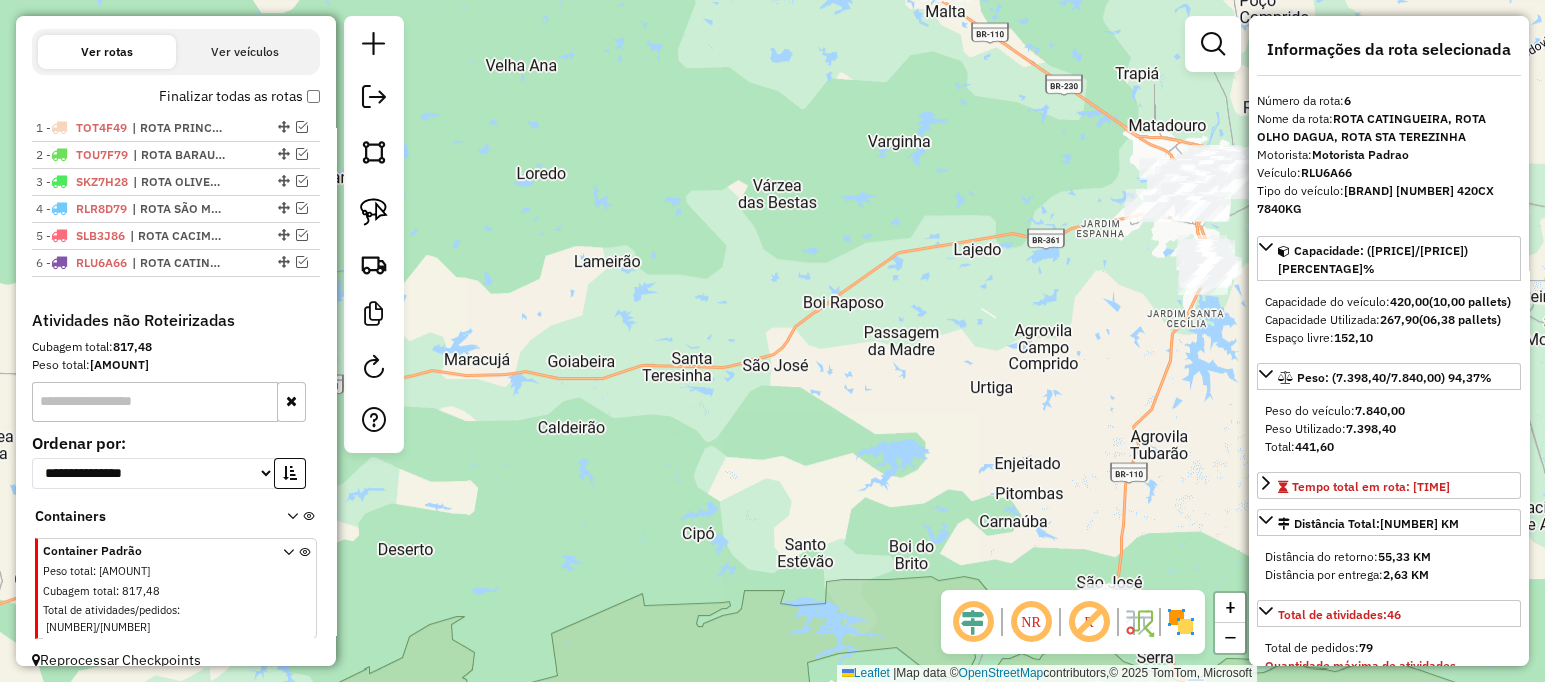 drag, startPoint x: 653, startPoint y: 287, endPoint x: 611, endPoint y: 312, distance: 48.8774 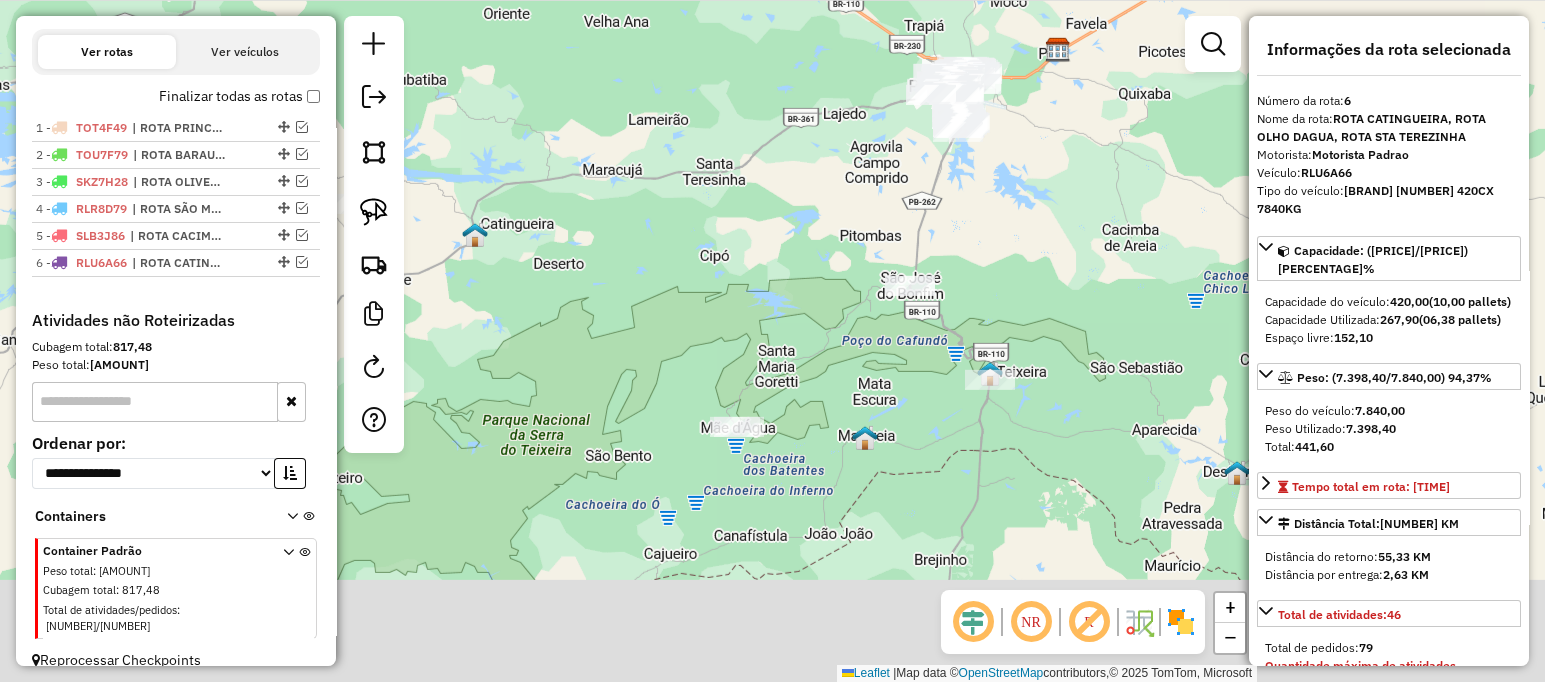 drag, startPoint x: 776, startPoint y: 251, endPoint x: 798, endPoint y: 195, distance: 60.166435 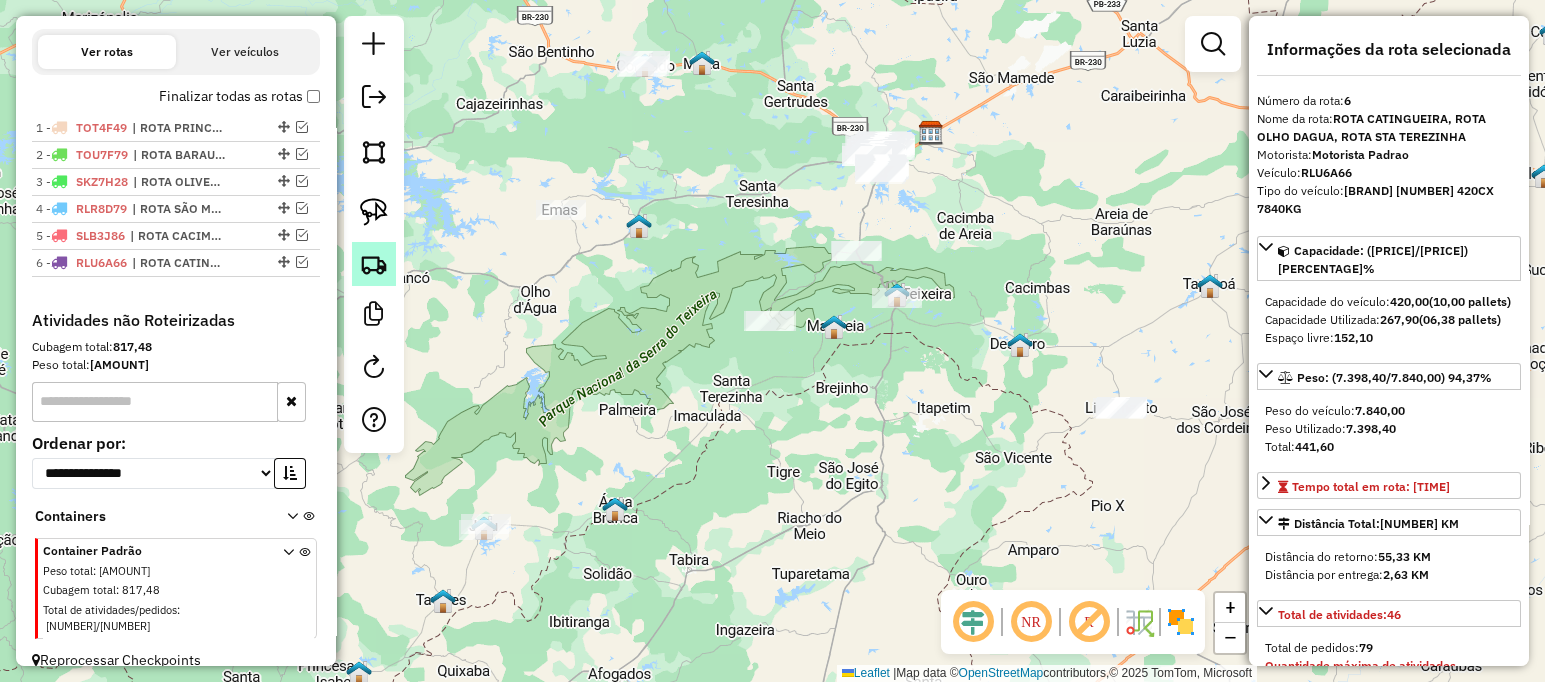 click 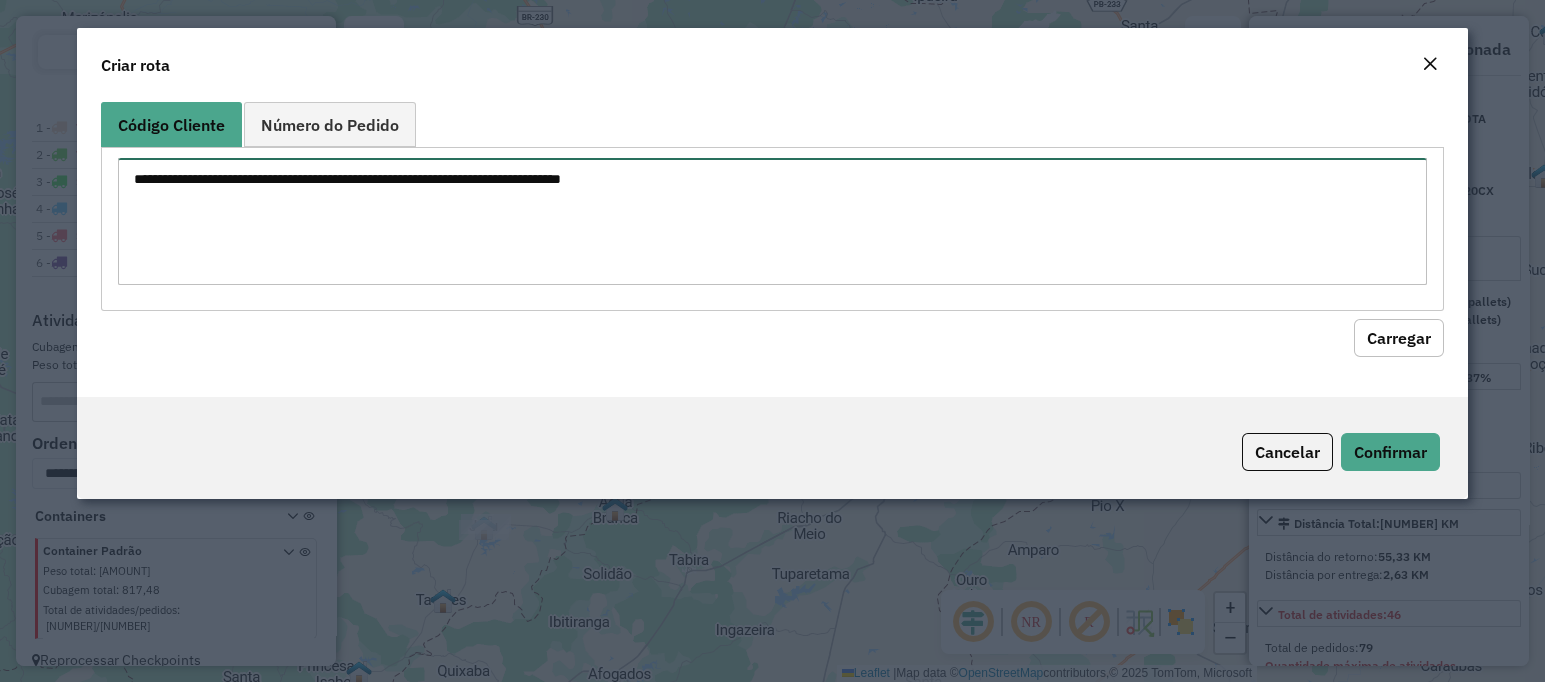 click at bounding box center [772, 221] 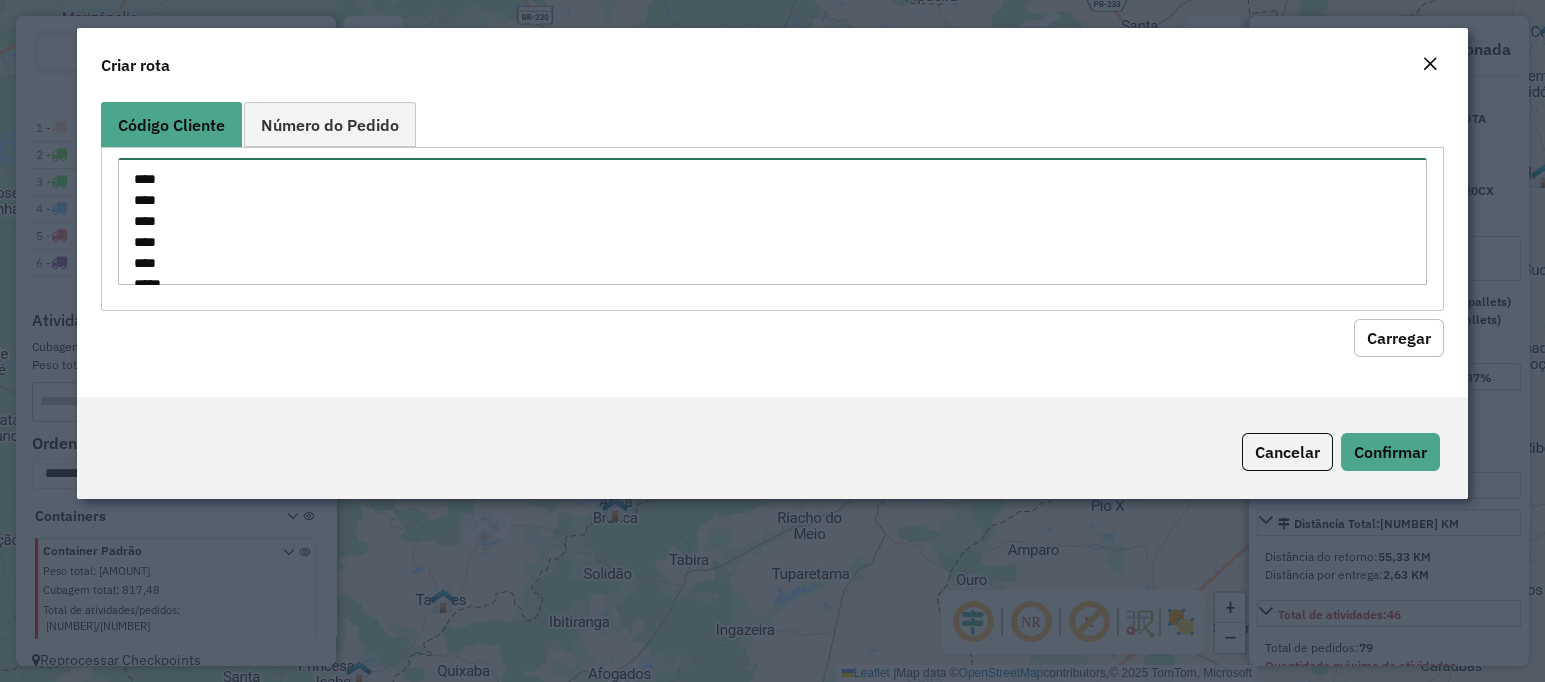 scroll, scrollTop: 29, scrollLeft: 0, axis: vertical 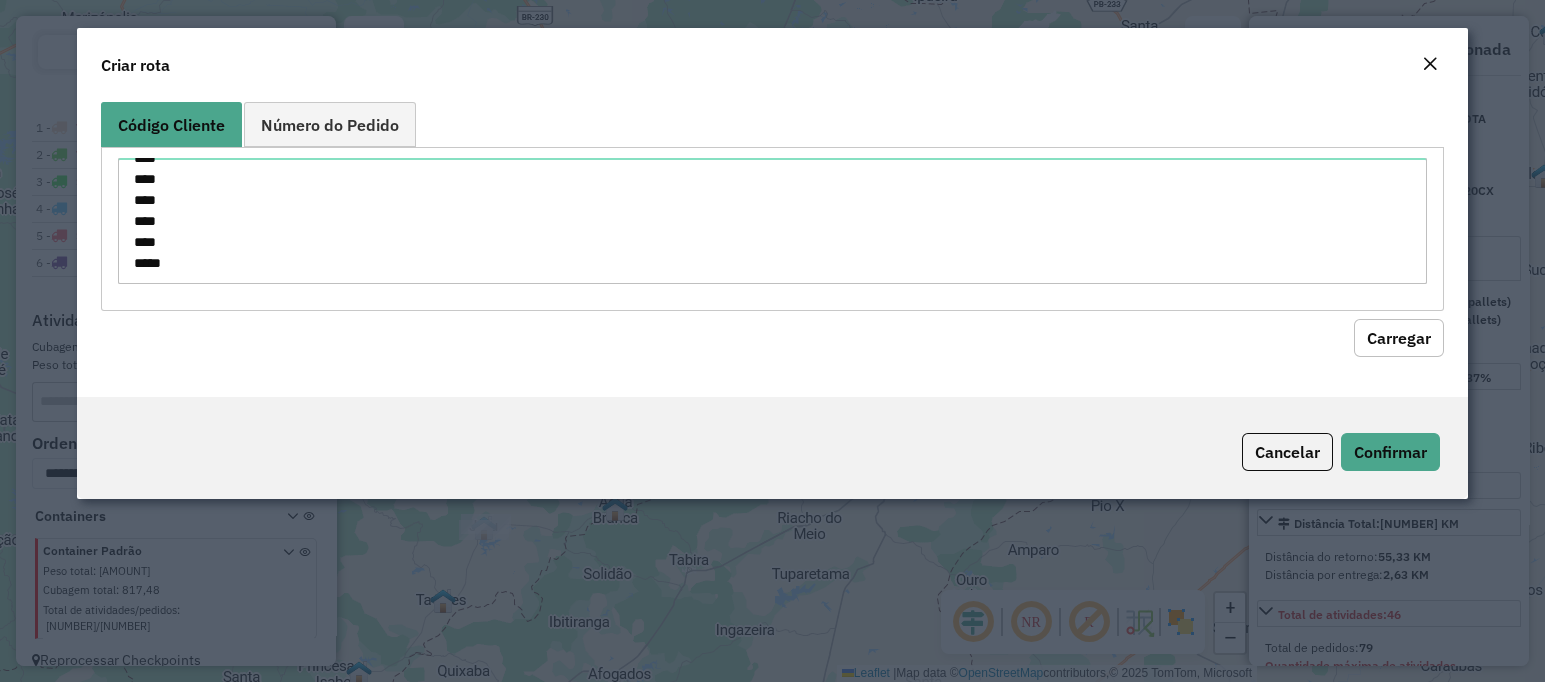 drag, startPoint x: 1370, startPoint y: 318, endPoint x: 1387, endPoint y: 318, distance: 17 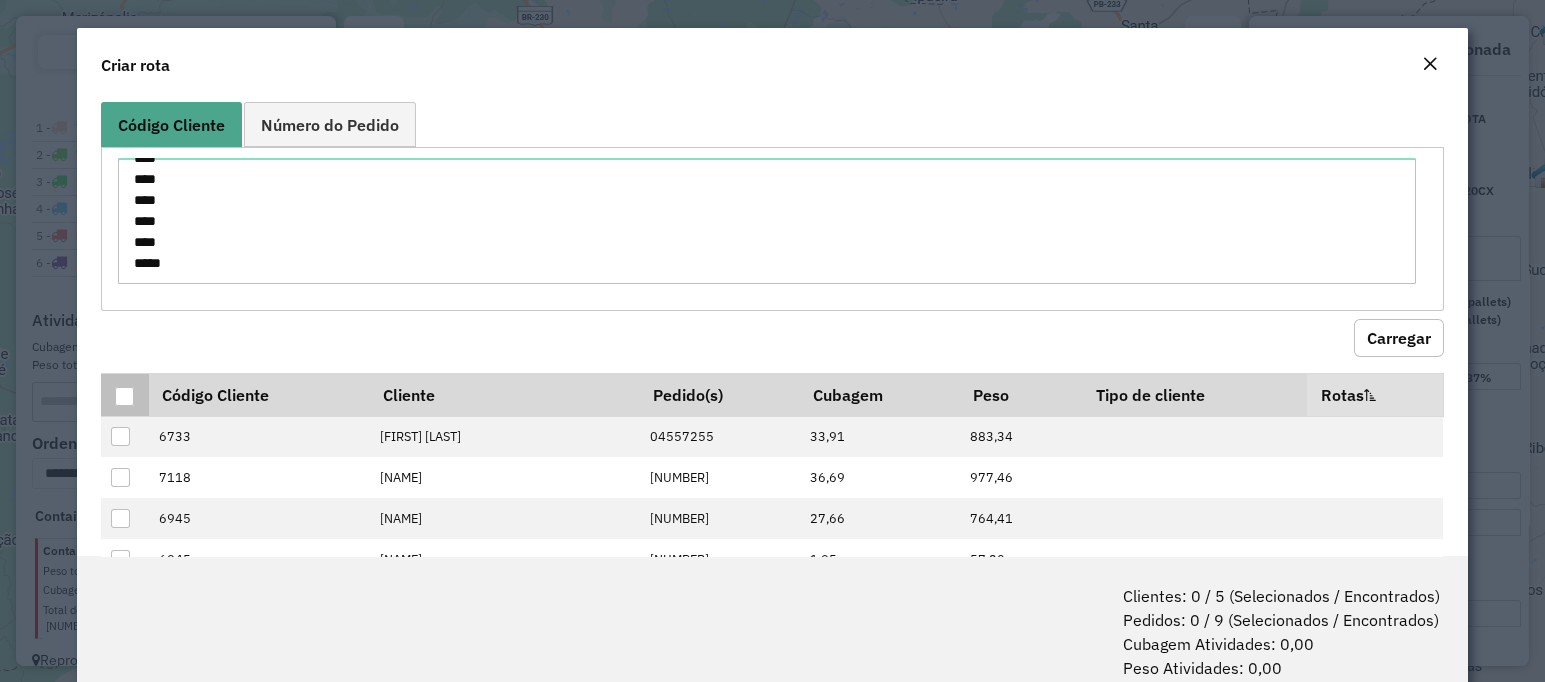 click at bounding box center (124, 396) 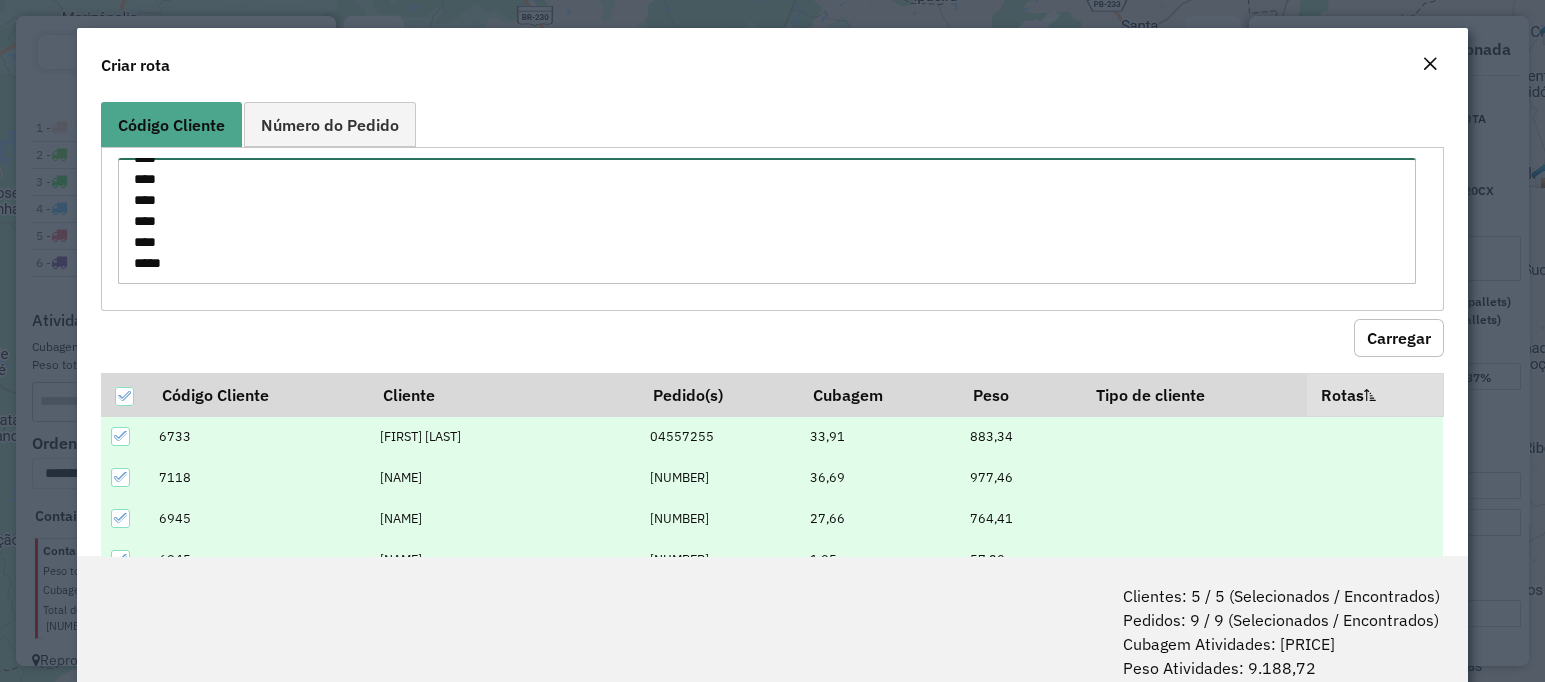 drag, startPoint x: 187, startPoint y: 262, endPoint x: 133, endPoint y: 247, distance: 56.044624 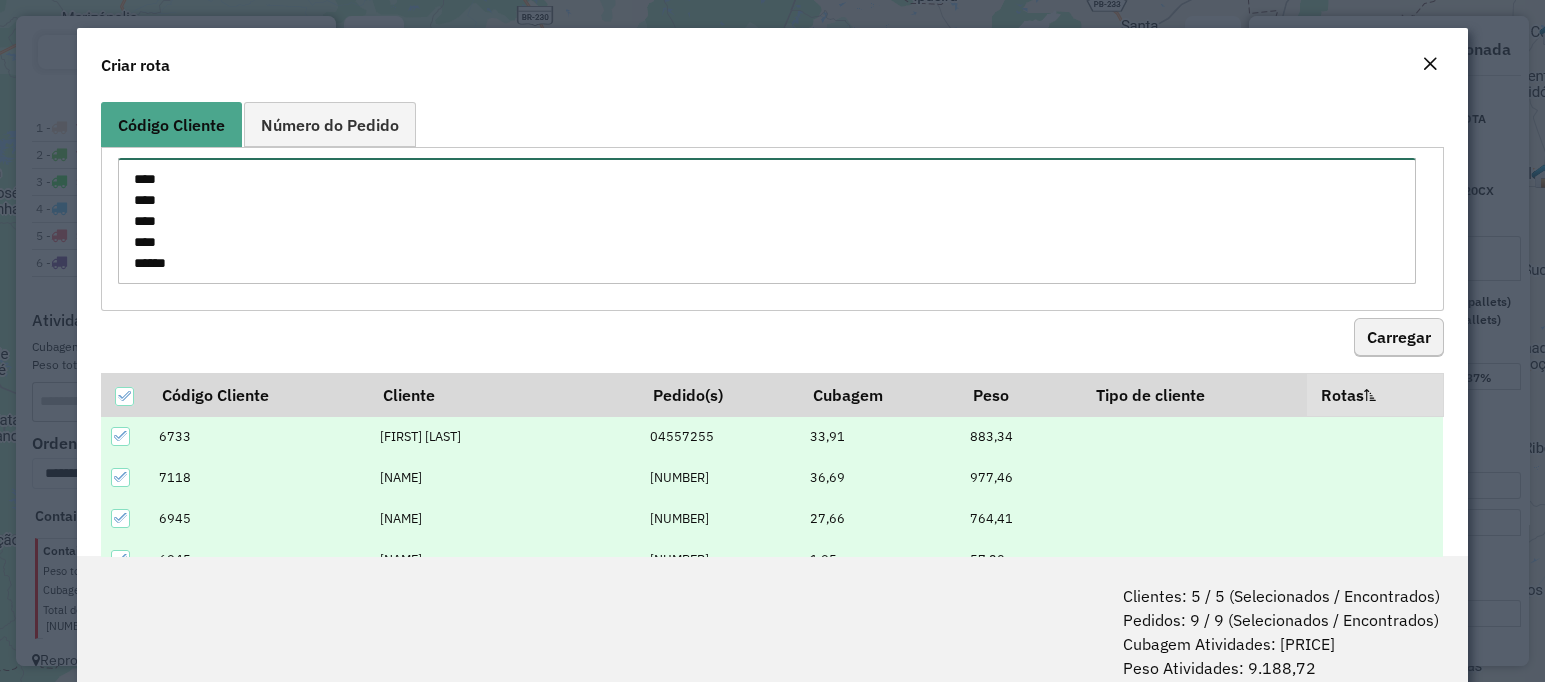 type on "****
****
****
****
****" 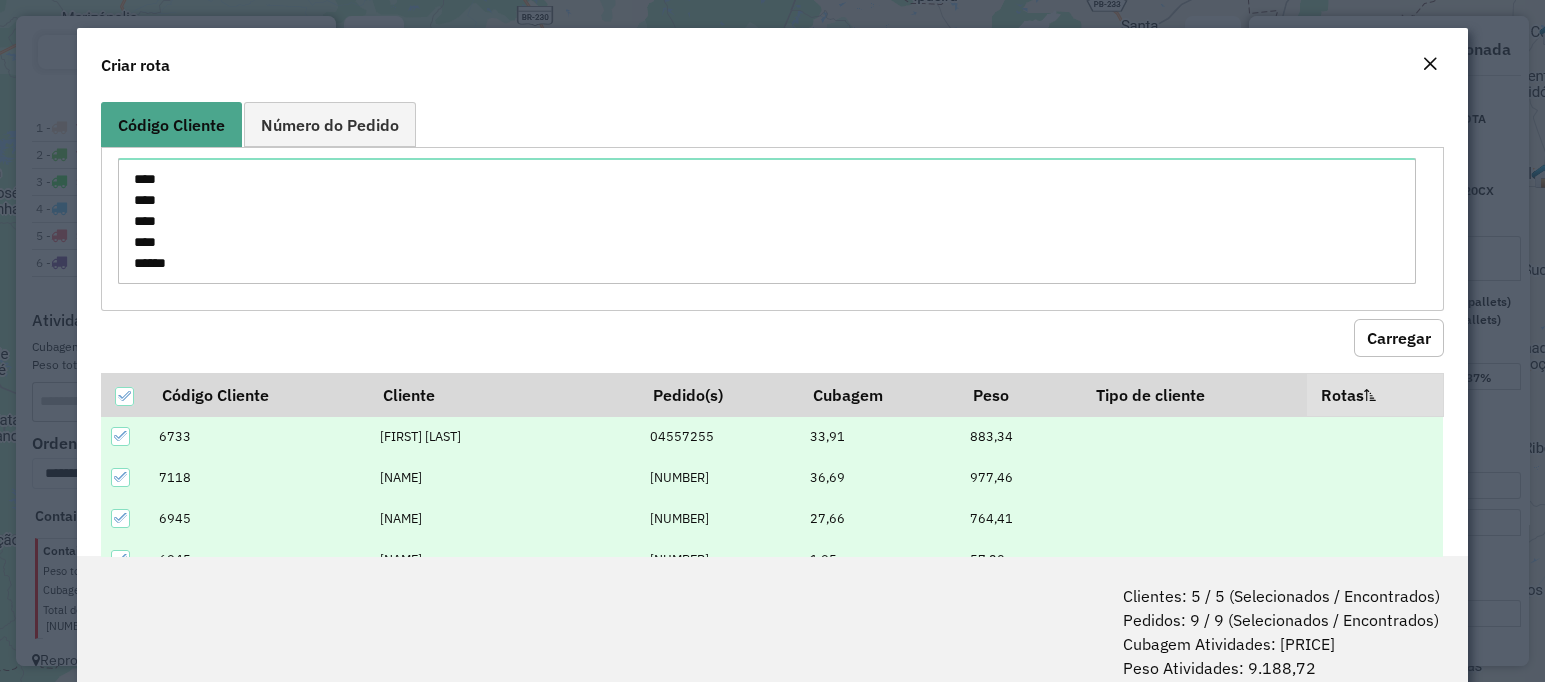 click on "Carregar" 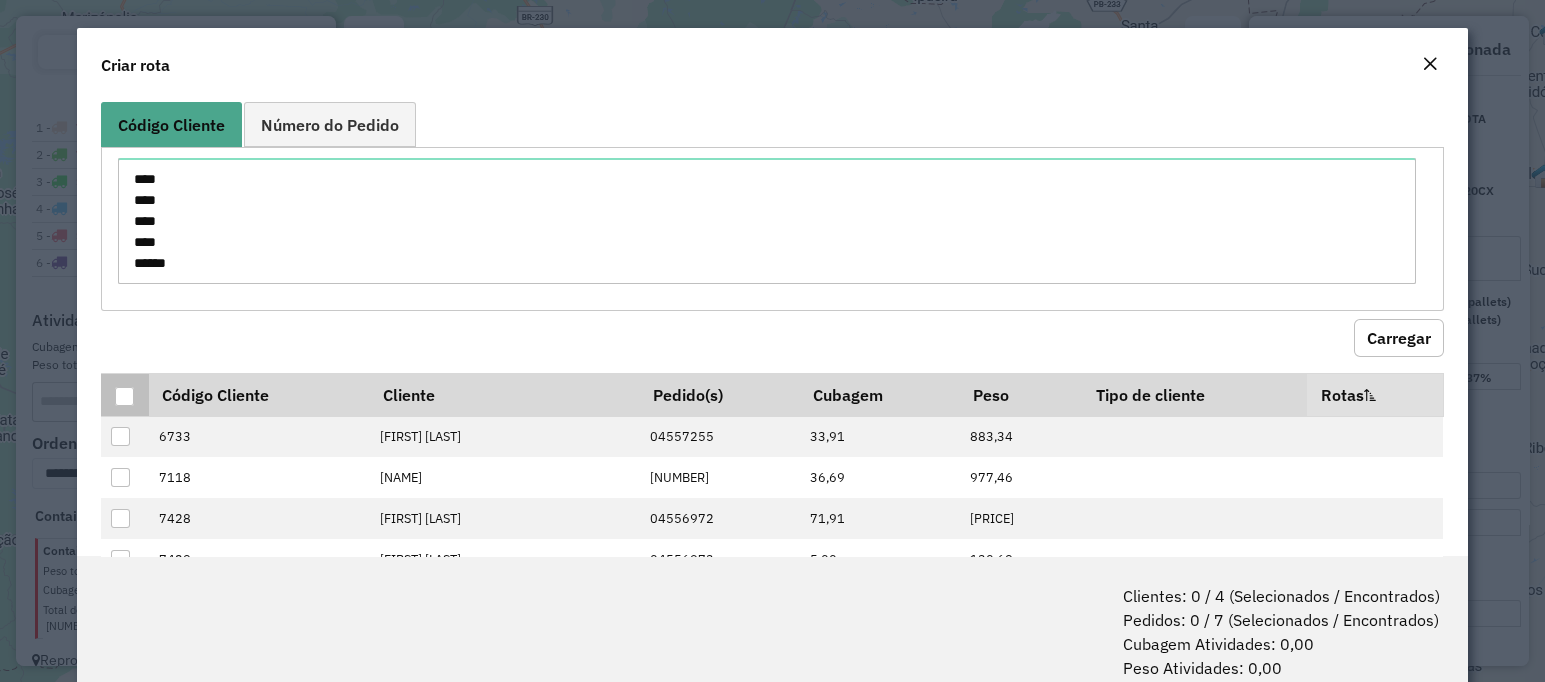 click at bounding box center (124, 396) 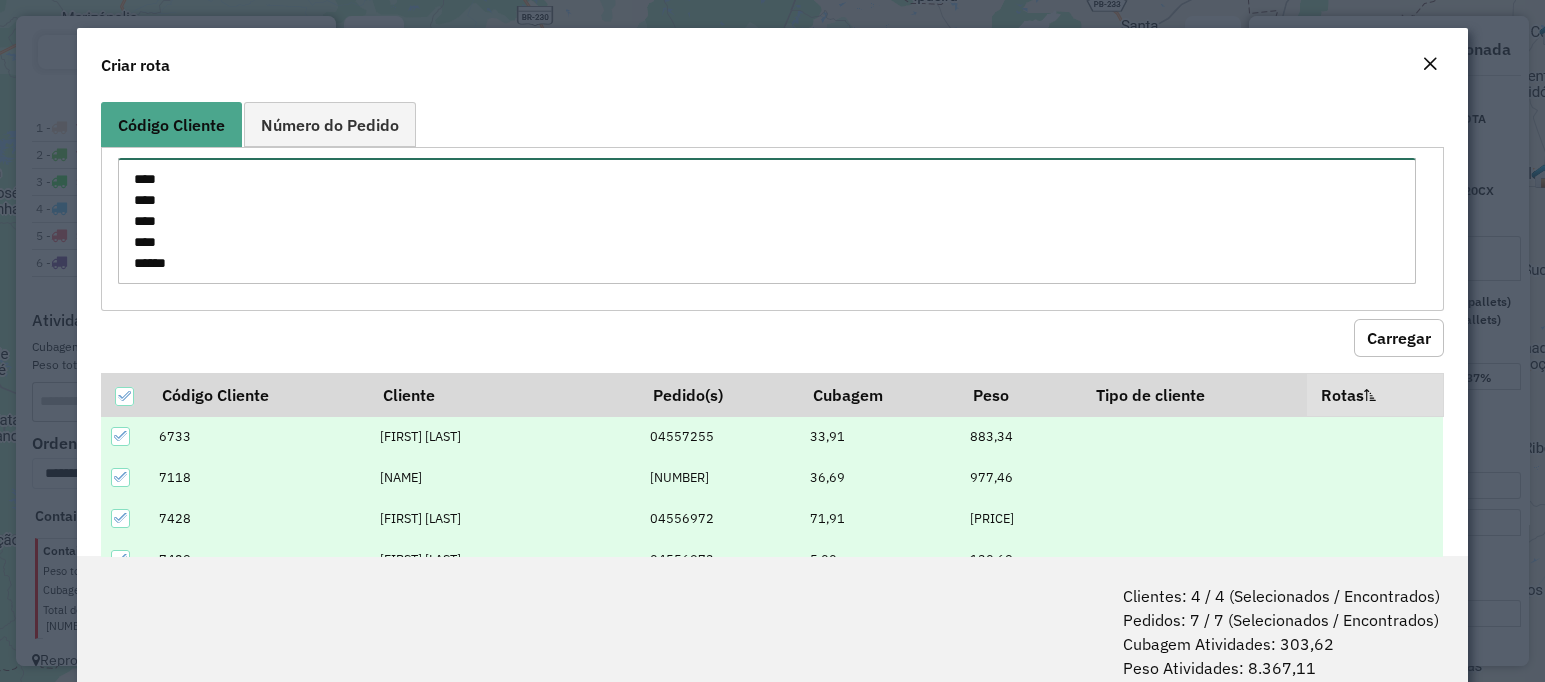 drag, startPoint x: 120, startPoint y: 219, endPoint x: 107, endPoint y: 213, distance: 14.3178215 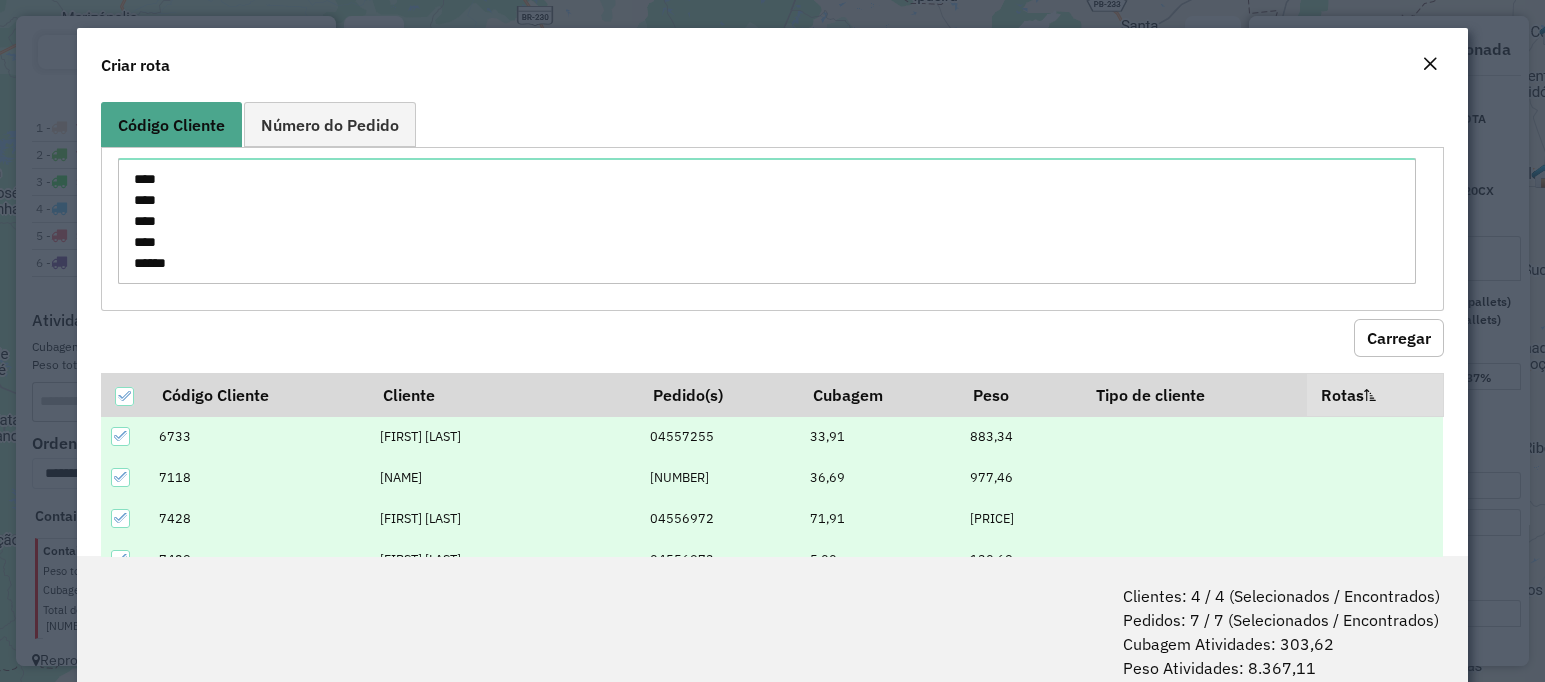 type 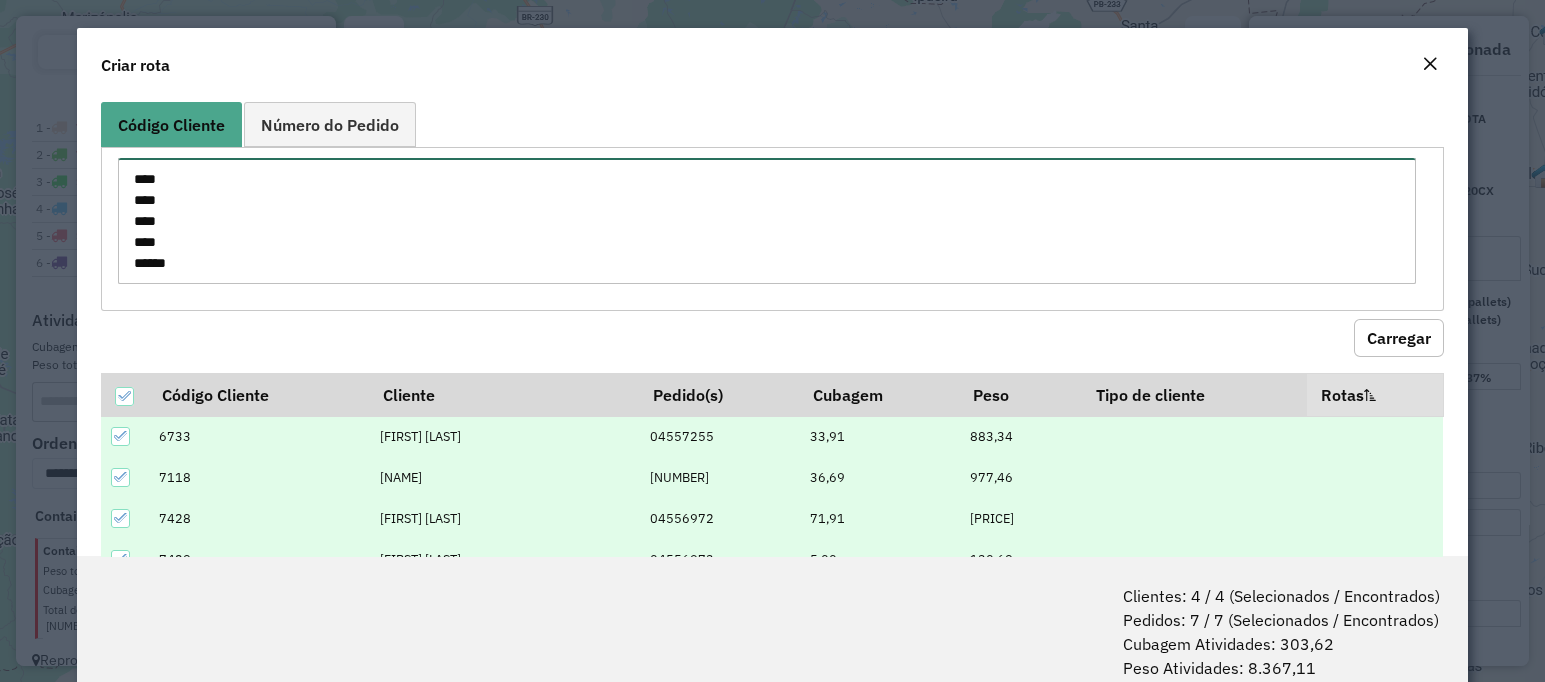 click on "****
****
****
****
****" at bounding box center (767, 221) 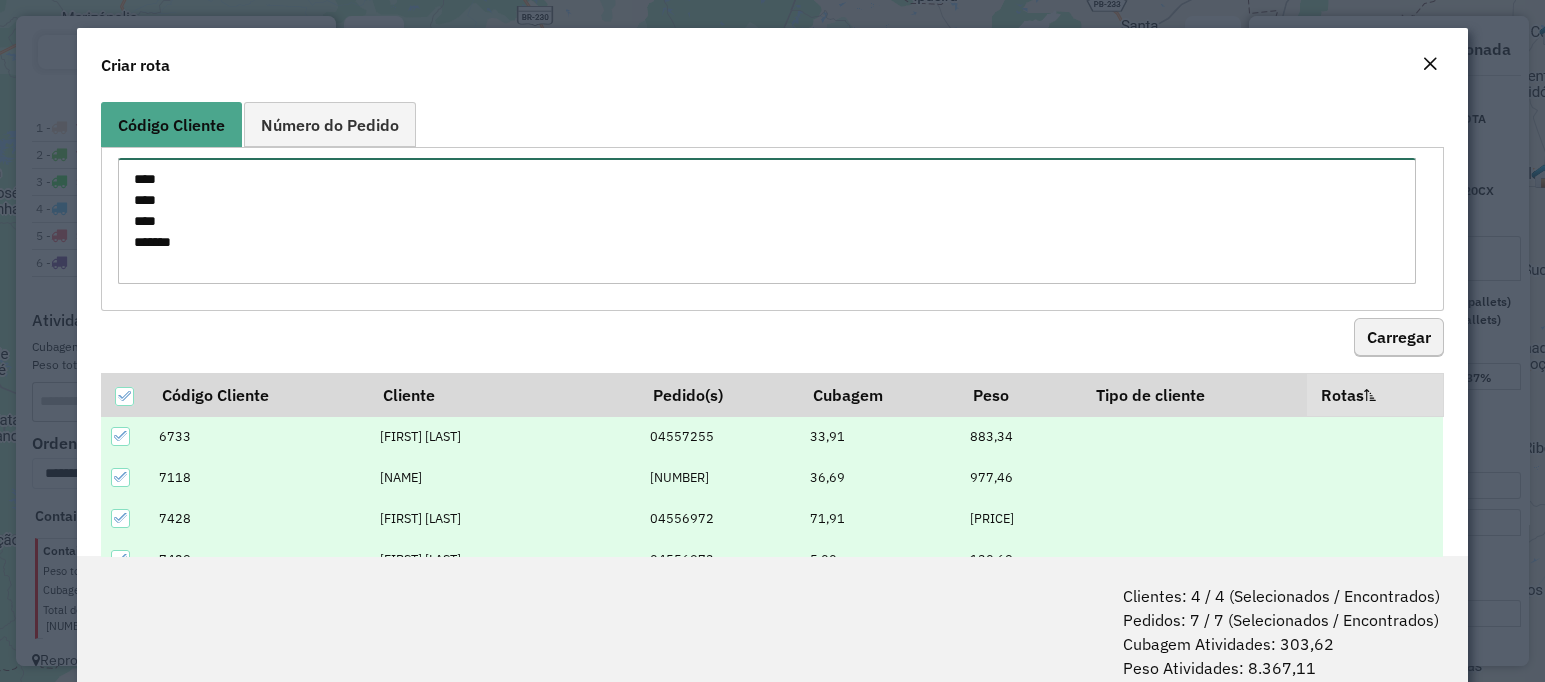 type on "****
****
****
****" 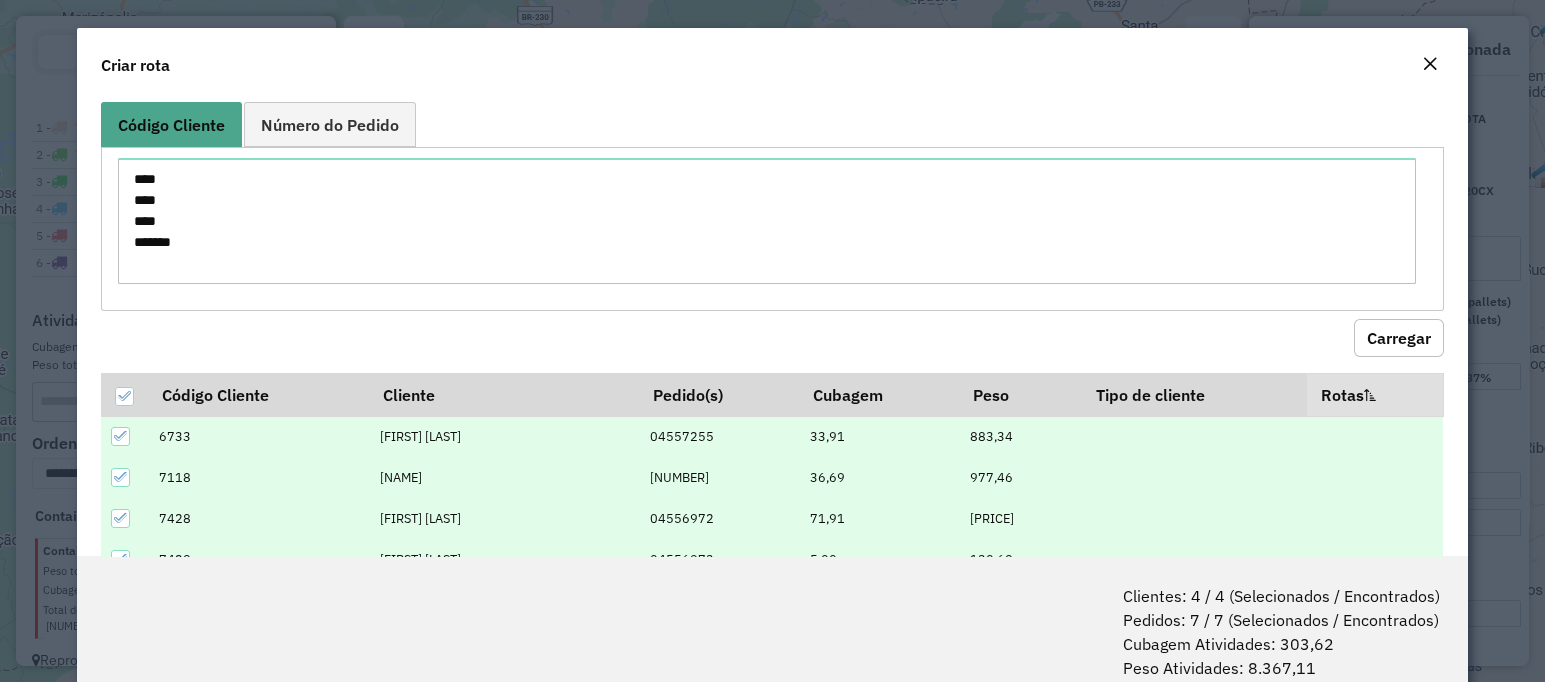click on "Carregar" 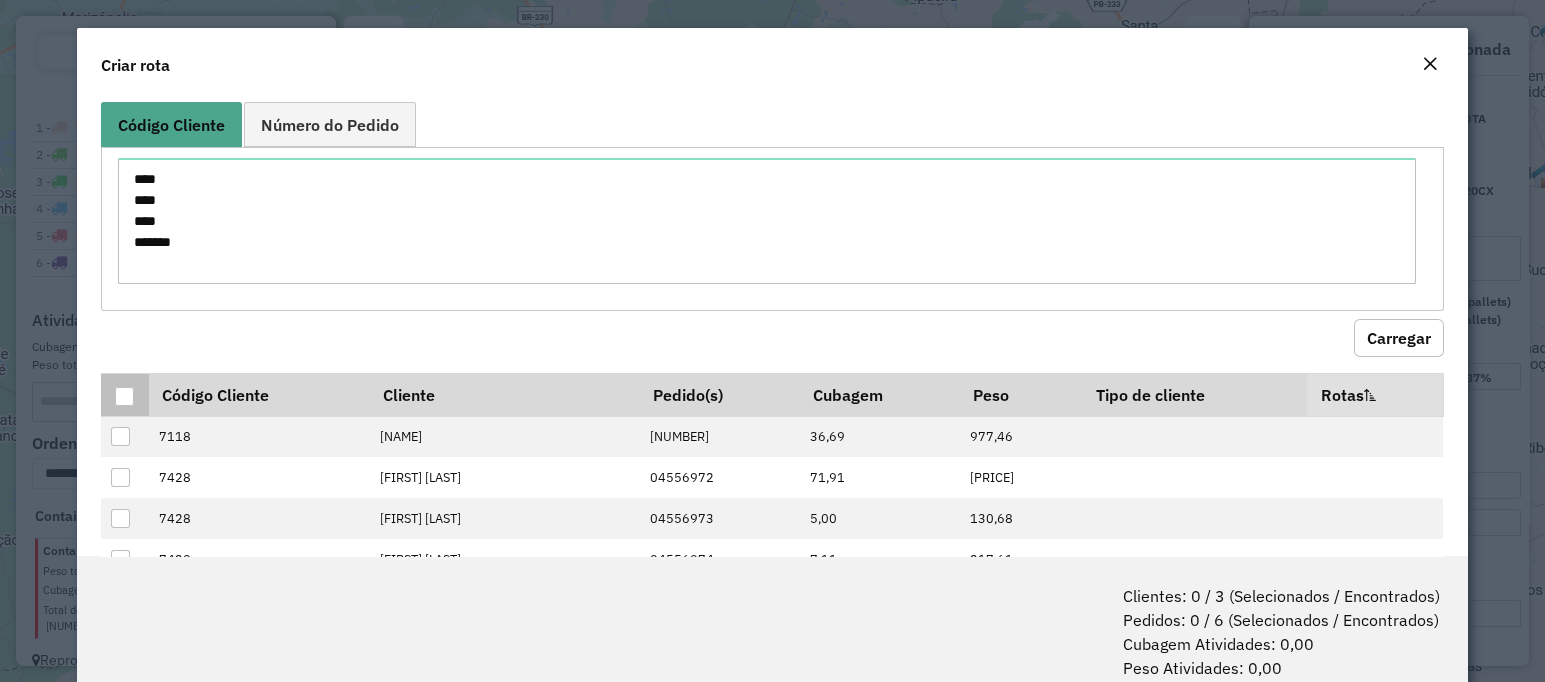 click at bounding box center [124, 396] 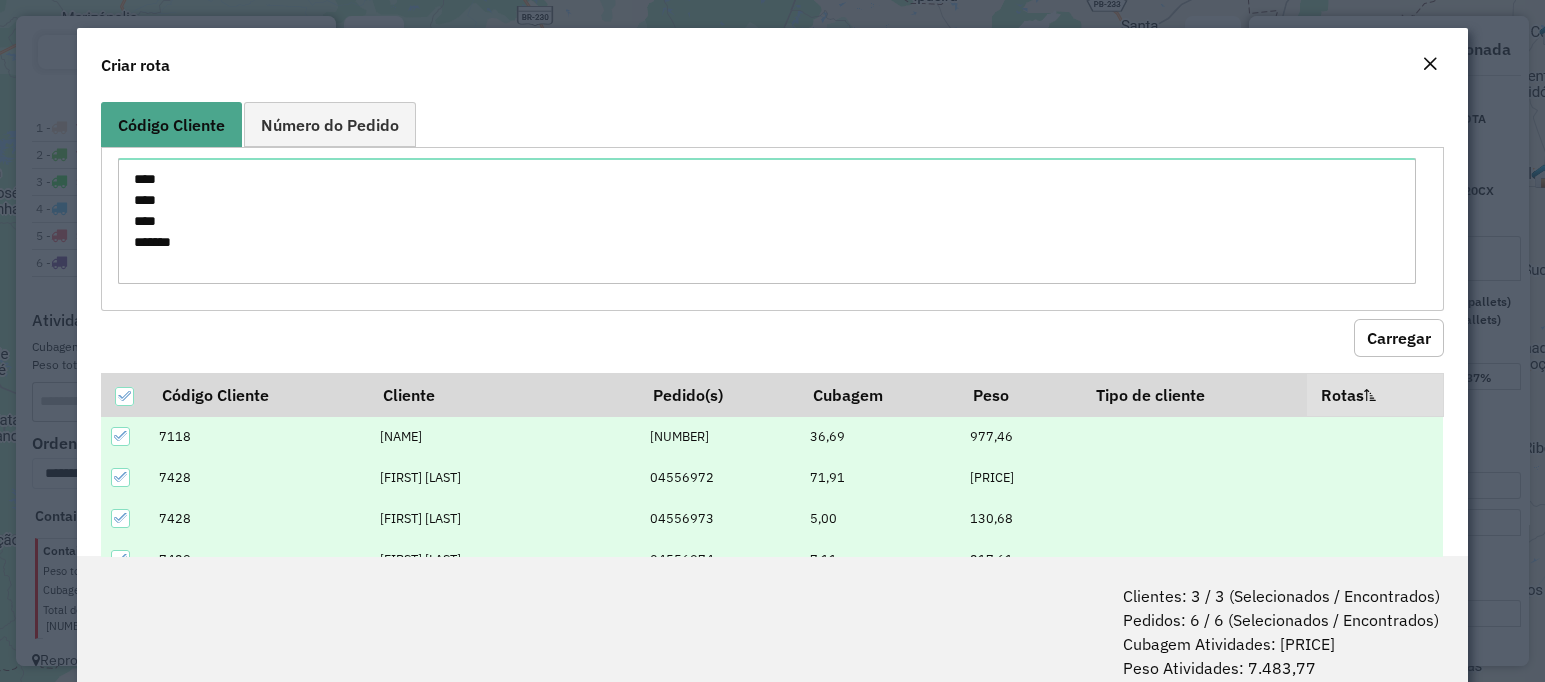 click on "****
****
****
****" 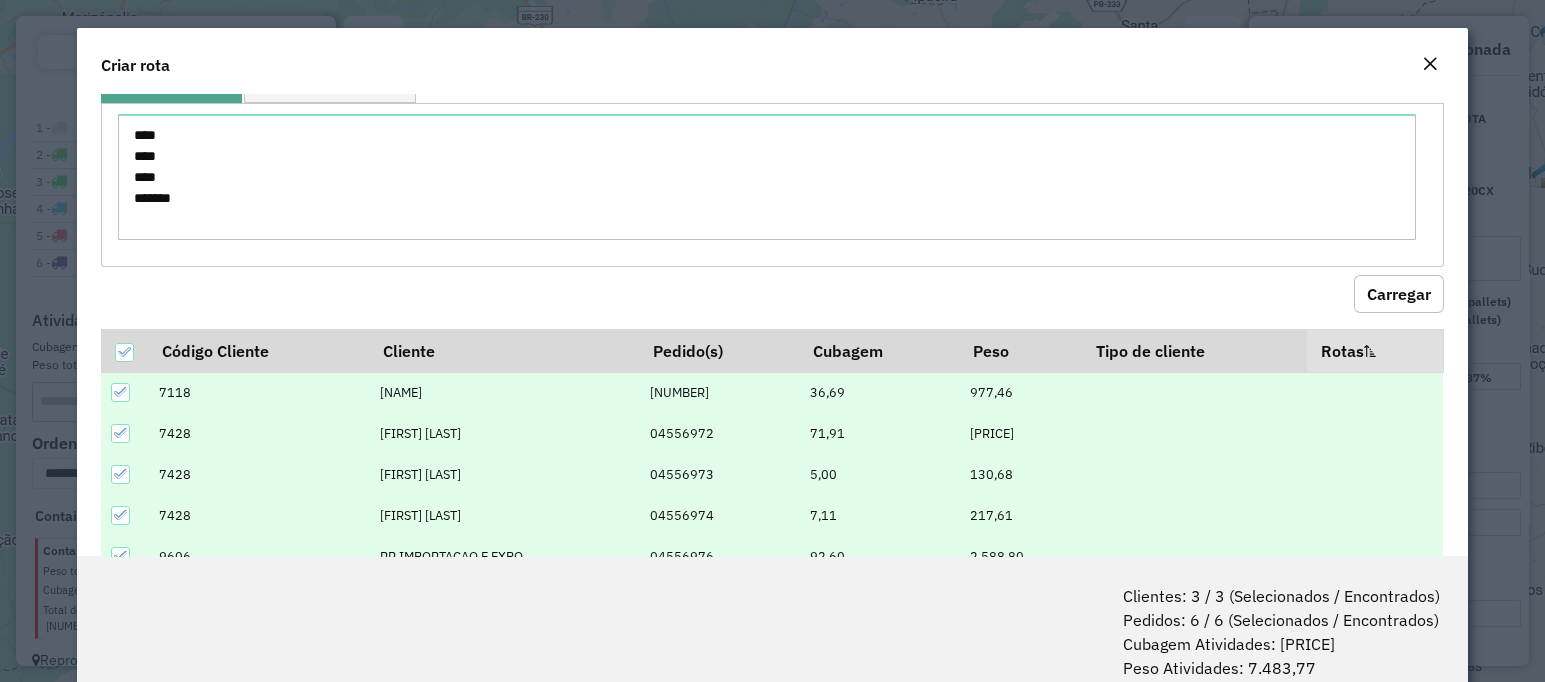 scroll, scrollTop: 141, scrollLeft: 0, axis: vertical 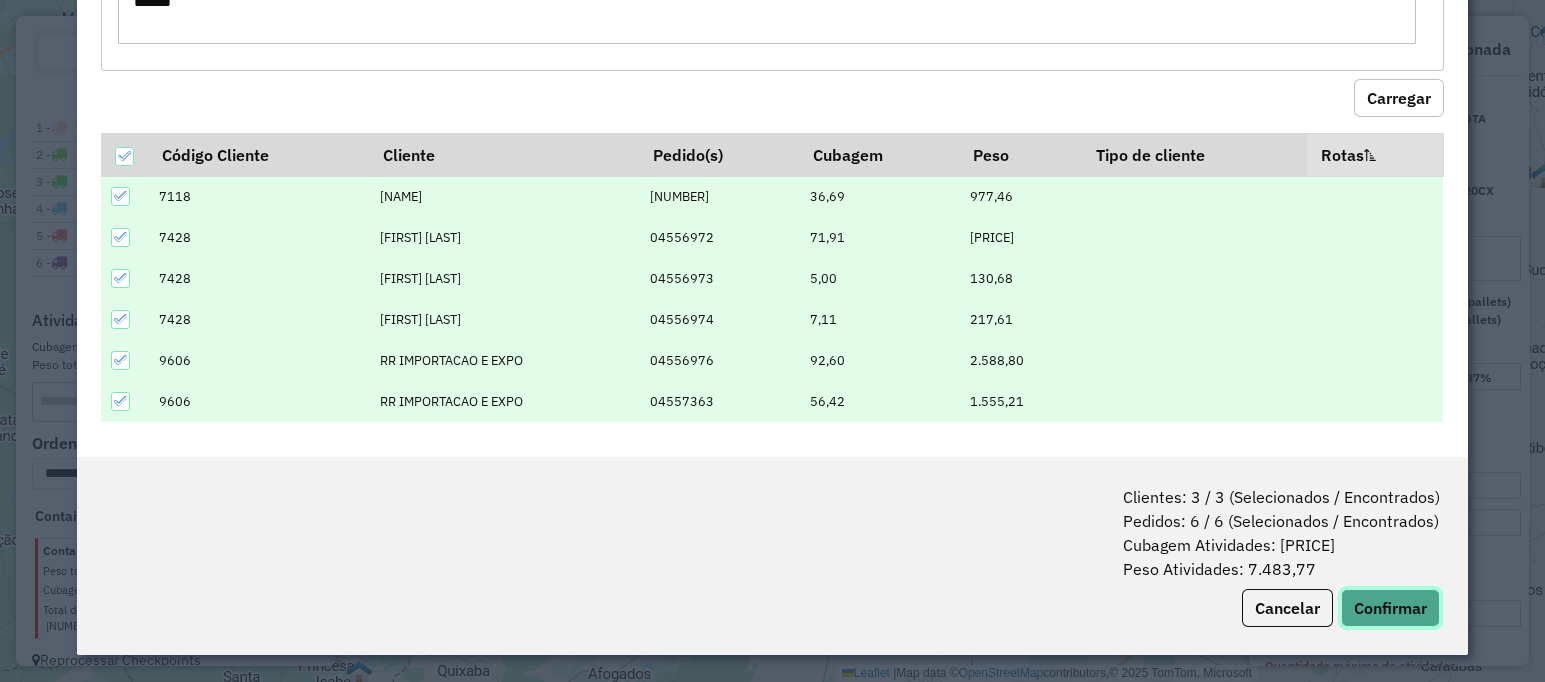 click on "Confirmar" 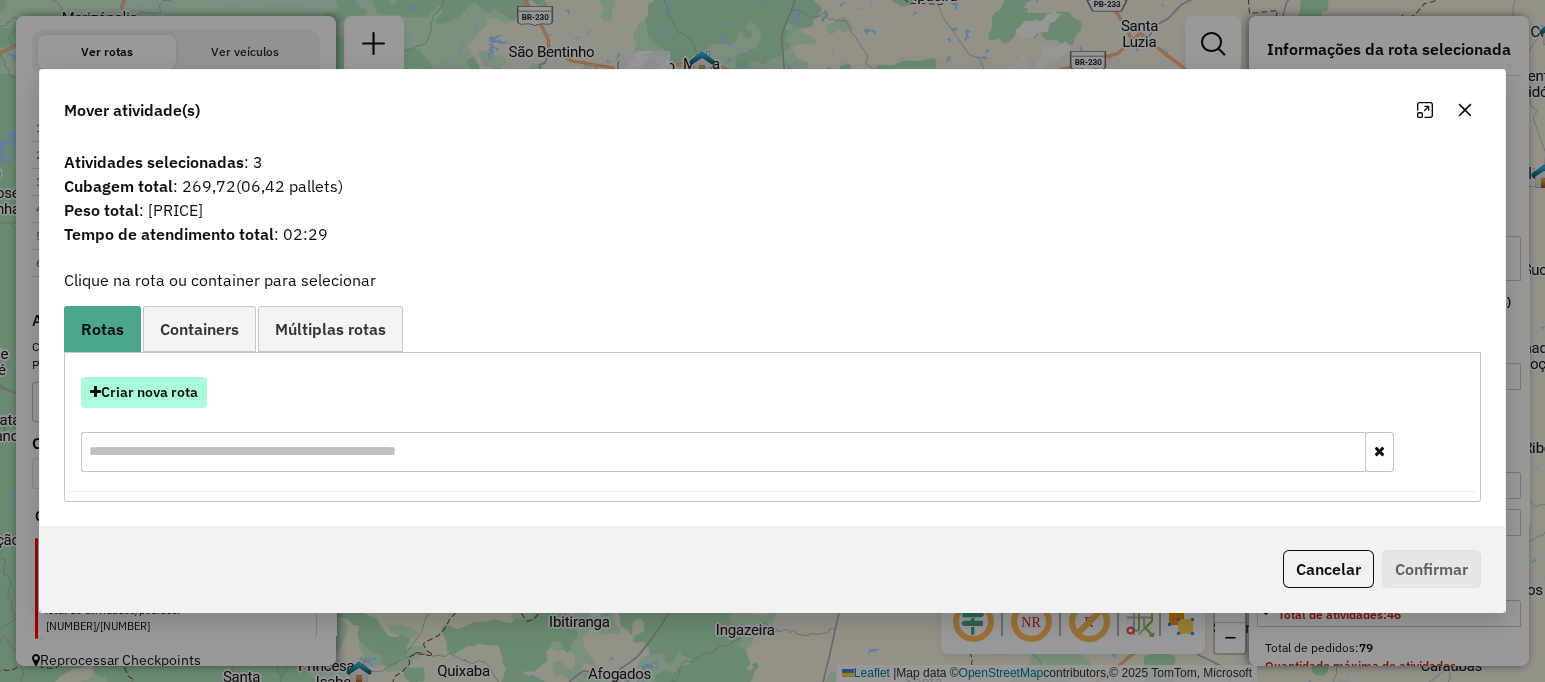 click on "Criar nova rota" at bounding box center [144, 392] 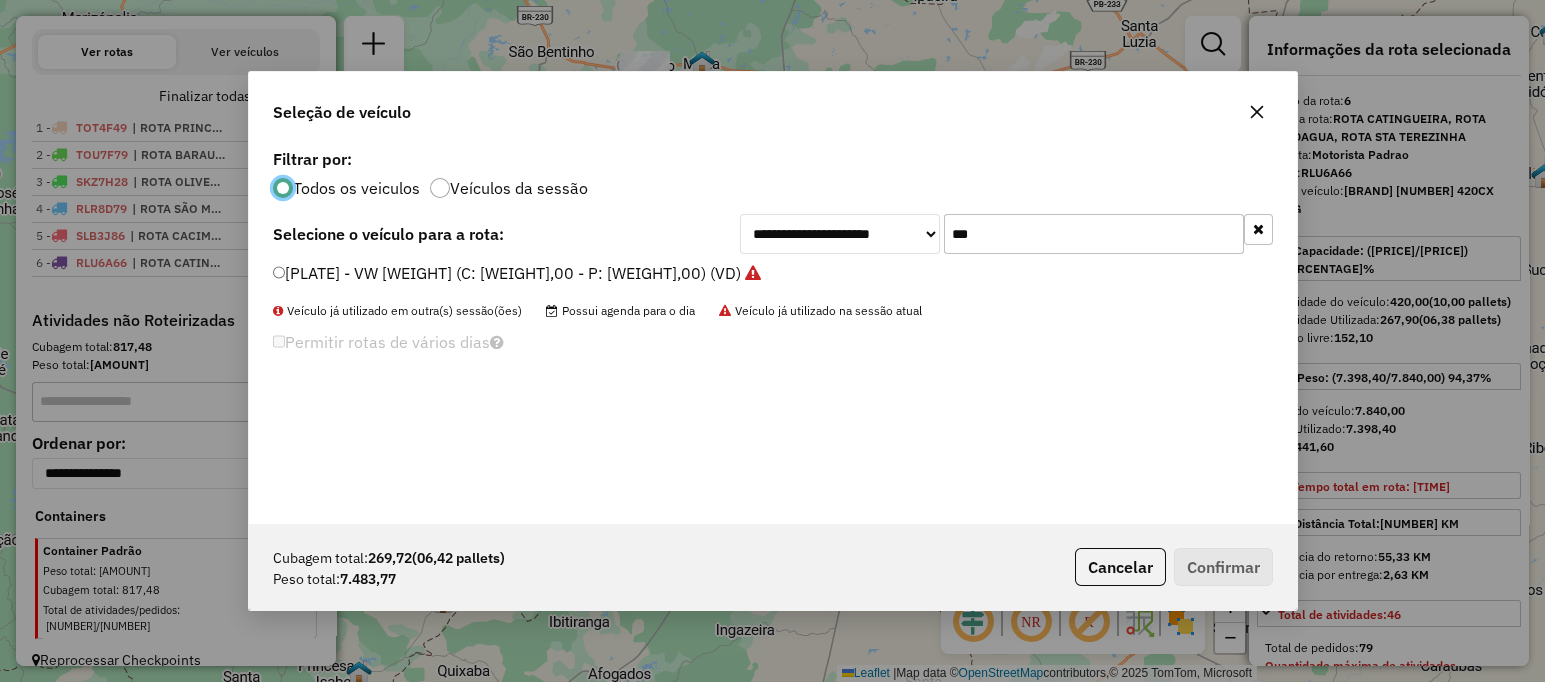 scroll, scrollTop: 10, scrollLeft: 6, axis: both 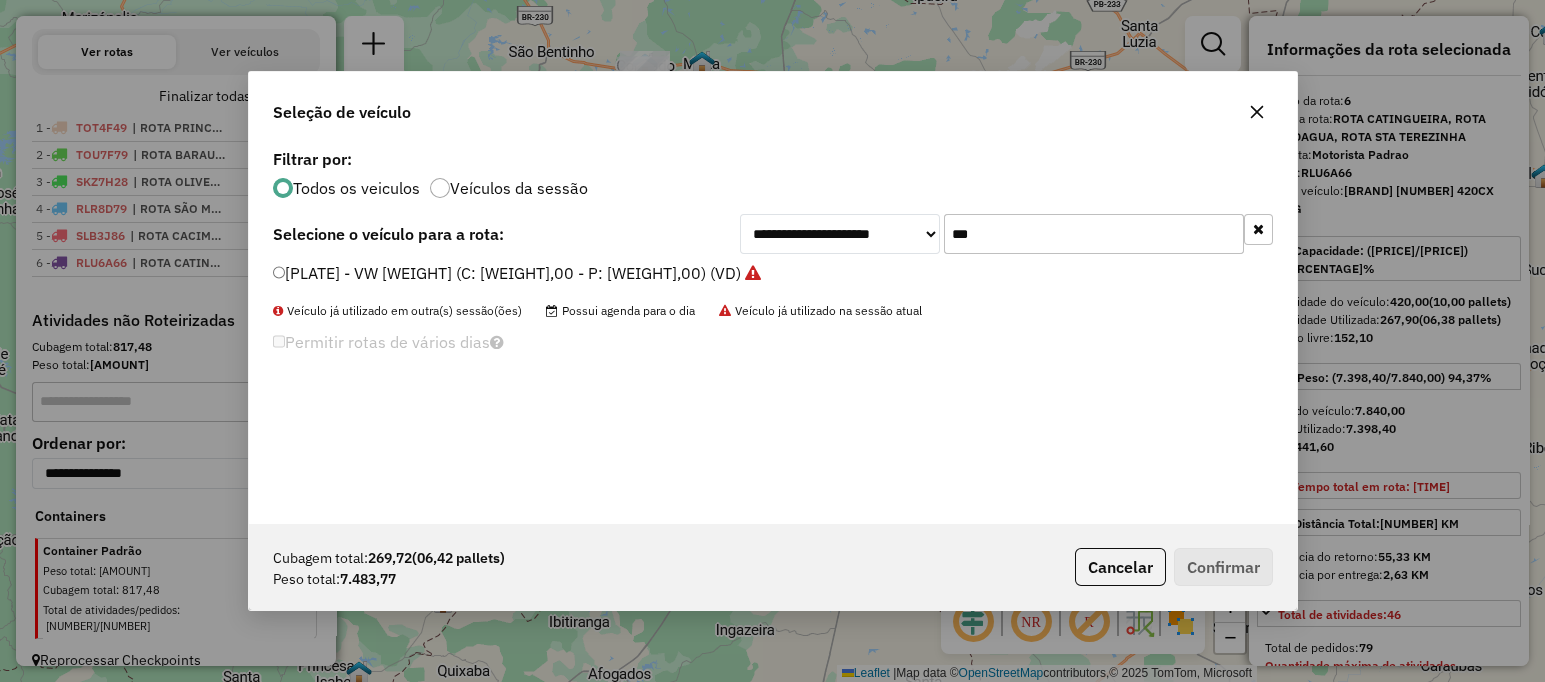 click on "***" 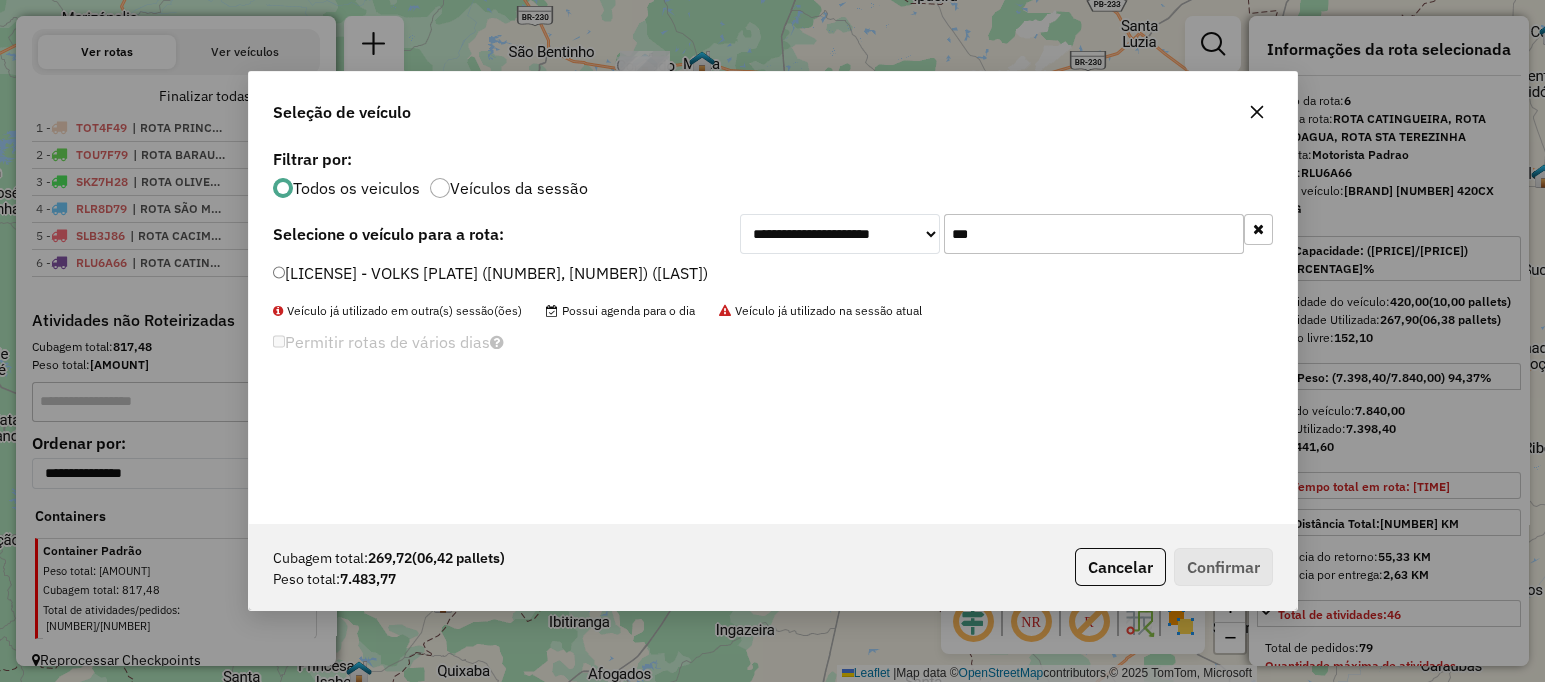 type on "***" 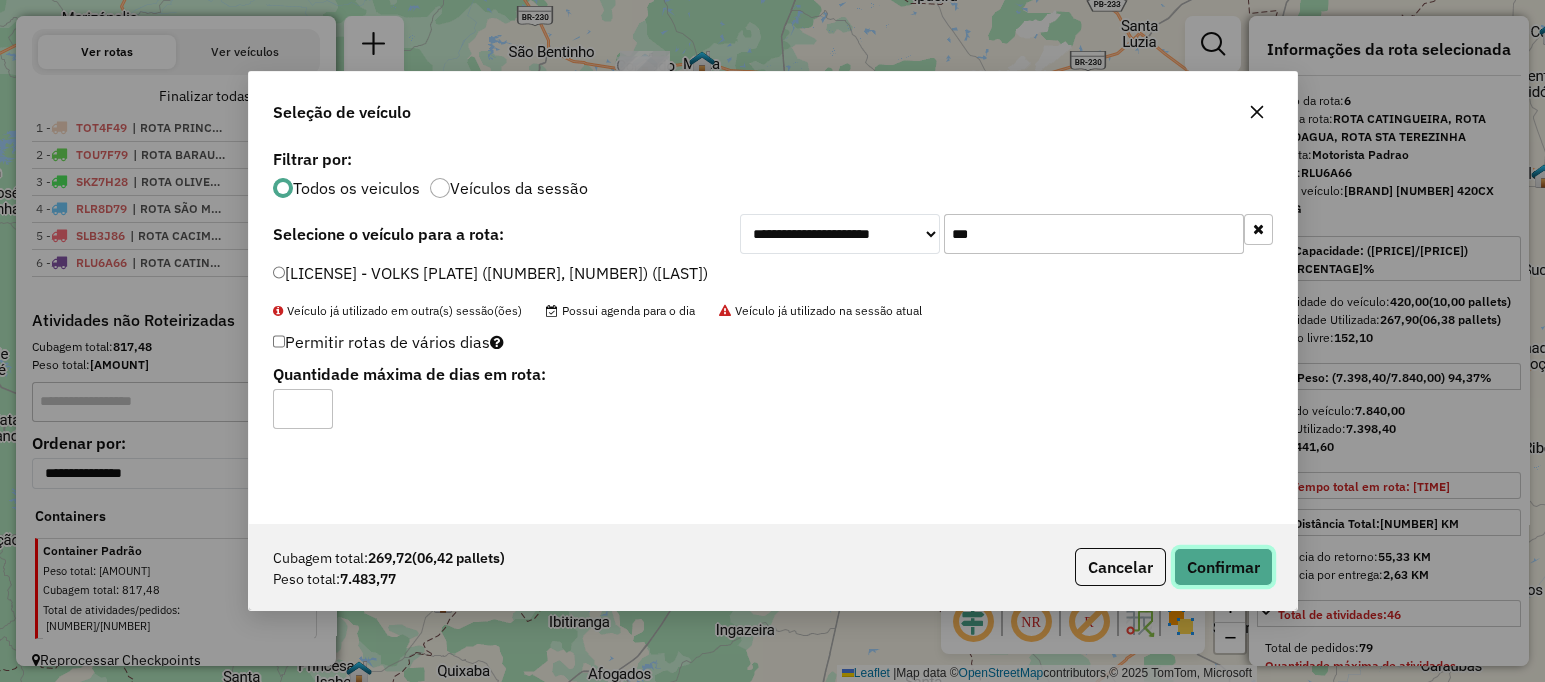 click on "Confirmar" 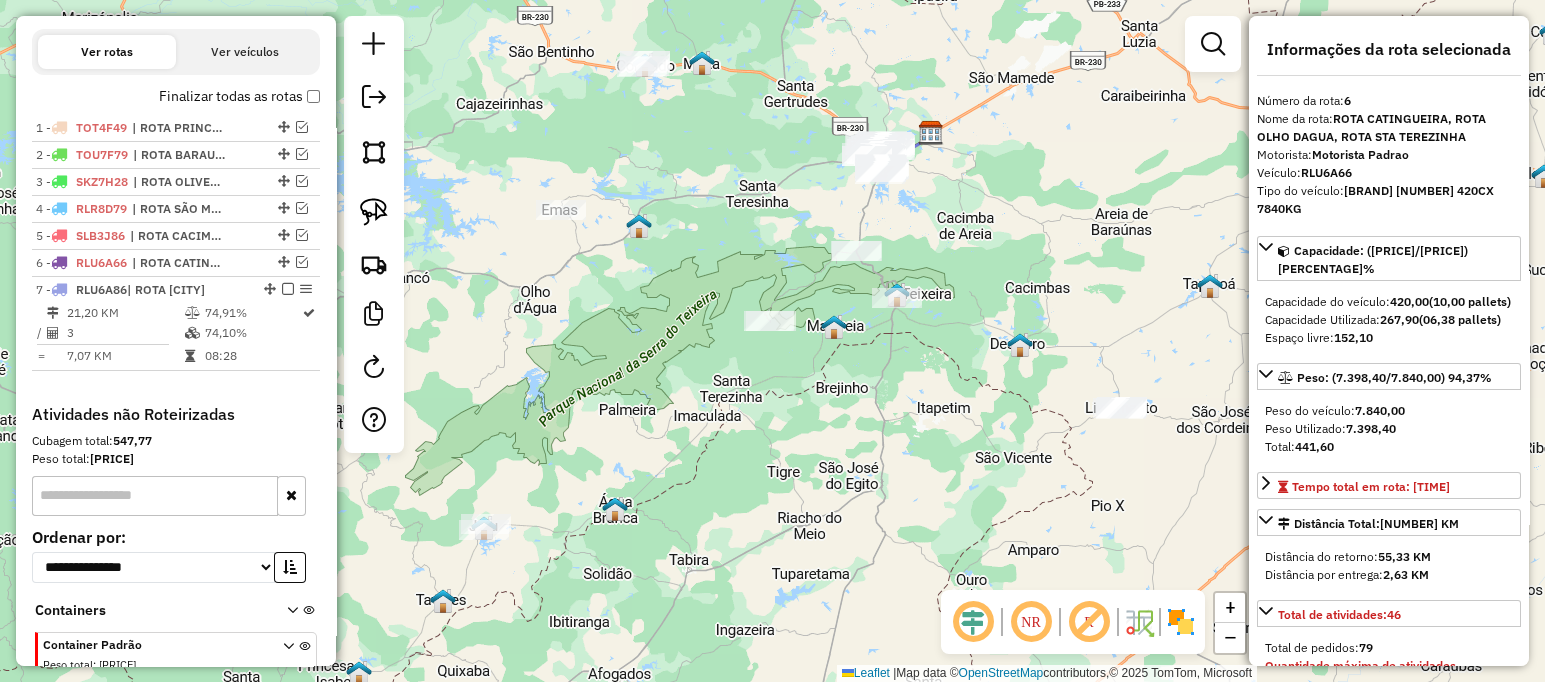 scroll, scrollTop: 745, scrollLeft: 0, axis: vertical 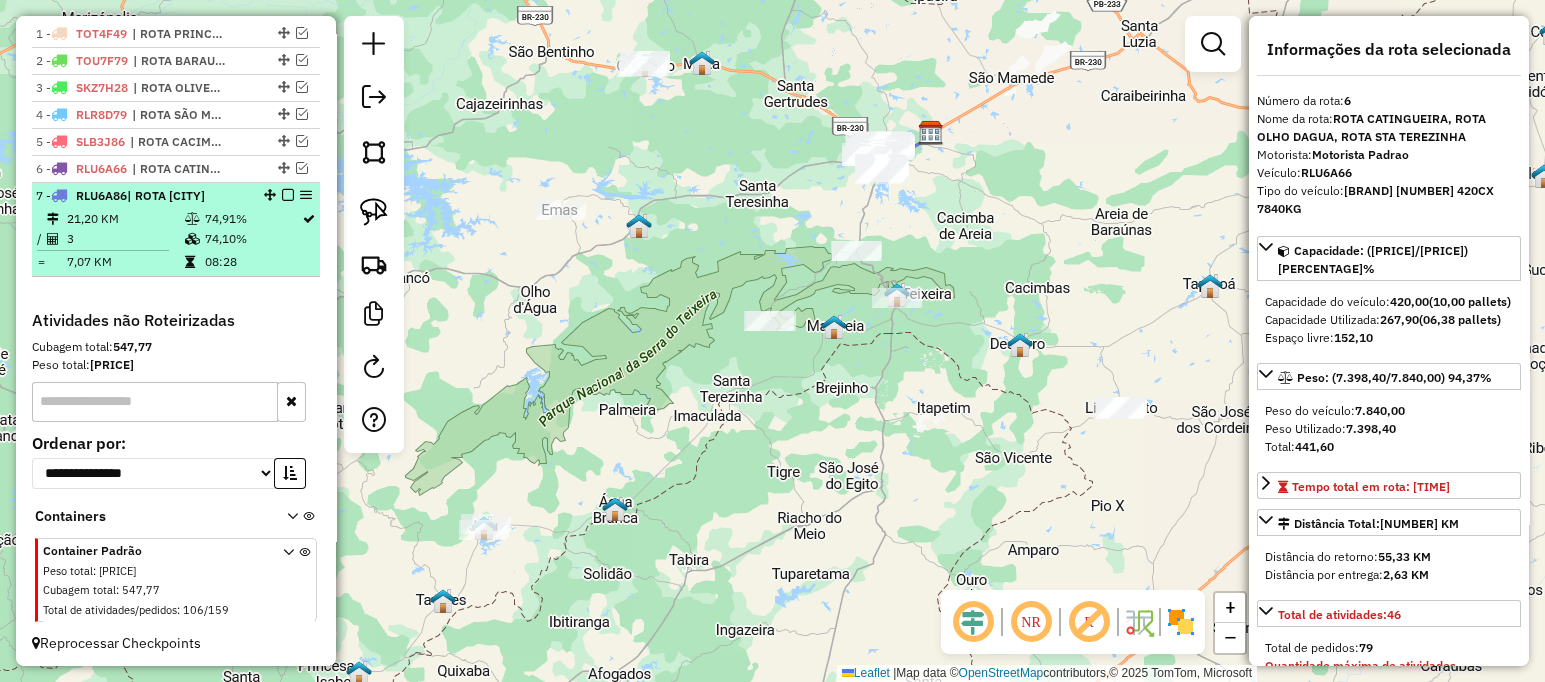 click at bounding box center (288, 195) 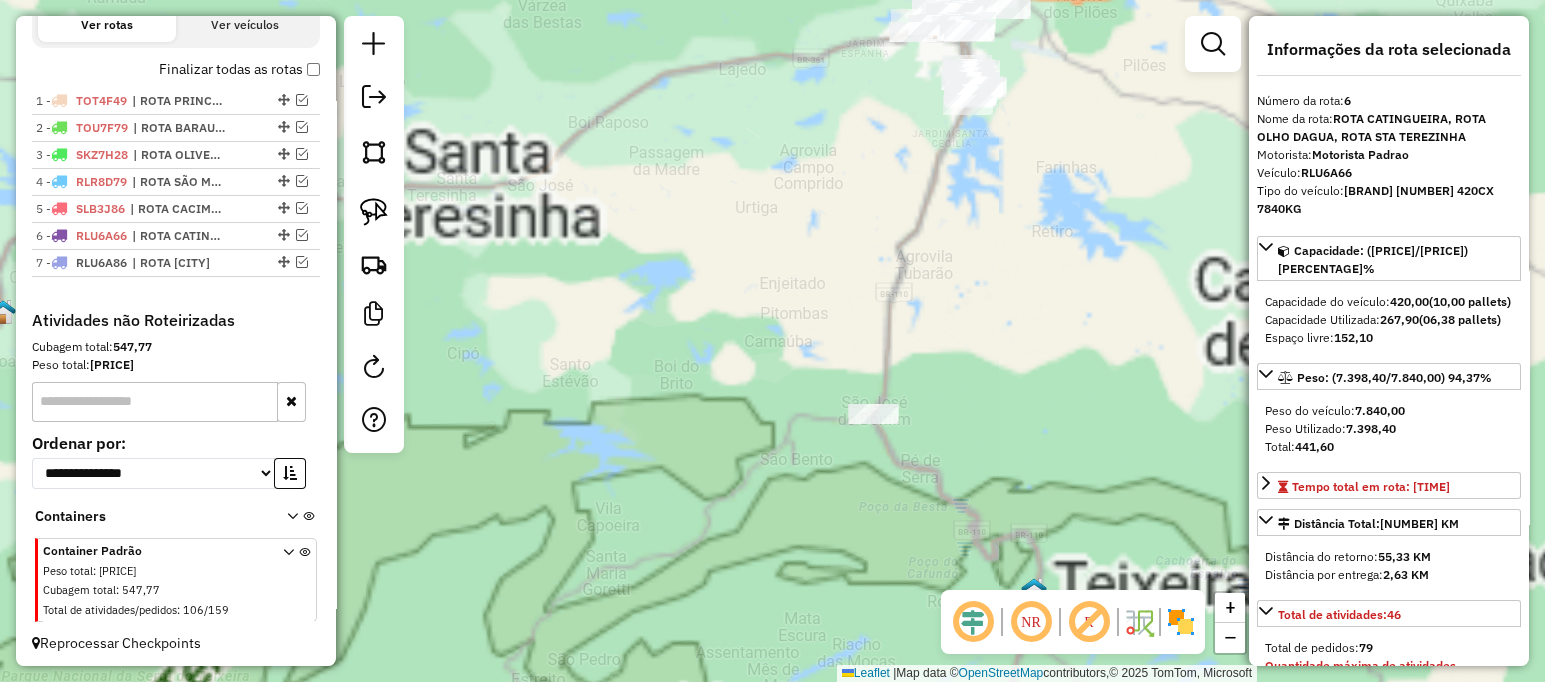drag, startPoint x: 906, startPoint y: 365, endPoint x: 887, endPoint y: 406, distance: 45.188496 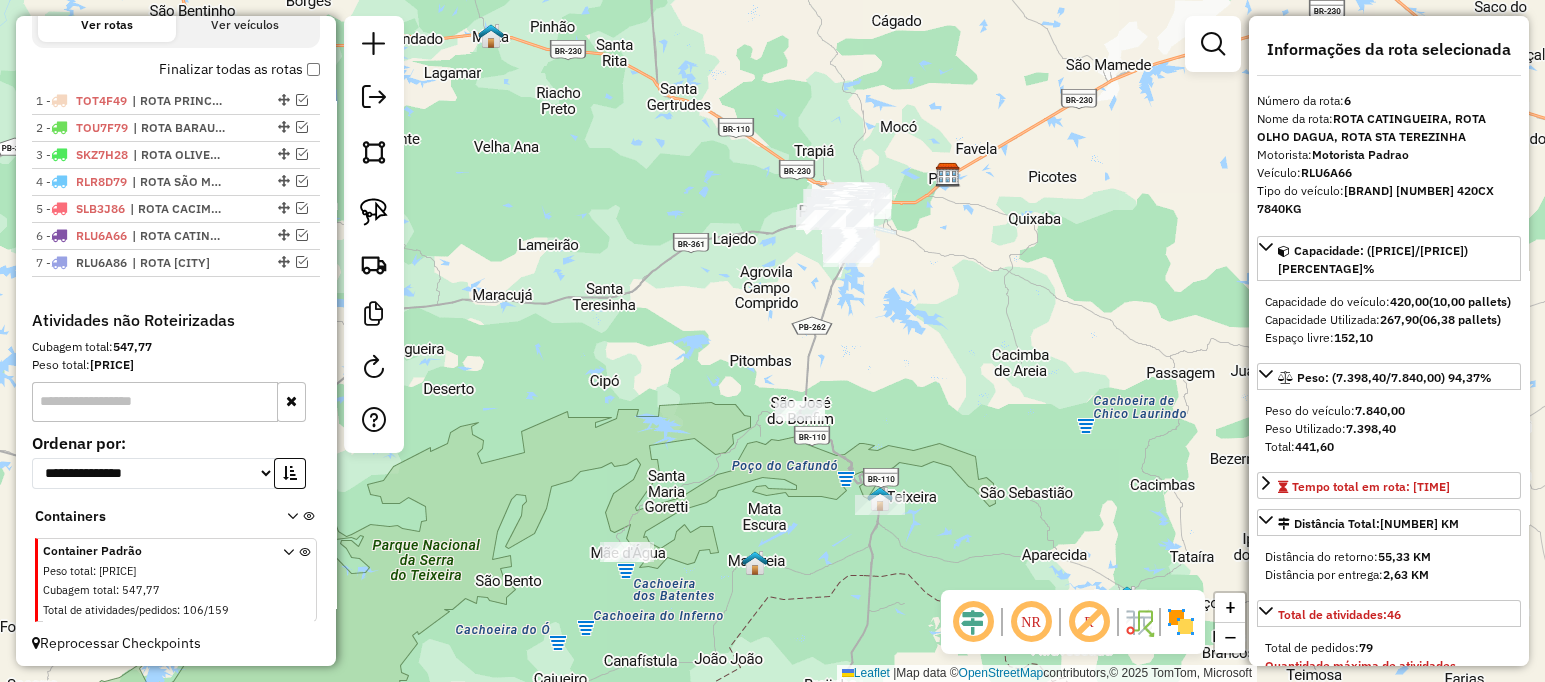 drag, startPoint x: 628, startPoint y: 131, endPoint x: 887, endPoint y: 344, distance: 335.33566 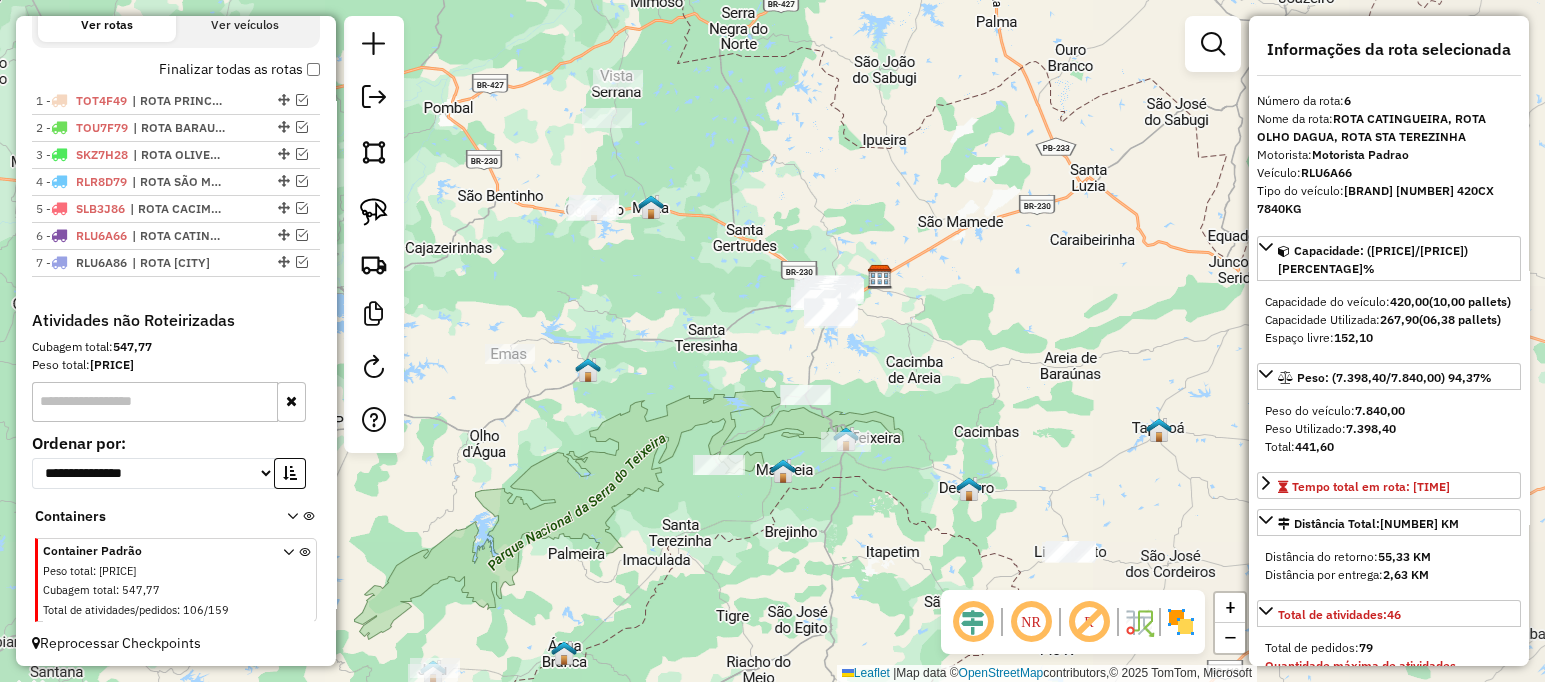 click on "Janela de atendimento Grade de atendimento Capacidade Transportadoras Veículos Cliente Pedidos  Rotas Selecione os dias de semana para filtrar as janelas de atendimento  Seg   Ter   Qua   Qui   Sex   Sáb   Dom  Informe o período da janela de atendimento: De: Até:  Filtrar exatamente a janela do cliente  Considerar janela de atendimento padrão  Selecione os dias de semana para filtrar as grades de atendimento  Seg   Ter   Qua   Qui   Sex   Sáb   Dom   Considerar clientes sem dia de atendimento cadastrado  Clientes fora do dia de atendimento selecionado Filtrar as atividades entre os valores definidos abaixo:  Peso mínimo:   Peso máximo:   Cubagem mínima:   Cubagem máxima:   De:   Até:  Filtrar as atividades entre o tempo de atendimento definido abaixo:  De:   Até:   Considerar capacidade total dos clientes não roteirizados Transportadora: Selecione um ou mais itens Tipo de veículo: Selecione um ou mais itens Veículo: Selecione um ou mais itens Motorista: Selecione um ou mais itens Nome: Rótulo:" 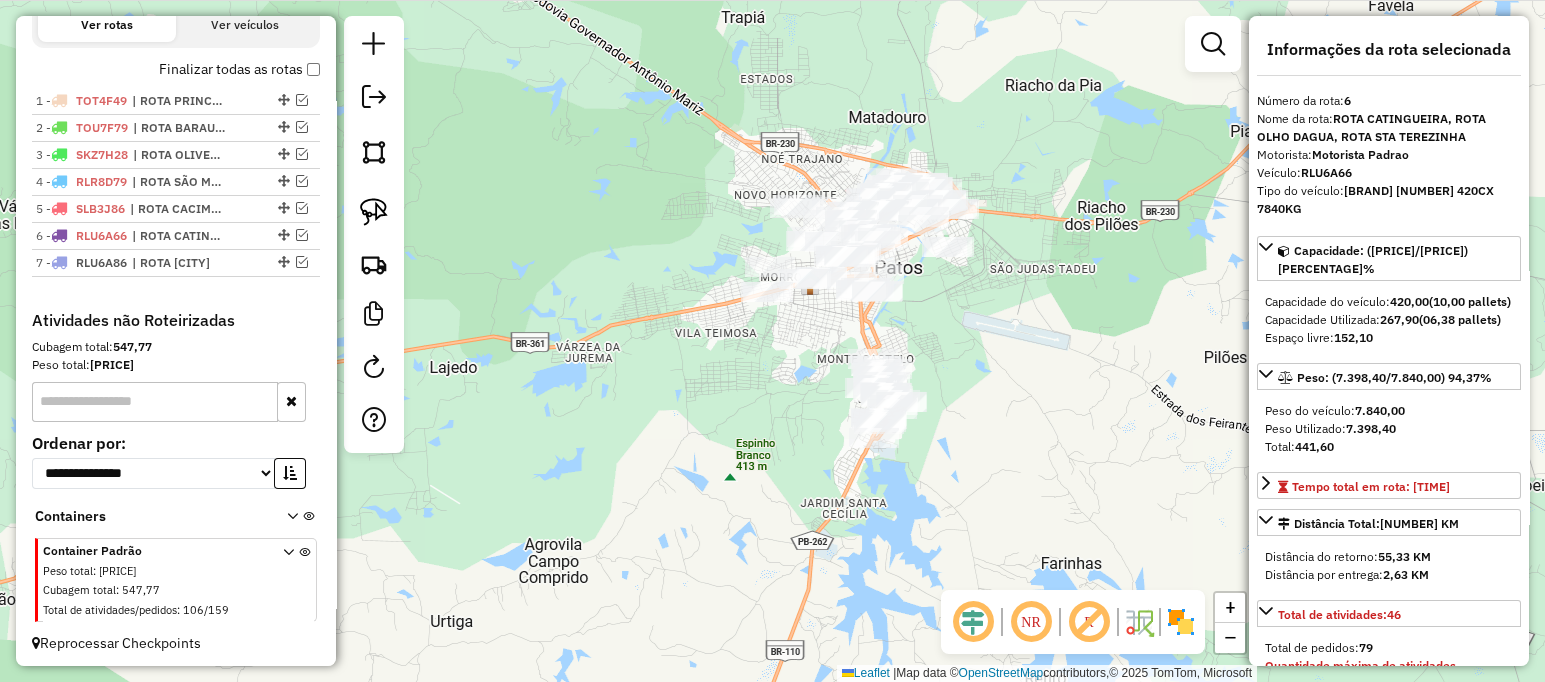 click on "Janela de atendimento Grade de atendimento Capacidade Transportadoras Veículos Cliente Pedidos  Rotas Selecione os dias de semana para filtrar as janelas de atendimento  Seg   Ter   Qua   Qui   Sex   Sáb   Dom  Informe o período da janela de atendimento: De: Até:  Filtrar exatamente a janela do cliente  Considerar janela de atendimento padrão  Selecione os dias de semana para filtrar as grades de atendimento  Seg   Ter   Qua   Qui   Sex   Sáb   Dom   Considerar clientes sem dia de atendimento cadastrado  Clientes fora do dia de atendimento selecionado Filtrar as atividades entre os valores definidos abaixo:  Peso mínimo:   Peso máximo:   Cubagem mínima:   Cubagem máxima:   De:   Até:  Filtrar as atividades entre o tempo de atendimento definido abaixo:  De:   Até:   Considerar capacidade total dos clientes não roteirizados Transportadora: Selecione um ou mais itens Tipo de veículo: Selecione um ou mais itens Veículo: Selecione um ou mais itens Motorista: Selecione um ou mais itens Nome: Rótulo:" 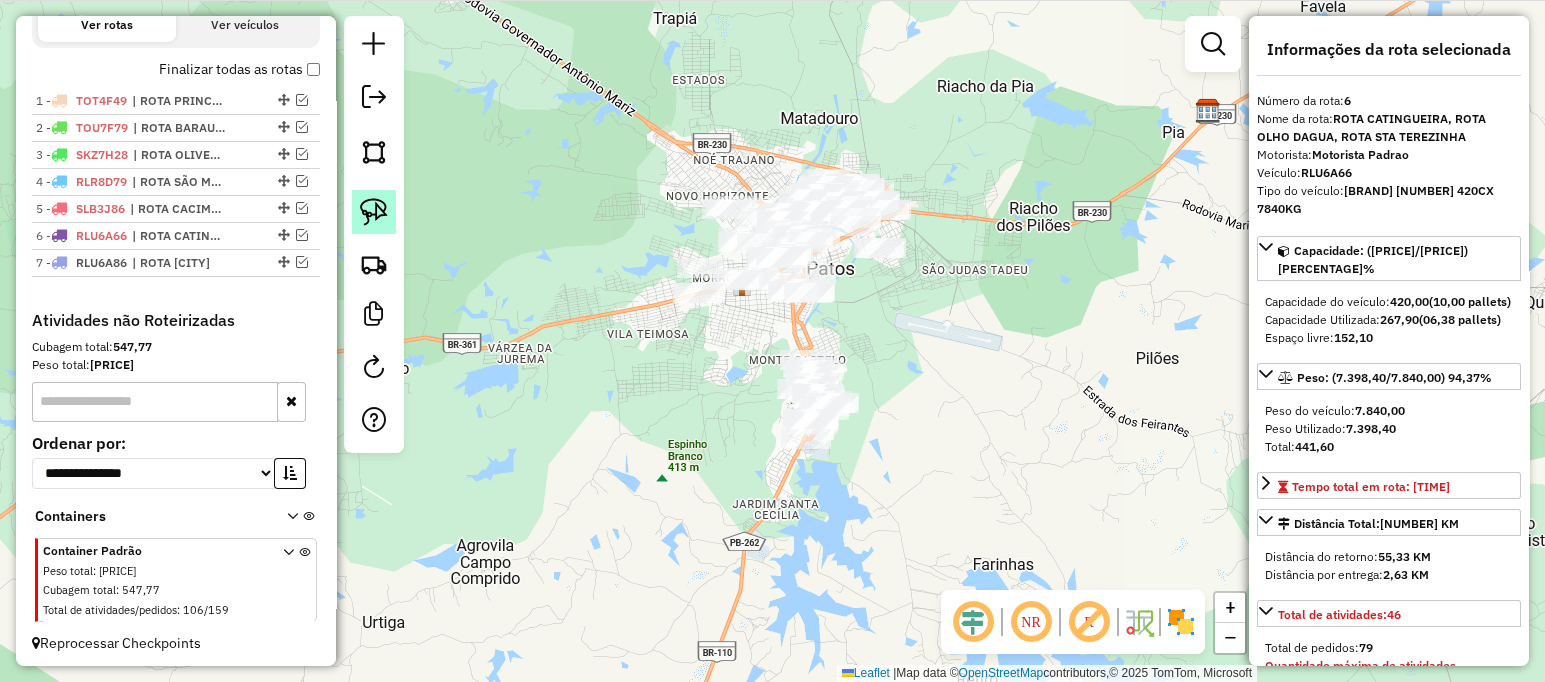 click 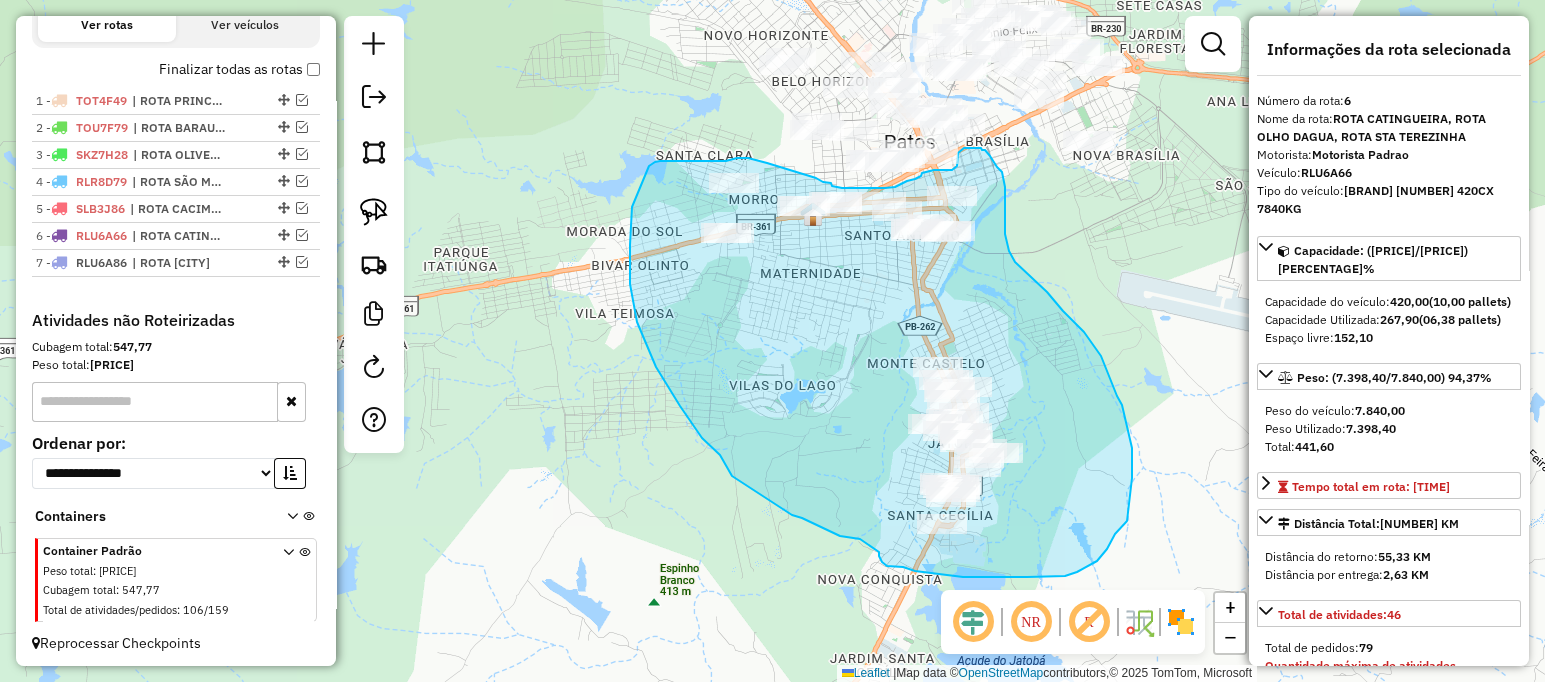 drag, startPoint x: 748, startPoint y: 158, endPoint x: 767, endPoint y: 163, distance: 19.646883 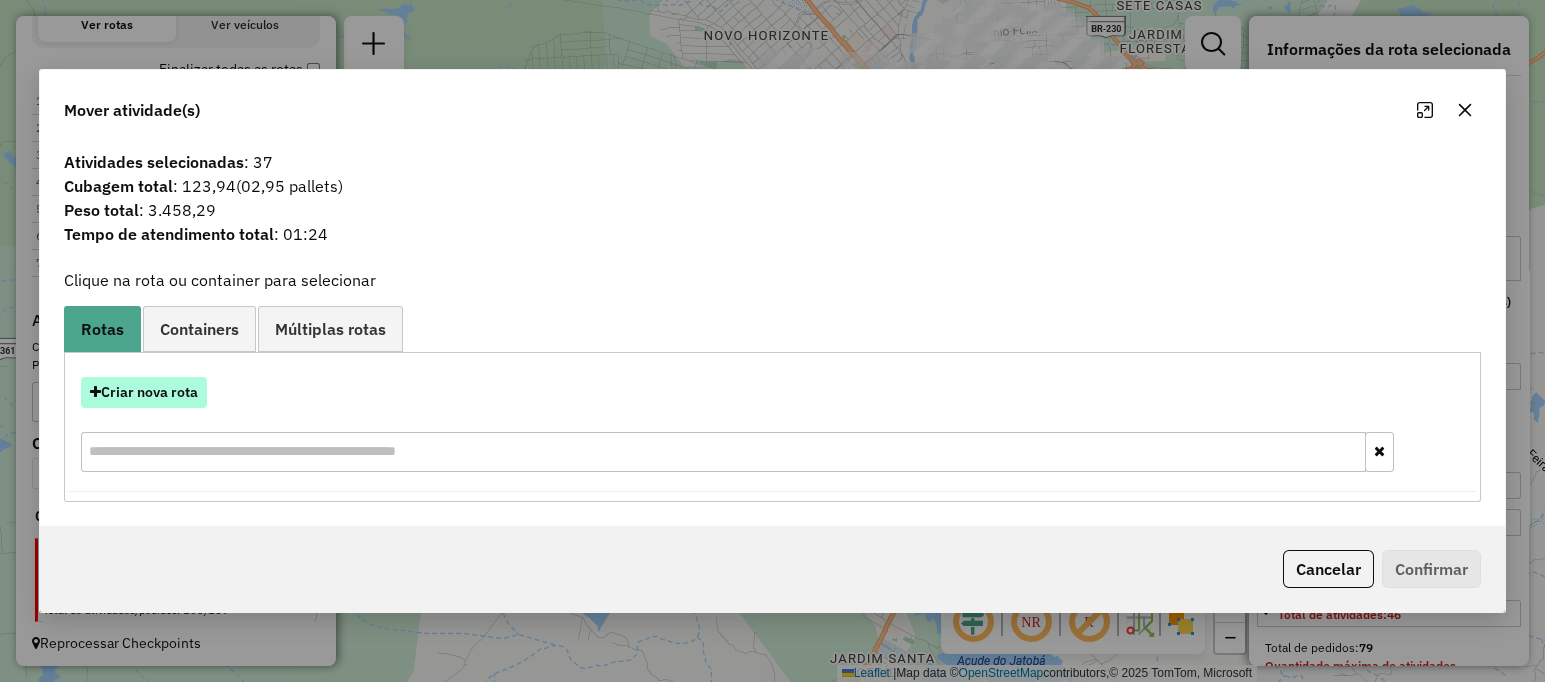 click on "Criar nova rota" at bounding box center (144, 392) 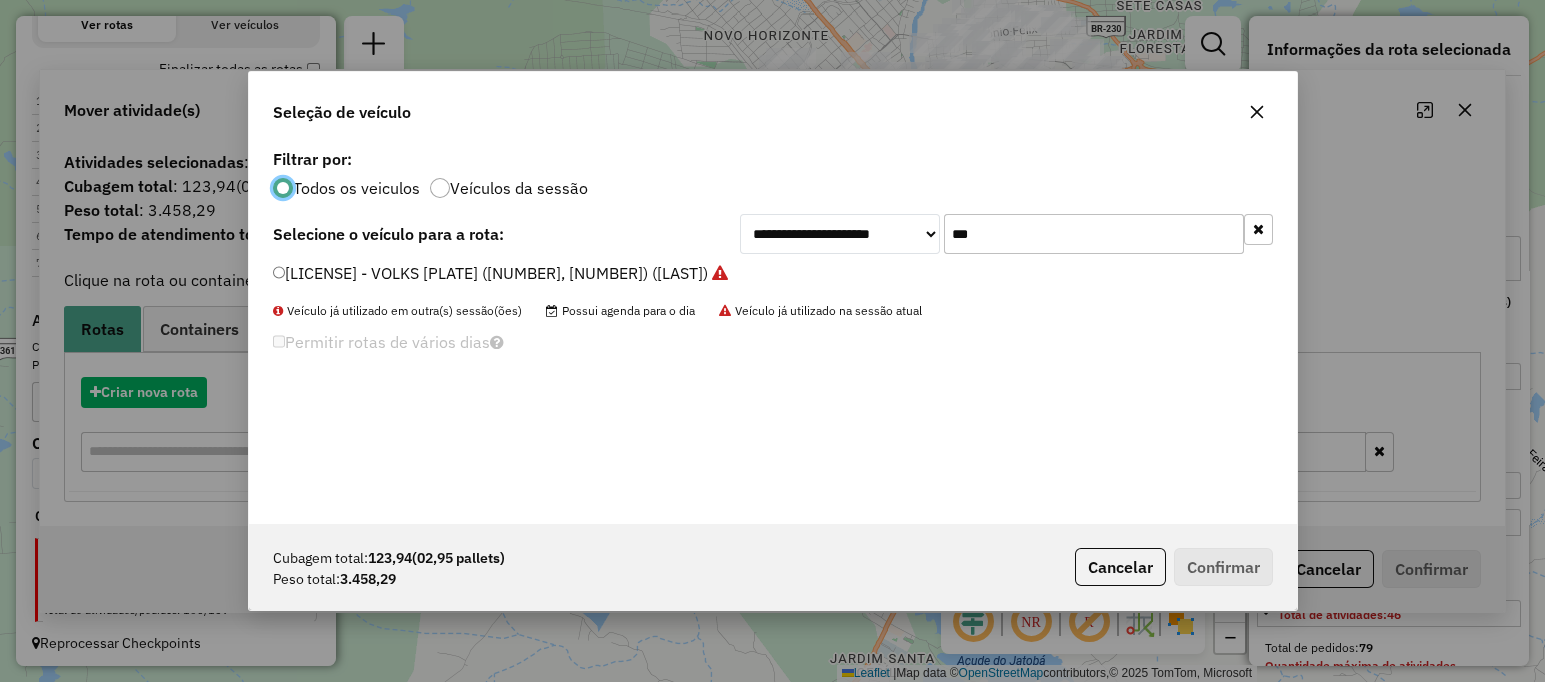 scroll, scrollTop: 10, scrollLeft: 6, axis: both 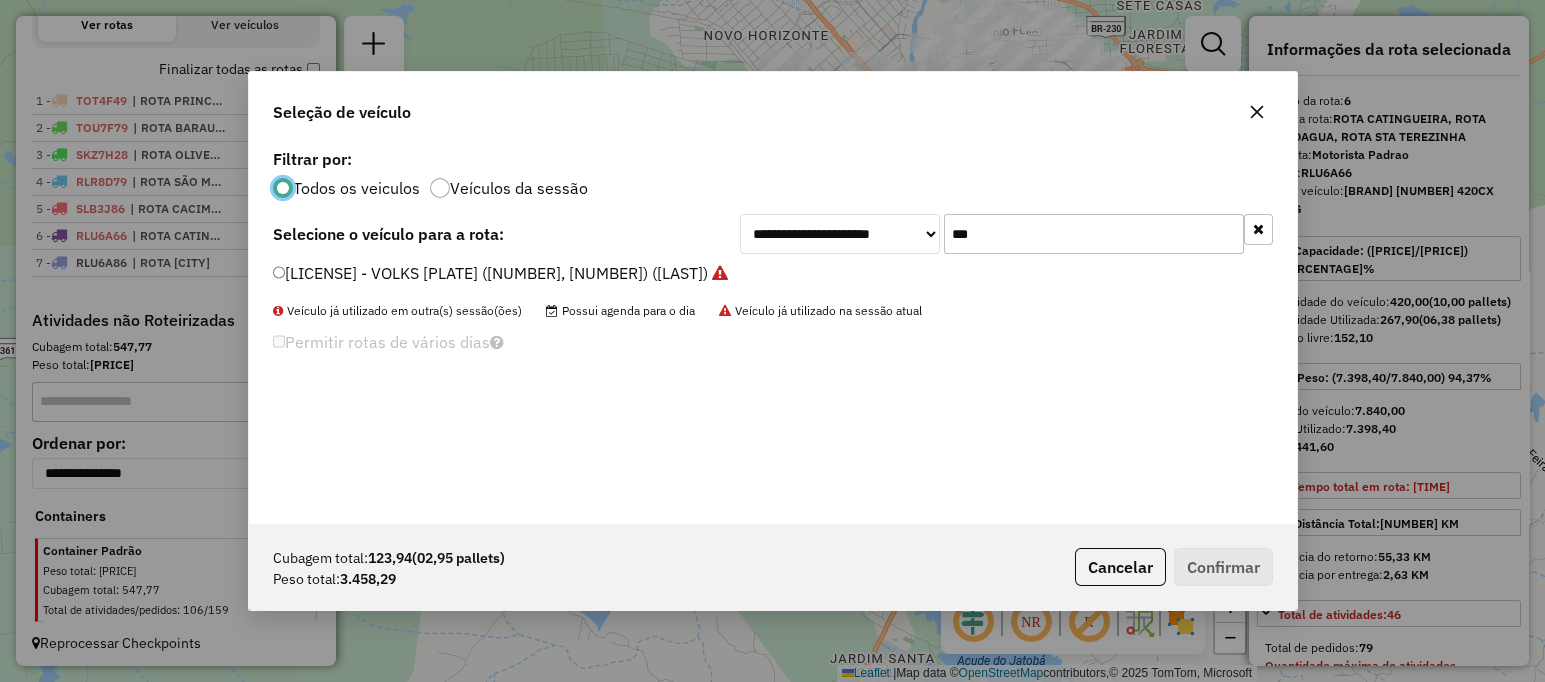click on "***" 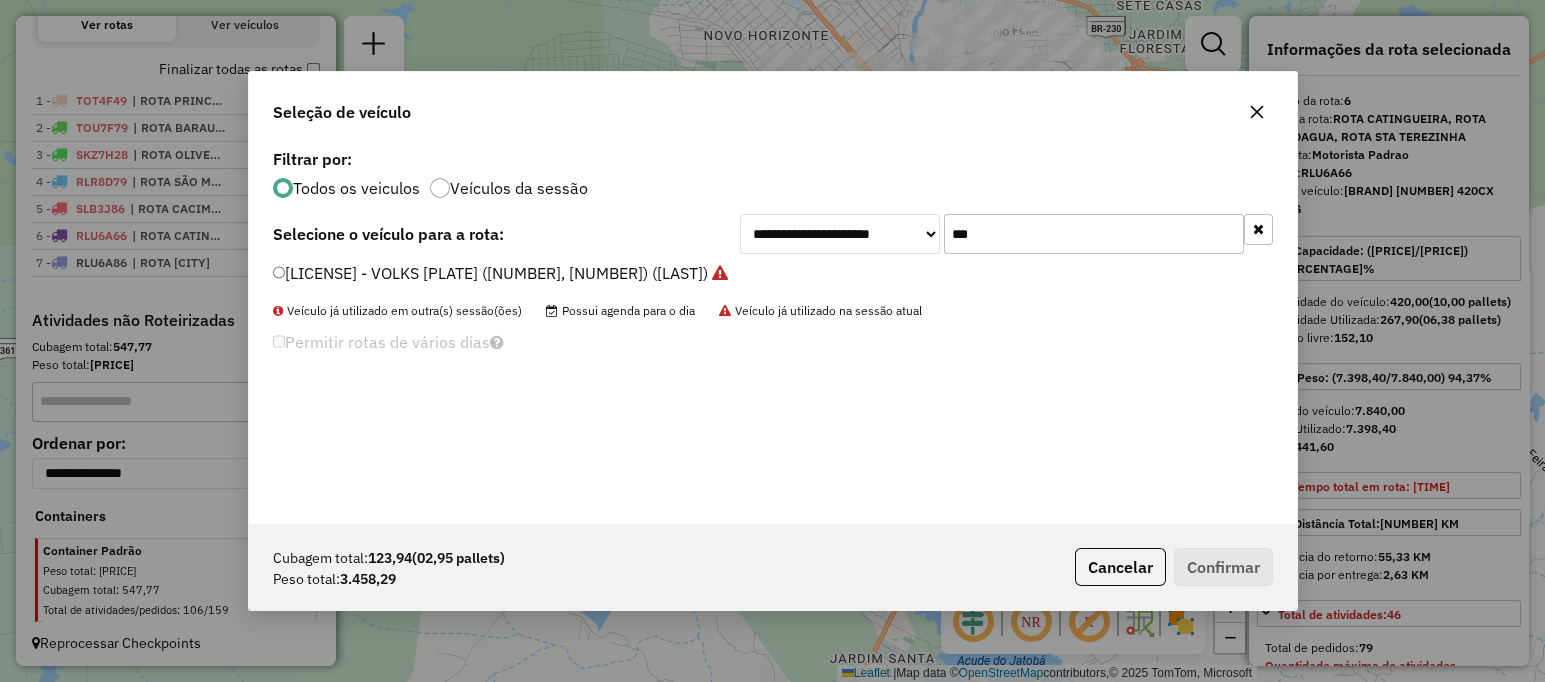 click on "***" 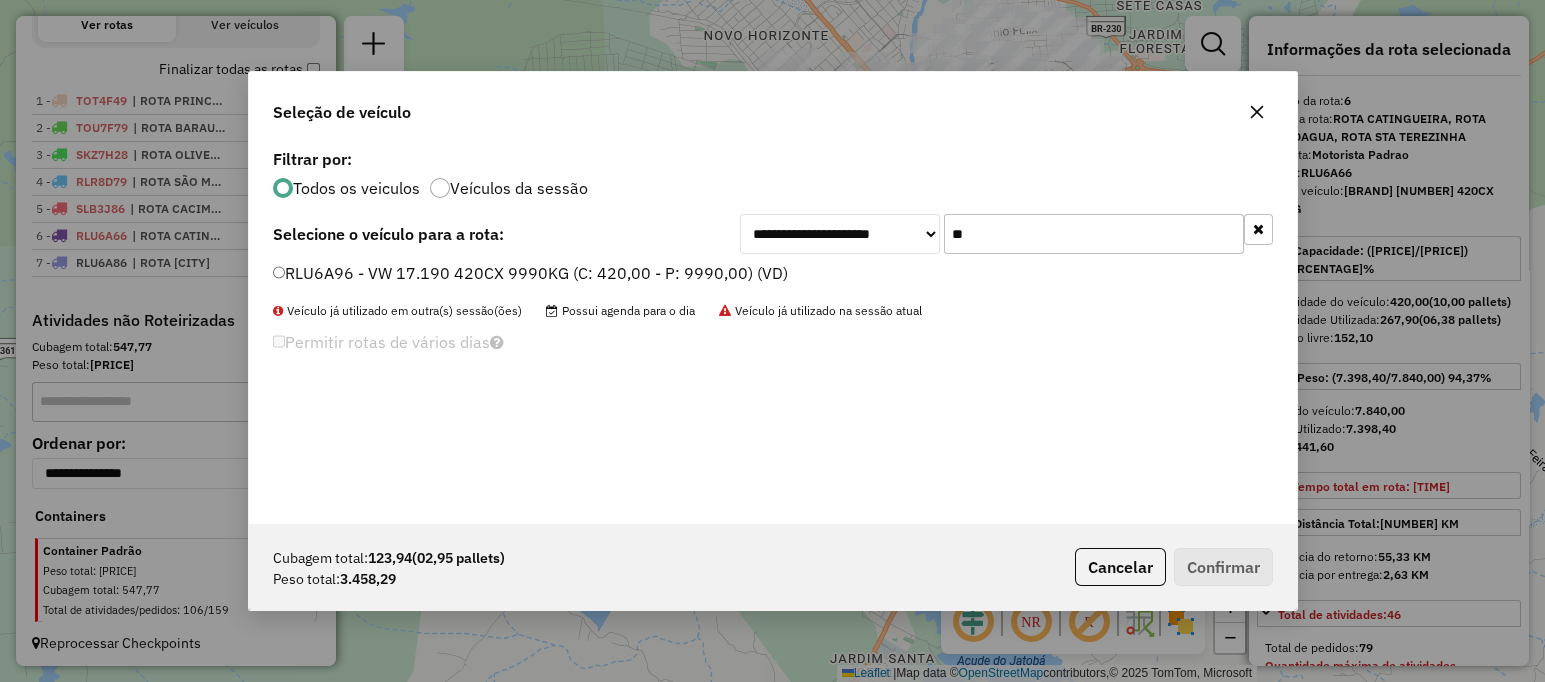type on "*" 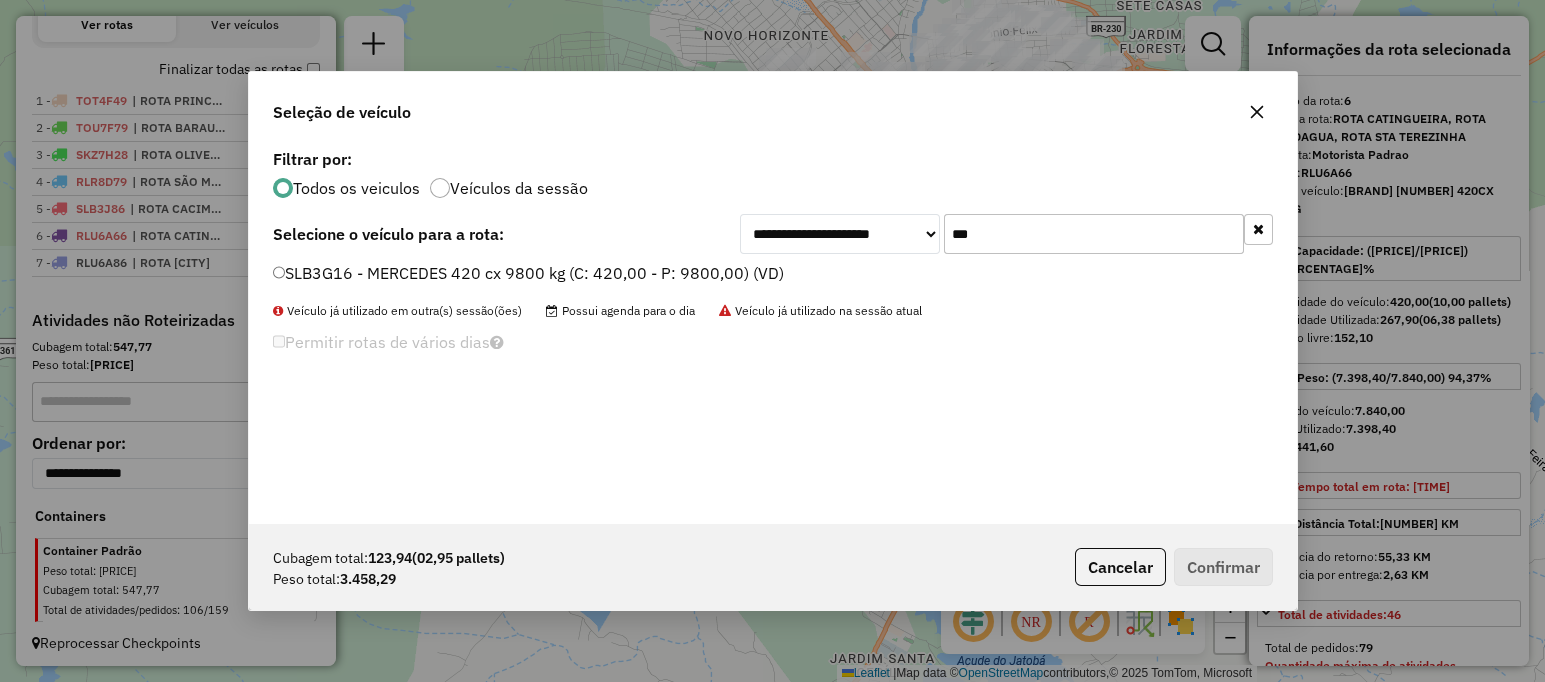 type on "***" 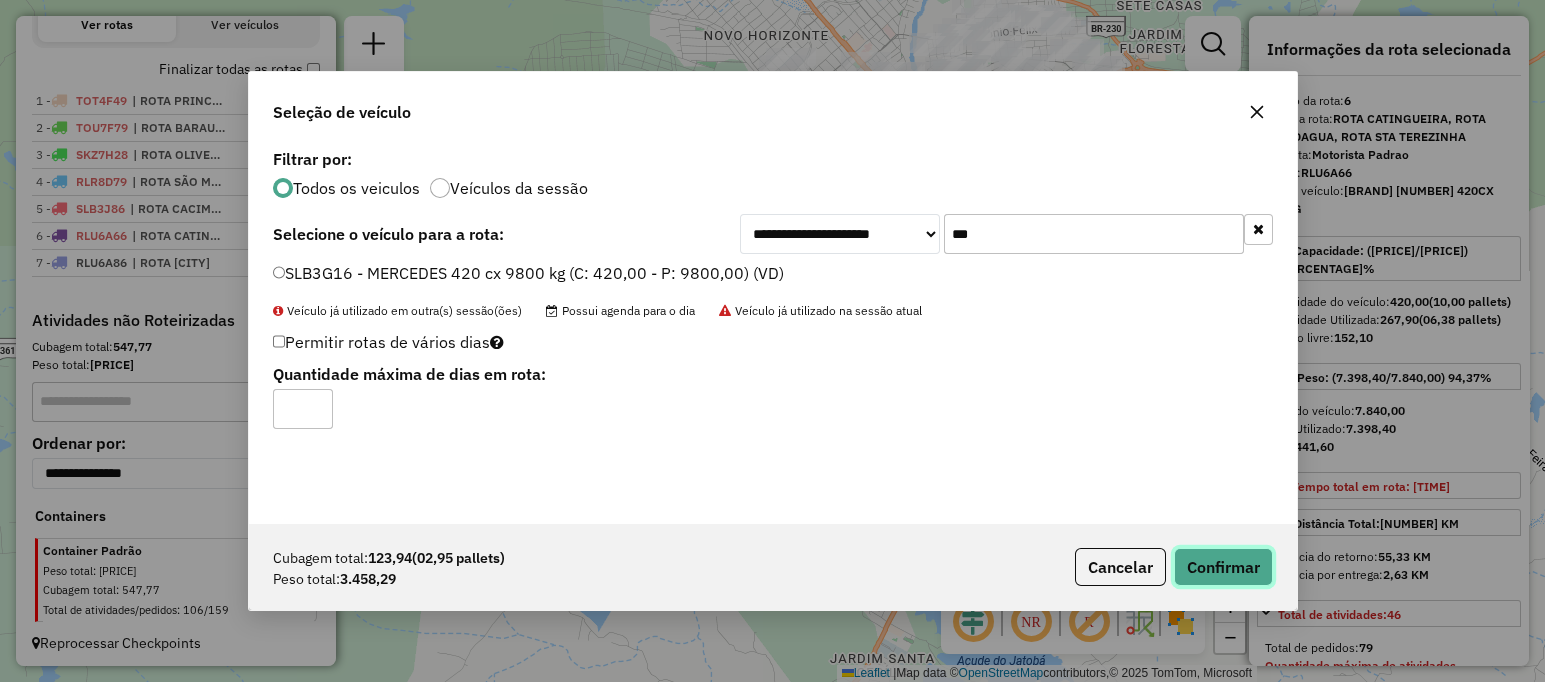 click on "Confirmar" 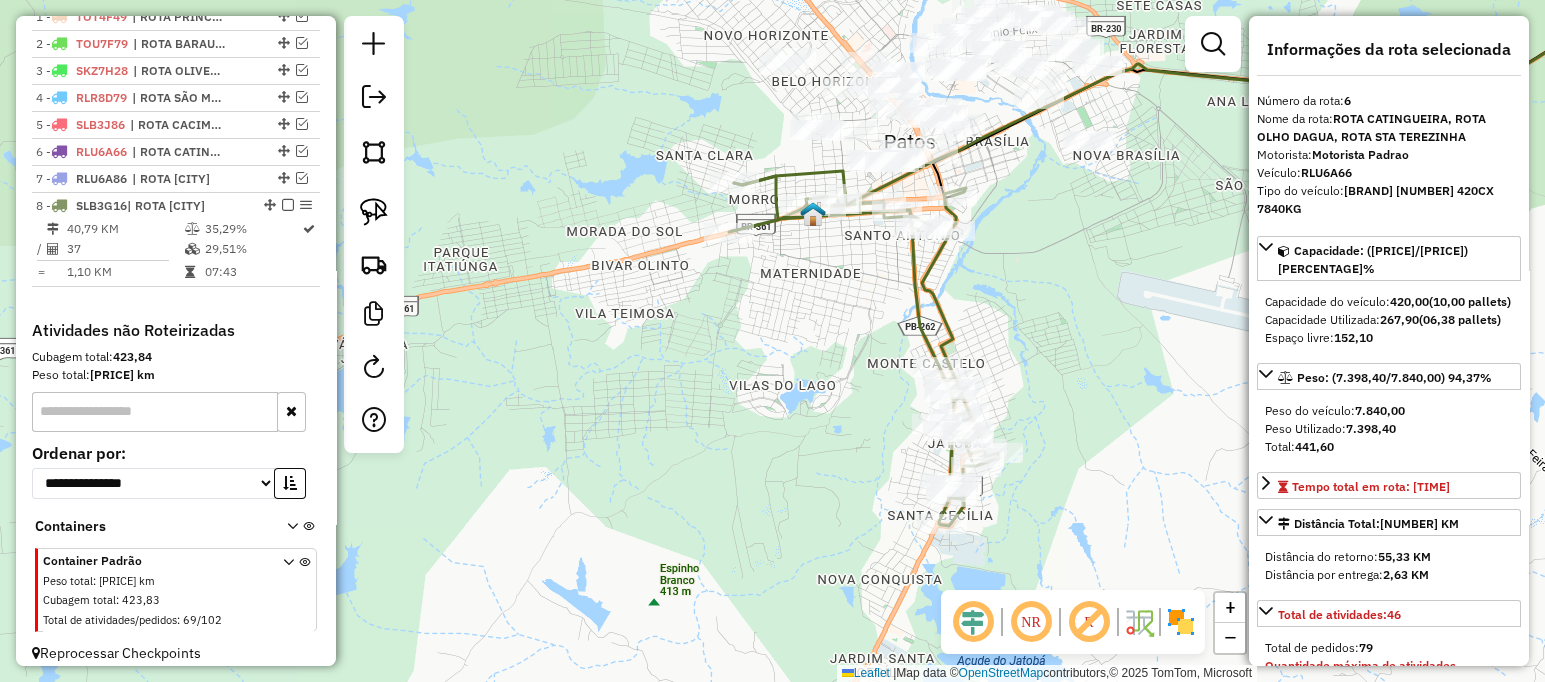 scroll, scrollTop: 772, scrollLeft: 0, axis: vertical 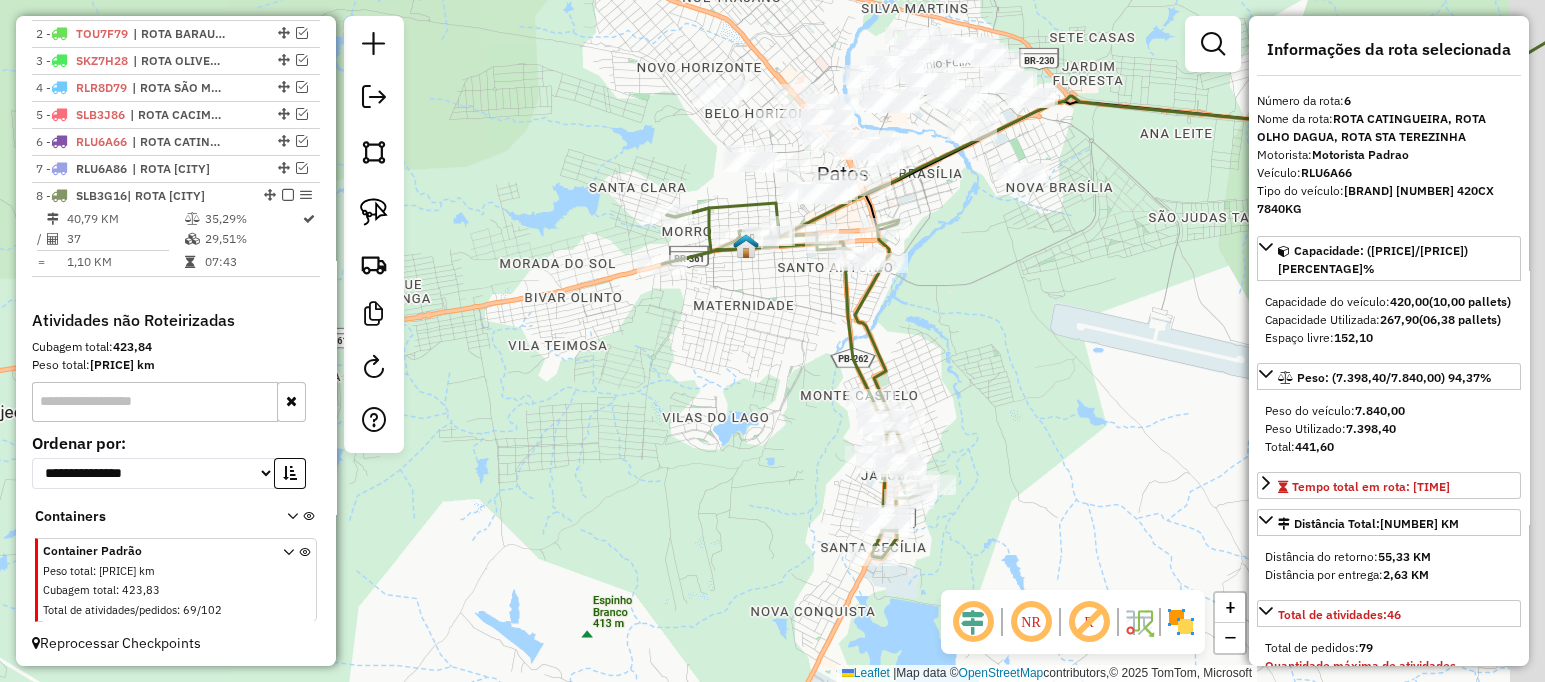 drag, startPoint x: 1015, startPoint y: 299, endPoint x: 907, endPoint y: 344, distance: 117 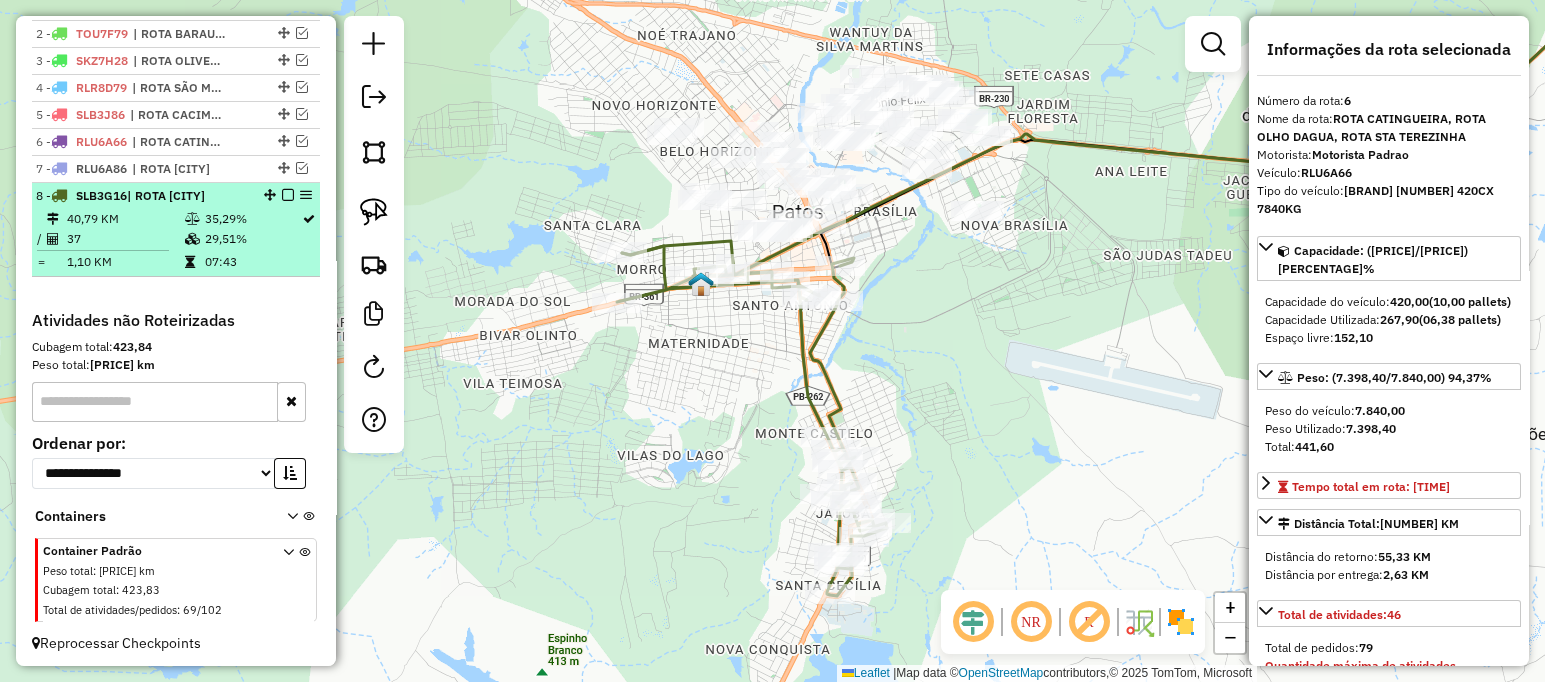 click at bounding box center [288, 195] 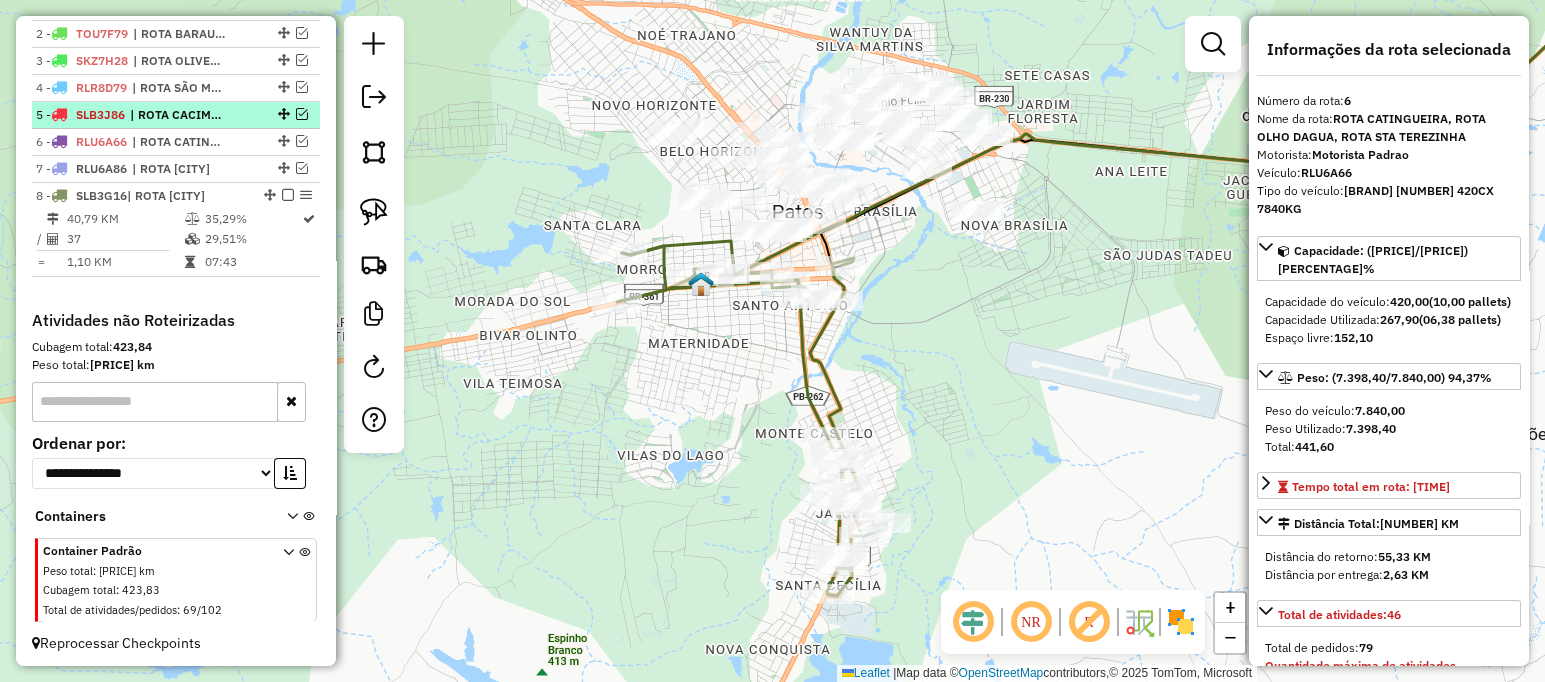 scroll, scrollTop: 705, scrollLeft: 0, axis: vertical 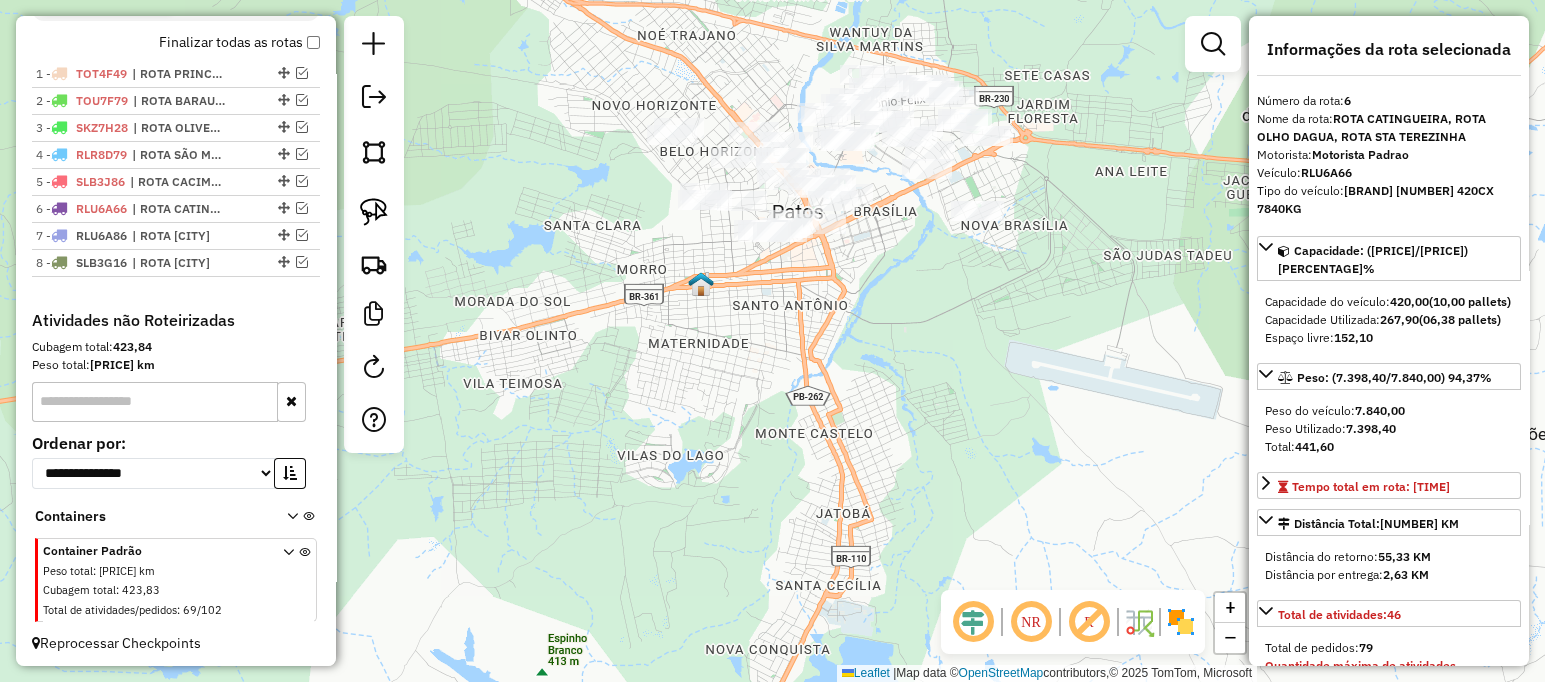 drag, startPoint x: 360, startPoint y: 197, endPoint x: 456, endPoint y: 200, distance: 96.04687 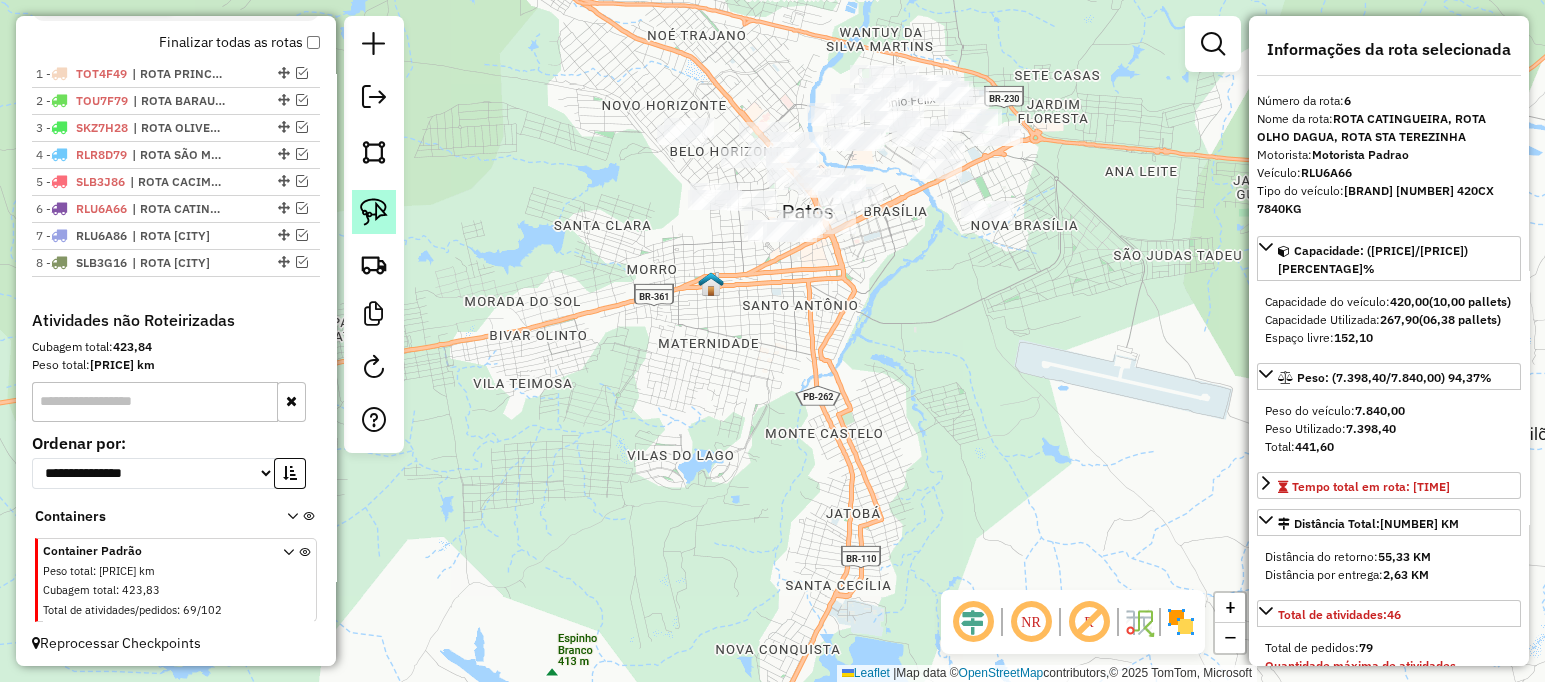 click 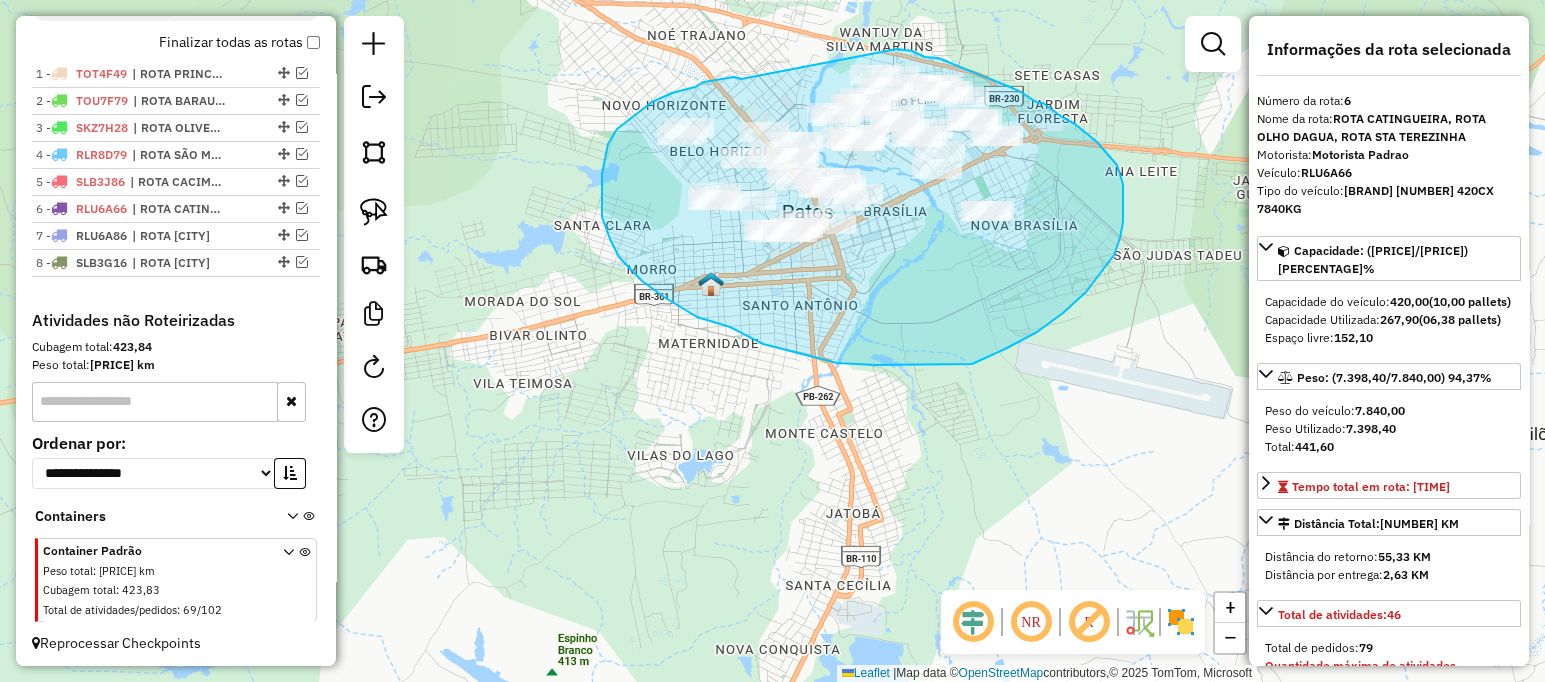 drag, startPoint x: 741, startPoint y: 79, endPoint x: 839, endPoint y: 45, distance: 103.73042 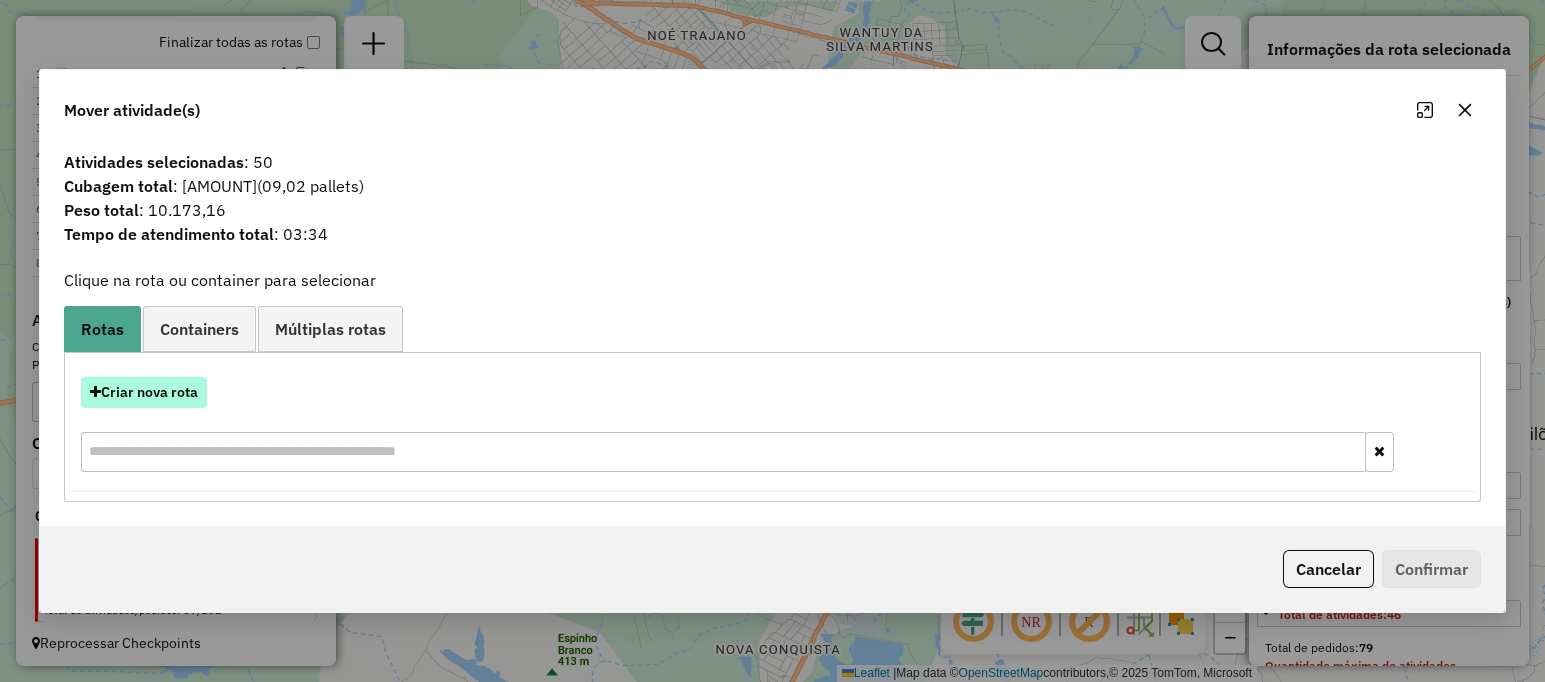 click on "Criar nova rota" at bounding box center (144, 392) 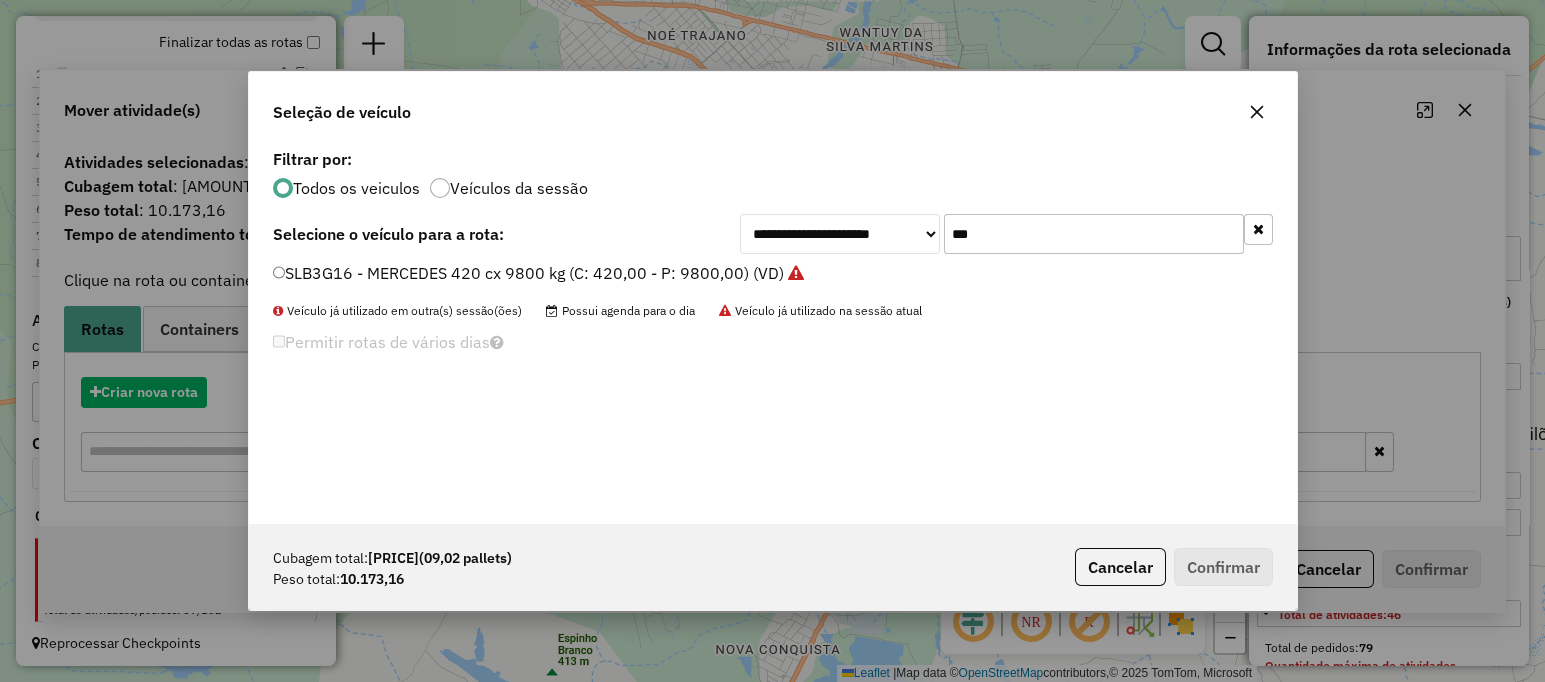 scroll, scrollTop: 10, scrollLeft: 6, axis: both 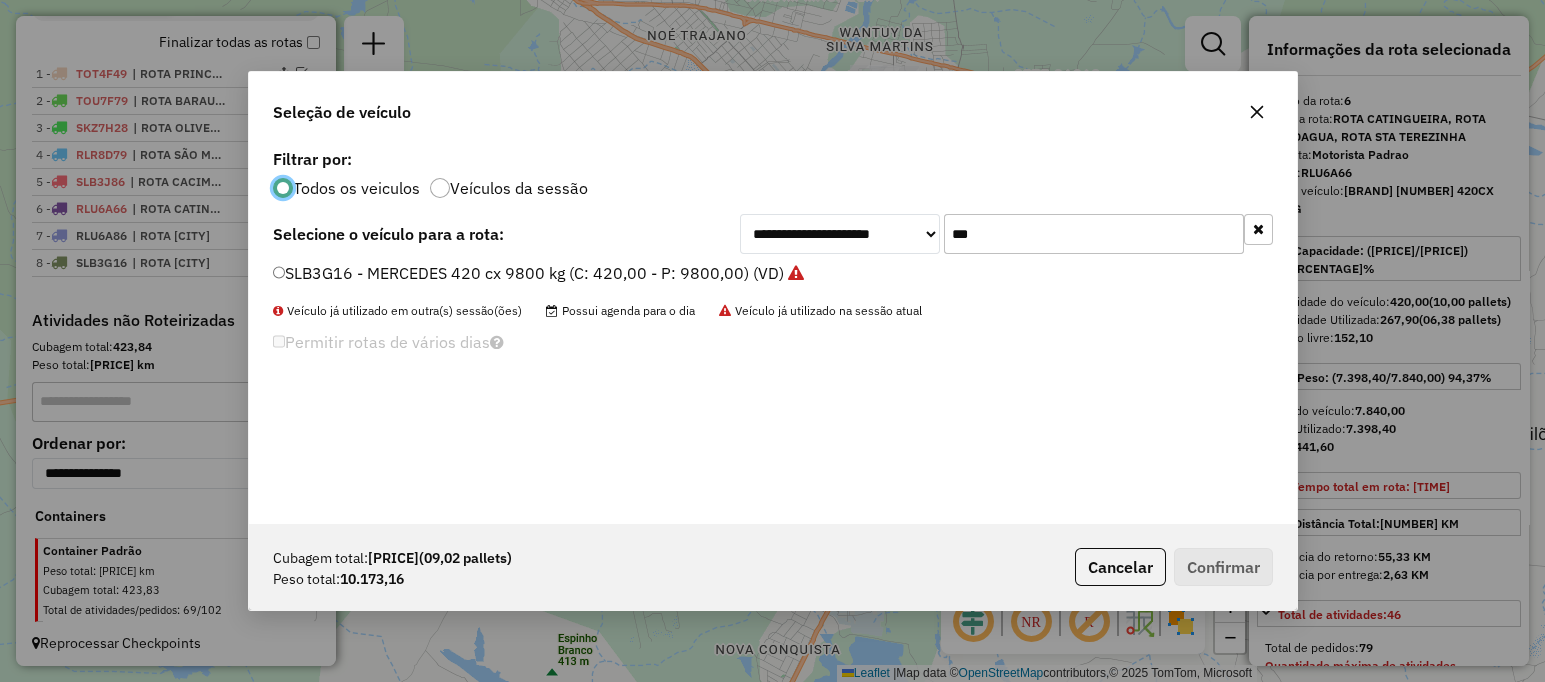 click on "***" 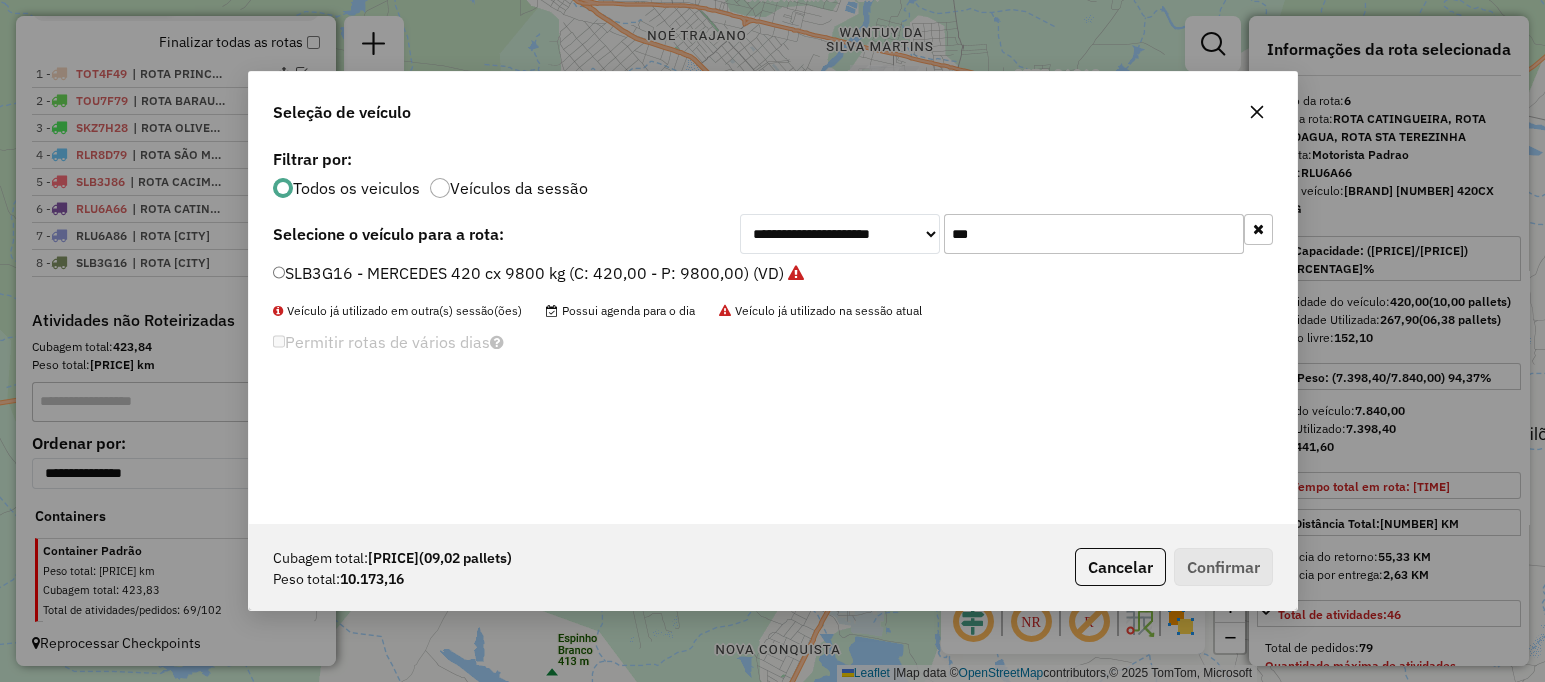click on "***" 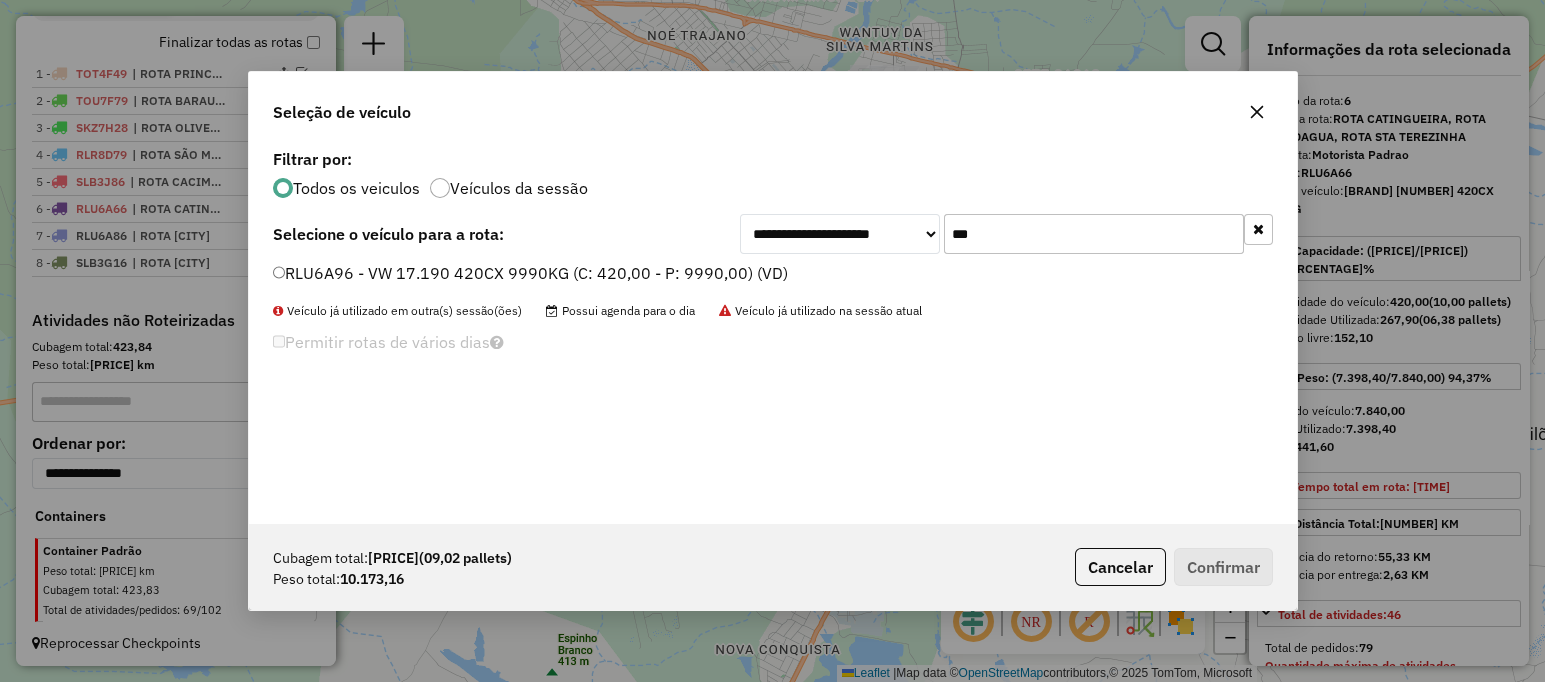 type on "***" 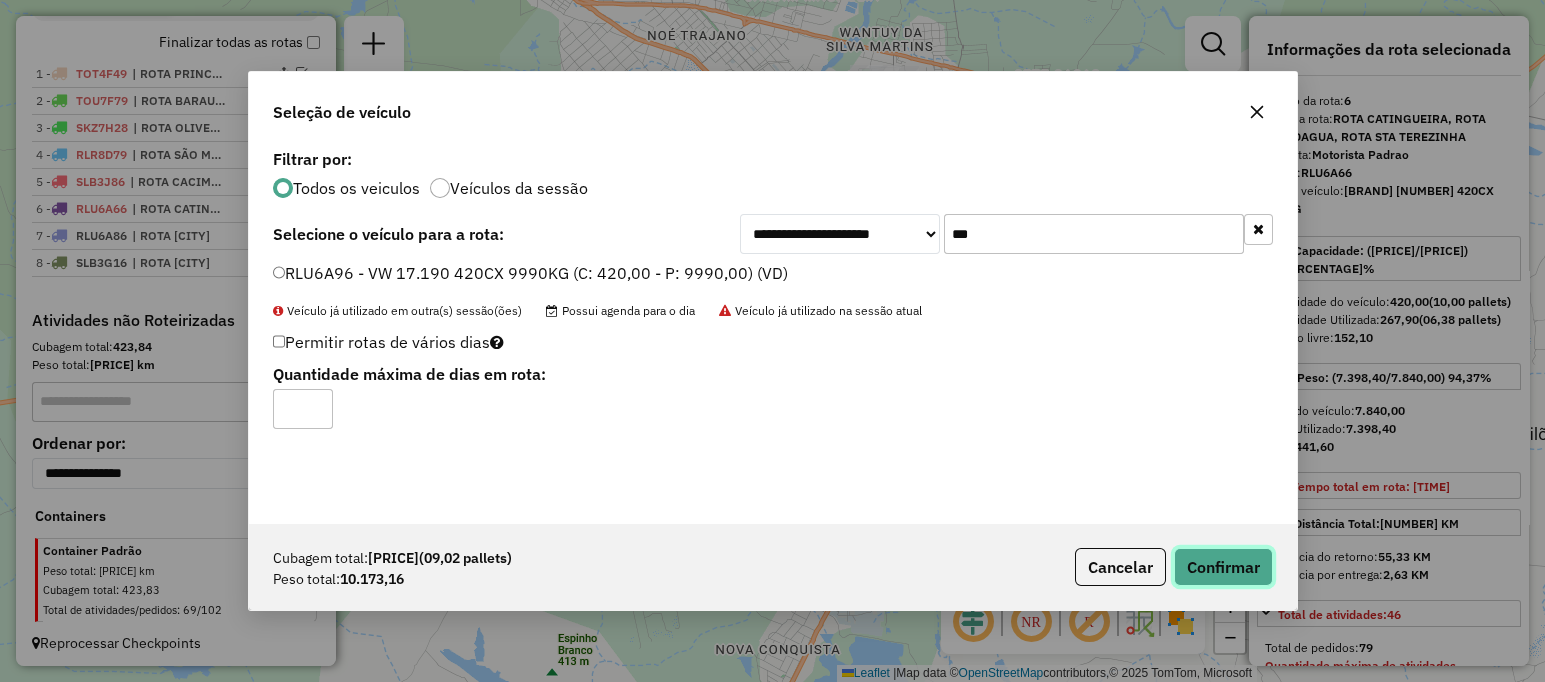 click on "Confirmar" 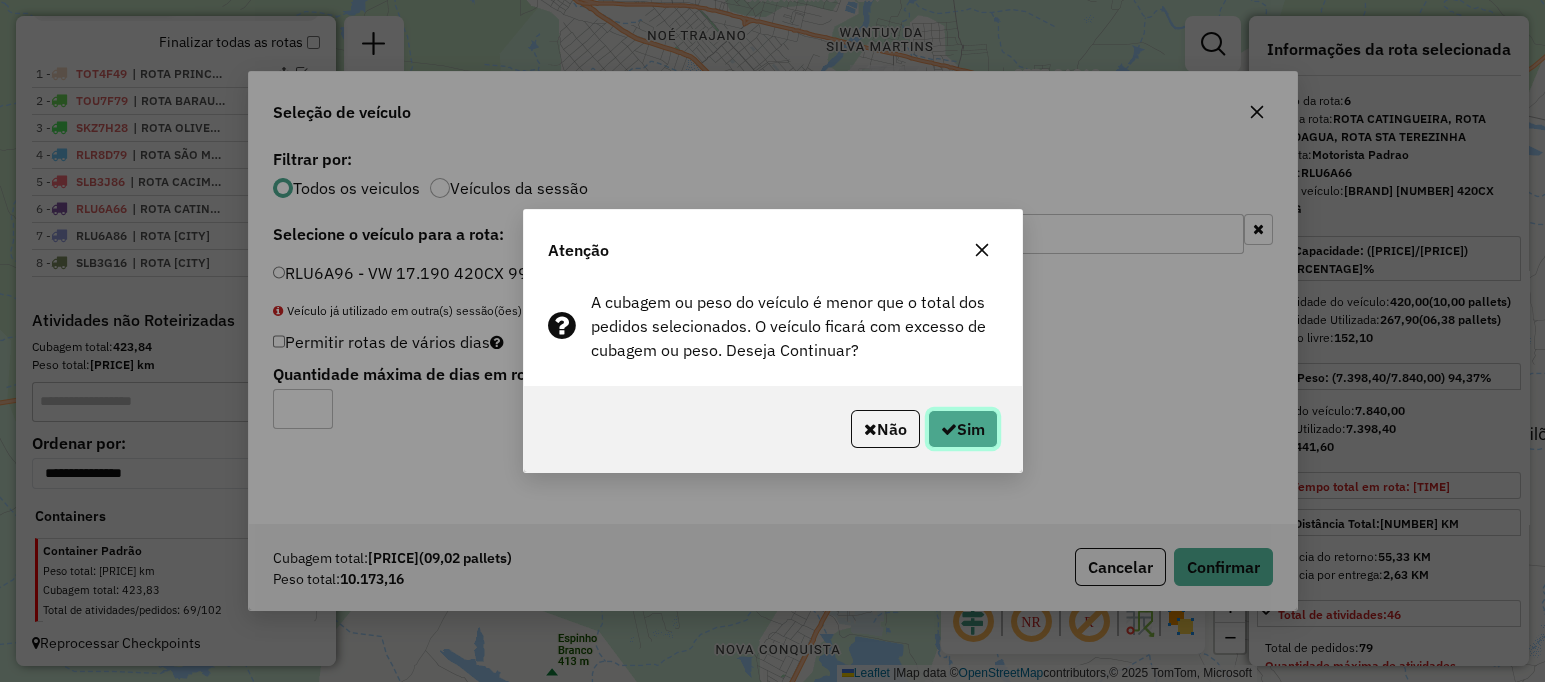 click on "Sim" 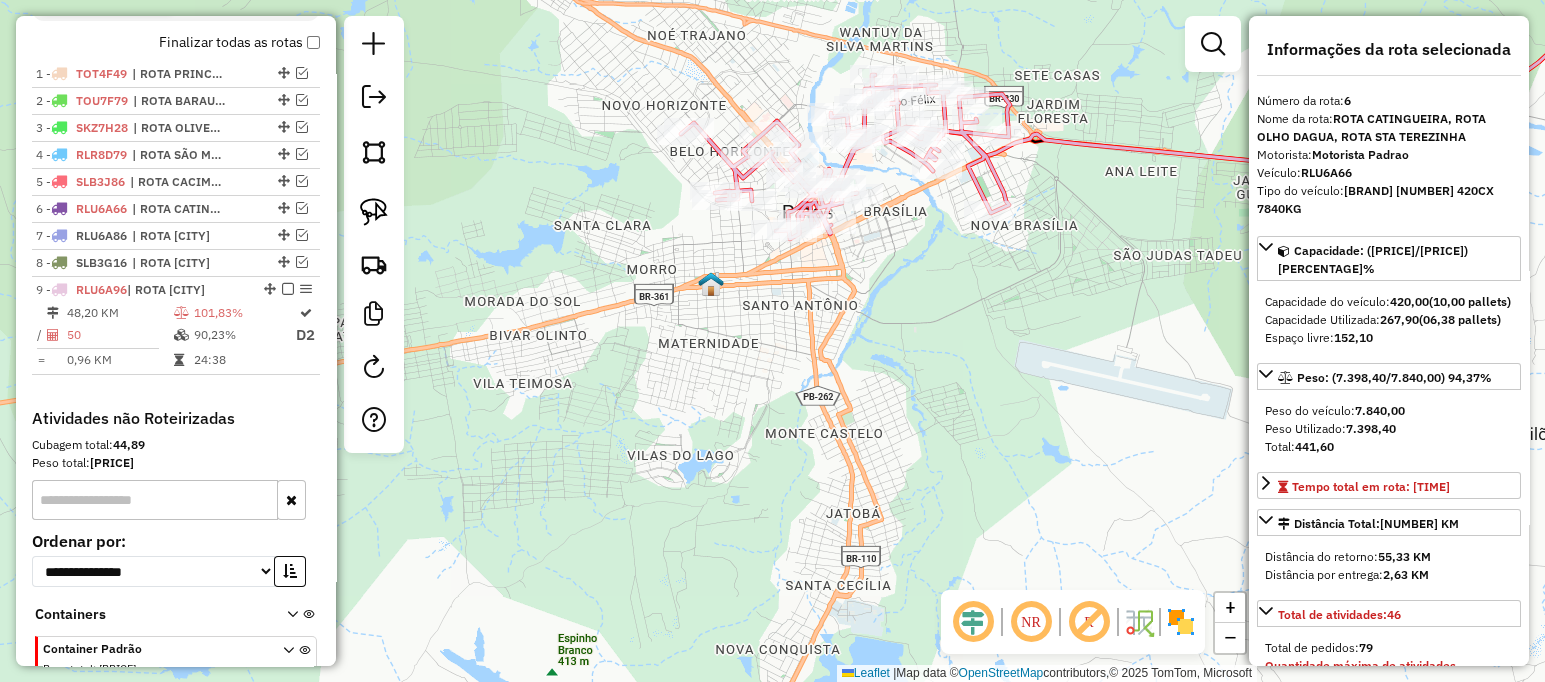 scroll, scrollTop: 803, scrollLeft: 0, axis: vertical 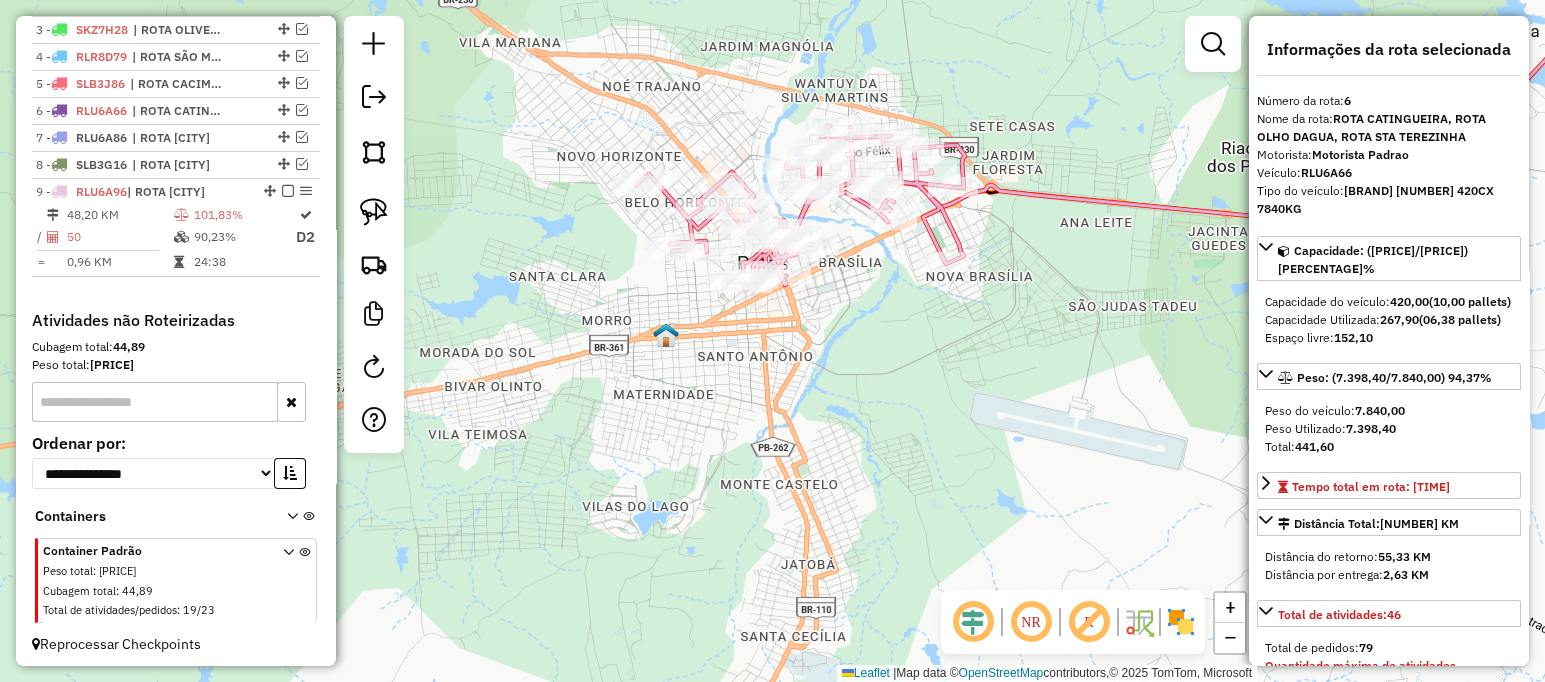 drag, startPoint x: 815, startPoint y: 432, endPoint x: 685, endPoint y: 502, distance: 147.64822 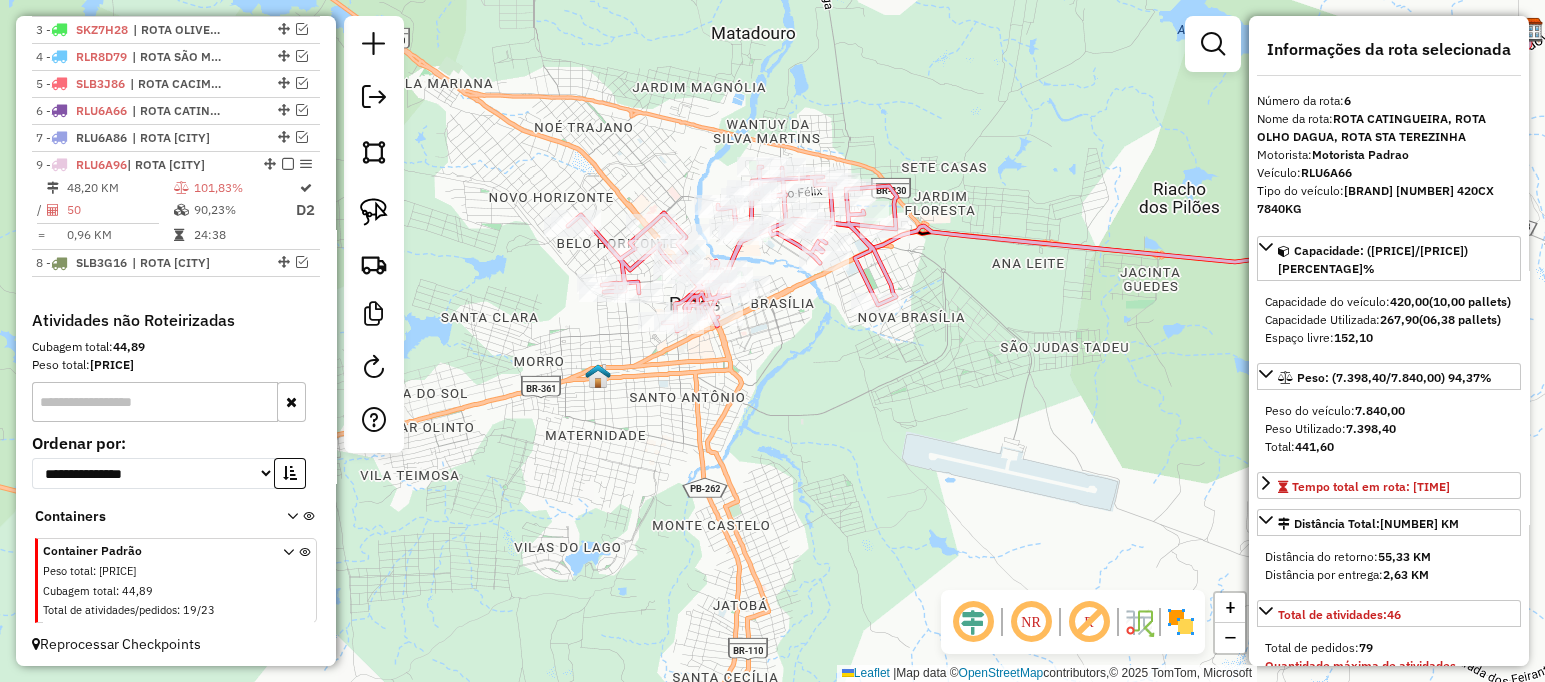 drag, startPoint x: 257, startPoint y: 183, endPoint x: 226, endPoint y: 234, distance: 59.682495 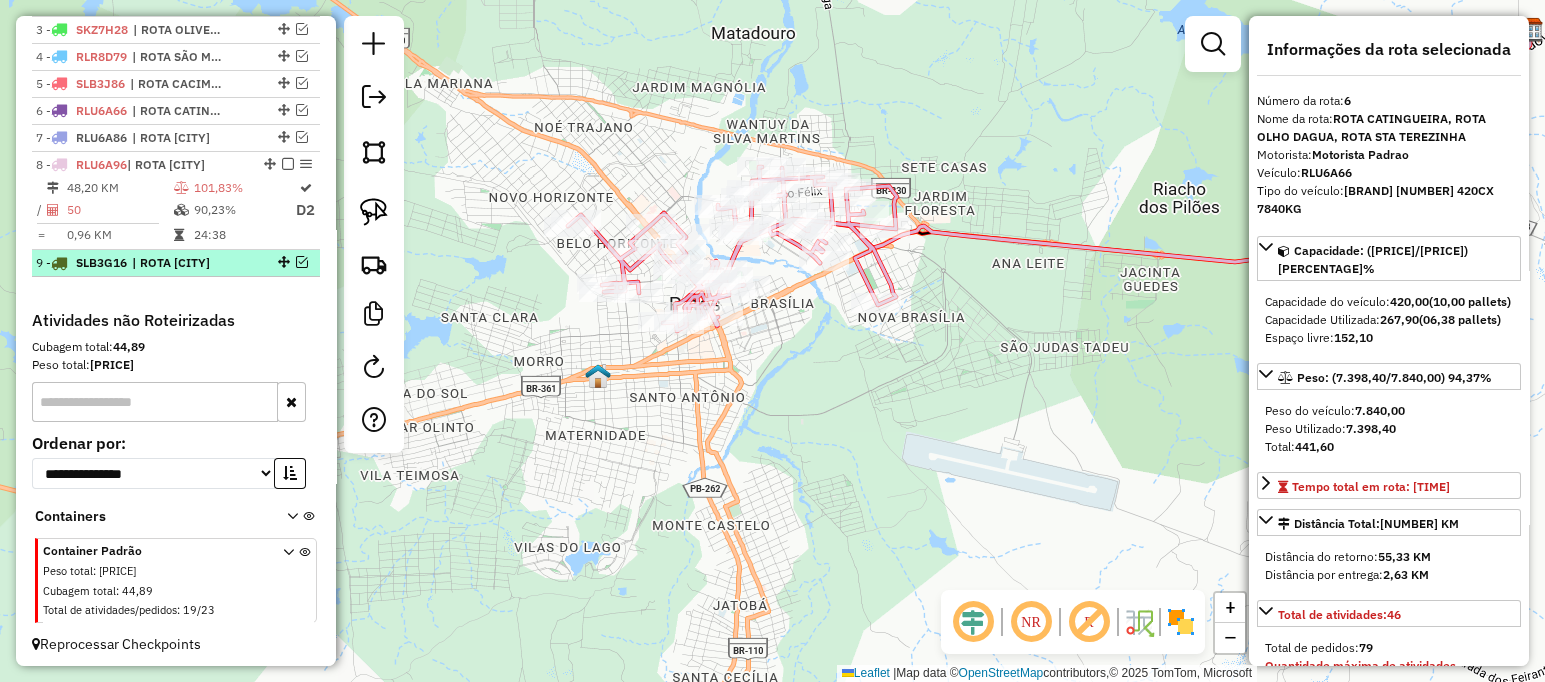 click at bounding box center (302, 262) 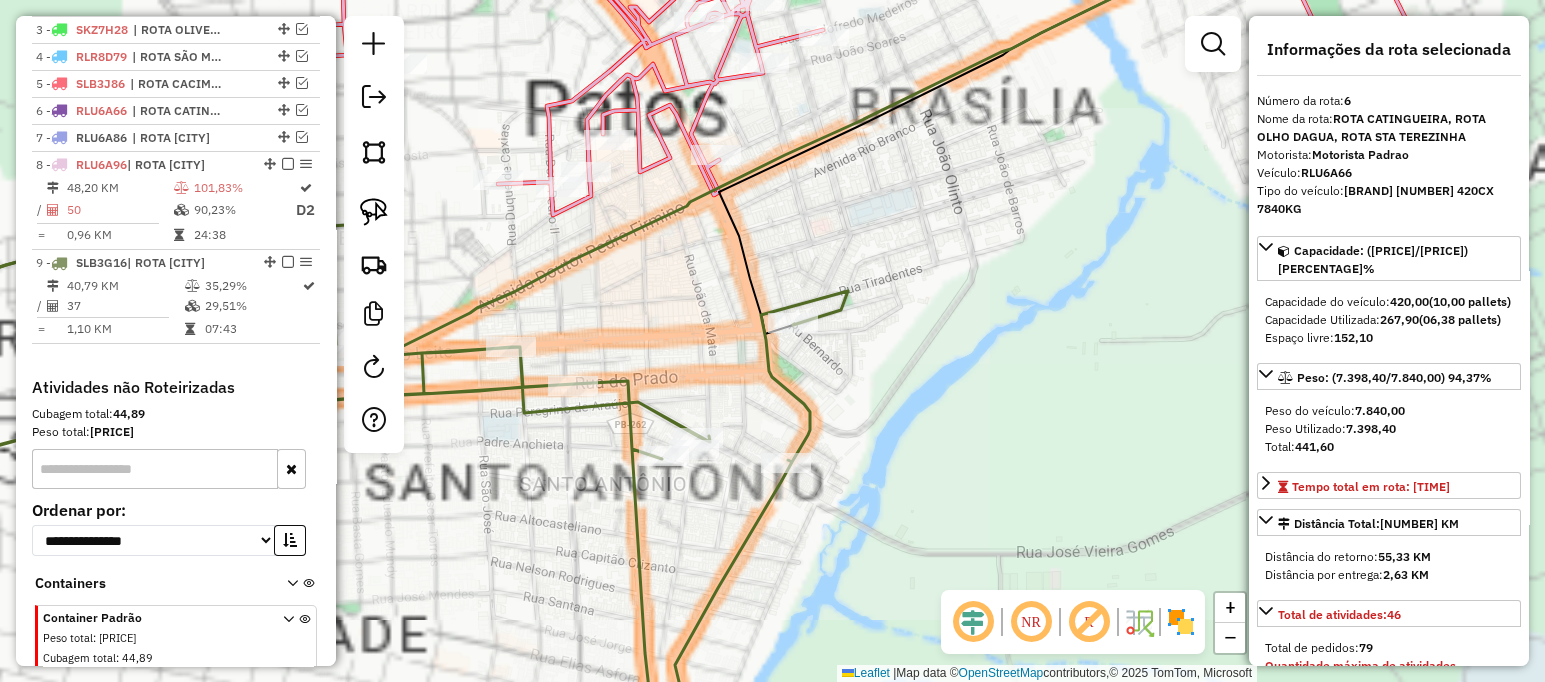 drag, startPoint x: 682, startPoint y: 285, endPoint x: 668, endPoint y: 345, distance: 61.611687 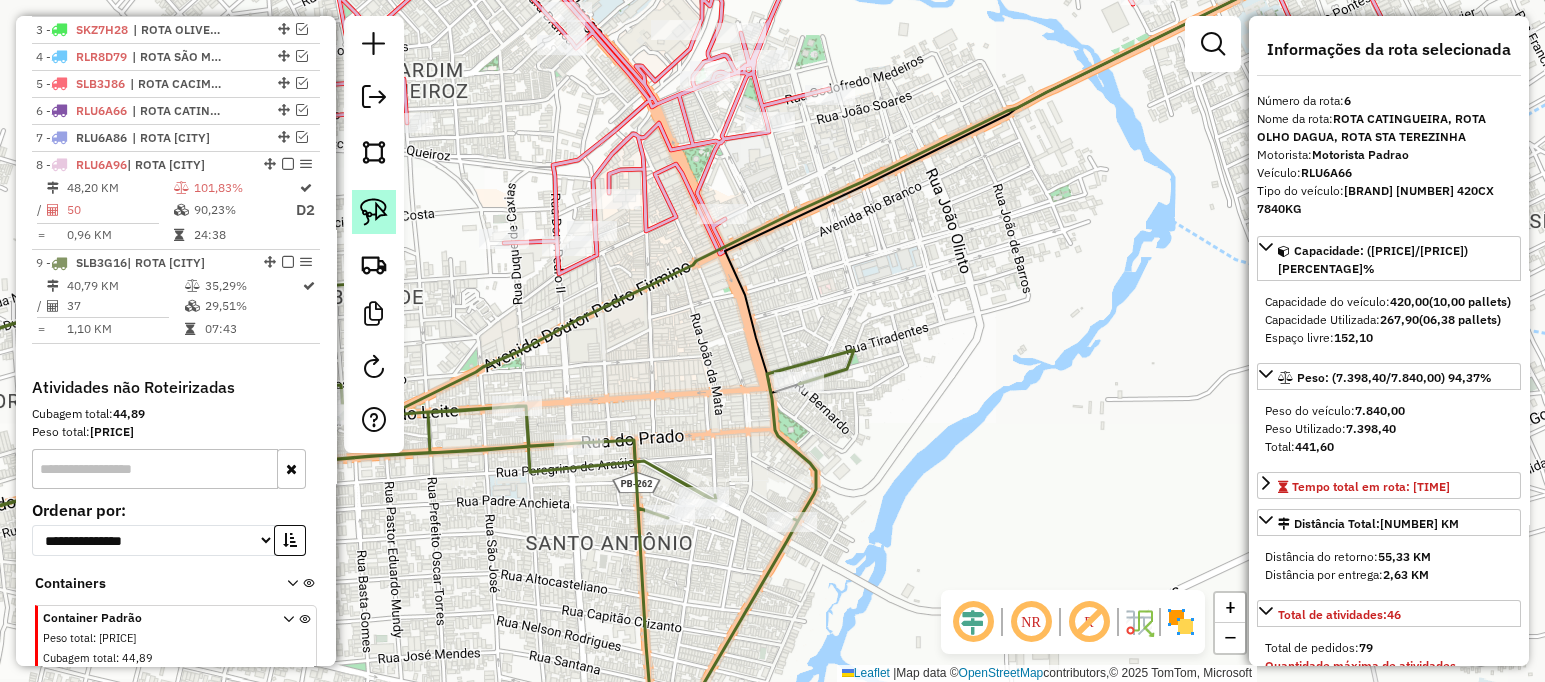 click 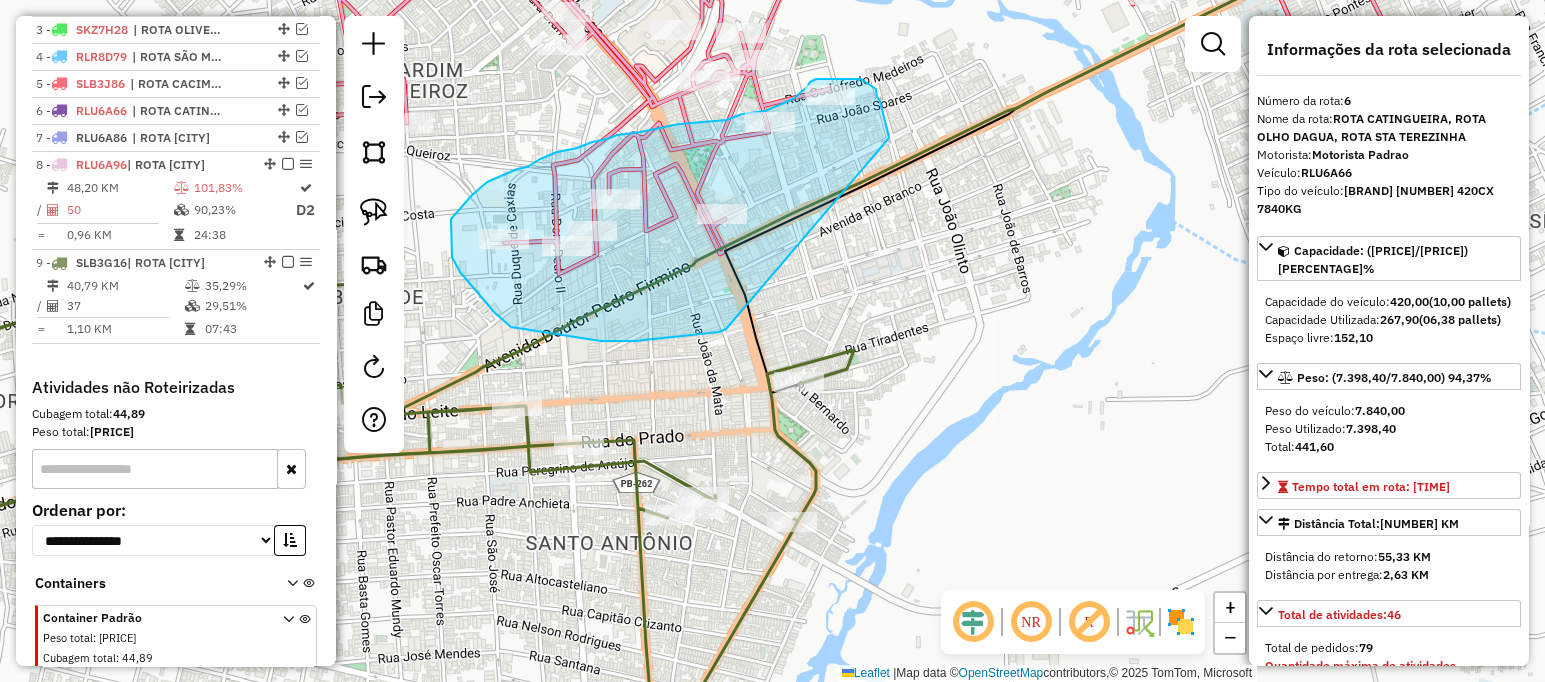 drag, startPoint x: 715, startPoint y: 332, endPoint x: 889, endPoint y: 213, distance: 210.80086 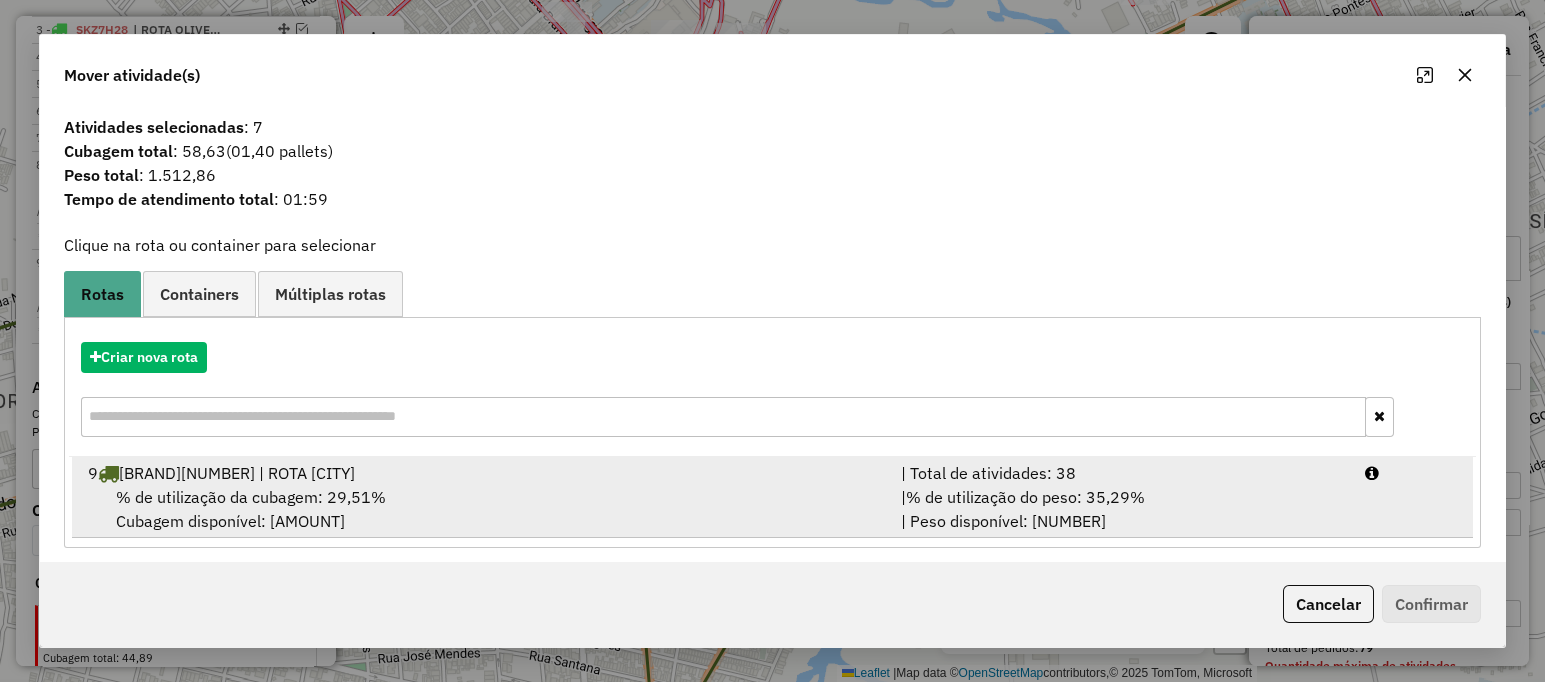 click on "% de utilização da cubagem: 29,51%" at bounding box center [251, 497] 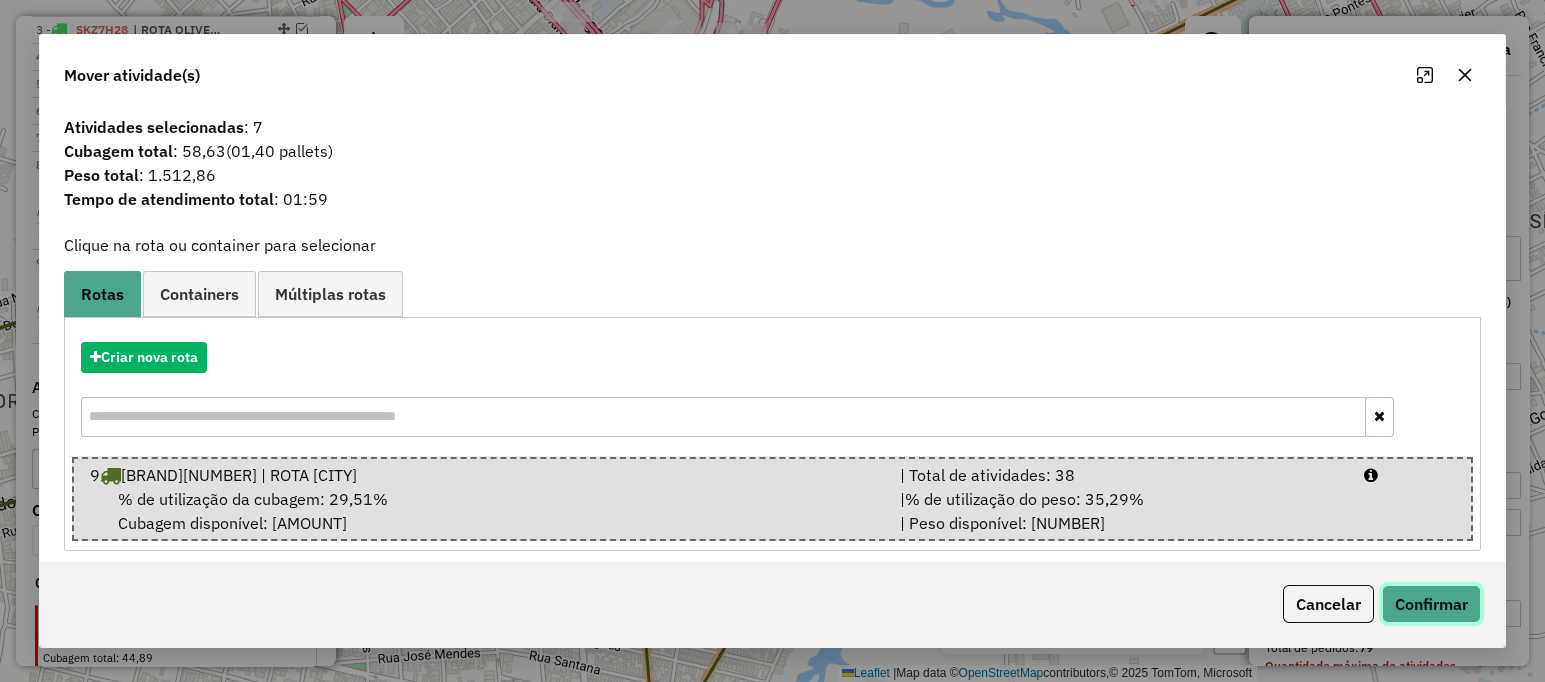 click on "Confirmar" 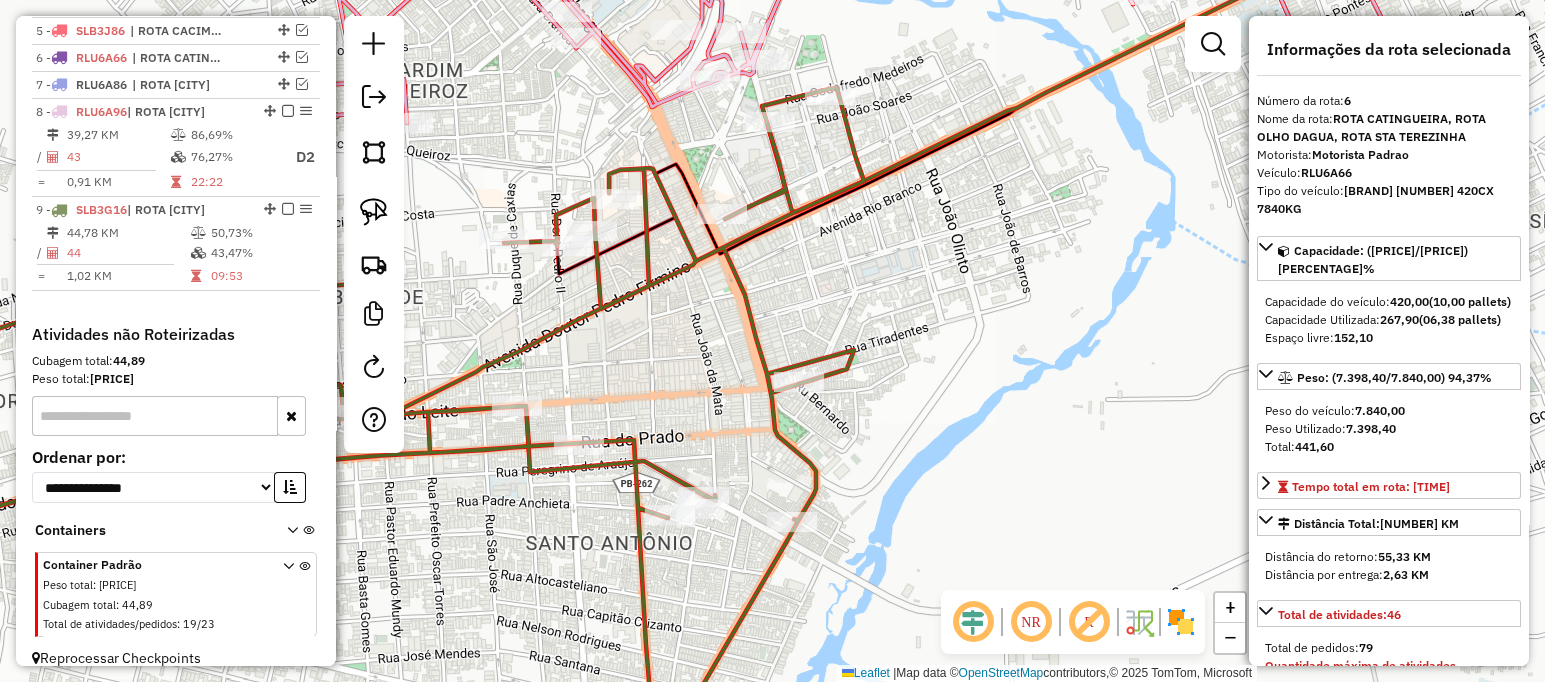 scroll, scrollTop: 870, scrollLeft: 0, axis: vertical 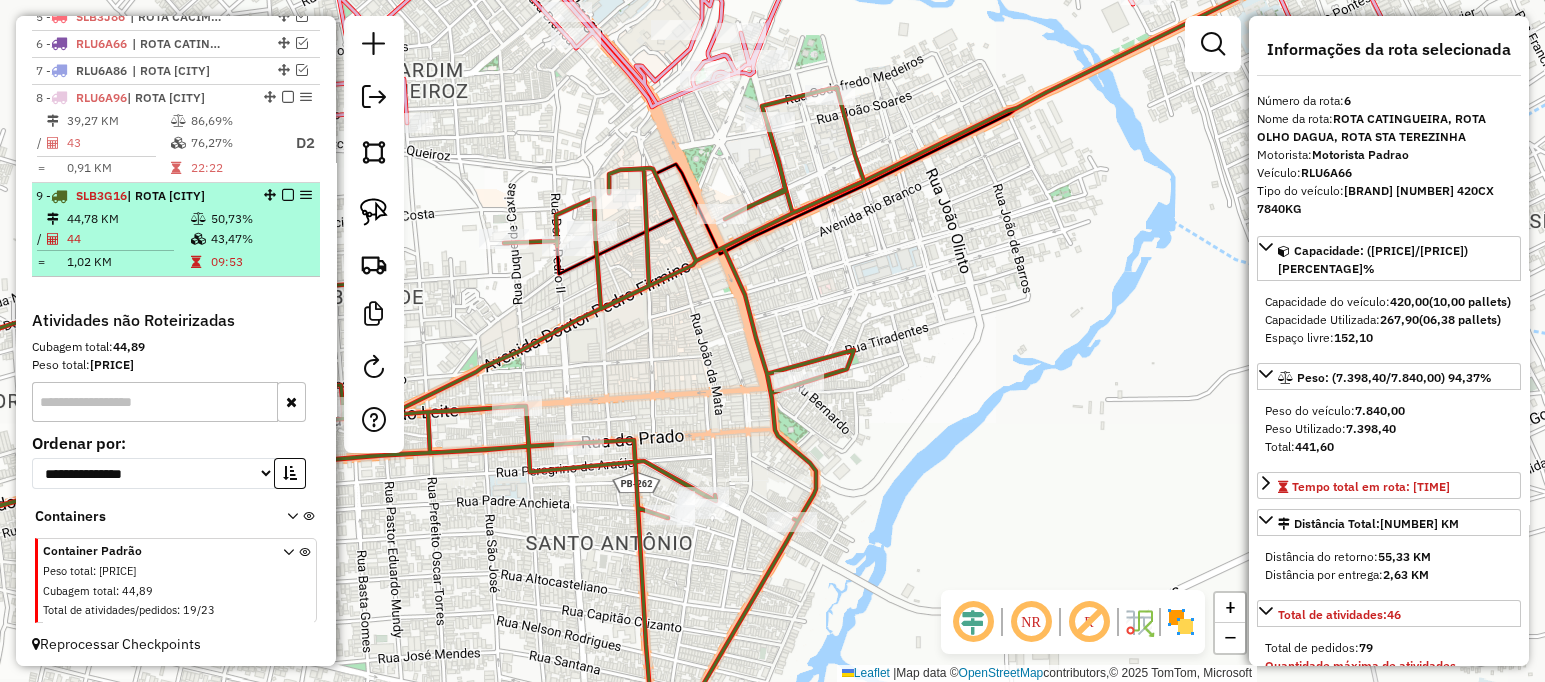 click on "44,78 KM" at bounding box center [128, 219] 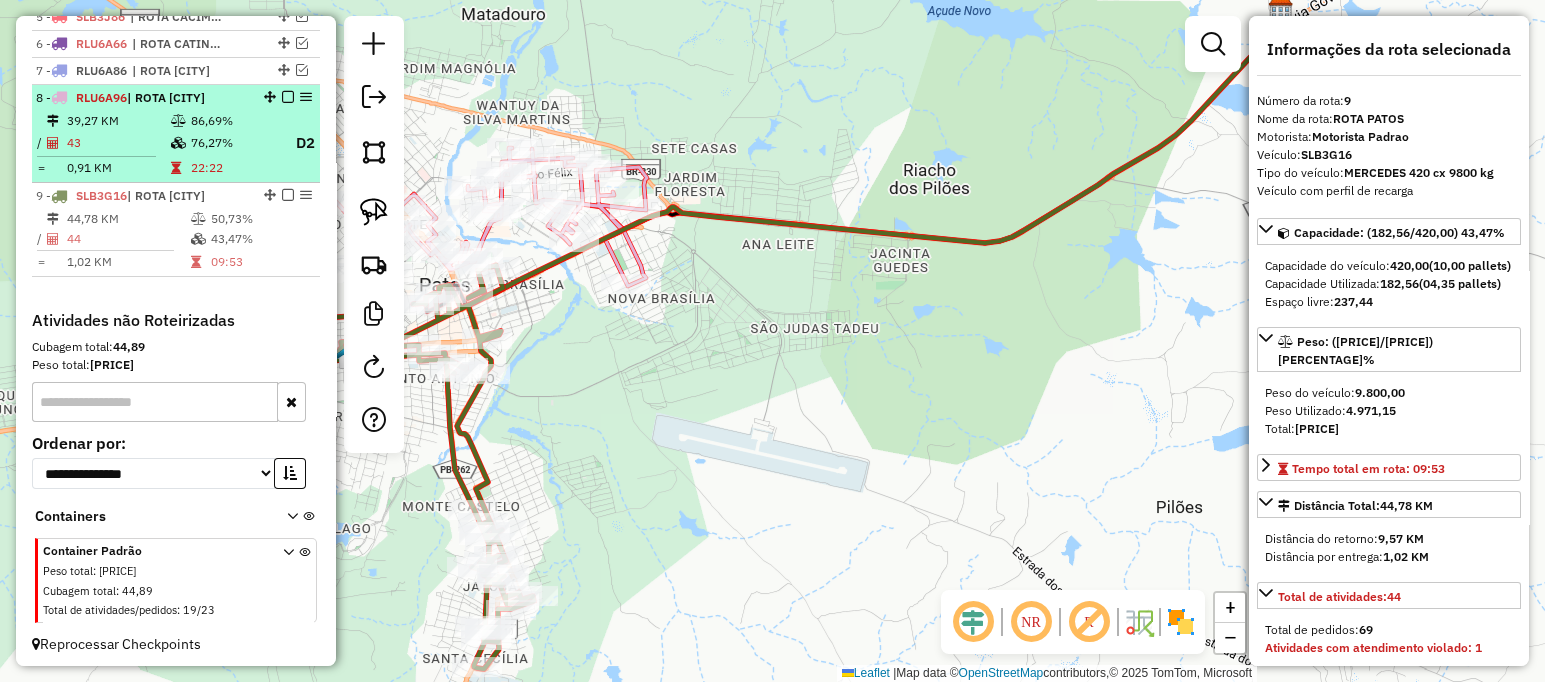 click on "8 -       RLU6A96   | ROTA [NAME]  39,27 KM   86,69%  /  43   76,27%   D2  =  0,91 KM   22:22" at bounding box center (176, 134) 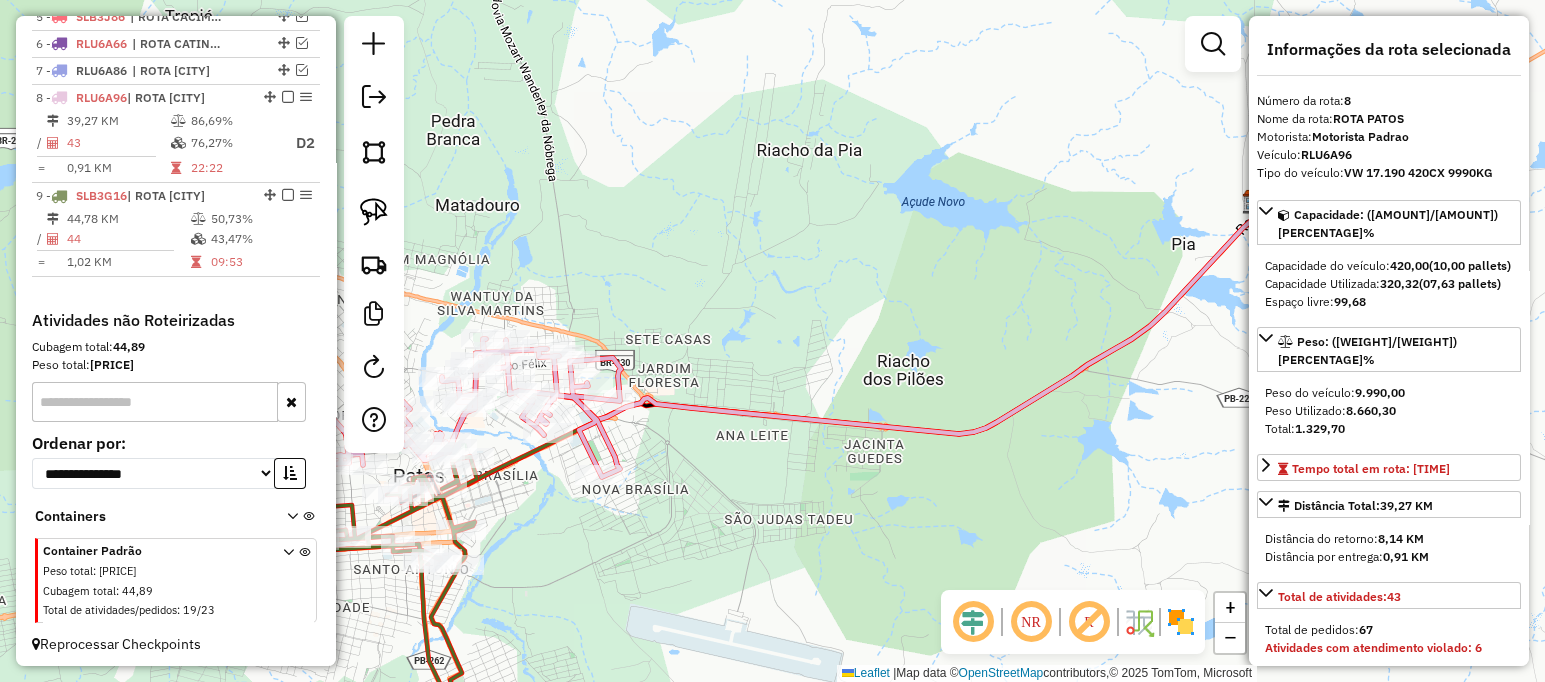 drag, startPoint x: 667, startPoint y: 532, endPoint x: 877, endPoint y: 437, distance: 230.48862 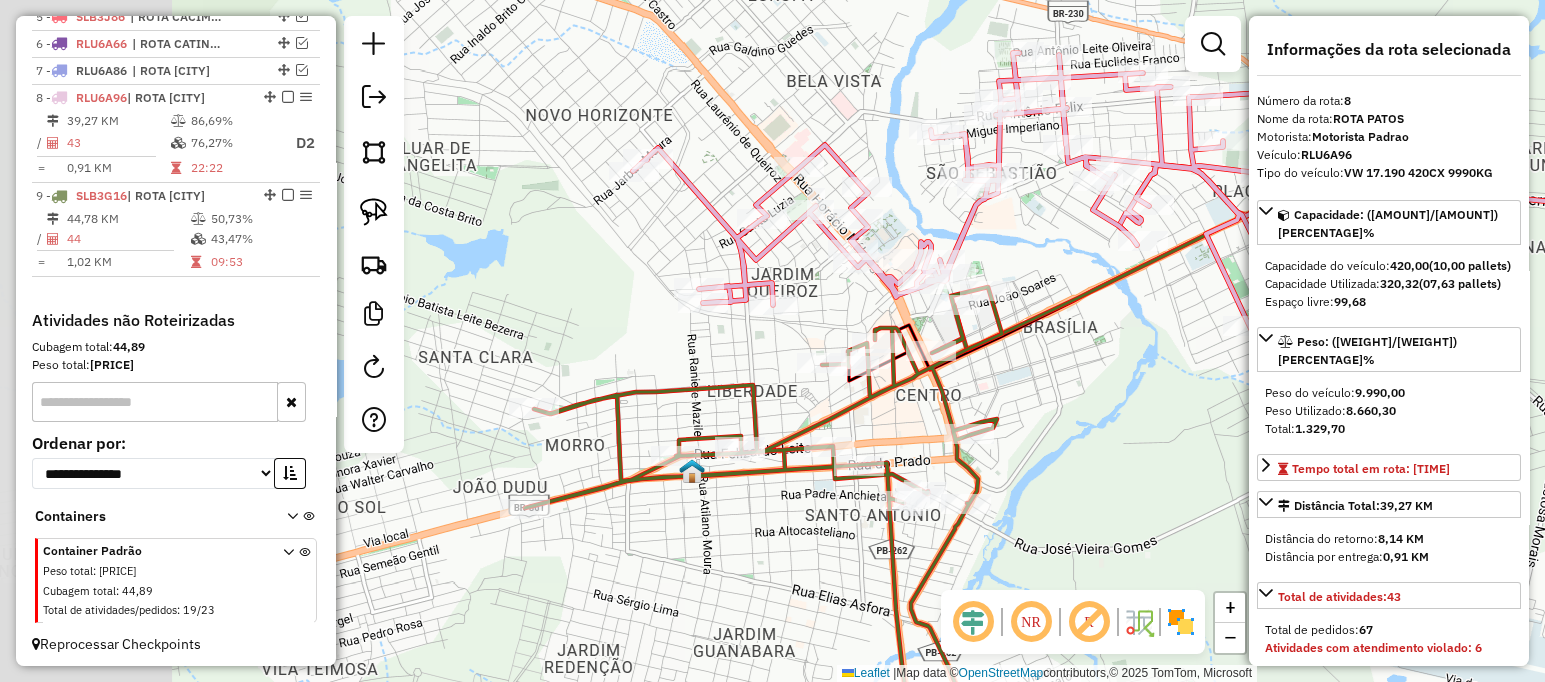 drag, startPoint x: 957, startPoint y: 420, endPoint x: 1188, endPoint y: 377, distance: 234.96808 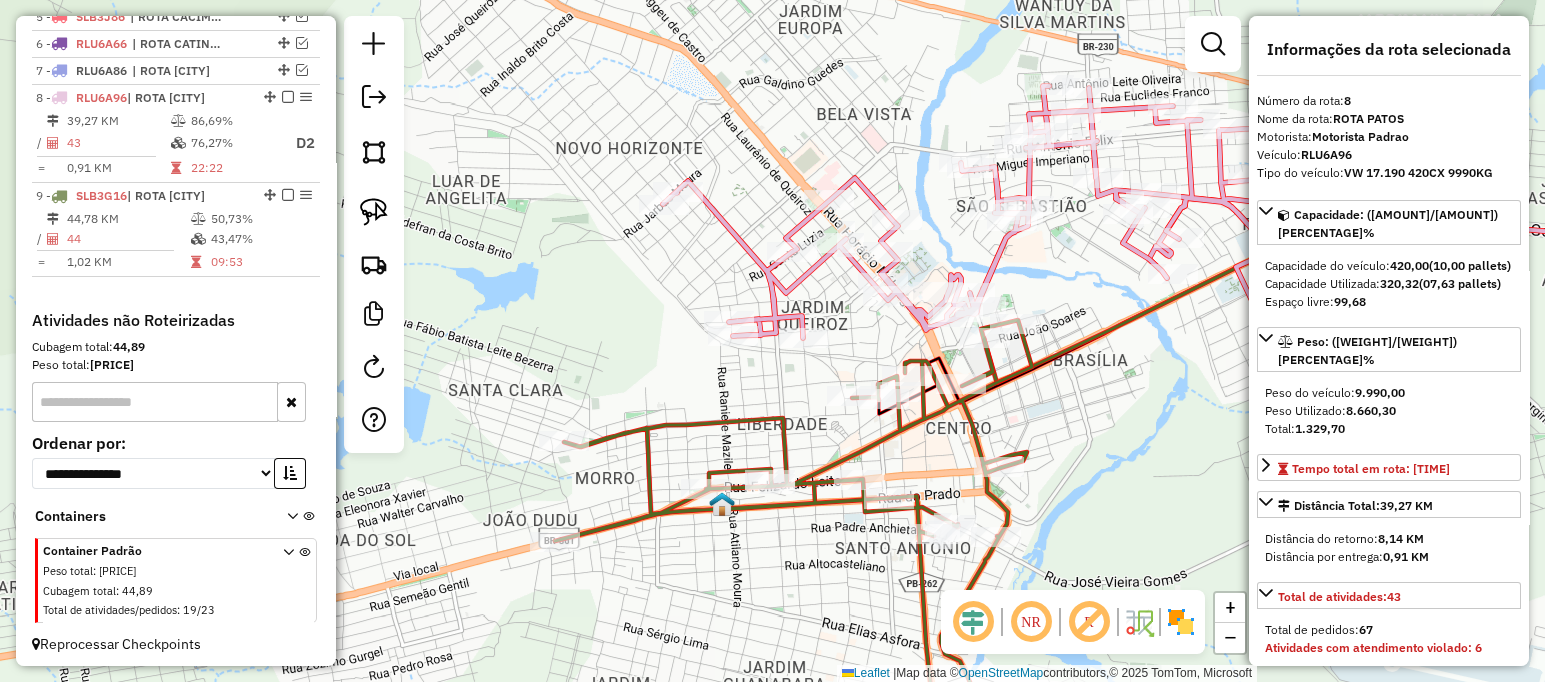 drag, startPoint x: 808, startPoint y: 364, endPoint x: 782, endPoint y: 391, distance: 37.48333 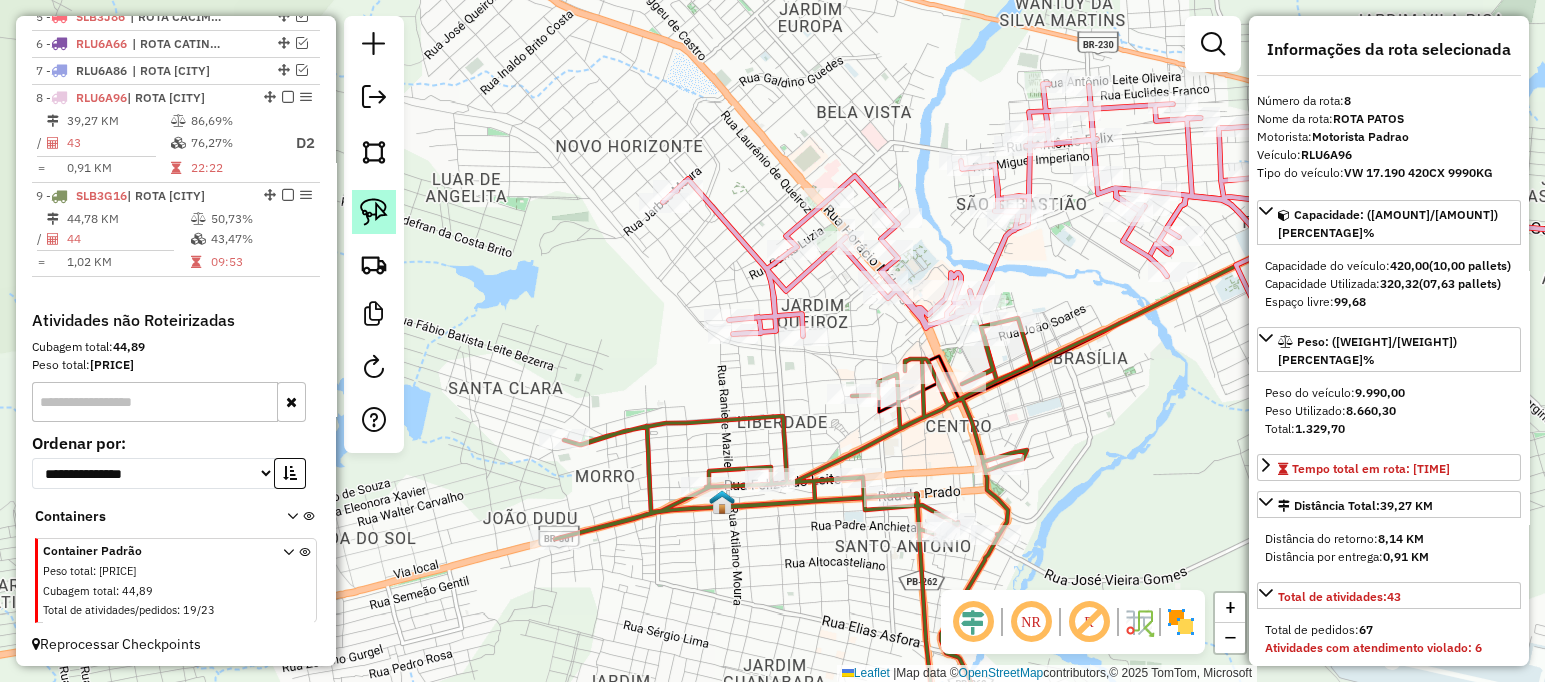 click 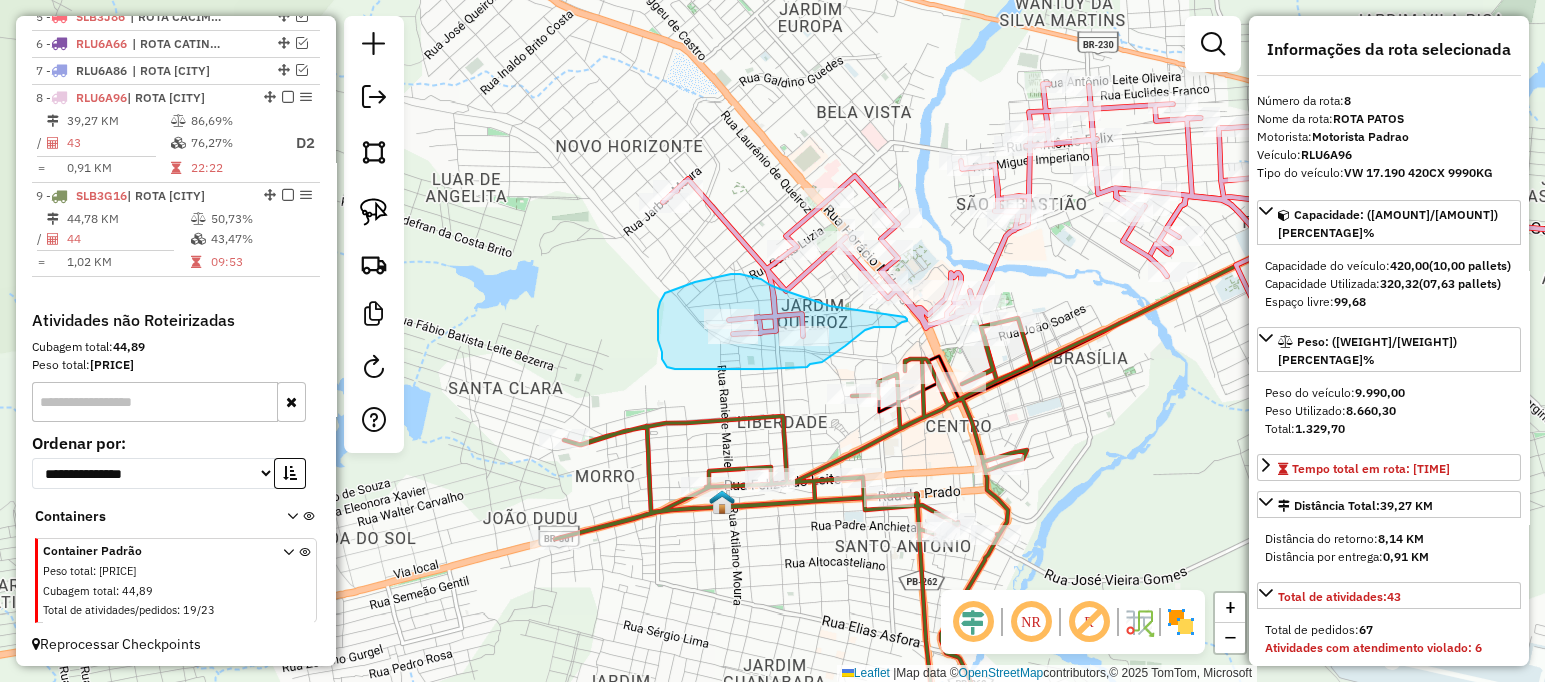drag, startPoint x: 845, startPoint y: 346, endPoint x: 865, endPoint y: 330, distance: 25.612497 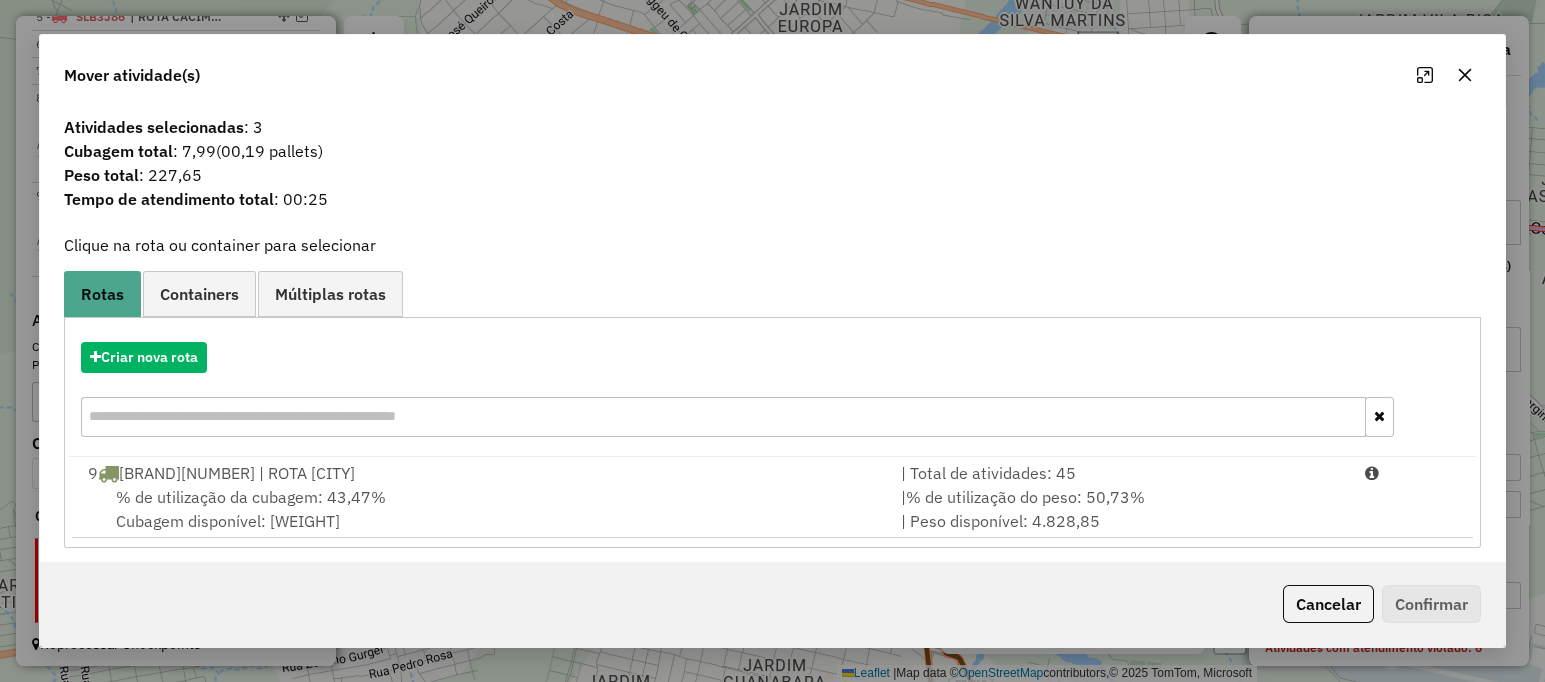 click 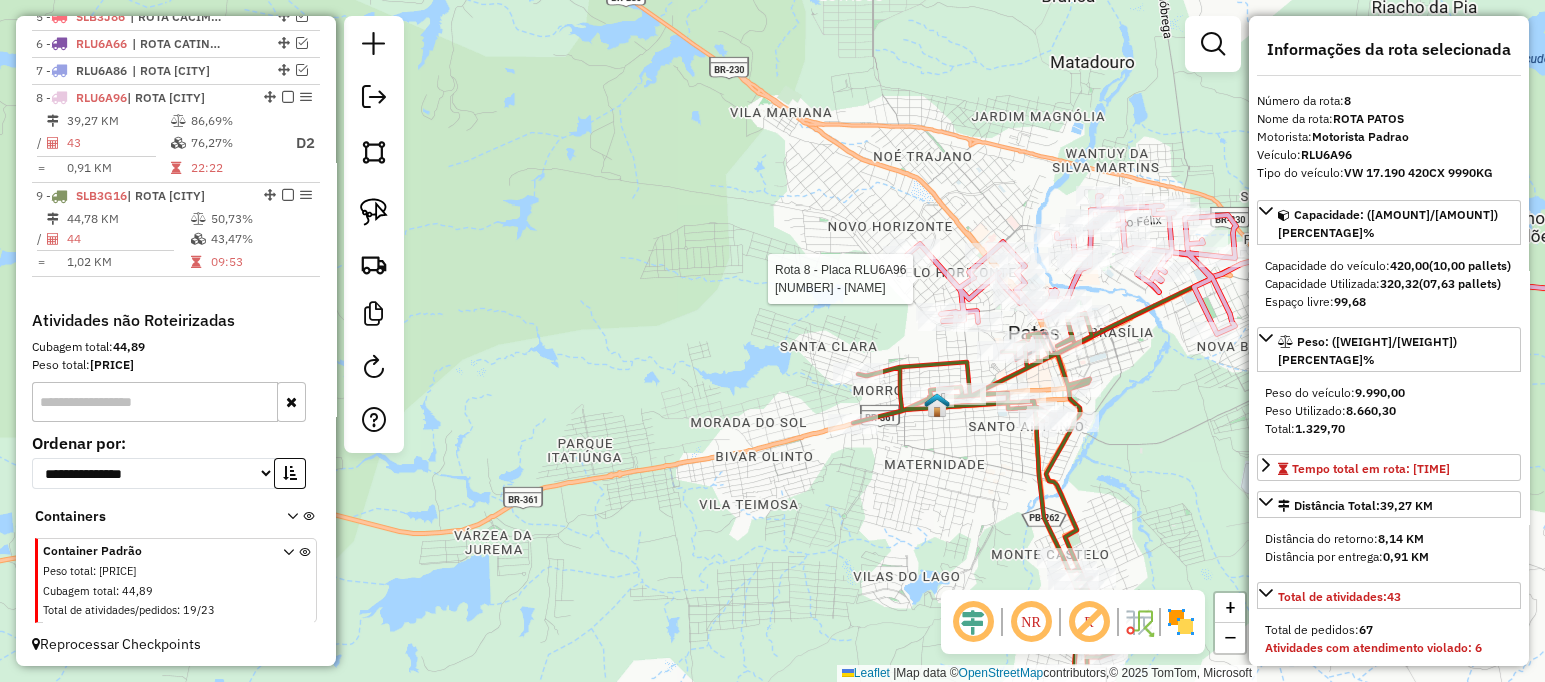 click 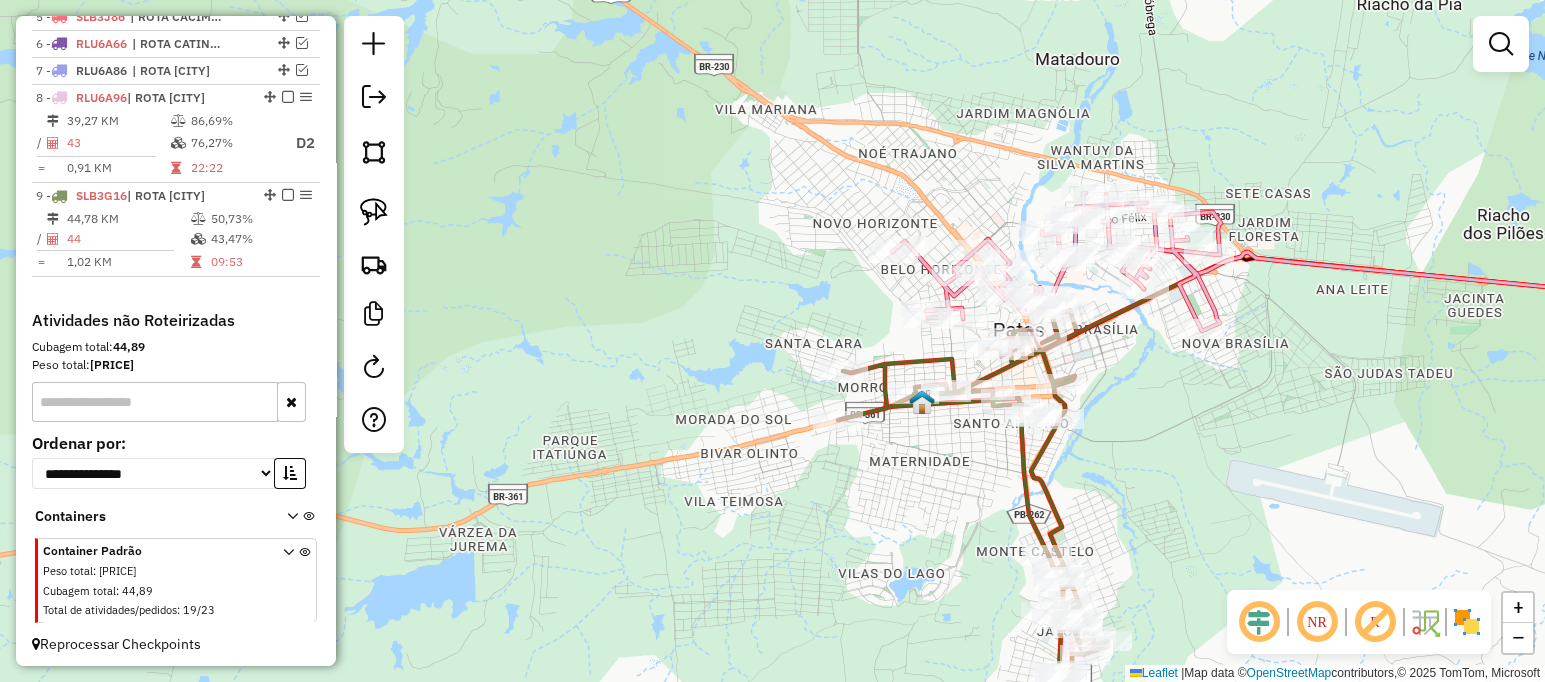 drag, startPoint x: 1123, startPoint y: 406, endPoint x: 1092, endPoint y: 400, distance: 31.575306 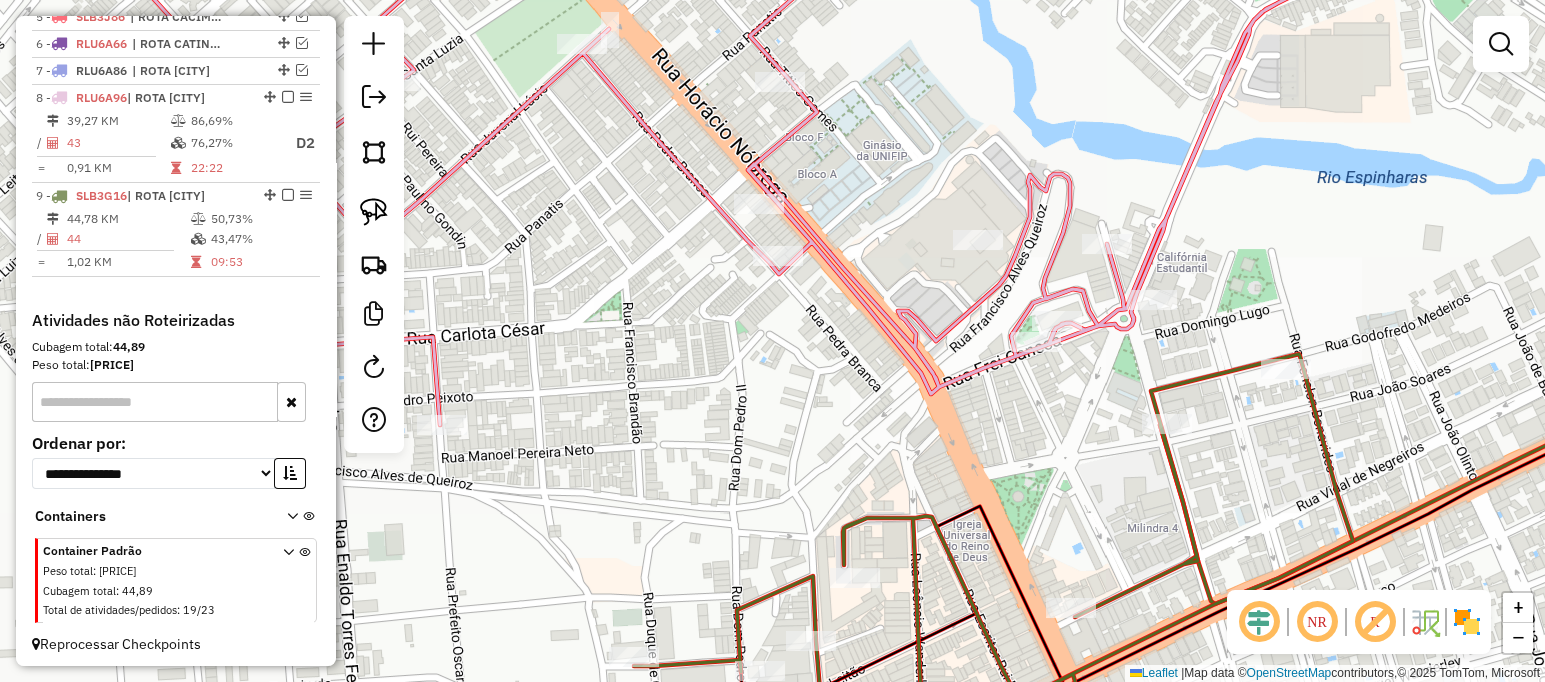 drag, startPoint x: 1258, startPoint y: 269, endPoint x: 1207, endPoint y: 259, distance: 51.971146 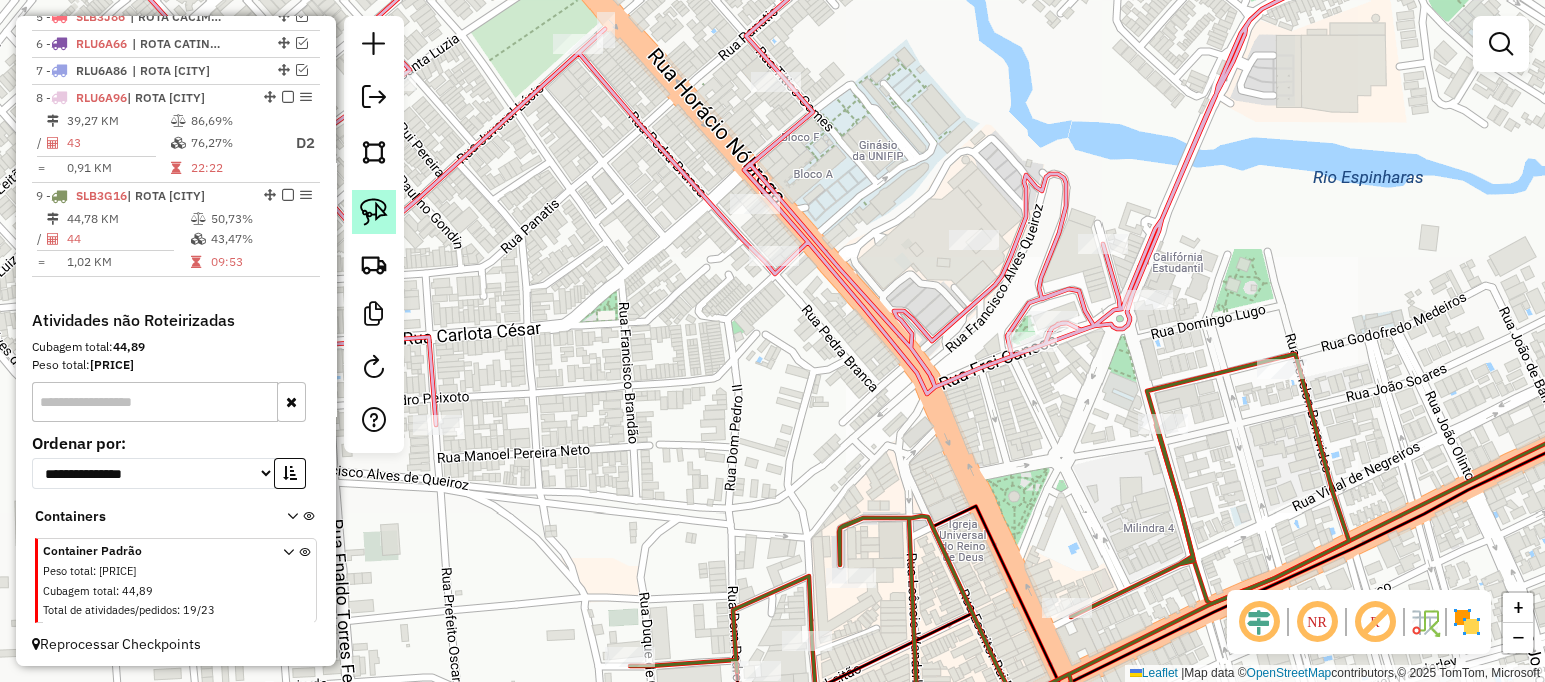 click 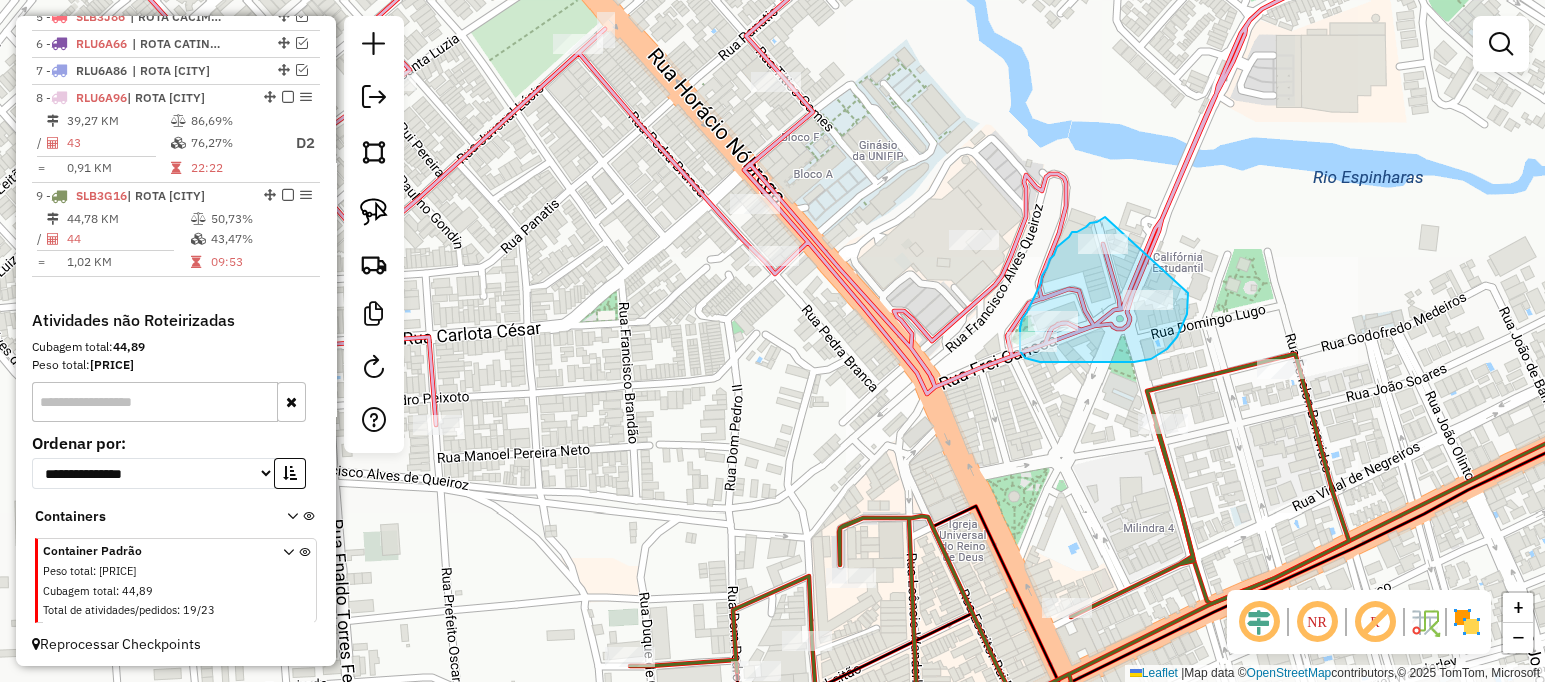 drag, startPoint x: 1105, startPoint y: 217, endPoint x: 1188, endPoint y: 293, distance: 112.53888 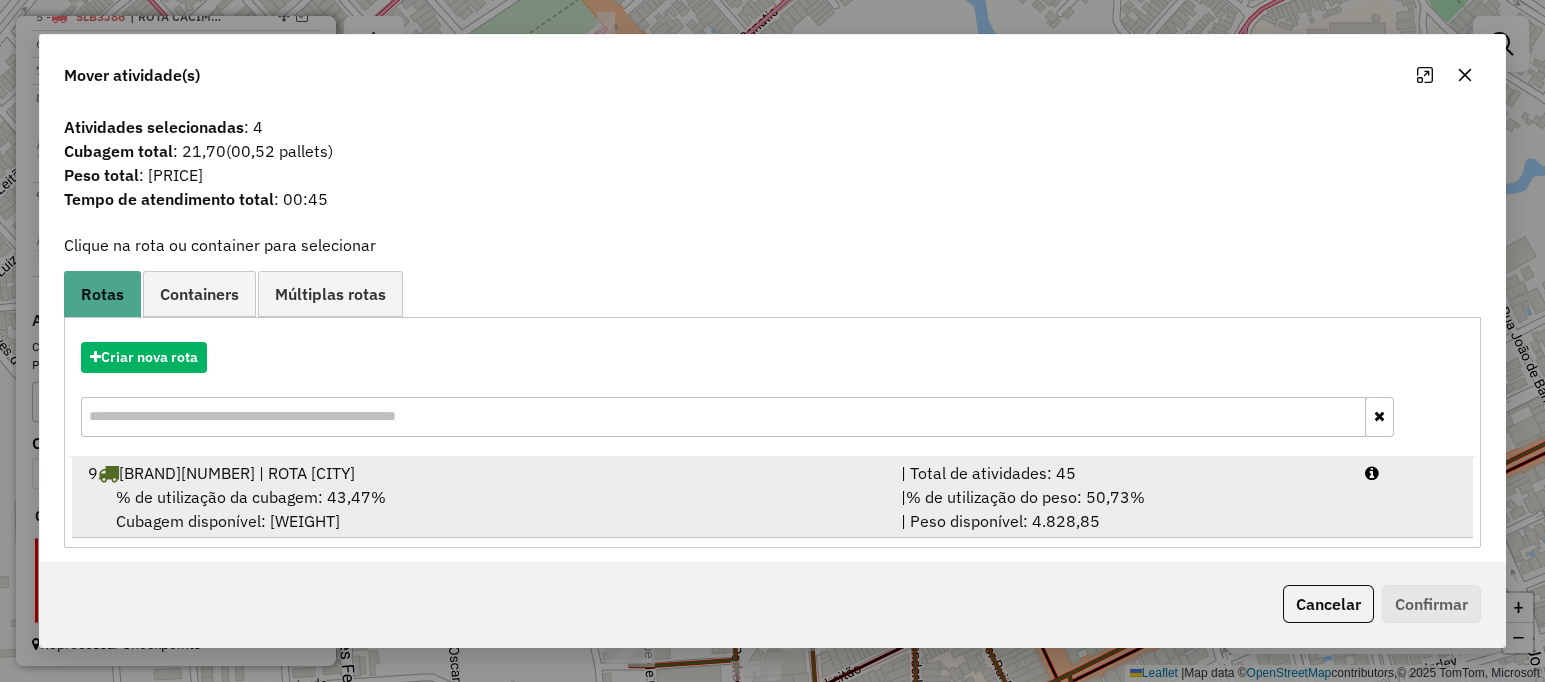 click on "% de utilização da cubagem: [PERCENTAGE]% Cubagem disponível: [WEIGHT]" at bounding box center (482, 509) 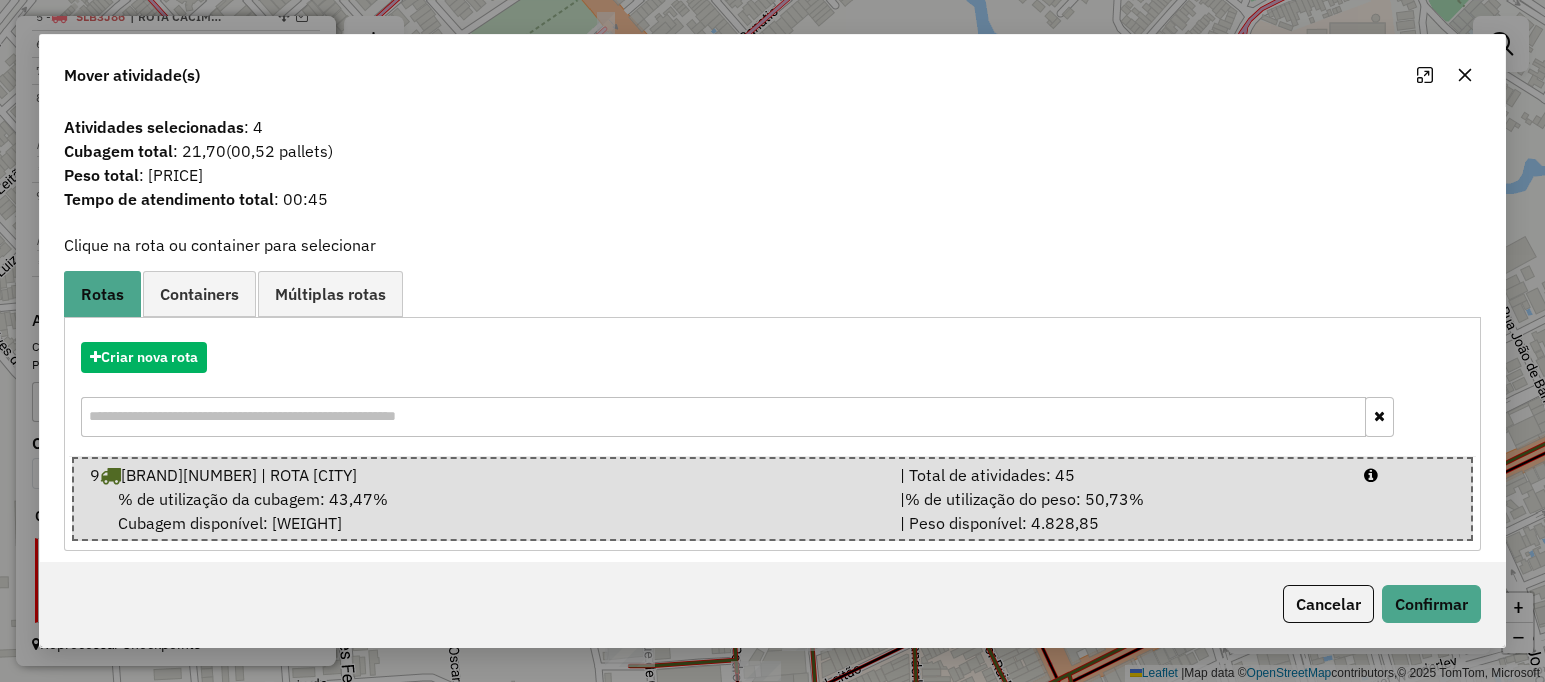 click on "Cancelar   Confirmar" 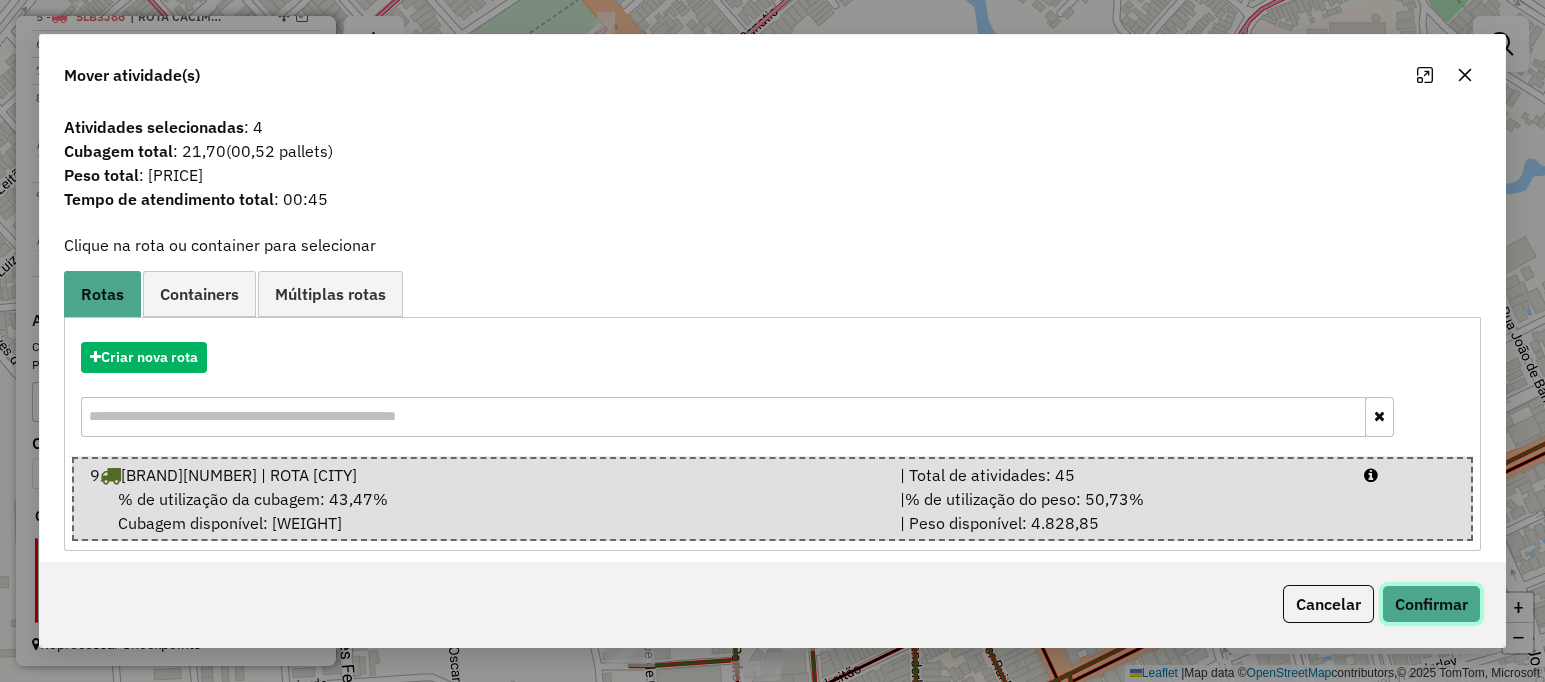 click on "Confirmar" 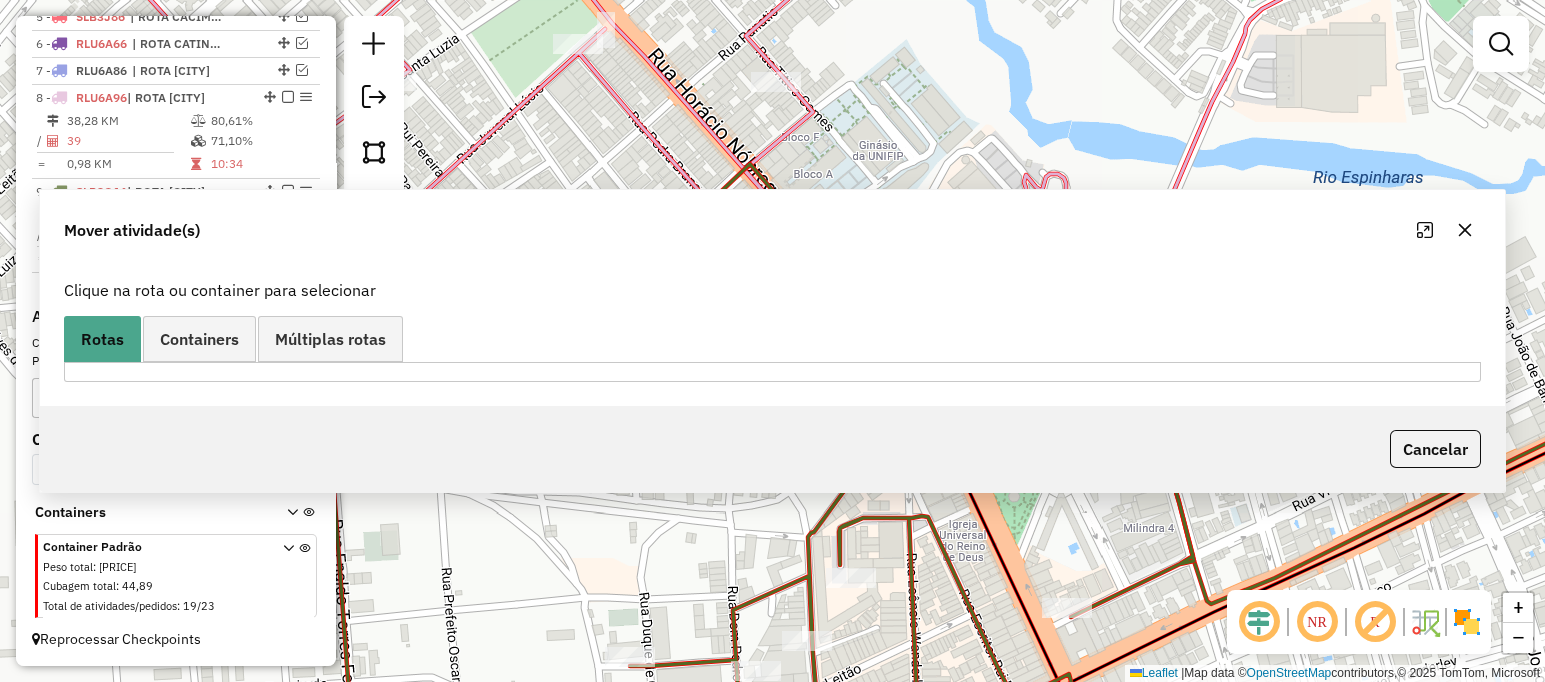 scroll, scrollTop: 865, scrollLeft: 0, axis: vertical 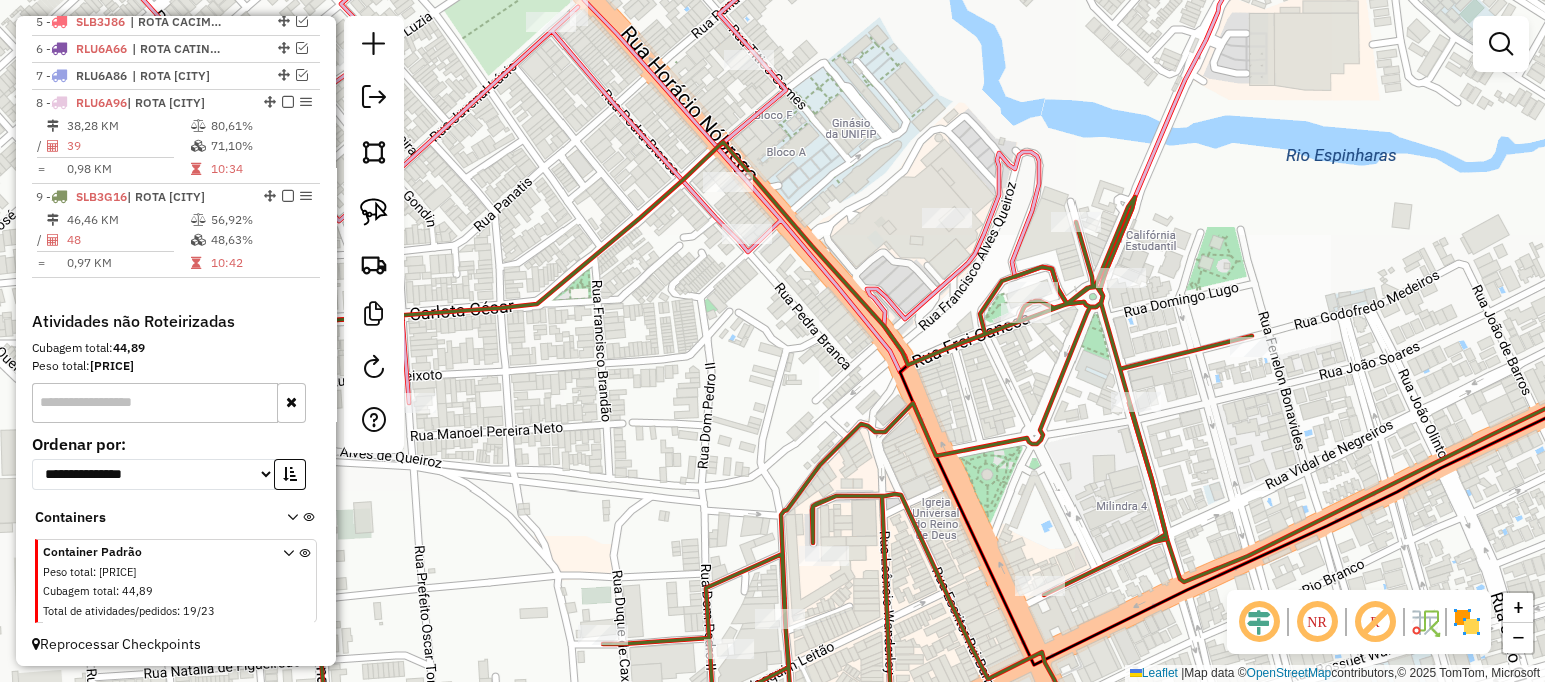 drag, startPoint x: 865, startPoint y: 347, endPoint x: 806, endPoint y: 299, distance: 76.05919 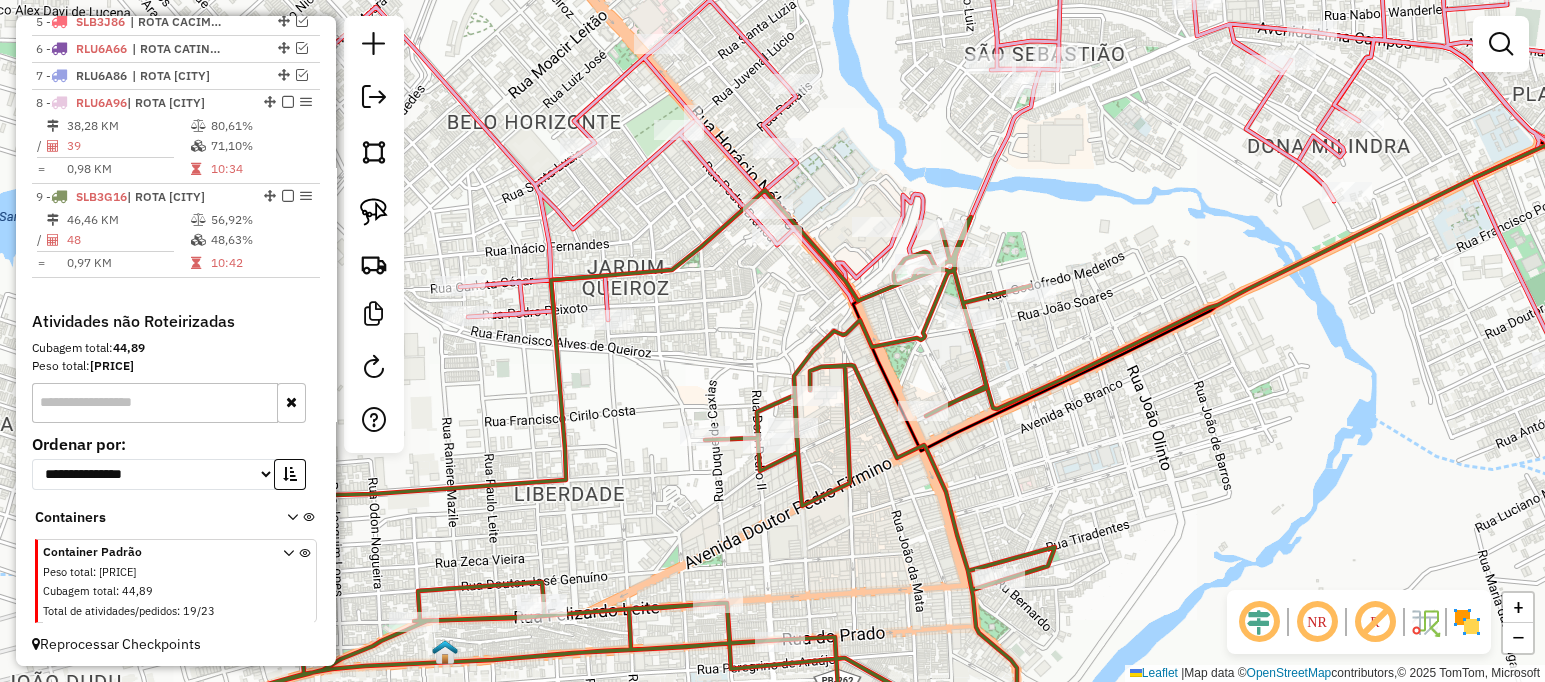 drag, startPoint x: 1116, startPoint y: 280, endPoint x: 1017, endPoint y: 179, distance: 141.42842 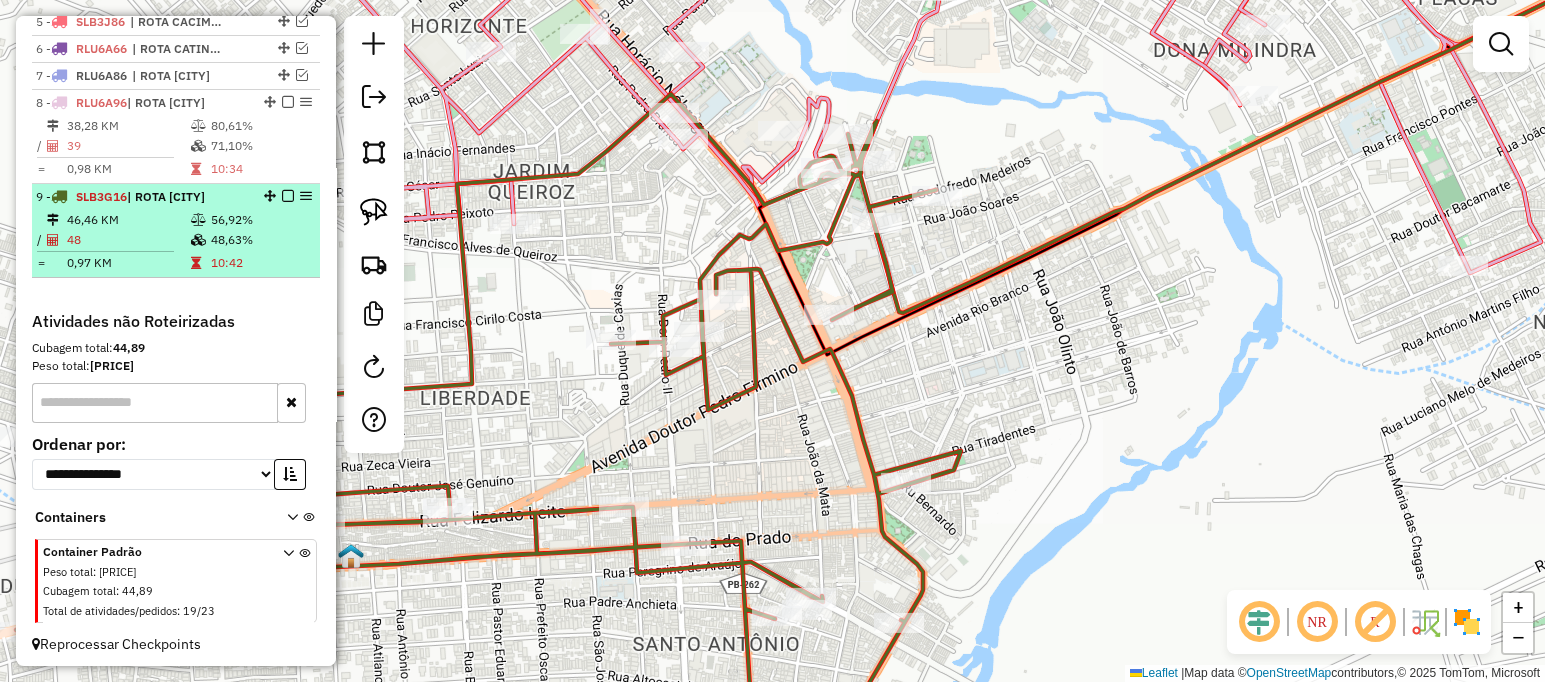 click on "46,46 KM" at bounding box center [128, 220] 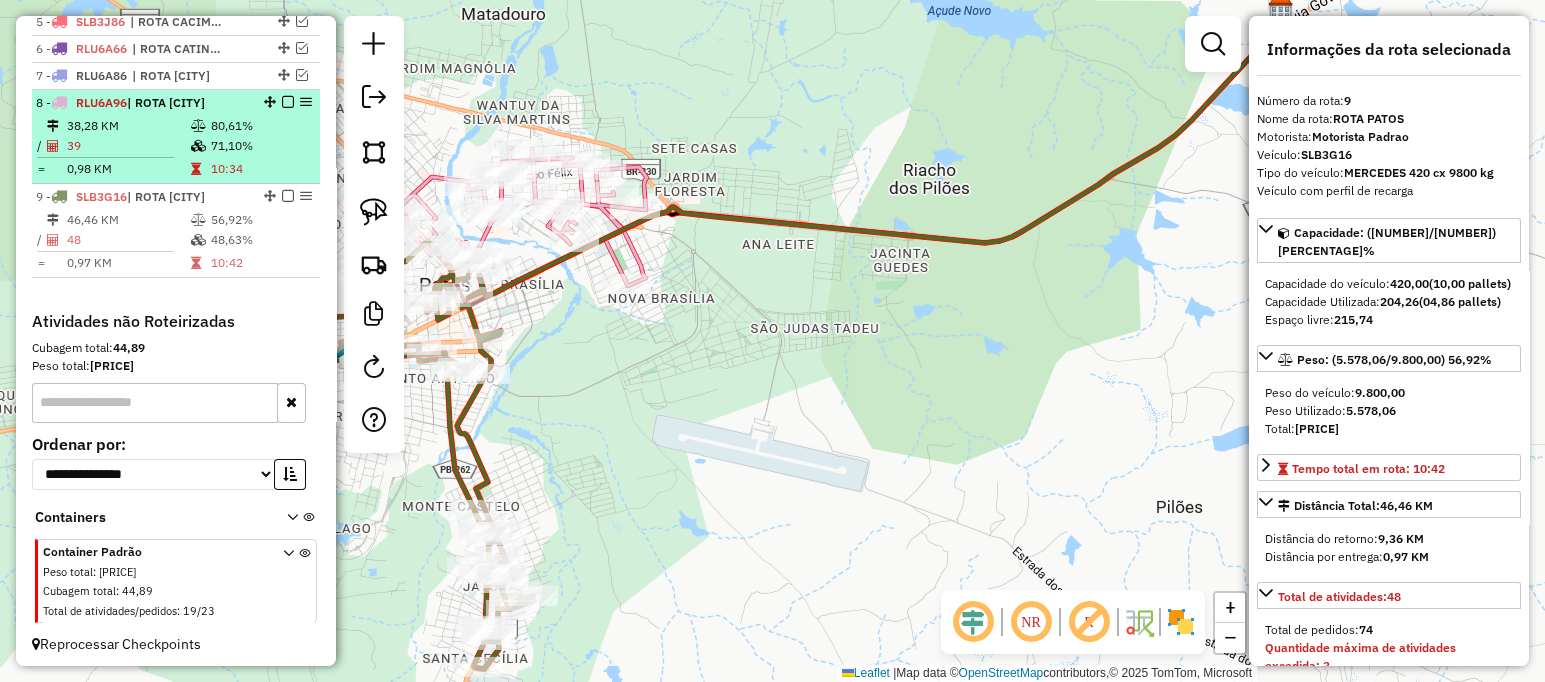 click on "| ROTA [CITY]" at bounding box center (166, 102) 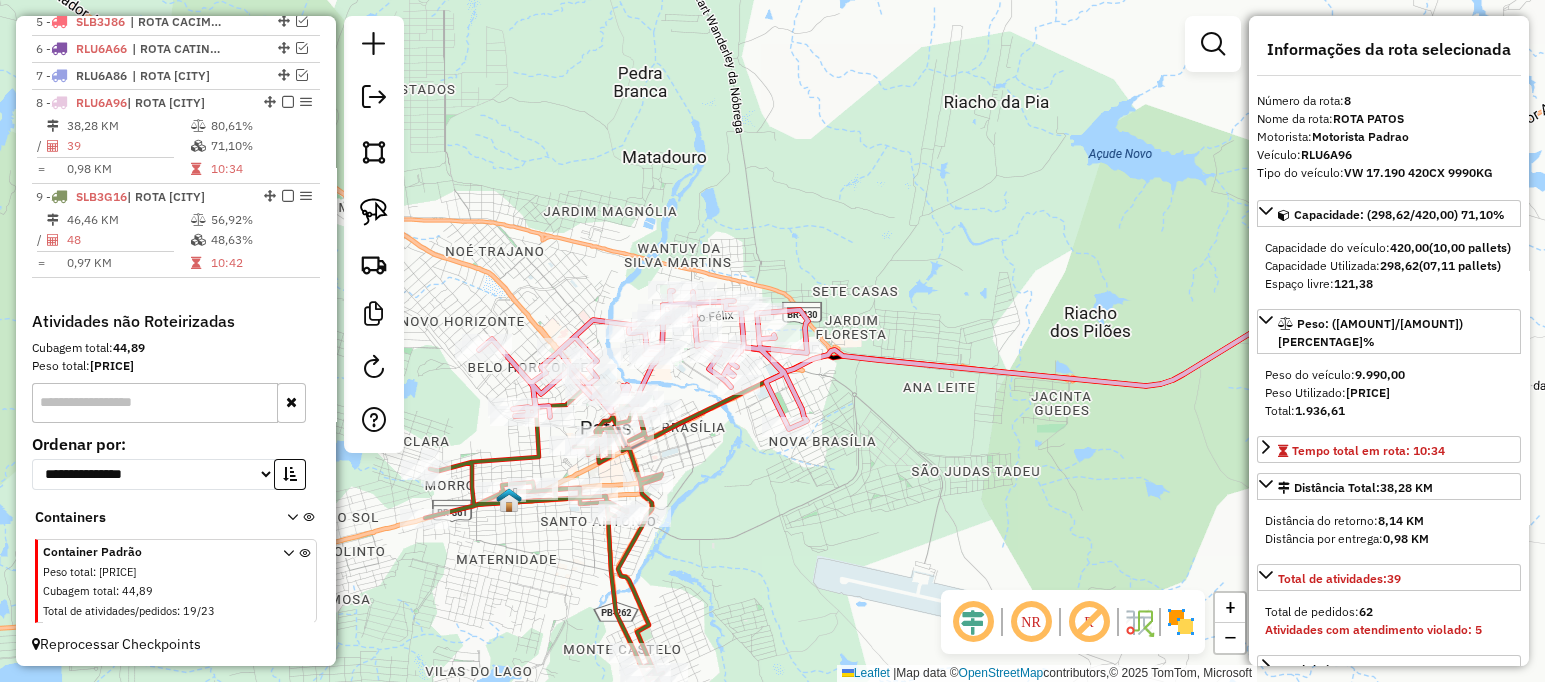 drag, startPoint x: 778, startPoint y: 442, endPoint x: 1046, endPoint y: 372, distance: 276.99097 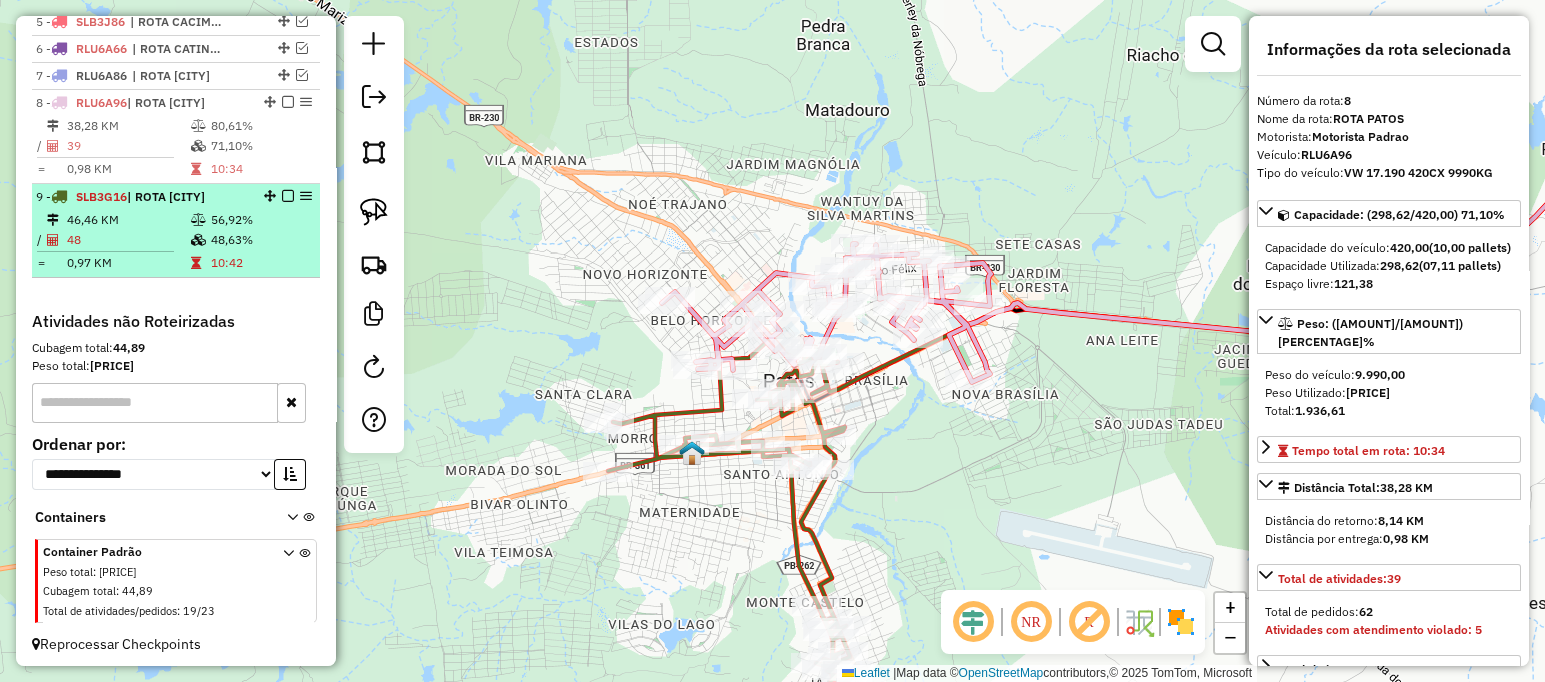 click on "10:42" at bounding box center [260, 263] 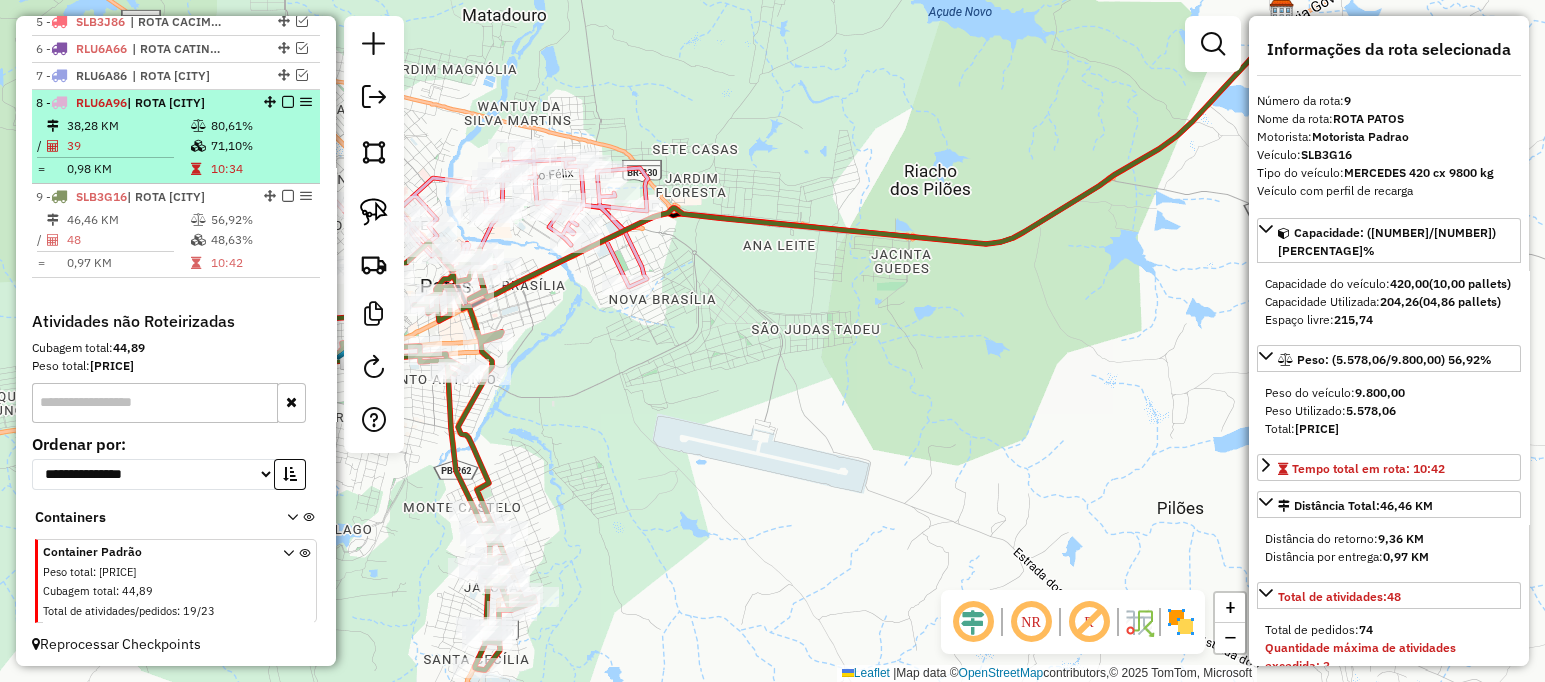 click at bounding box center (200, 146) 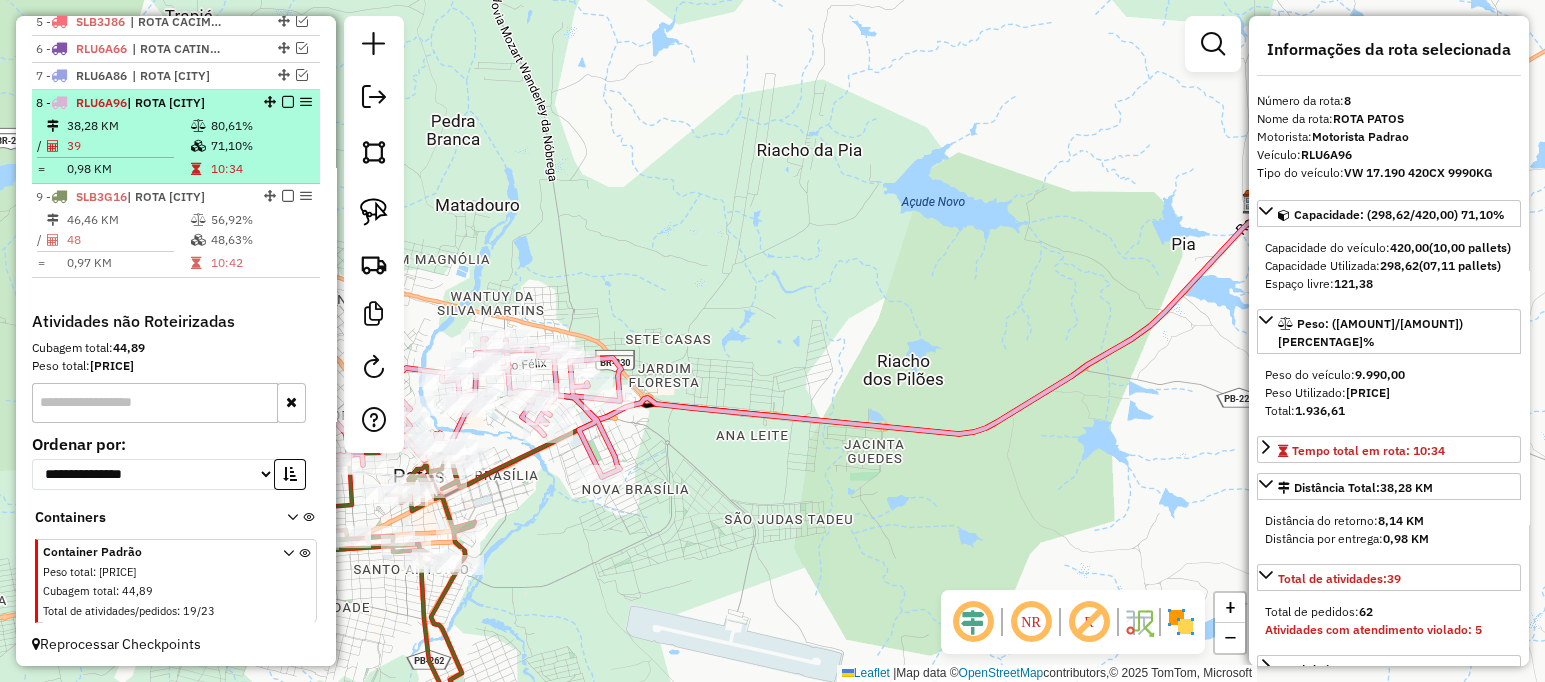 click at bounding box center (198, 146) 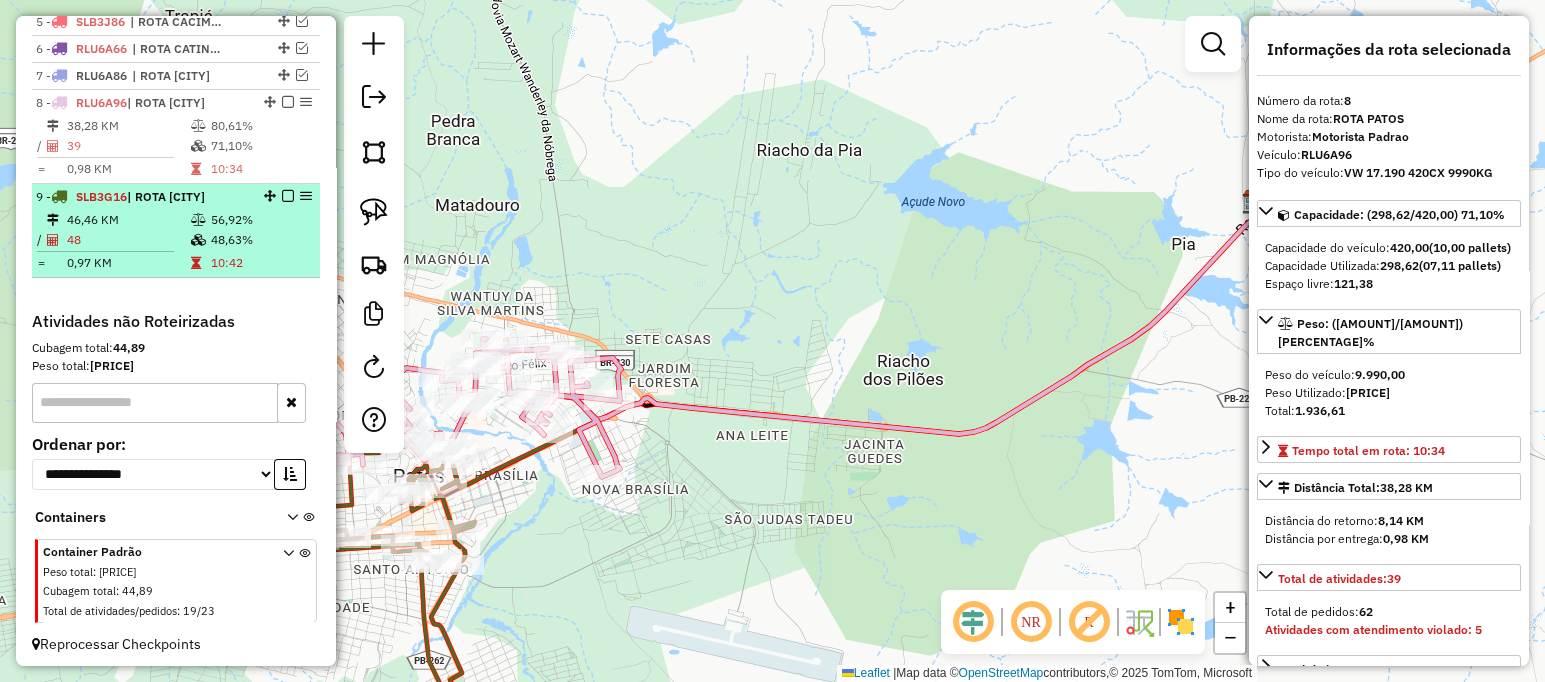 click on "| ROTA [CITY]" at bounding box center (166, 196) 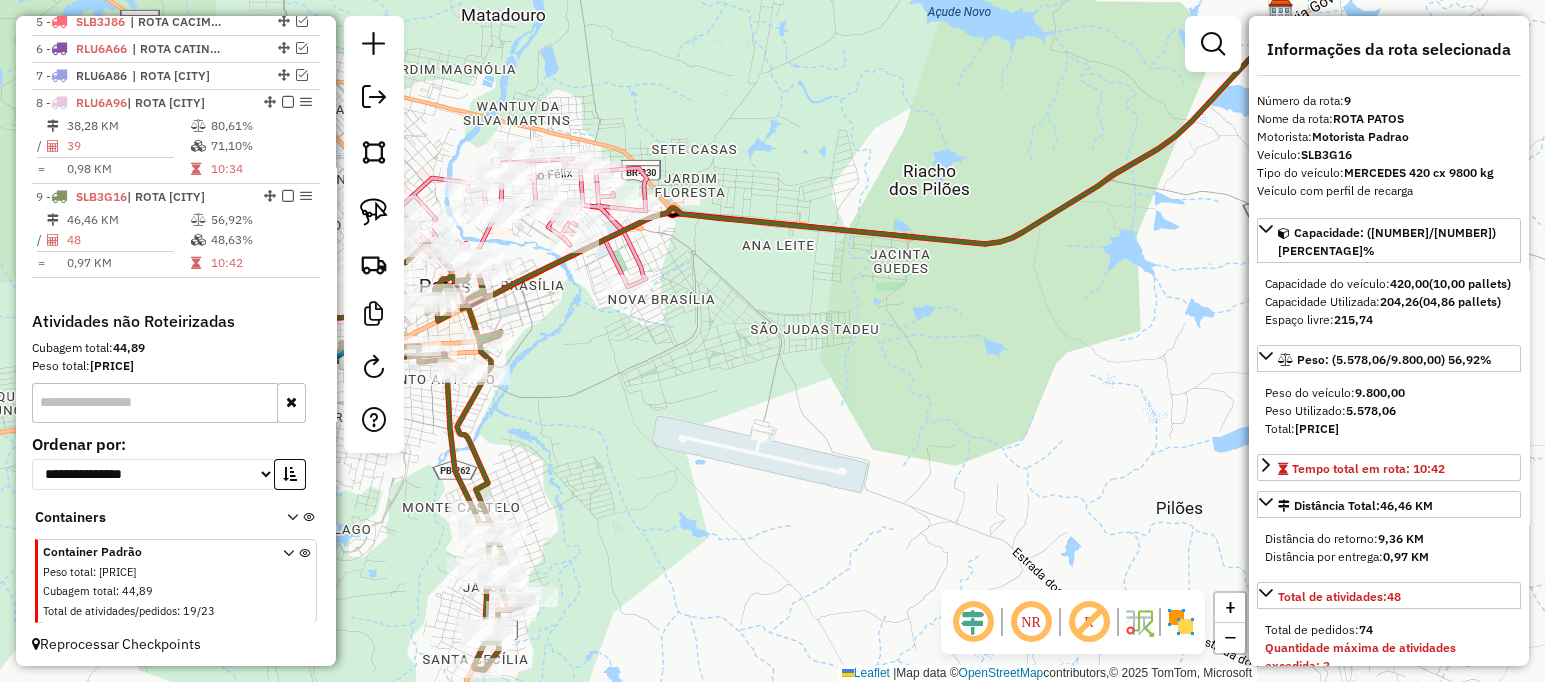 drag, startPoint x: 717, startPoint y: 424, endPoint x: 965, endPoint y: 415, distance: 248.16325 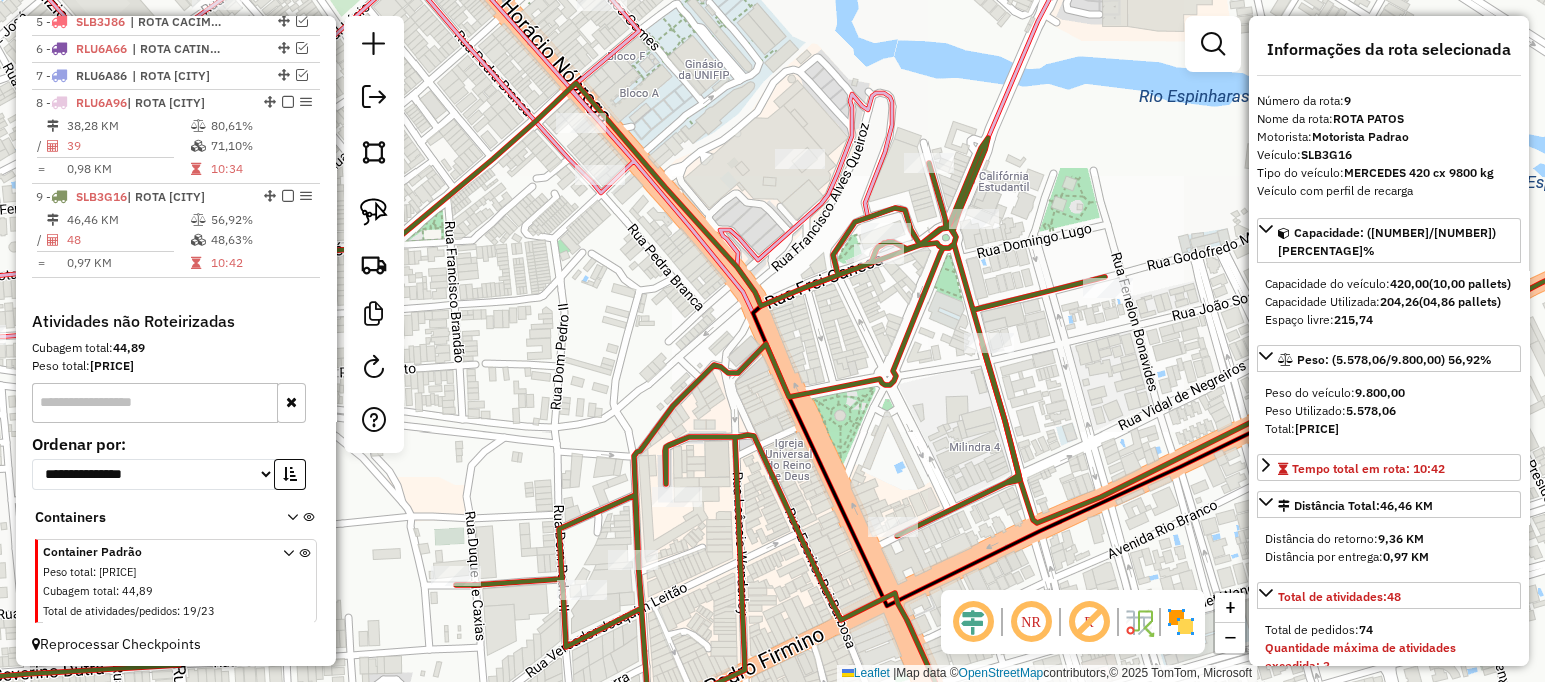 drag, startPoint x: 666, startPoint y: 237, endPoint x: 397, endPoint y: 207, distance: 270.6677 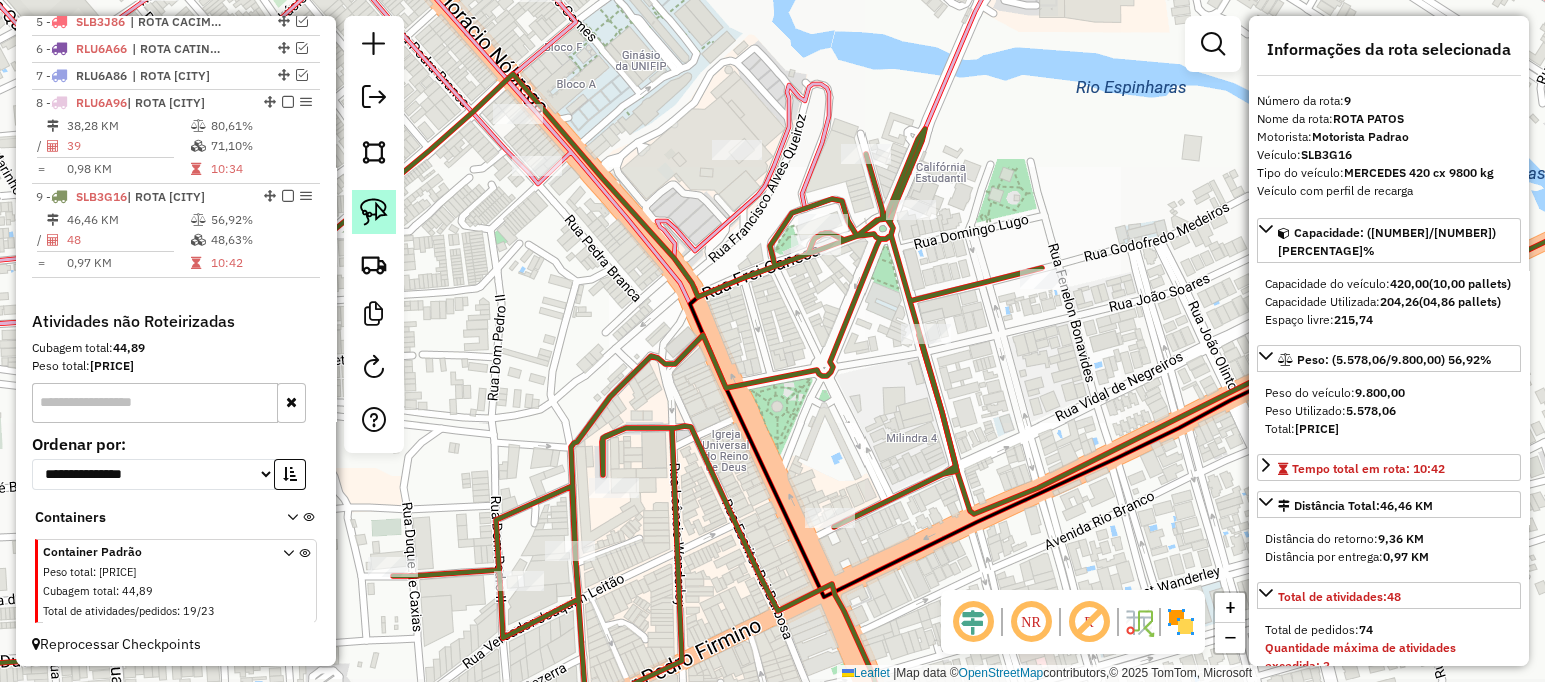 click 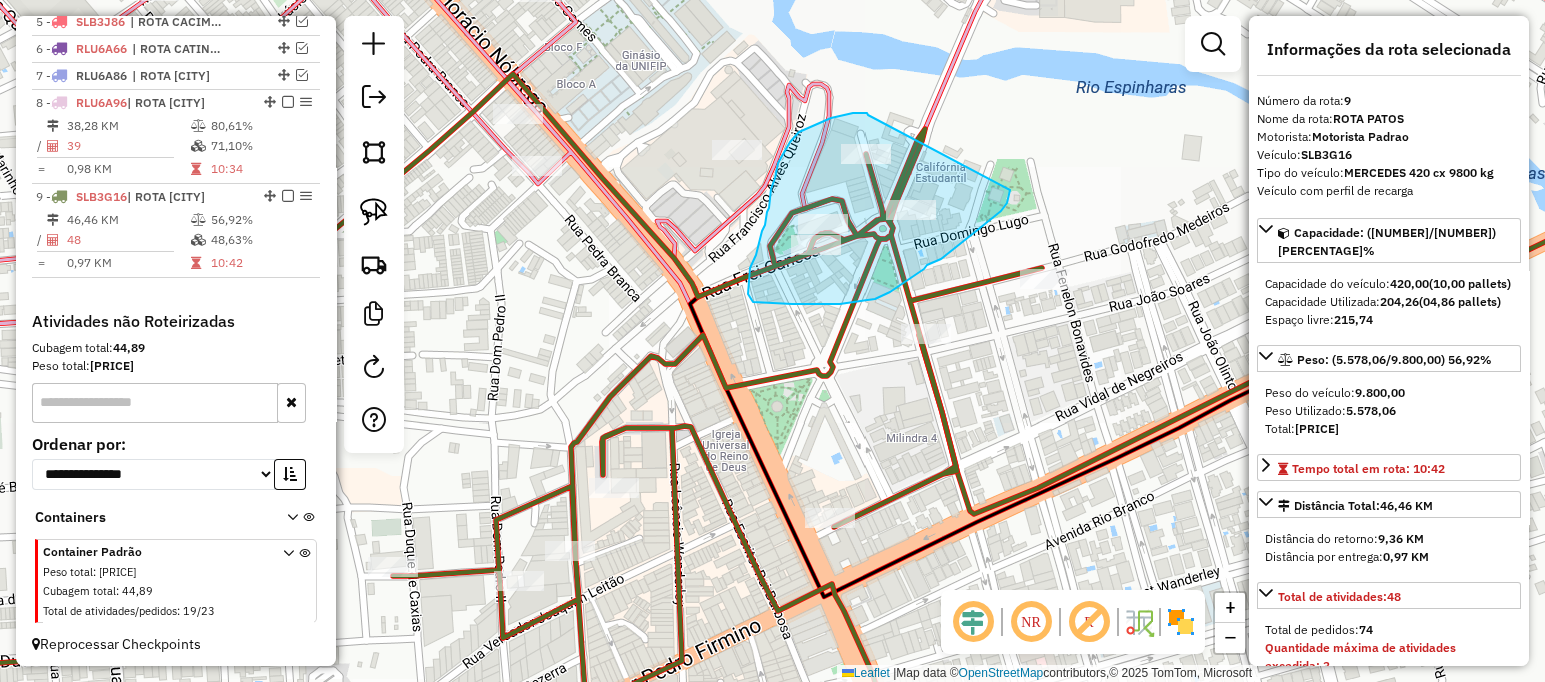 drag, startPoint x: 853, startPoint y: 113, endPoint x: 1010, endPoint y: 190, distance: 174.86566 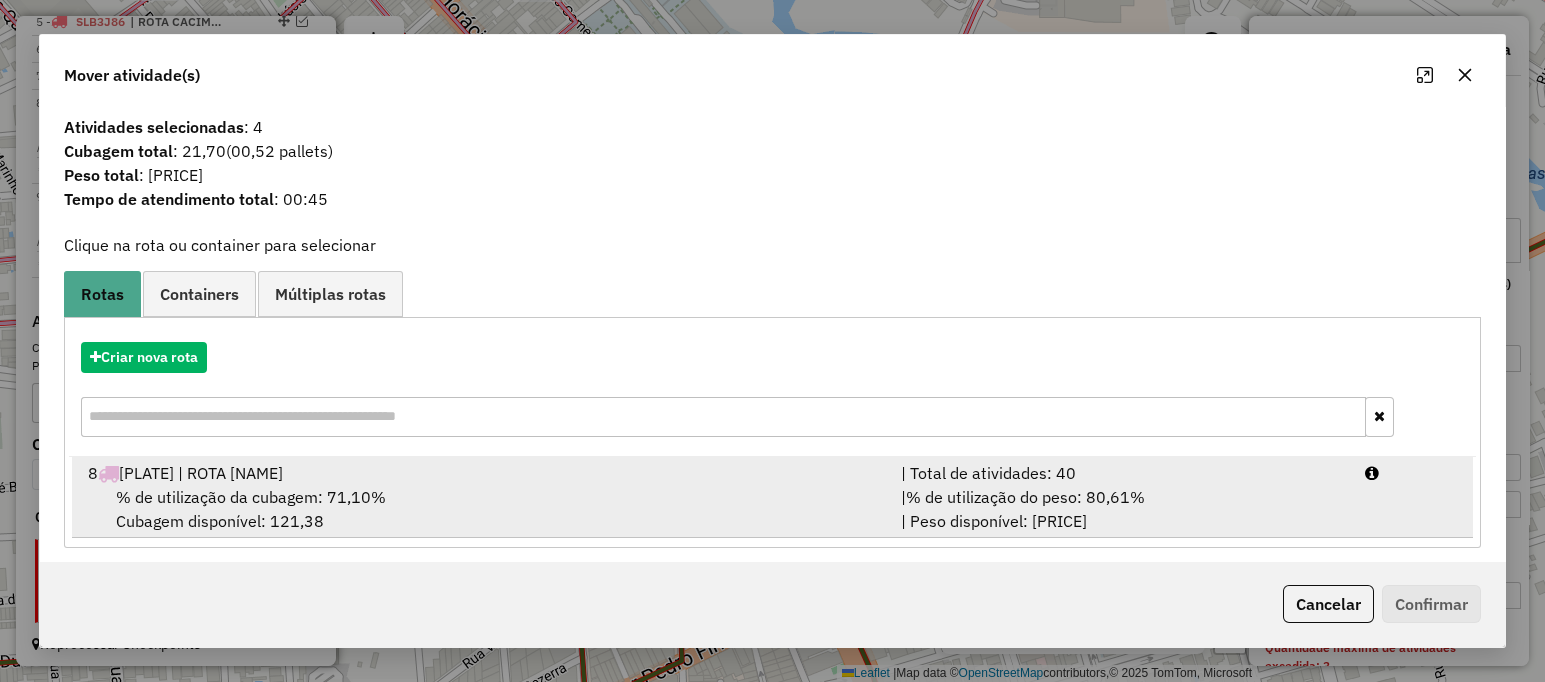 click on "% de utilização da cubagem: 71,10%" at bounding box center [251, 497] 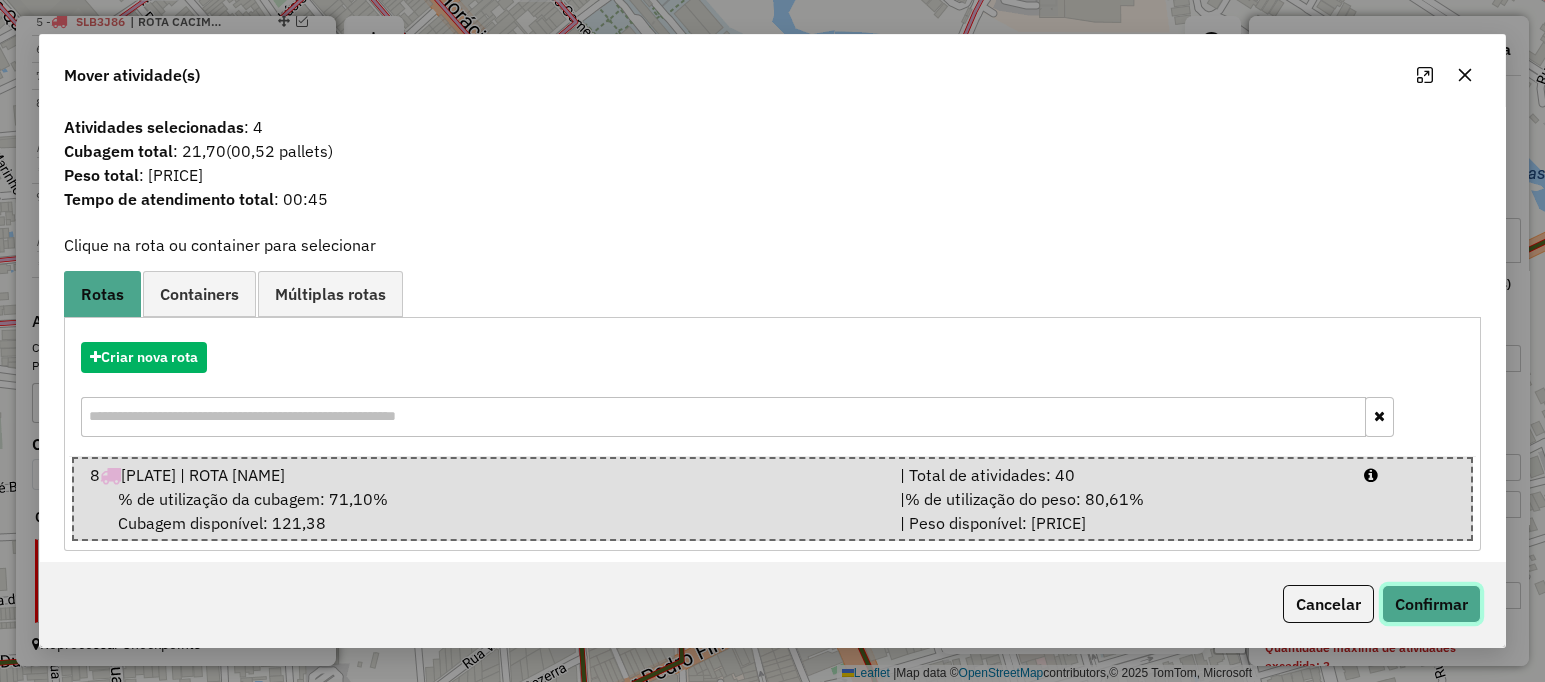 click on "Confirmar" 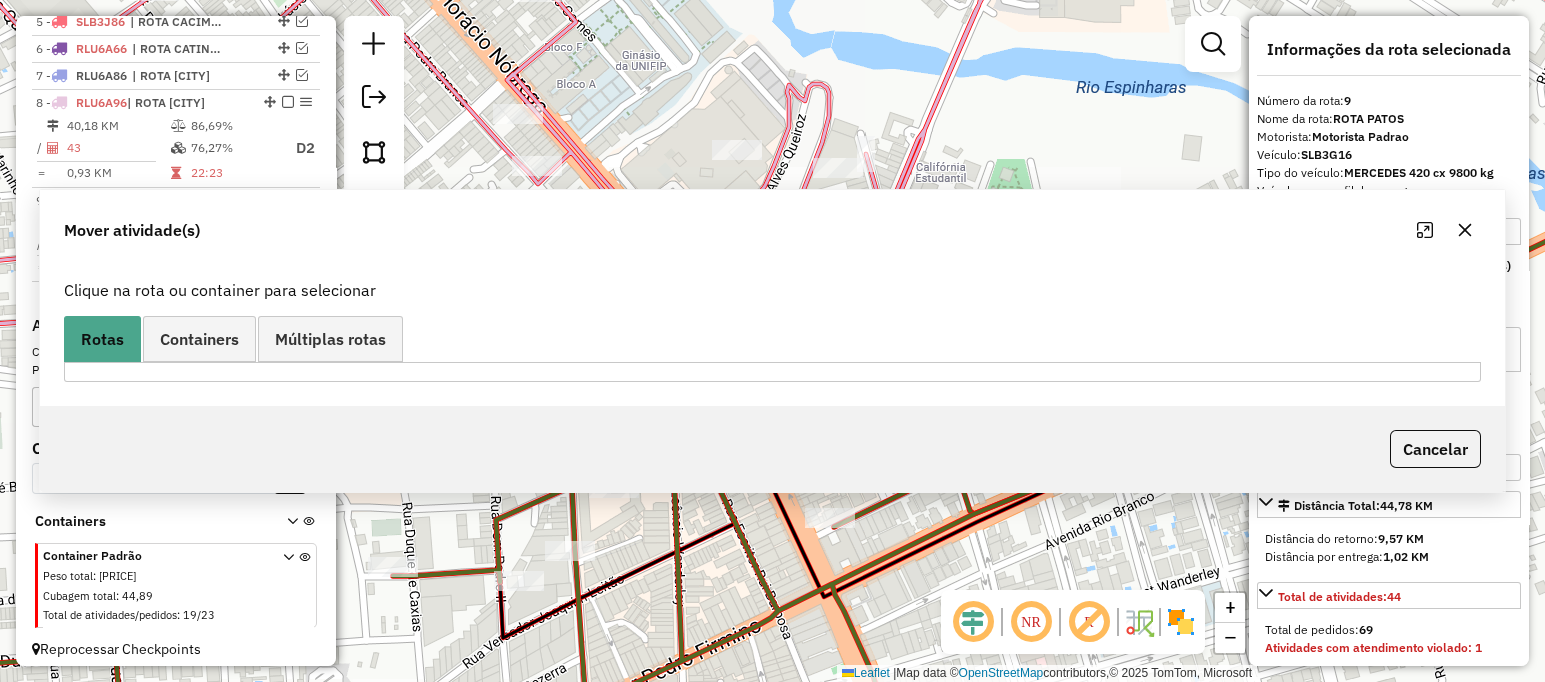 scroll, scrollTop: 870, scrollLeft: 0, axis: vertical 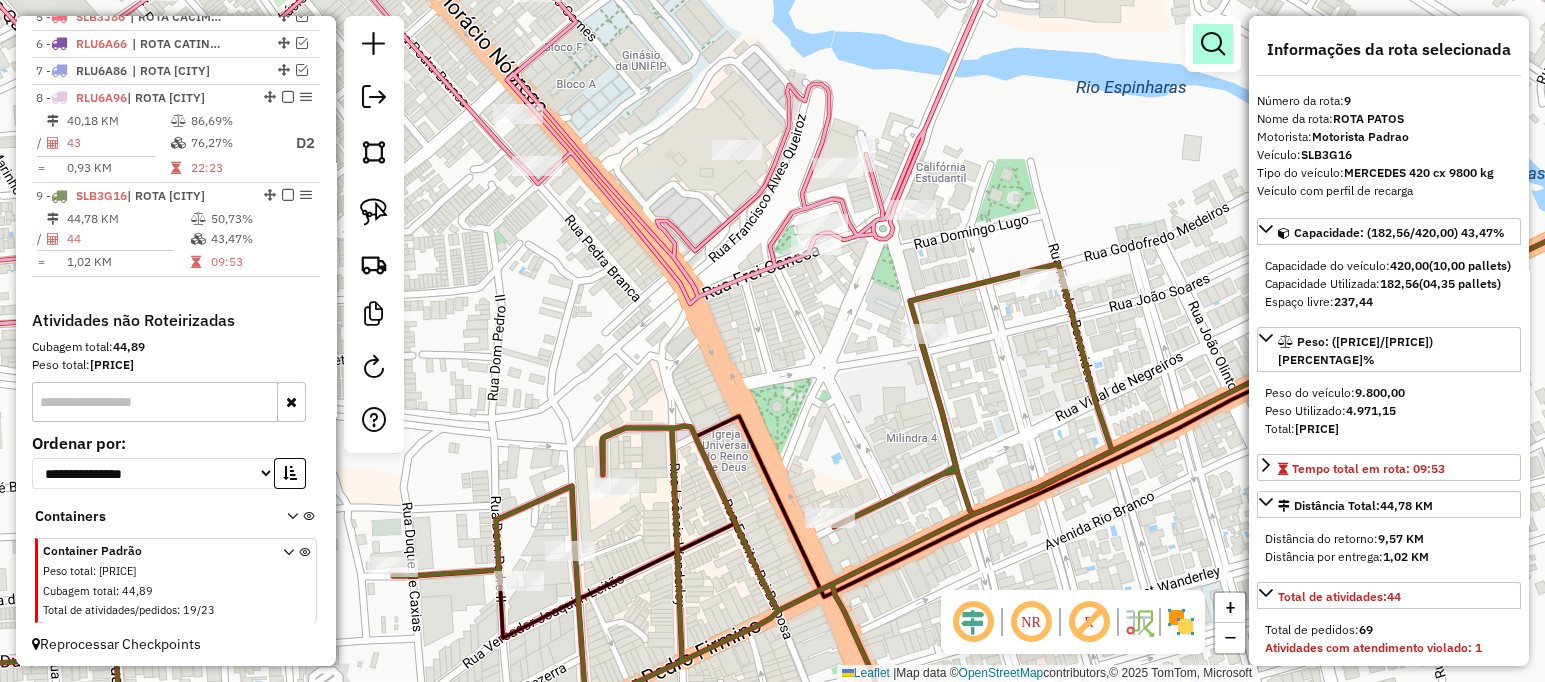 click at bounding box center (1213, 44) 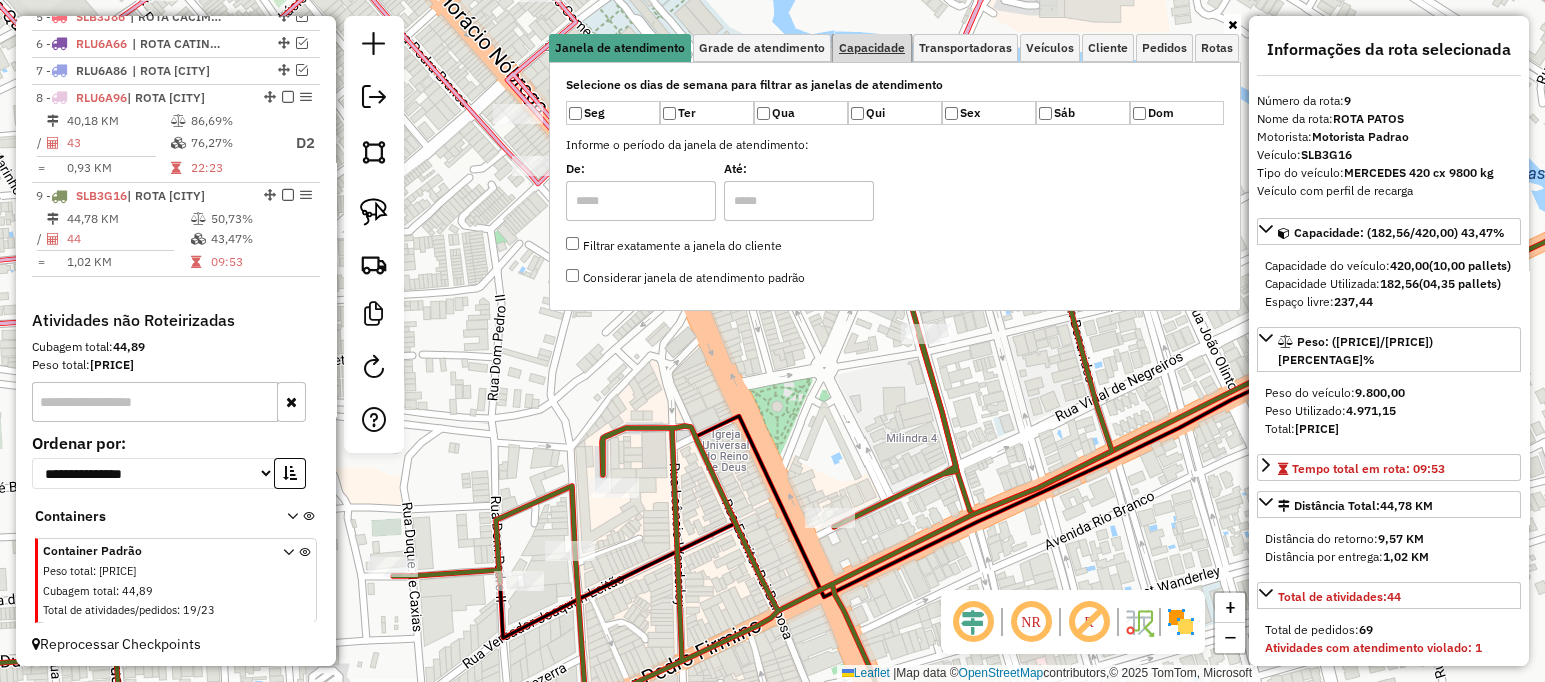 click on "Capacidade" at bounding box center (872, 48) 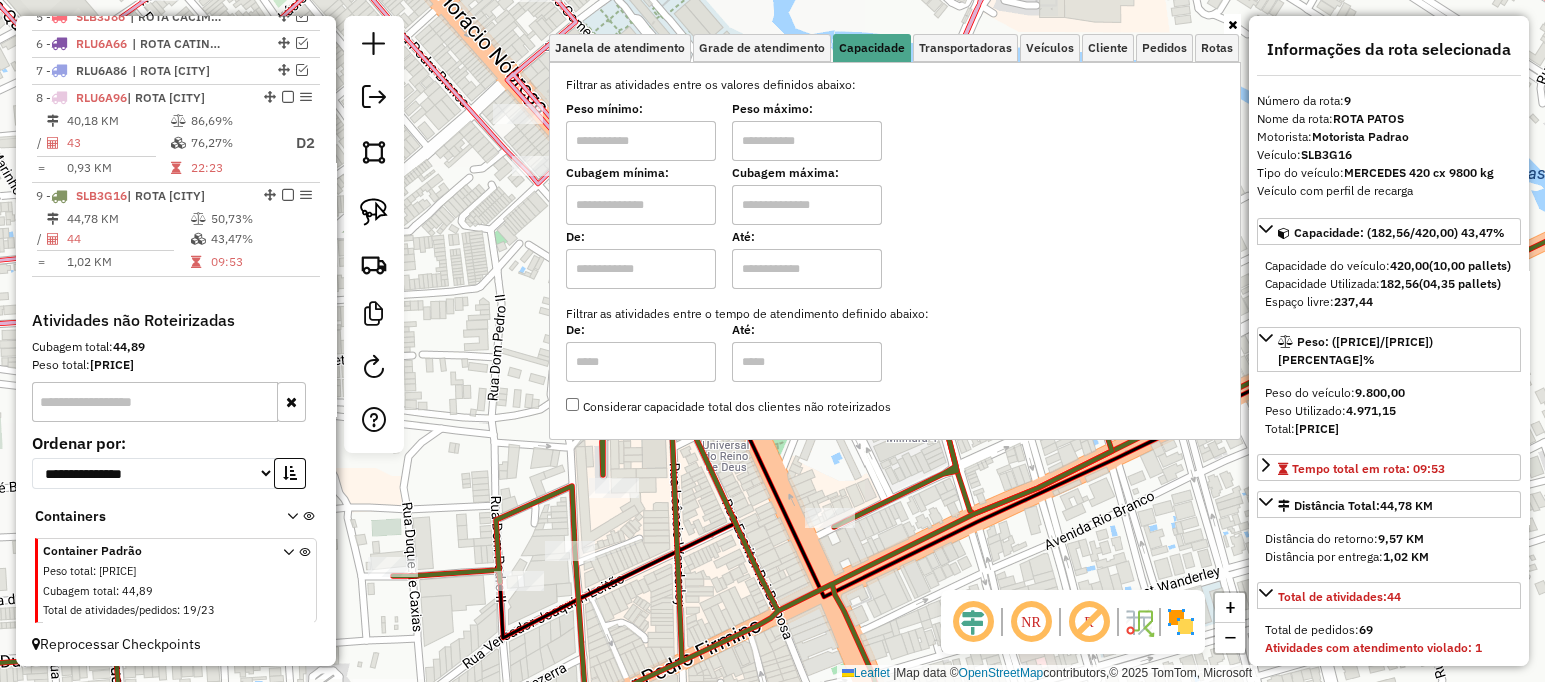 click at bounding box center (641, 141) 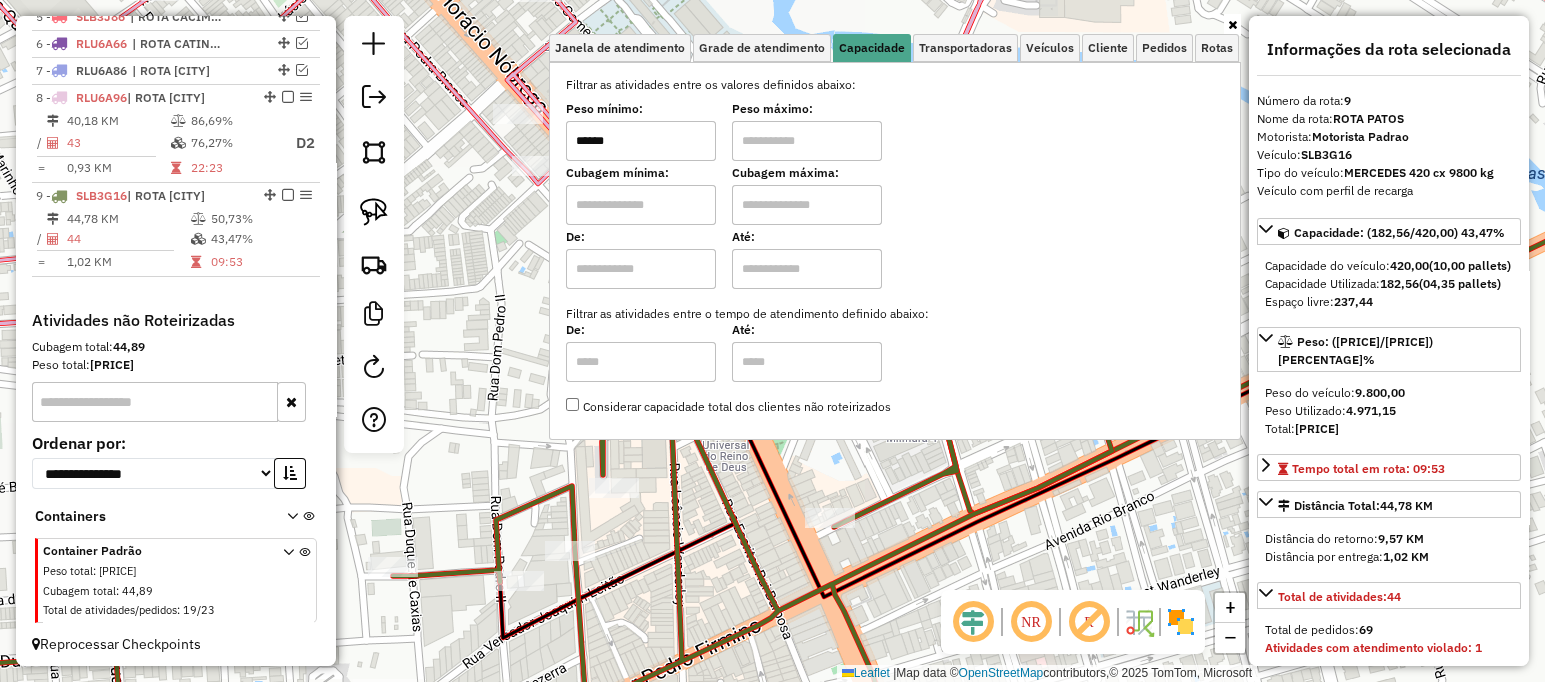 click at bounding box center [807, 141] 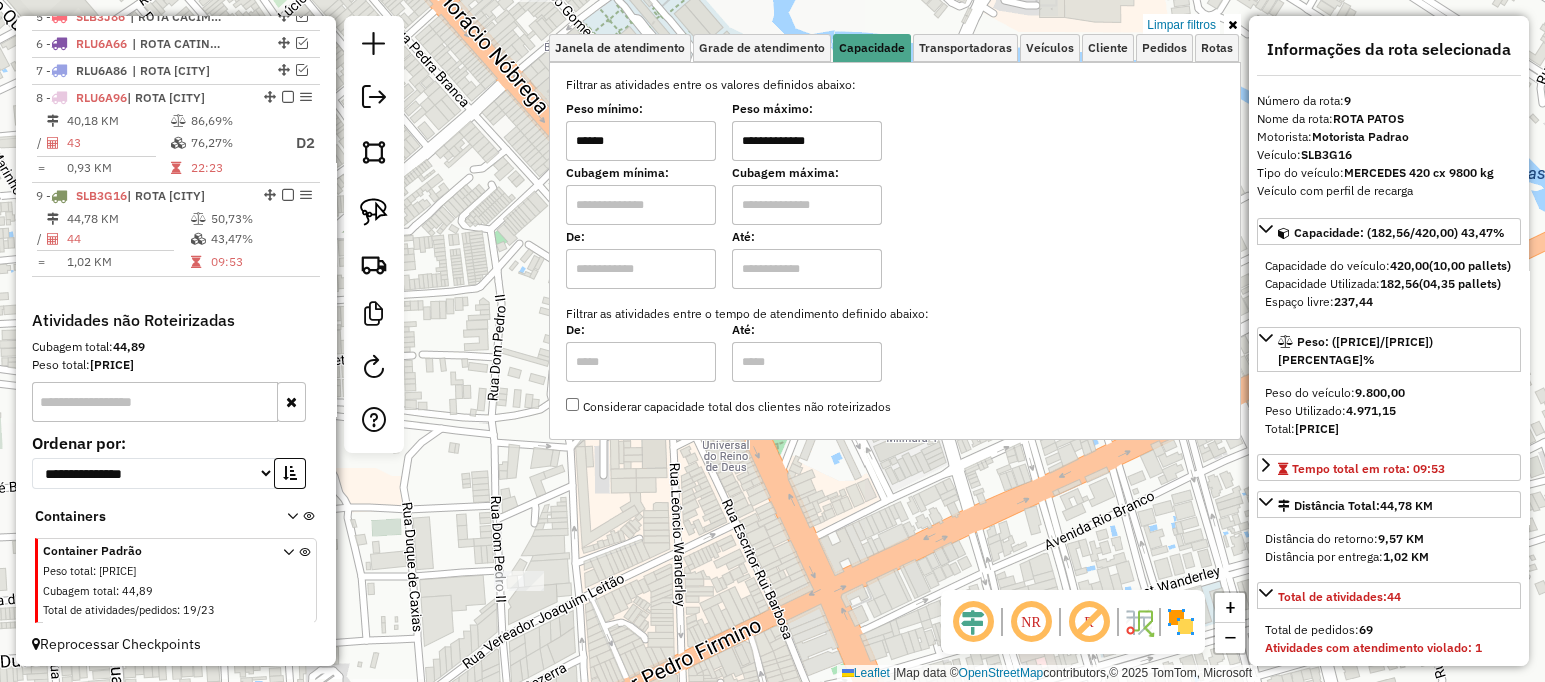 click at bounding box center [1232, 25] 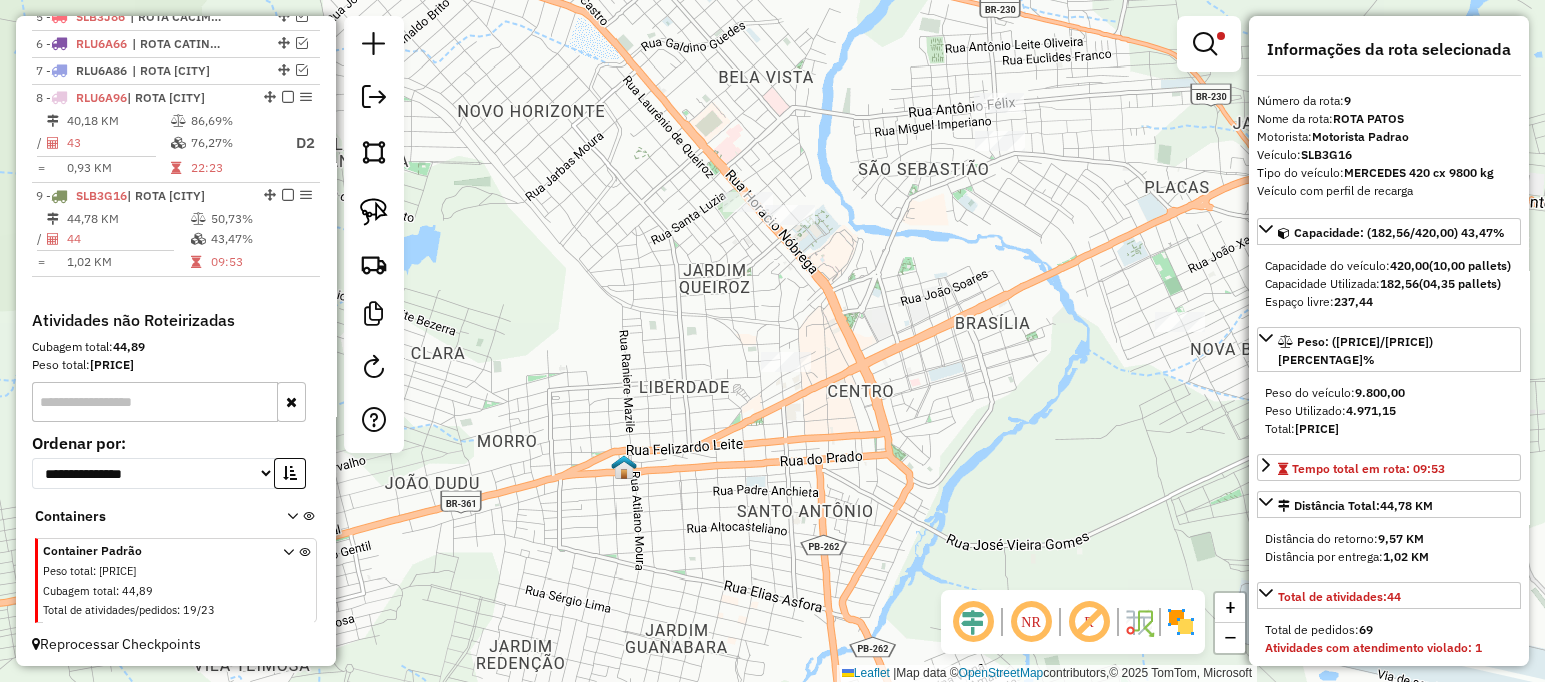 click on "**********" 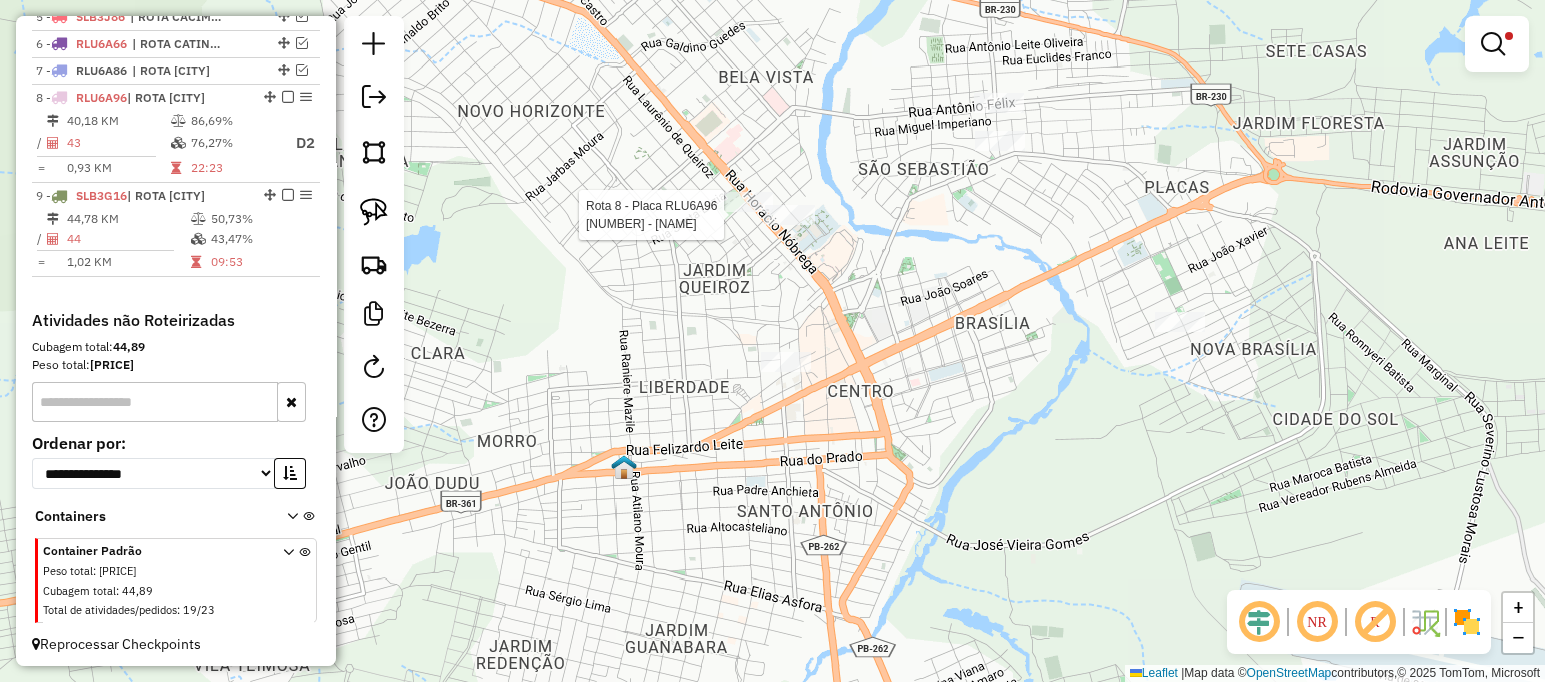 click 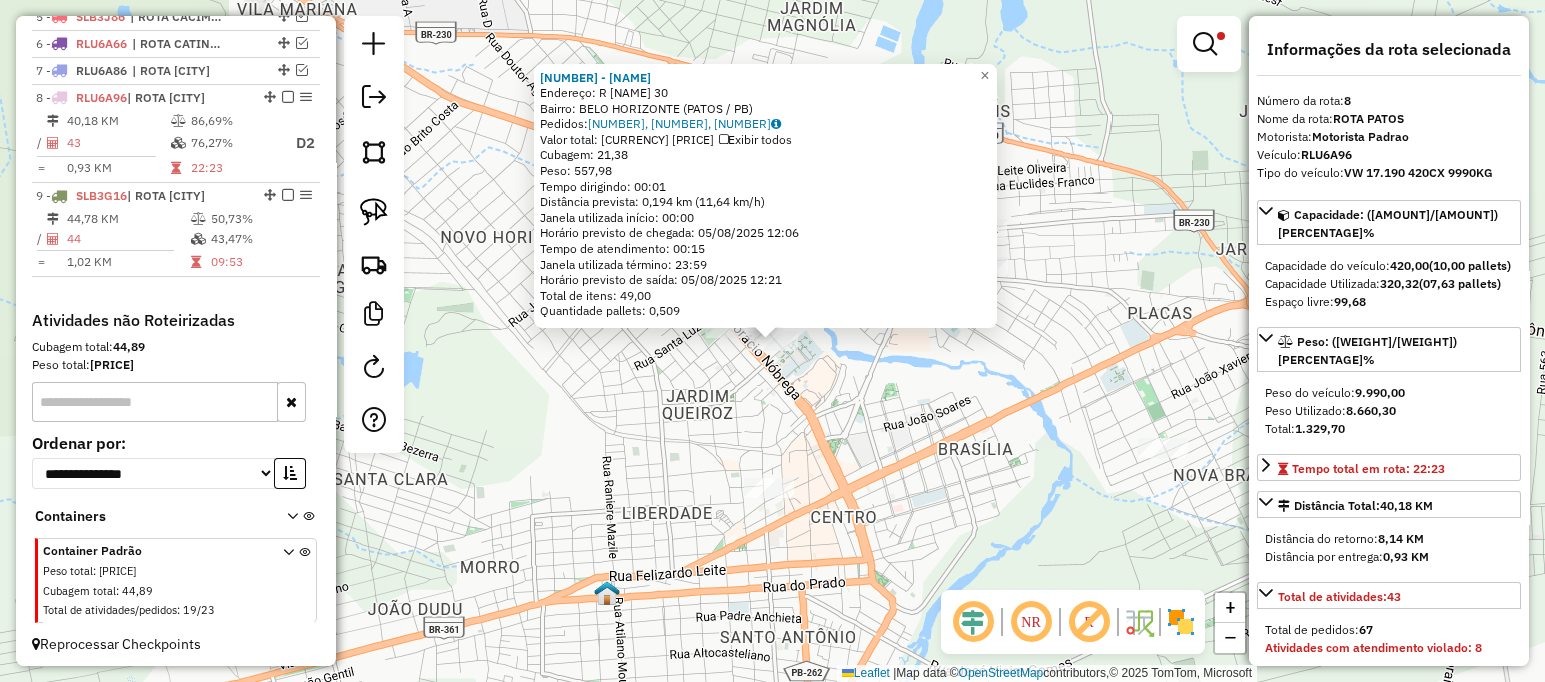 drag, startPoint x: 756, startPoint y: 365, endPoint x: 751, endPoint y: 356, distance: 10.29563 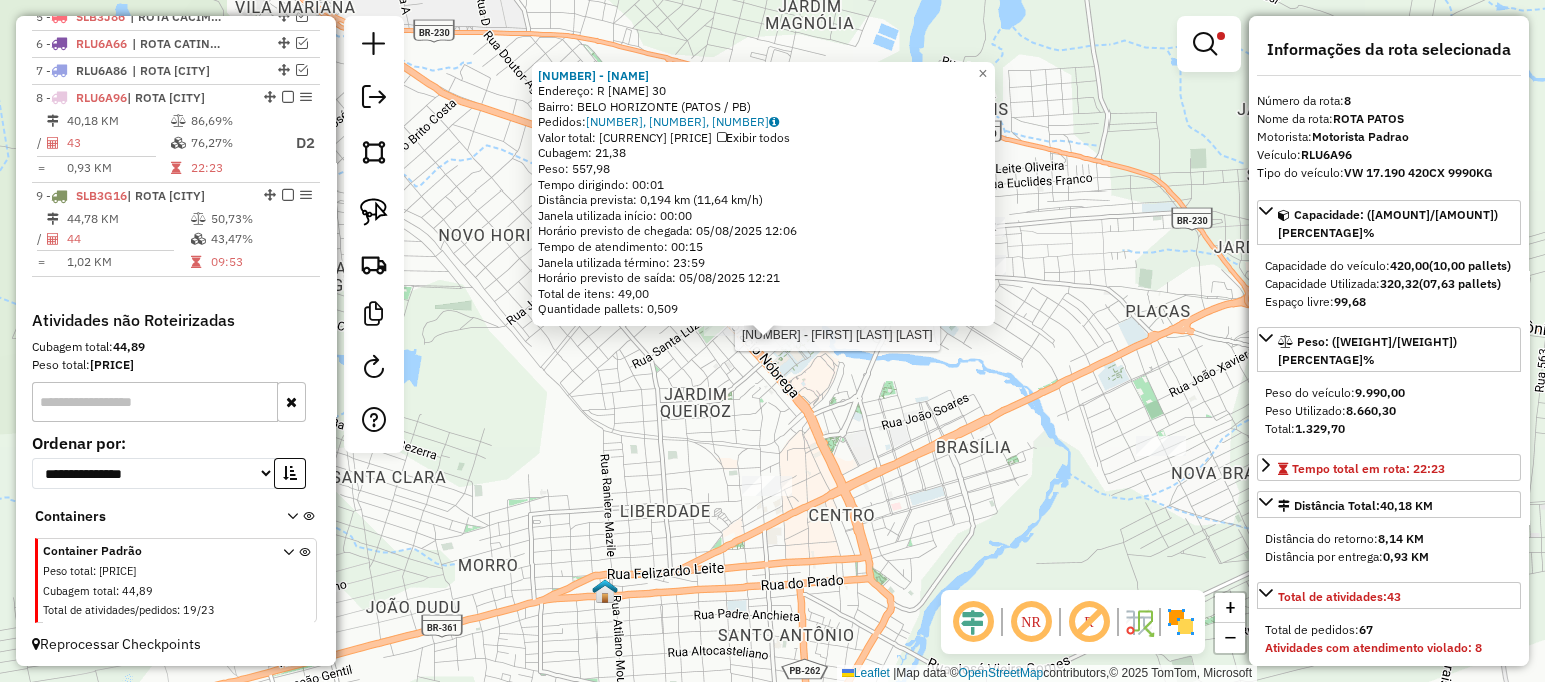 click 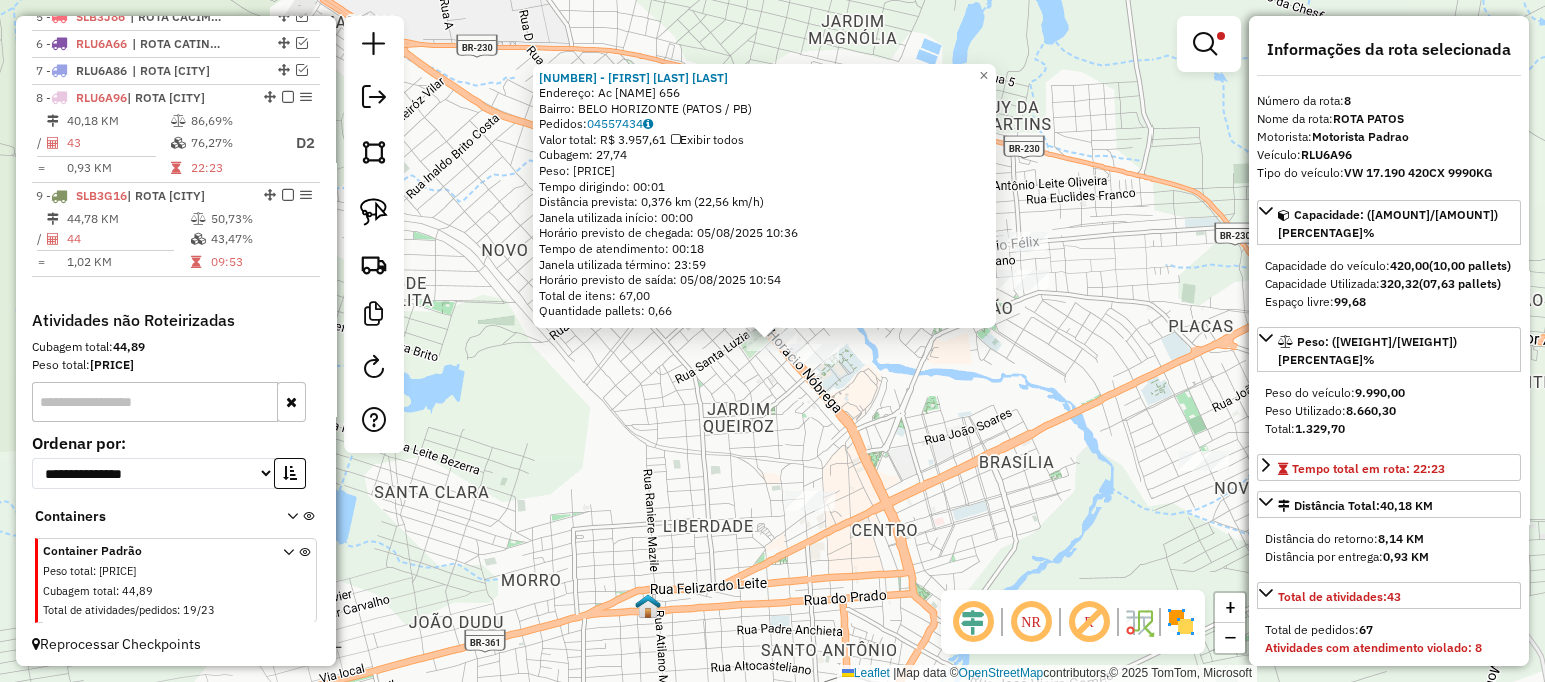 click on "Cubagem mínima:   Cubagem máxima:   De:   Até:  Filtrar as atividades entre o tempo de atendimento definido abaixo:  De:   Até:   Considerar capacidade total dos clientes não roteirizados Transportadora: Selecione um ou mais itens Tipo de veículo: Selecione um ou mais itens Nome: +" 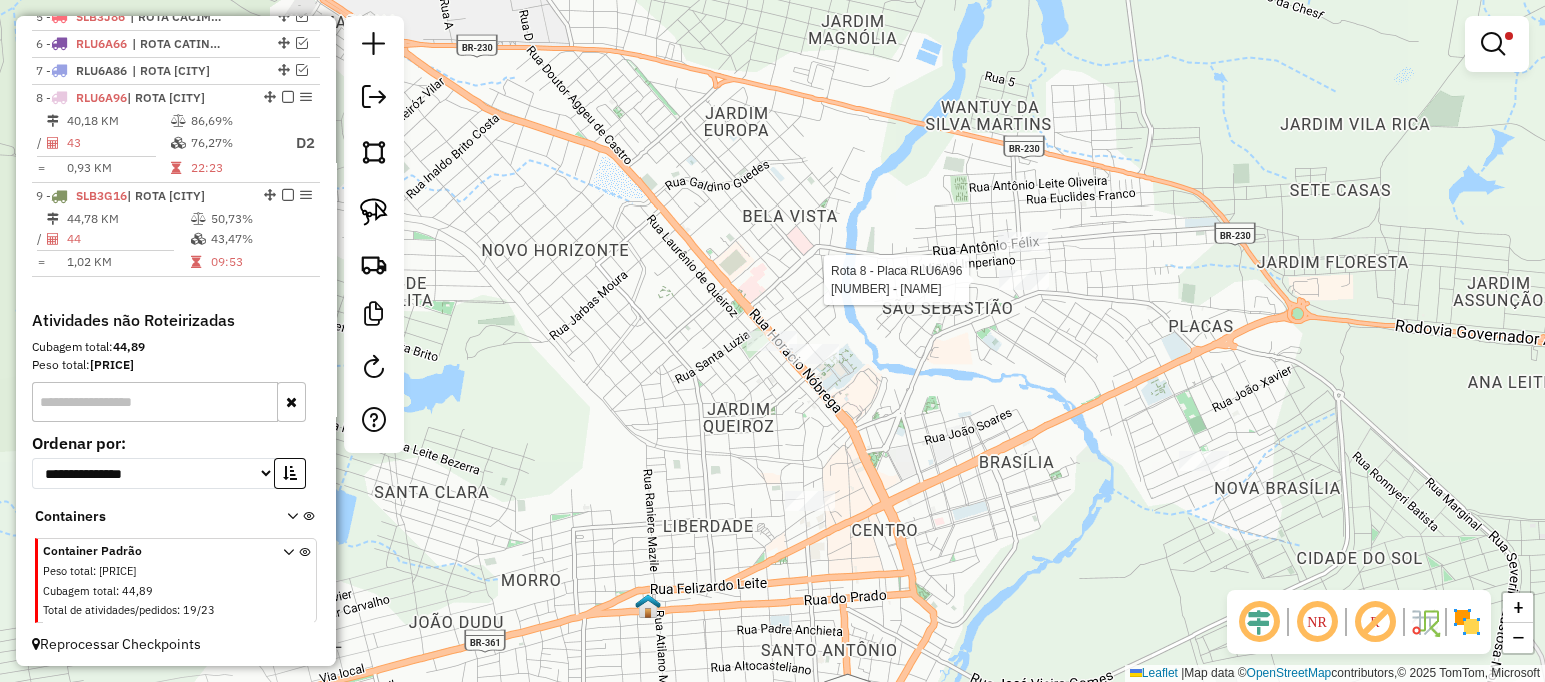 select on "**********" 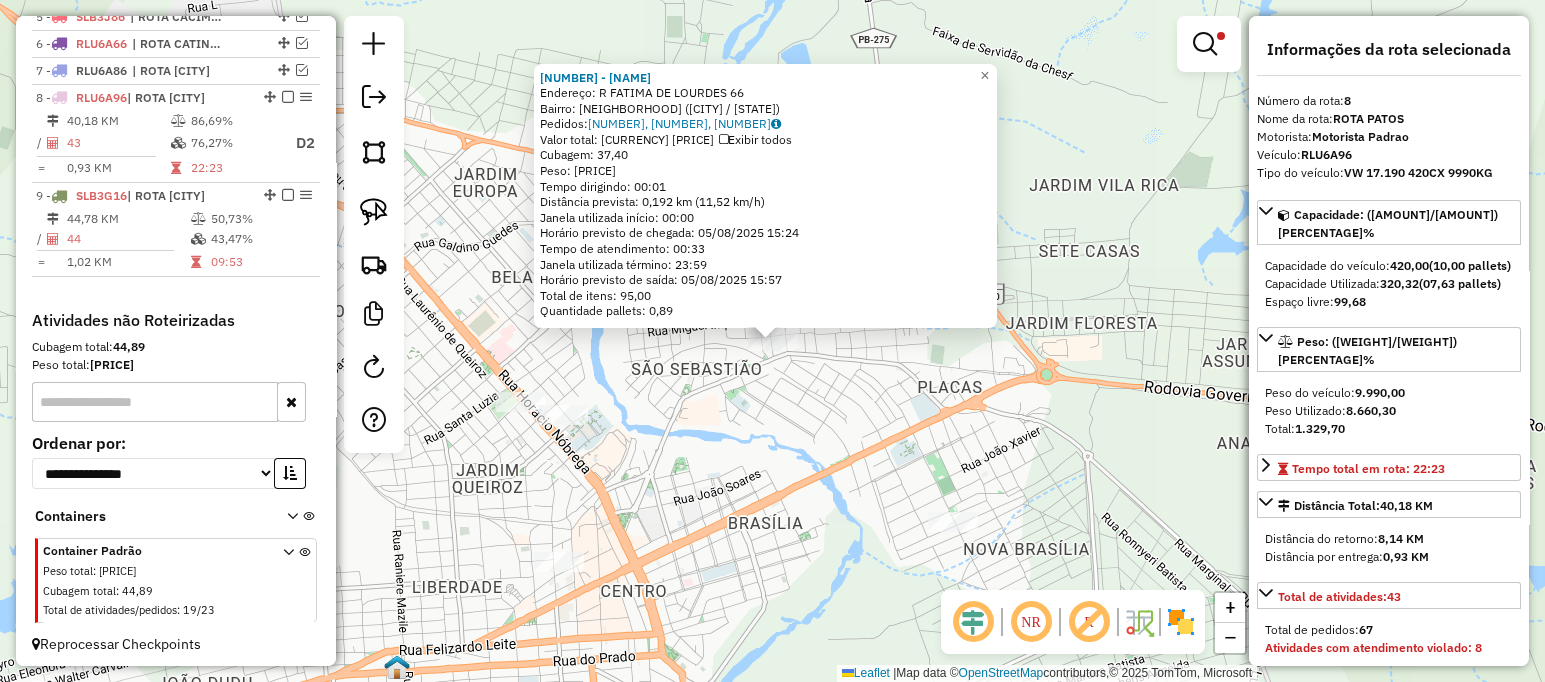 click on "[NUMBER] - [FIRST] [LAST]  Endereço: R   FATIMA DE LOURDES             66   Bairro: [CITY] ([CITY] / [STATE])   Pedidos:  04557476, 04557004, 04557361   Valor total: R$ 5.227,68   Exibir todos   Cubagem: 37,40  Peso: 977,38  Tempo dirigindo: 00:01   Distância prevista: 0,192 km (11,52 km/h)   Janela utilizada início: 00:00   Horário previsto de chegada: 05/08/2025 15:24   Tempo de atendimento: 00:33   Janela utilizada término: 23:59   Horário previsto de saída: 05/08/2025 15:57   Total de itens: 95,00   Quantidade pallets: 0,89  × Limpar filtros Janela de atendimento Grade de atendimento Capacidade Transportadoras Veículos Cliente Pedidos  Rotas Selecione os dias de semana para filtrar as janelas de atendimento  Seg   Ter   Qua   Qui   Sex   Sáb   Dom  Informe o período da janela de atendimento: De: Até:  Filtrar exatamente a janela do cliente  Considerar janela de atendimento padrão  Selecione os dias de semana para filtrar as grades de atendimento  Seg   Ter   Qua   Qui   Sex   Sáb   Dom  ******" 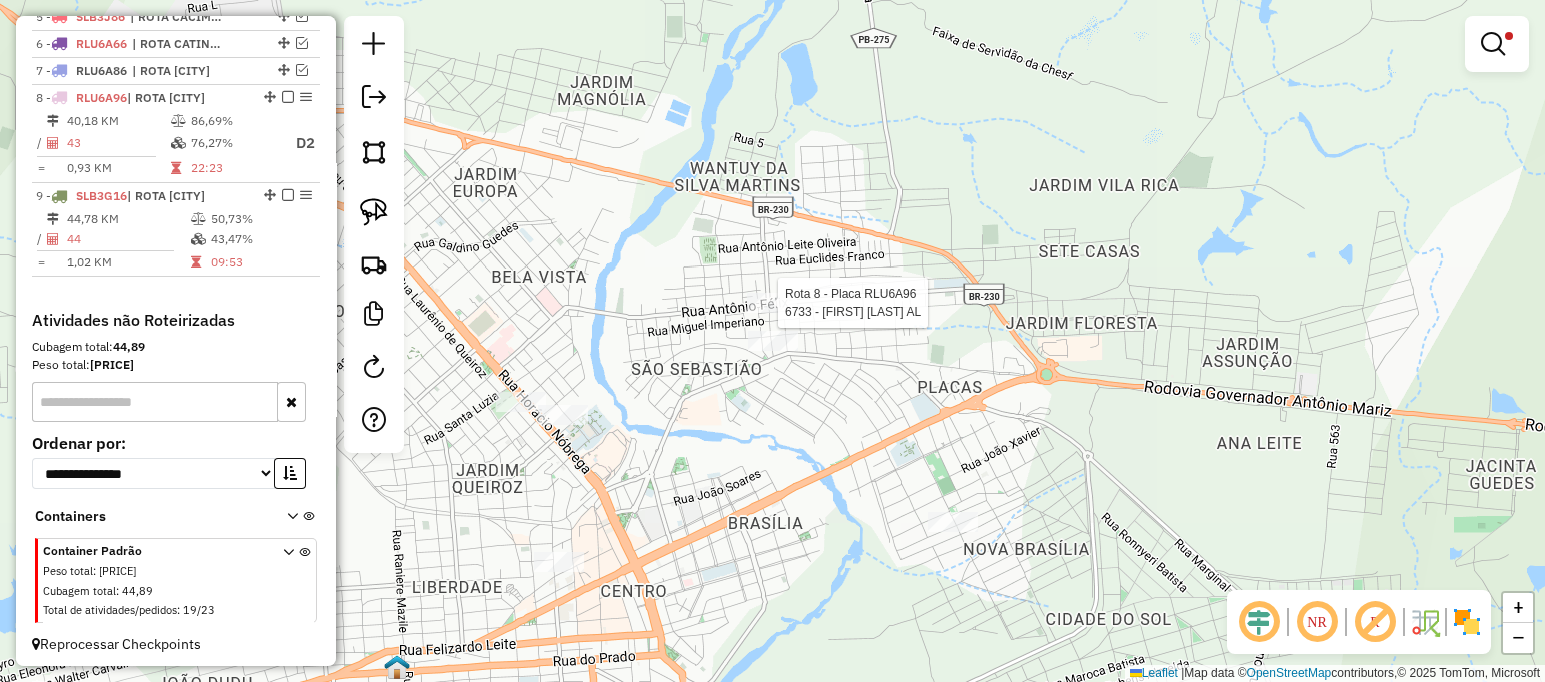 select on "**********" 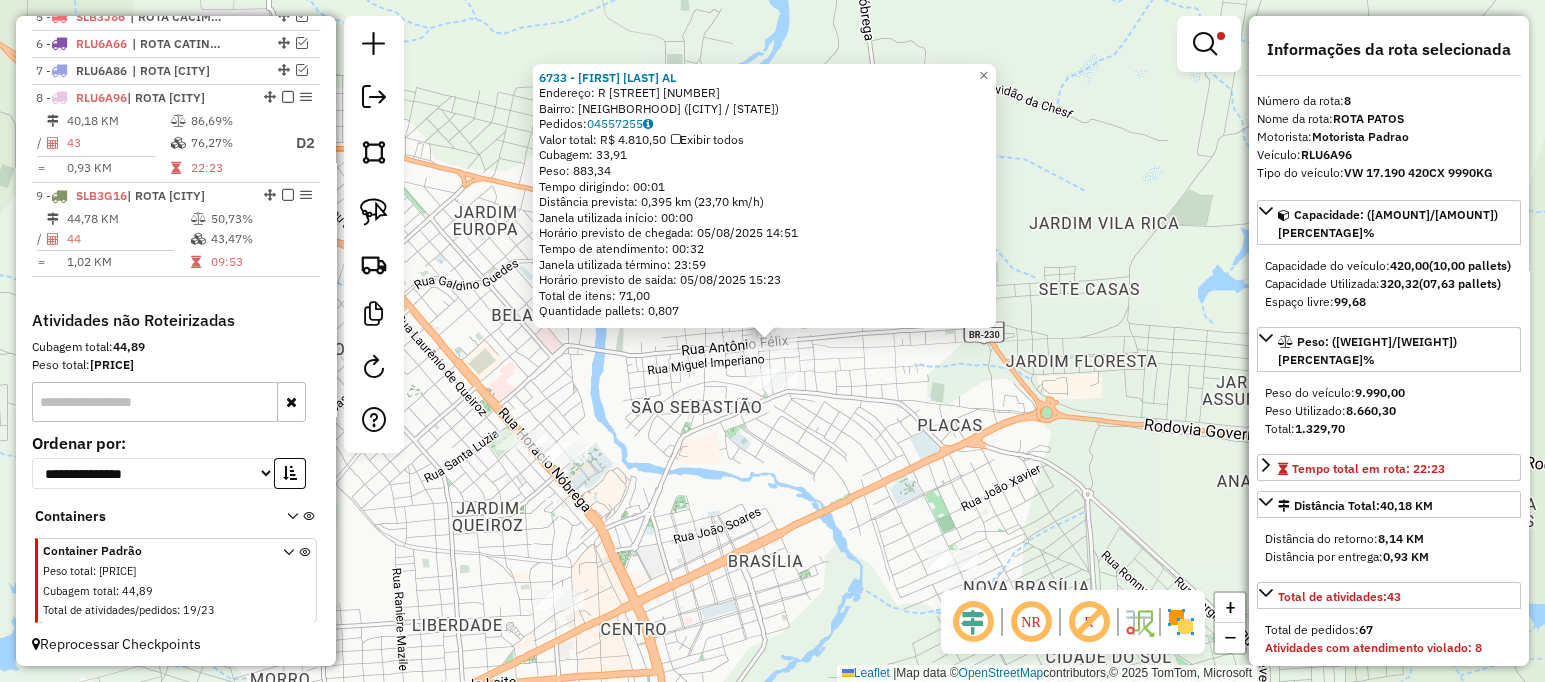 click on "6733 - [FIRST] [LAST] AL  Endereço: R   [NAME]                 35   Bairro: VITORIA ([NAME] / PB)   Pedidos:  04557255   Valor total: R$ 4.810,50   Exibir todos   Cubagem: 33,91  Peso: 883,34  Tempo dirigindo: 00:01   Distância prevista: 0,395 km (23,70 km/h)   Janela utilizada início: 00:00   Horário previsto de chegada: 05/08/2025 14:51   Tempo de atendimento: 00:32   Janela utilizada término: 23:59   Horário previsto de saída: 05/08/2025 15:23   Total de itens: 71,00   Quantidade pallets: 0,807  × Limpar filtros Janela de atendimento Grade de atendimento Capacidade Transportadoras Veículos Cliente Pedidos  Rotas Selecione os dias de semana para filtrar as janelas de atendimento  Seg   Ter   Qua   Qui   Sex   Sáb   Dom  Informe o período da janela de atendimento: De: Até:  Filtrar exatamente a janela do cliente  Considerar janela de atendimento padrão  Selecione os dias de semana para filtrar as grades de atendimento  Seg   Ter   Qua   Qui   Sex   Sáb   Dom   Peso mínimo:  ****** De:" 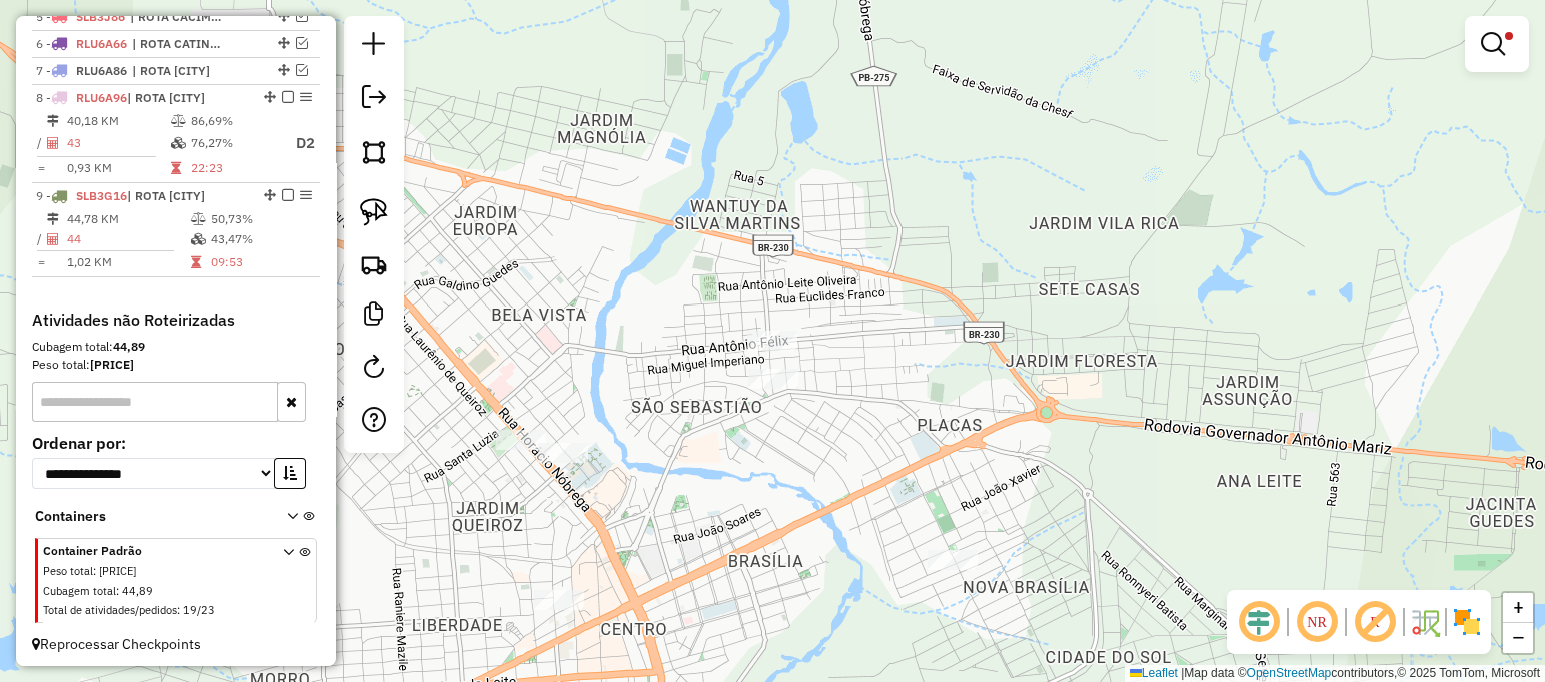 drag, startPoint x: 836, startPoint y: 421, endPoint x: 816, endPoint y: 335, distance: 88.29496 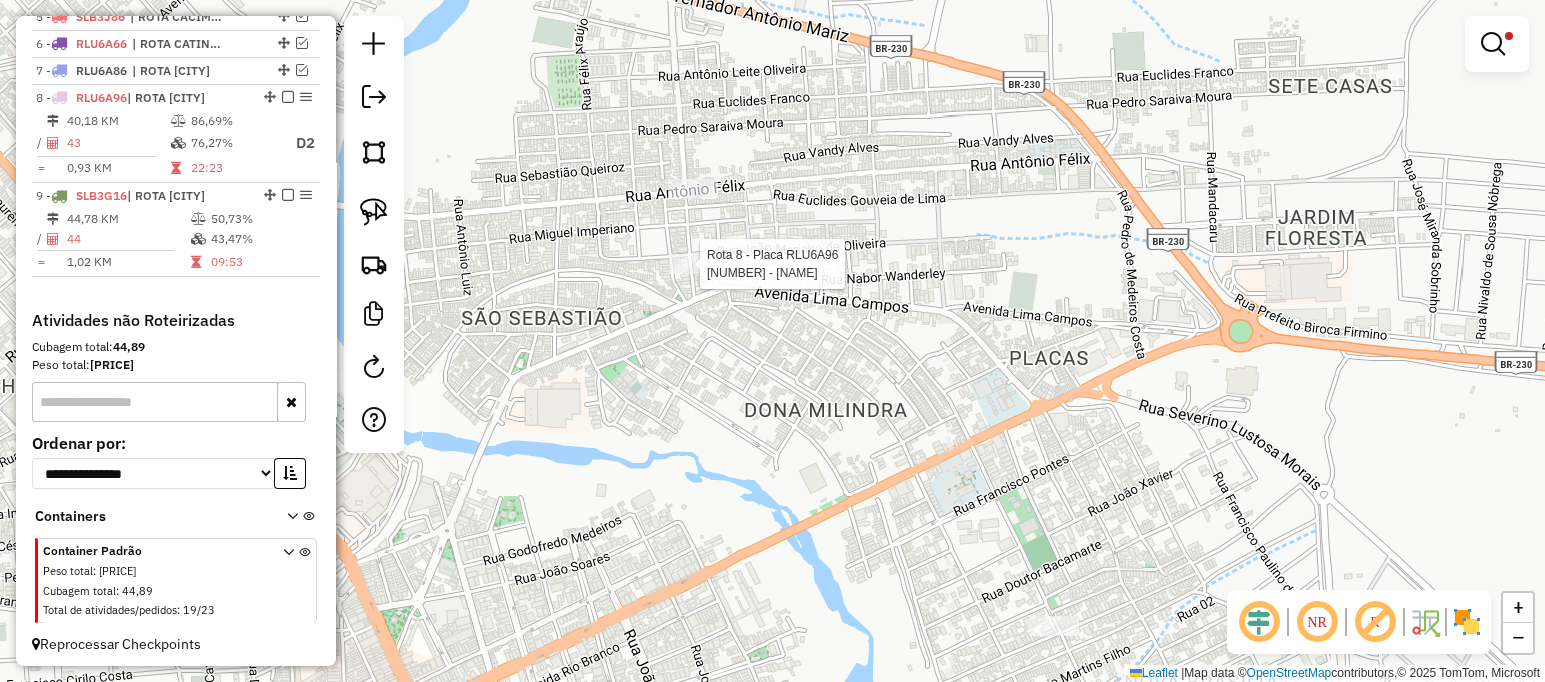 select on "**********" 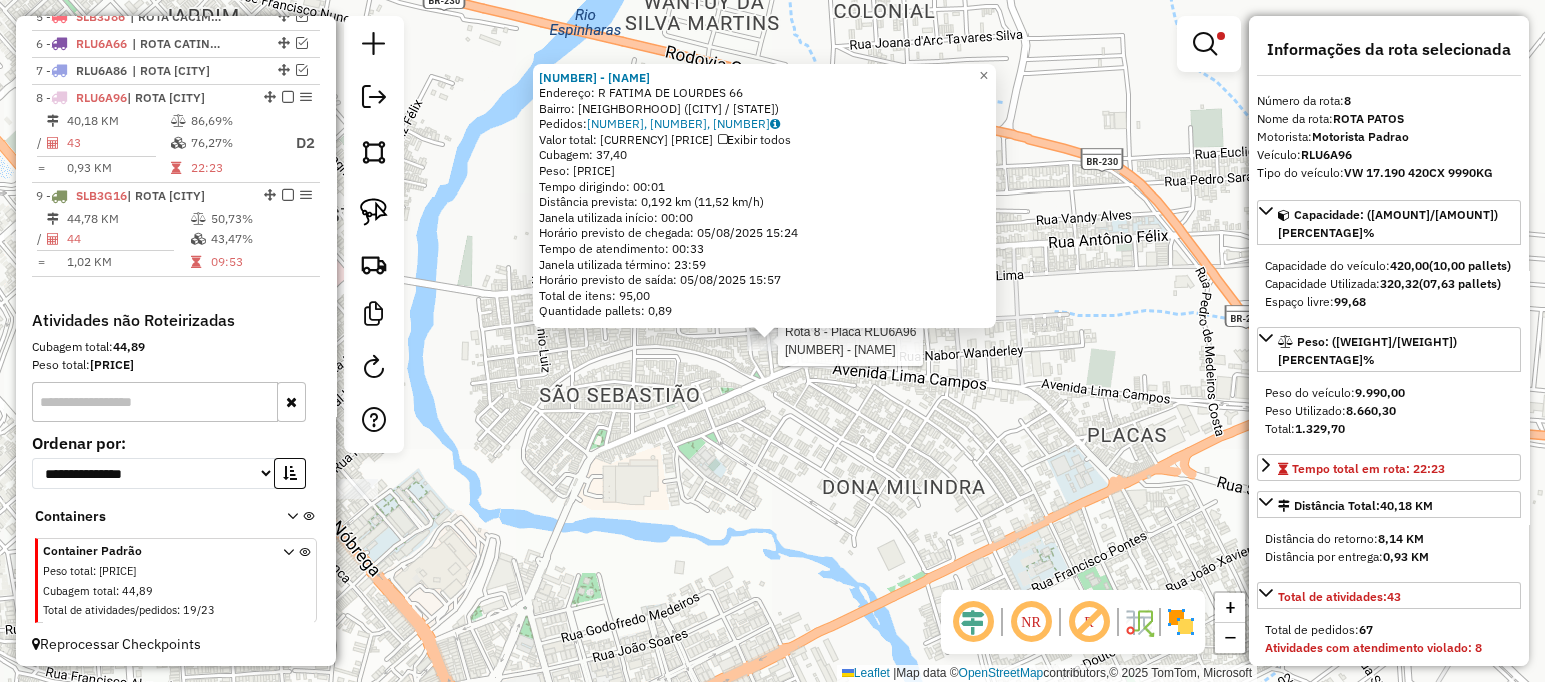 click on "Rota [NUMBER] - Placa [PLATE] [NUMBER] - [NAME] [NUMBER] - [NAME] Endereço: R [STREET] [NUMBER] Bairro: [NAME] ([CITY] / [STATE]) Pedidos: [NUMBER], [NUMBER] Valor total: [PRICE] Exibir todos Cubagem: [WEIGHT] Peso: [WEIGHT] Tempo dirigindo: [TIME] Distância prevista: [DISTANCE] km ([SPEED] km/h) Janela utilizada início: [TIME] Horário previsto de chegada: [DATE] [TIME] Tempo de atendimento: [TIME] Janela utilizada término: [TIME] Horário previsto de saída: [DATE] [TIME] Total de itens: [NUMBER] Quantidade pallets: [WEIGHT] × Limpar filtros Janela de atendimento Grade de atendimento Capacidade Transportadoras Veículos Cliente Pedidos Rotas Selecione os dias de semana para filtrar as janelas de atendimento Seg Ter Qua Qui Sex Sáb Dom Informe o período da janela de atendimento: De: Até: Filtrar exatamente a janela do cliente Considerar janela de atendimento padrão Seg Ter Qua Qui Sex Sáb Dom Peso mínimo: De:" 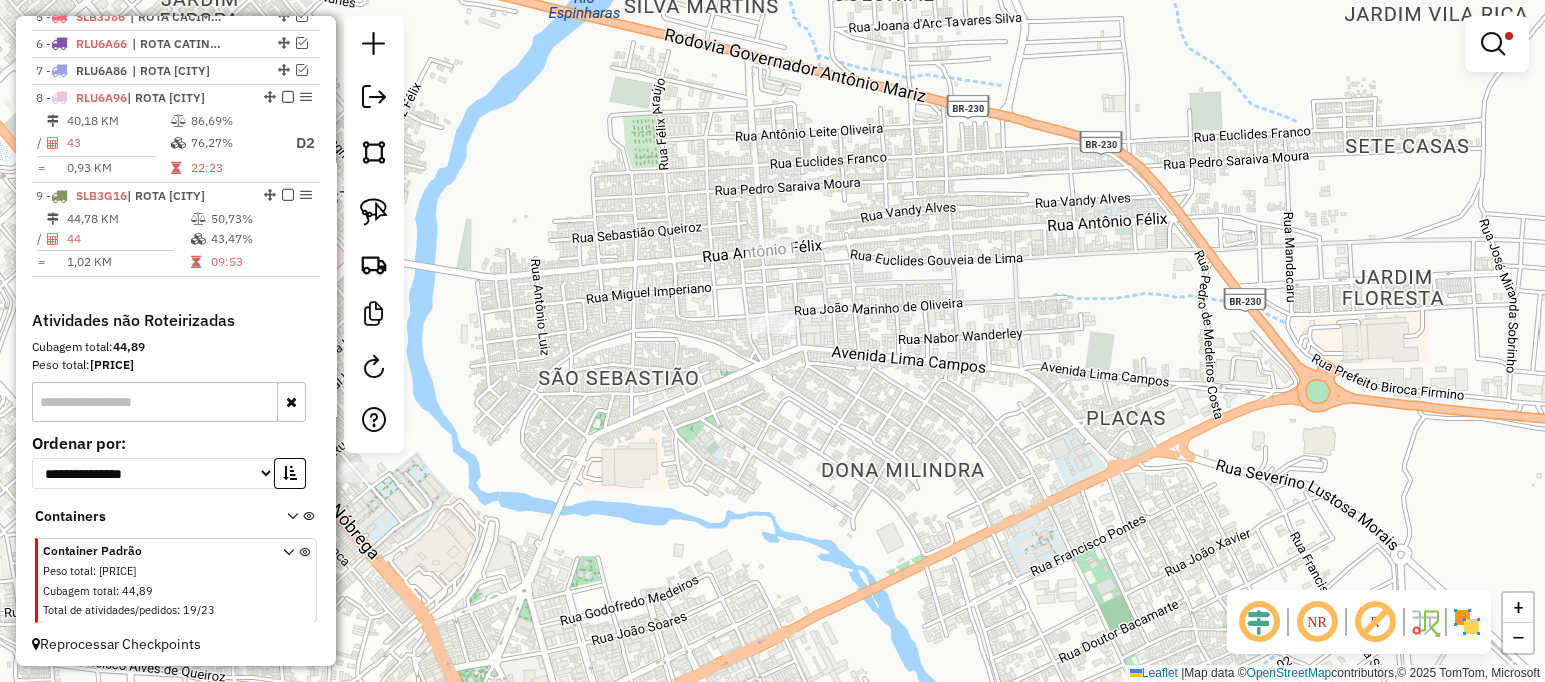 drag, startPoint x: 806, startPoint y: 483, endPoint x: 876, endPoint y: 390, distance: 116.40017 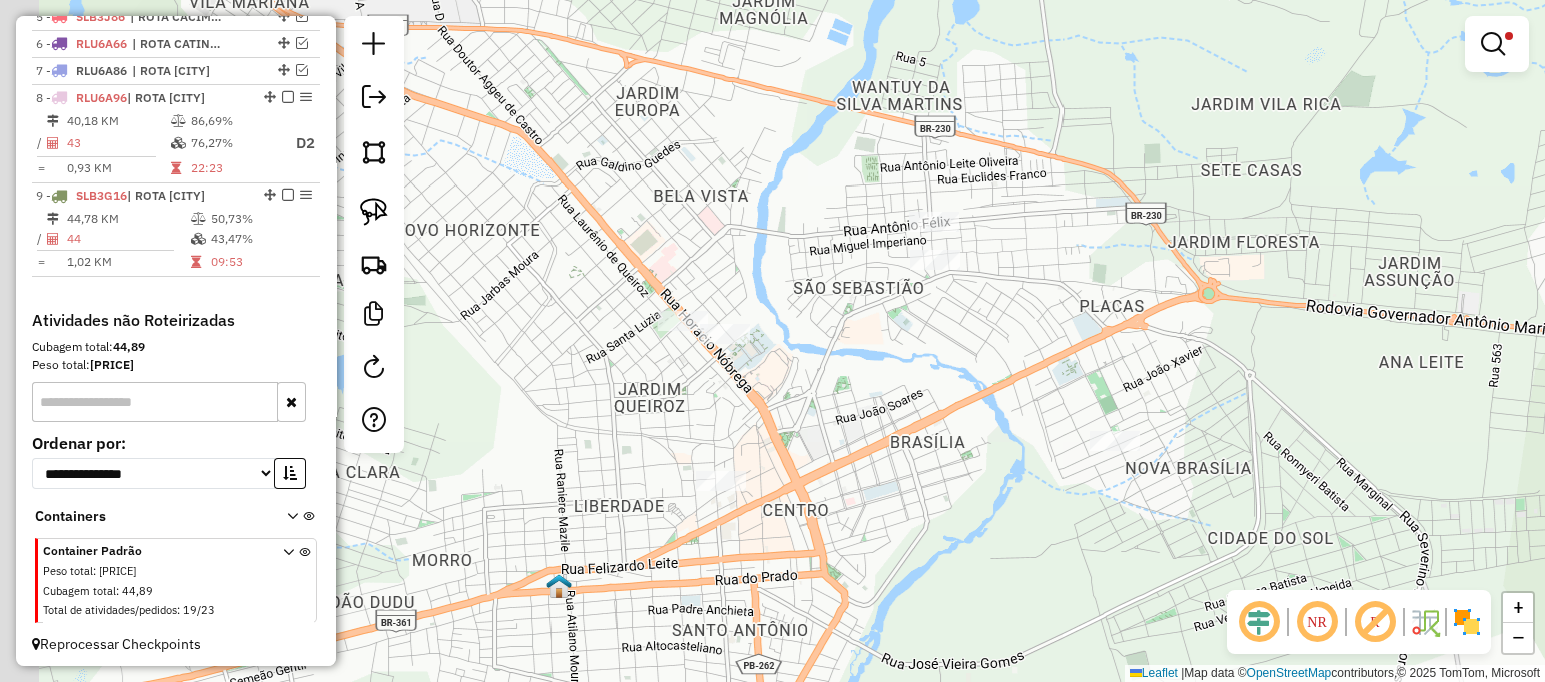 drag, startPoint x: 803, startPoint y: 407, endPoint x: 936, endPoint y: 341, distance: 148.47559 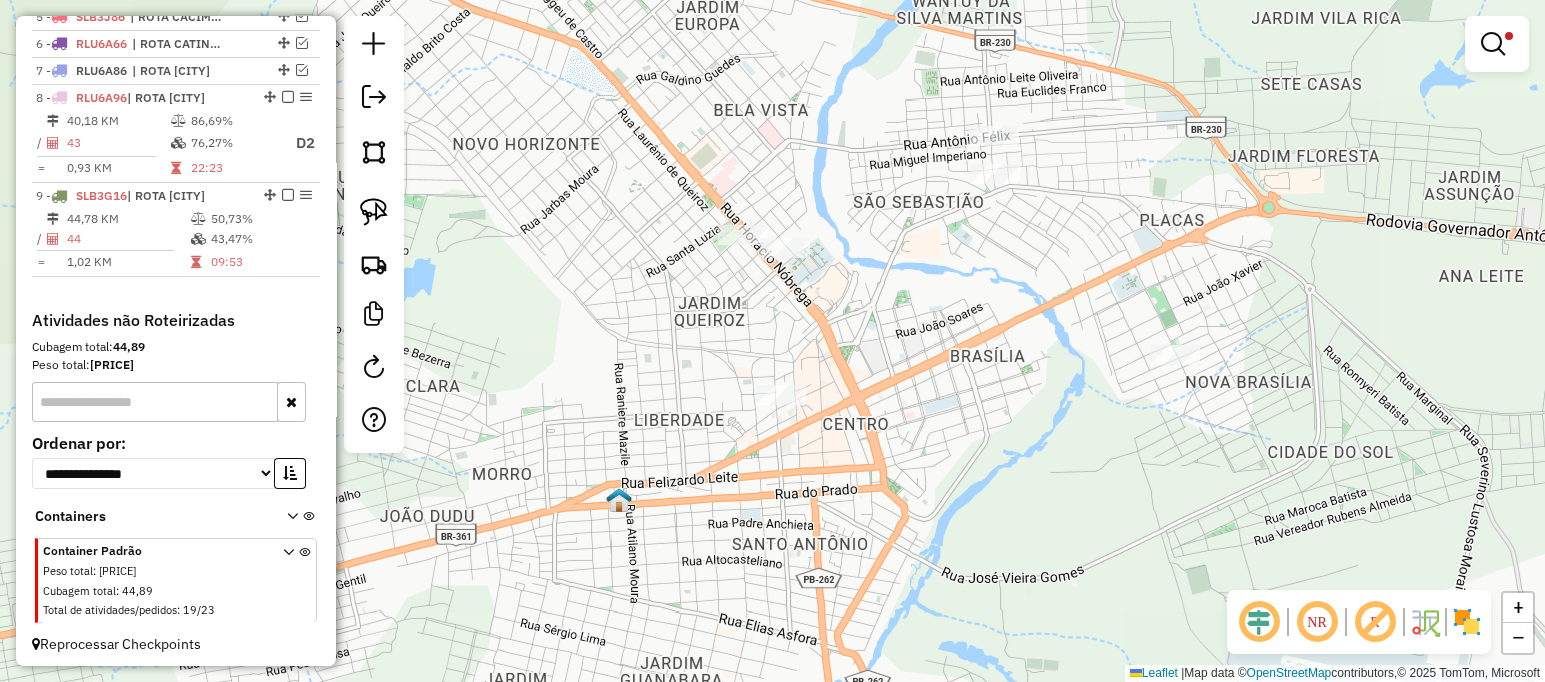 drag, startPoint x: 1058, startPoint y: 408, endPoint x: 1065, endPoint y: 354, distance: 54.451813 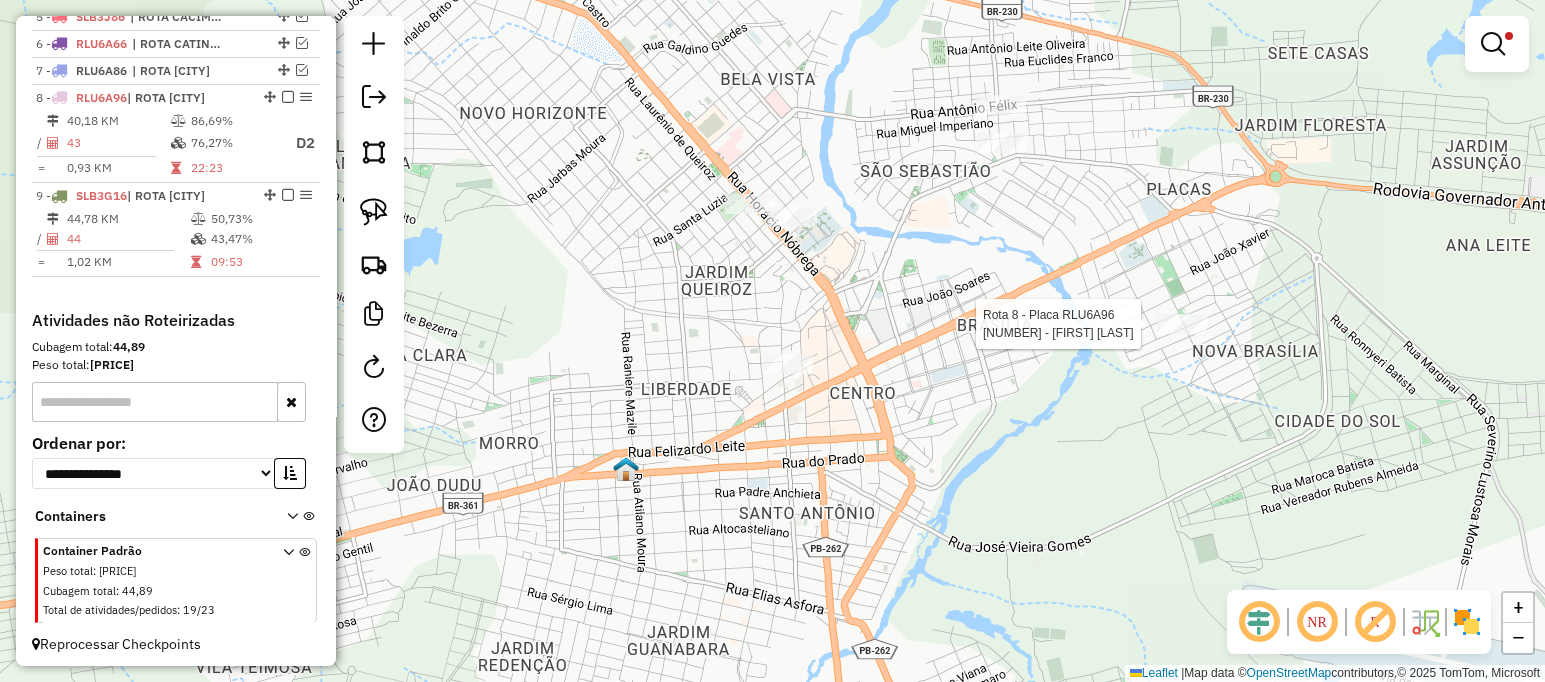 select on "**********" 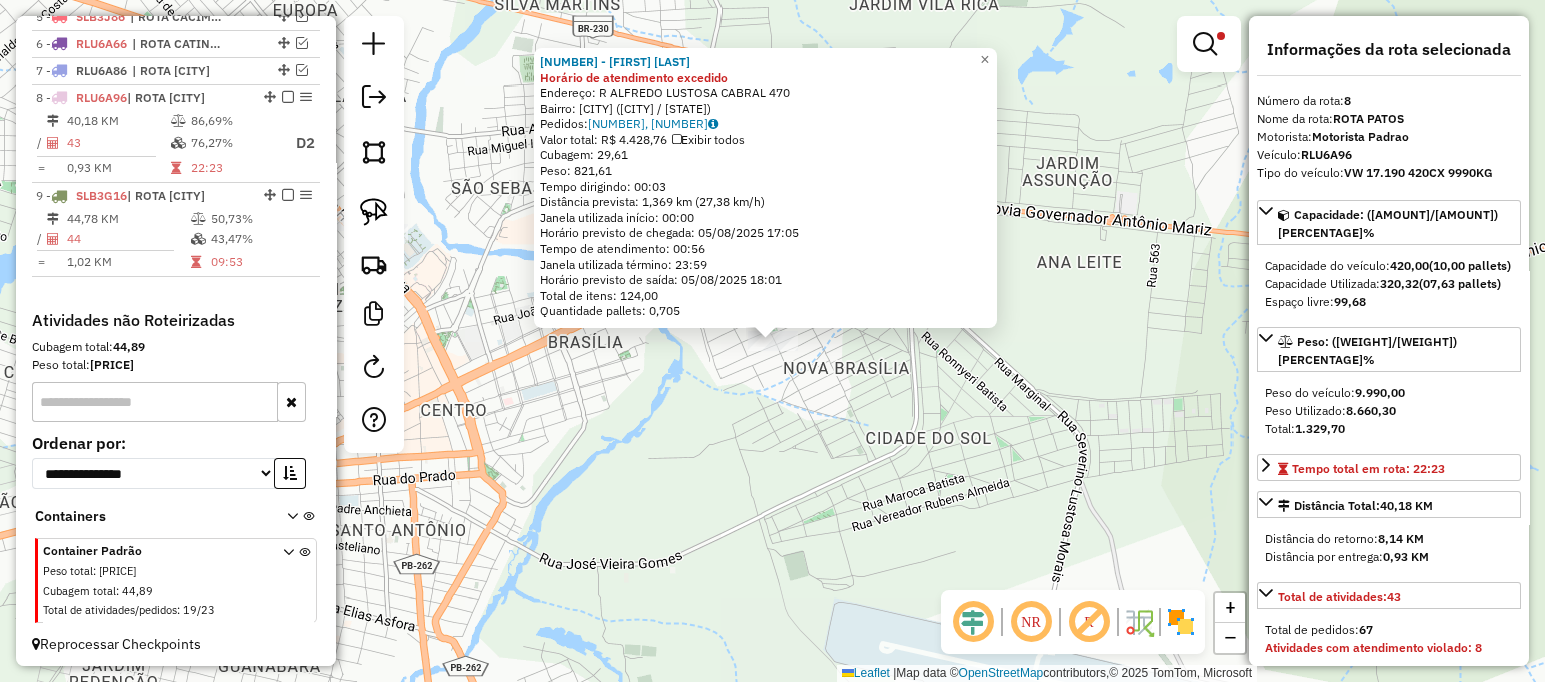 click on "[NUMBER] - [FIRST] [LAST] Horário de atendimento excedido Endereço: R [LAST NAME] [LAST NAME] 470 Bairro: [NEIGHBORHOOD] (PATOS PB) Pedidos: [NUMBER], [NUMBER] Valor total: R$ [PRICE] Exibir todos Cubagem: [CUBAGE] Peso: [WEIGHT] Tempo dirigindo: 00:03 Distância prevista: [DISTANCE] km ([SPEED] km/h) Janela utilizada início: 00:00 Horário previsto de chegada: [DATE] [TIME] Tempo de atendimento: 00:56 Janela utilizada término: 23:59 Horário previsto de saída: [DATE] [TIME] Total de itens: [ITEMS],00 Quantidade pallets: [PALLETS] × Limpar filtros Janela de atendimento Grade de atendimento Capacidade Transportadoras Veículos Cliente Pedidos Rotas Selecione os dias de semana para filtrar as janelas de atendimento Seg Ter Qua Qui Sex Sáb Dom Informe o período da janela de atendimento: De: Até: Filtrar exatamente a janela do cliente Considerar janela de atendimento padrão Selecione os dias de semana para filtrar as grades de atendimento Seg Ter Qua De:" 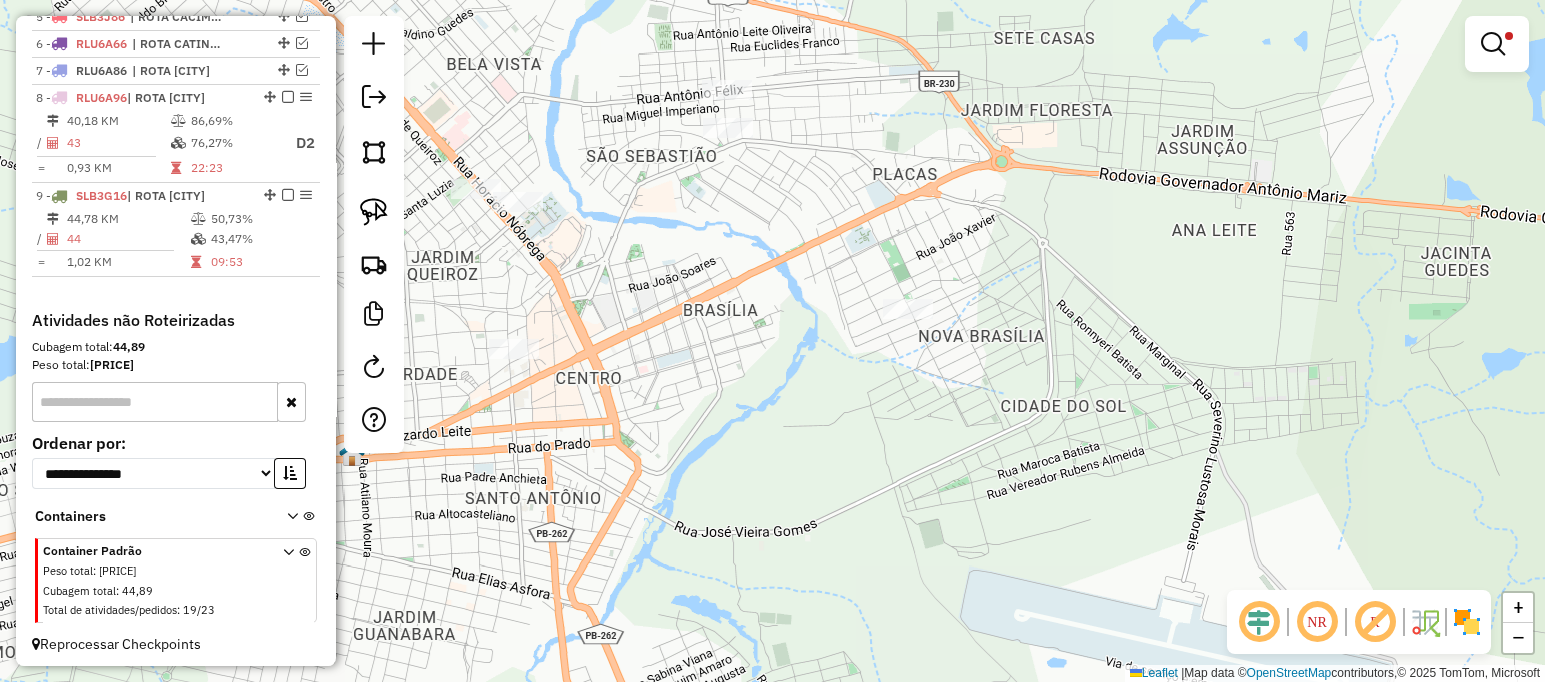 drag, startPoint x: 801, startPoint y: 417, endPoint x: 917, endPoint y: 392, distance: 118.66339 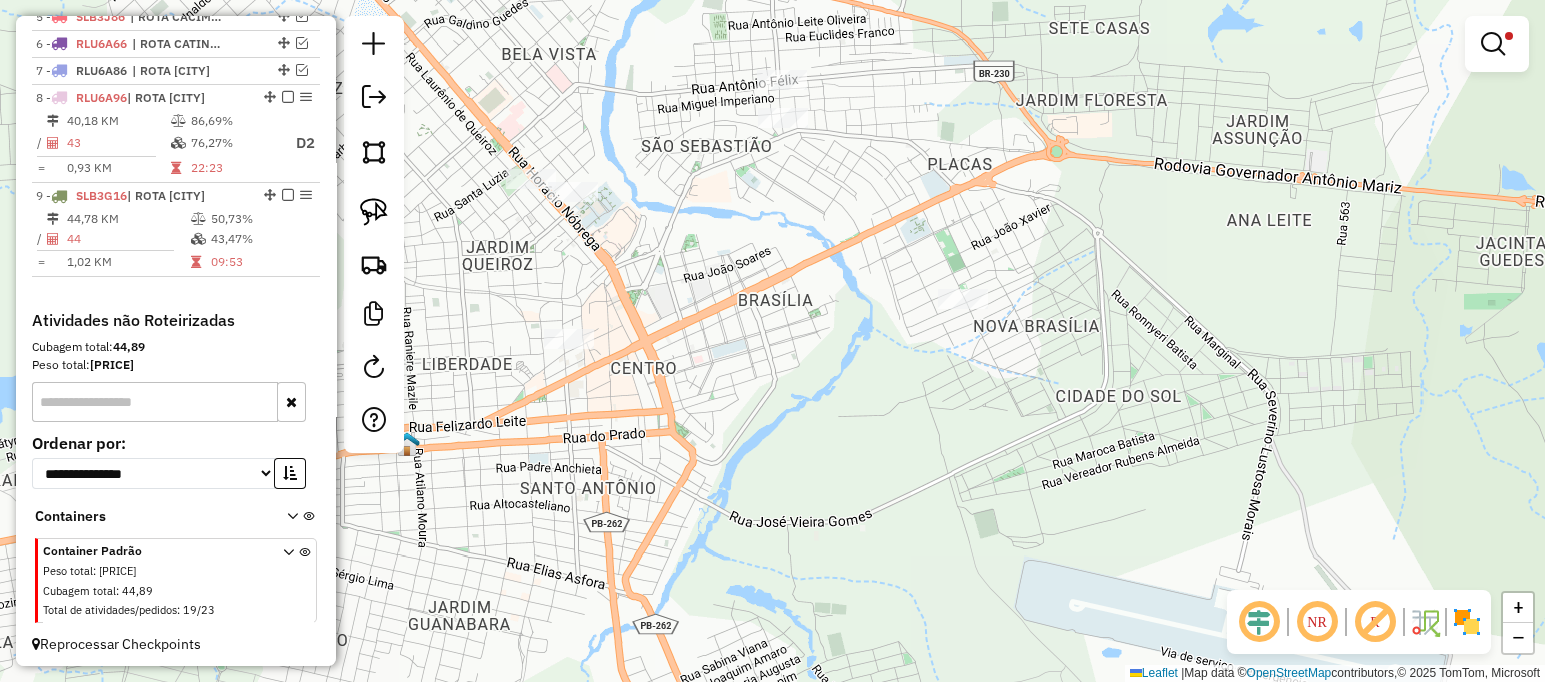 click on "**********" 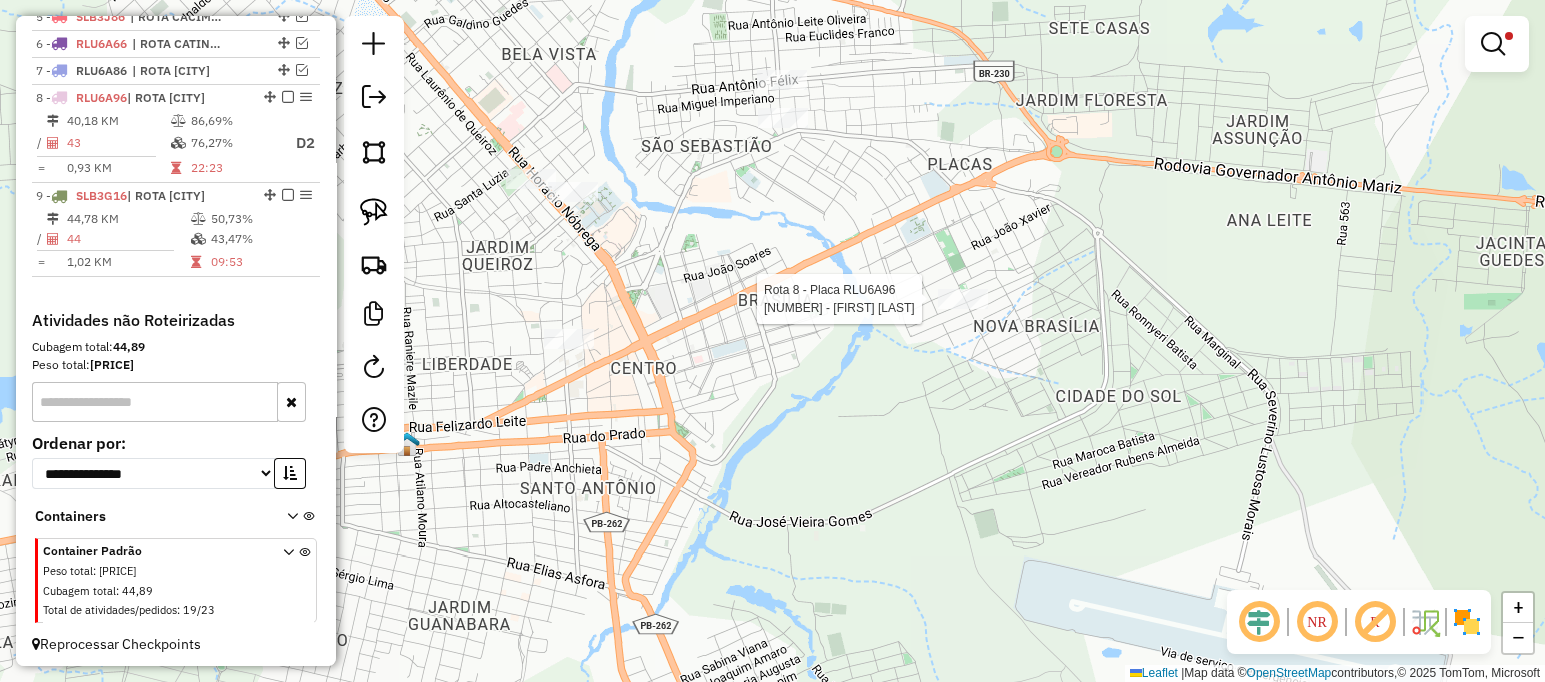 select on "**********" 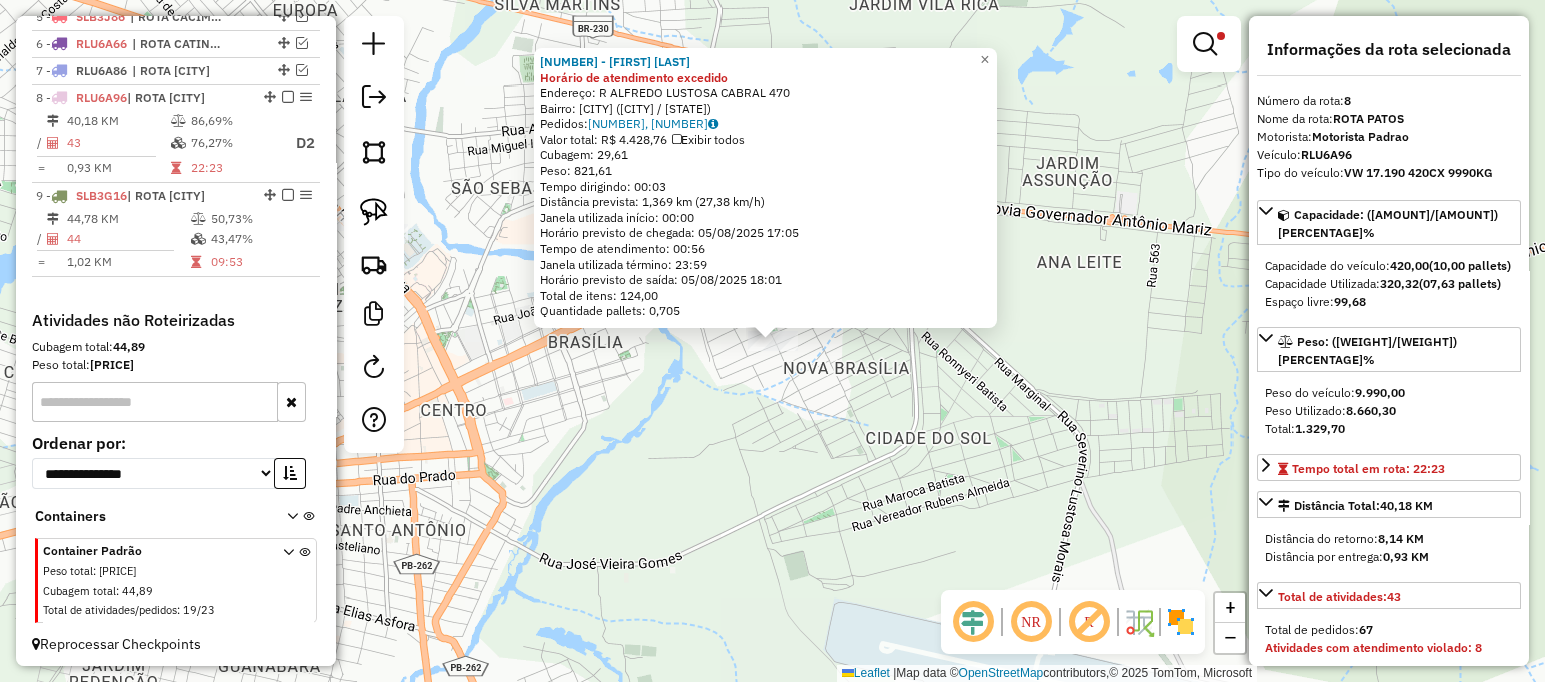 click on "[NUMBER] - [FIRST] [LAST] Horário de atendimento excedido Endereço: R [LAST NAME] [LAST NAME] 470 Bairro: [NEIGHBORHOOD] (PATOS PB) Pedidos: [NUMBER], [NUMBER] Valor total: R$ [PRICE] Exibir todos Cubagem: [CUBAGE] Peso: [WEIGHT] Tempo dirigindo: 00:03 Distância prevista: [DISTANCE] km ([SPEED] km/h) Janela utilizada início: 00:00 Horário previsto de chegada: [DATE] [TIME] Tempo de atendimento: 00:56 Janela utilizada término: 23:59 Horário previsto de saída: [DATE] [TIME] Total de itens: [ITEMS],00 Quantidade pallets: [PALLETS] × Limpar filtros Janela de atendimento Grade de atendimento Capacidade Transportadoras Veículos Cliente Pedidos Rotas Selecione os dias de semana para filtrar as janelas de atendimento Seg Ter Qua Qui Sex Sáb Dom Informe o período da janela de atendimento: De: Até: Filtrar exatamente a janela do cliente Considerar janela de atendimento padrão Selecione os dias de semana para filtrar as grades de atendimento Seg Ter Qua De:" 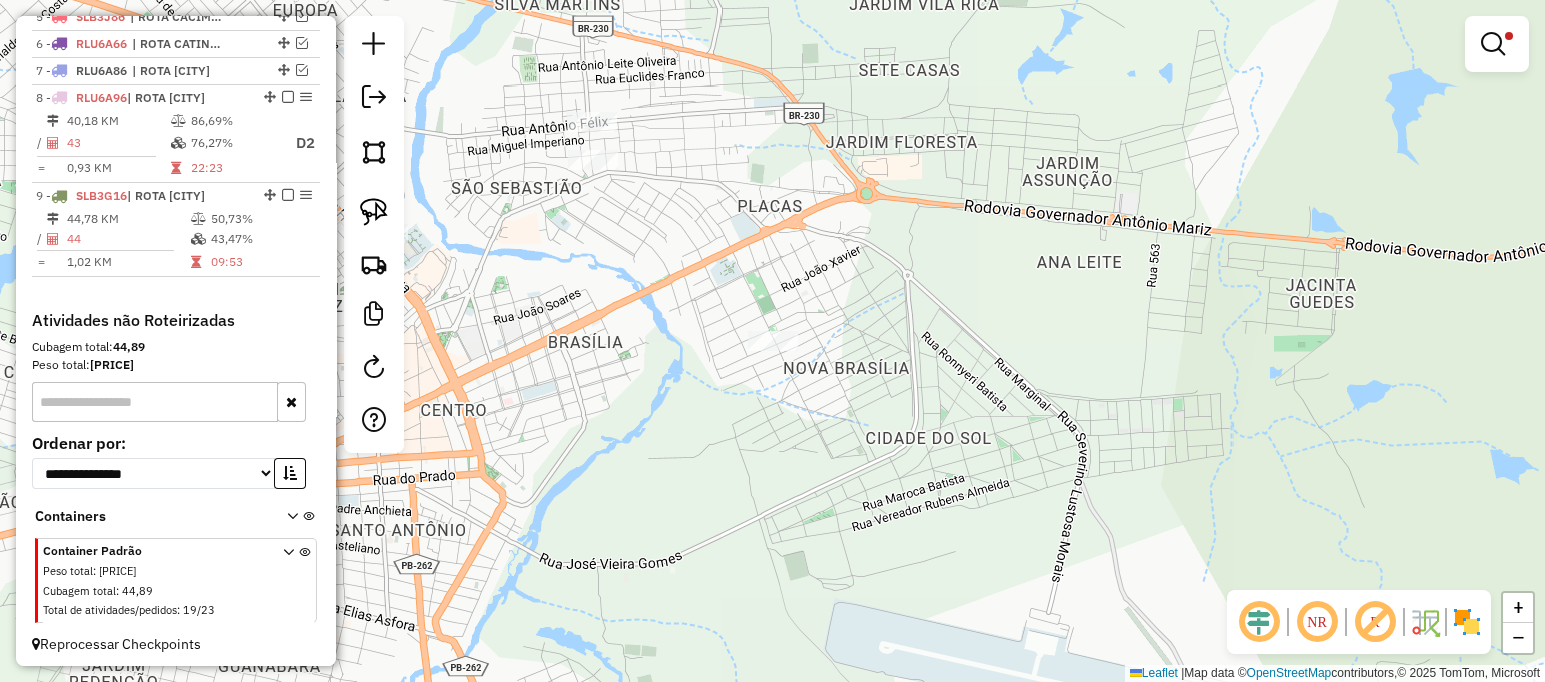 drag, startPoint x: 673, startPoint y: 410, endPoint x: 879, endPoint y: 380, distance: 208.173 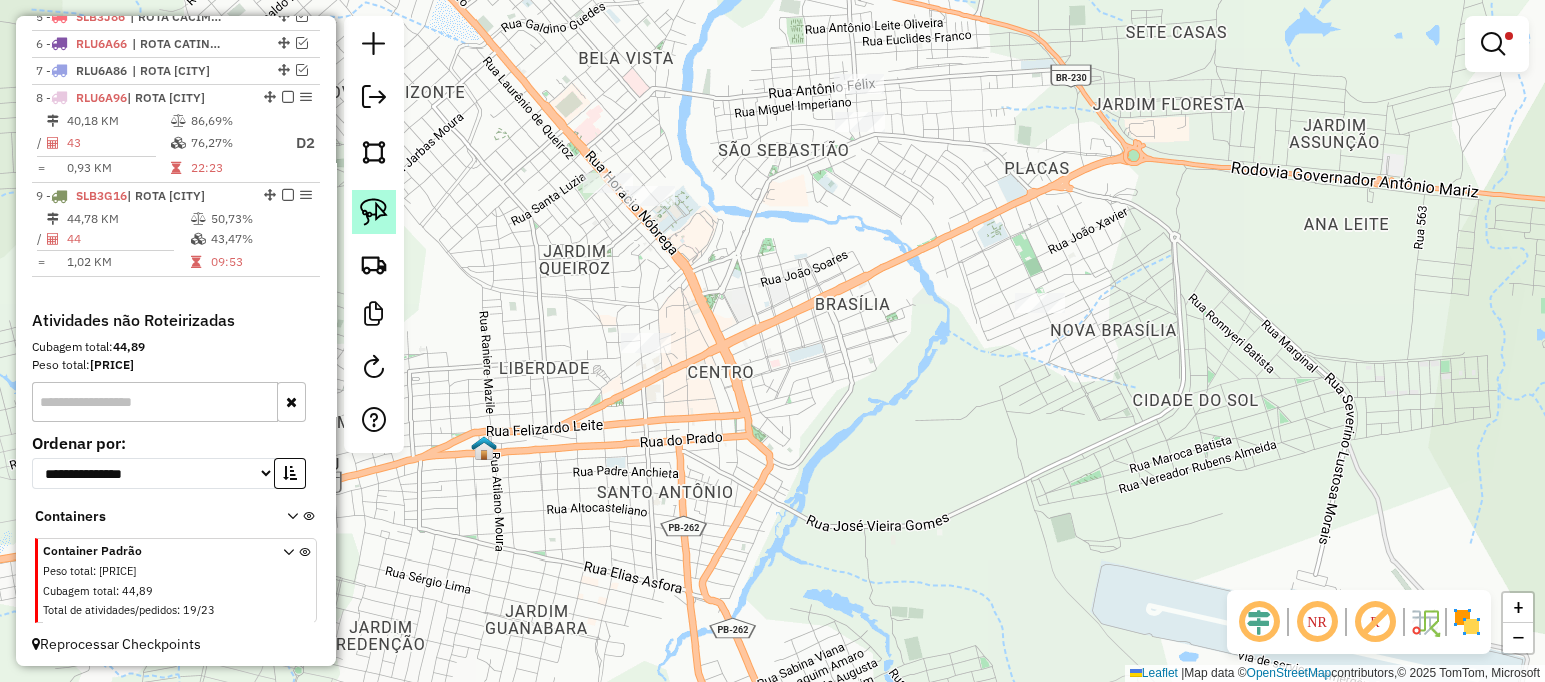 click 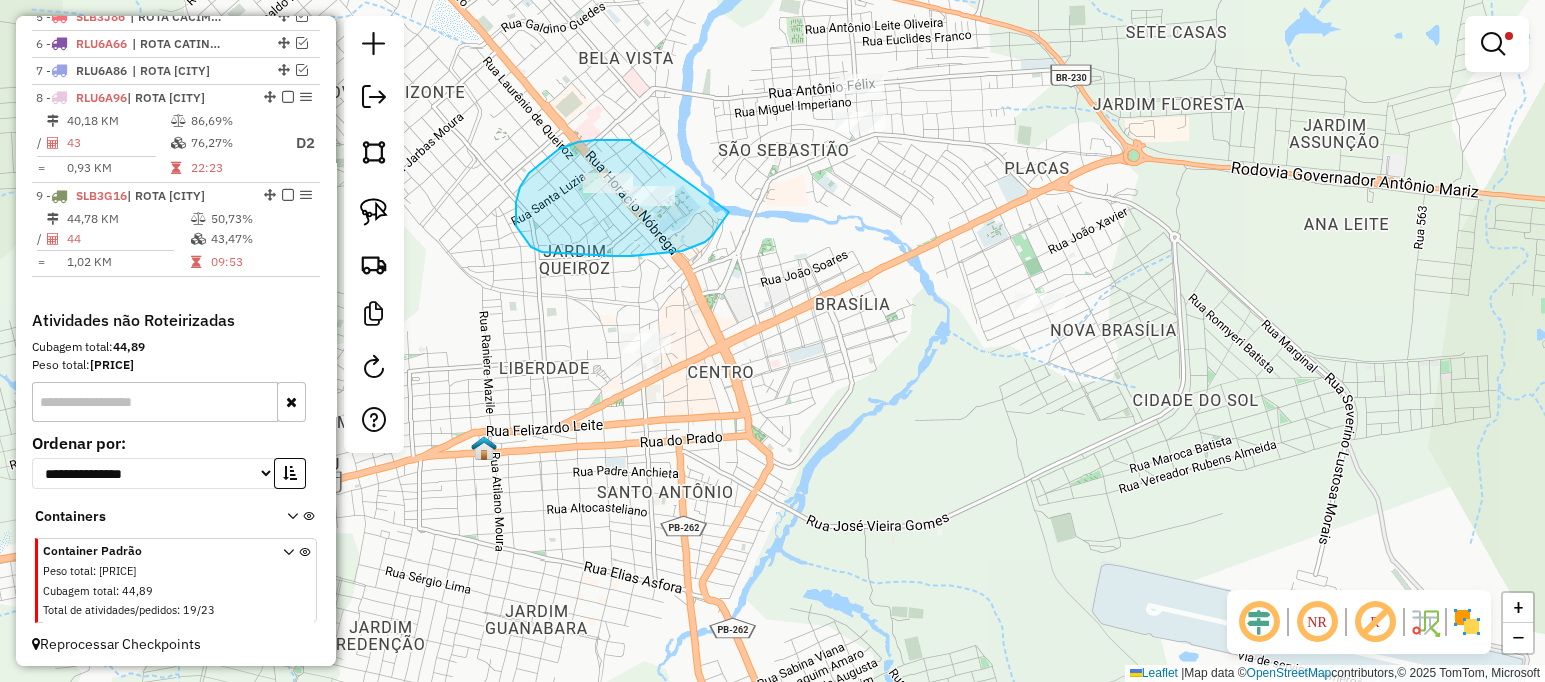 drag, startPoint x: 632, startPoint y: 142, endPoint x: 731, endPoint y: 206, distance: 117.88554 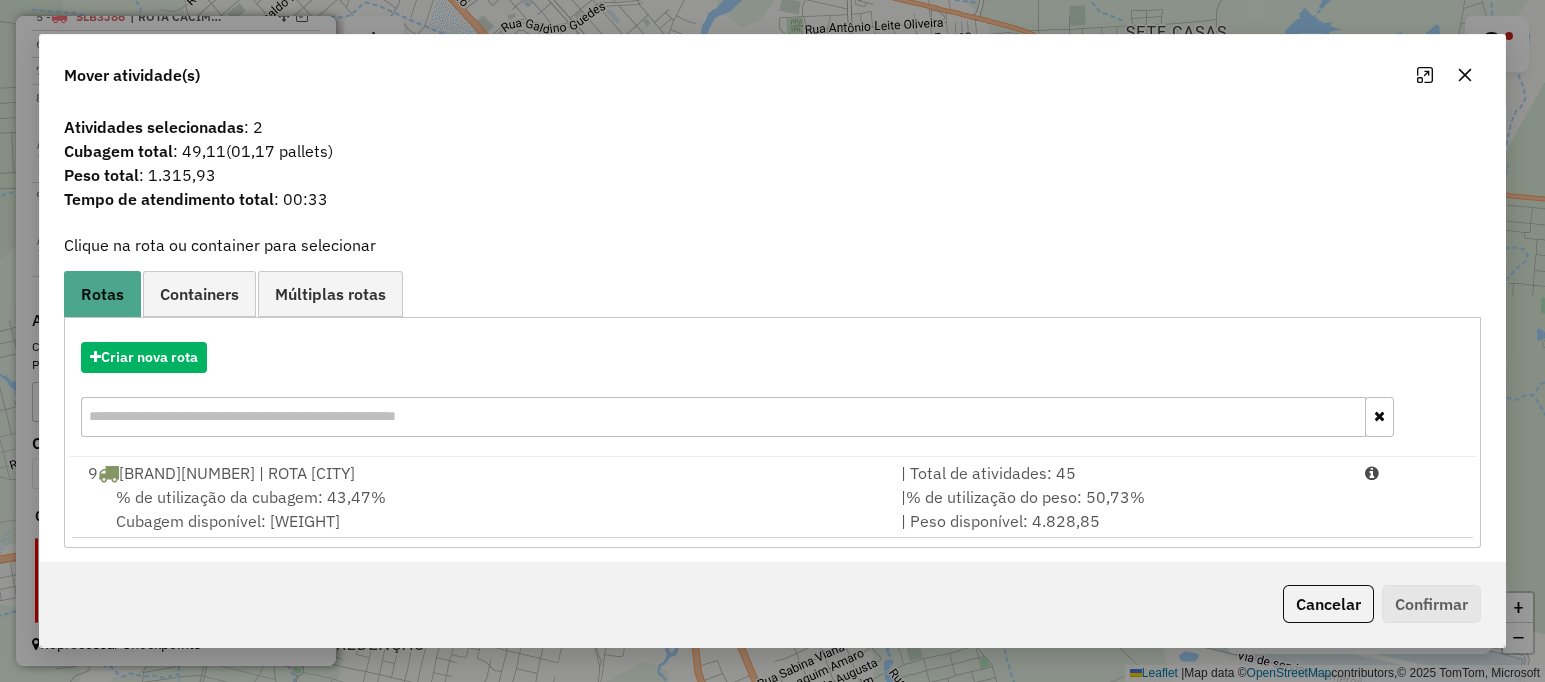 click 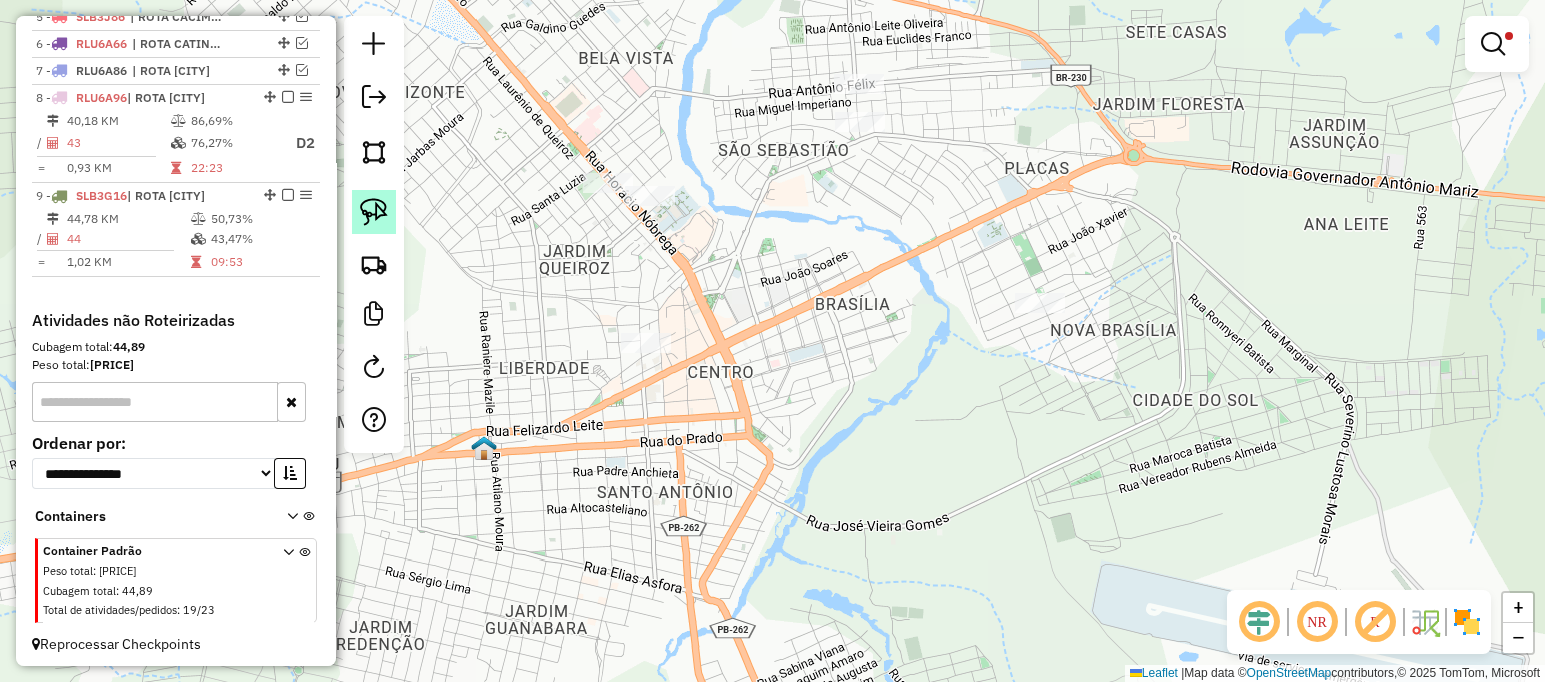 click 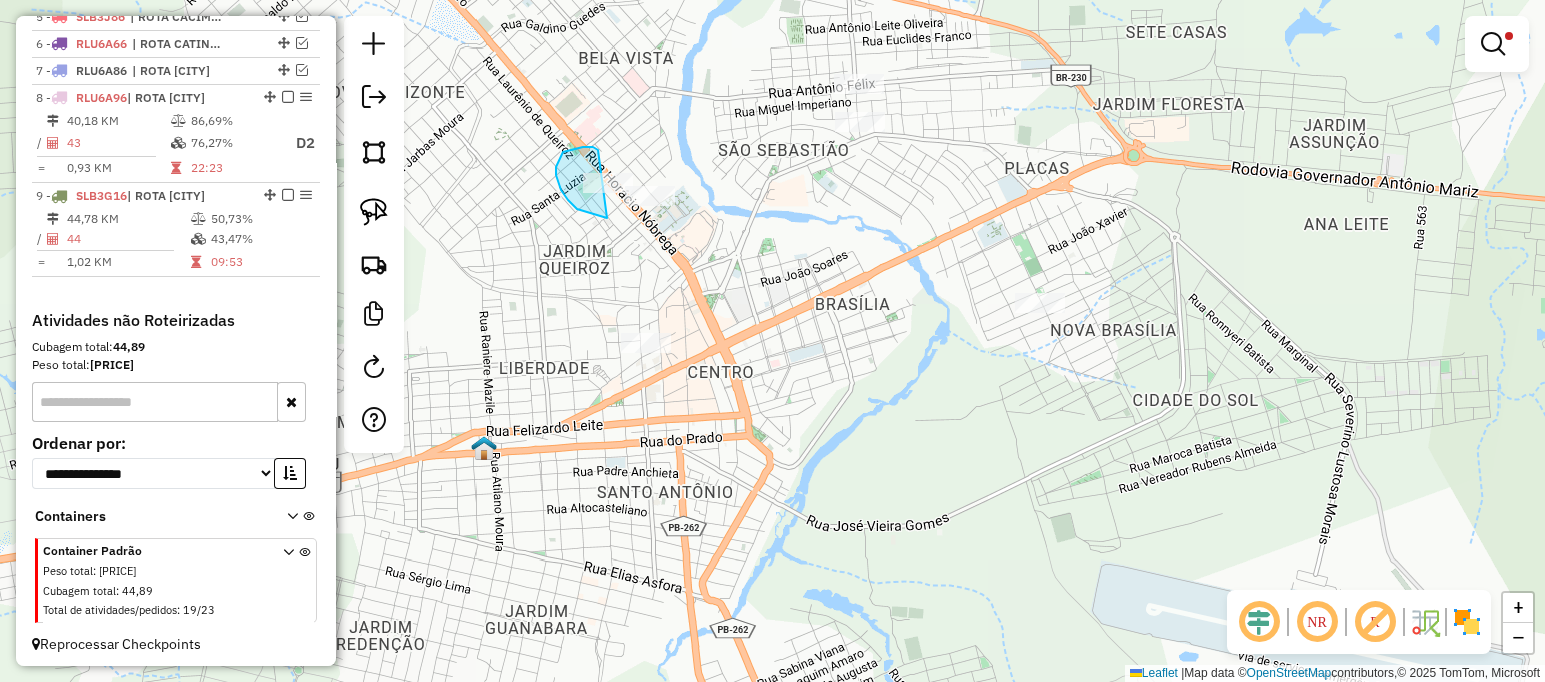 drag, startPoint x: 598, startPoint y: 150, endPoint x: 746, endPoint y: 210, distance: 159.69972 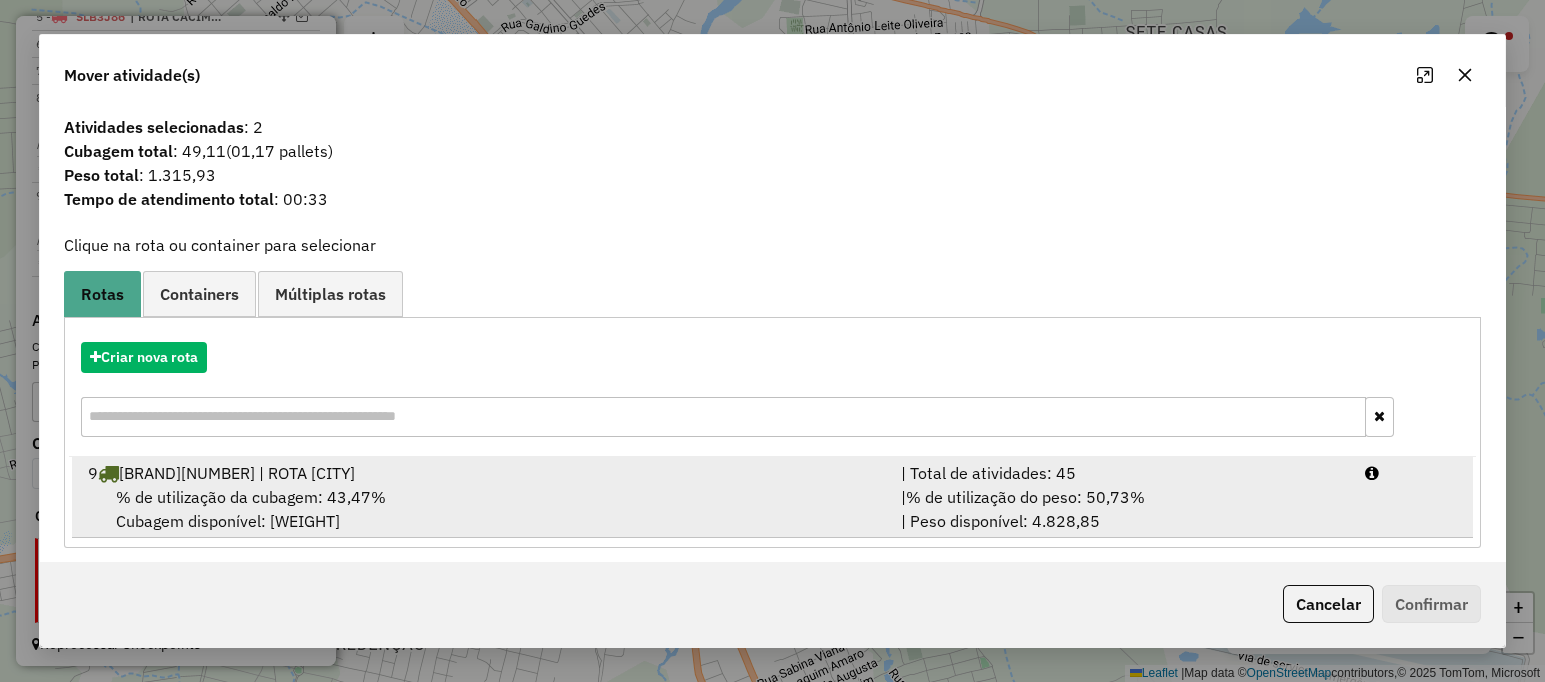 drag, startPoint x: 324, startPoint y: 497, endPoint x: 375, endPoint y: 491, distance: 51.351727 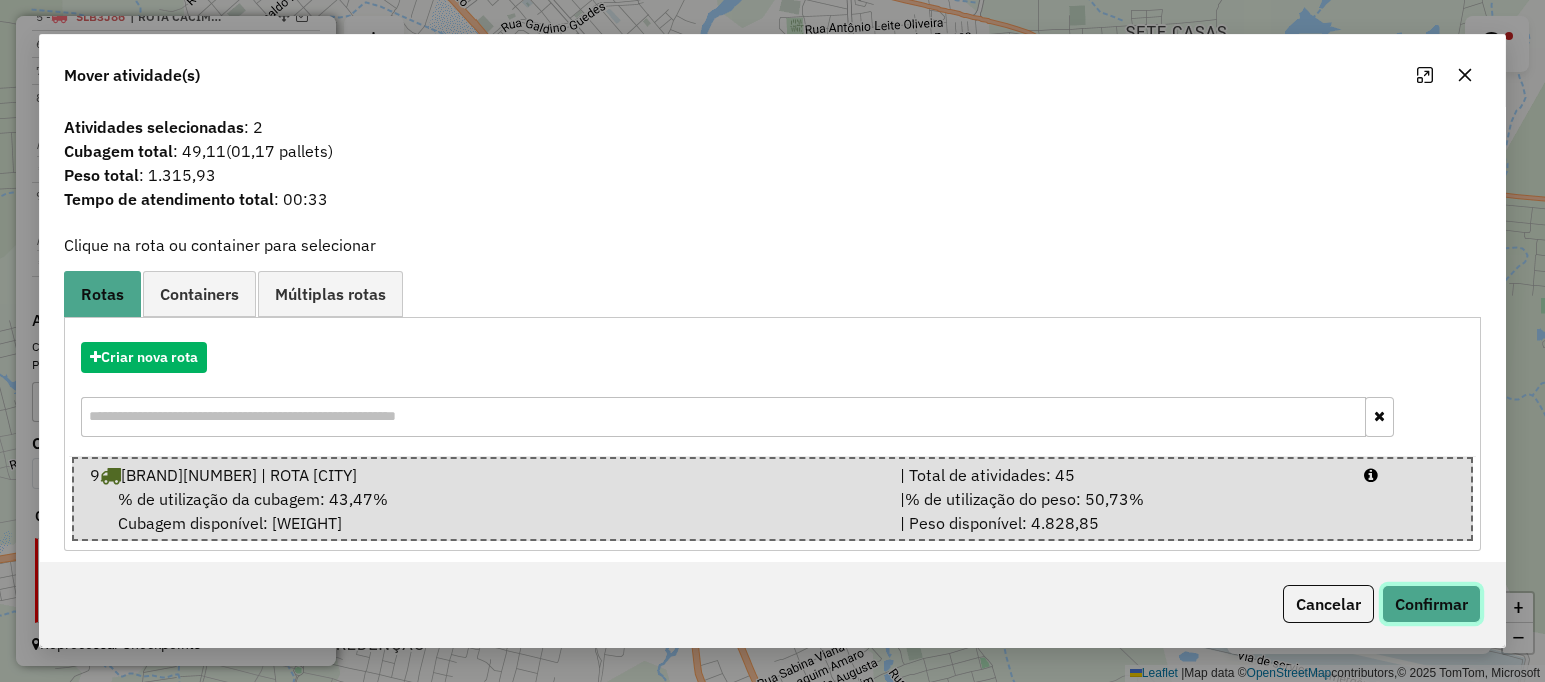 click on "Confirmar" 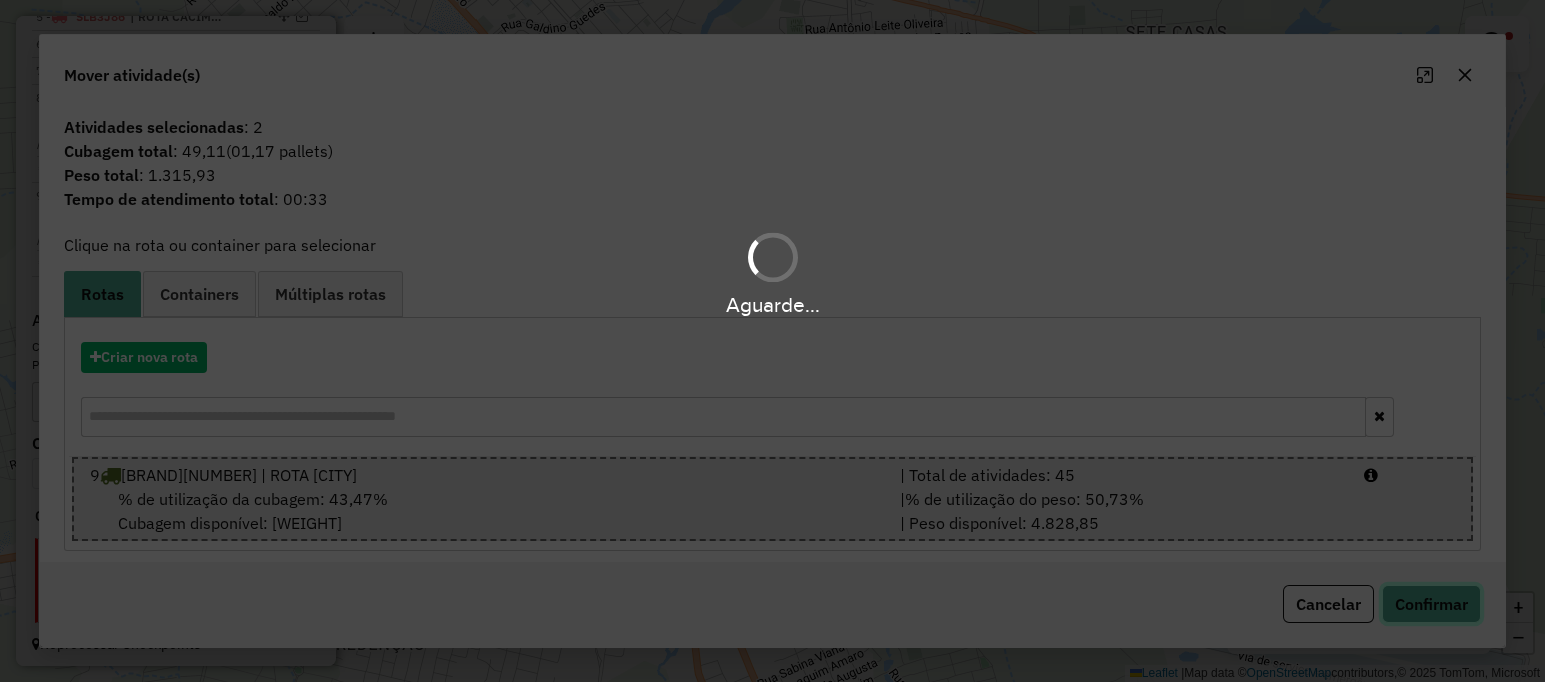 type 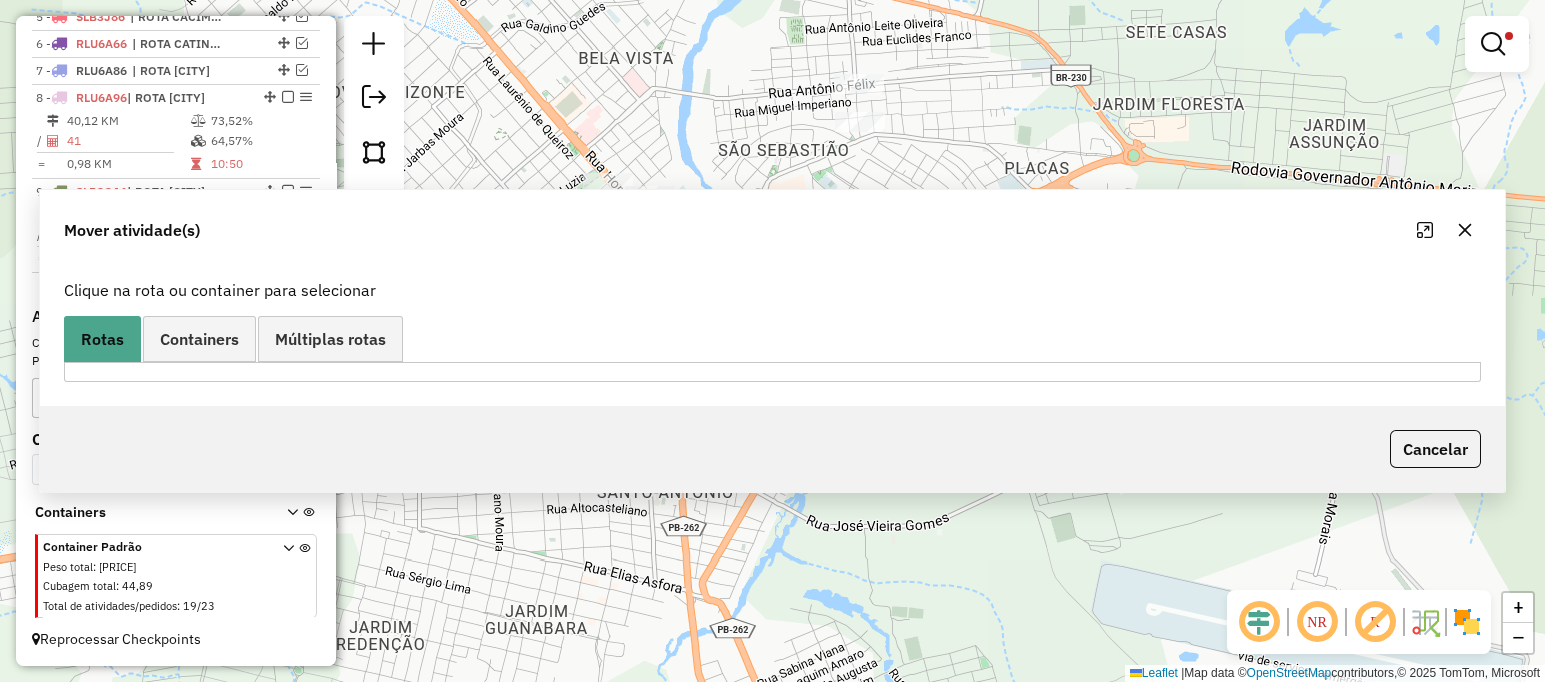 scroll, scrollTop: 865, scrollLeft: 0, axis: vertical 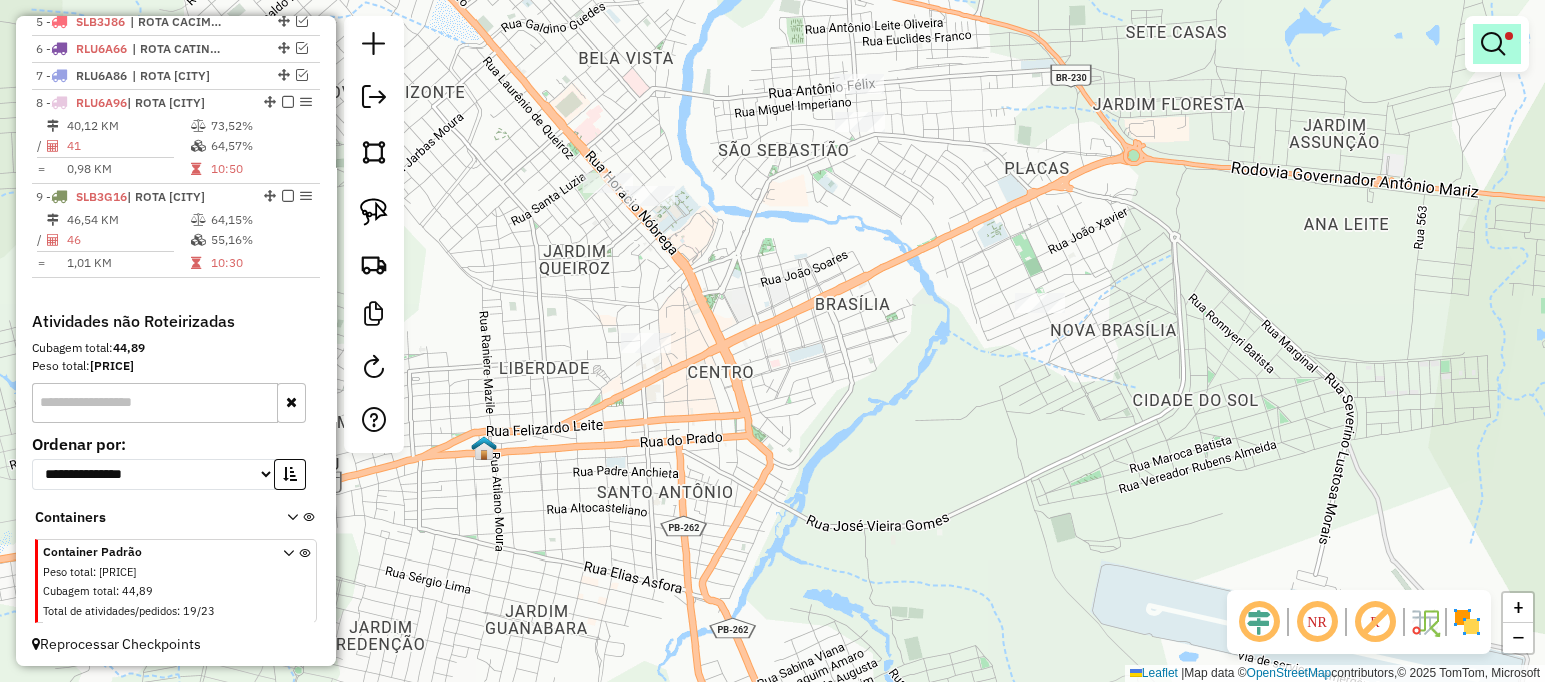click at bounding box center (1493, 44) 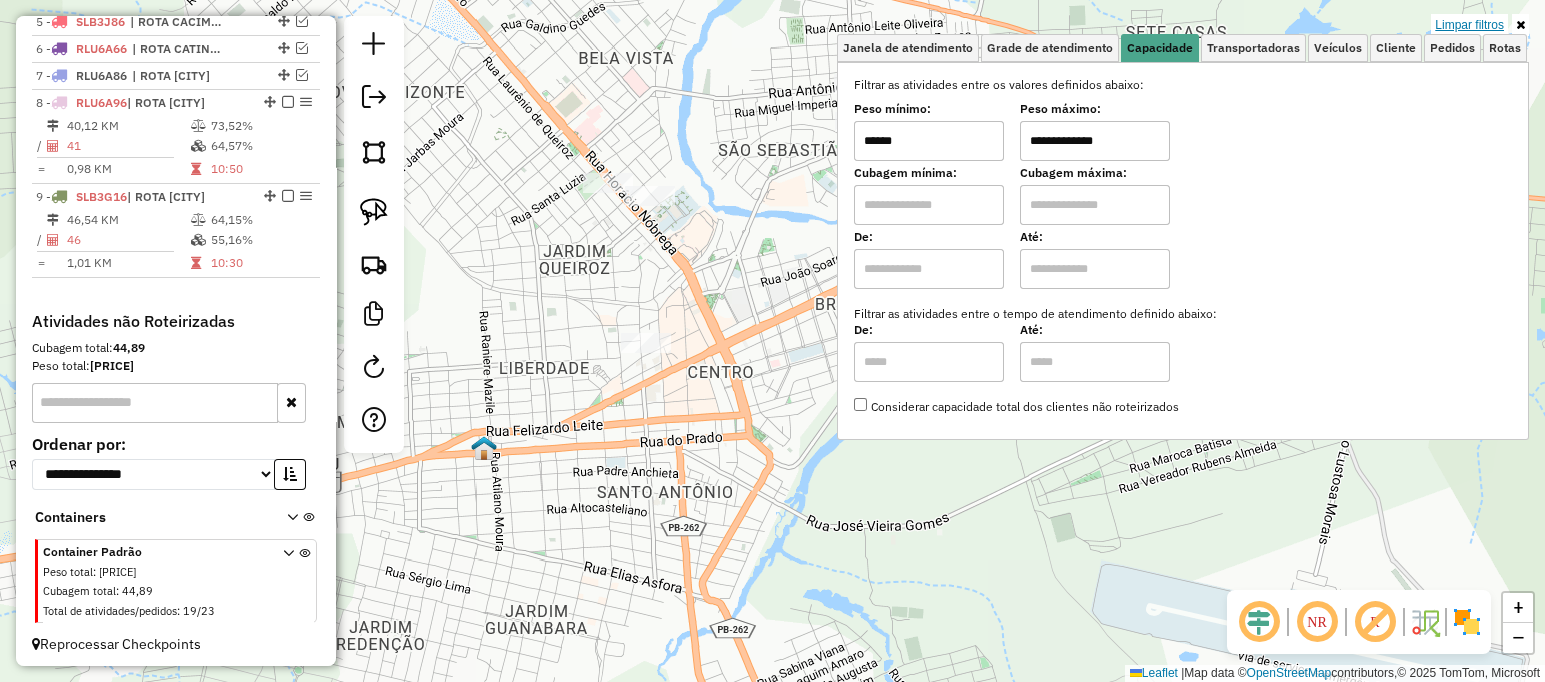 click on "Limpar filtros" at bounding box center [1469, 25] 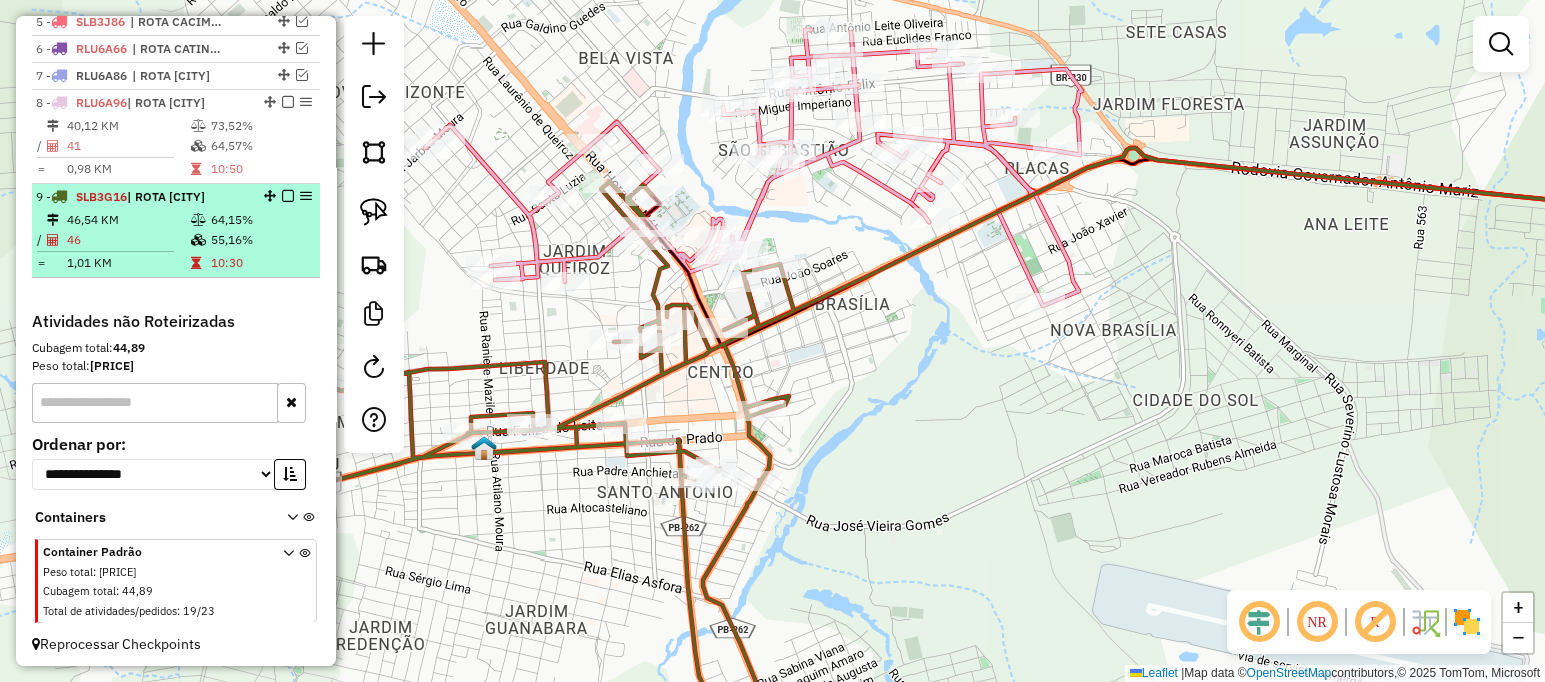 click on "46,54 KM" at bounding box center [128, 220] 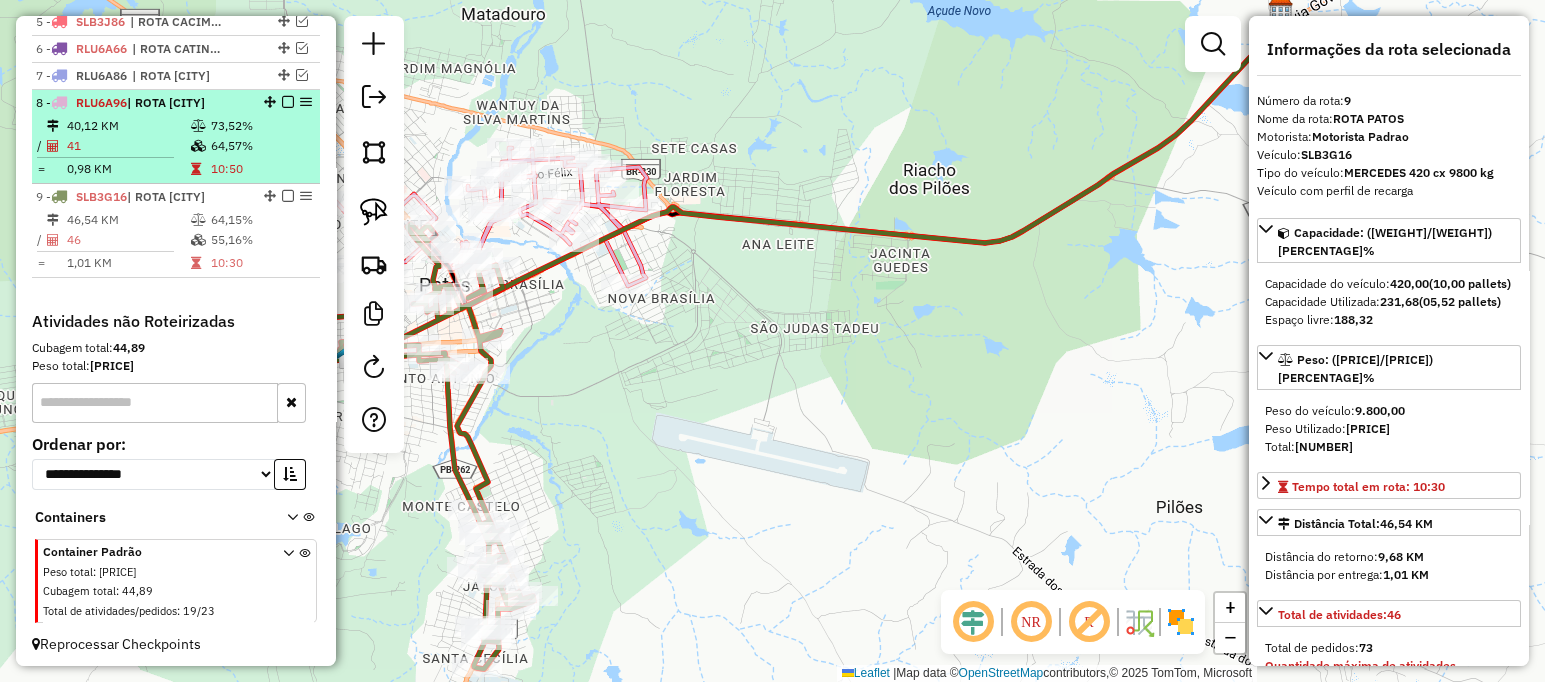 click at bounding box center [198, 146] 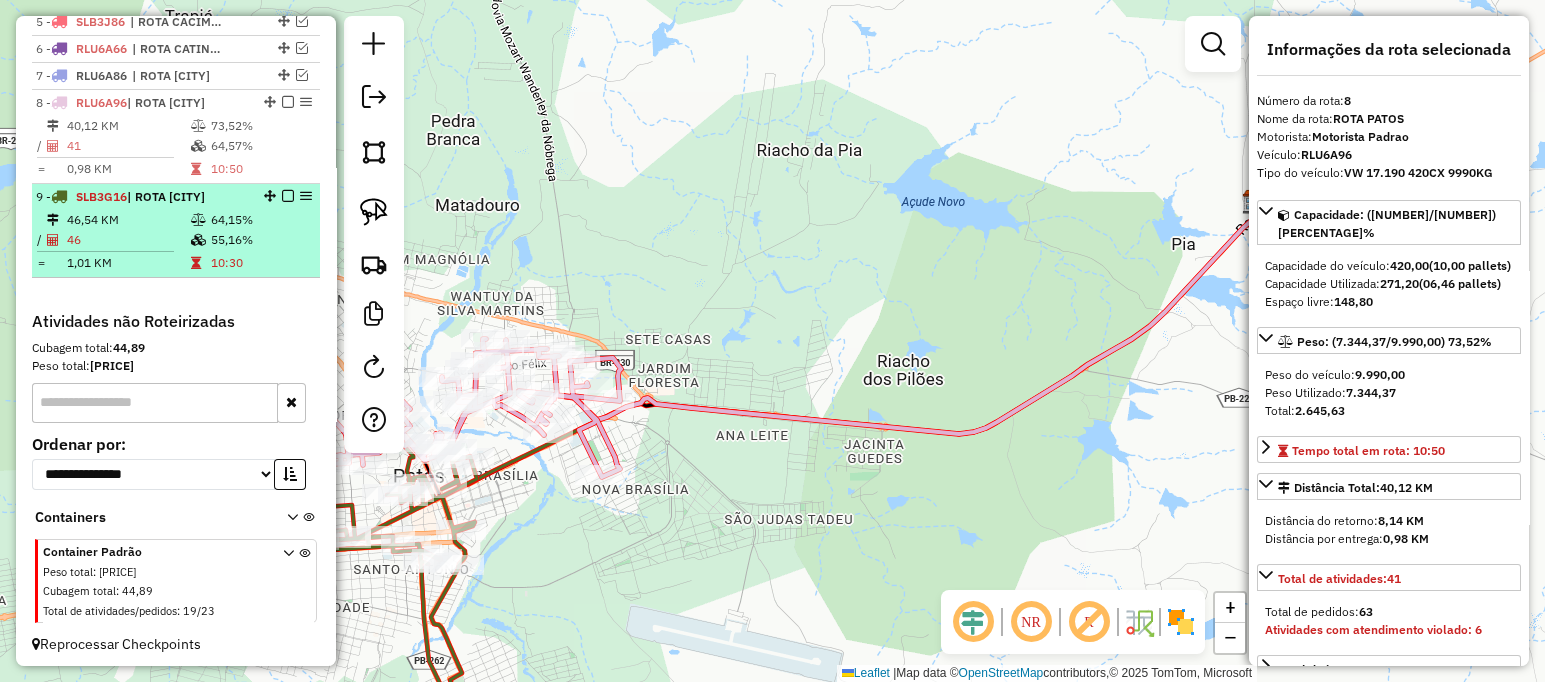 click on "46,54 KM   64,15%  /  46   55,16%     =  1,01 KM   10:30" at bounding box center (176, 241) 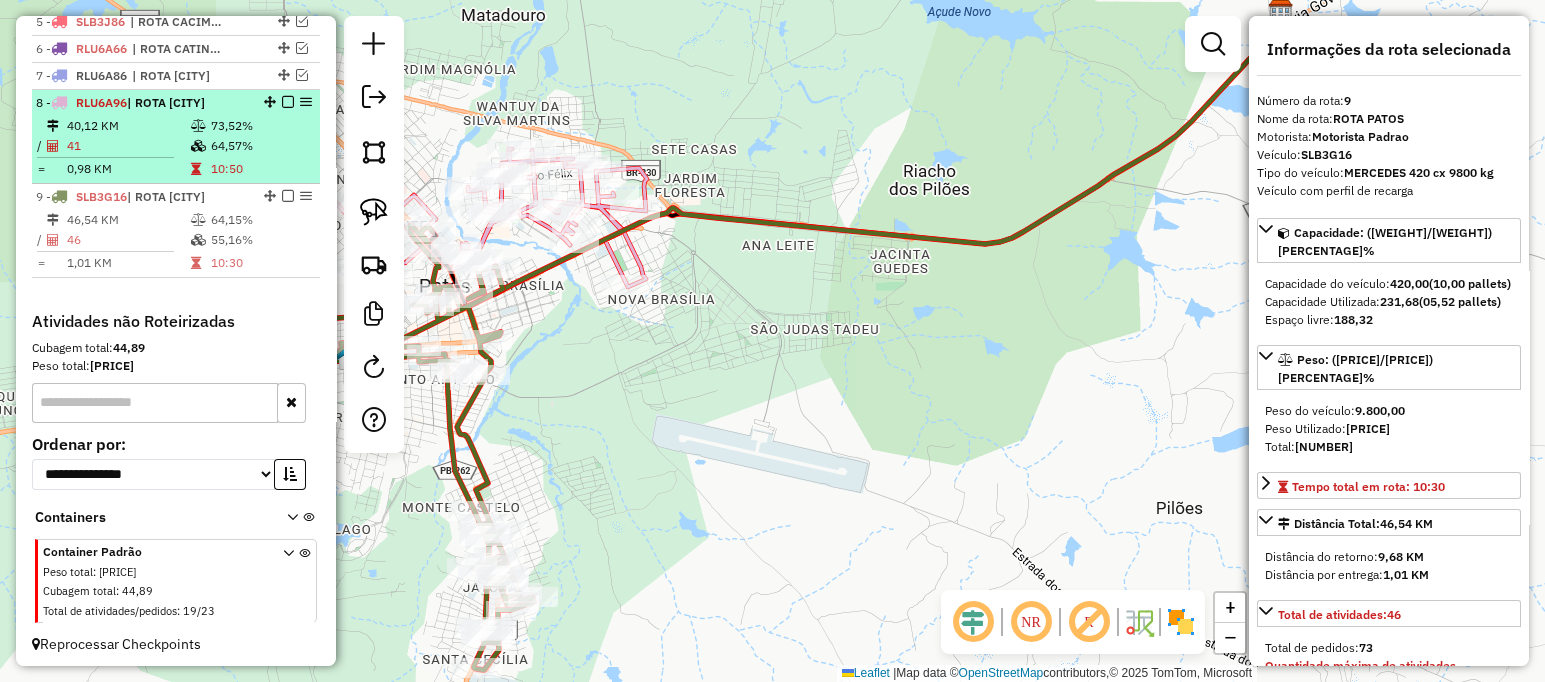 click at bounding box center [198, 146] 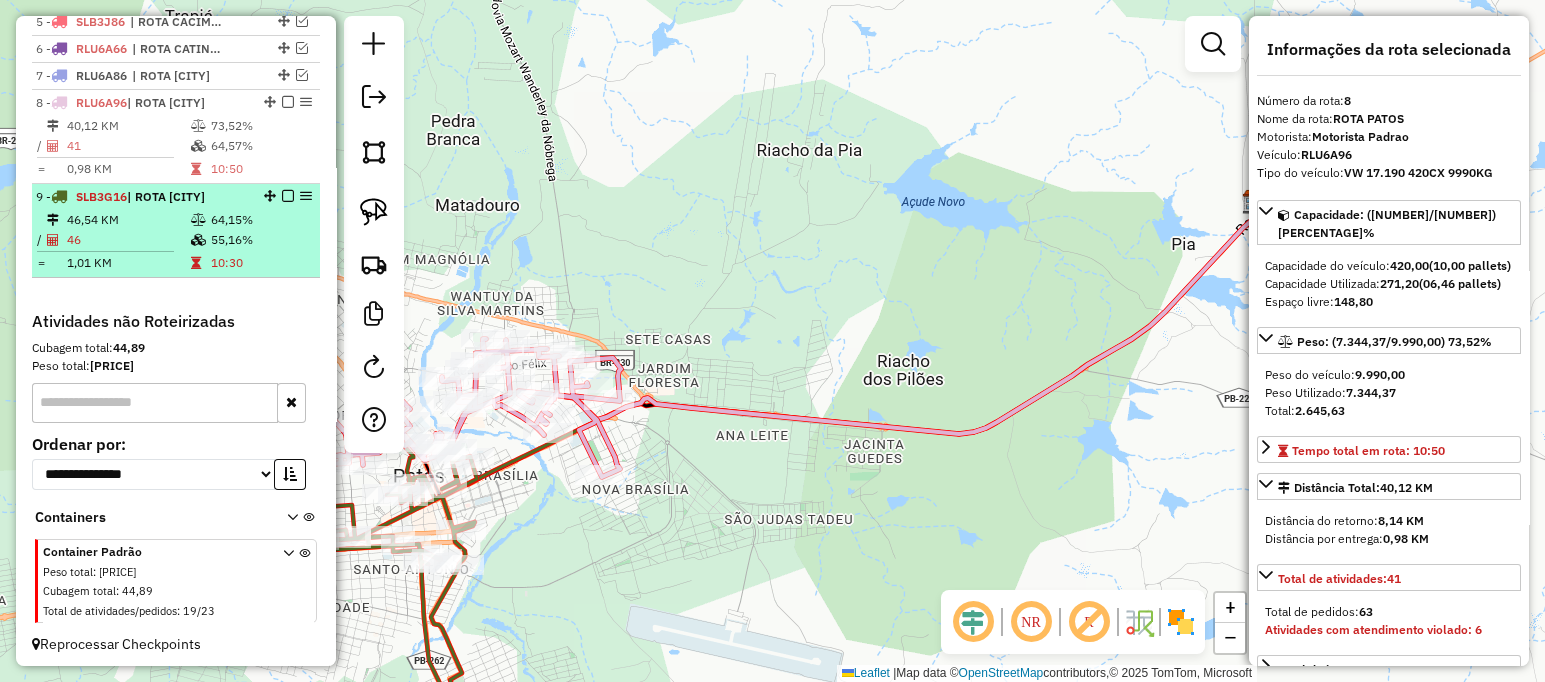 drag, startPoint x: 201, startPoint y: 232, endPoint x: 202, endPoint y: 213, distance: 19.026299 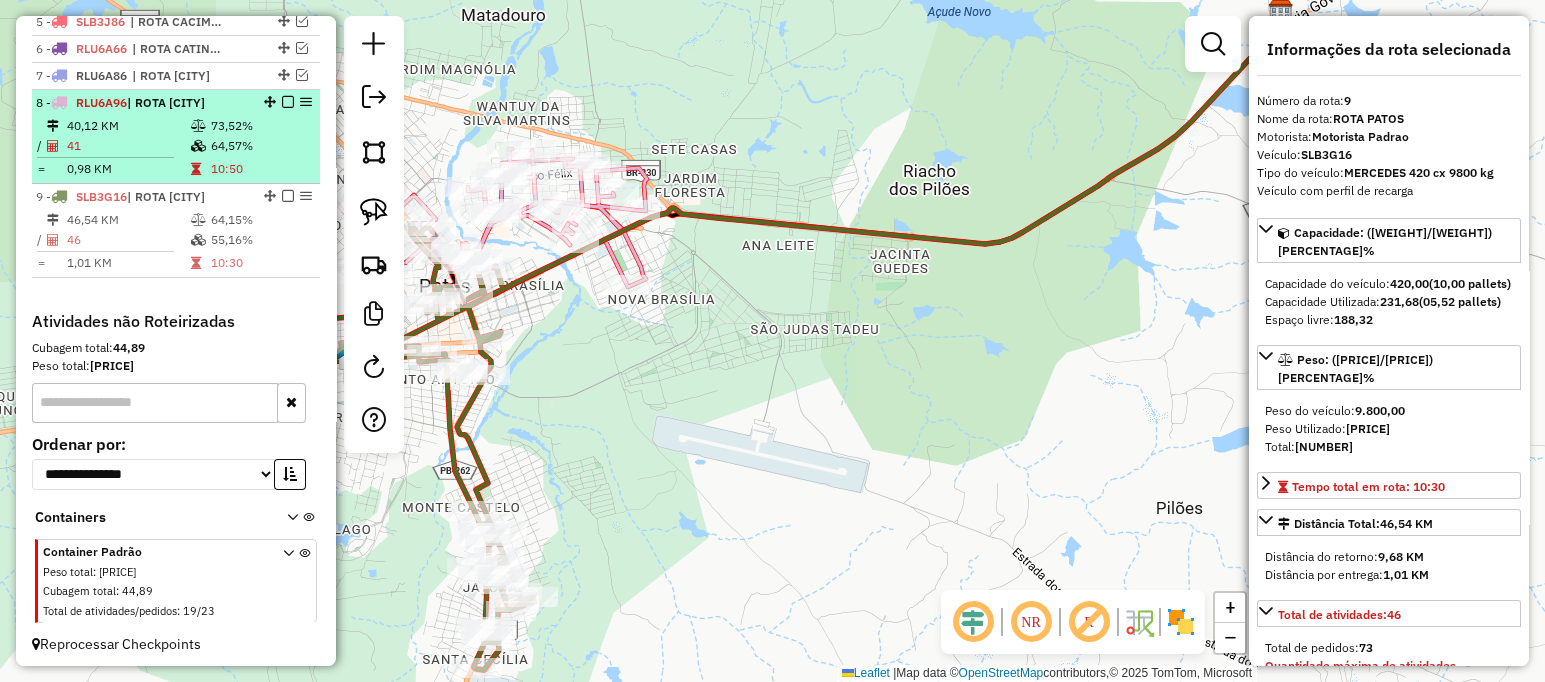 click on "73,52%" at bounding box center [260, 126] 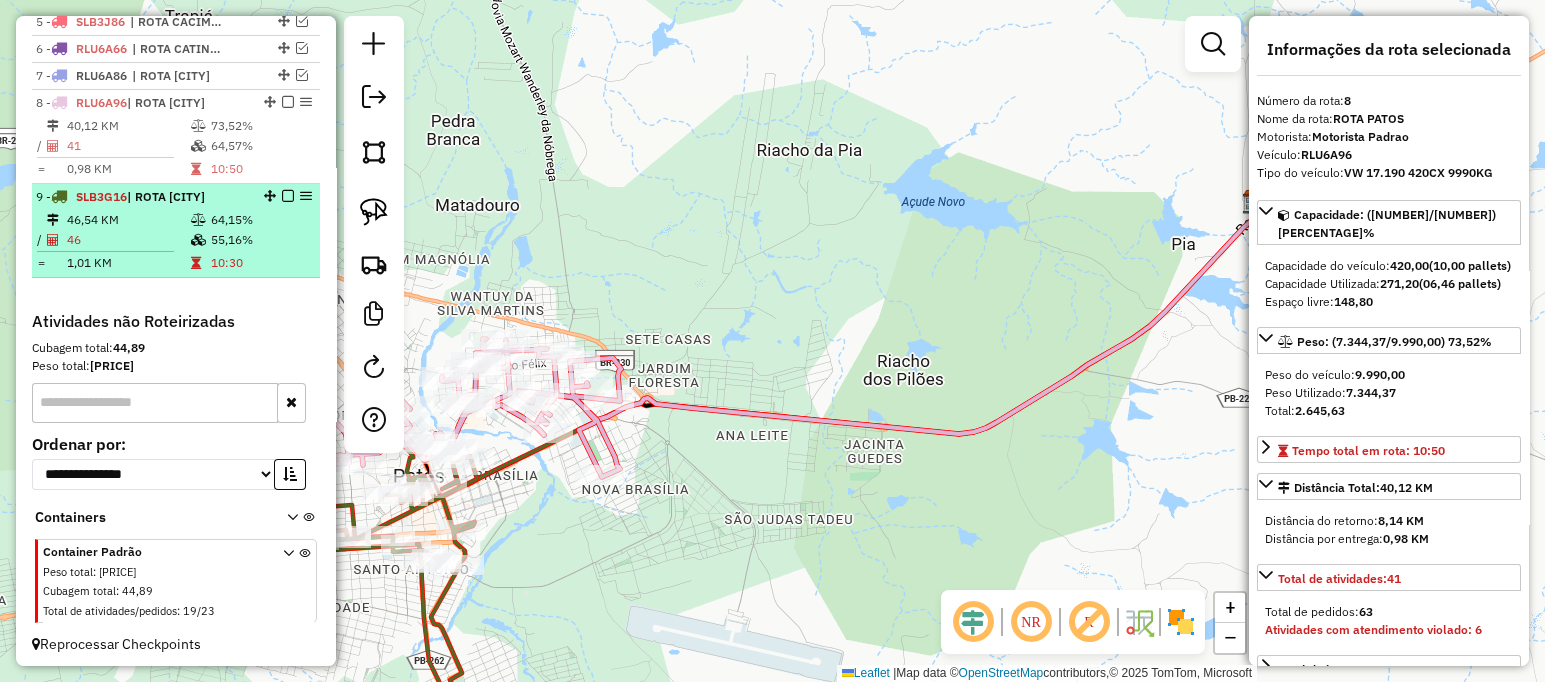 click at bounding box center (200, 240) 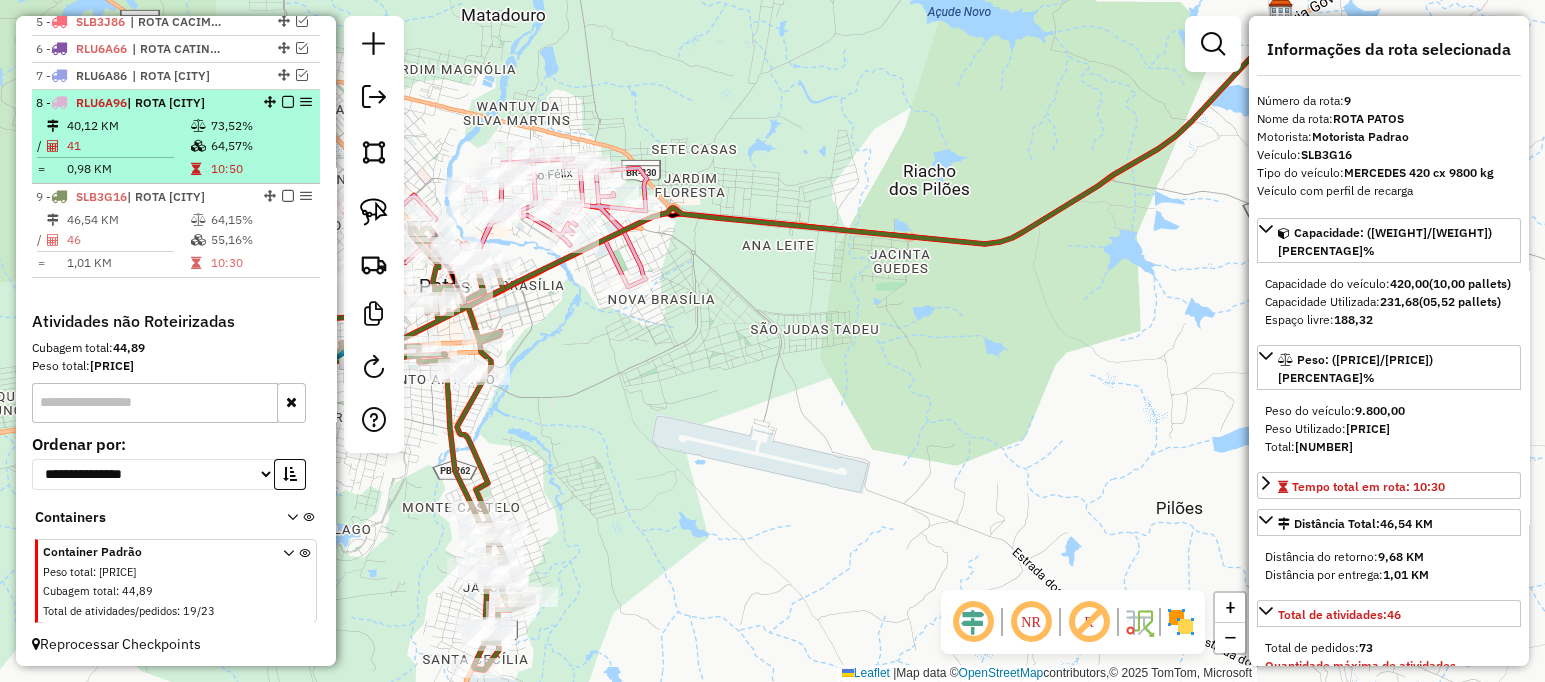 click on "Rota [NUMBER] - Placa [PLATE] [NUMBER] KM [PERCENTAGE]% / [NUMBER] [PERCENTAGE]% = [NUMBER] KM [TIME]" at bounding box center [176, 137] 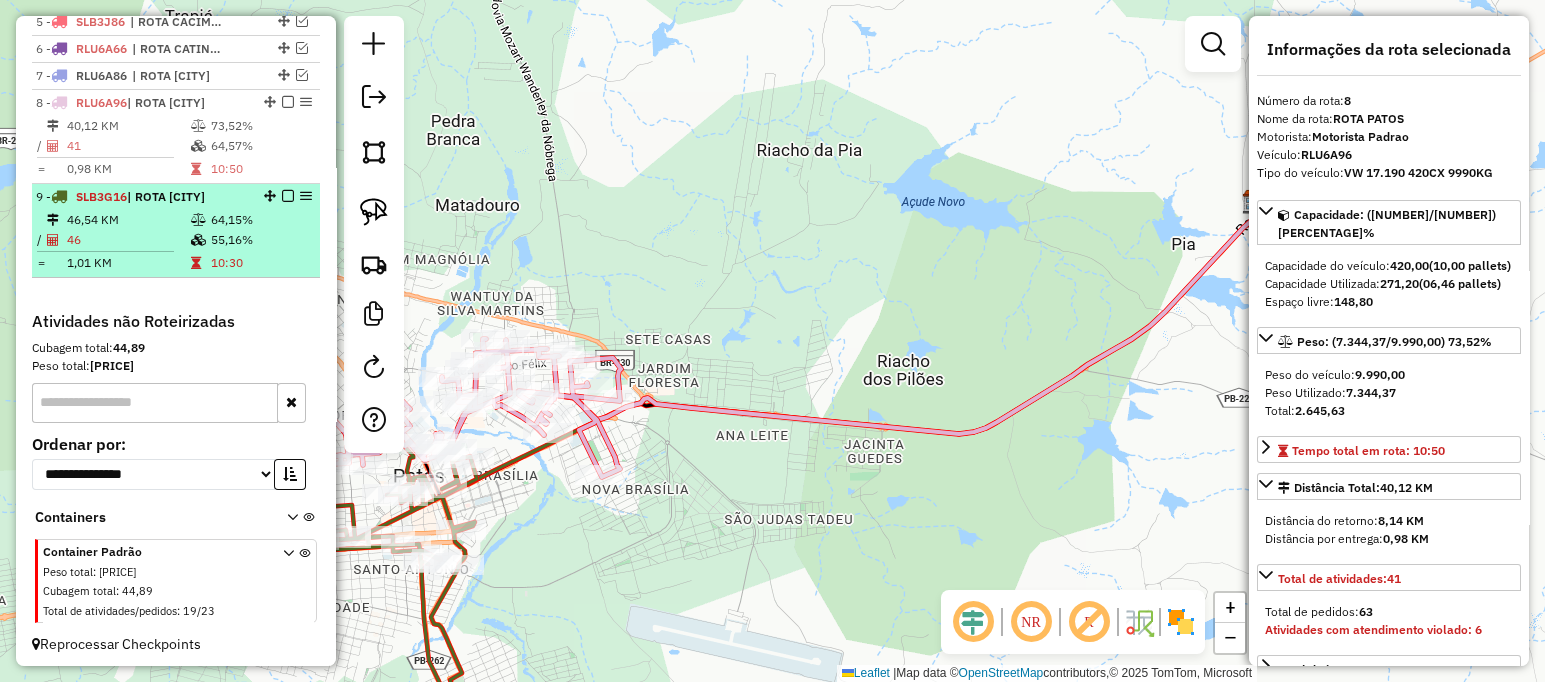 click on "| ROTA [CITY]" at bounding box center (166, 196) 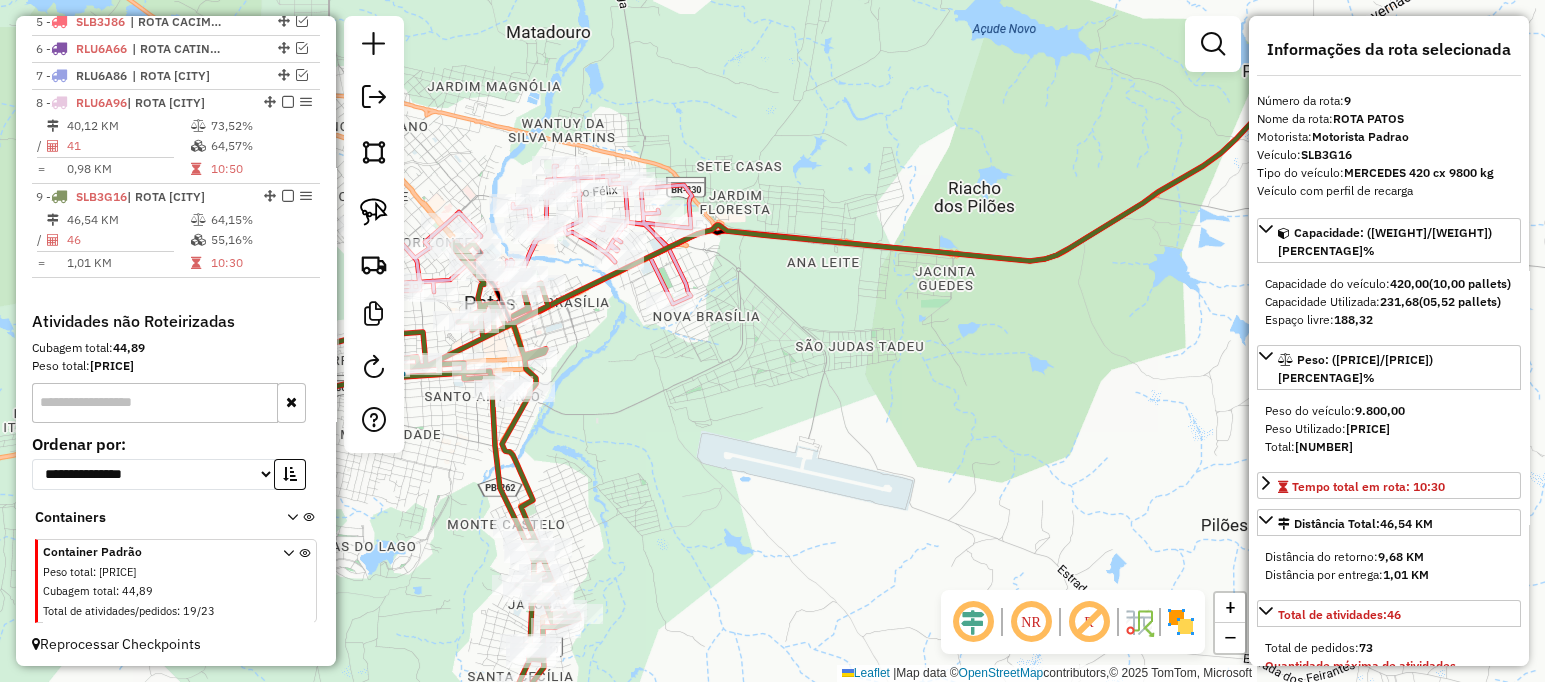 drag, startPoint x: 643, startPoint y: 359, endPoint x: 819, endPoint y: 402, distance: 181.17671 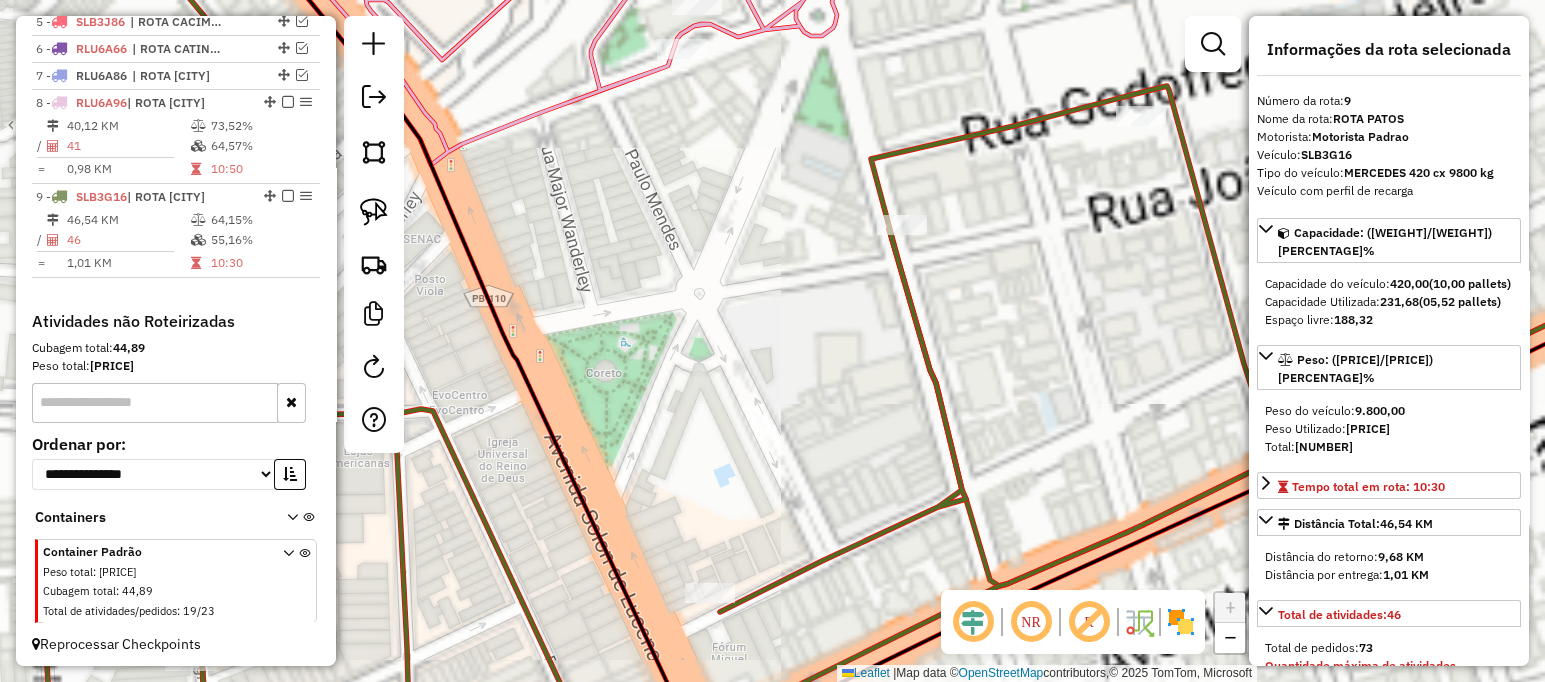 drag, startPoint x: 676, startPoint y: 243, endPoint x: 1052, endPoint y: 422, distance: 416.43365 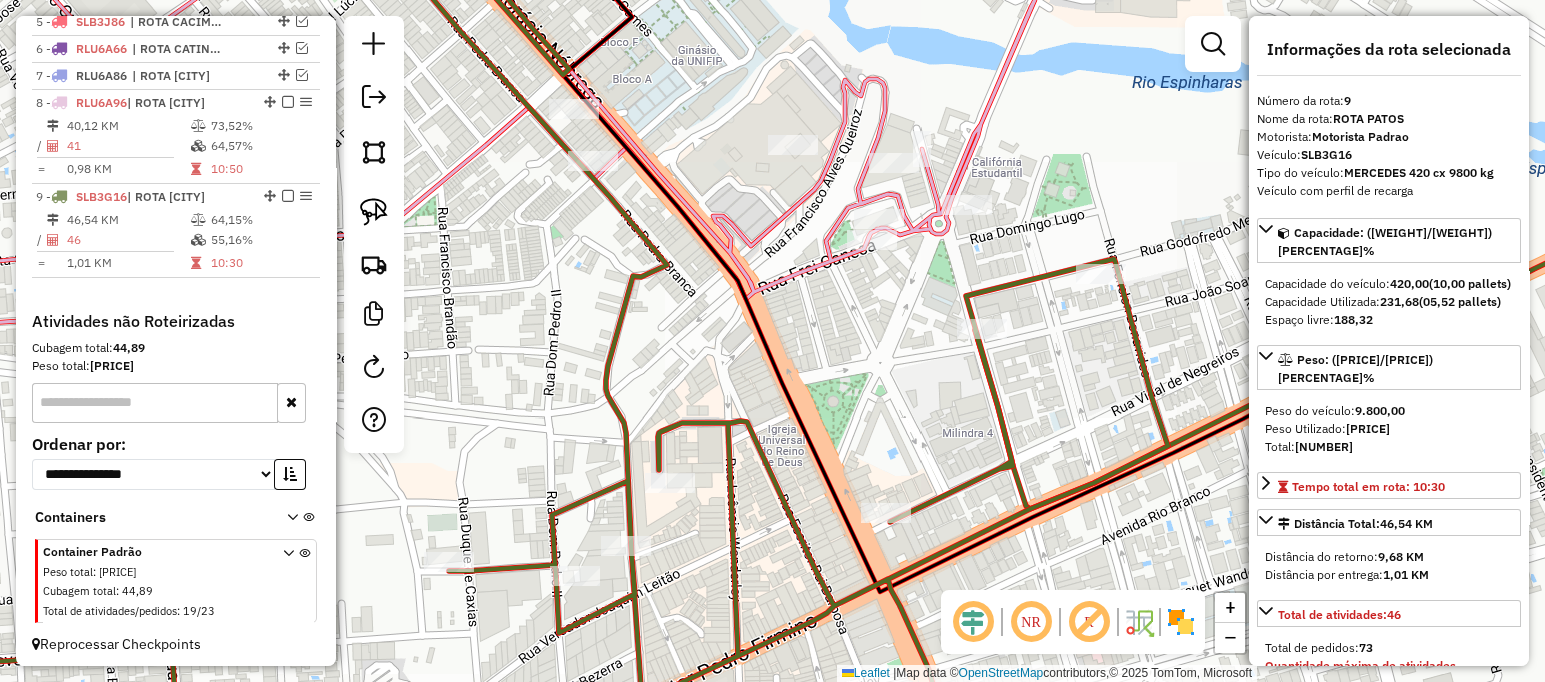 click on "Janela de atendimento Grade de atendimento Capacidade Transportadoras Veículos Cliente Pedidos  Rotas Selecione os dias de semana para filtrar as janelas de atendimento  Seg   Ter   Qua   Qui   Sex   Sáb   Dom  Informe o período da janela de atendimento: De: Até:  Filtrar exatamente a janela do cliente  Considerar janela de atendimento padrão  Selecione os dias de semana para filtrar as grades de atendimento  Seg   Ter   Qua   Qui   Sex   Sáb   Dom   Considerar clientes sem dia de atendimento cadastrado  Clientes fora do dia de atendimento selecionado Filtrar as atividades entre os valores definidos abaixo:  Peso mínimo:   Peso máximo:   Cubagem mínima:   Cubagem máxima:   De:   Até:  Filtrar as atividades entre o tempo de atendimento definido abaixo:  De:   Até:   Considerar capacidade total dos clientes não roteirizados Transportadora: Selecione um ou mais itens Tipo de veículo: Selecione um ou mais itens Veículo: Selecione um ou mais itens Motorista: Selecione um ou mais itens Nome: Rótulo:" 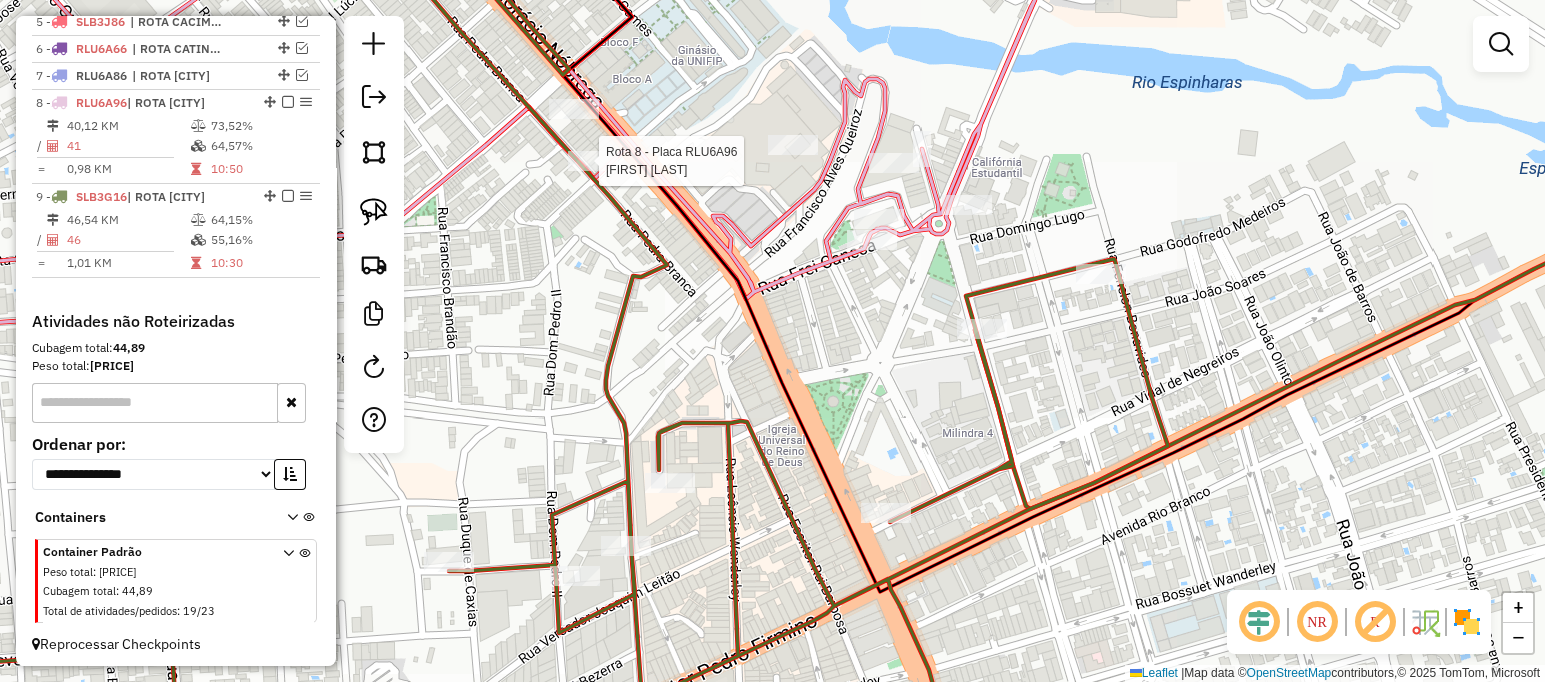 click 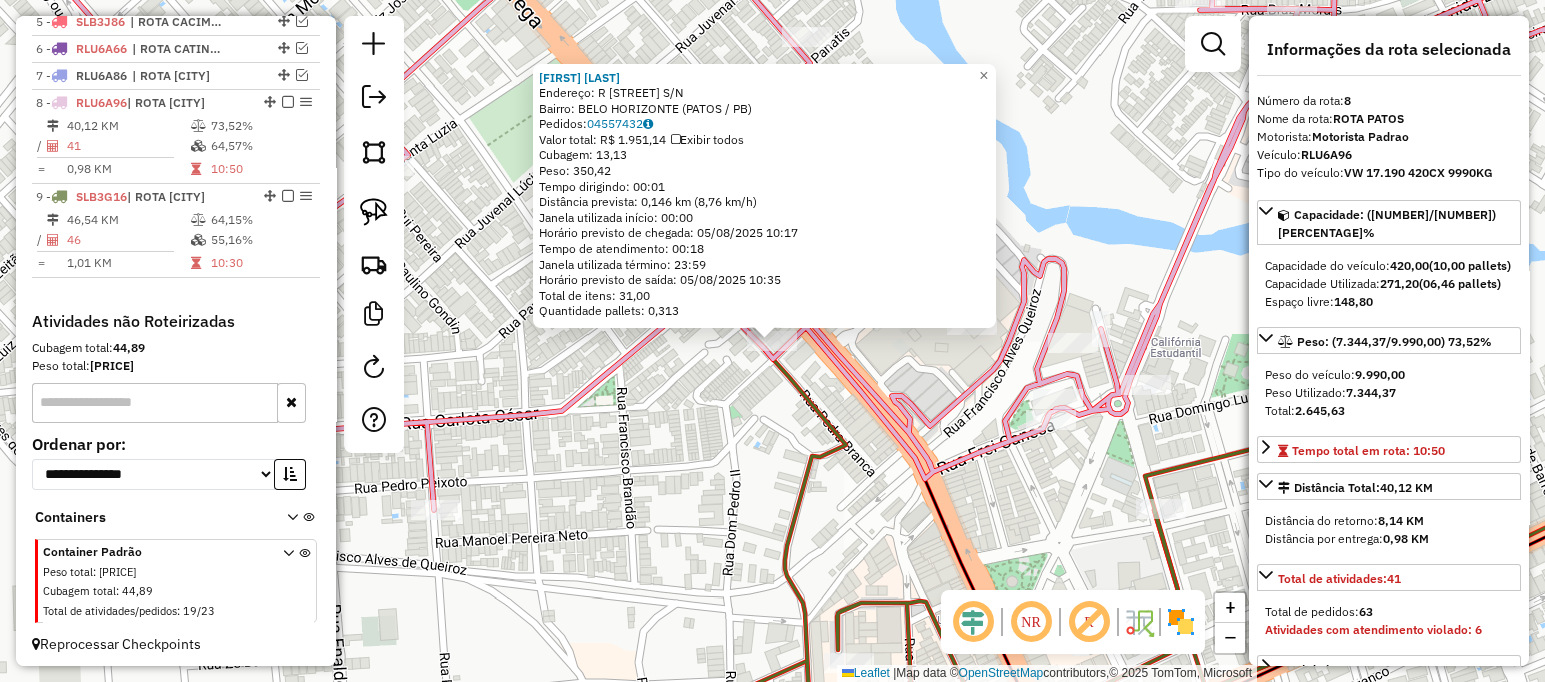 click on "[NUMBER] - [FIRST] [LAST]  Endereço: R   PEDRA BRANCA                  S/N   Bairro: [CITY] ([CITY] / [STATE])   Pedidos:  04557432   Valor total: R$ 1.951,14   Exibir todos   Cubagem: 13,13  Peso: 350,42  Tempo dirigindo: 00:01   Distância prevista: 0,146 km (8,76 km/h)   Janela utilizada início: 00:00   Horário previsto de chegada: 05/08/2025 10:17   Tempo de atendimento: 00:18   Janela utilizada término: 23:59   Horário previsto de saída: 05/08/2025 10:35   Total de itens: 31,00   Quantidade pallets: 0,313  × Janela de atendimento Grade de atendimento Capacidade Transportadoras Veículos Cliente Pedidos  Rotas Selecione os dias de semana para filtrar as janelas de atendimento  Seg   Ter   Qua   Qui   Sex   Sáb   Dom  Informe o período da janela de atendimento: De: Até:  Filtrar exatamente a janela do cliente  Considerar janela de atendimento padrão  Selecione os dias de semana para filtrar as grades de atendimento  Seg   Ter   Qua   Qui   Sex   Sáb   Dom   Peso mínimo:   Peso máximo:  +" 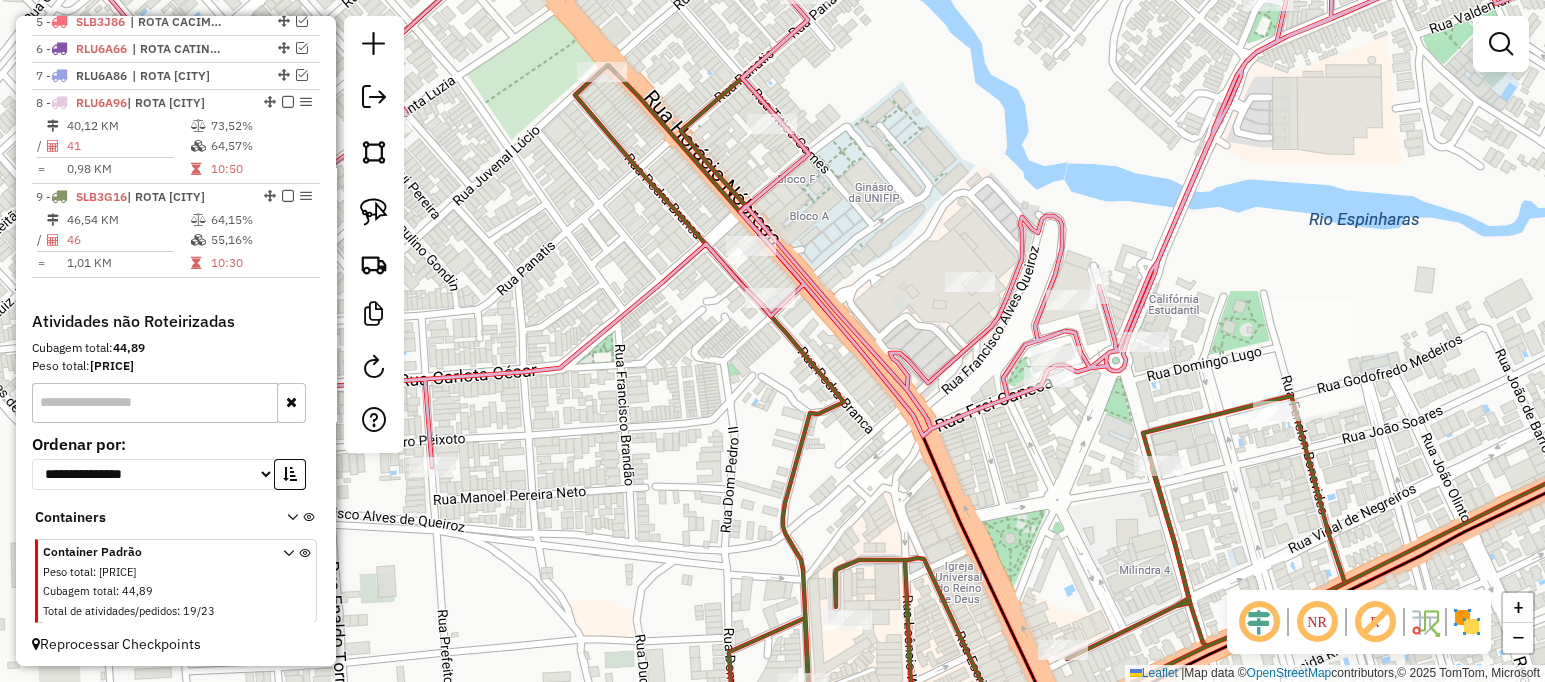 drag, startPoint x: 769, startPoint y: 408, endPoint x: 758, endPoint y: 365, distance: 44.38468 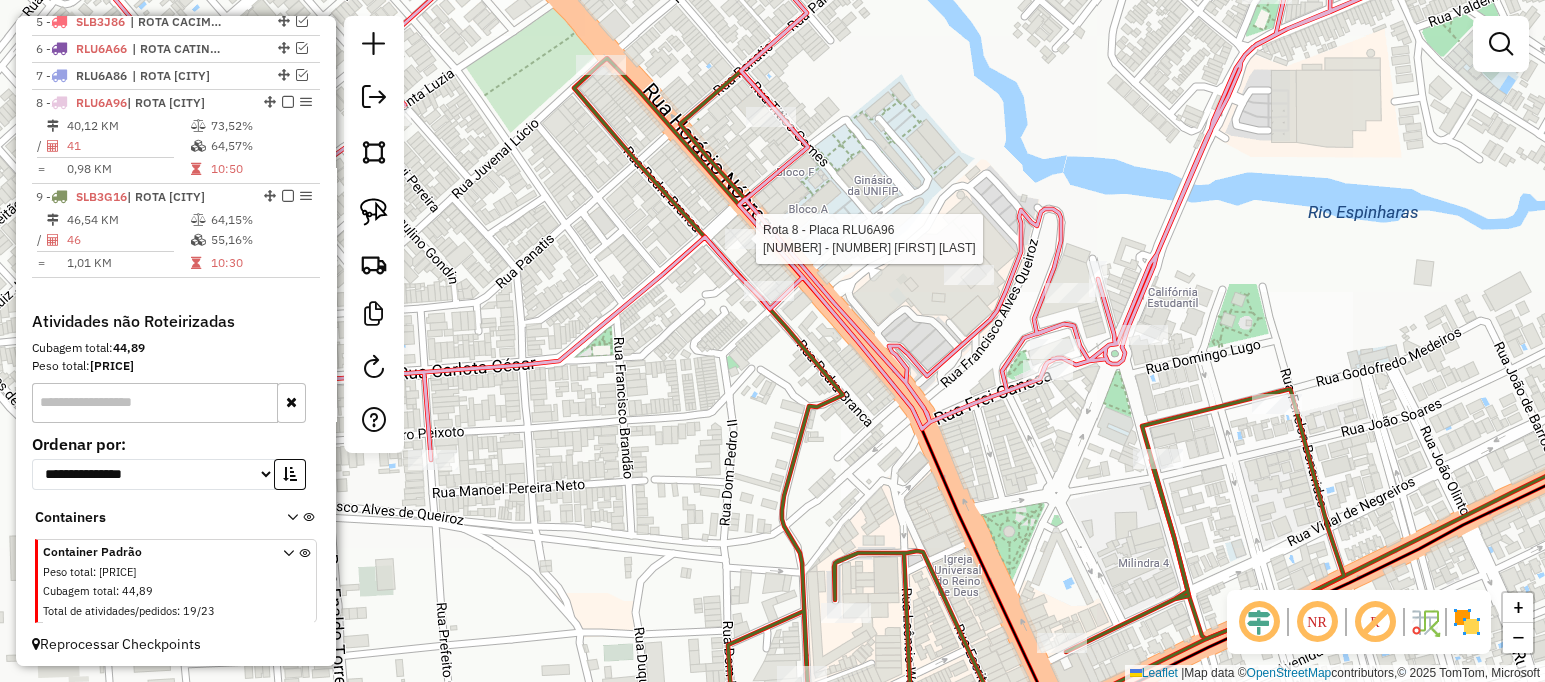 select on "**********" 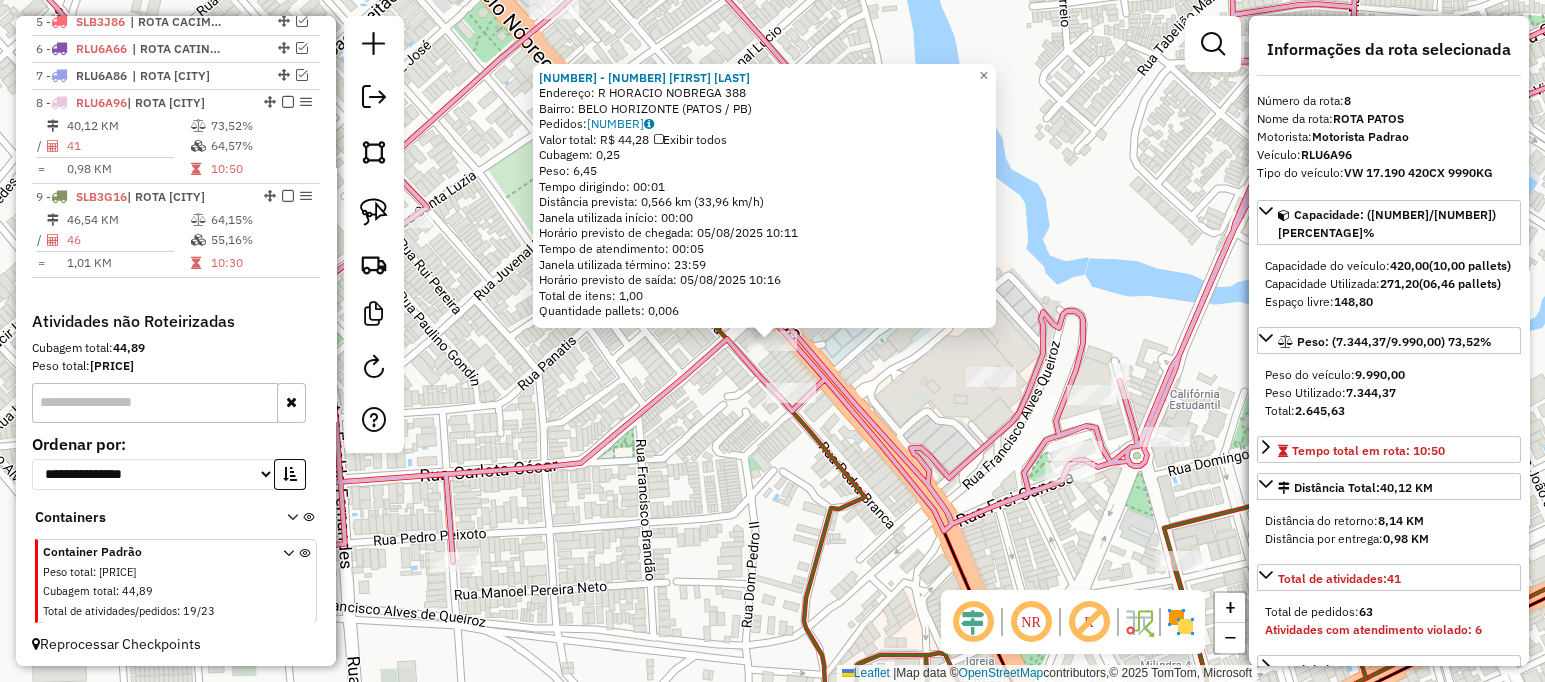 click on "[NUMBER] - [NUMBER] - [NUMBER].[NUMBER] [FIRST] [LAST] Endereço: R [STREET] [NUMBER] Bairro: [NEIGHBORHOOD] ([CITY] / [STATE]) Pedidos: [NUMBER] Valor total: [CURRENCY] [PRICE] Exibir todos Cubagem: [NUMBER] Peso: [NUMBER] Tempo dirigindo: [TIME] Distância prevista: [NUMBER] km ([NUMBER] km/h) Janela utilizada início: [TIME] Horário previsto de chegada: [DATE] [TIME] Tempo de atendimento: [TIME] Janela utilizada término: [TIME] Horário previsto de saída: [DATE] [TIME] Total de itens: [NUMBER] Quantidade pallets: [NUMBER] × Janela de atendimento Grade de atendimento Capacidade Transportadoras Veículos Cliente Pedidos Rotas Selecione os dias de semana para filtrar as janelas de atendimento Seg Ter Qua Qui Sex Sáb Dom Informe o período da janela de atendimento: De: Até: Filtrar exatamente a janela do cliente Considerar janela de atendimento padrão Selecione os dias de semana para filtrar as grades de atendimento Seg Ter Qua Qui Sex Sáb Dom Peso mínimo: Peso máximo: De: +" 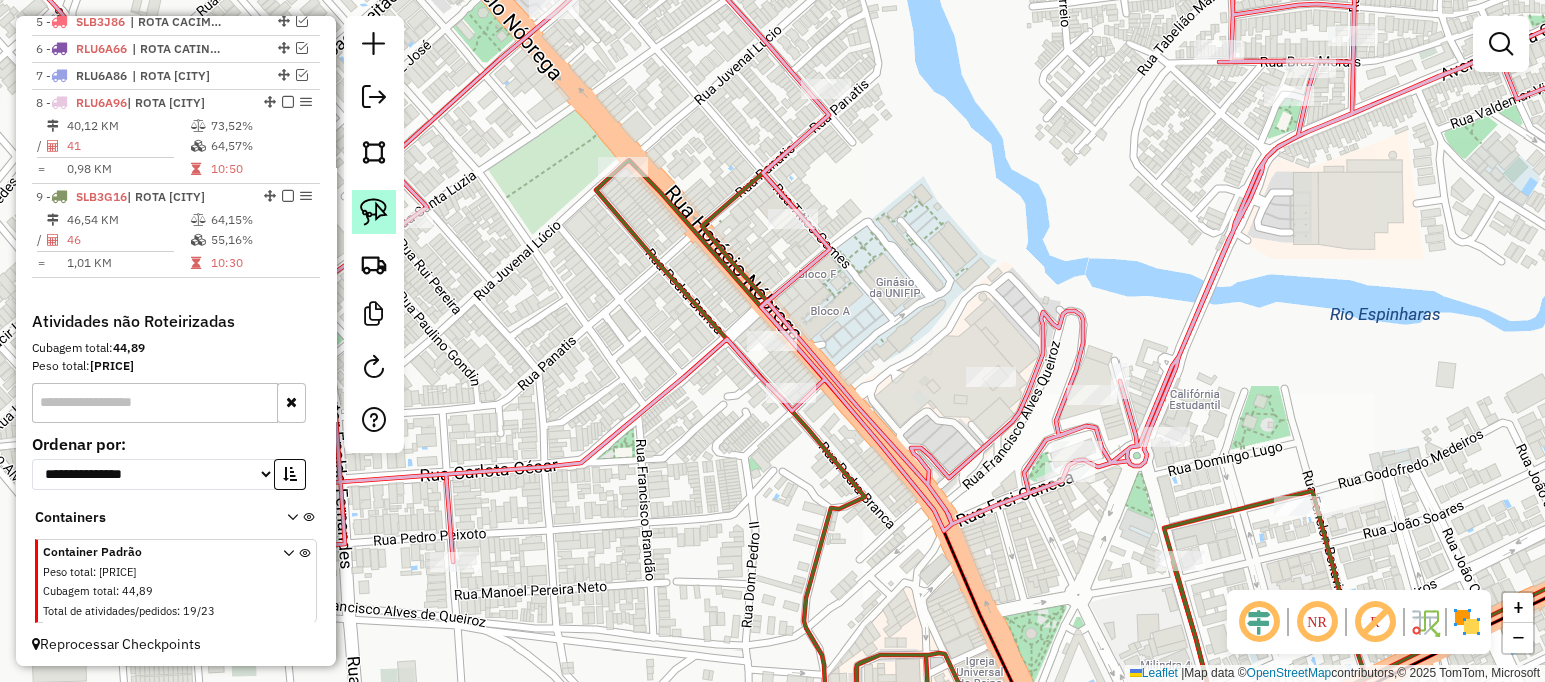 click 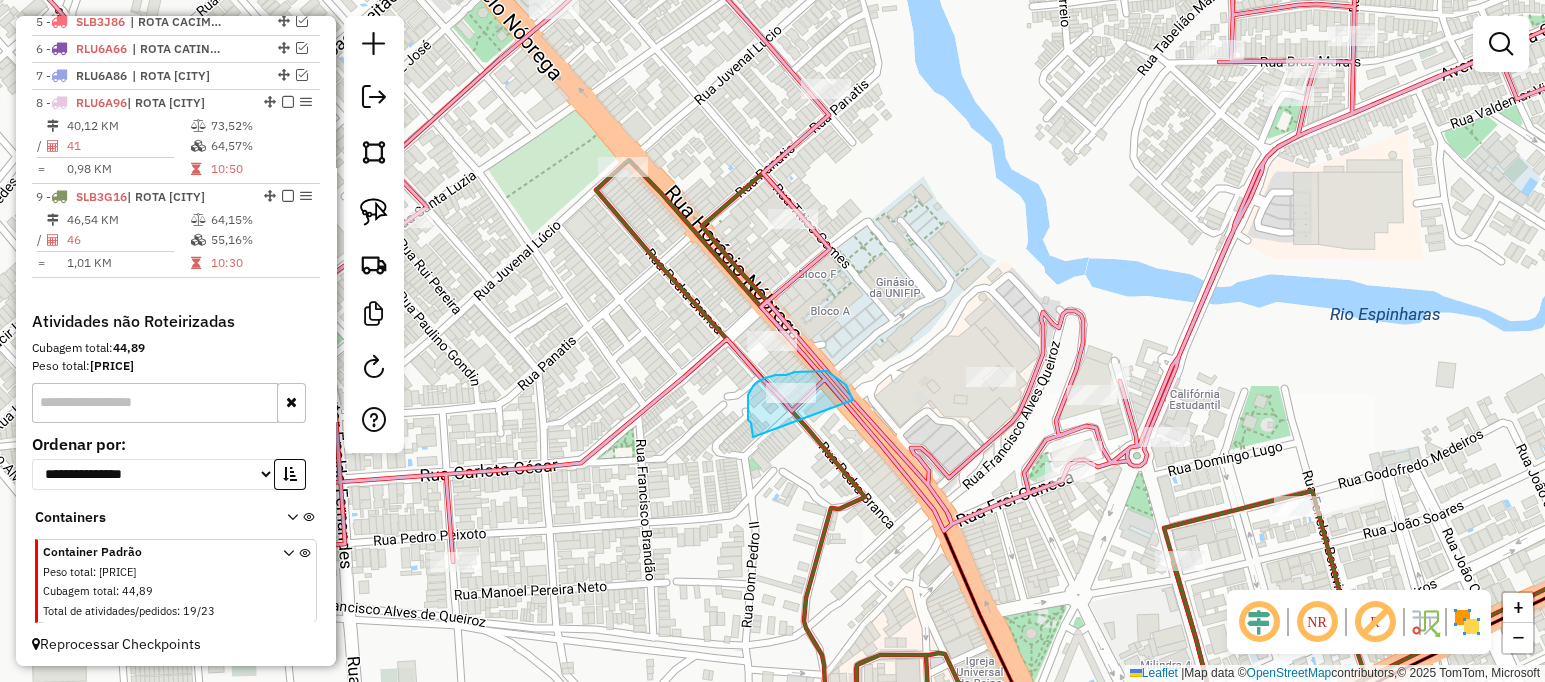 drag, startPoint x: 753, startPoint y: 437, endPoint x: 857, endPoint y: 410, distance: 107.44766 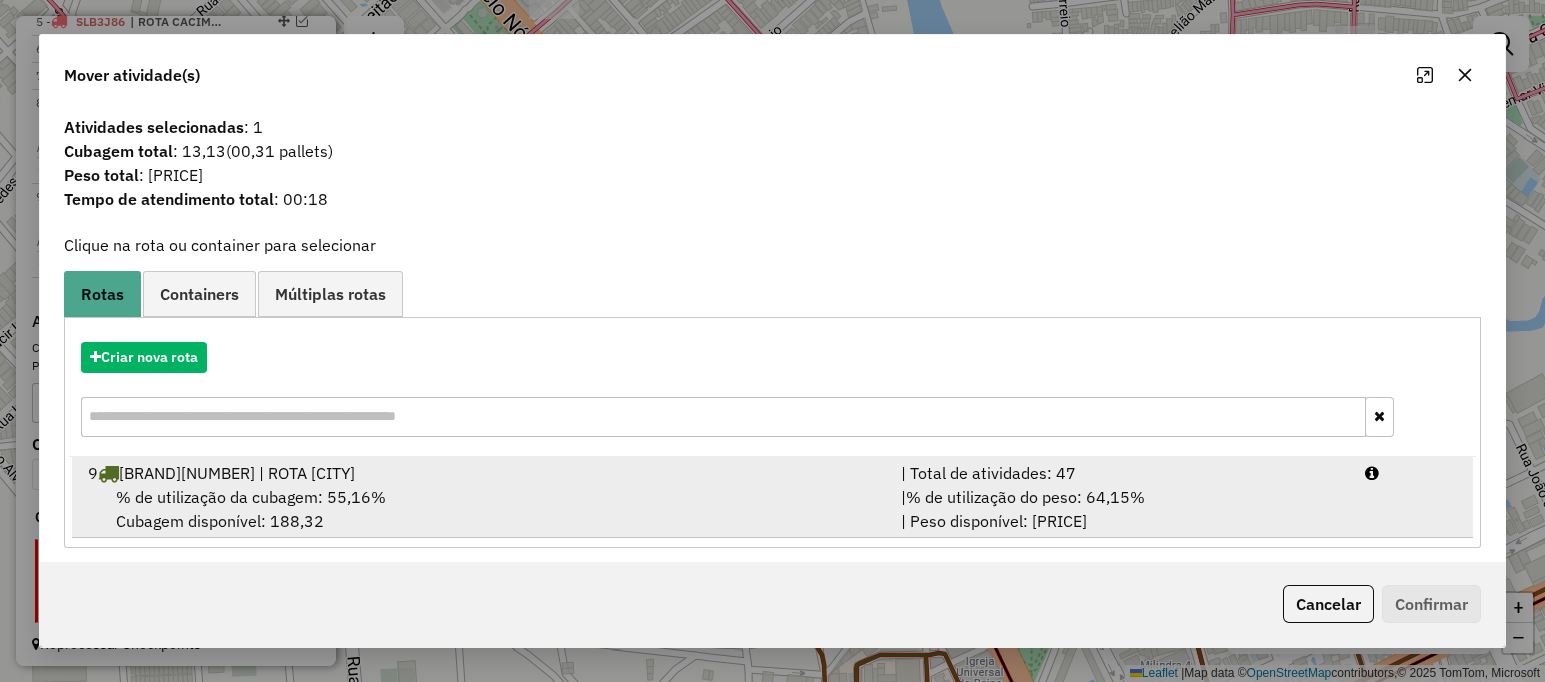 click on "% de utilização da cubagem: 55,16%" at bounding box center [251, 497] 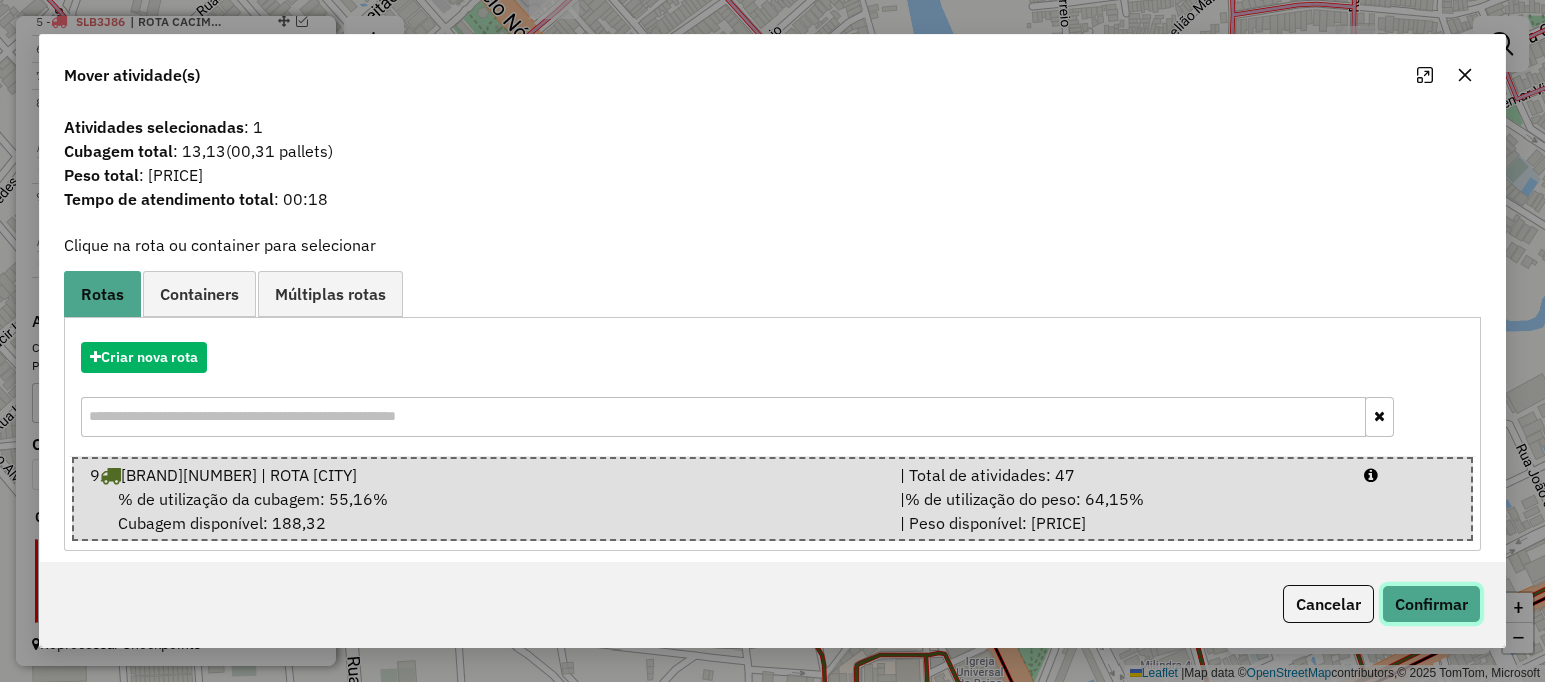 click on "Confirmar" 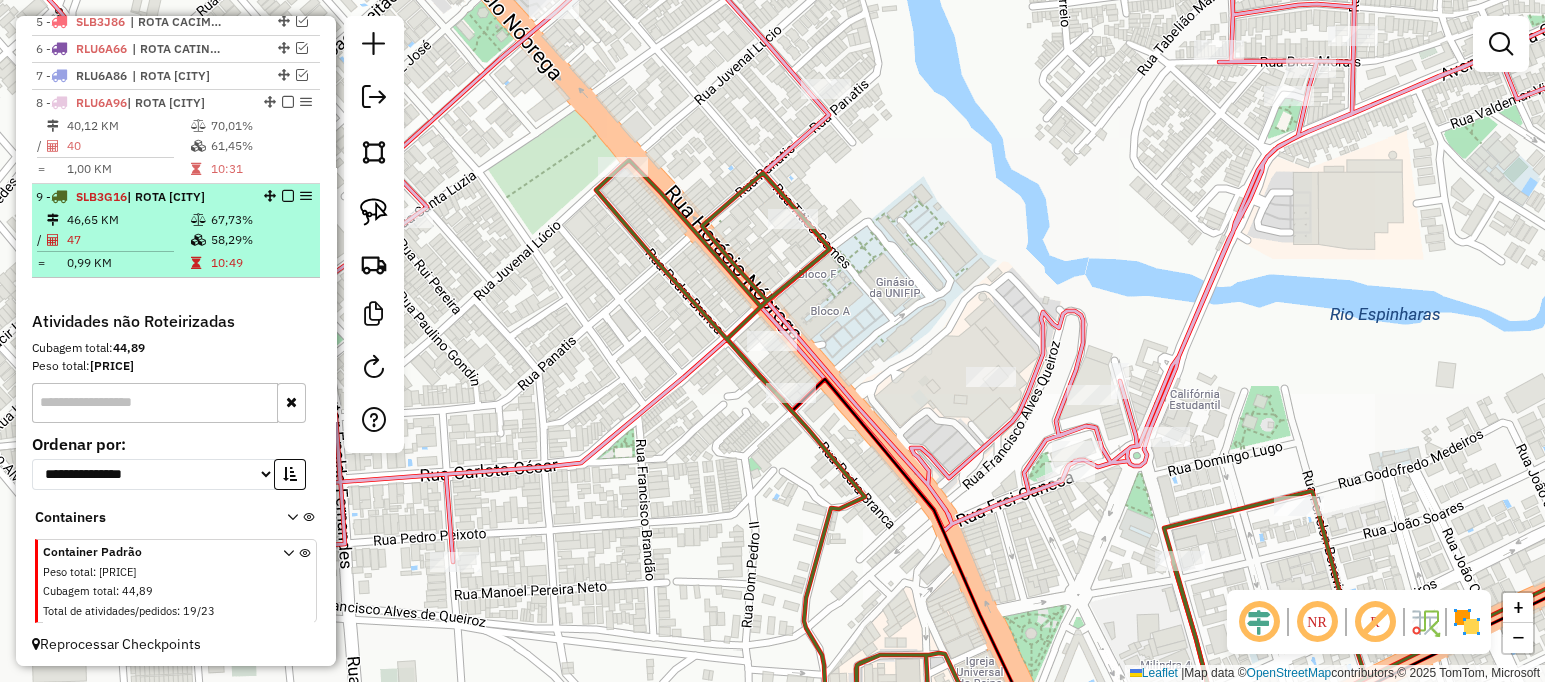 click on "46,65 KM" at bounding box center (128, 220) 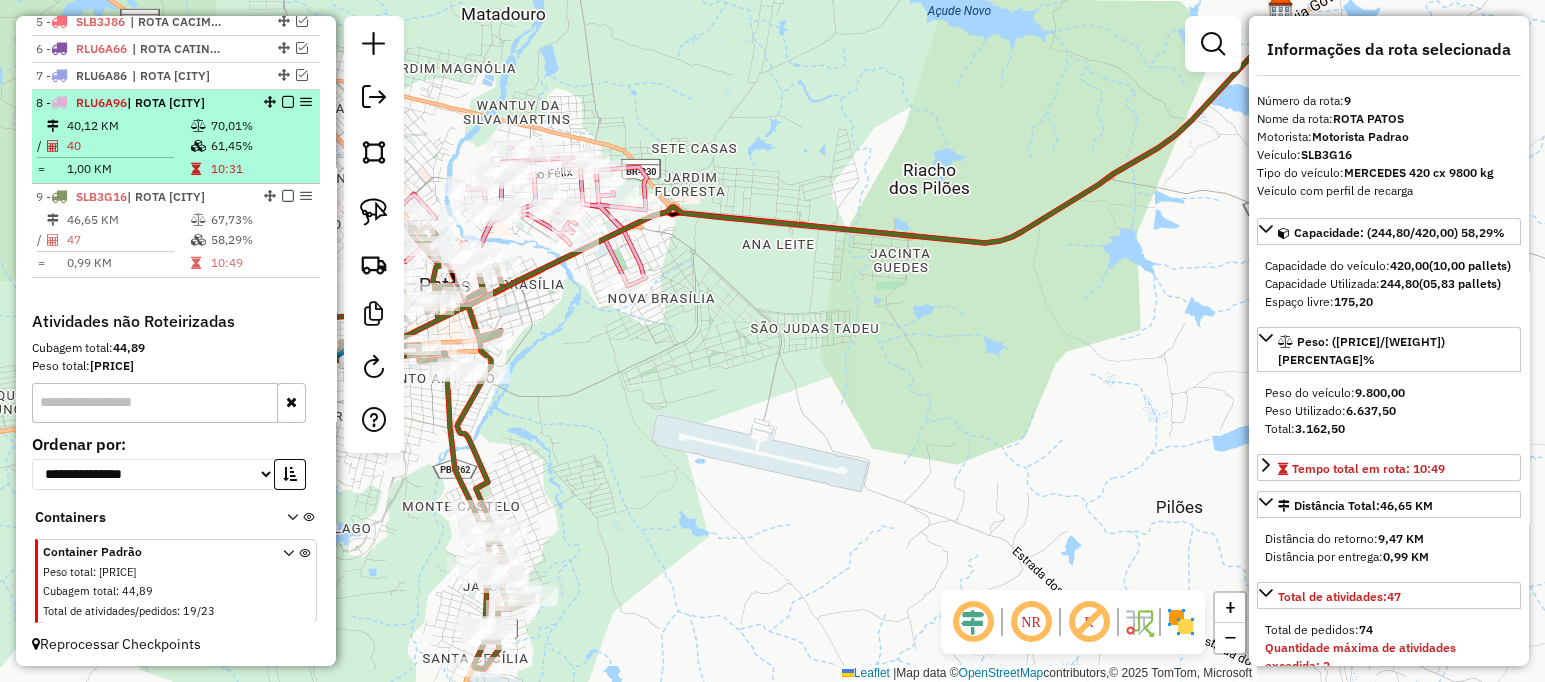 click at bounding box center (198, 126) 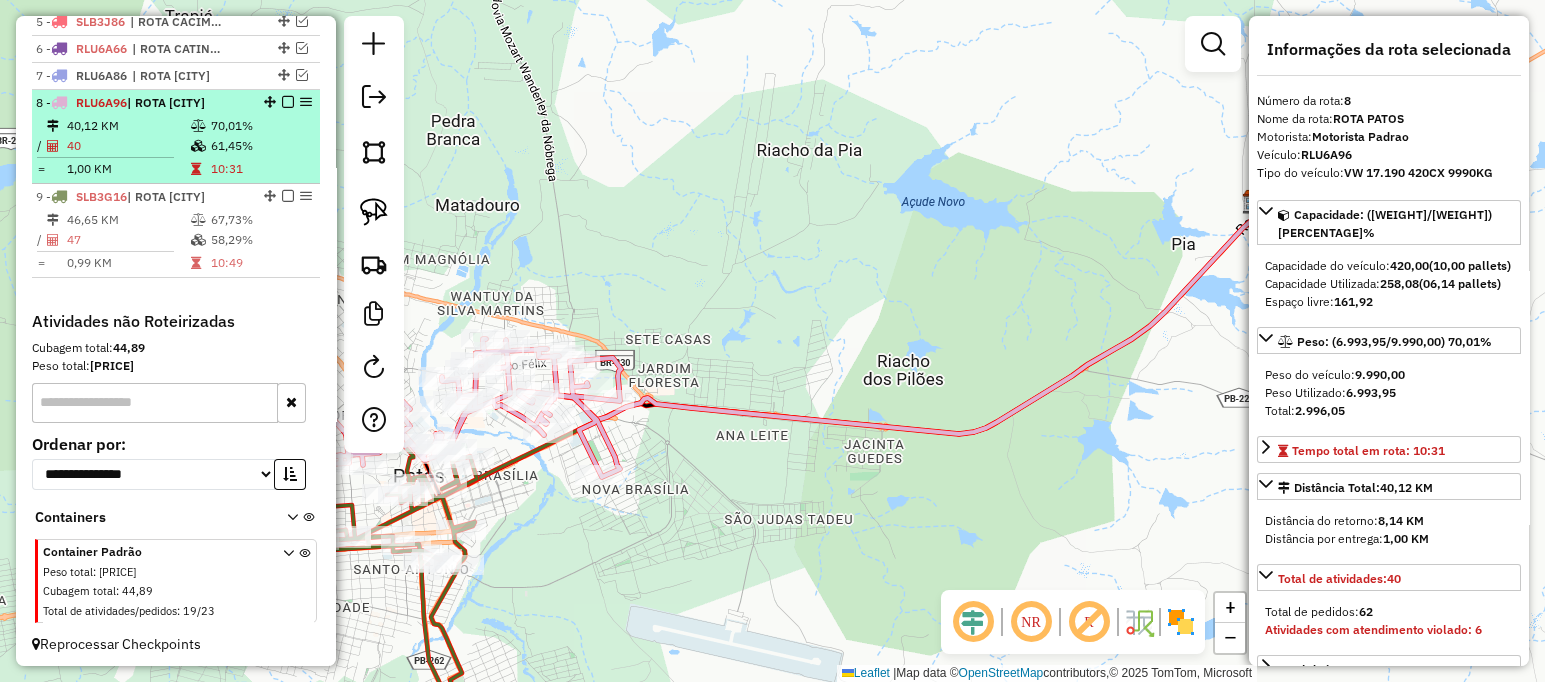 drag, startPoint x: 167, startPoint y: 167, endPoint x: 182, endPoint y: 209, distance: 44.598206 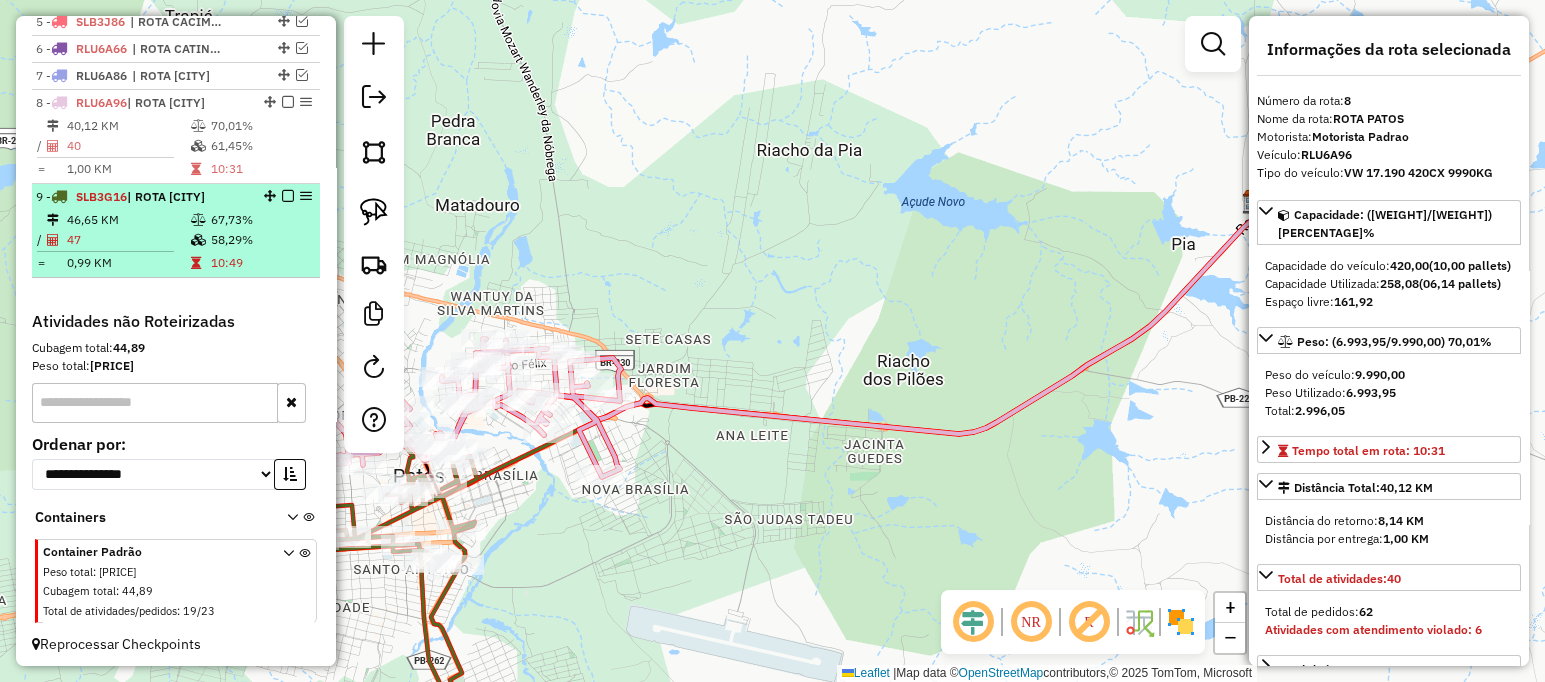 click on "1,00 KM" at bounding box center [128, 169] 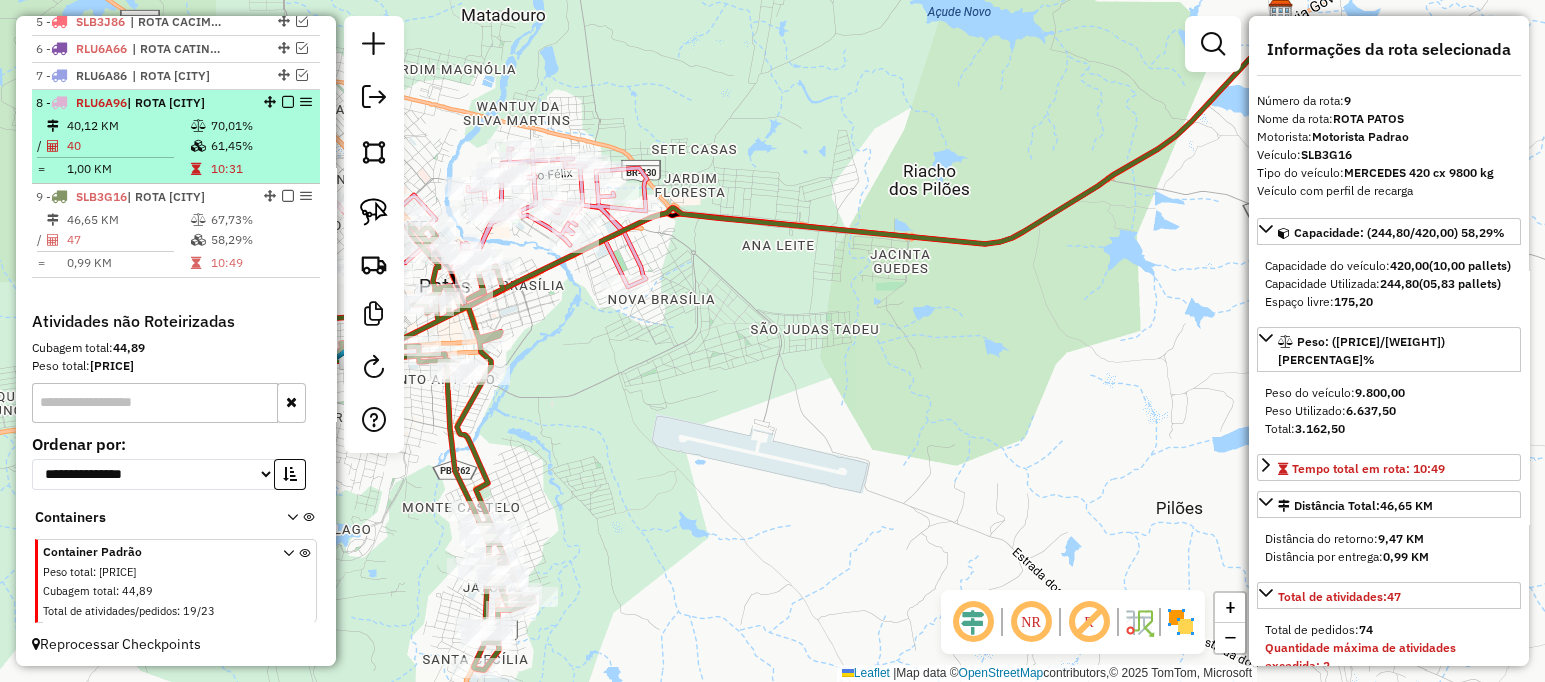 click on "61,45%" at bounding box center (260, 146) 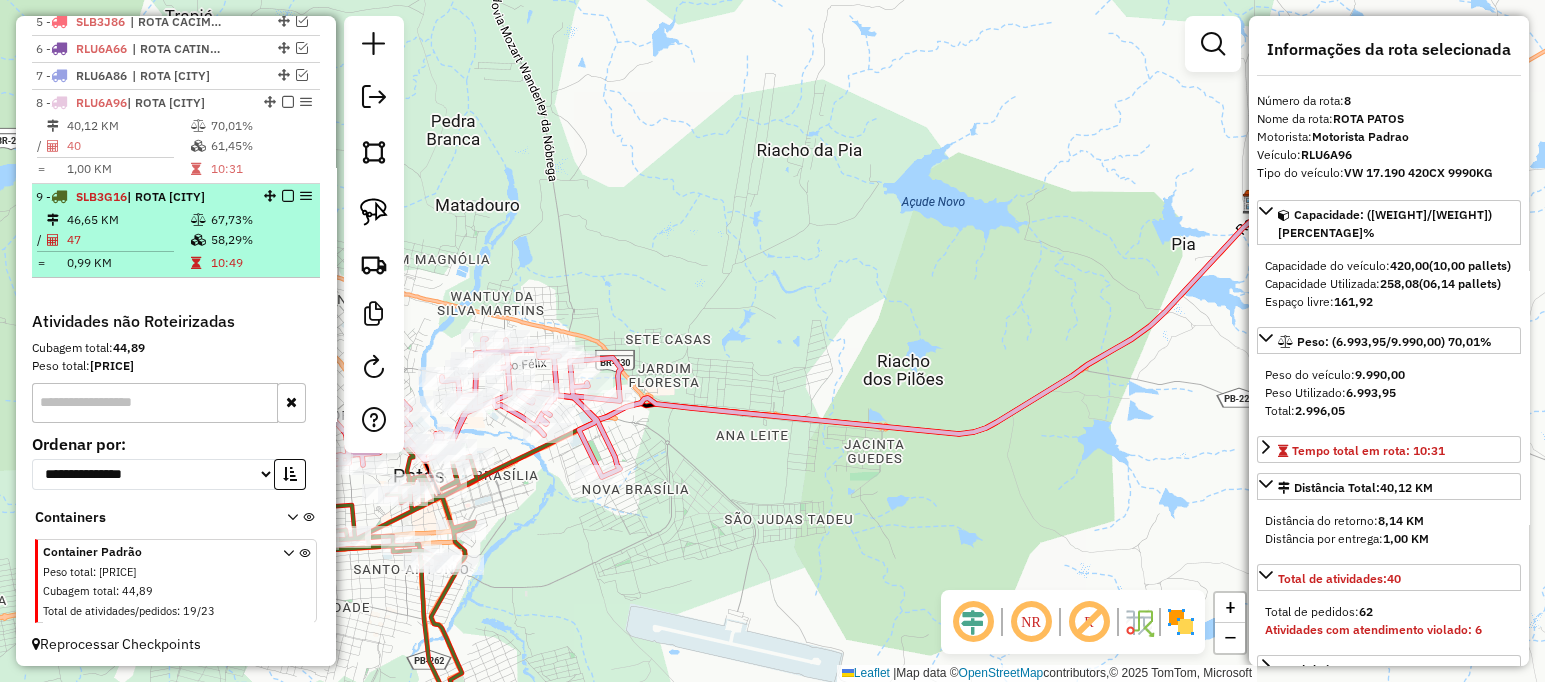 click on "| ROTA [CITY]" at bounding box center (166, 196) 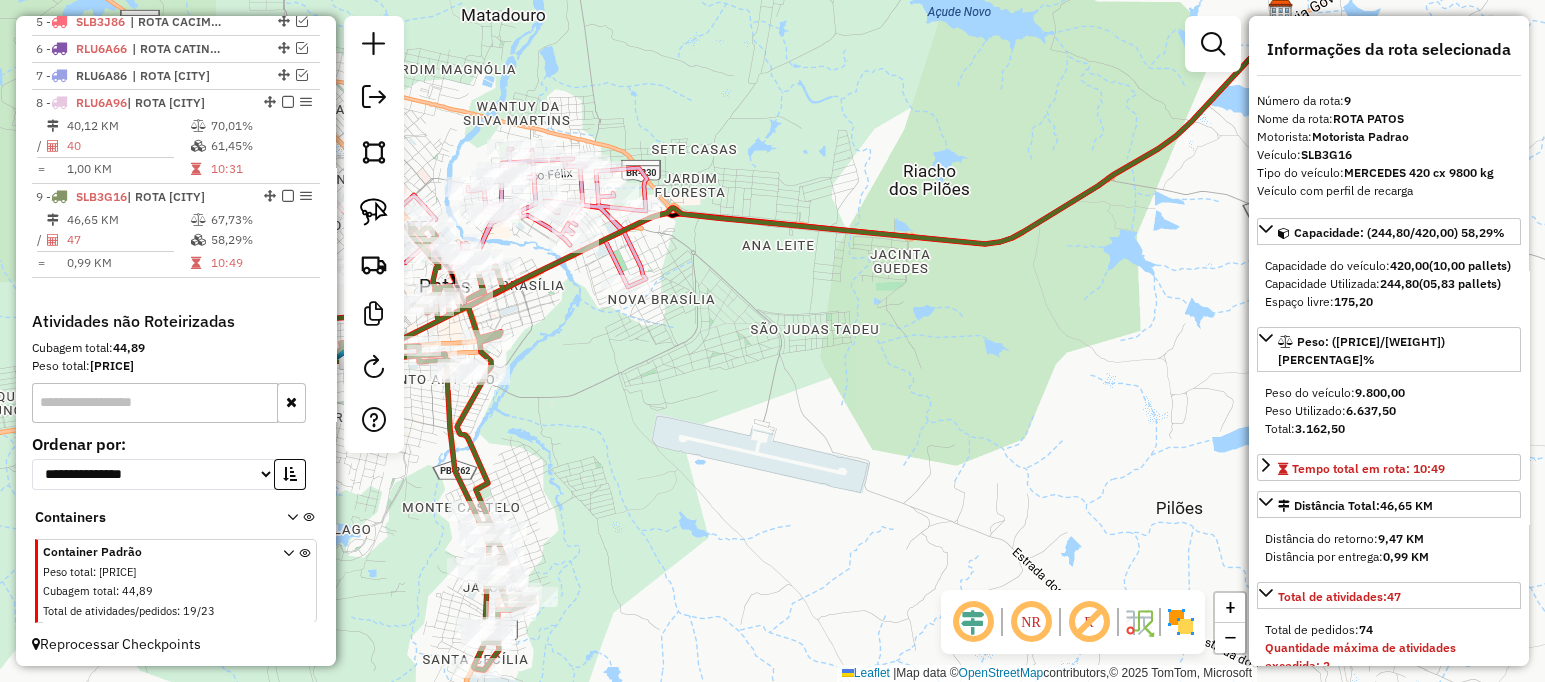 drag, startPoint x: 780, startPoint y: 392, endPoint x: 1161, endPoint y: 347, distance: 383.6483 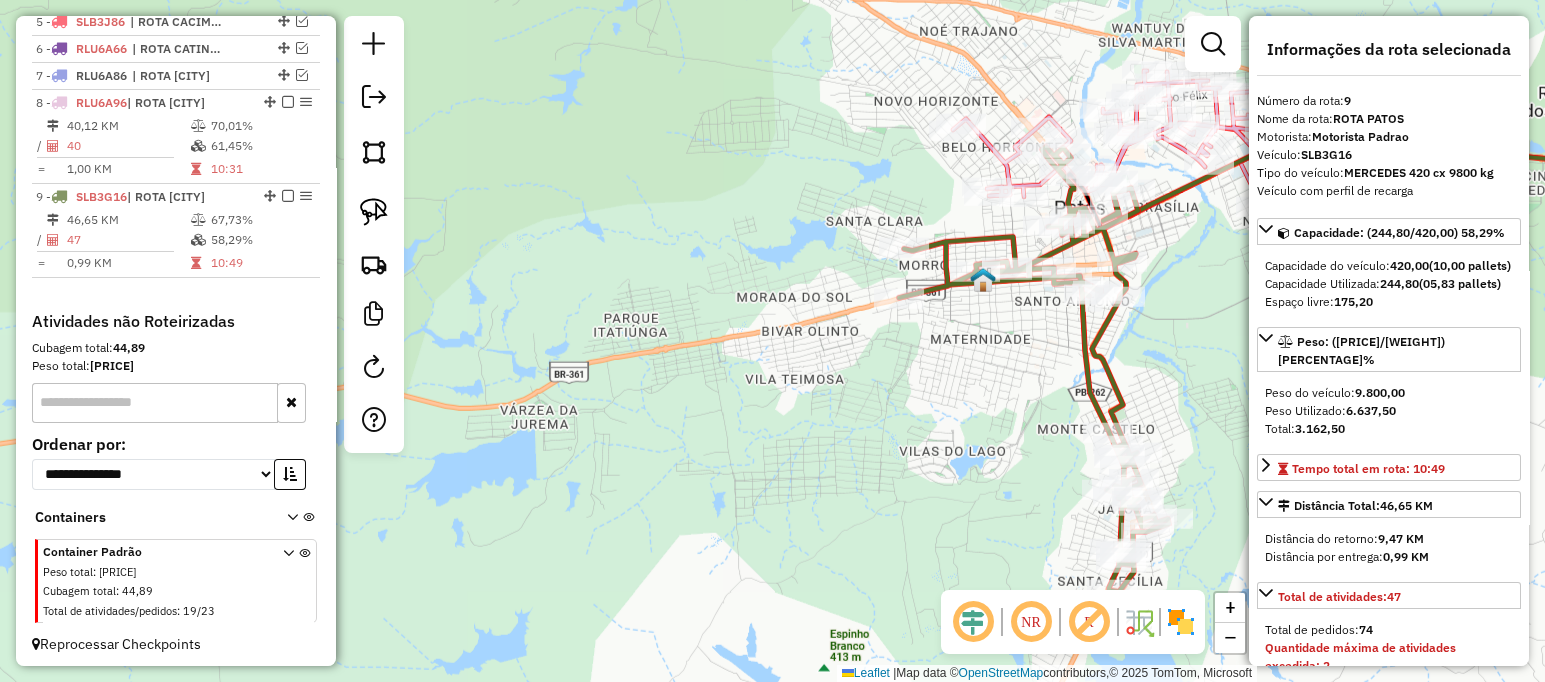 drag, startPoint x: 856, startPoint y: 422, endPoint x: 782, endPoint y: 422, distance: 74 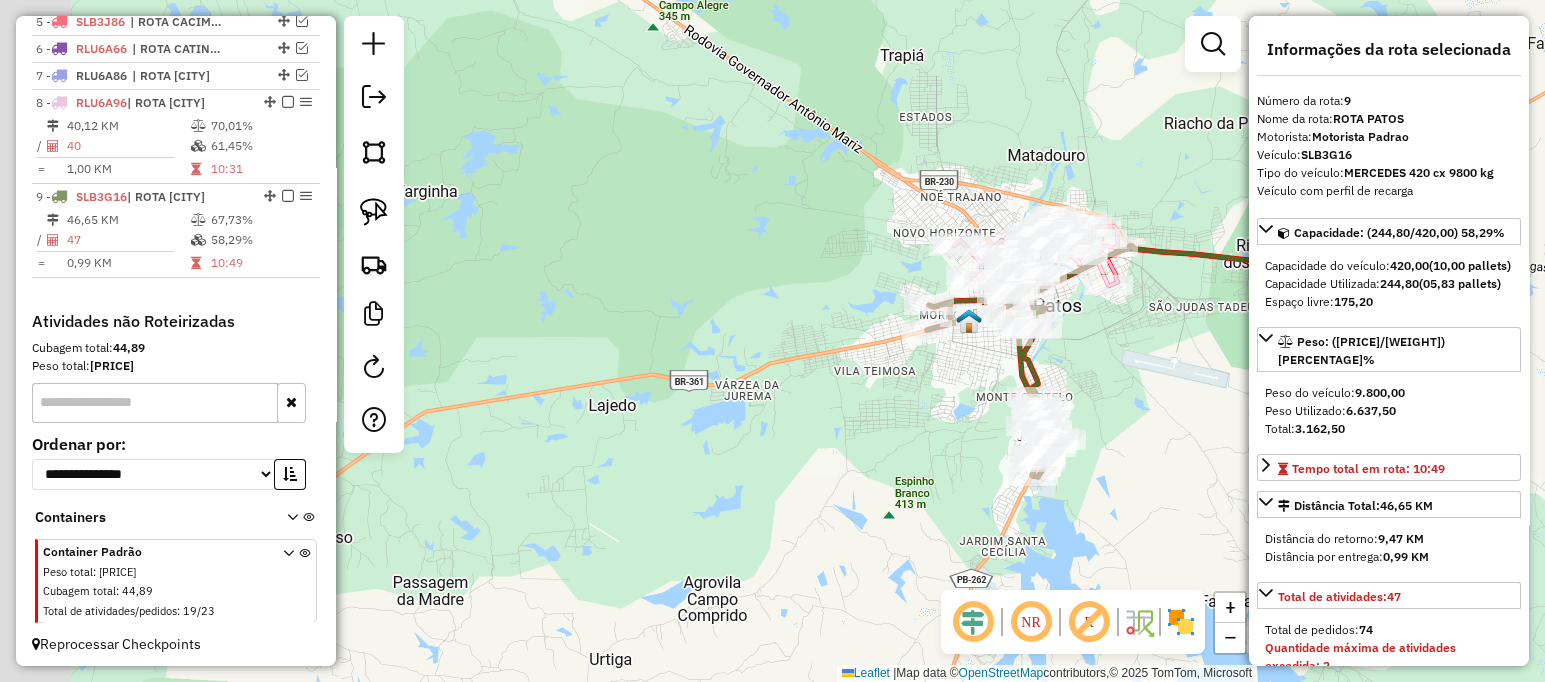drag, startPoint x: 1119, startPoint y: 361, endPoint x: 1081, endPoint y: 360, distance: 38.013157 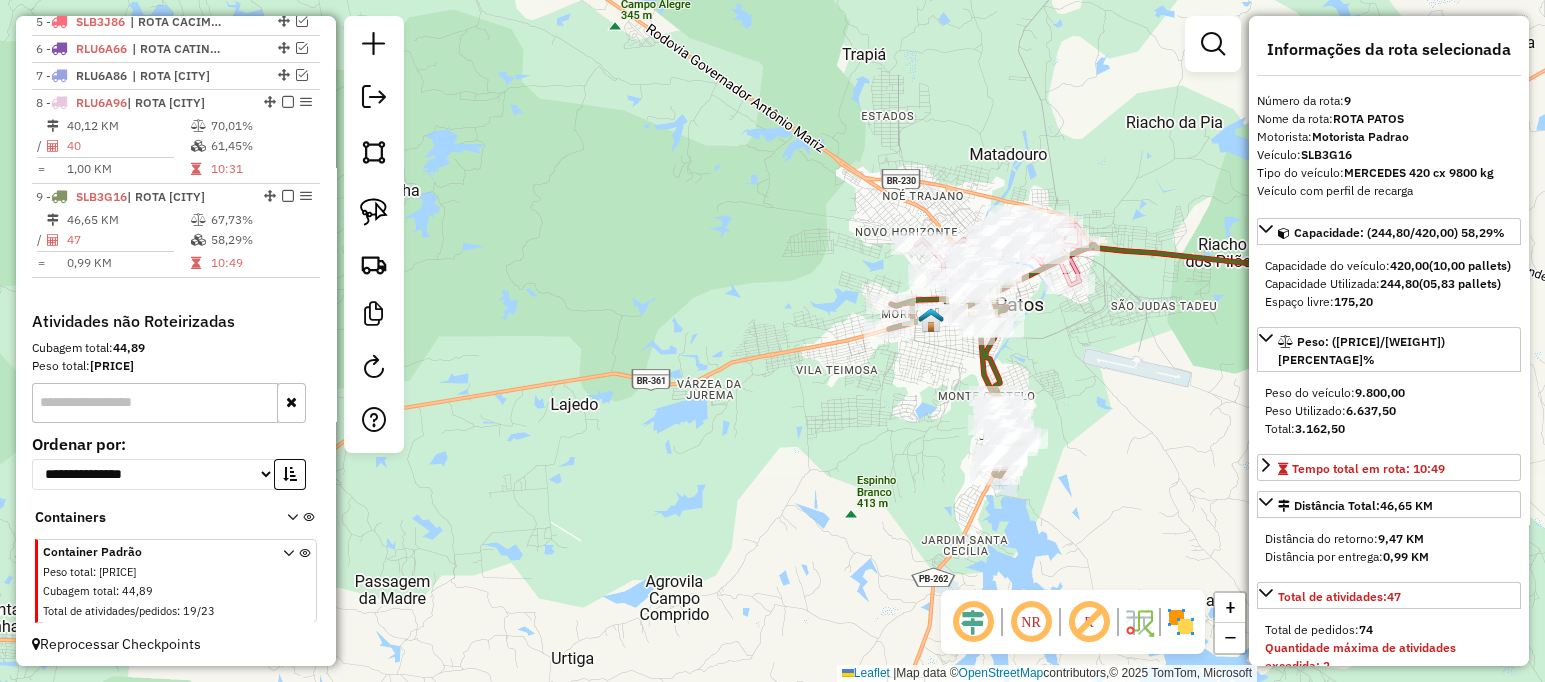 drag, startPoint x: 1043, startPoint y: 361, endPoint x: 1033, endPoint y: 362, distance: 10.049875 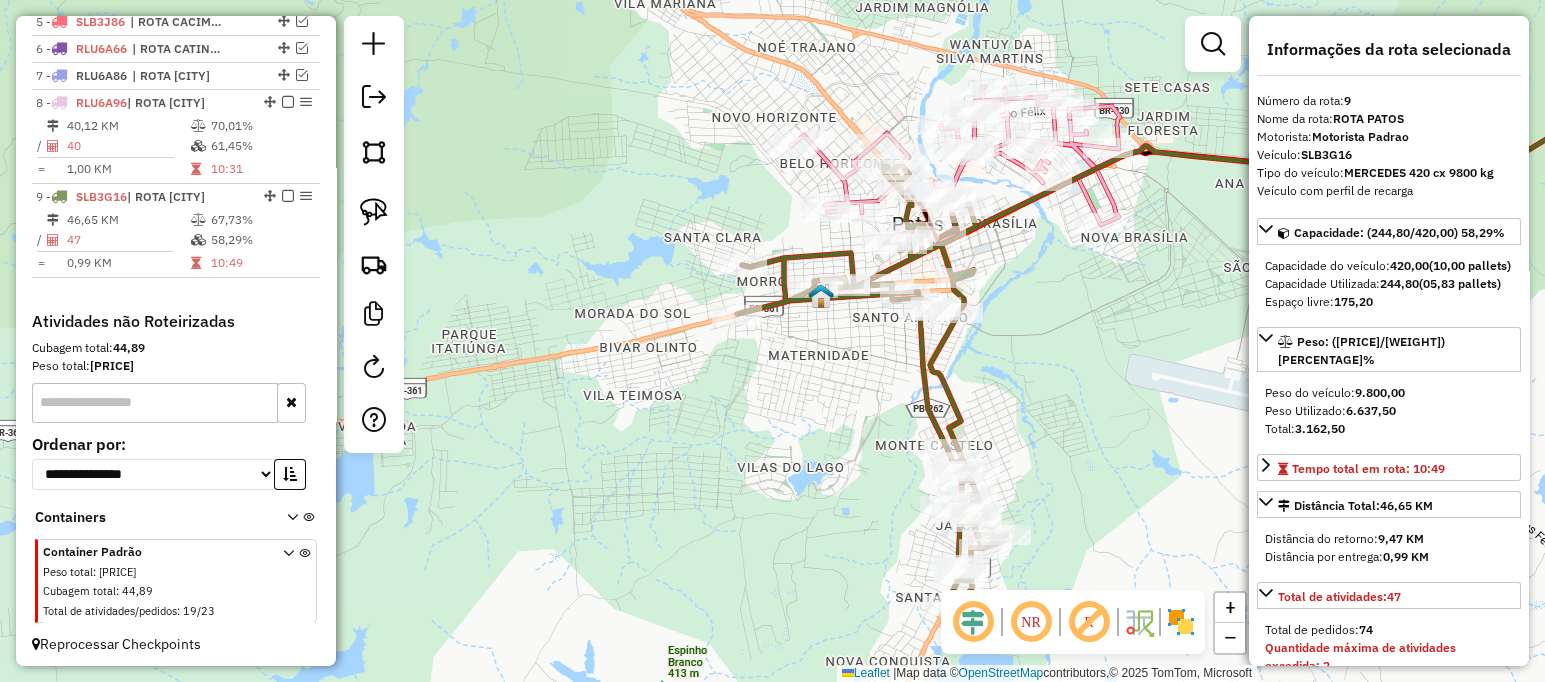 drag, startPoint x: 1140, startPoint y: 337, endPoint x: 1037, endPoint y: 287, distance: 114.494545 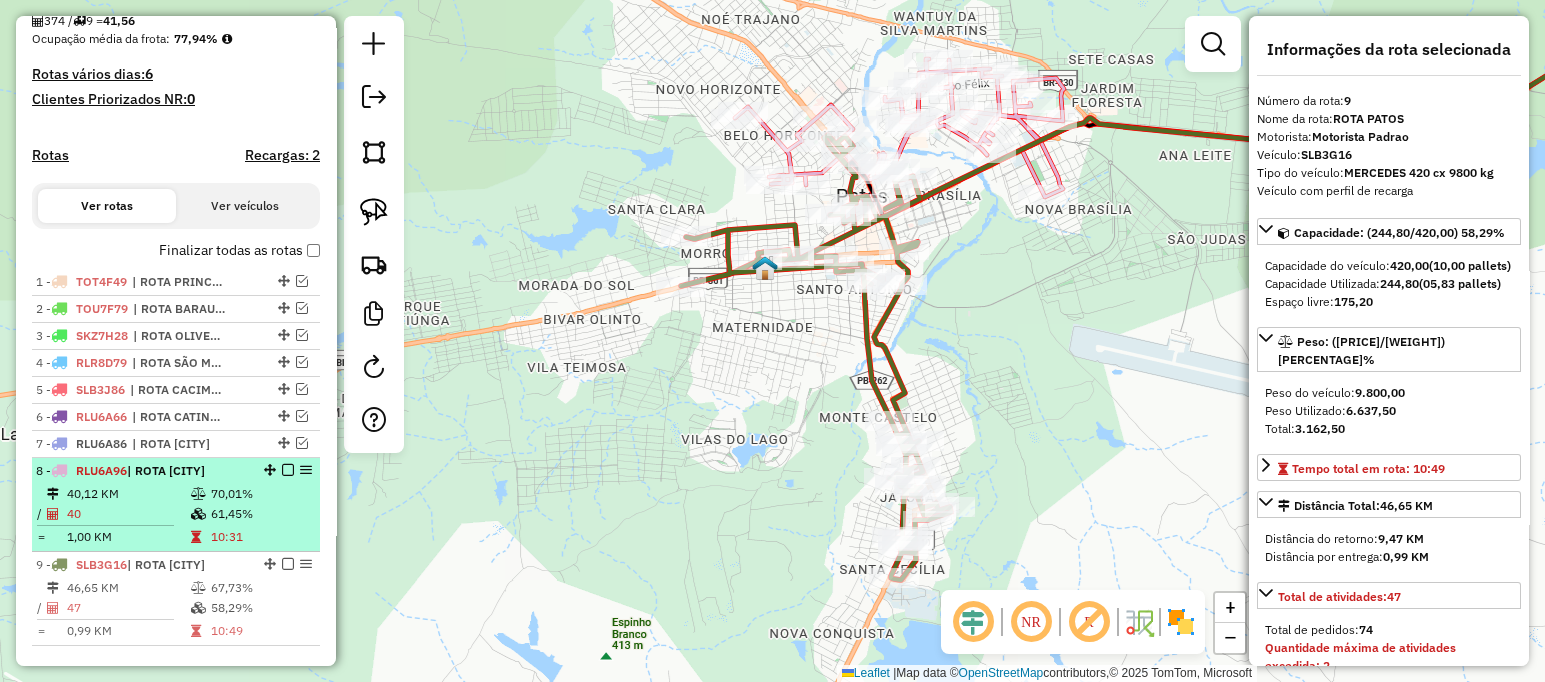 scroll, scrollTop: 699, scrollLeft: 0, axis: vertical 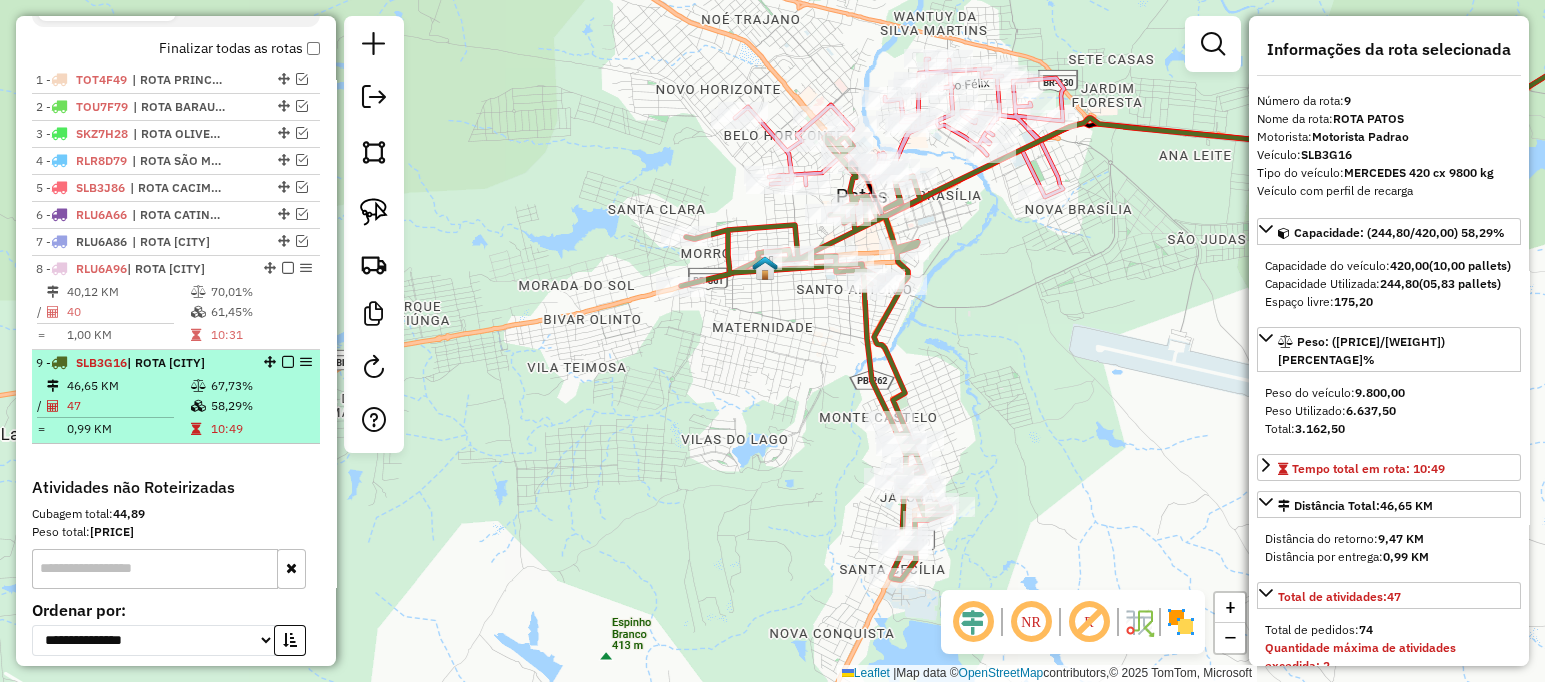 click at bounding box center (288, 362) 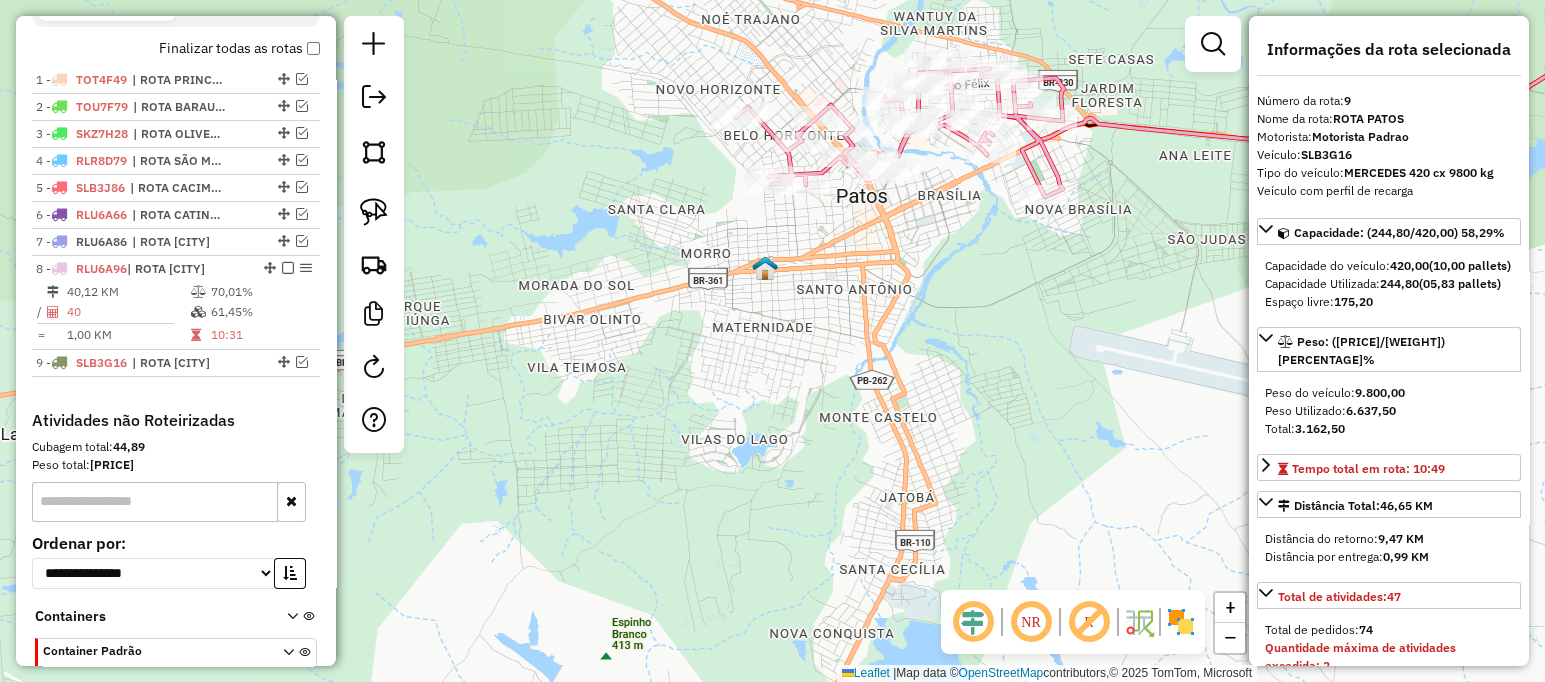 drag, startPoint x: 587, startPoint y: 250, endPoint x: 531, endPoint y: 320, distance: 89.64374 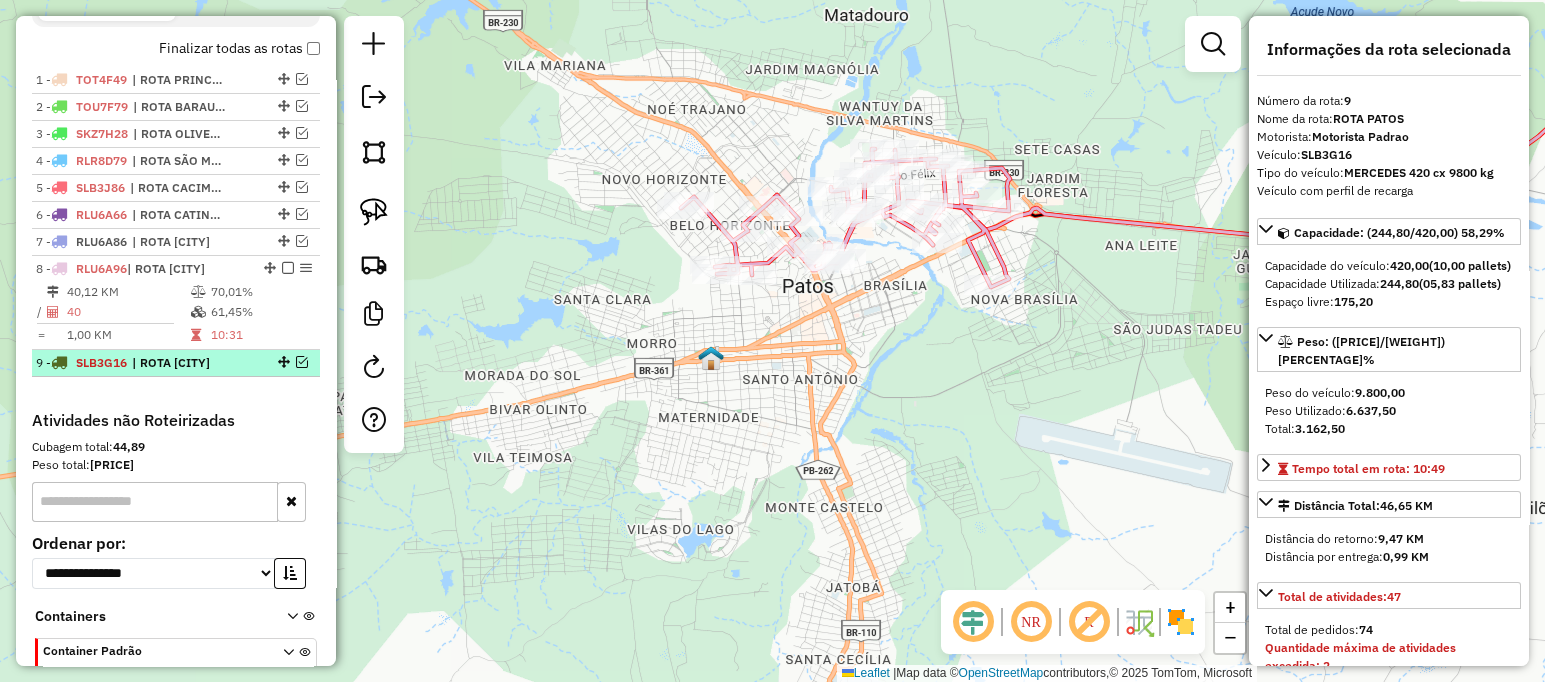 click on "| ROTA [CITY]" at bounding box center (178, 363) 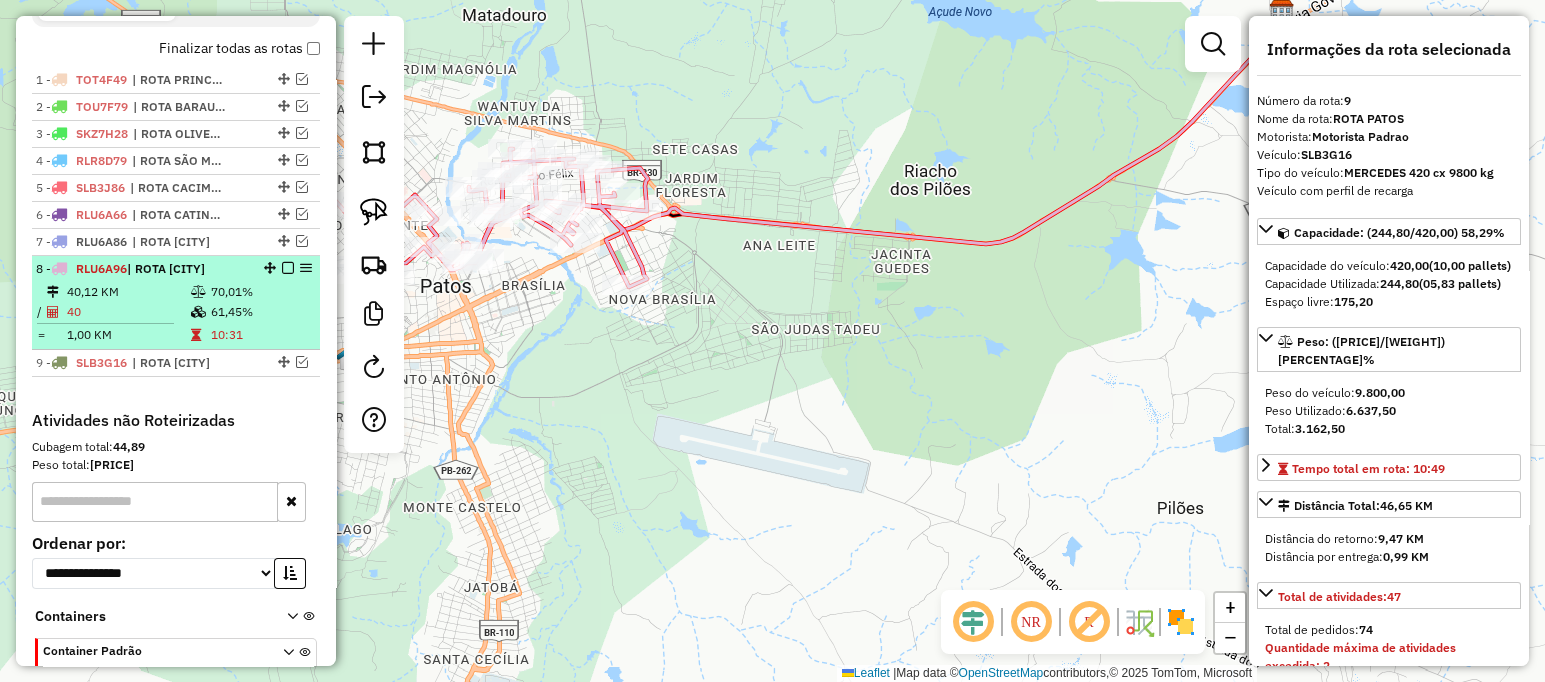 click on "70,01%" at bounding box center [260, 292] 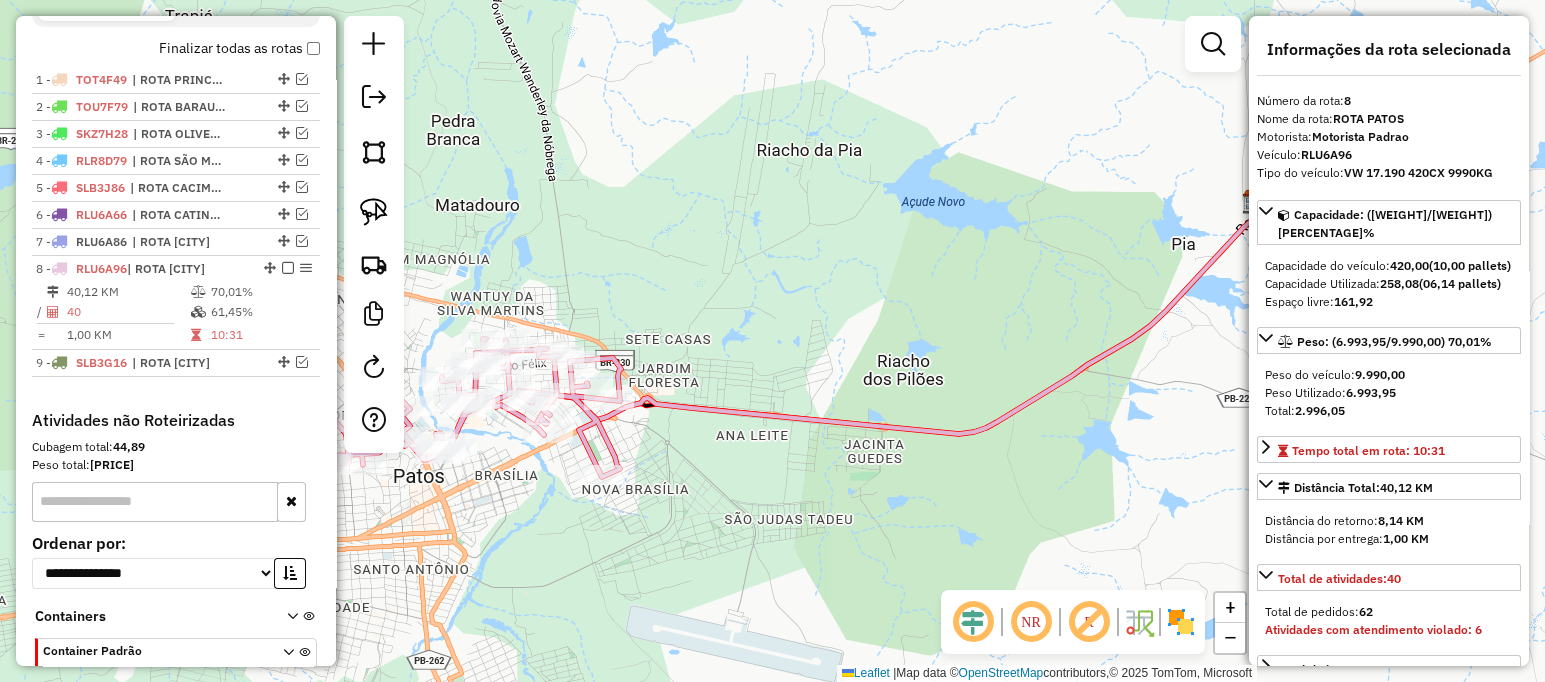 drag, startPoint x: 951, startPoint y: 129, endPoint x: 1098, endPoint y: 107, distance: 148.63715 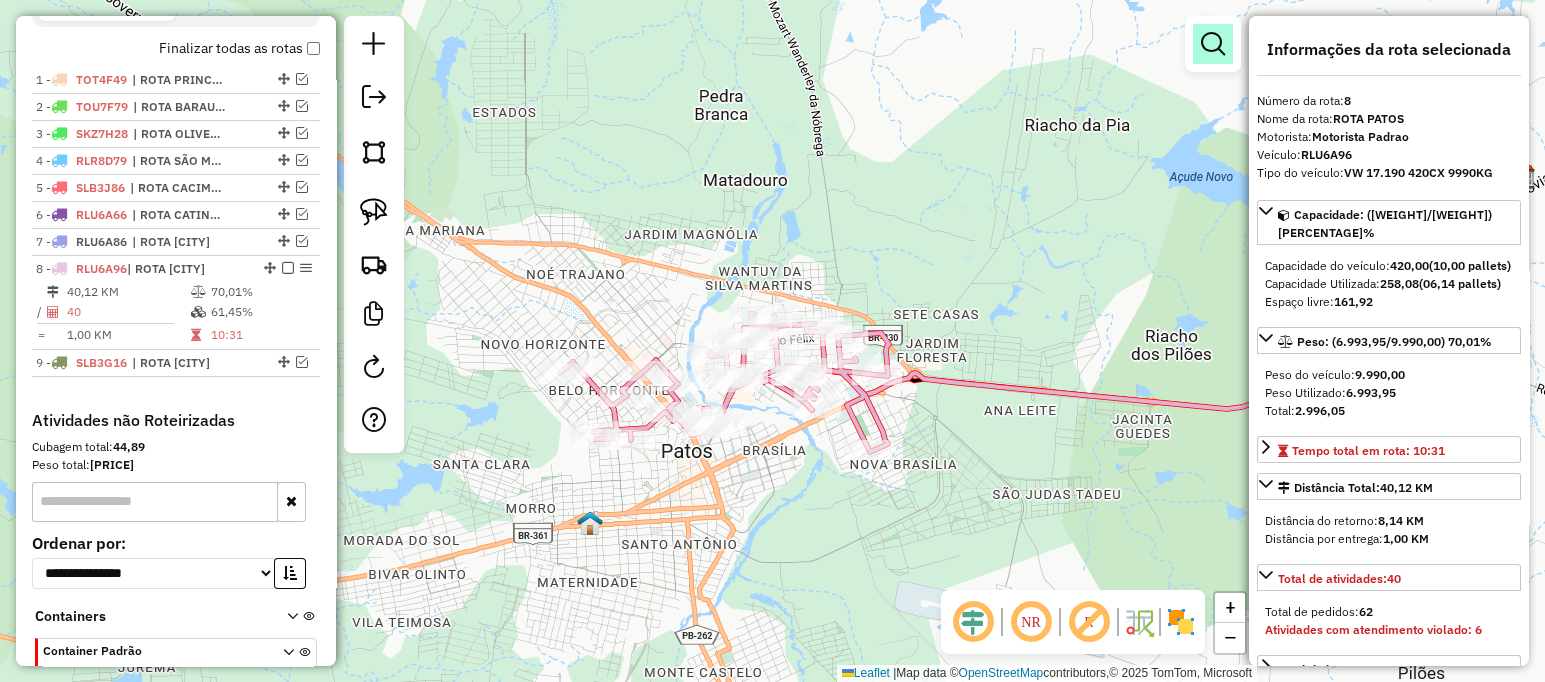 click at bounding box center (1213, 44) 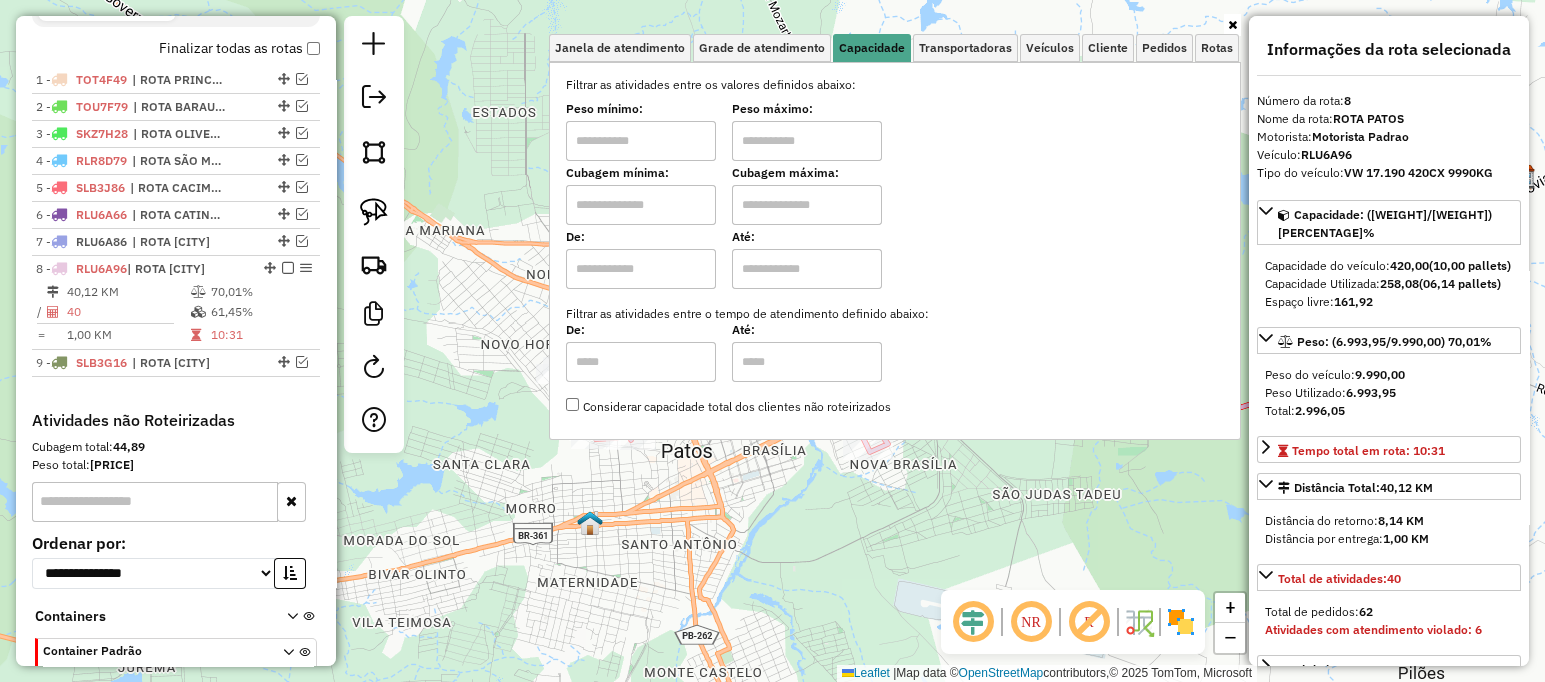 drag, startPoint x: 632, startPoint y: 143, endPoint x: 636, endPoint y: 160, distance: 17.464249 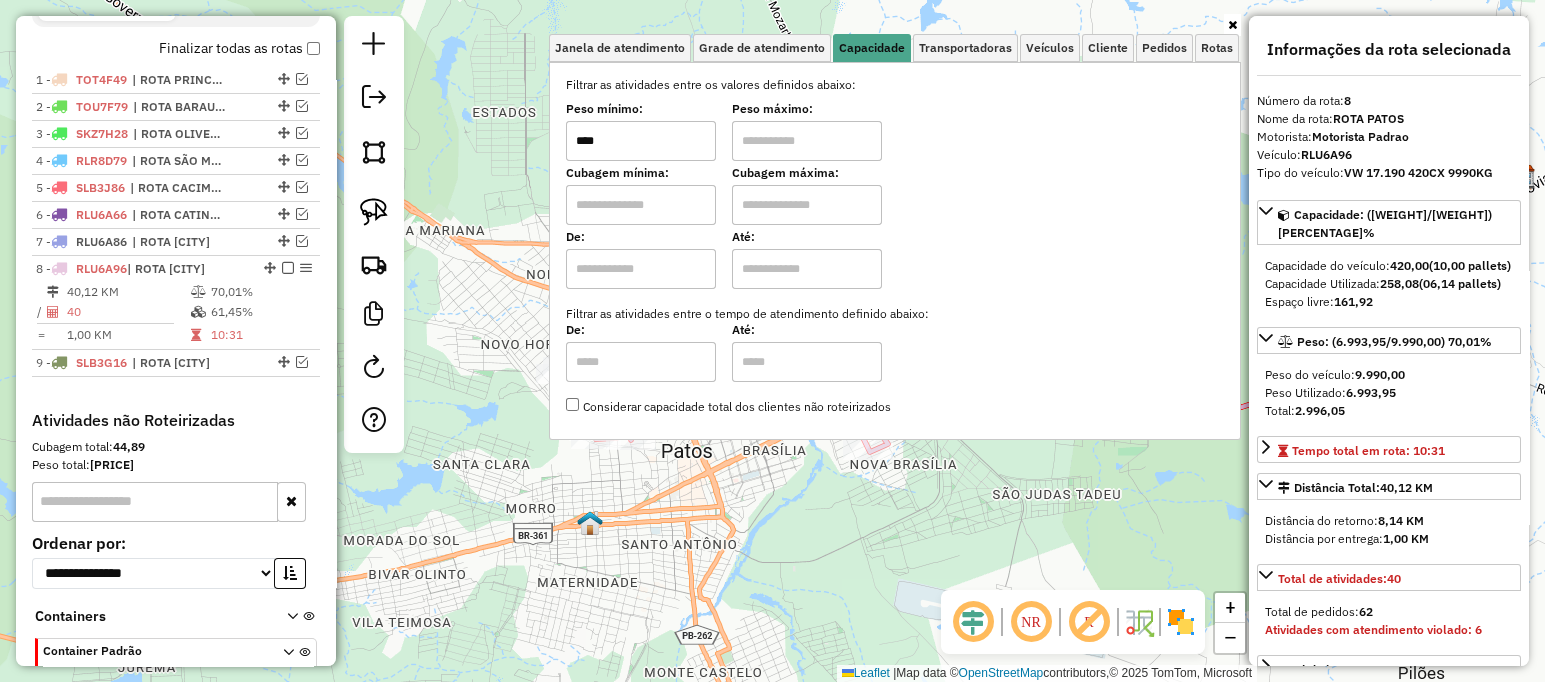 click on "Peso máximo:" at bounding box center (807, 133) 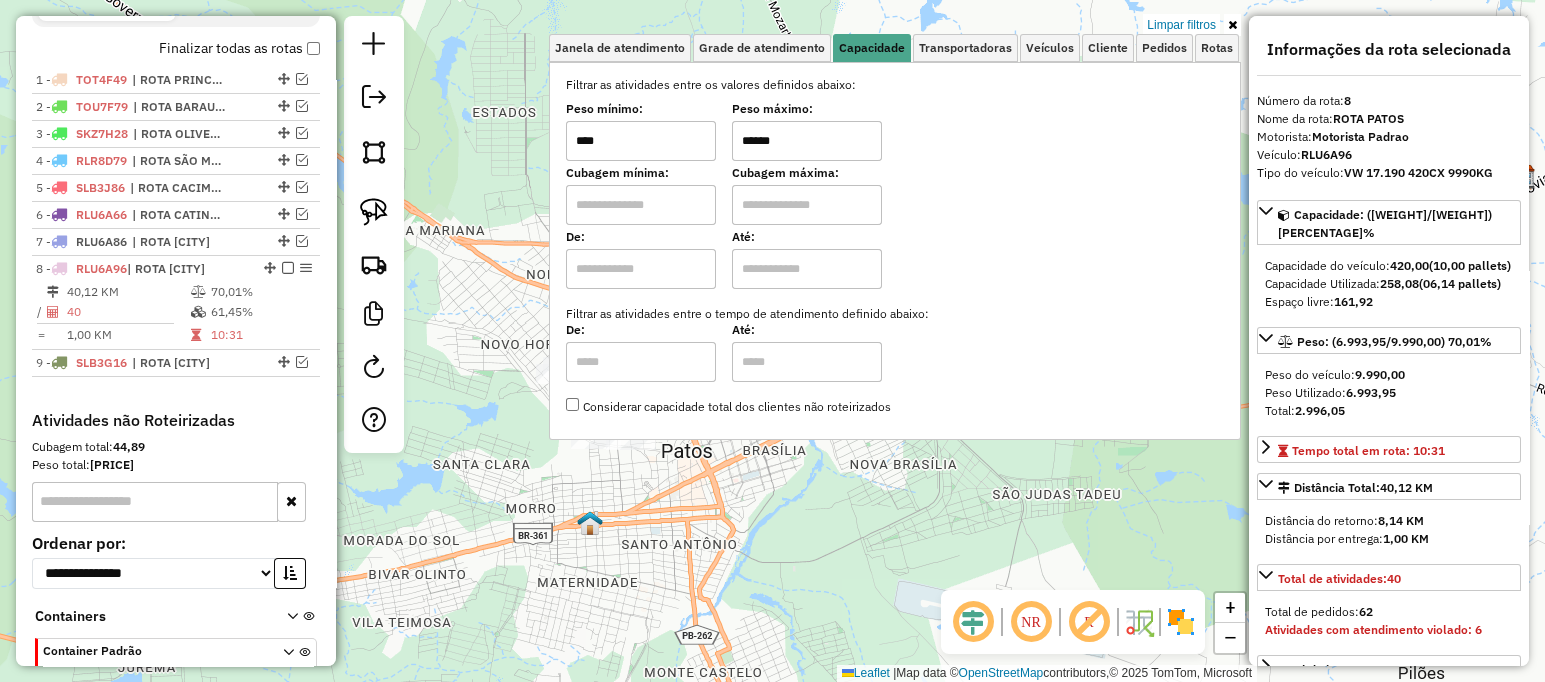 click at bounding box center (1232, 25) 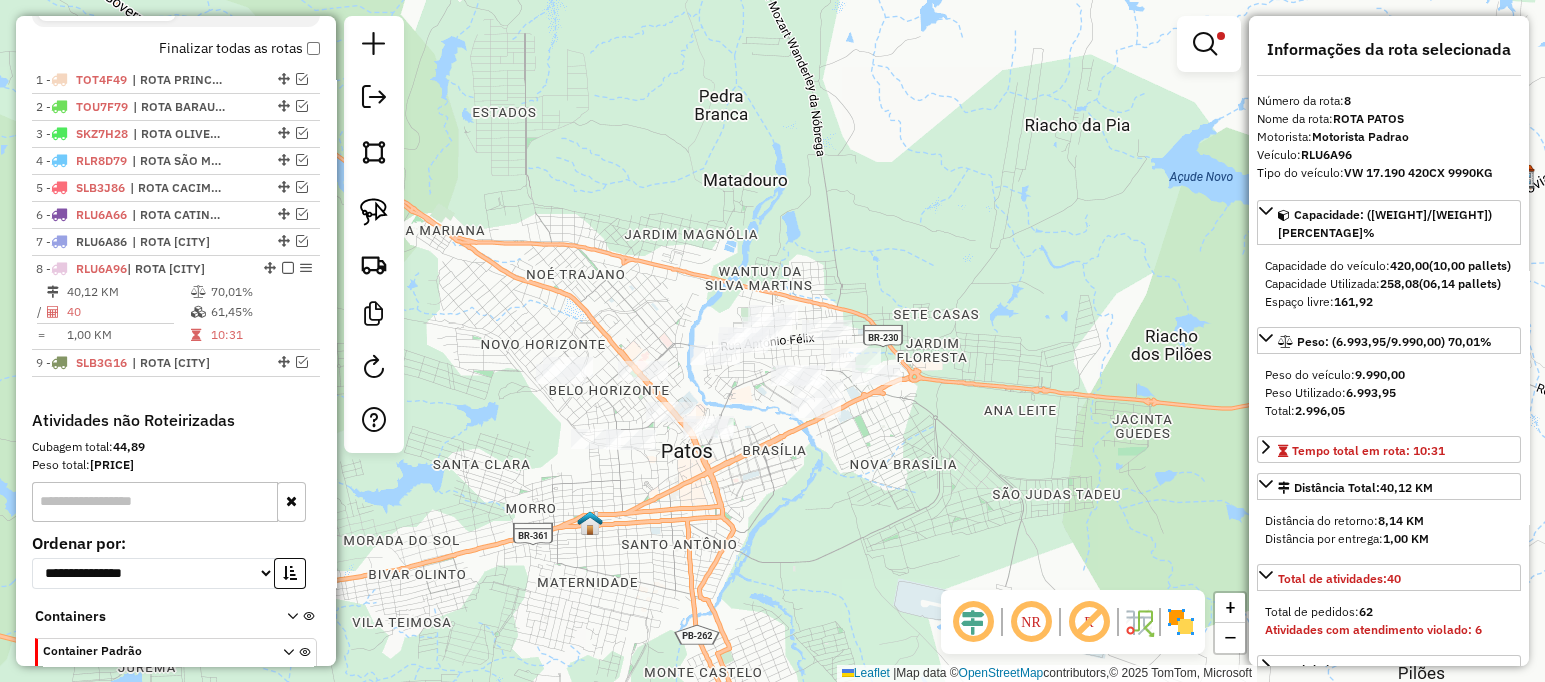 drag, startPoint x: 879, startPoint y: 137, endPoint x: 903, endPoint y: 125, distance: 26.832815 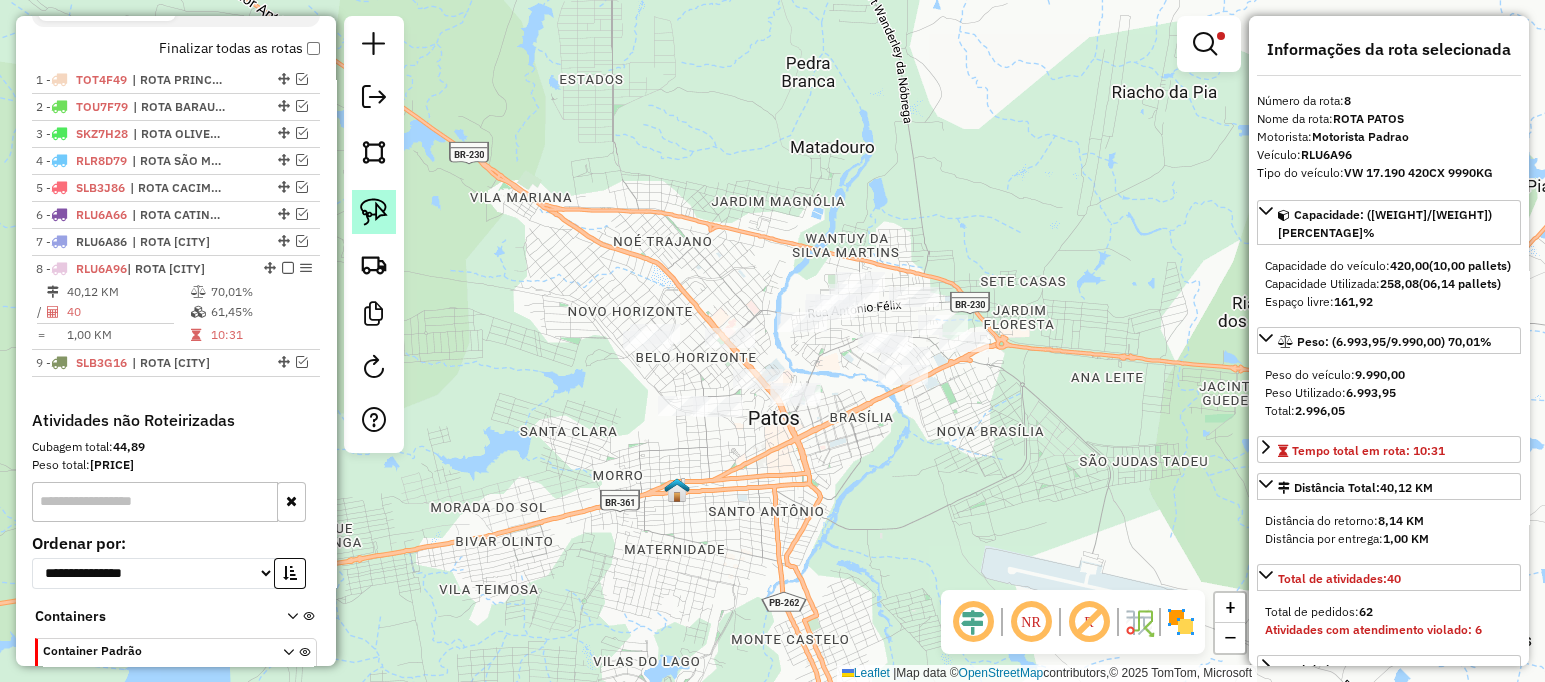 click 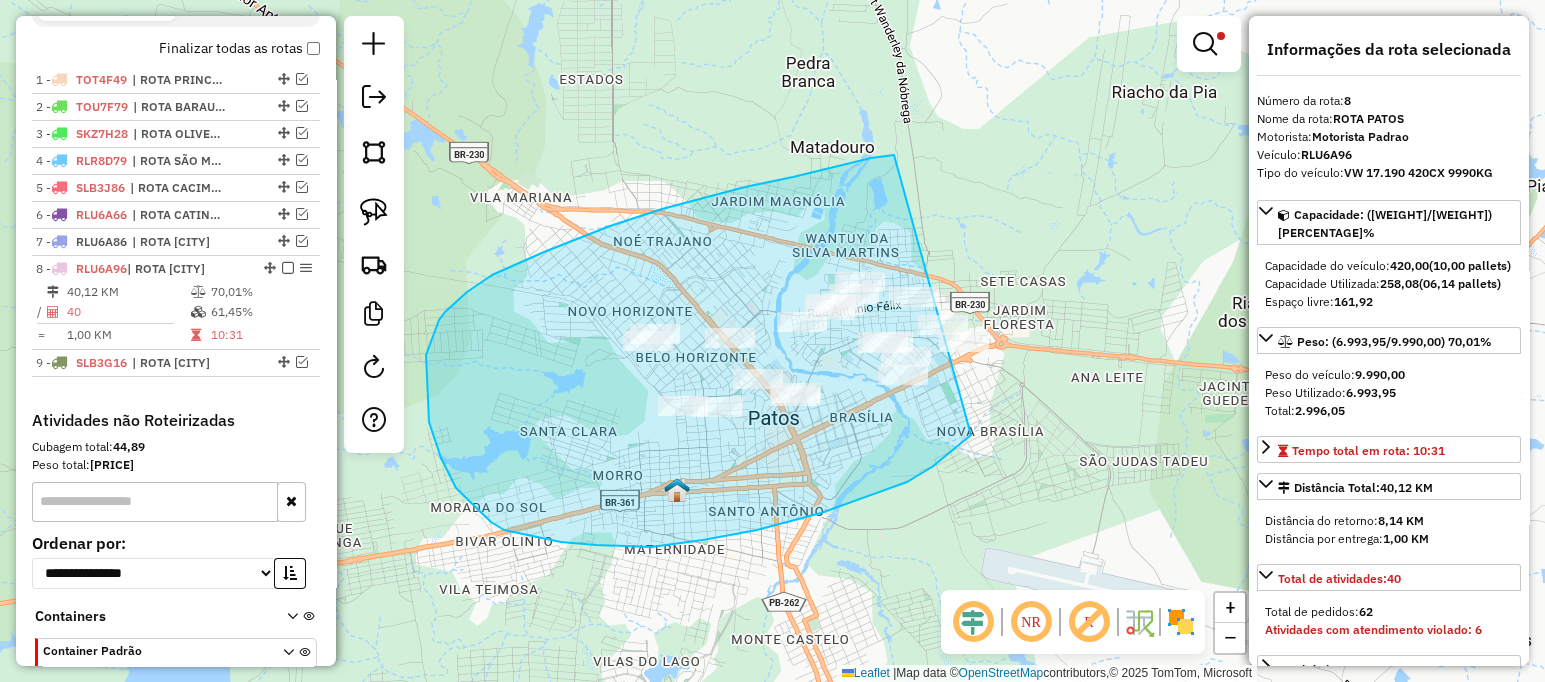 drag, startPoint x: 894, startPoint y: 155, endPoint x: 1095, endPoint y: 230, distance: 214.53671 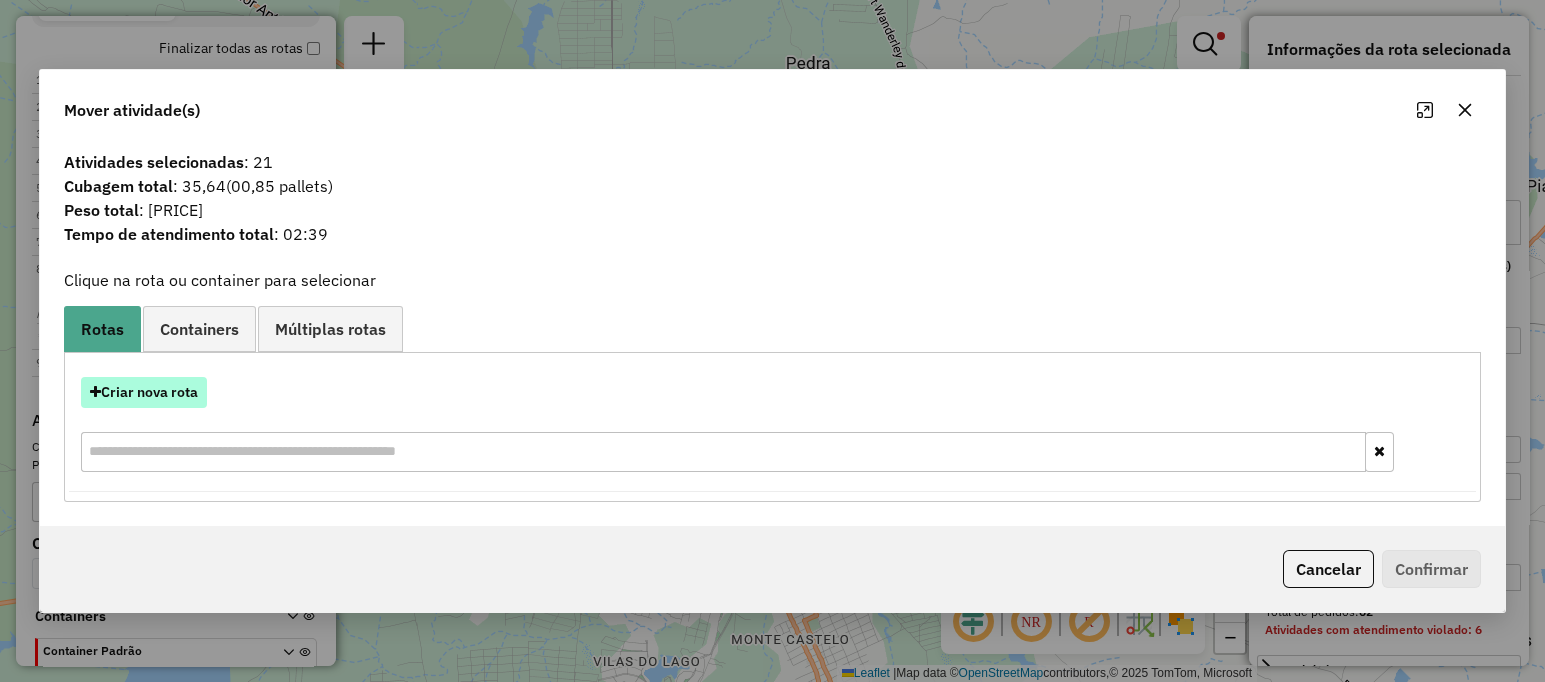 click on "Criar nova rota" at bounding box center [144, 392] 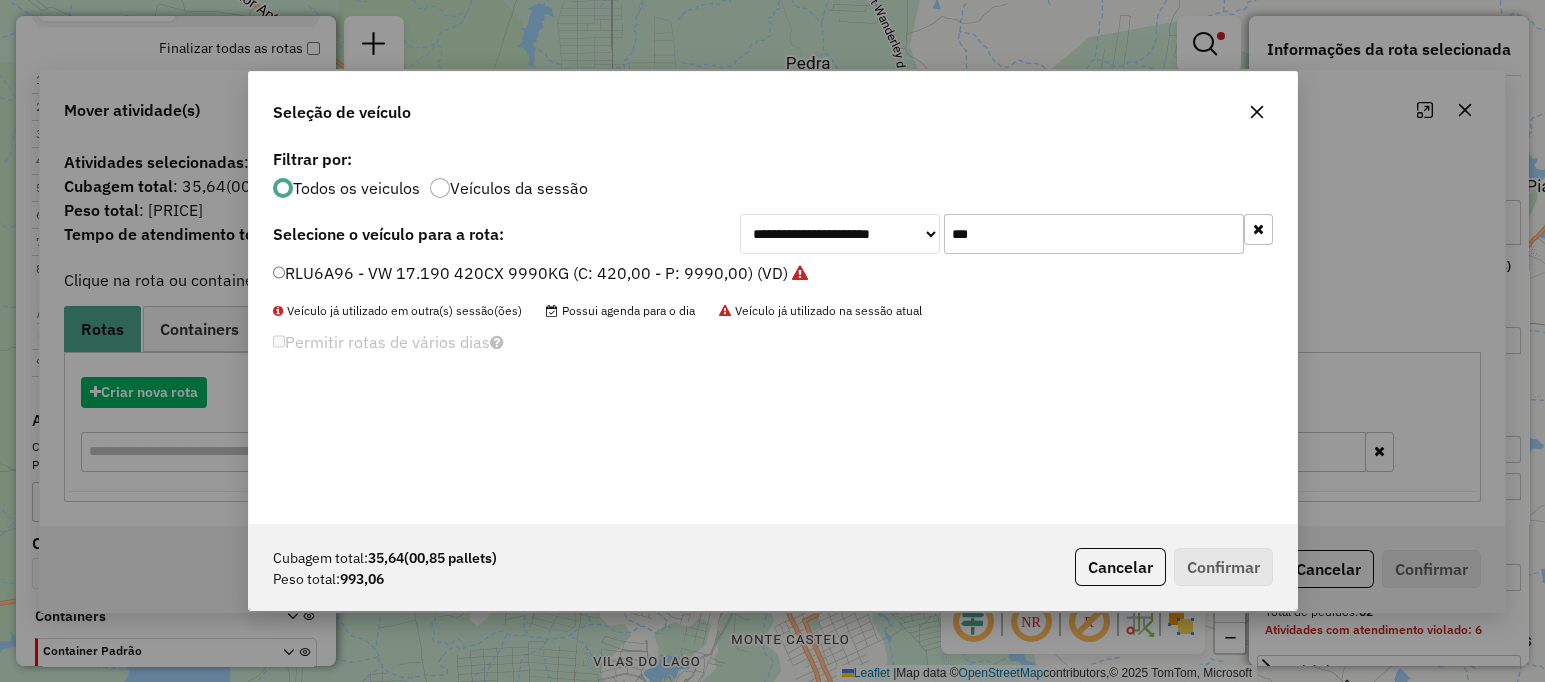 scroll, scrollTop: 10, scrollLeft: 6, axis: both 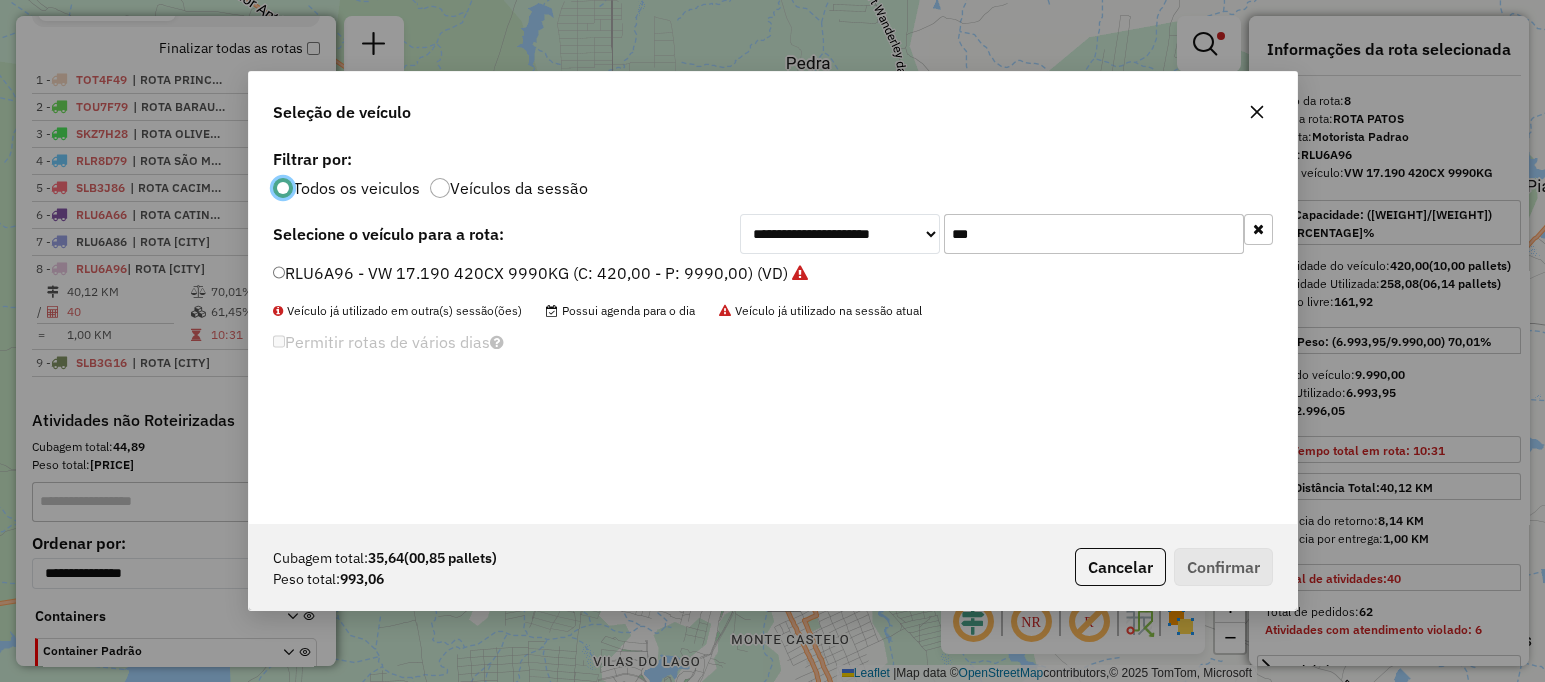 click on "RLU6A96 - VW 17.190 420CX 9990KG (C: 420,00 - P: 9990,00) (VD)" 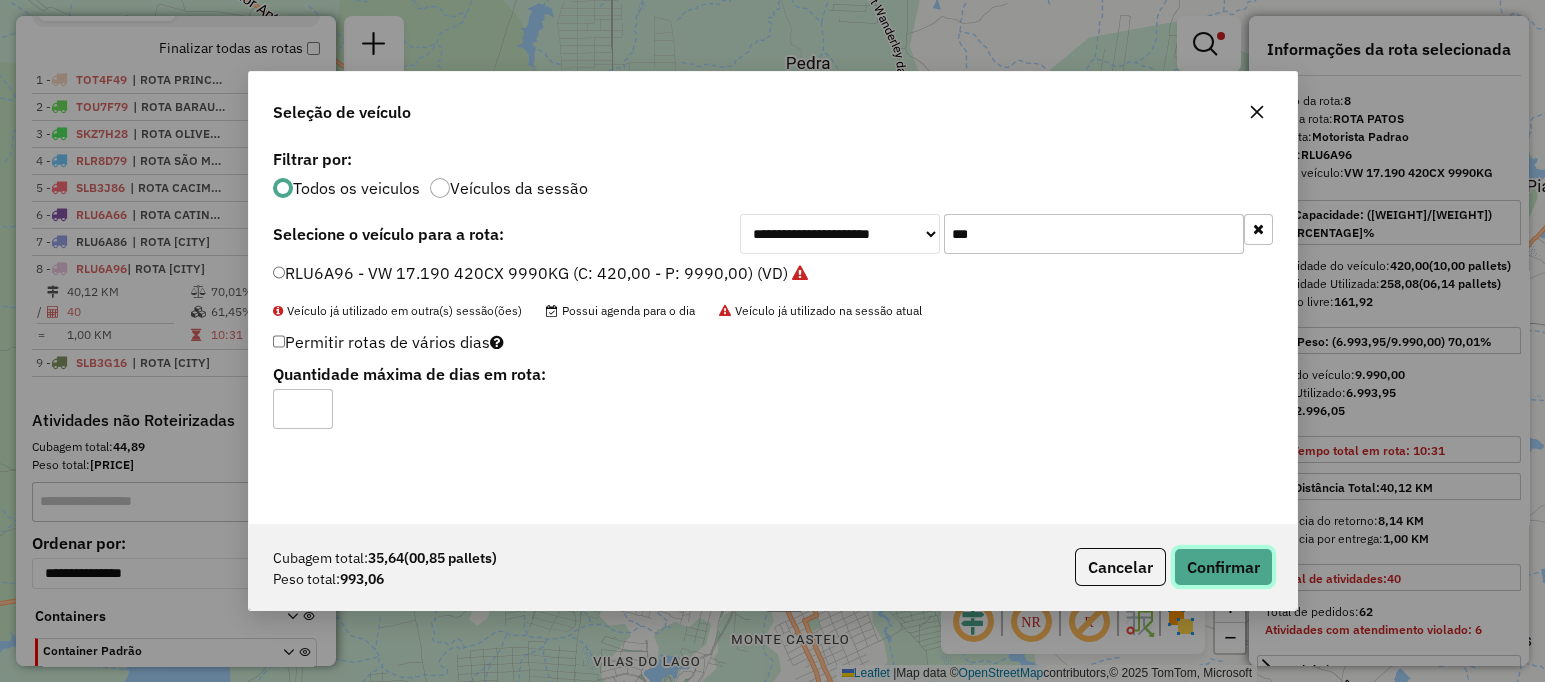 click on "Confirmar" 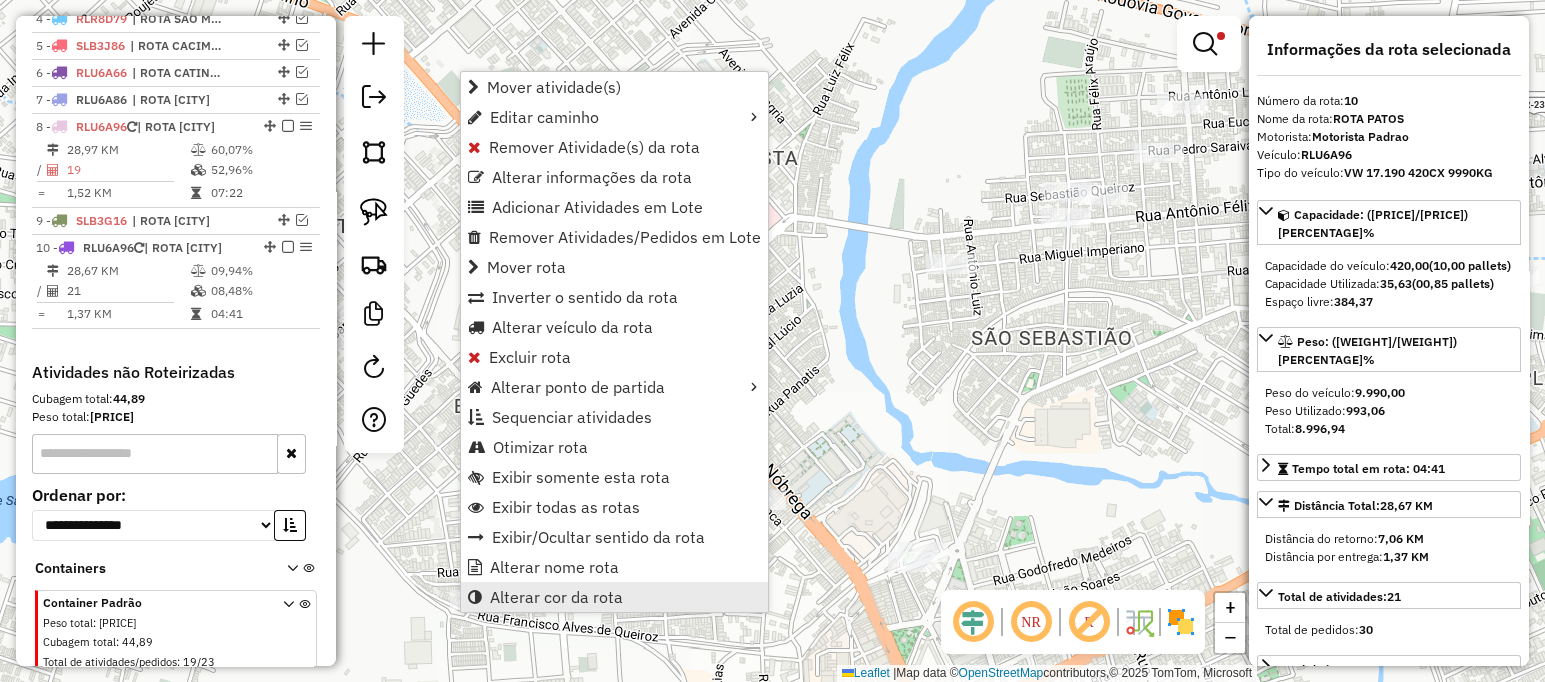 scroll, scrollTop: 893, scrollLeft: 0, axis: vertical 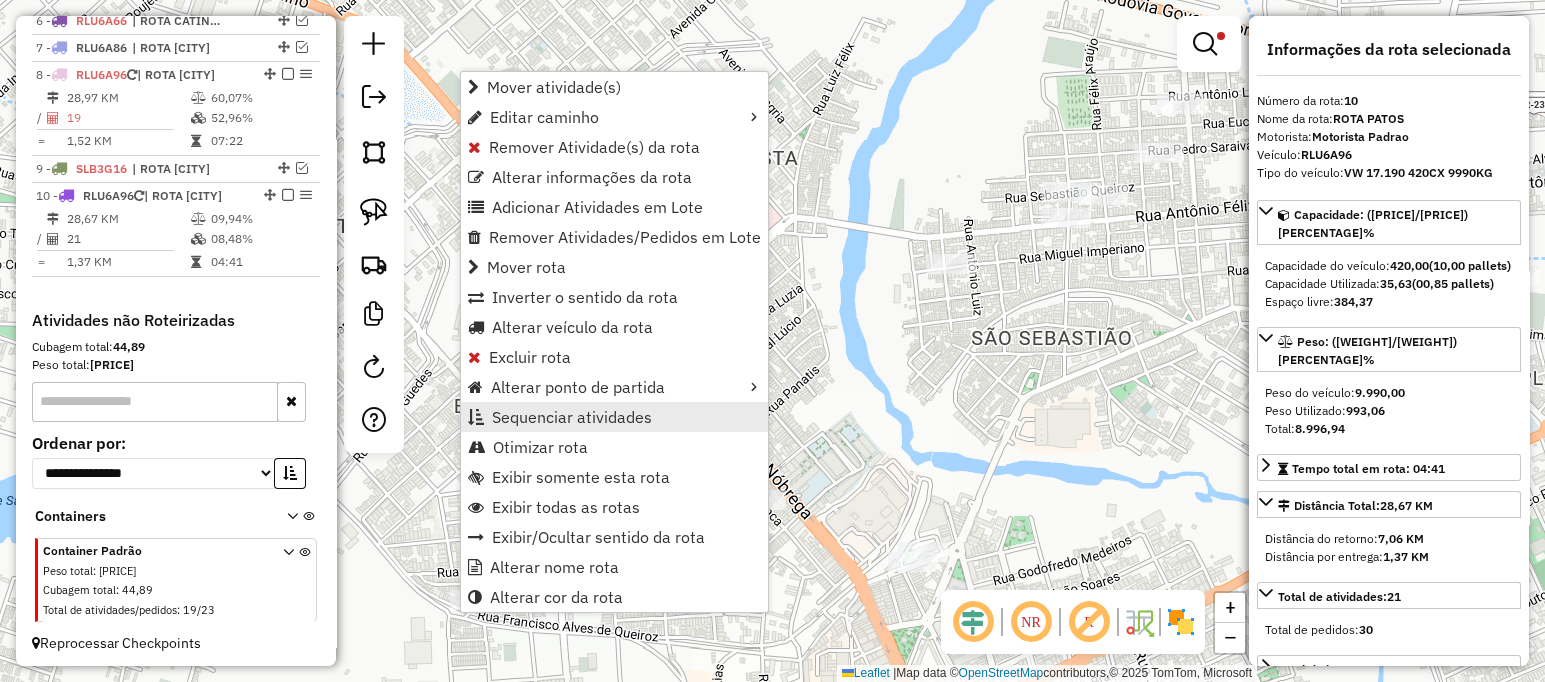 click on "Sequenciar atividades" at bounding box center (572, 417) 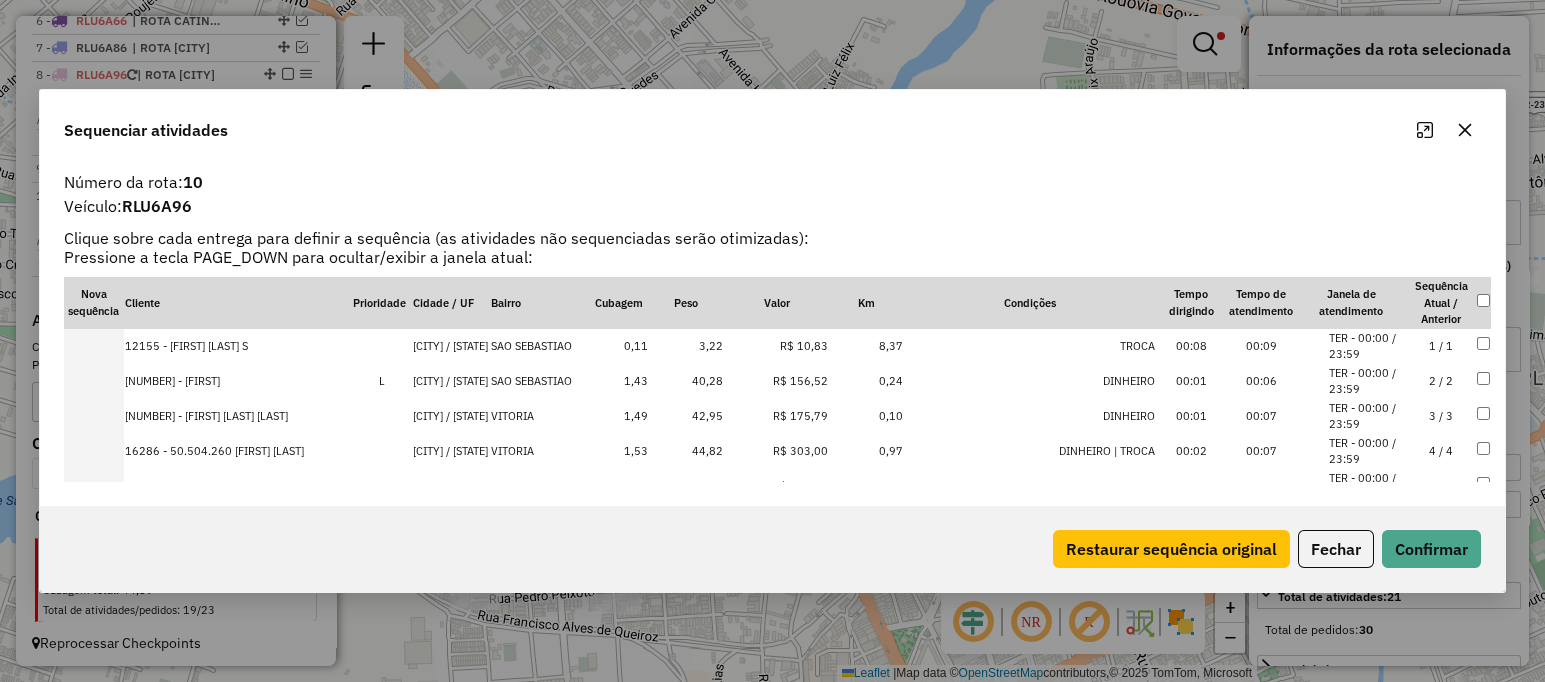 click 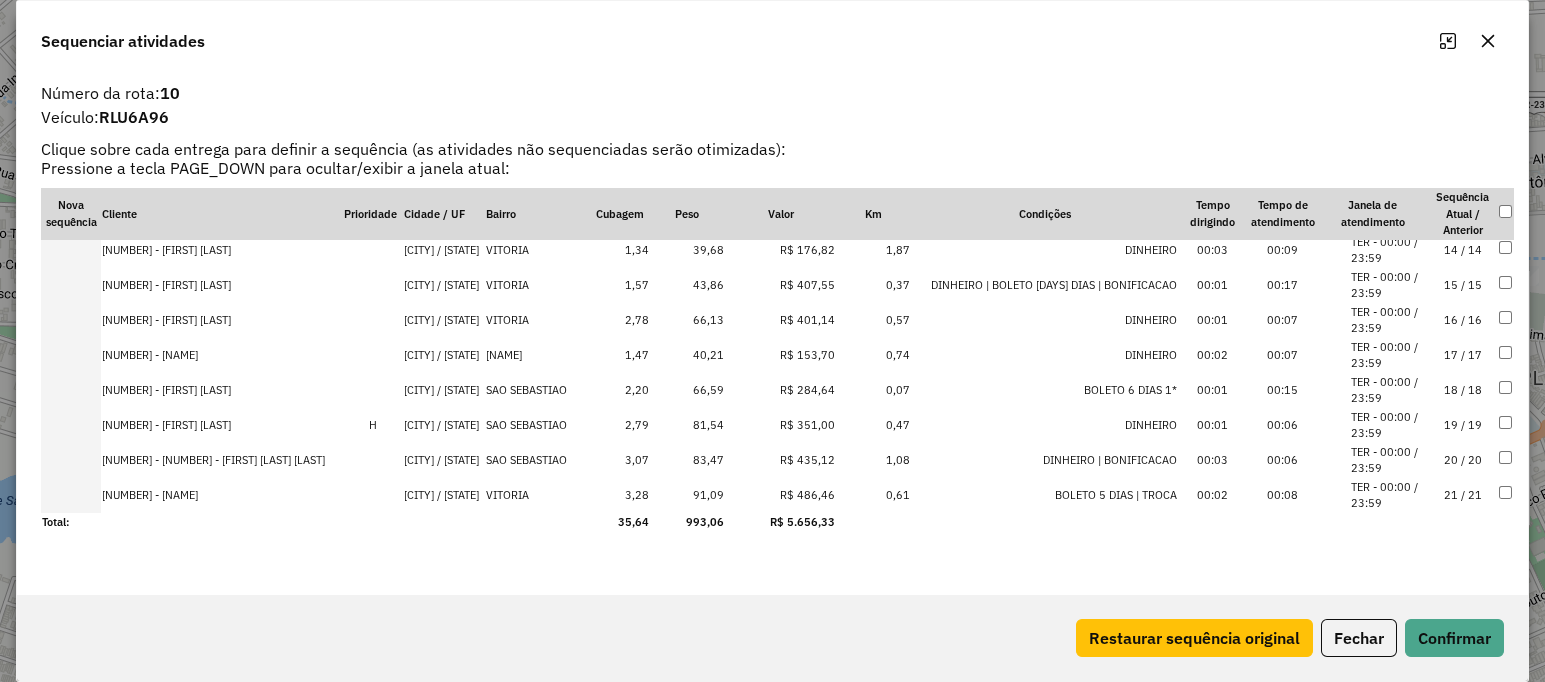 scroll, scrollTop: 427, scrollLeft: 0, axis: vertical 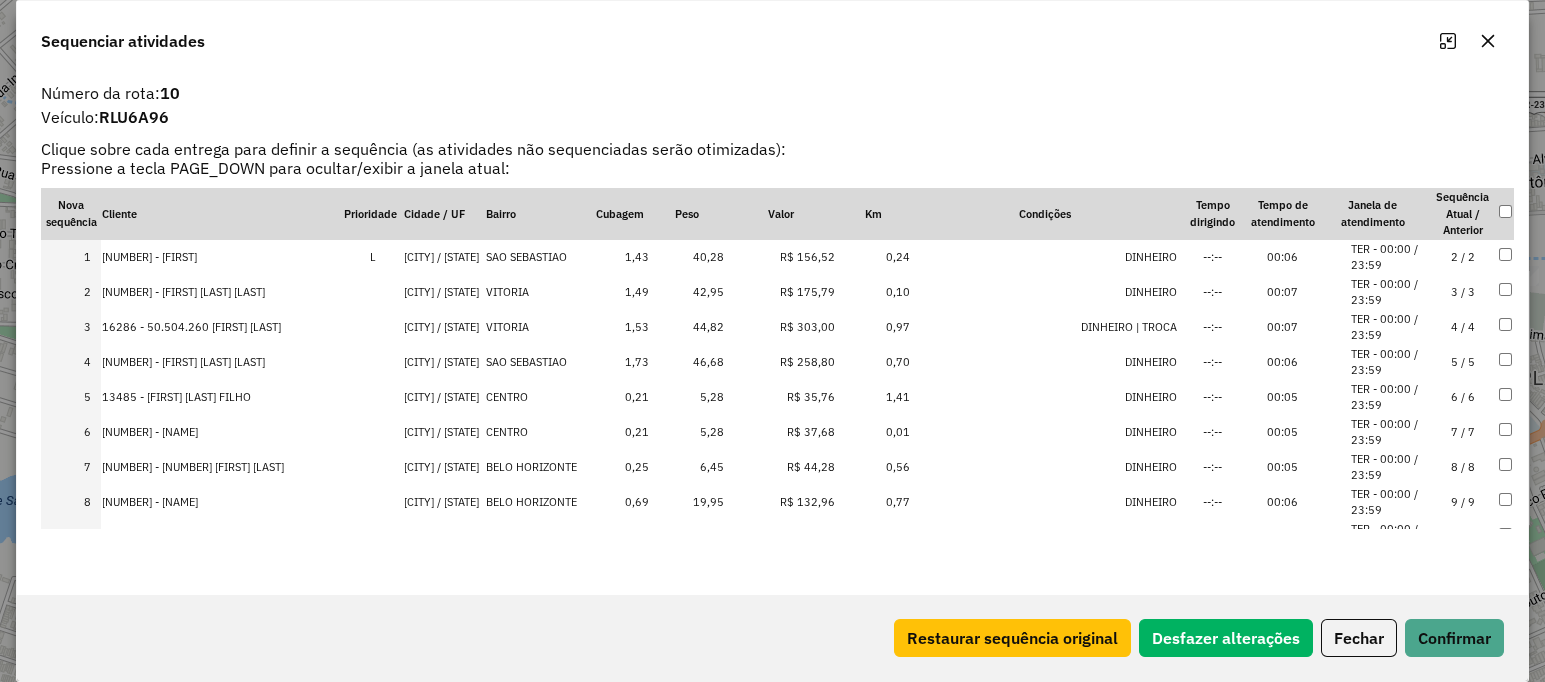 click 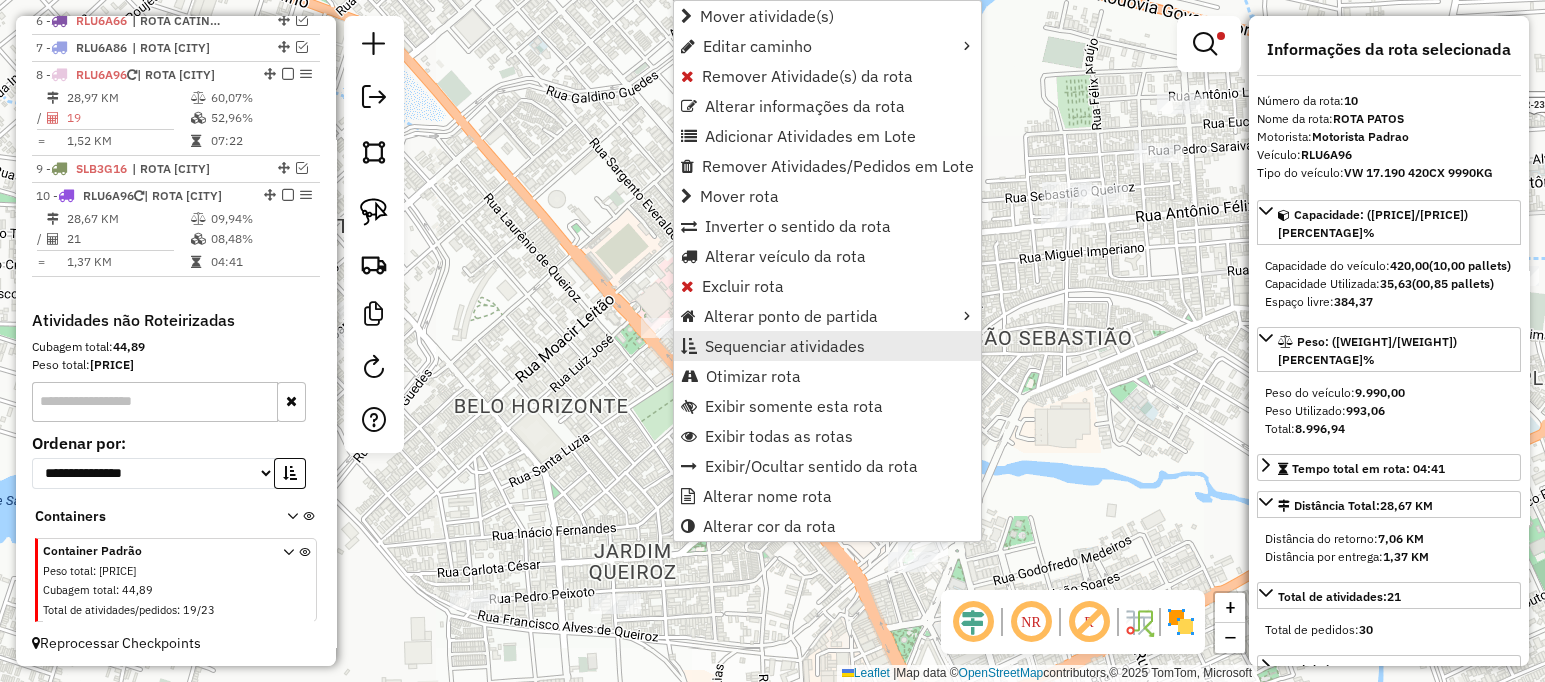 click on "Sequenciar atividades" at bounding box center [785, 346] 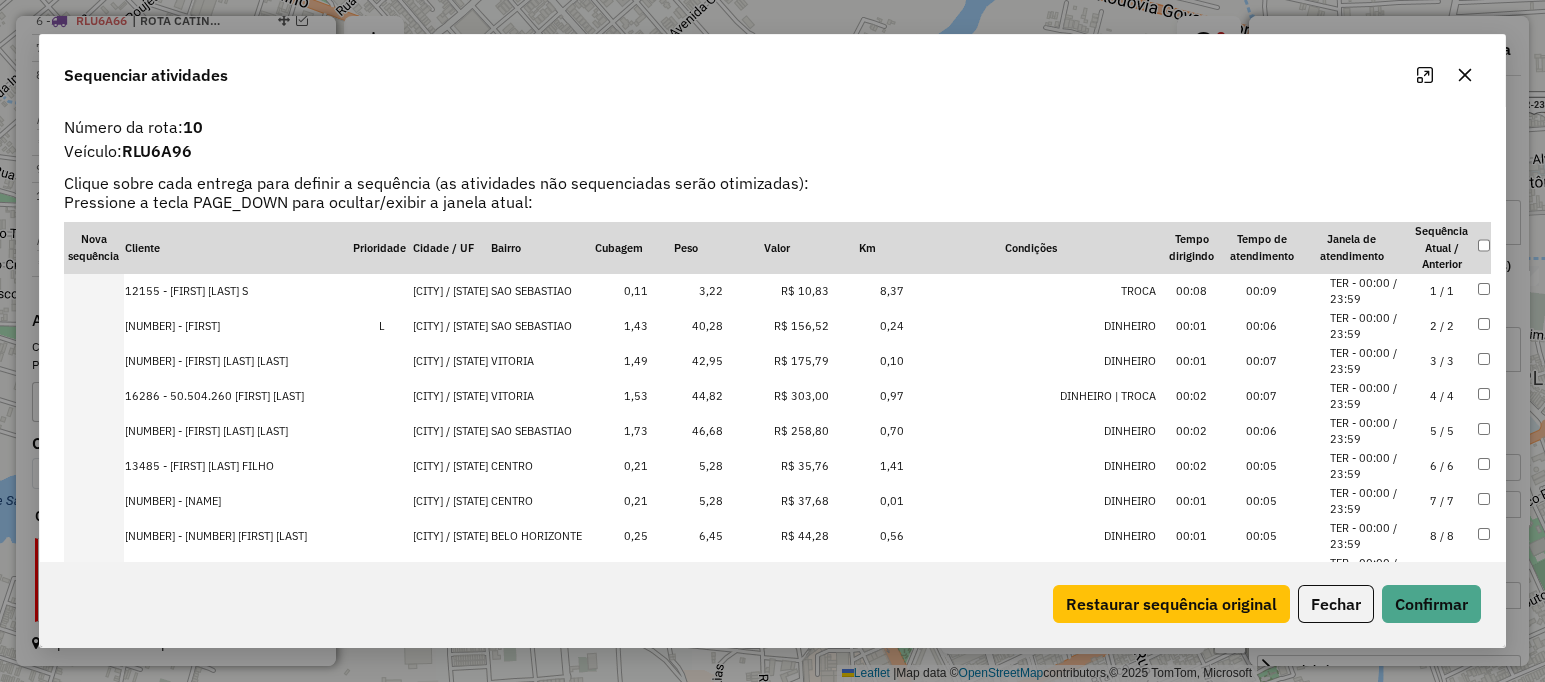 drag, startPoint x: 298, startPoint y: 277, endPoint x: 288, endPoint y: 270, distance: 12.206555 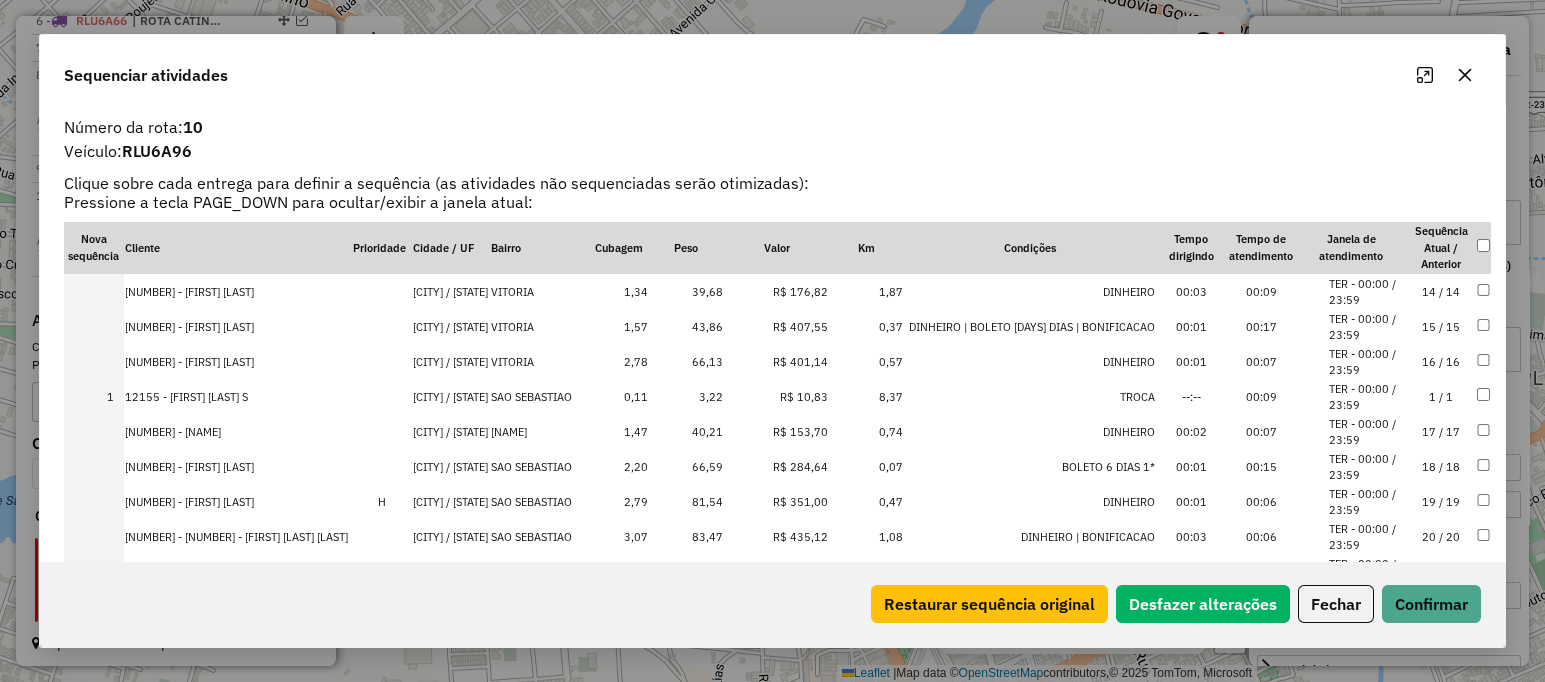 scroll, scrollTop: 462, scrollLeft: 0, axis: vertical 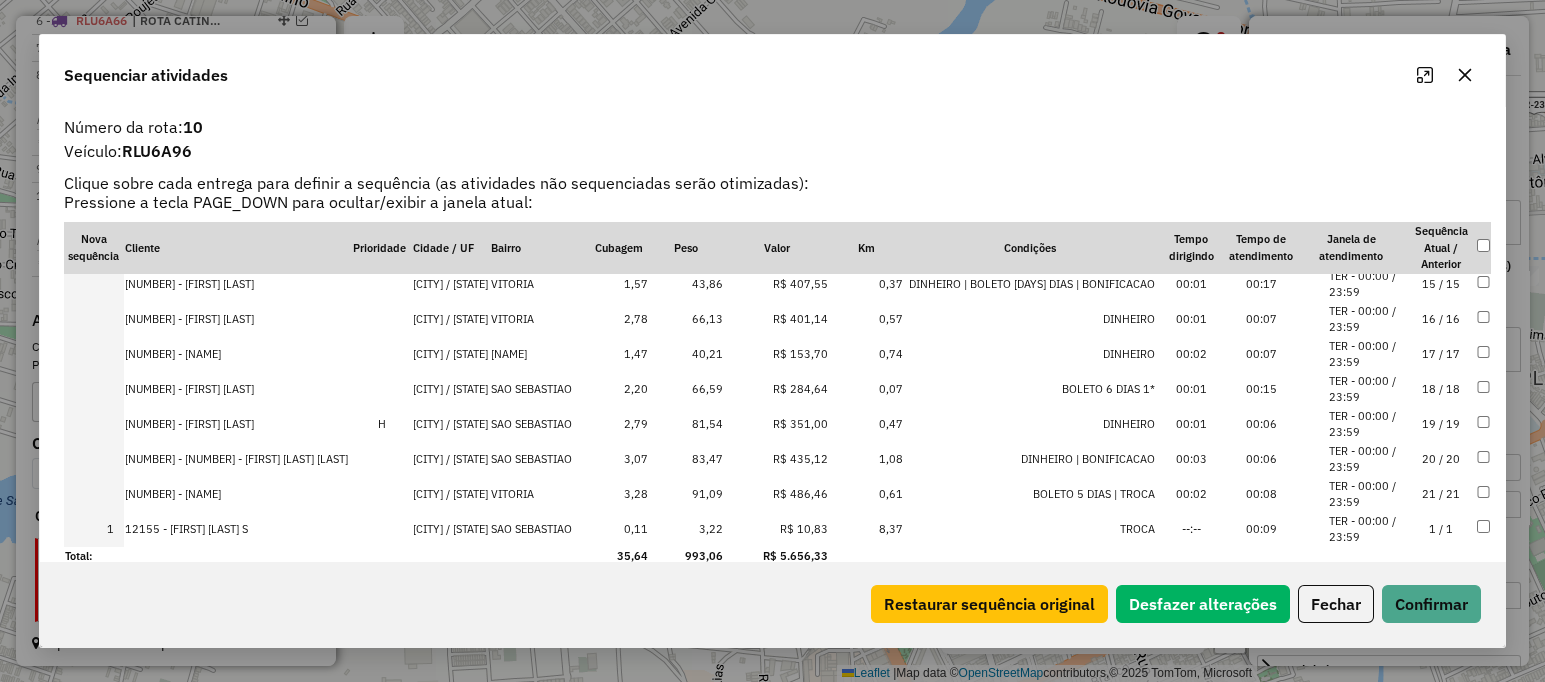 drag, startPoint x: 203, startPoint y: 282, endPoint x: 216, endPoint y: 533, distance: 251.33643 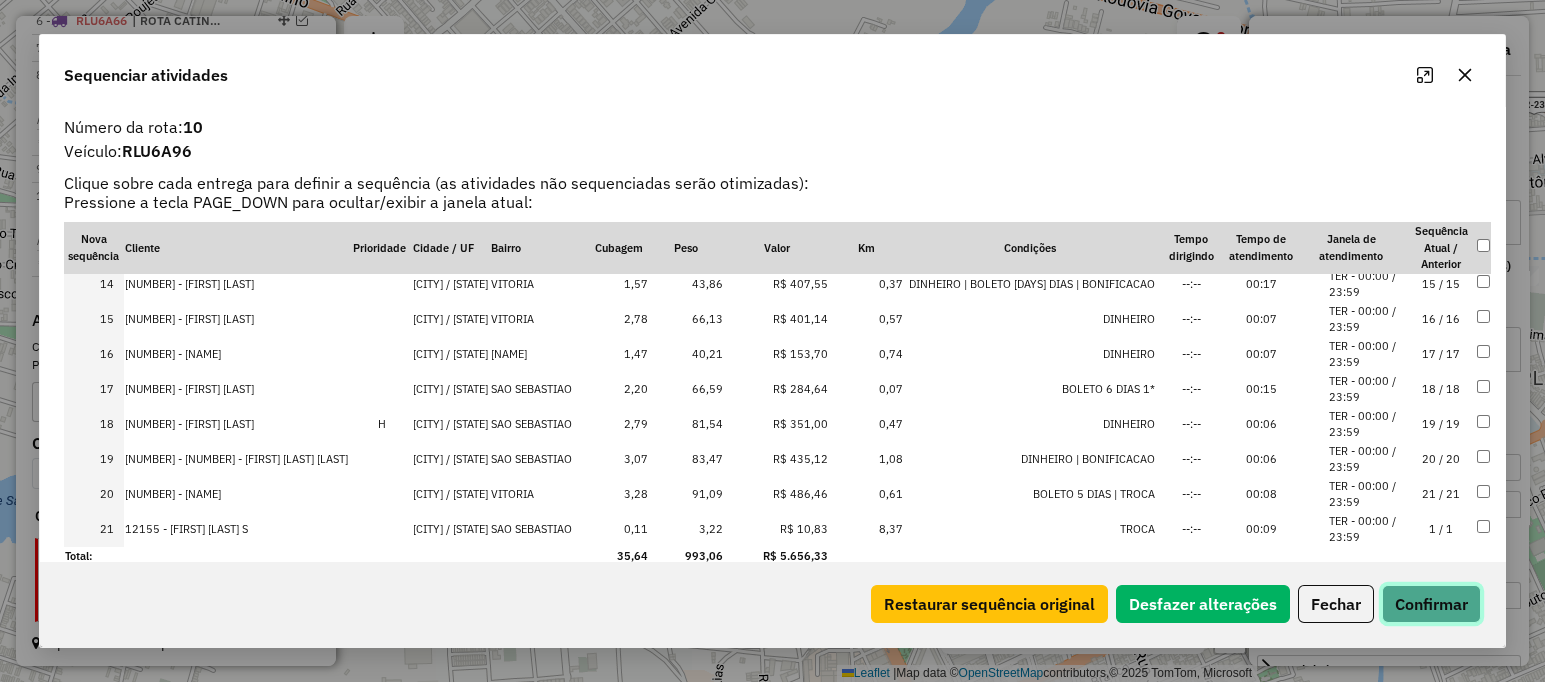click on "Confirmar" 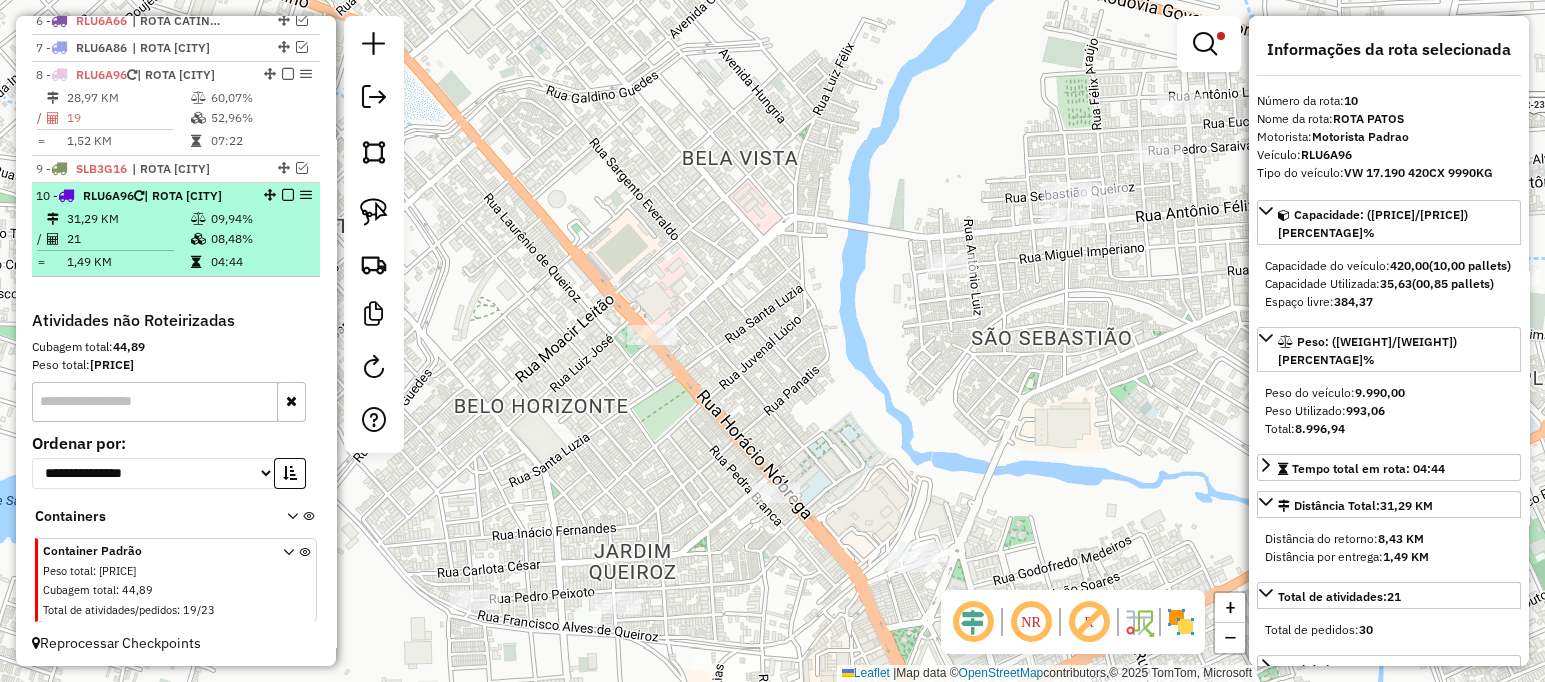 click at bounding box center (288, 195) 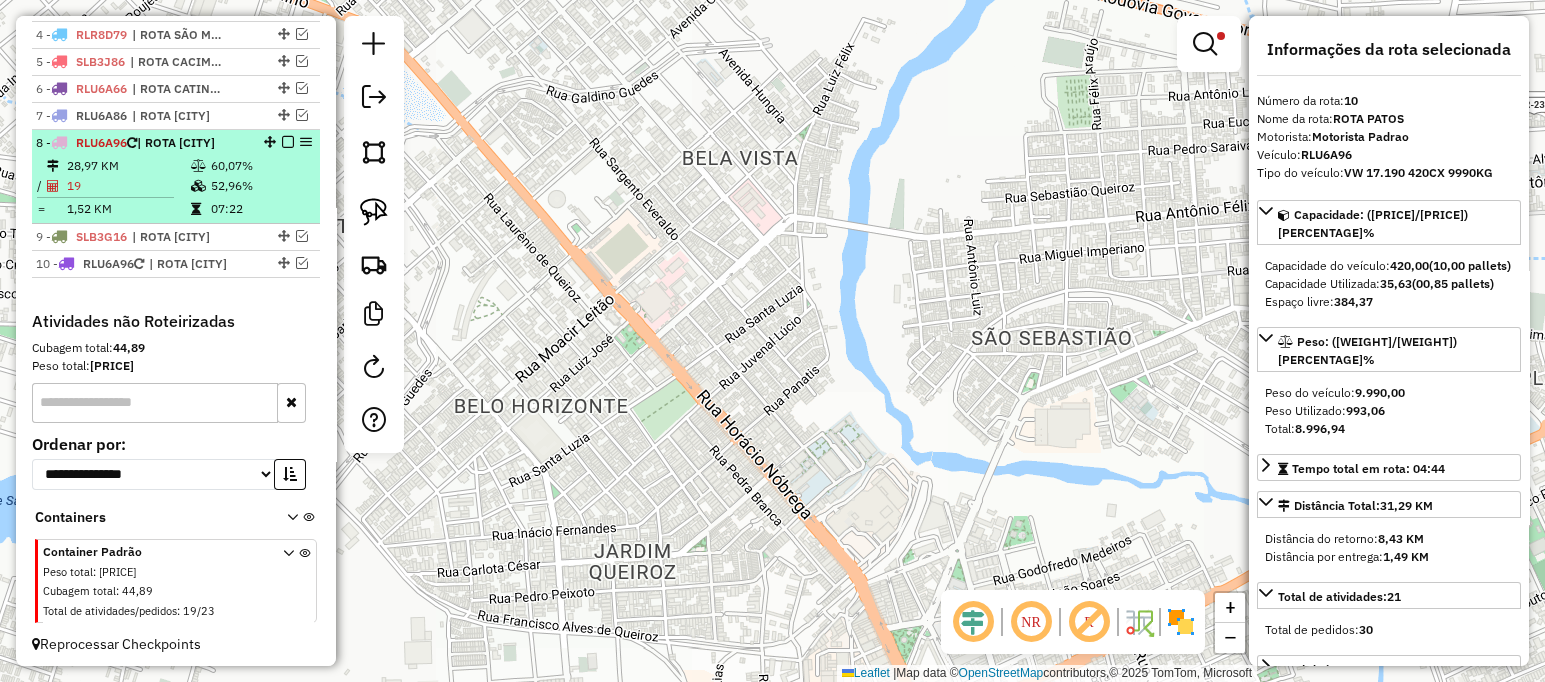 click at bounding box center [288, 142] 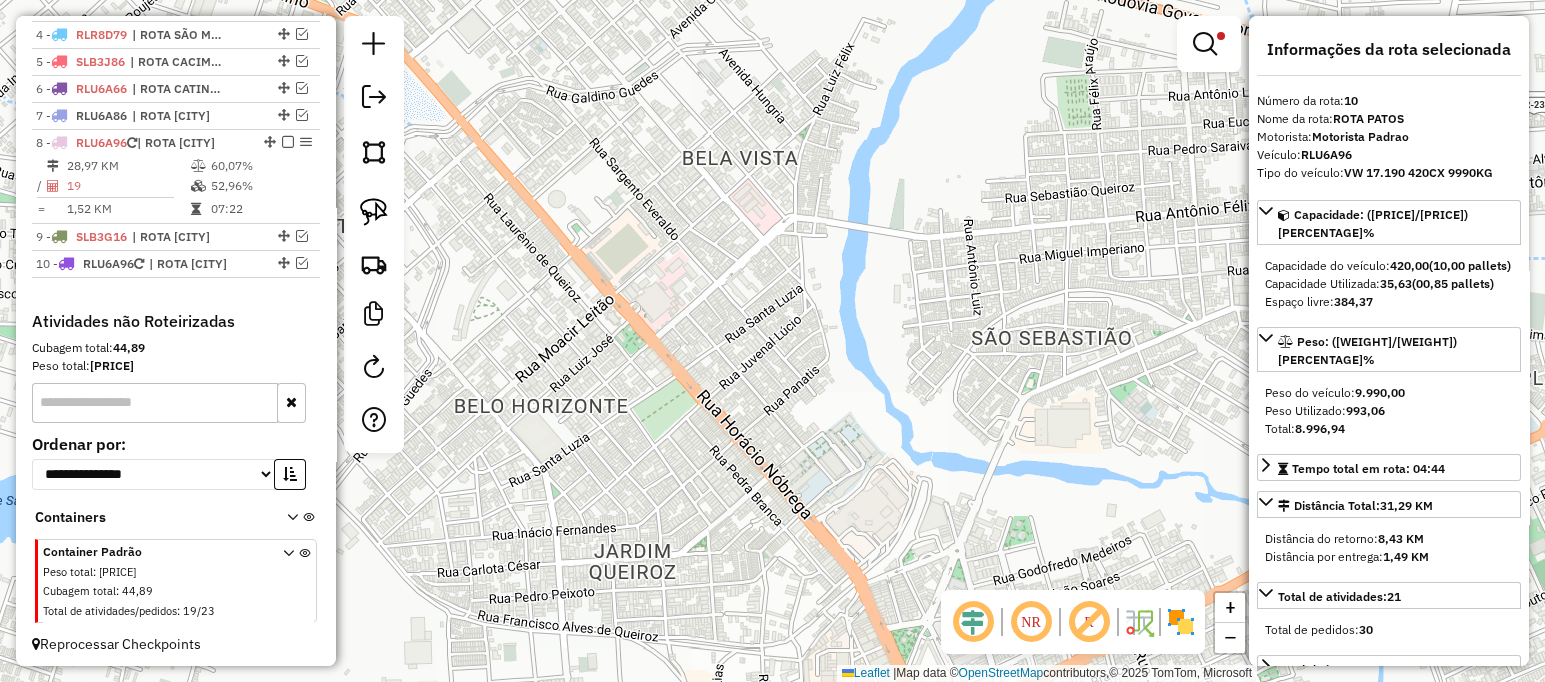 scroll, scrollTop: 759, scrollLeft: 0, axis: vertical 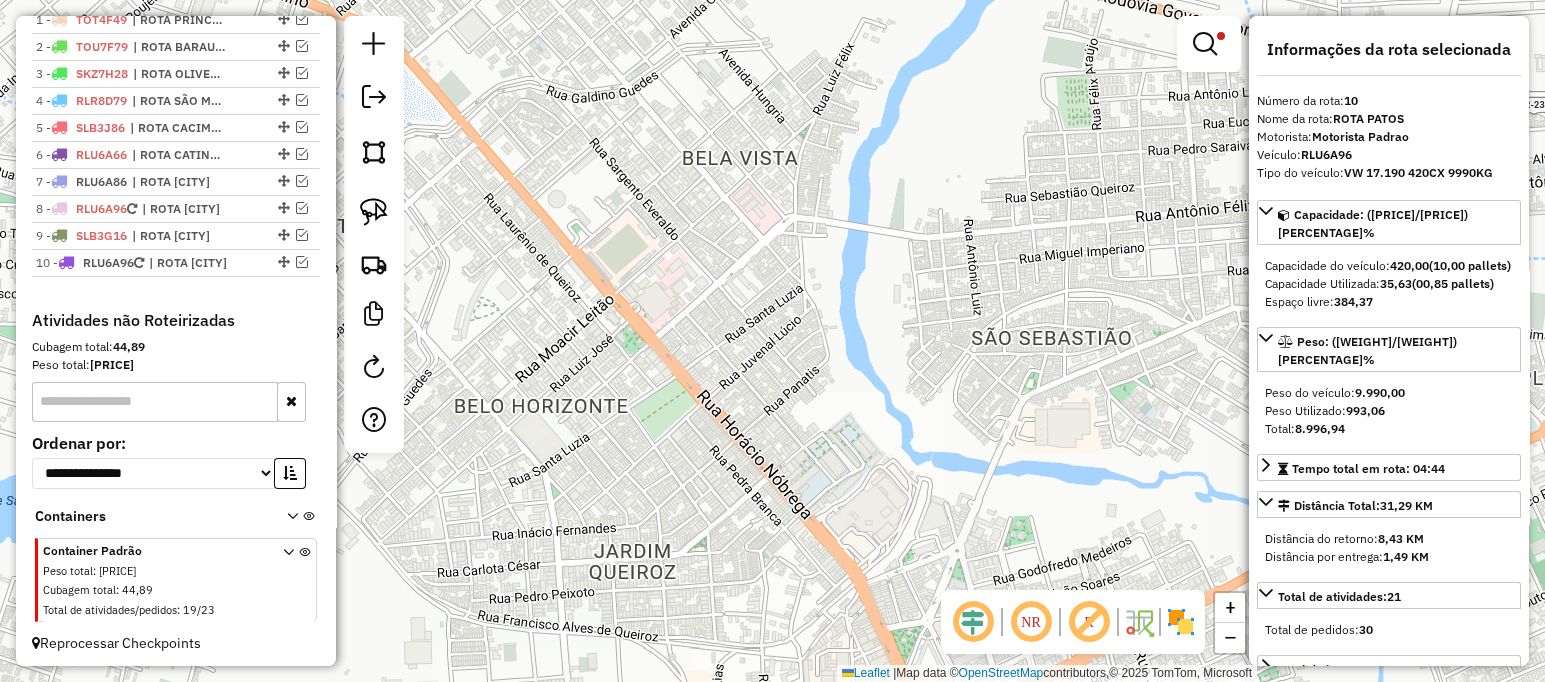 click at bounding box center [302, 235] 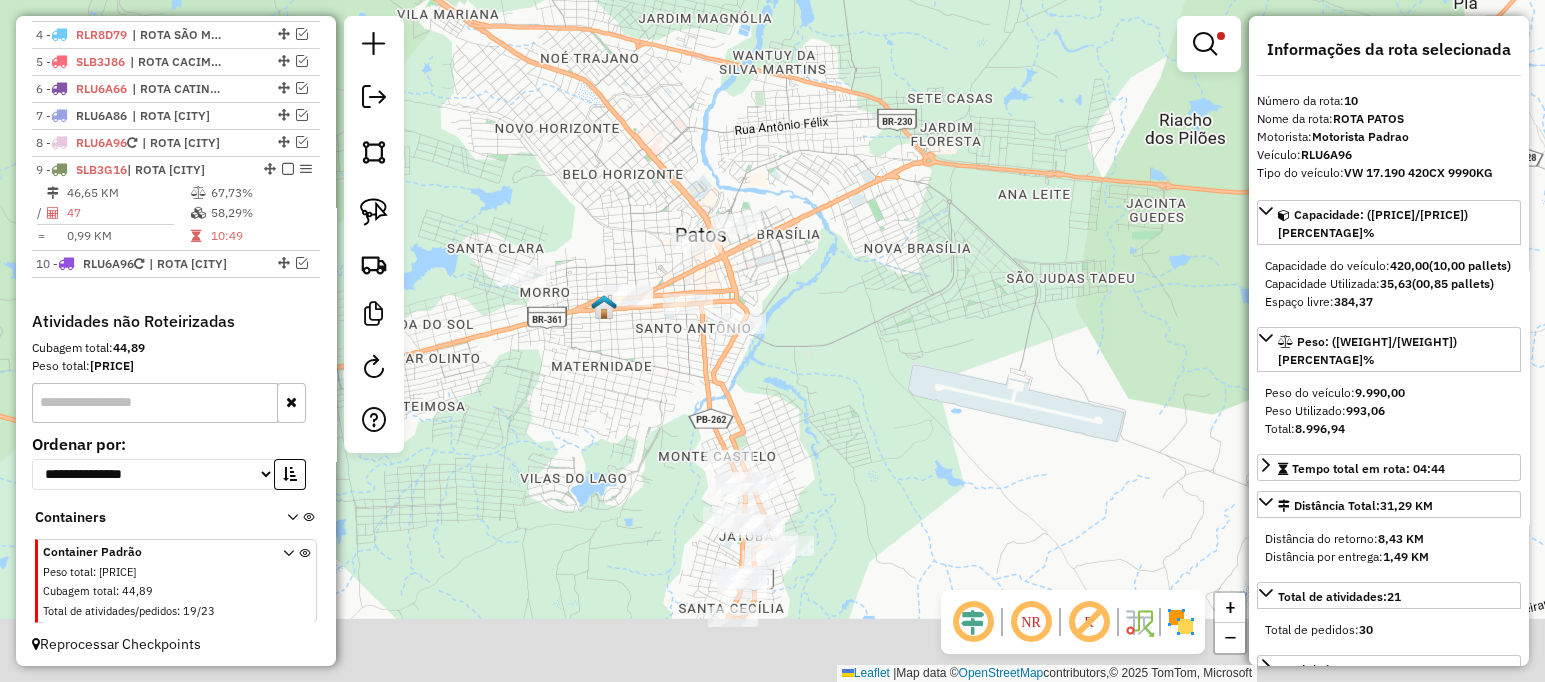 drag, startPoint x: 878, startPoint y: 461, endPoint x: 817, endPoint y: 236, distance: 233.12228 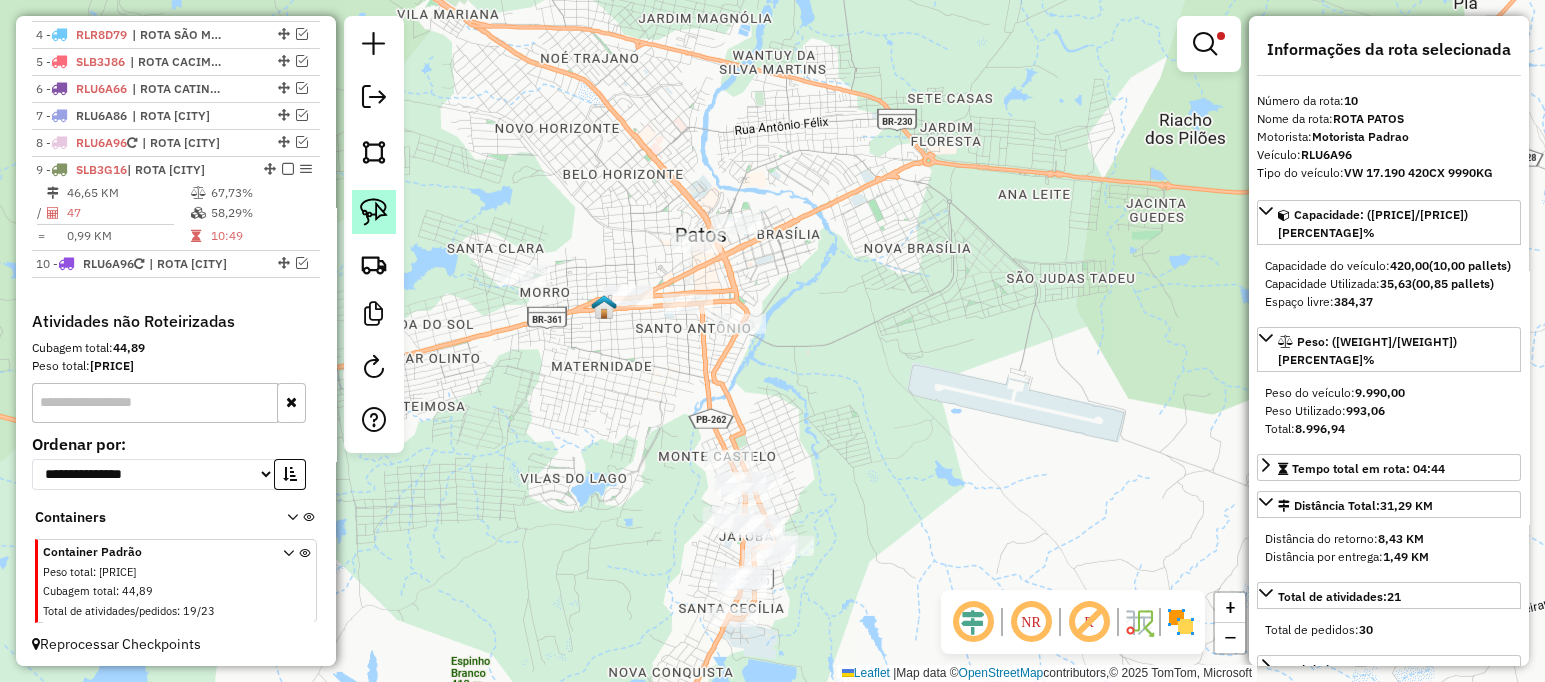 click 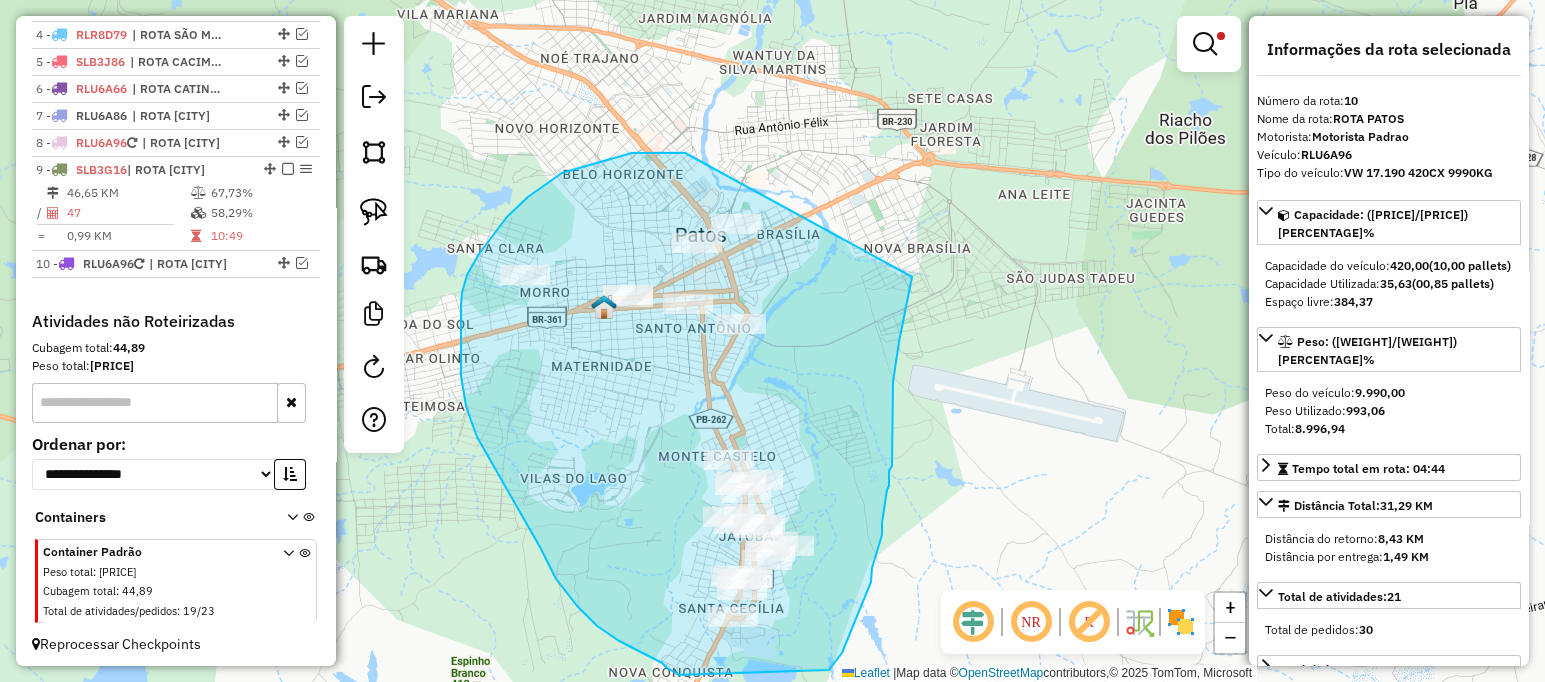 drag, startPoint x: 632, startPoint y: 153, endPoint x: 919, endPoint y: 242, distance: 300.48294 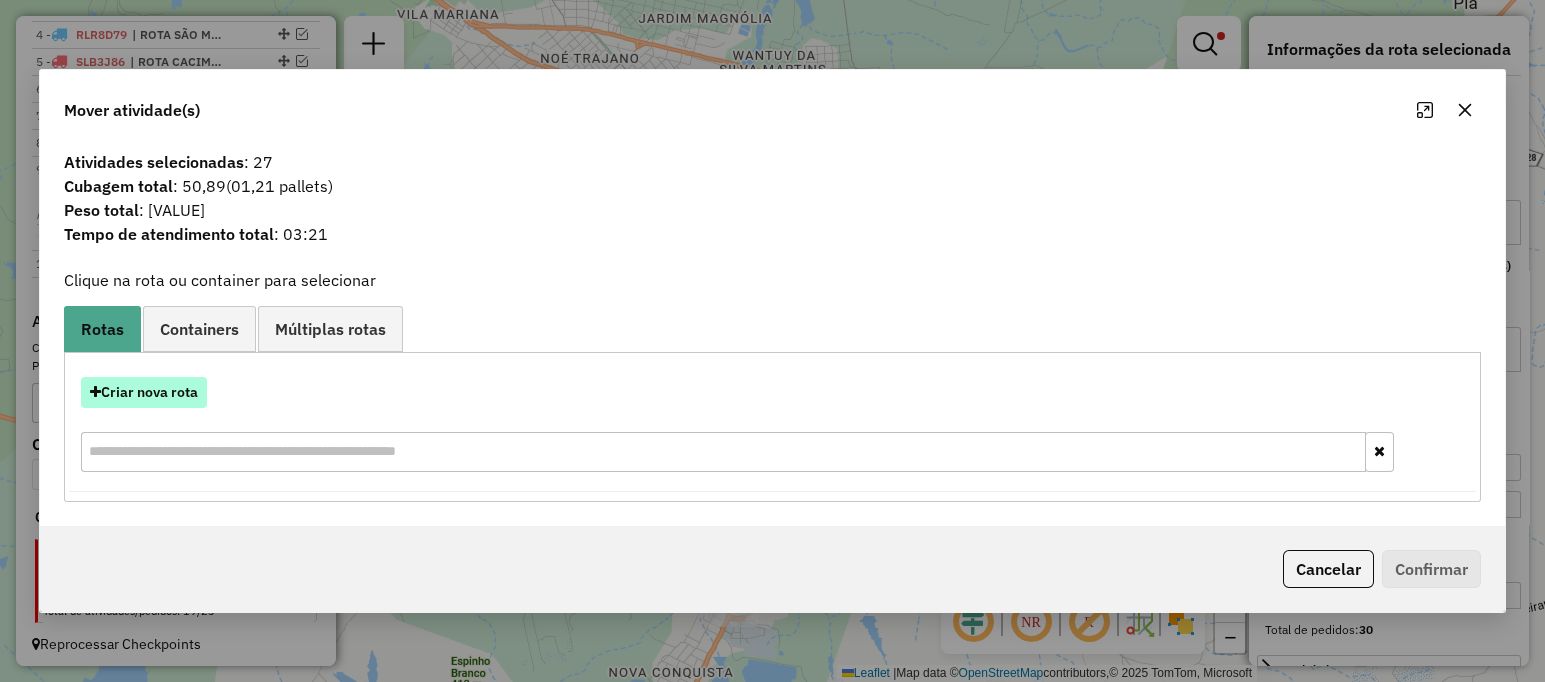 click on "Criar nova rota" at bounding box center (144, 392) 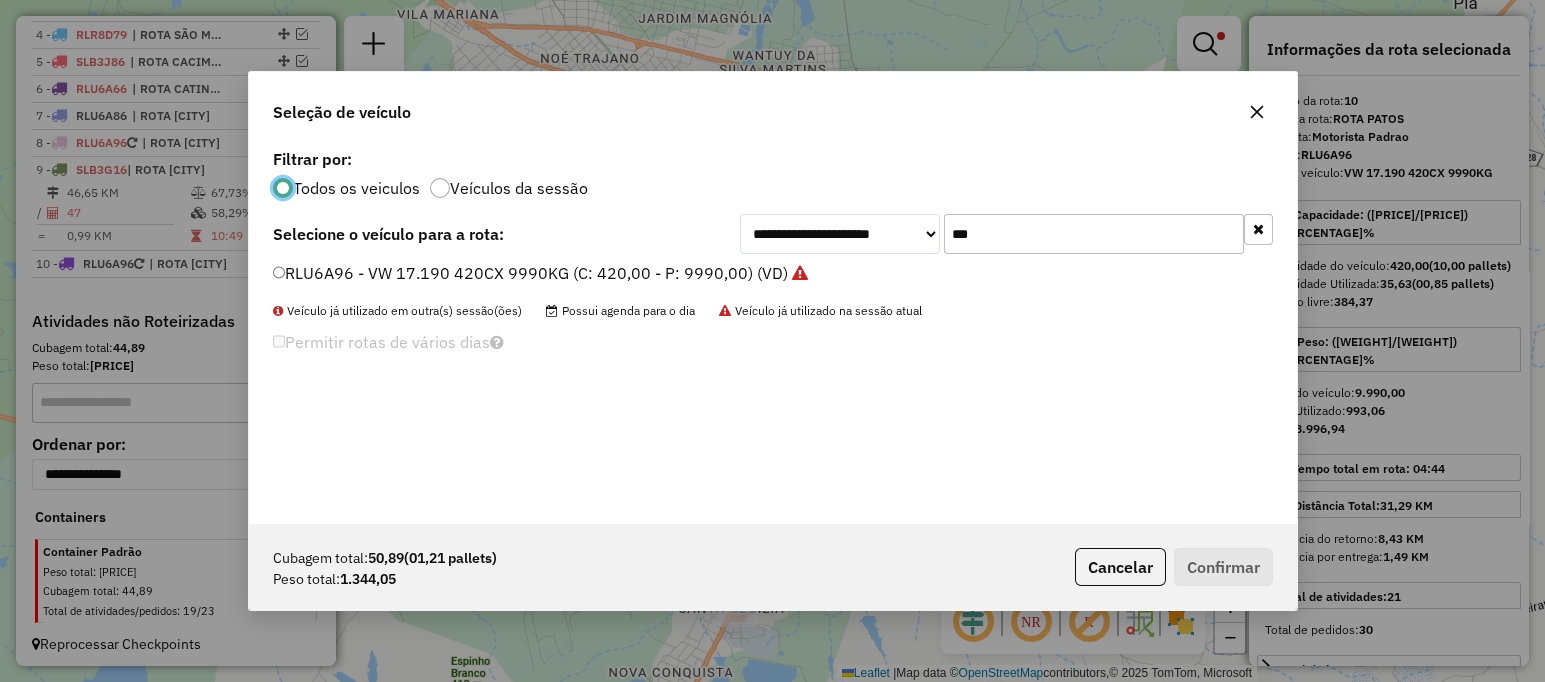 scroll, scrollTop: 10, scrollLeft: 6, axis: both 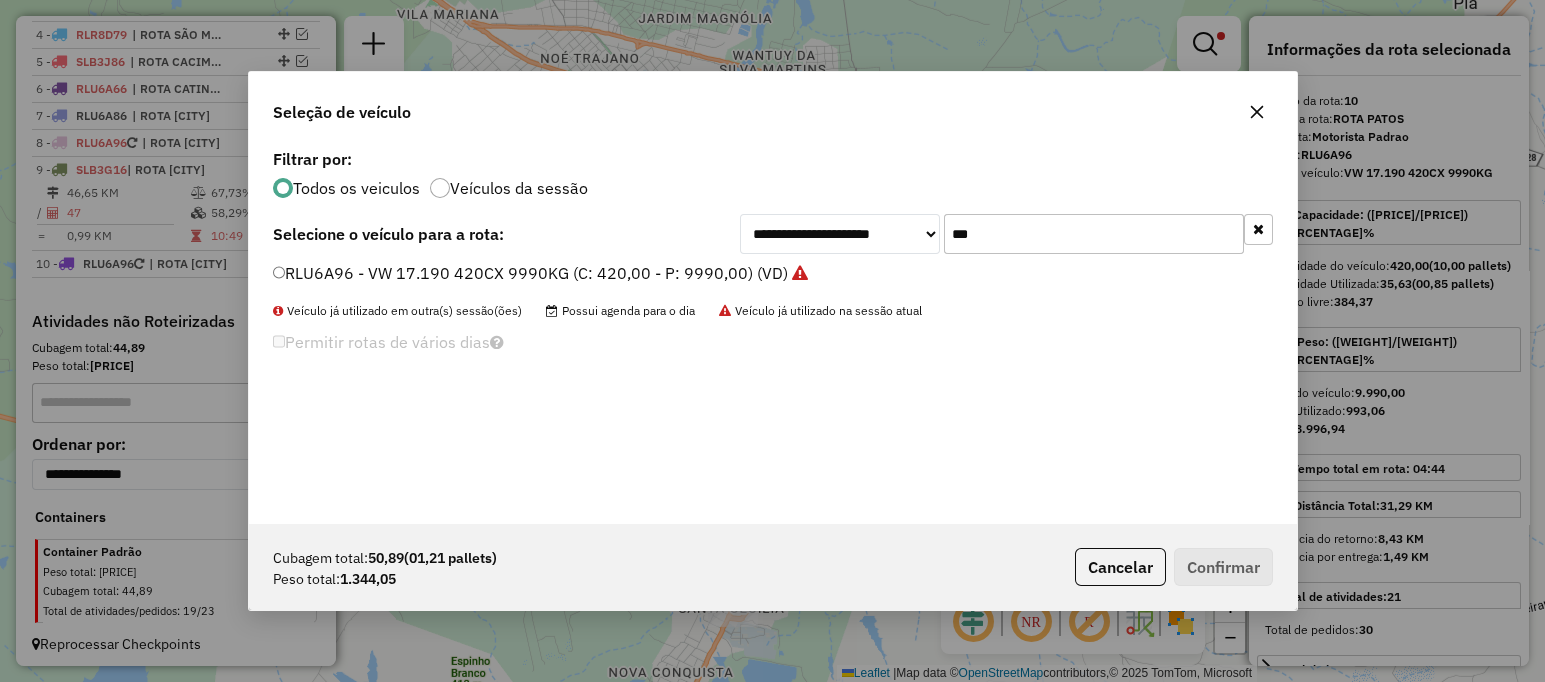 click on "***" 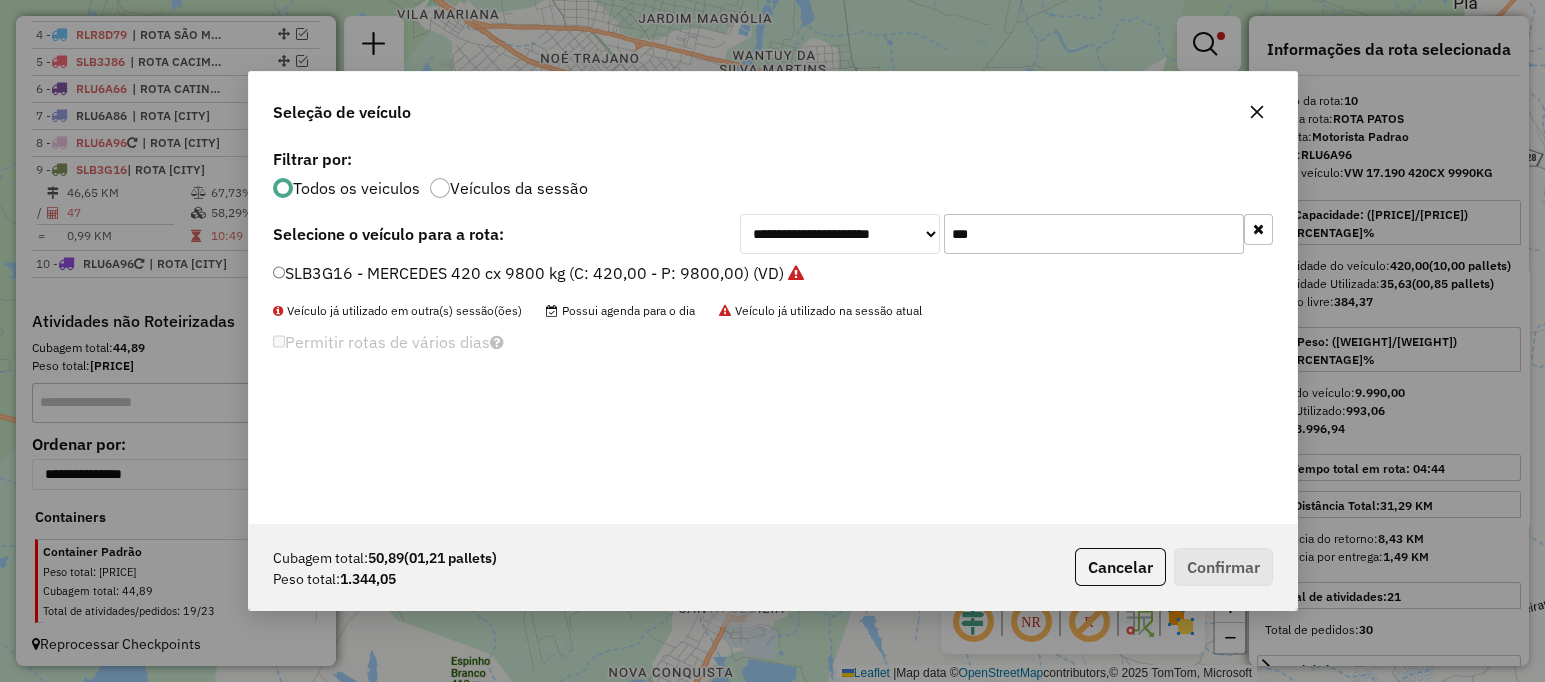type on "***" 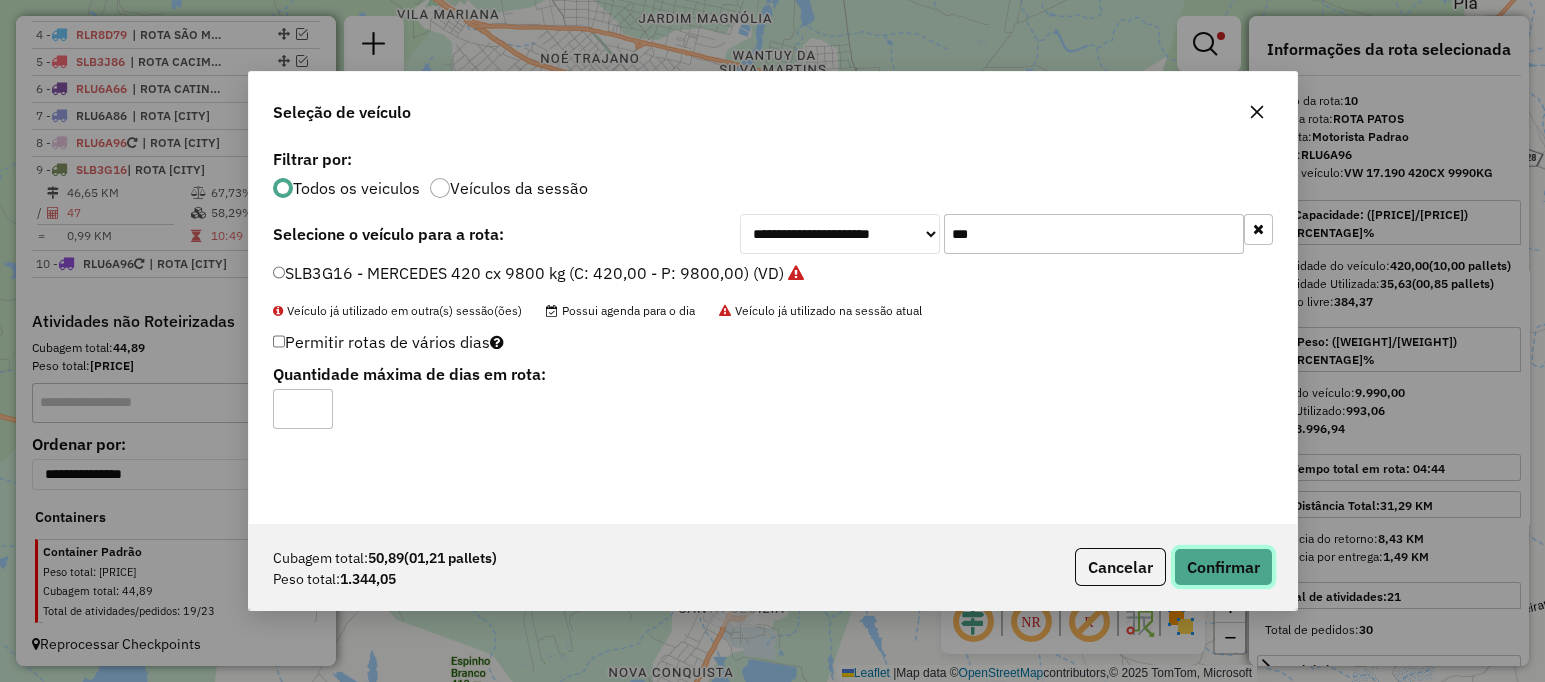 click on "Confirmar" 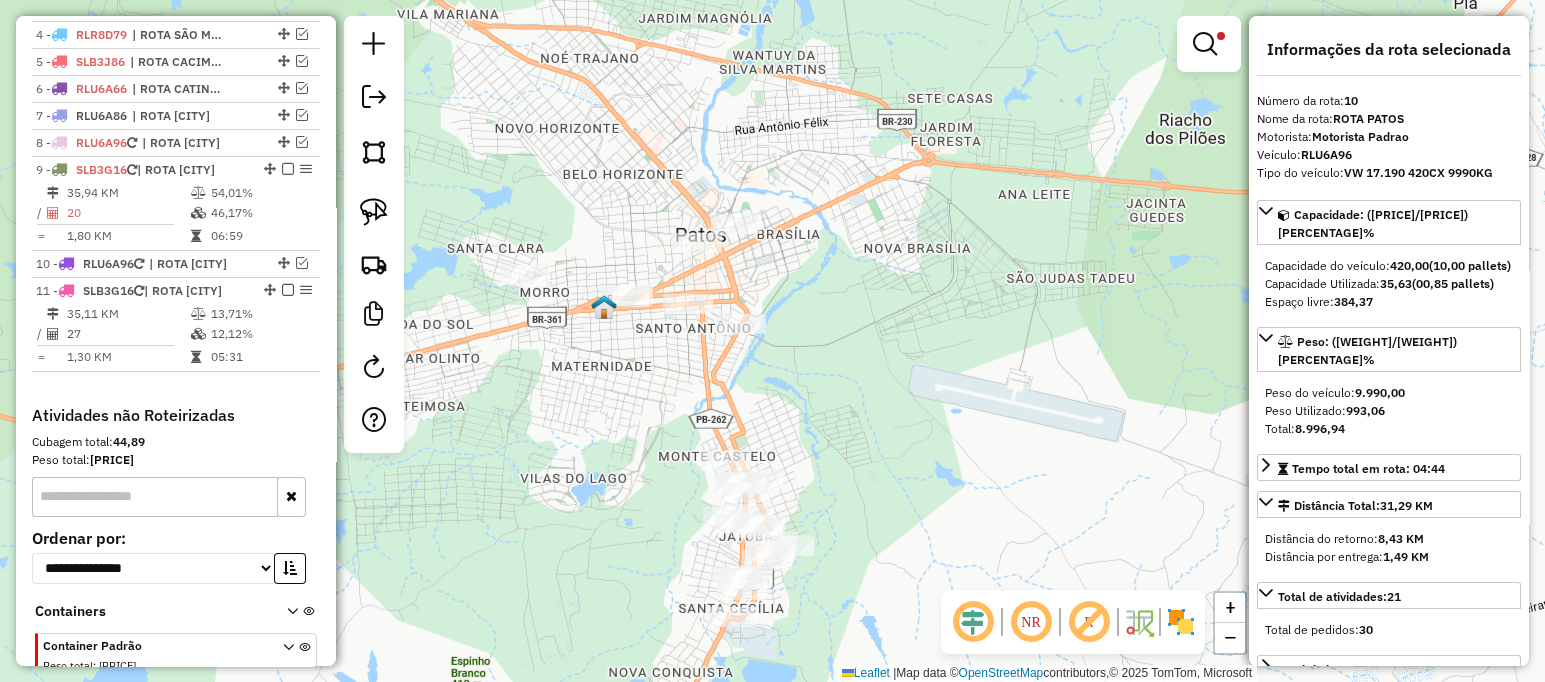 scroll, scrollTop: 919, scrollLeft: 0, axis: vertical 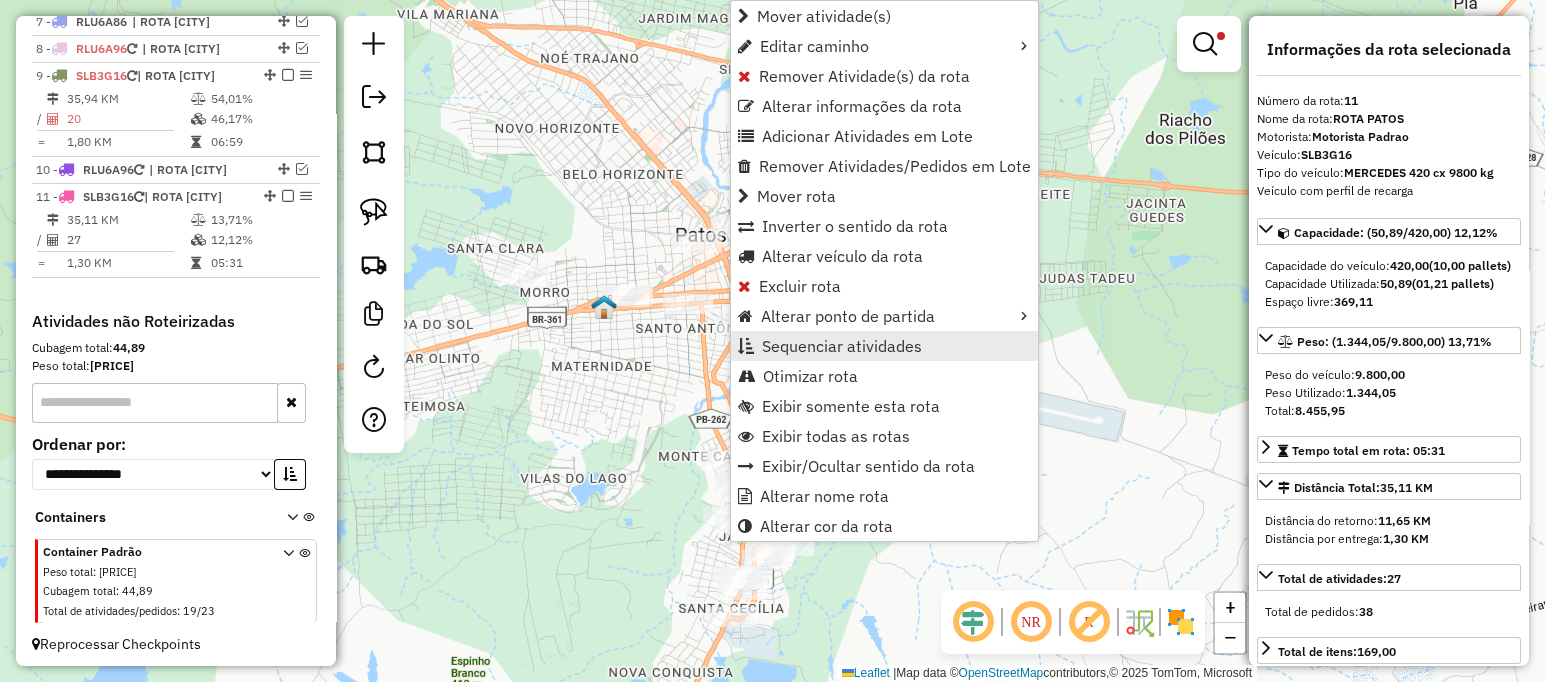 click on "Sequenciar atividades" at bounding box center (842, 346) 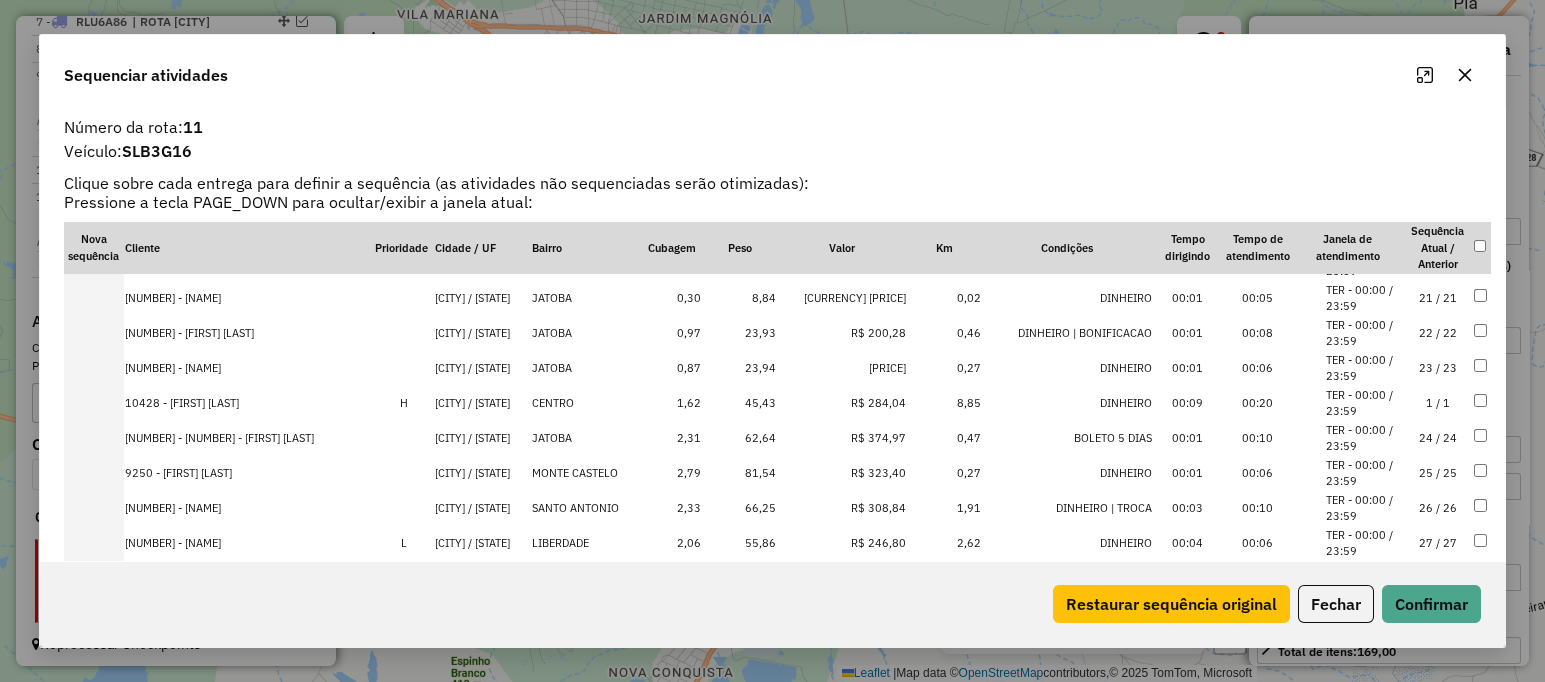 scroll, scrollTop: 672, scrollLeft: 0, axis: vertical 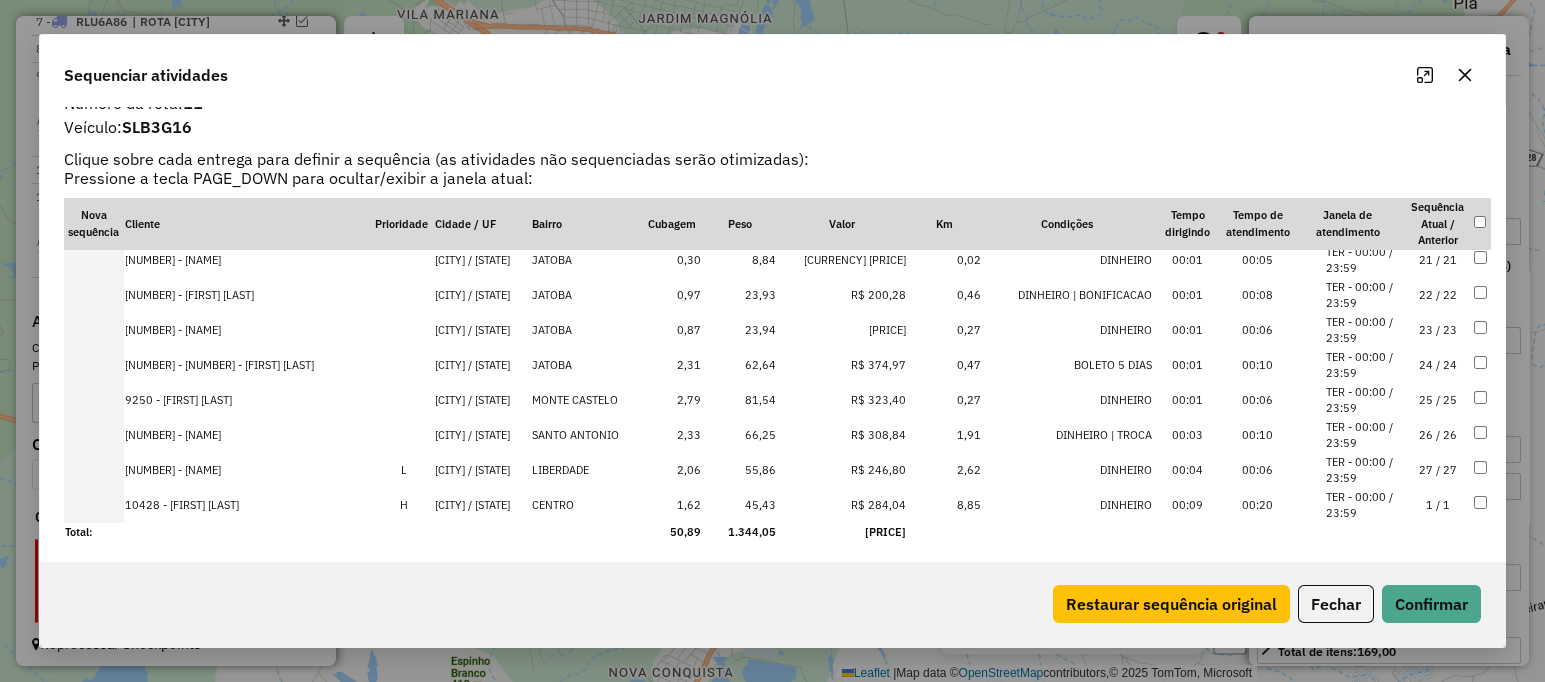 drag, startPoint x: 247, startPoint y: 292, endPoint x: 137, endPoint y: 521, distance: 254.04921 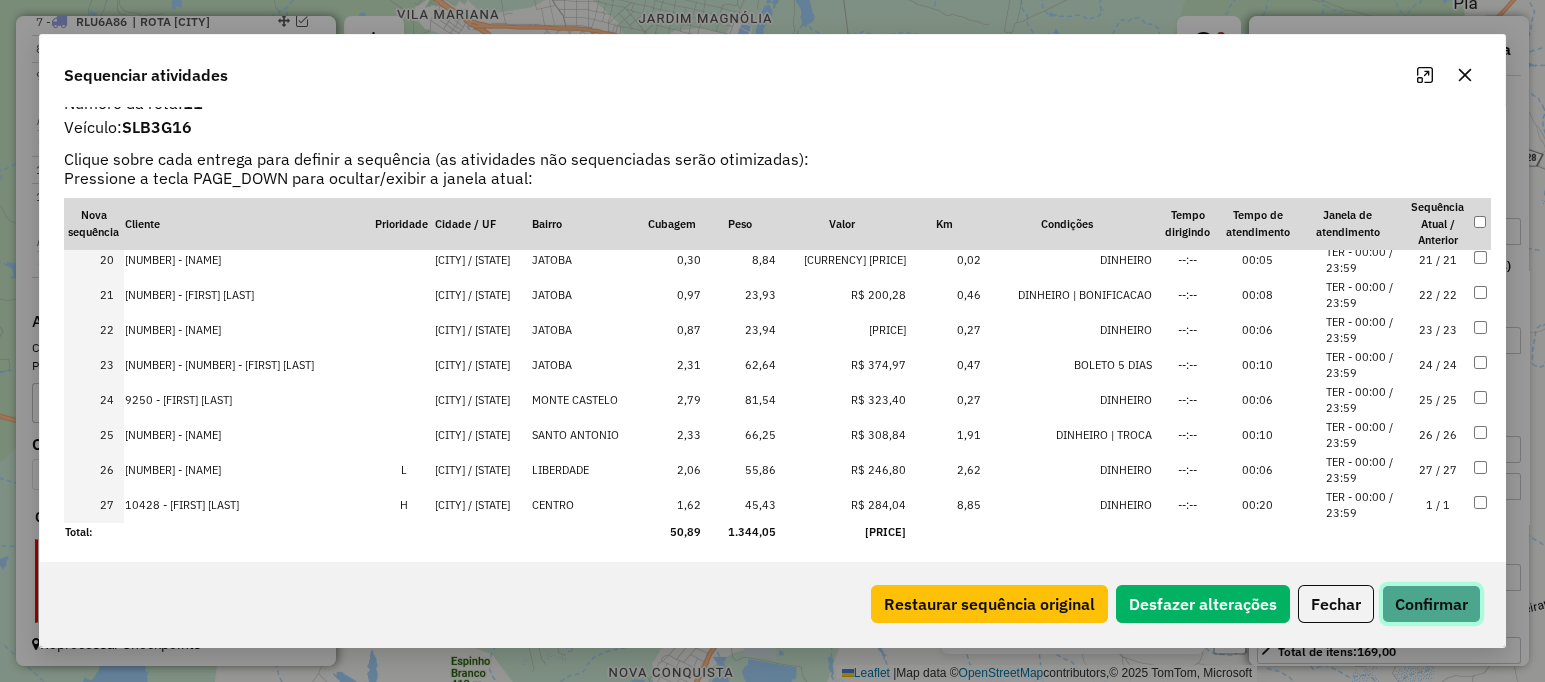 click on "Confirmar" 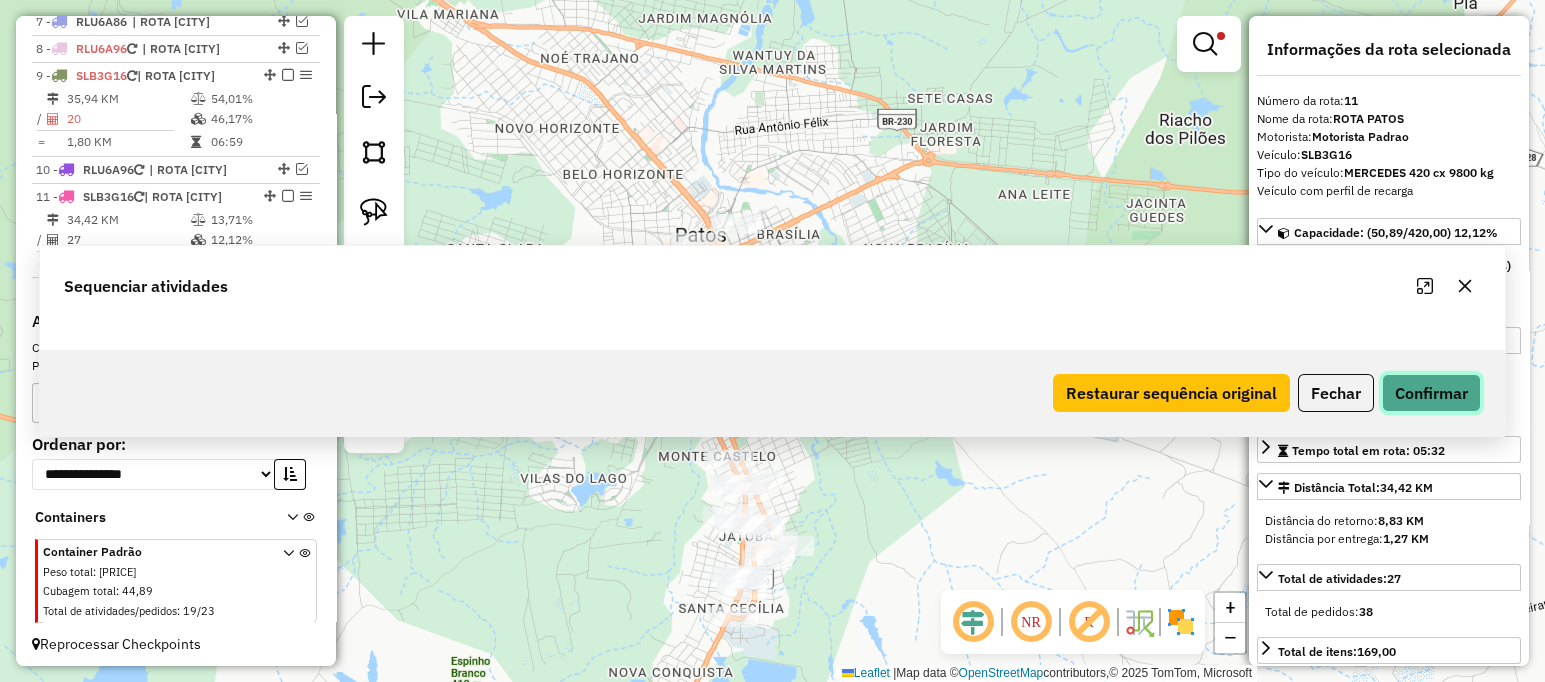 scroll, scrollTop: 0, scrollLeft: 0, axis: both 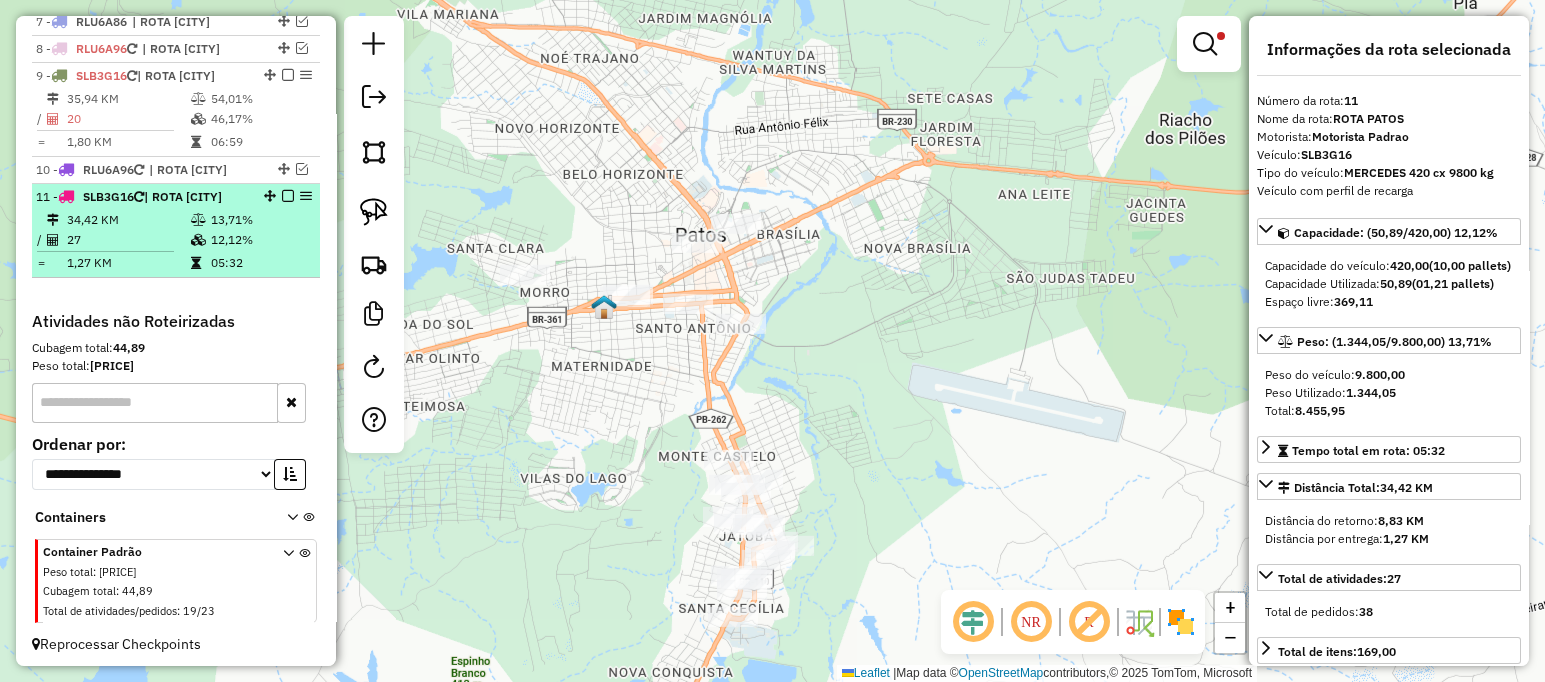 click at bounding box center (288, 196) 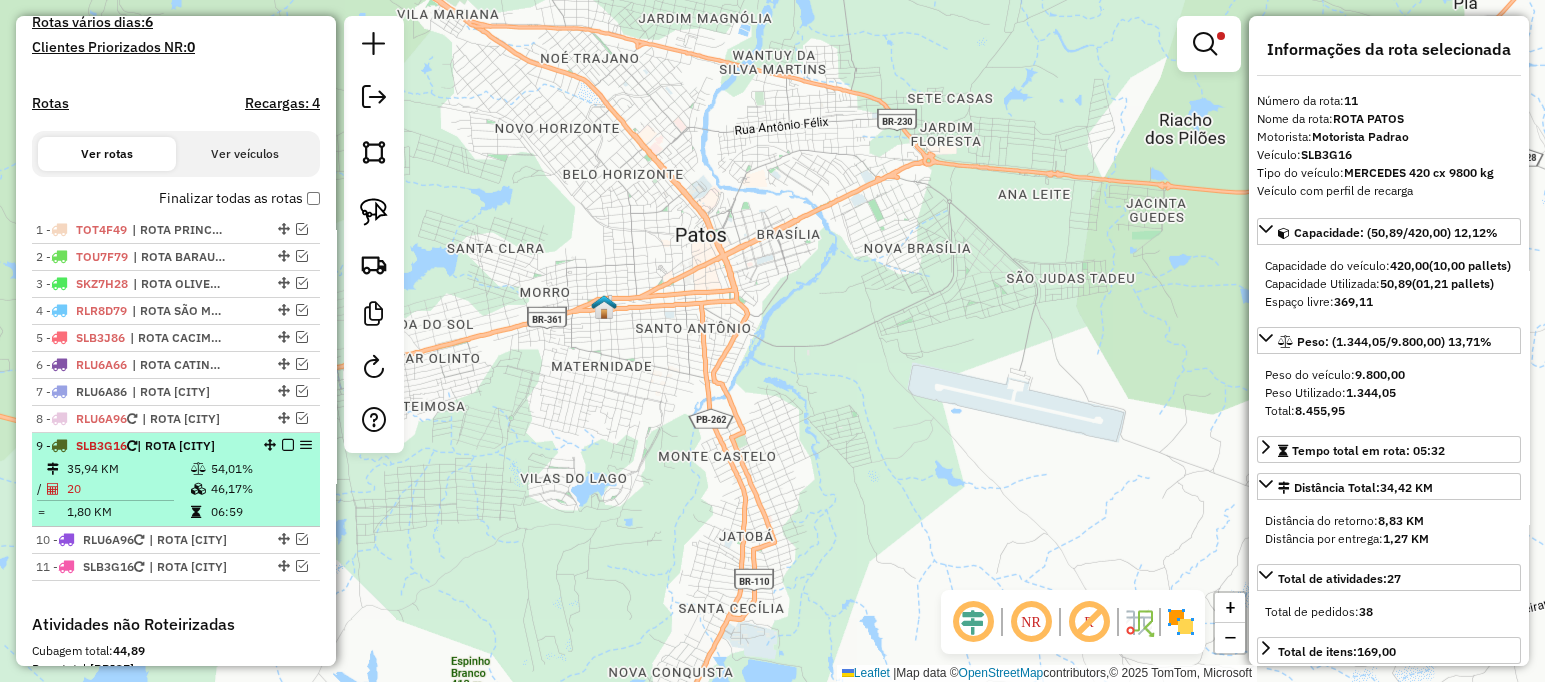 scroll, scrollTop: 352, scrollLeft: 0, axis: vertical 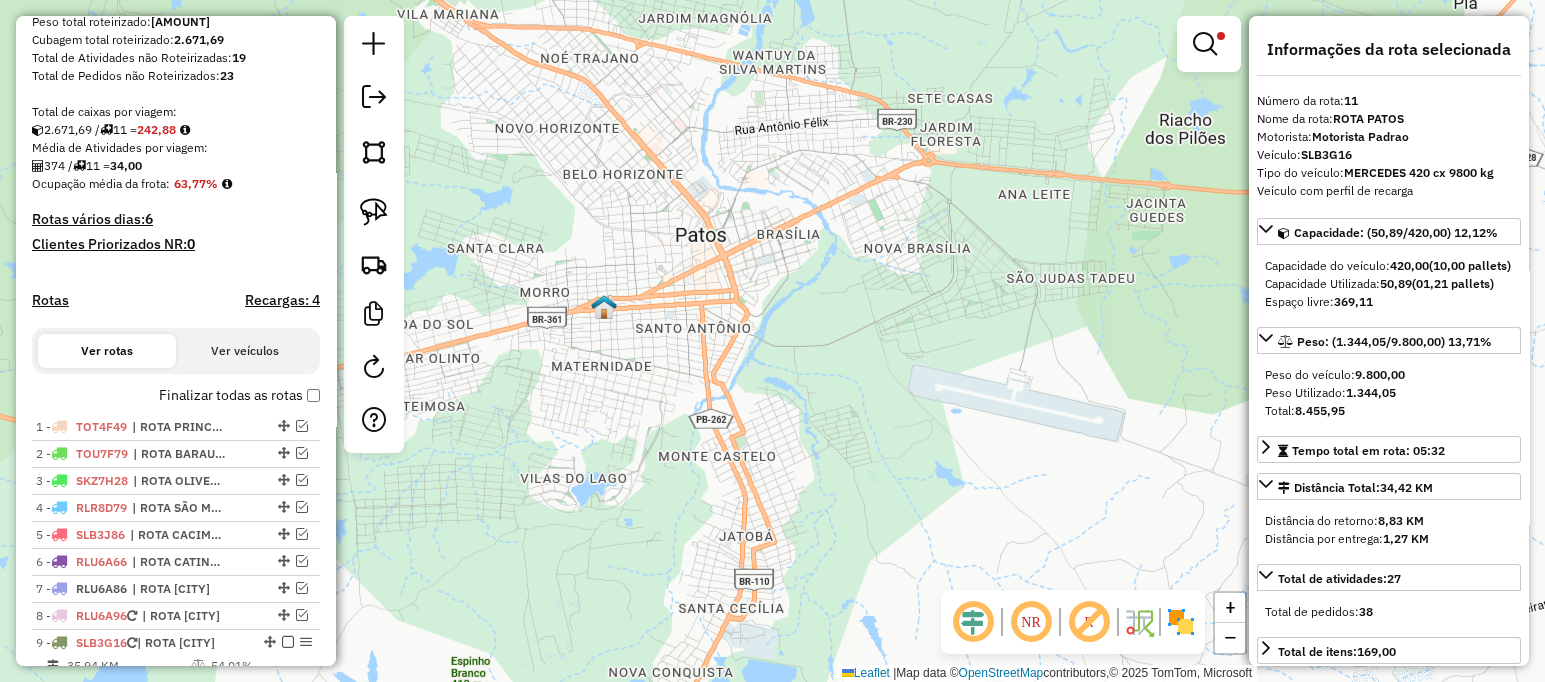 click on "Finalizar todas as rotas" at bounding box center (239, 395) 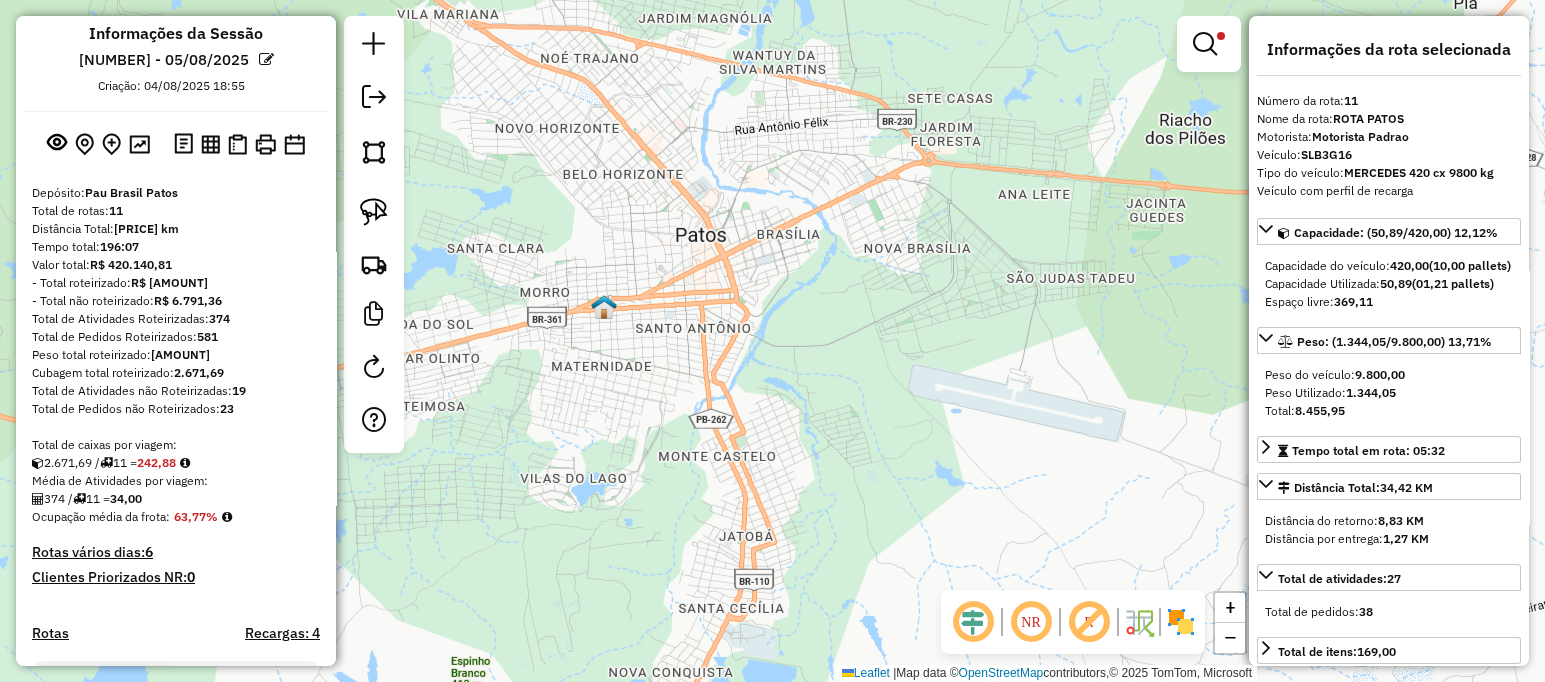 scroll, scrollTop: 0, scrollLeft: 0, axis: both 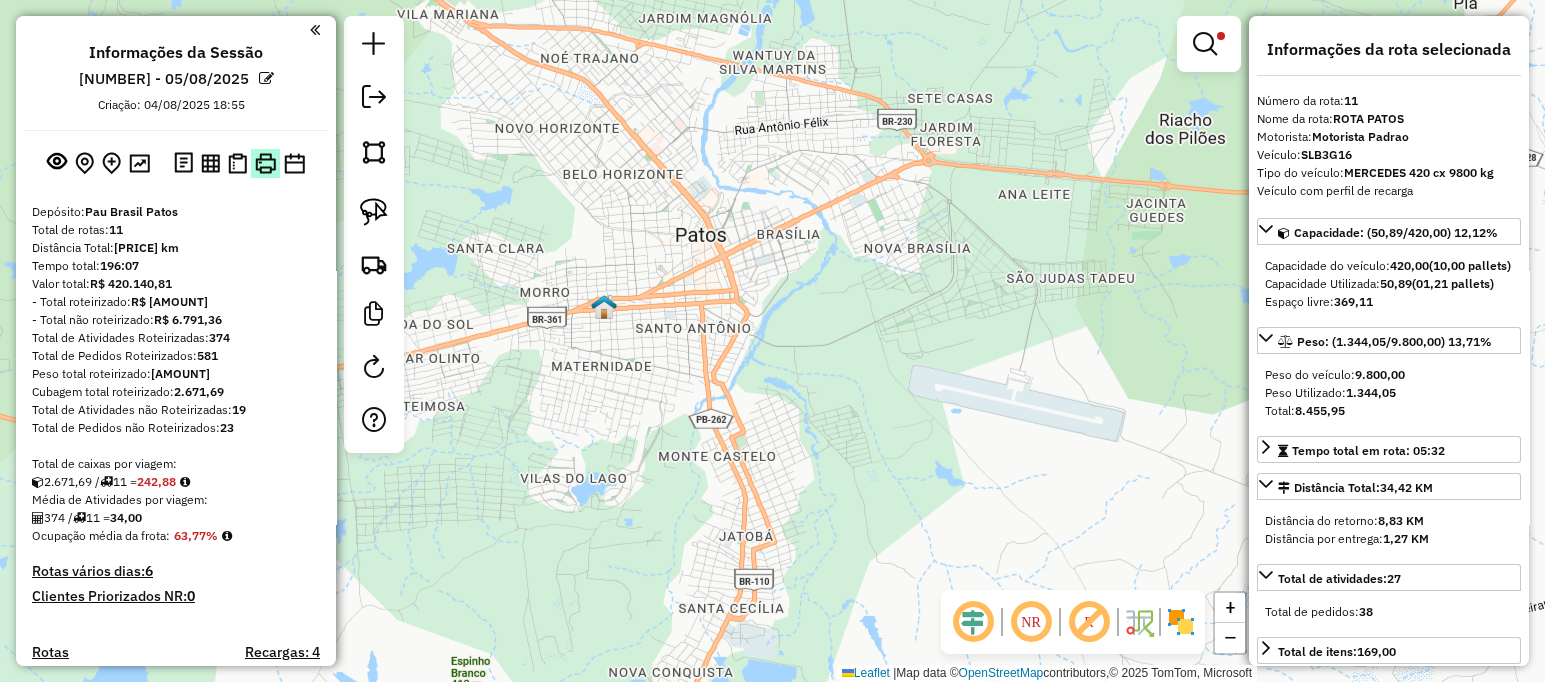 click at bounding box center (265, 163) 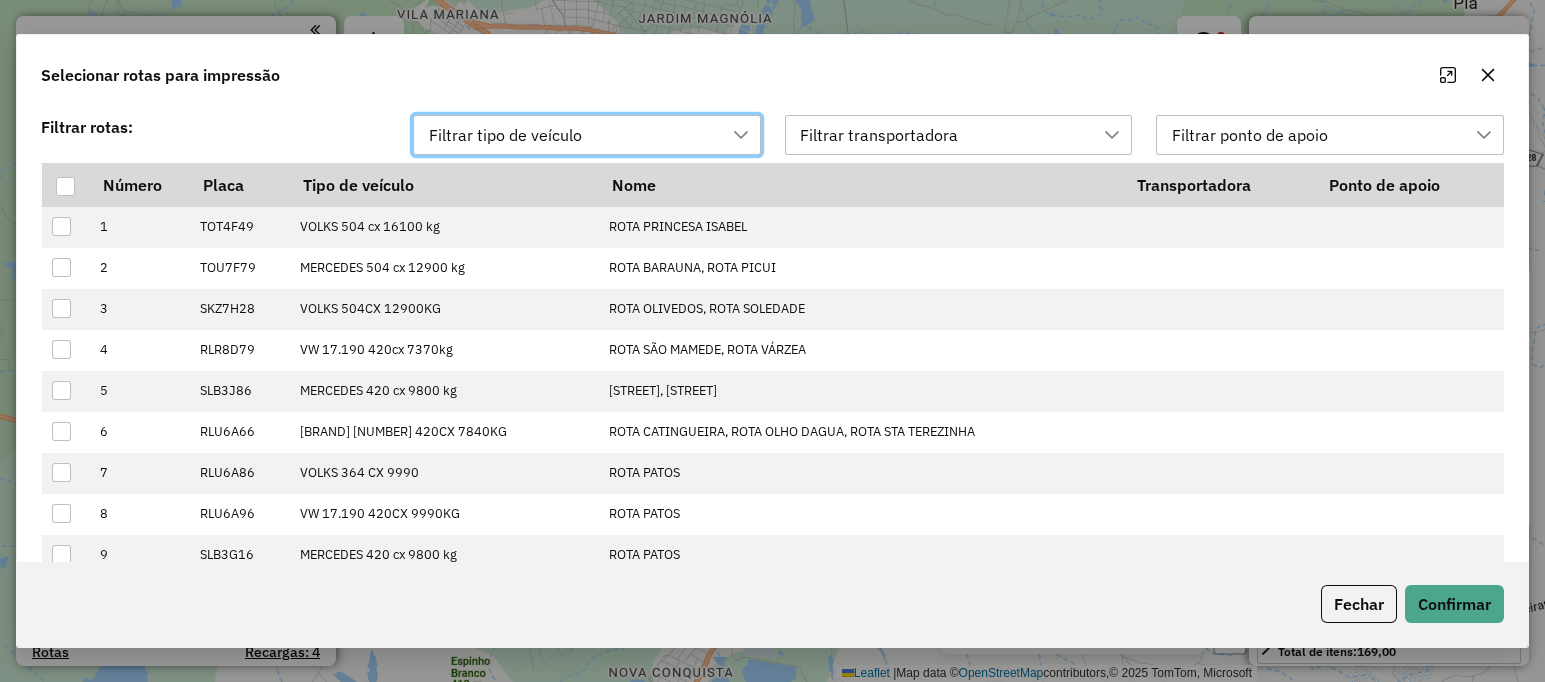 scroll, scrollTop: 14, scrollLeft: 91, axis: both 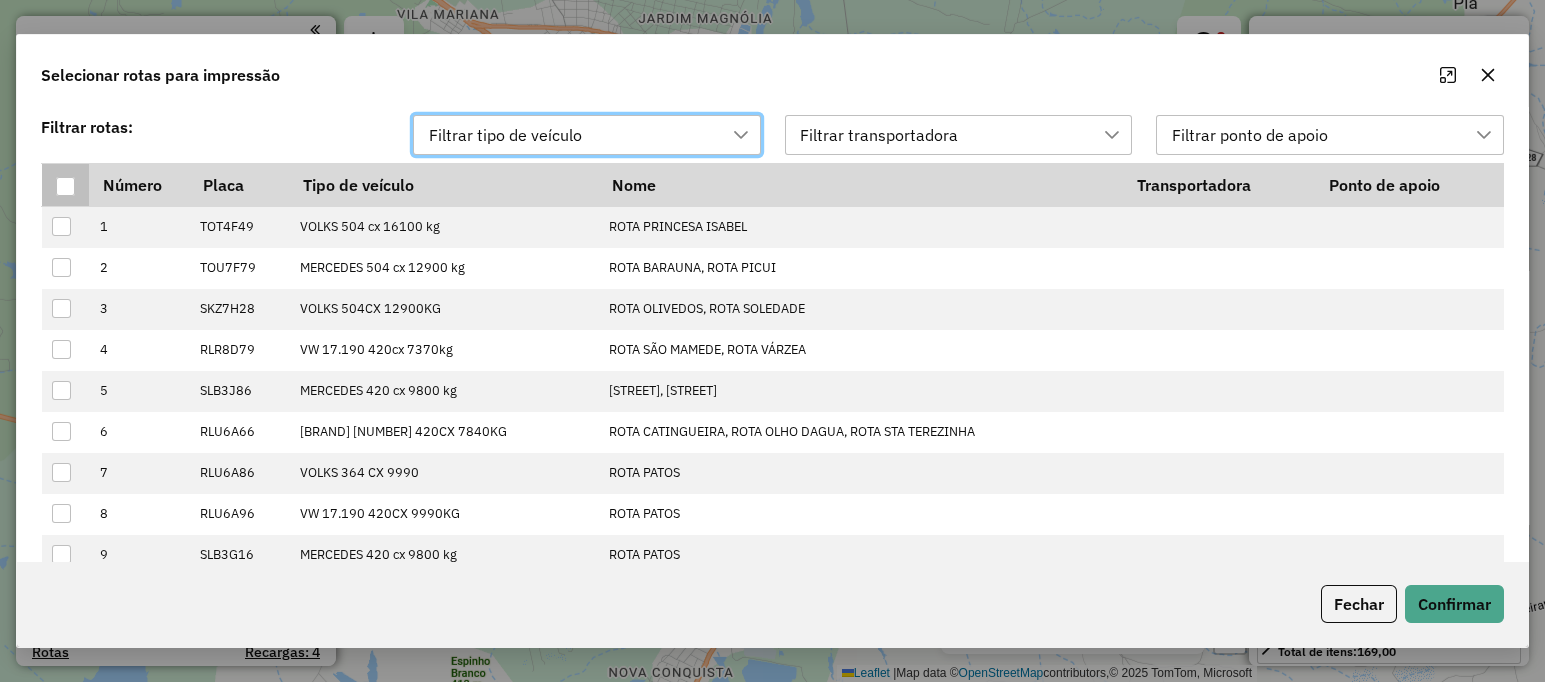 click at bounding box center (65, 186) 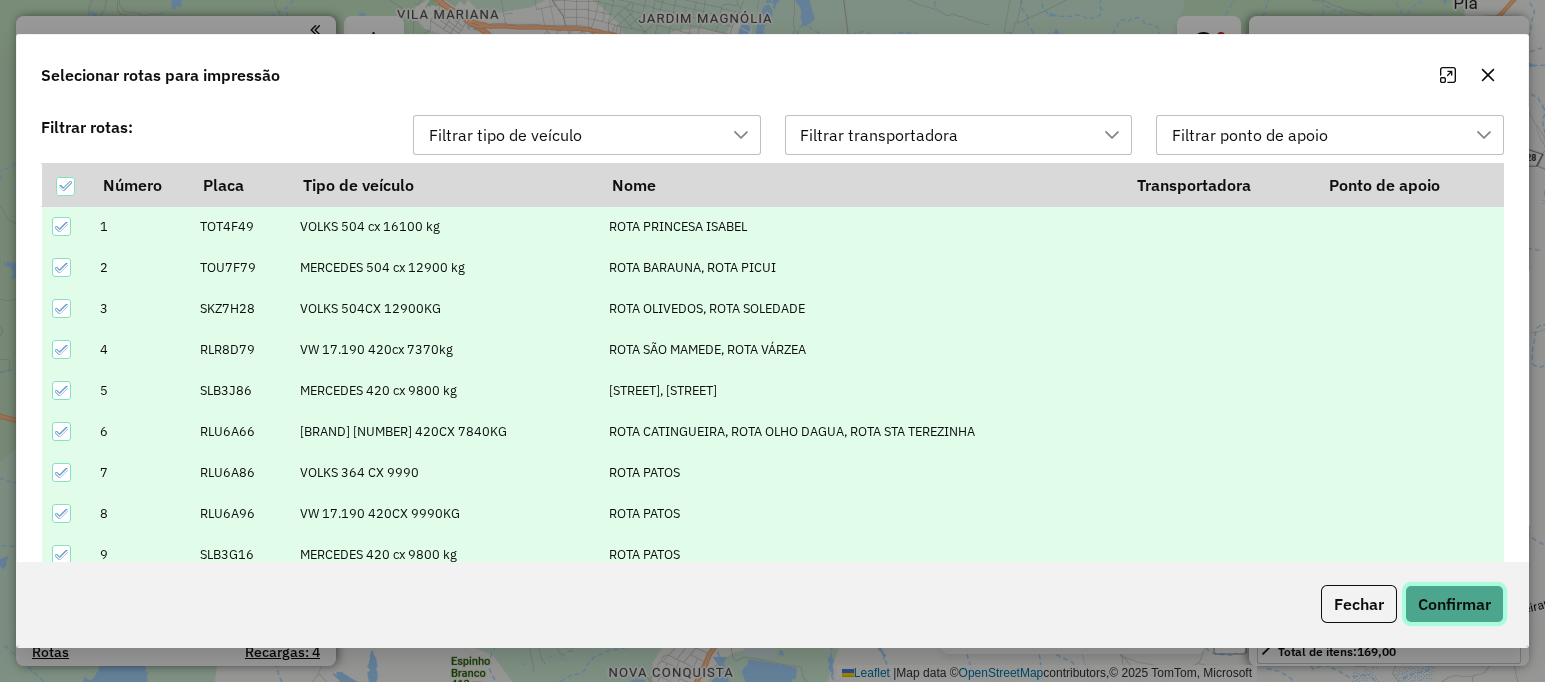 click on "Confirmar" 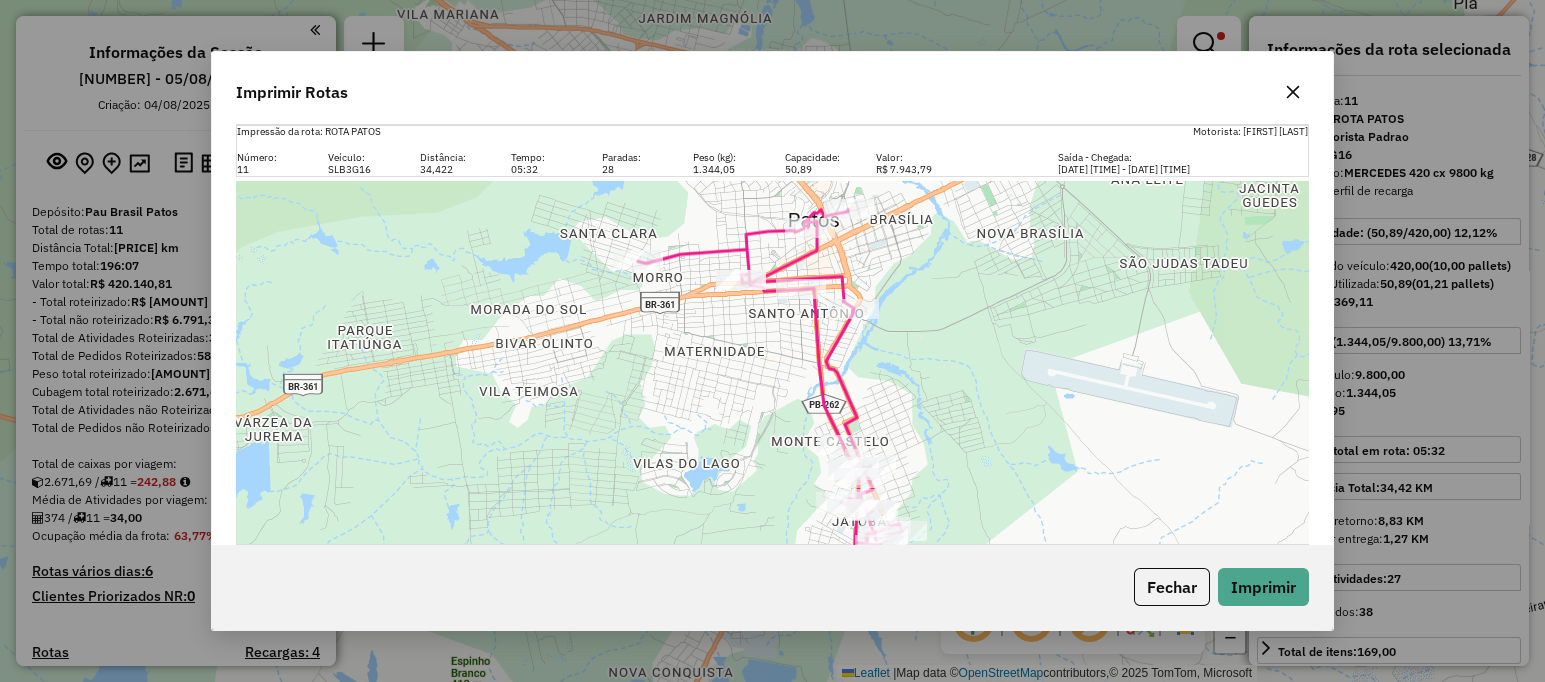 scroll, scrollTop: 10908, scrollLeft: 0, axis: vertical 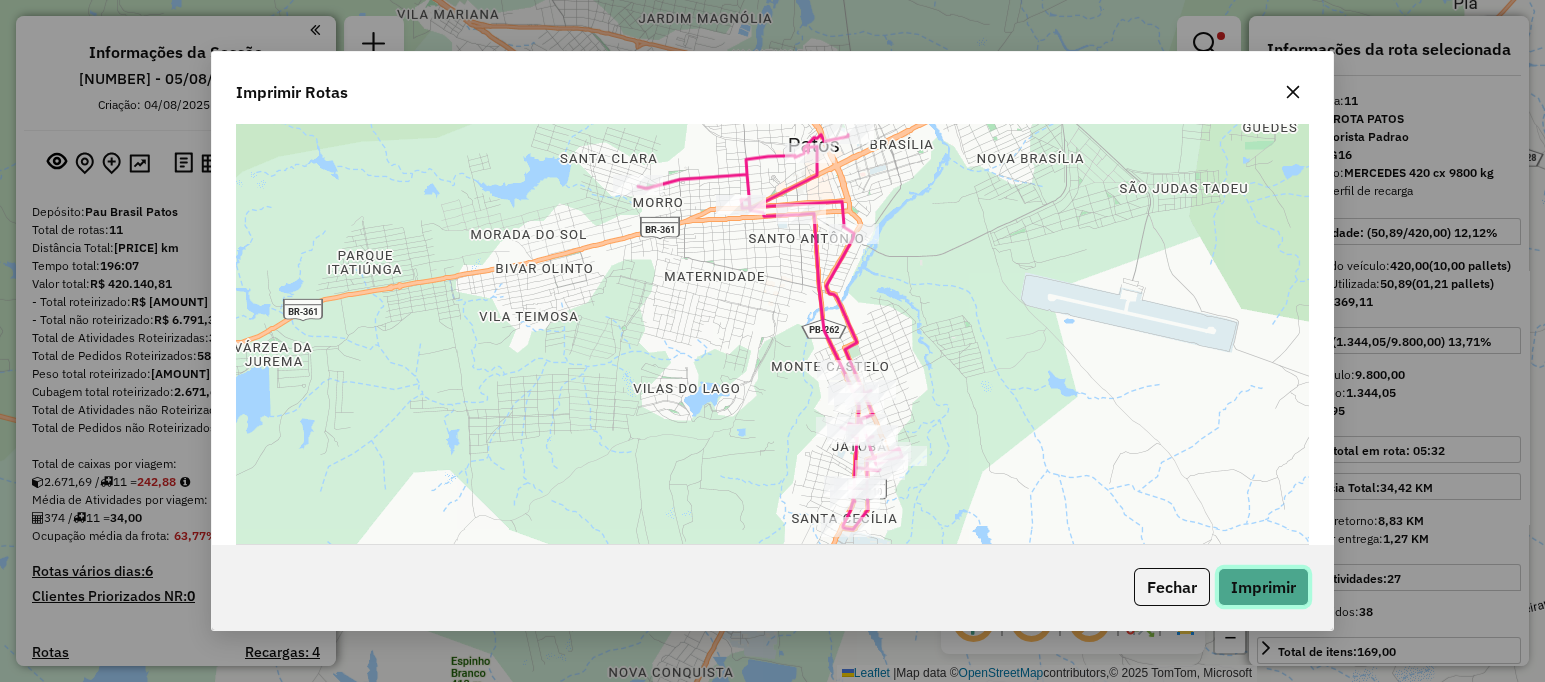 click on "Imprimir" 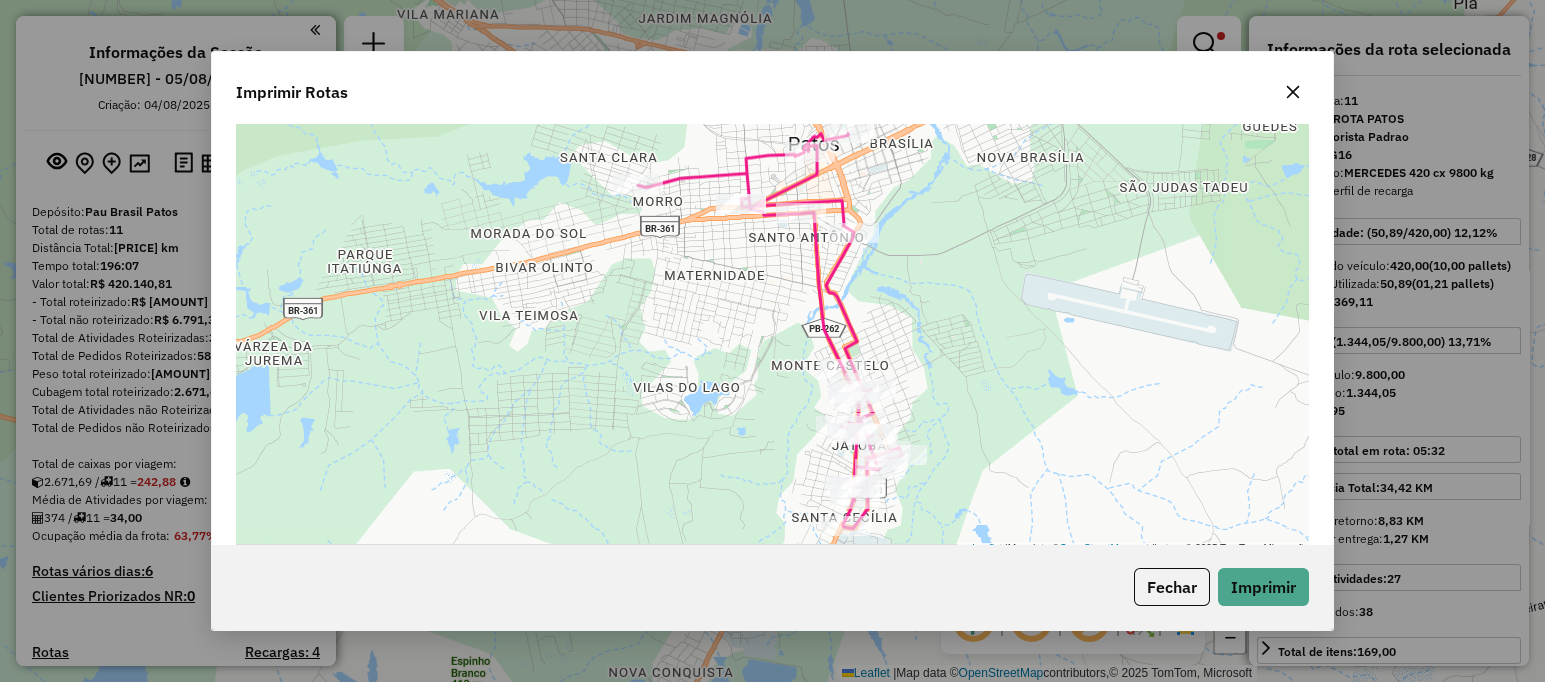 click 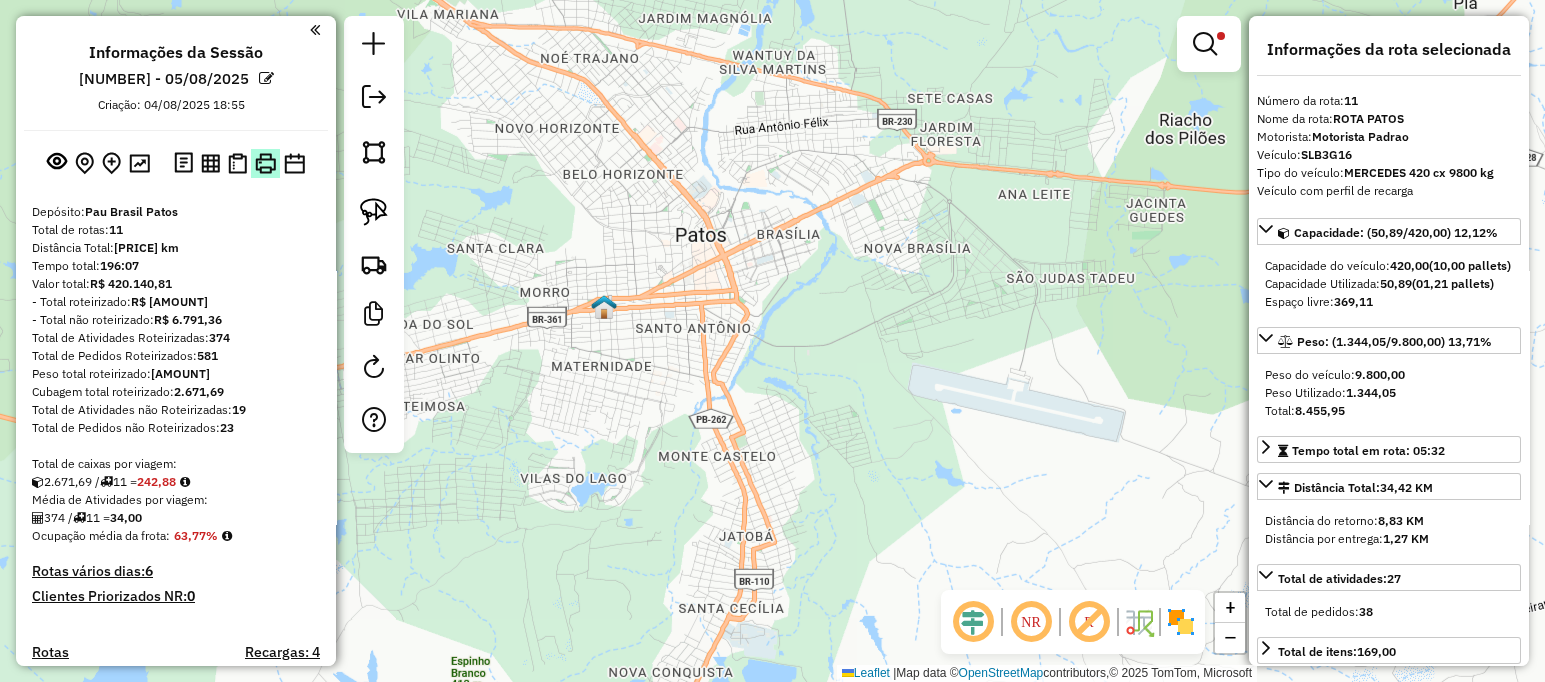 click at bounding box center [265, 163] 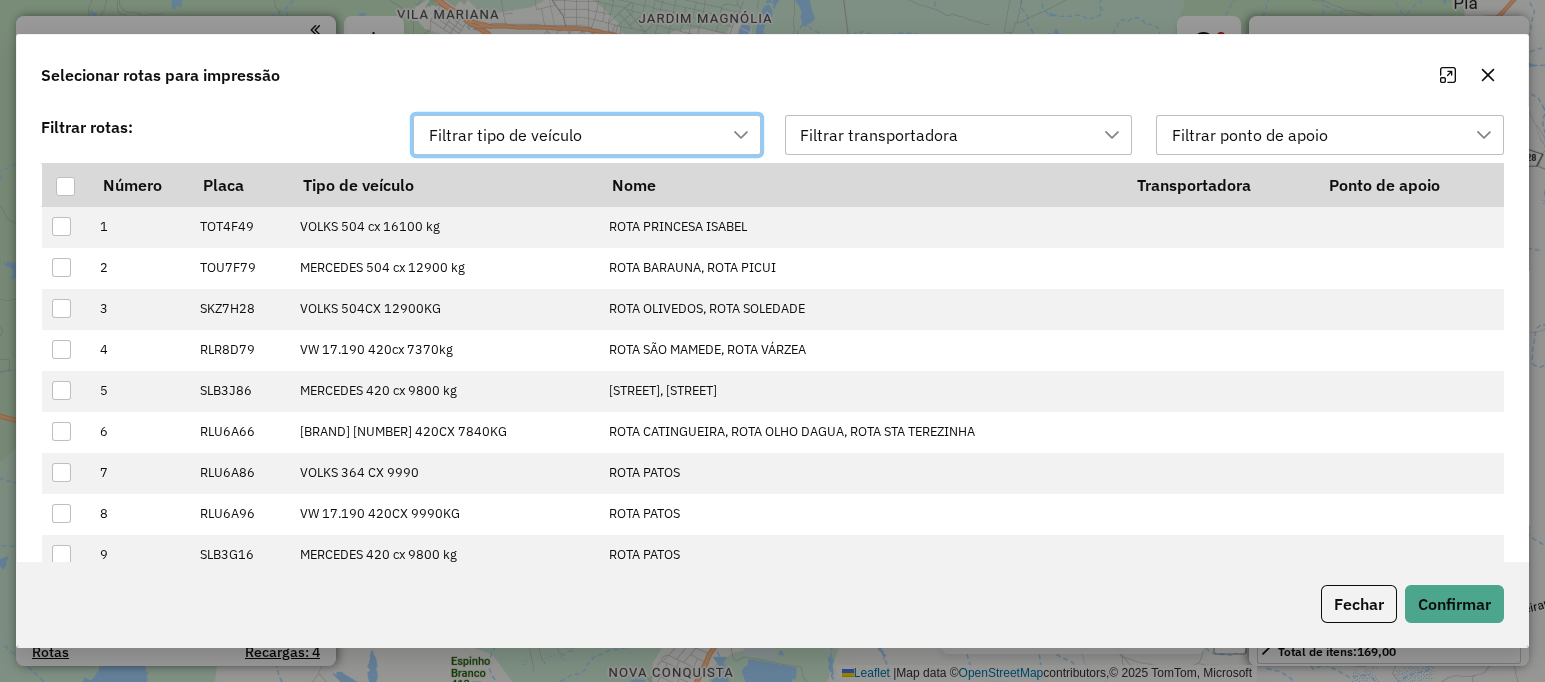 scroll, scrollTop: 14, scrollLeft: 91, axis: both 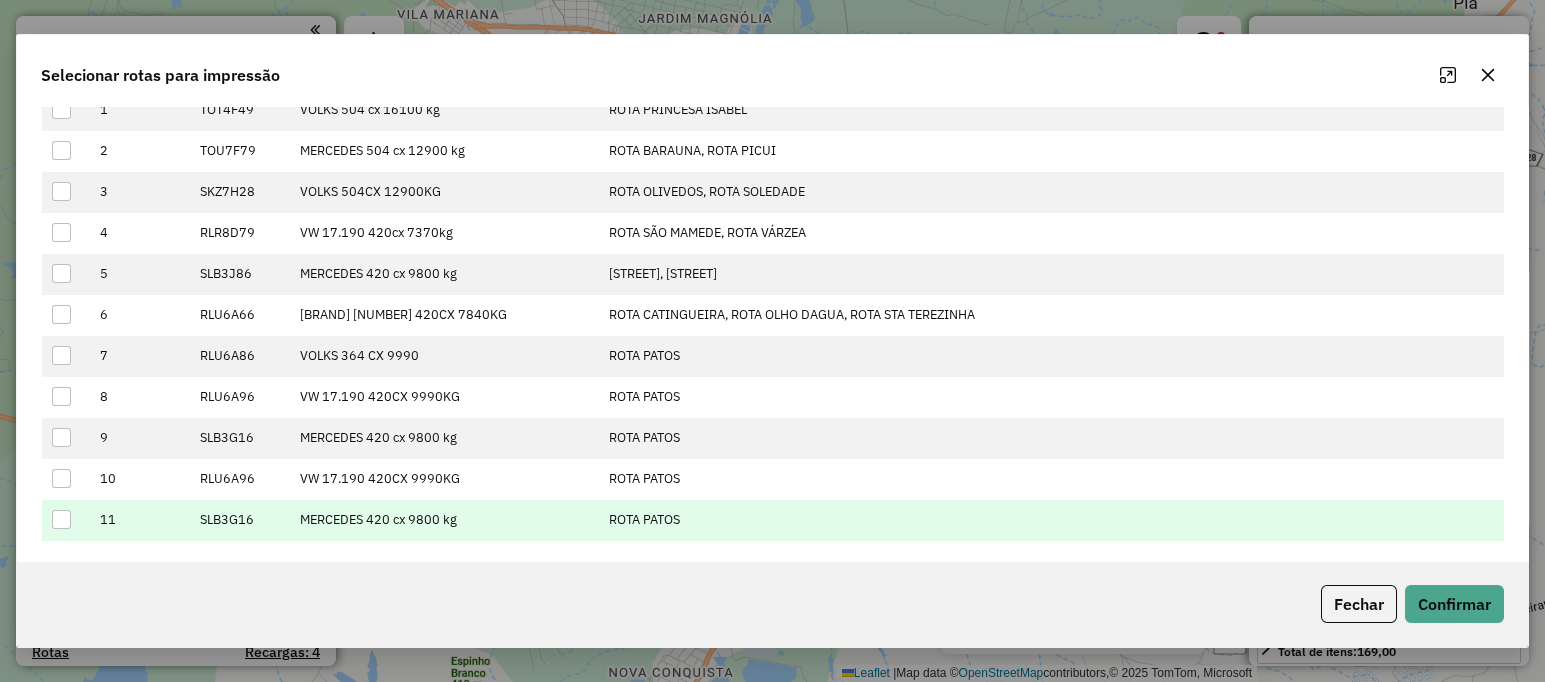 click at bounding box center [61, 519] 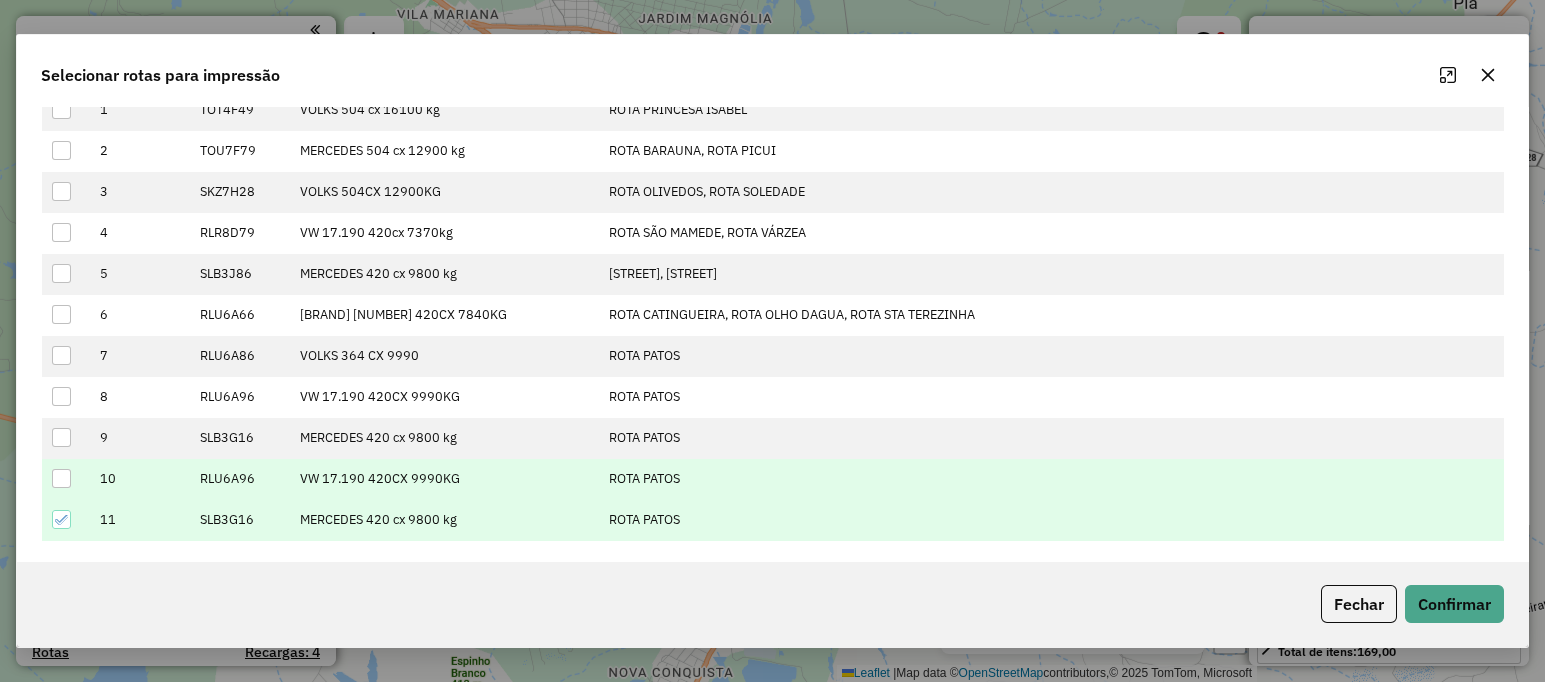 click at bounding box center (61, 478) 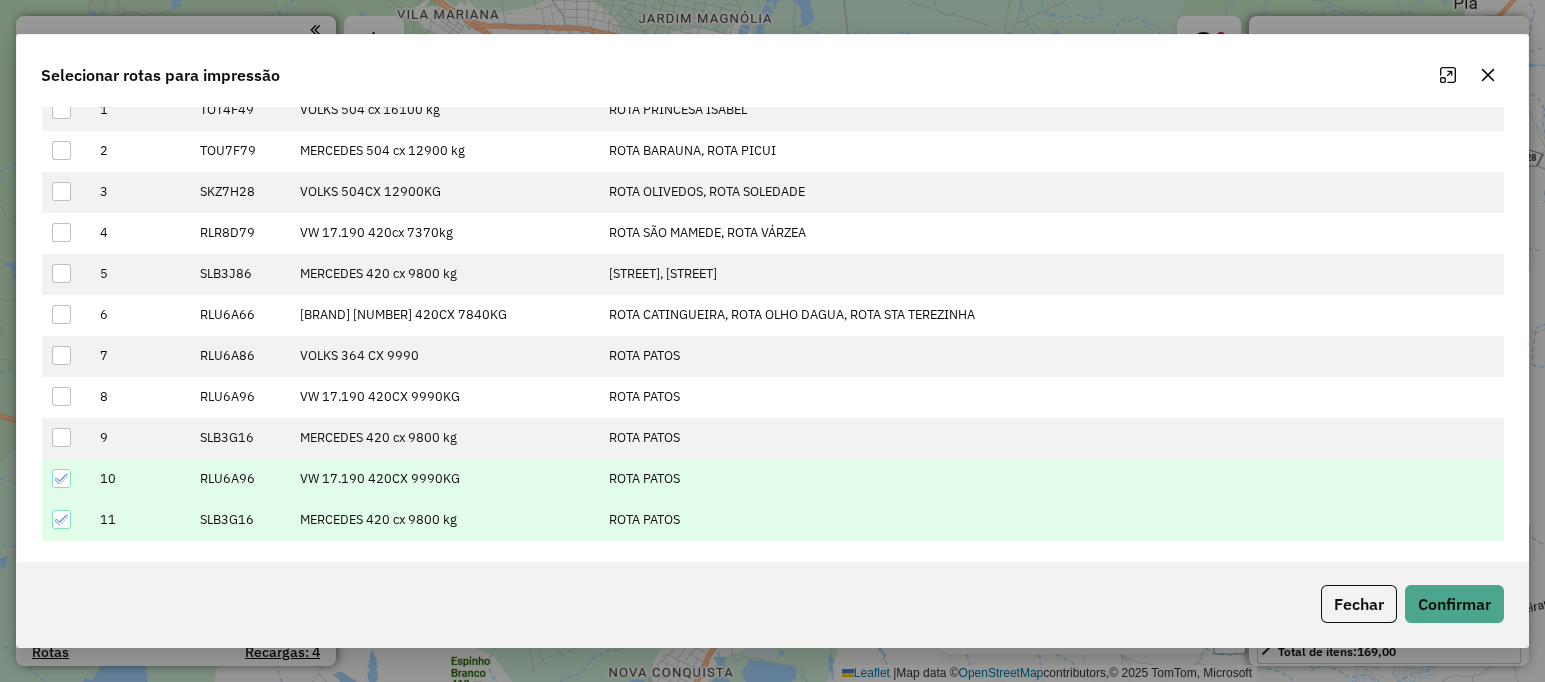 click on "Fechar   Confirmar" 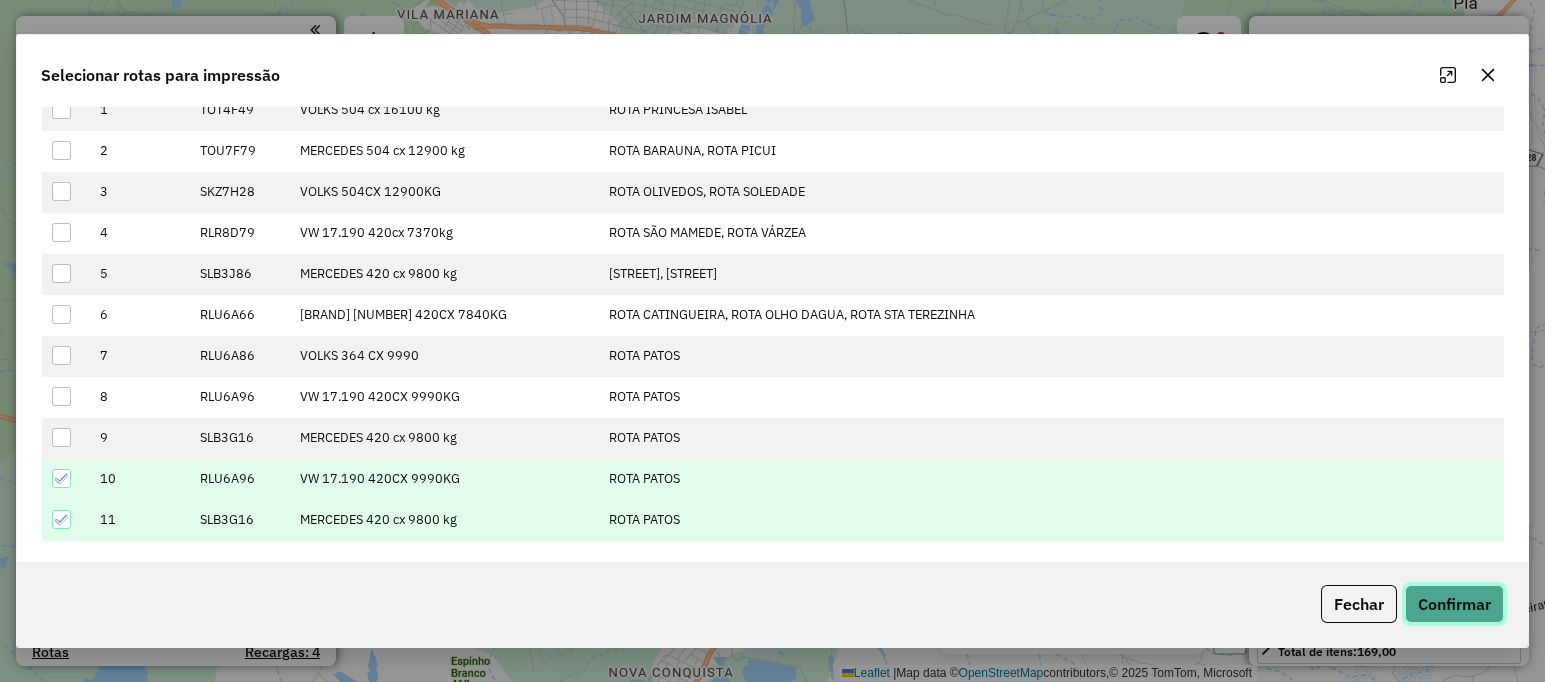 click on "Confirmar" 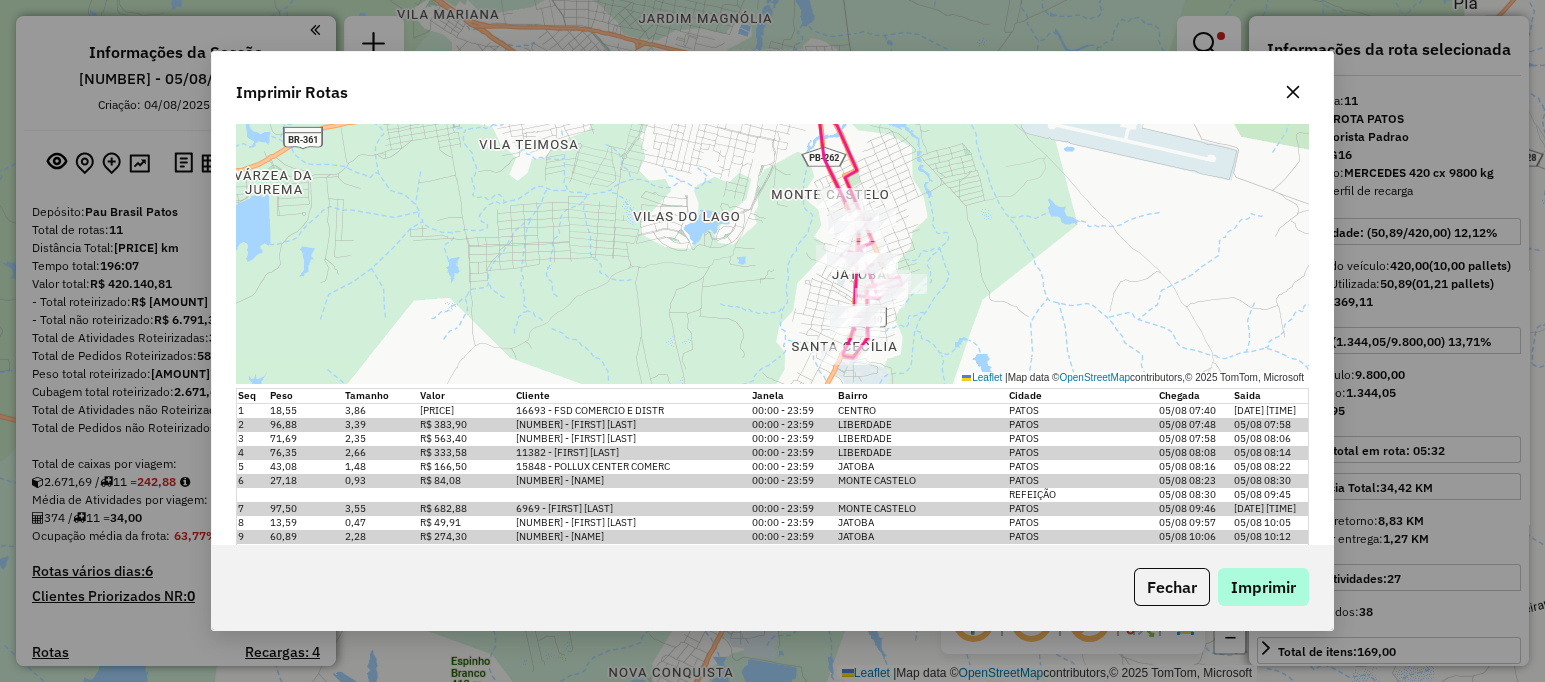 scroll, scrollTop: 1166, scrollLeft: 0, axis: vertical 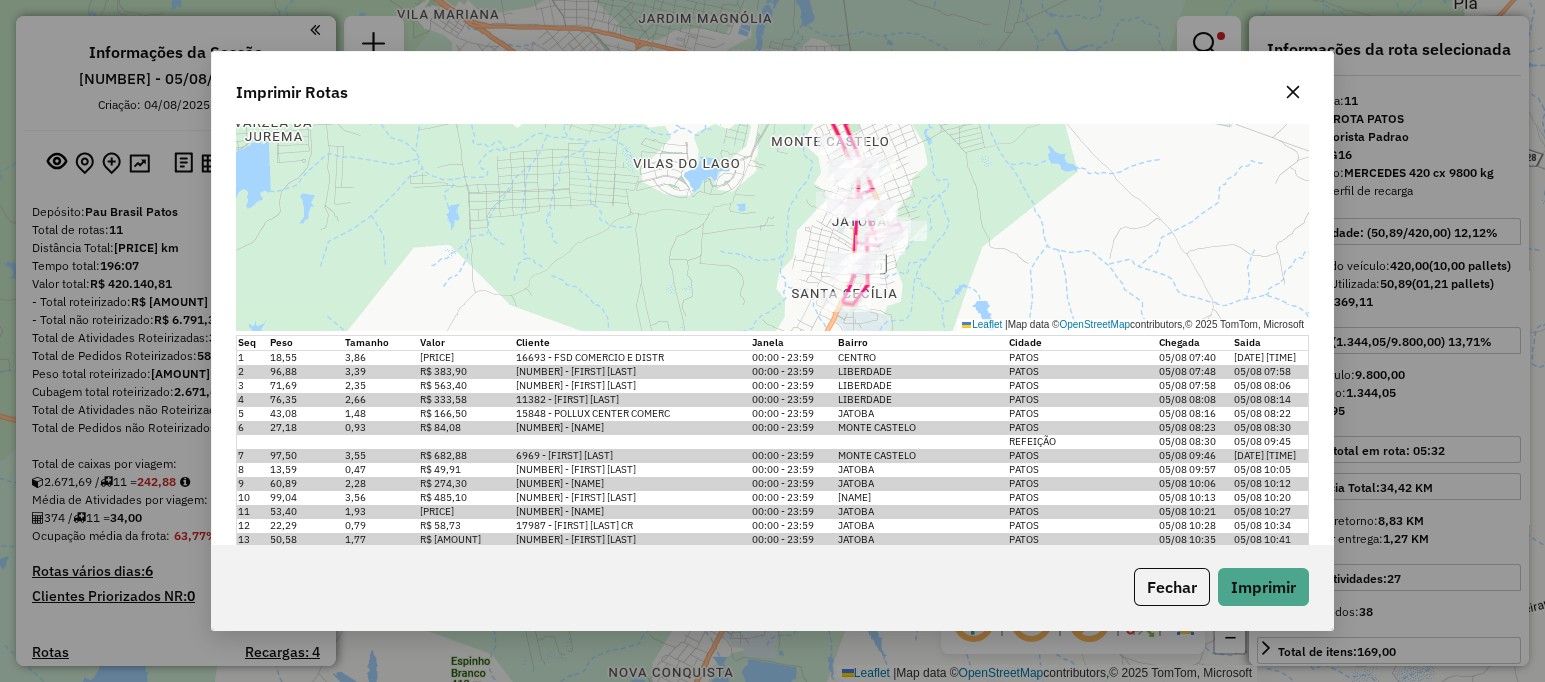 click on "Fechar   Imprimir" 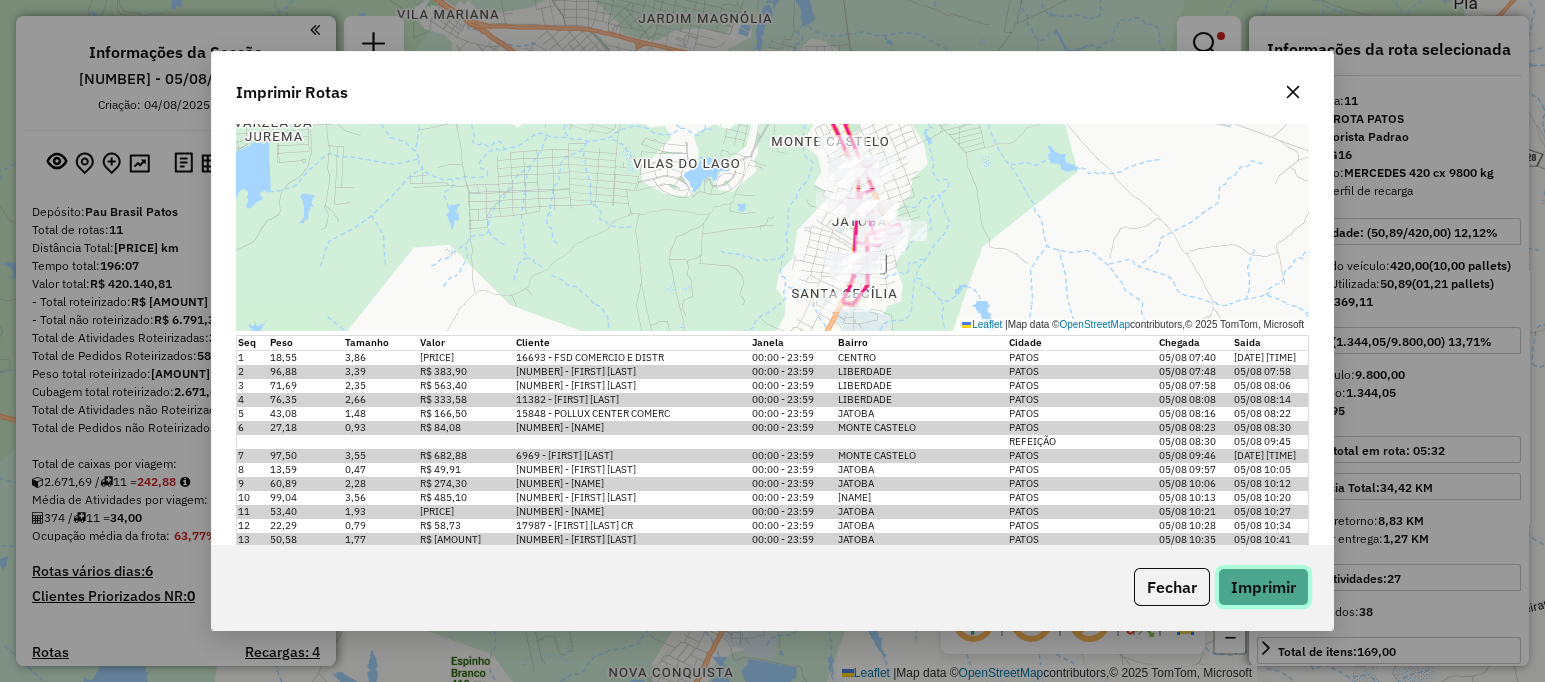 click on "Imprimir" 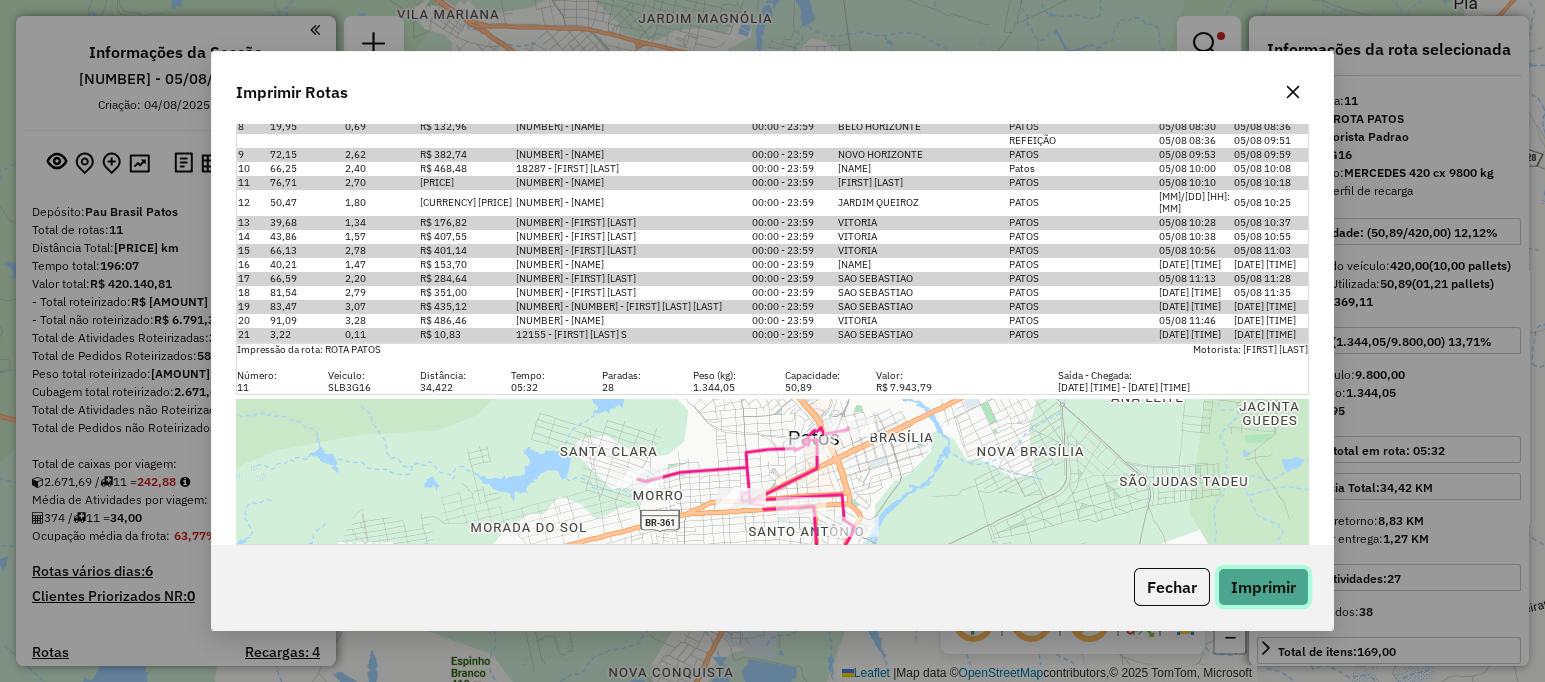 scroll, scrollTop: 362, scrollLeft: 0, axis: vertical 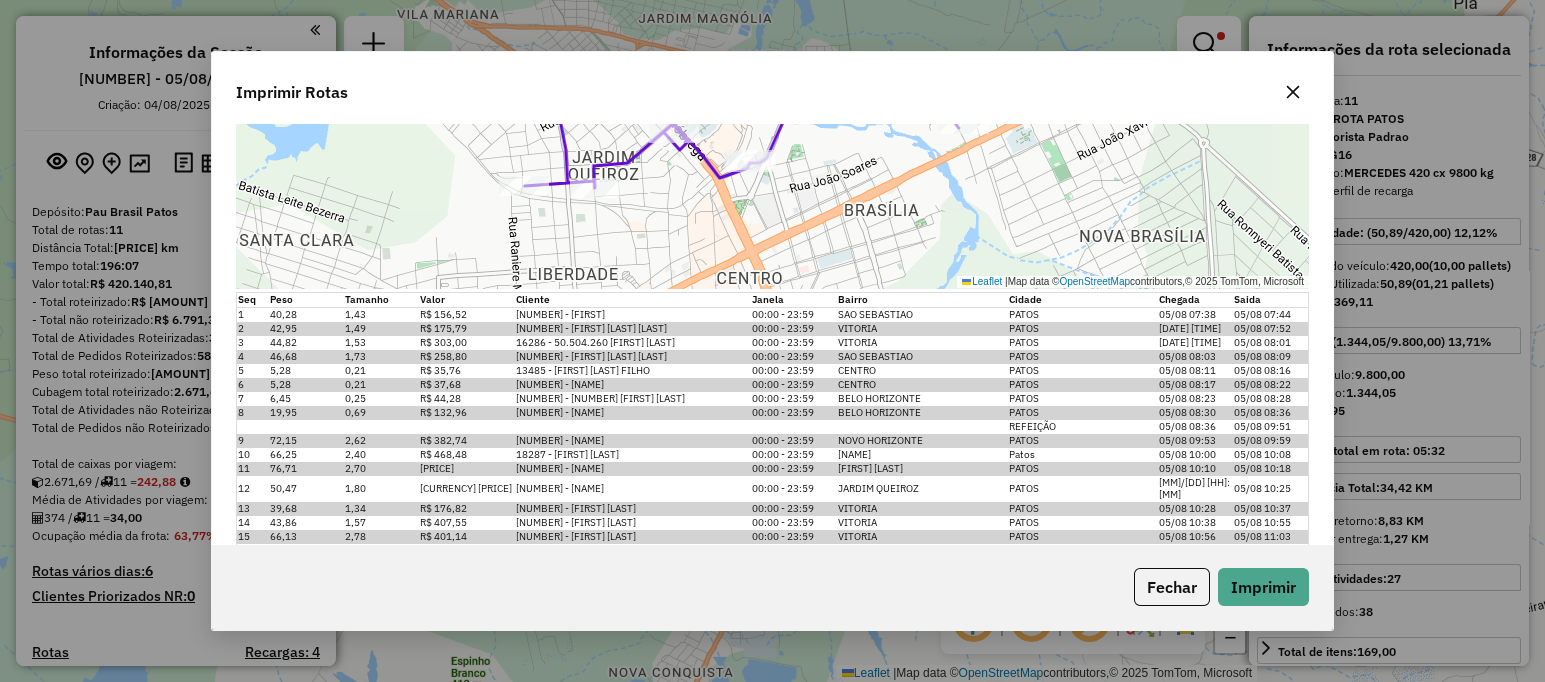 click 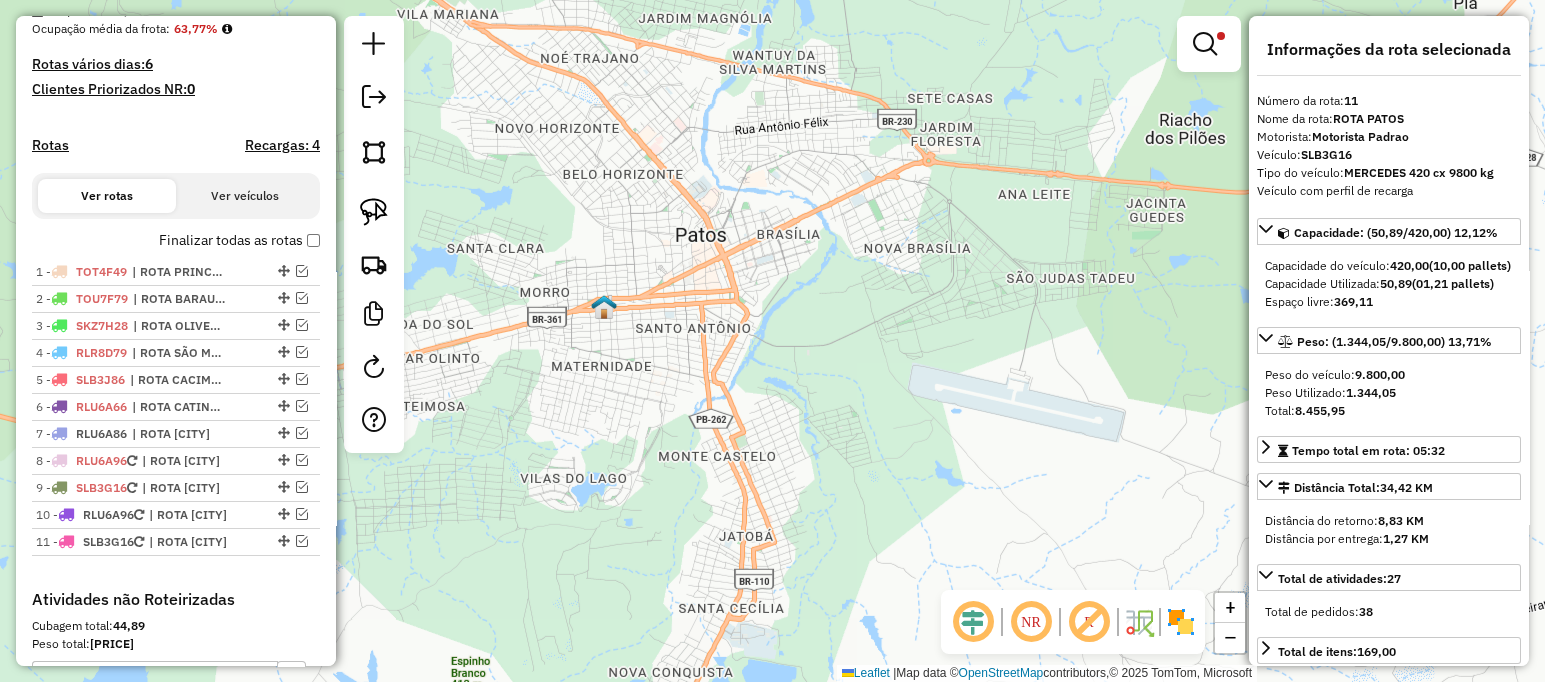 scroll, scrollTop: 785, scrollLeft: 0, axis: vertical 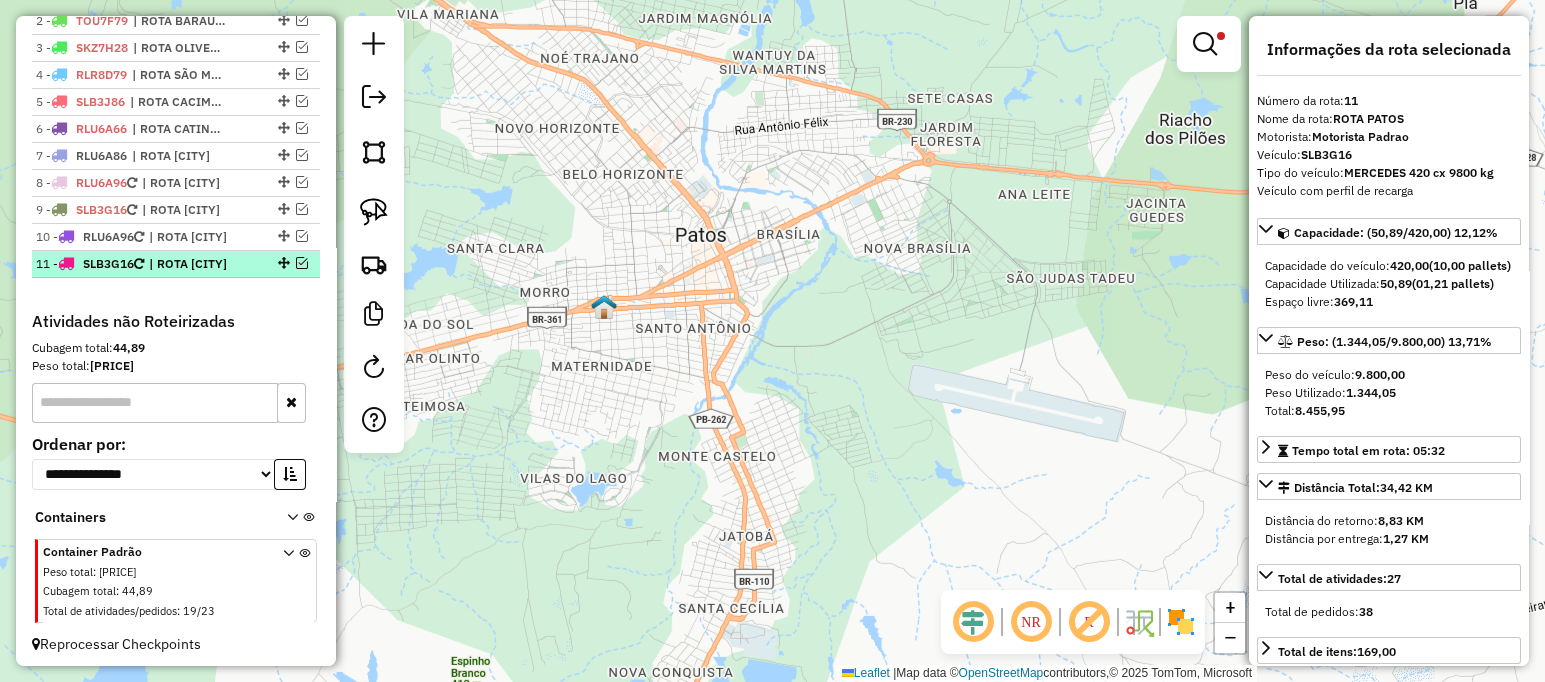 click at bounding box center (302, 263) 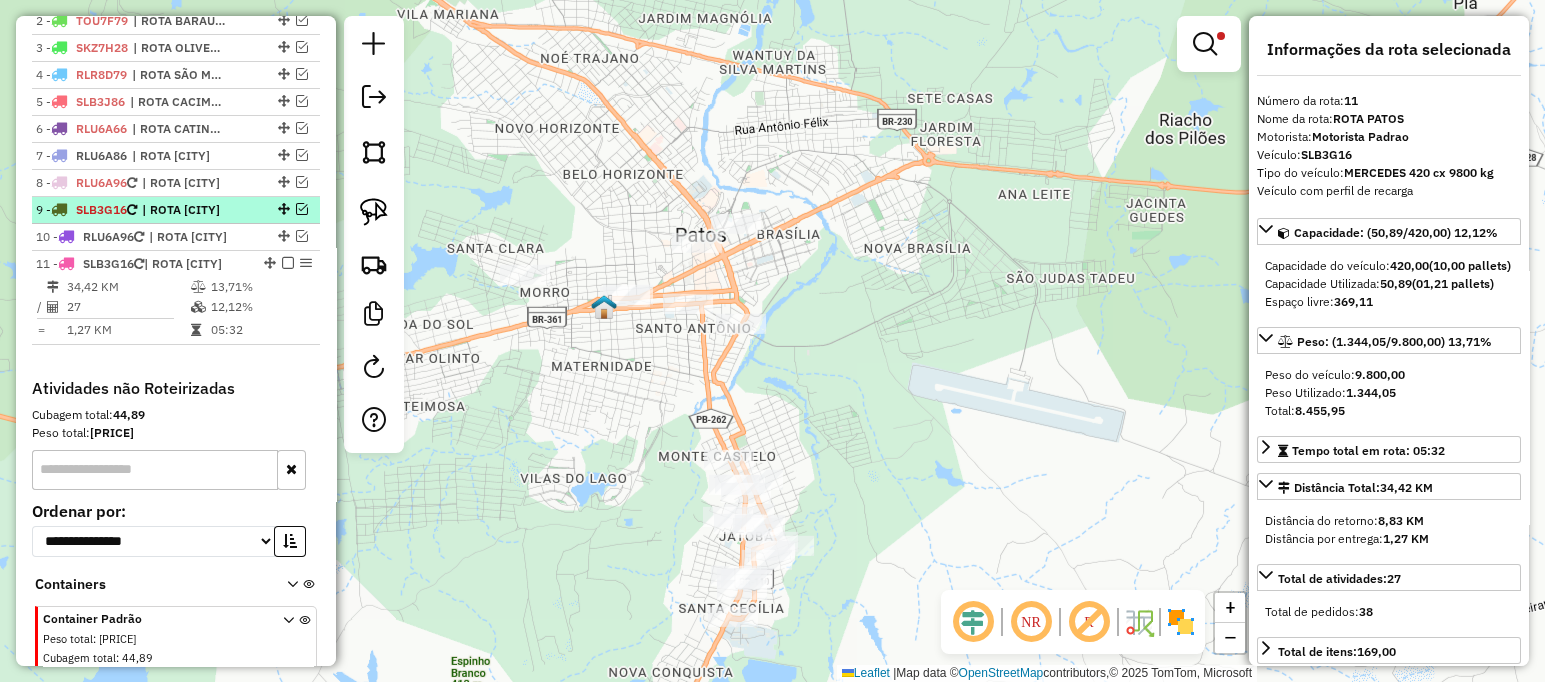 click at bounding box center (302, 209) 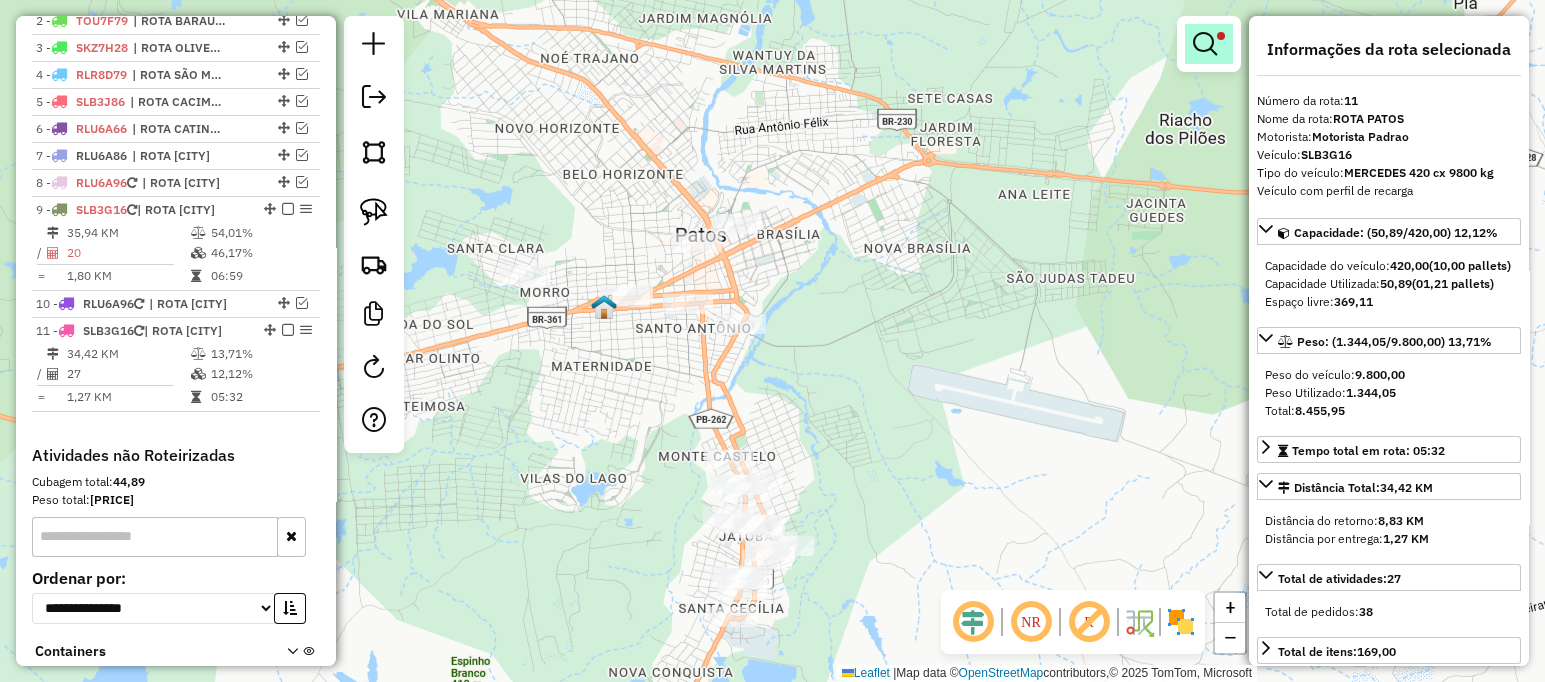 click at bounding box center [1209, 44] 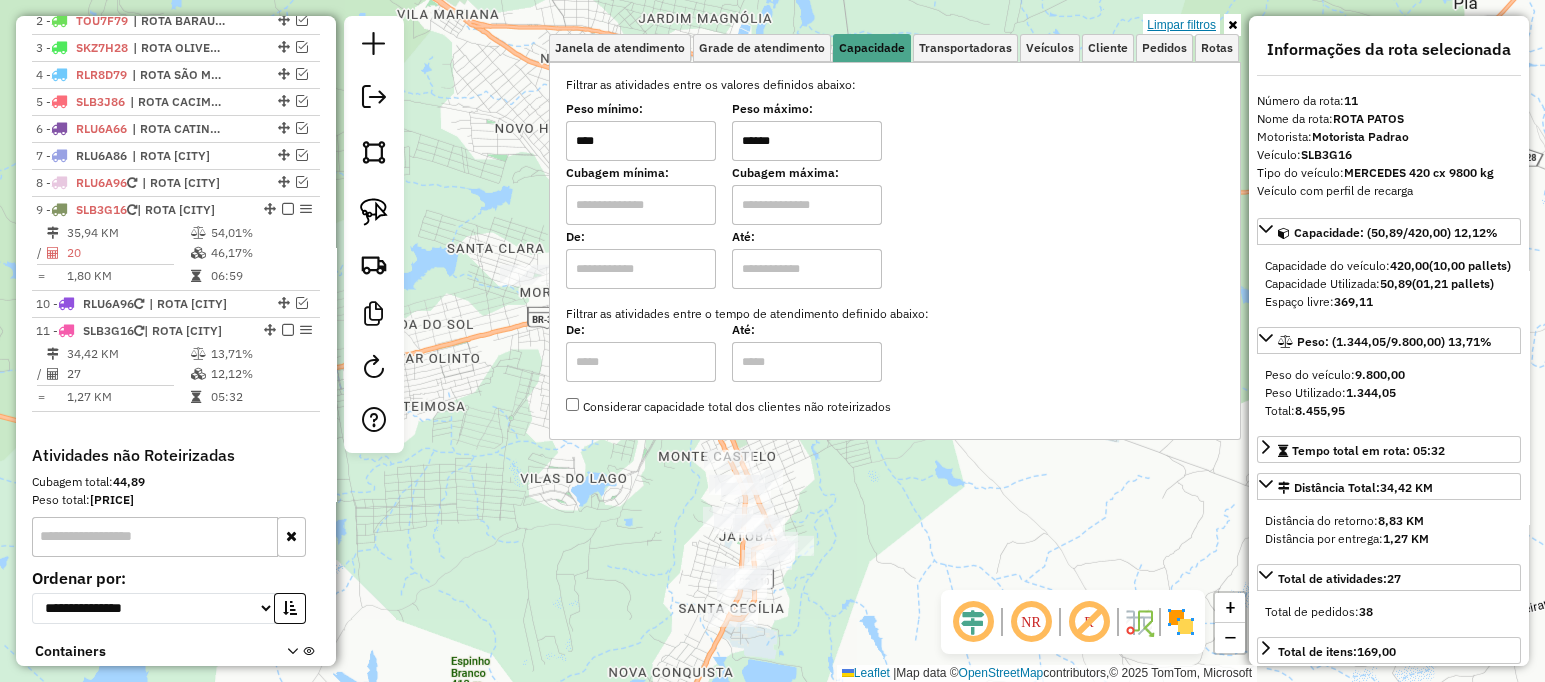 click on "Limpar filtros" at bounding box center [1181, 25] 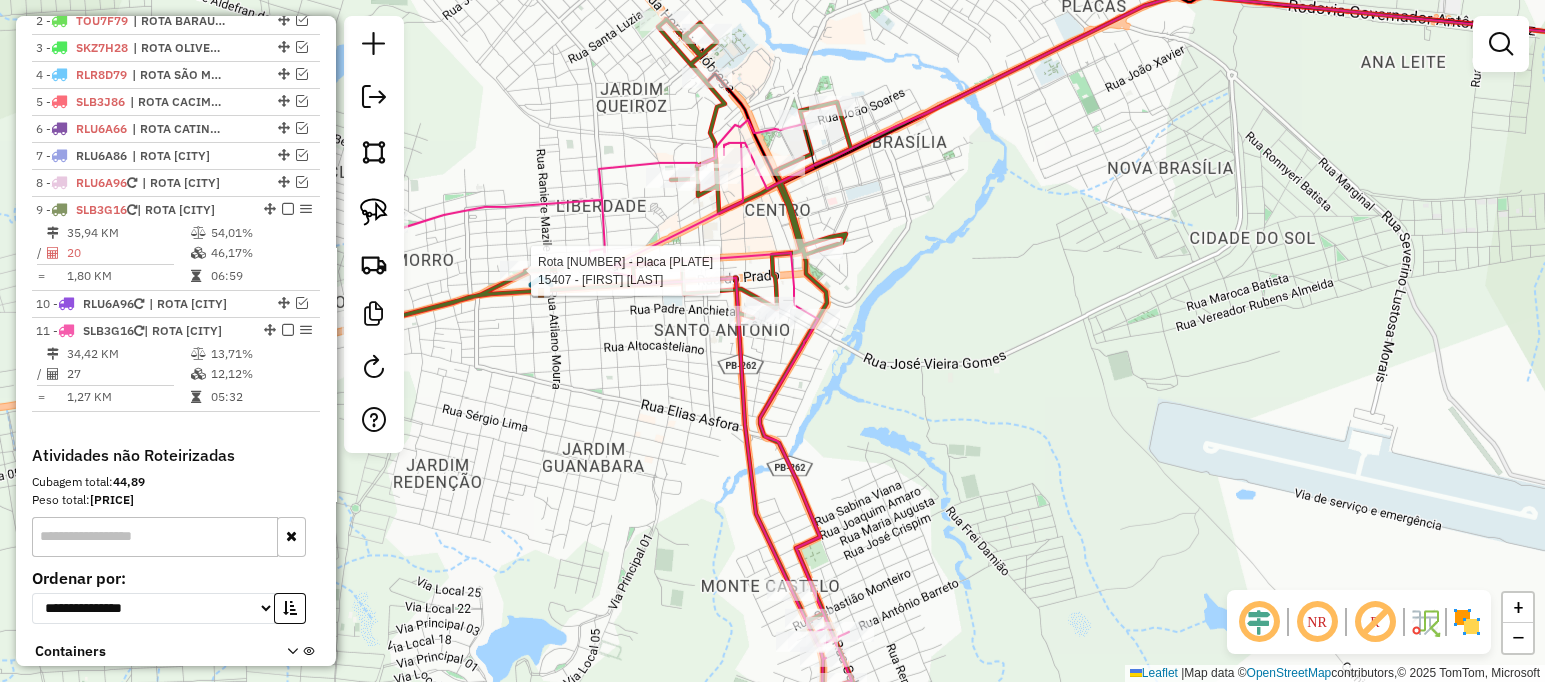 select on "**********" 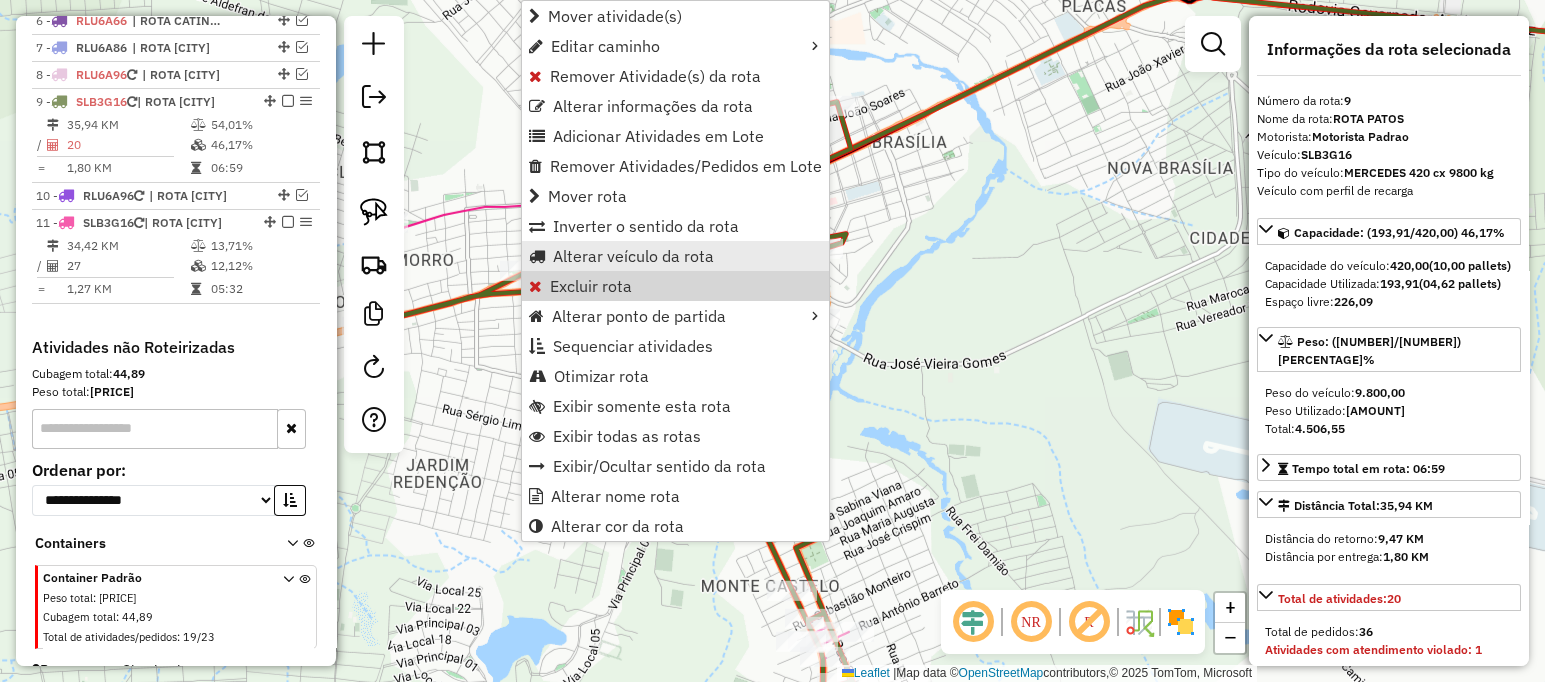 scroll, scrollTop: 919, scrollLeft: 0, axis: vertical 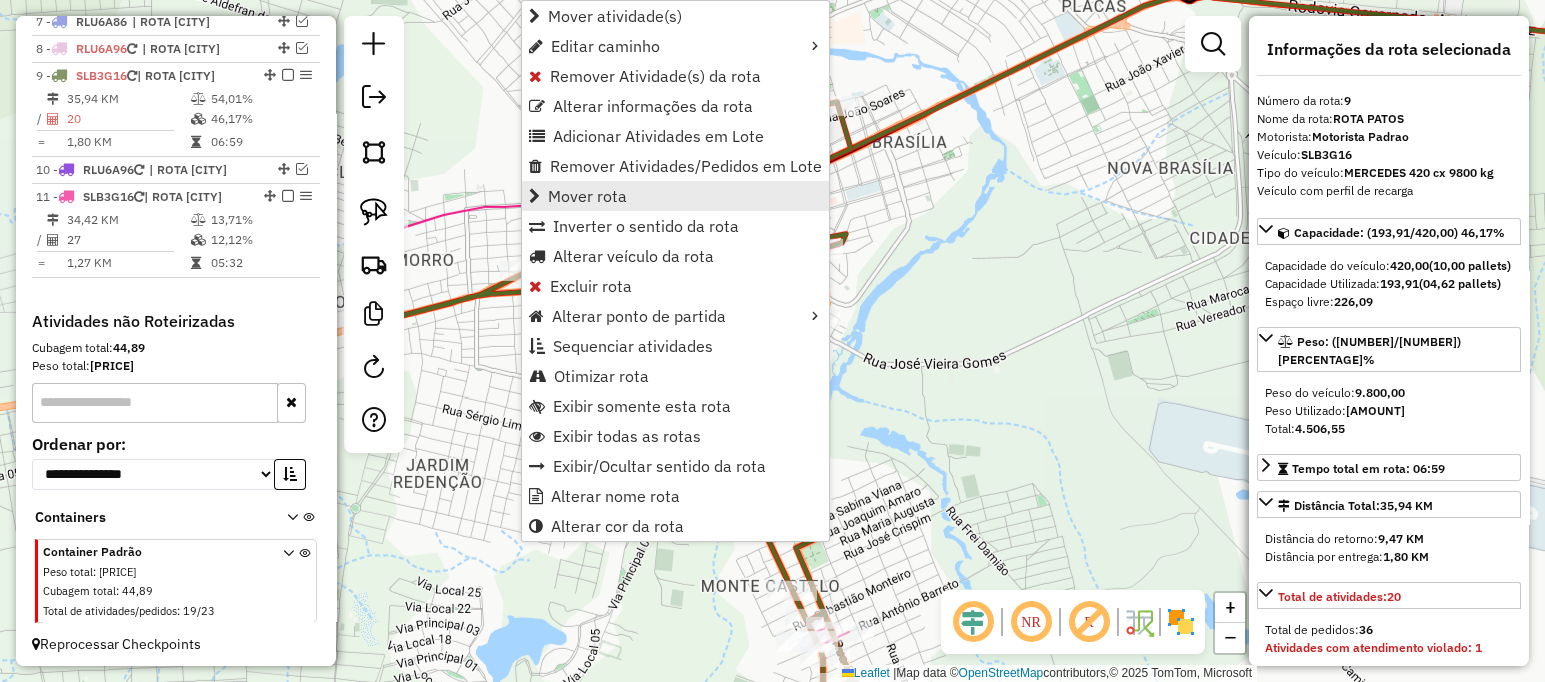 click on "Mover rota" at bounding box center [587, 196] 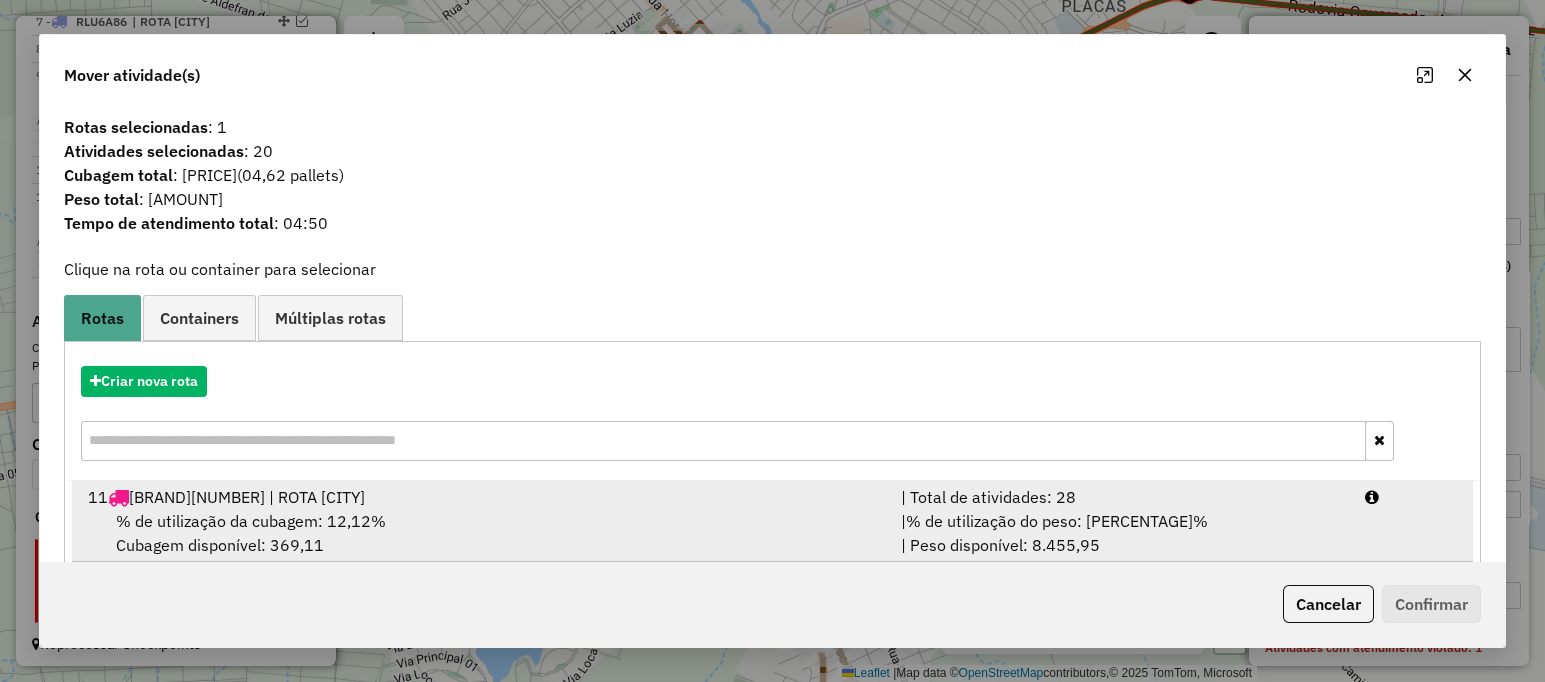 click on "[NUMBER] [PLATE] | ROTA [STREET]" at bounding box center [482, 497] 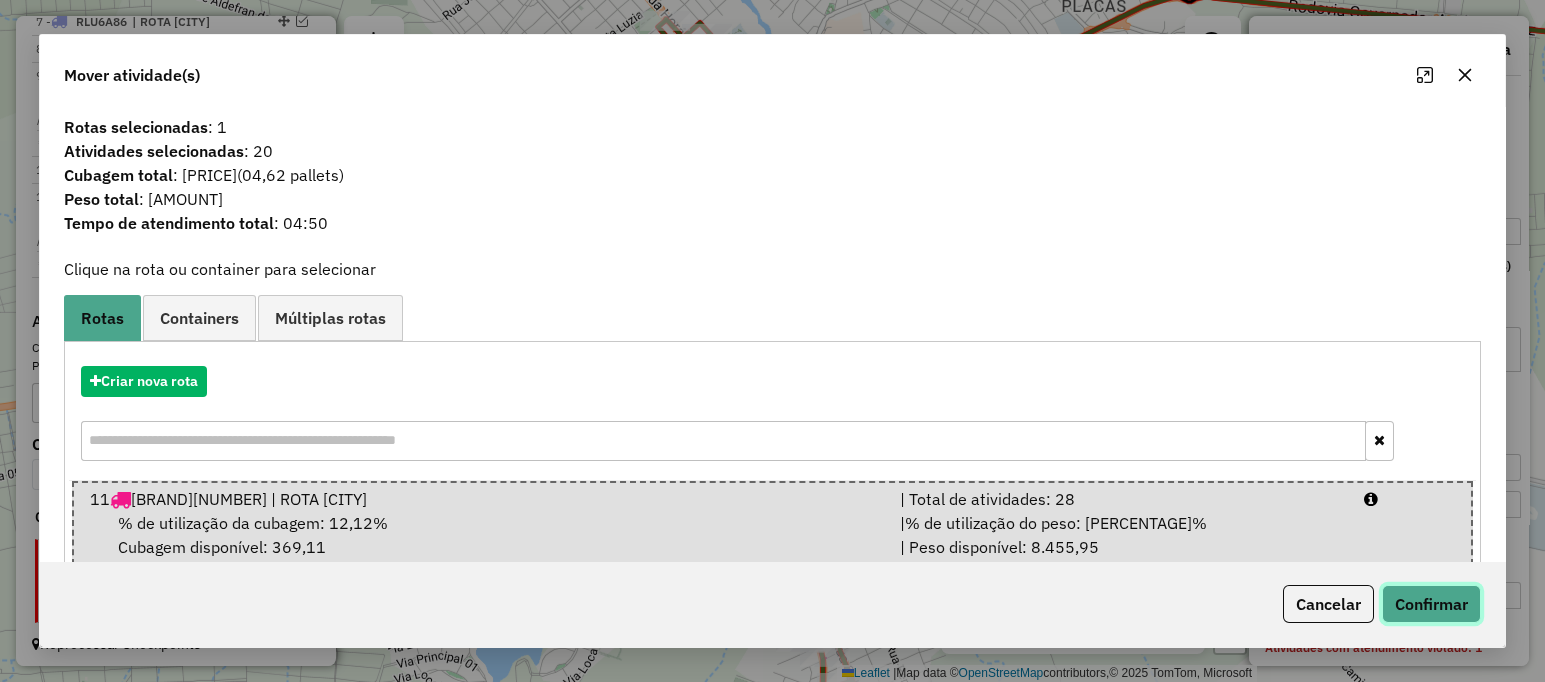 click on "Confirmar" 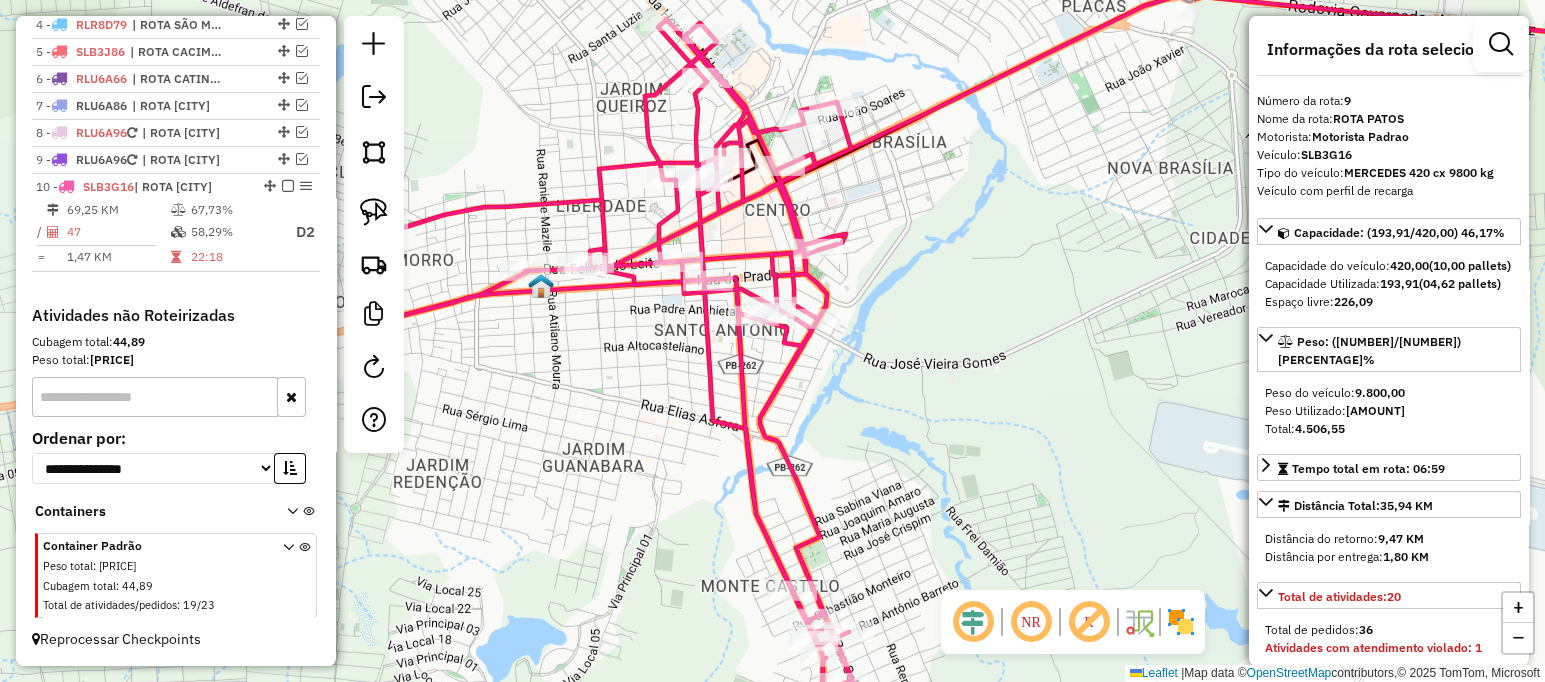 scroll, scrollTop: 830, scrollLeft: 0, axis: vertical 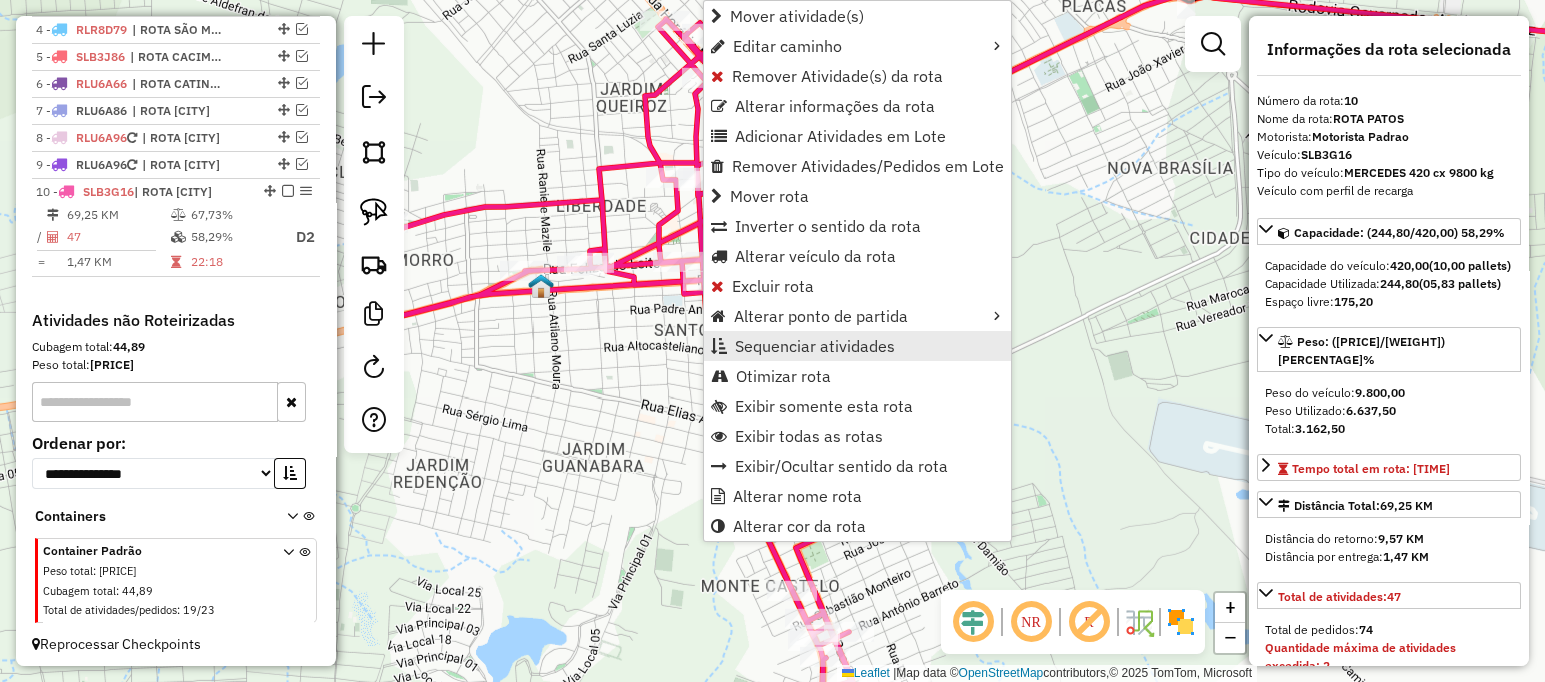 click on "Sequenciar atividades" at bounding box center (815, 346) 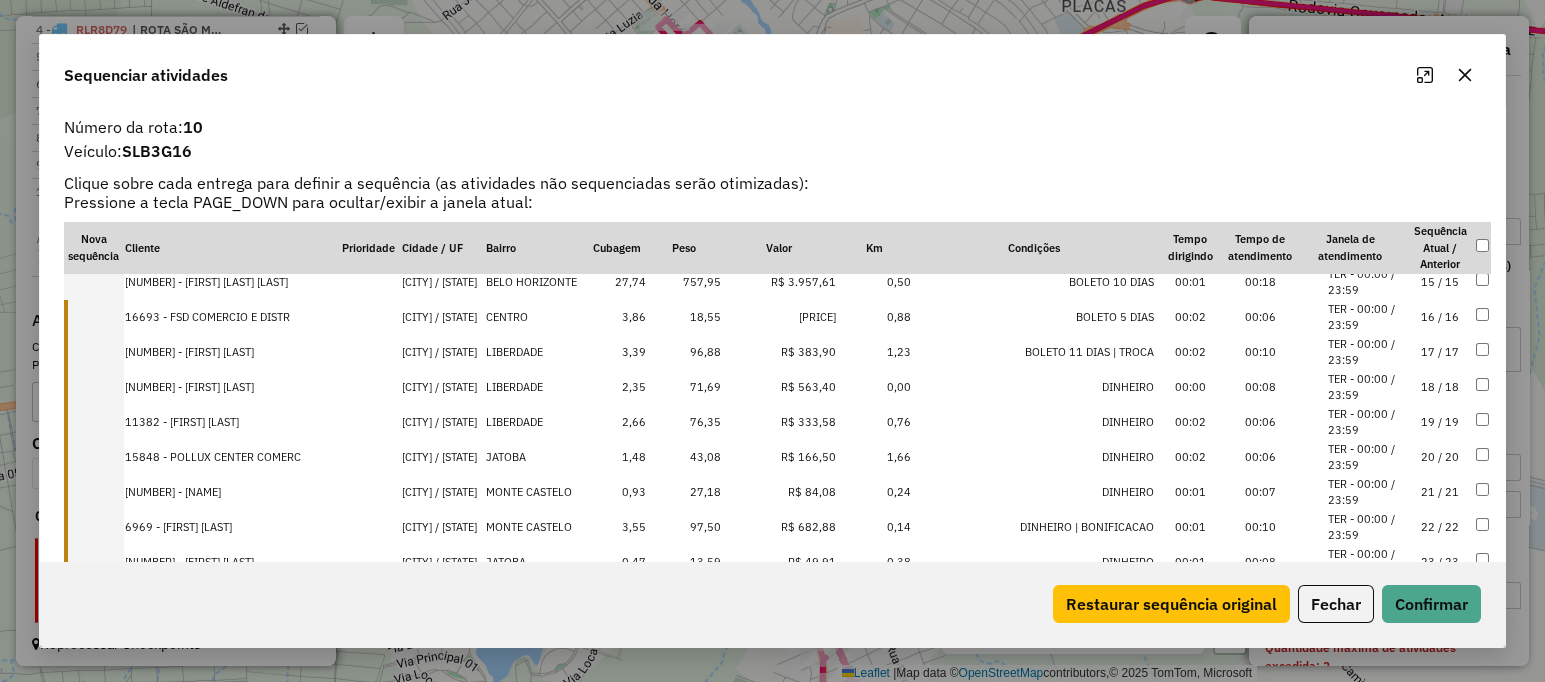 click on "16693 - FSD COMERCIO E DISTR" at bounding box center (233, 317) 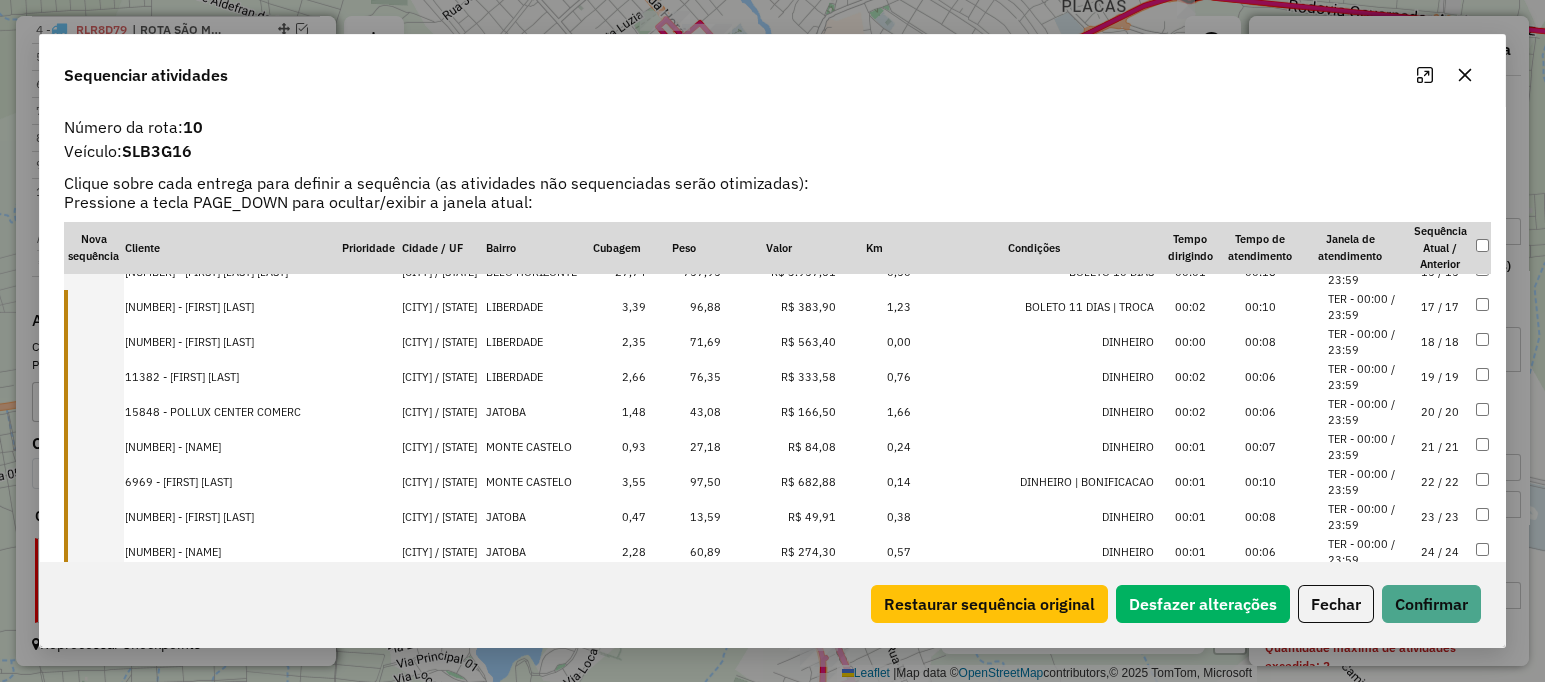 click on "[NUMBER] - [FIRST] [LAST]" at bounding box center [233, 307] 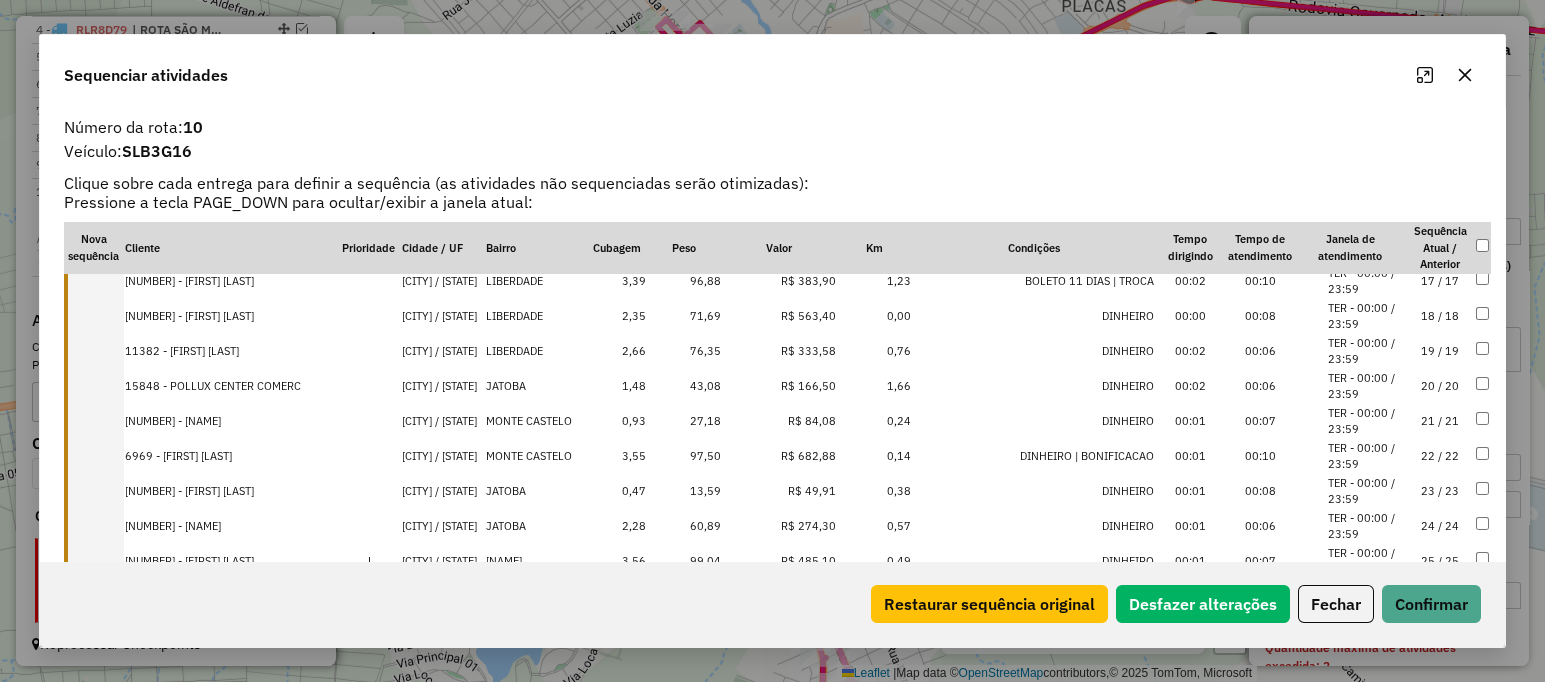 click on "[NUMBER] - [FIRST] [LAST]" at bounding box center [233, 316] 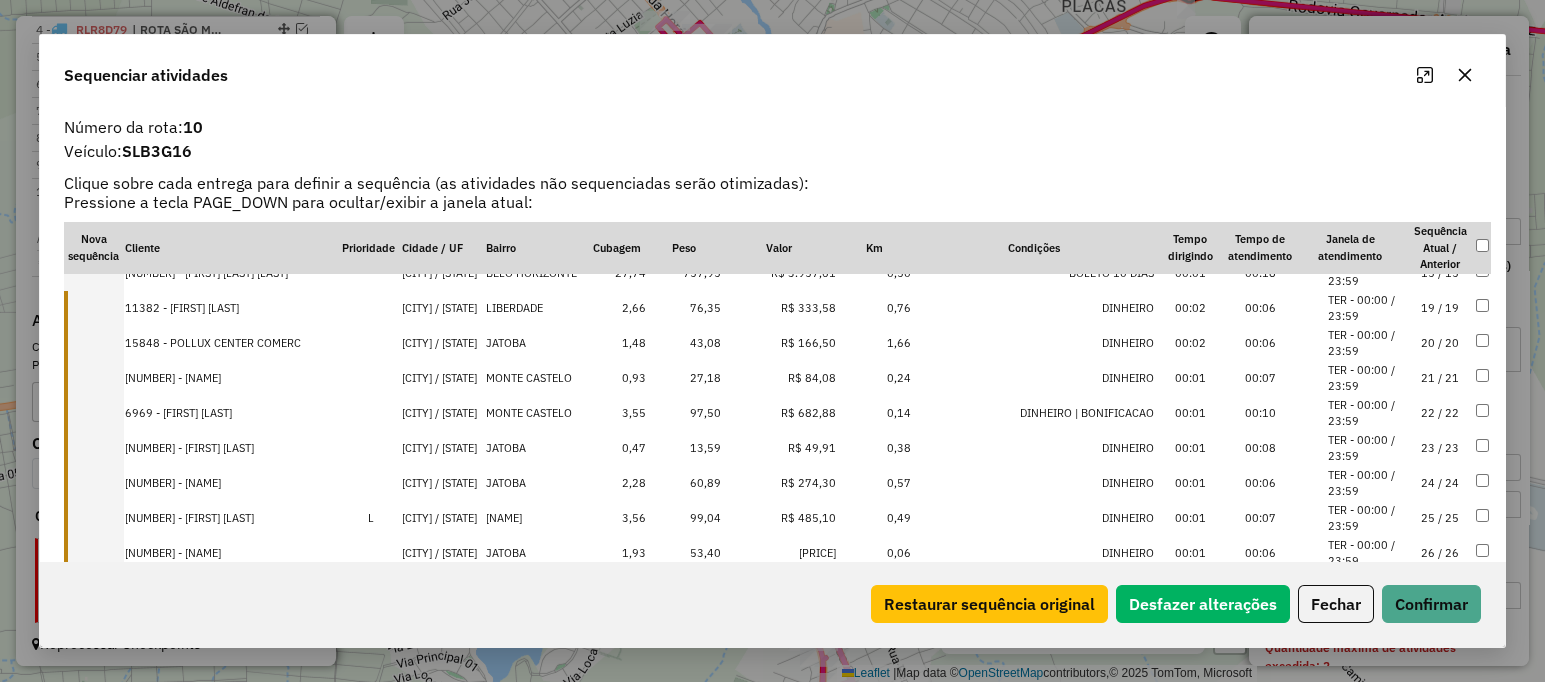 click on "11382 - [FIRST] [LAST]" at bounding box center [233, 308] 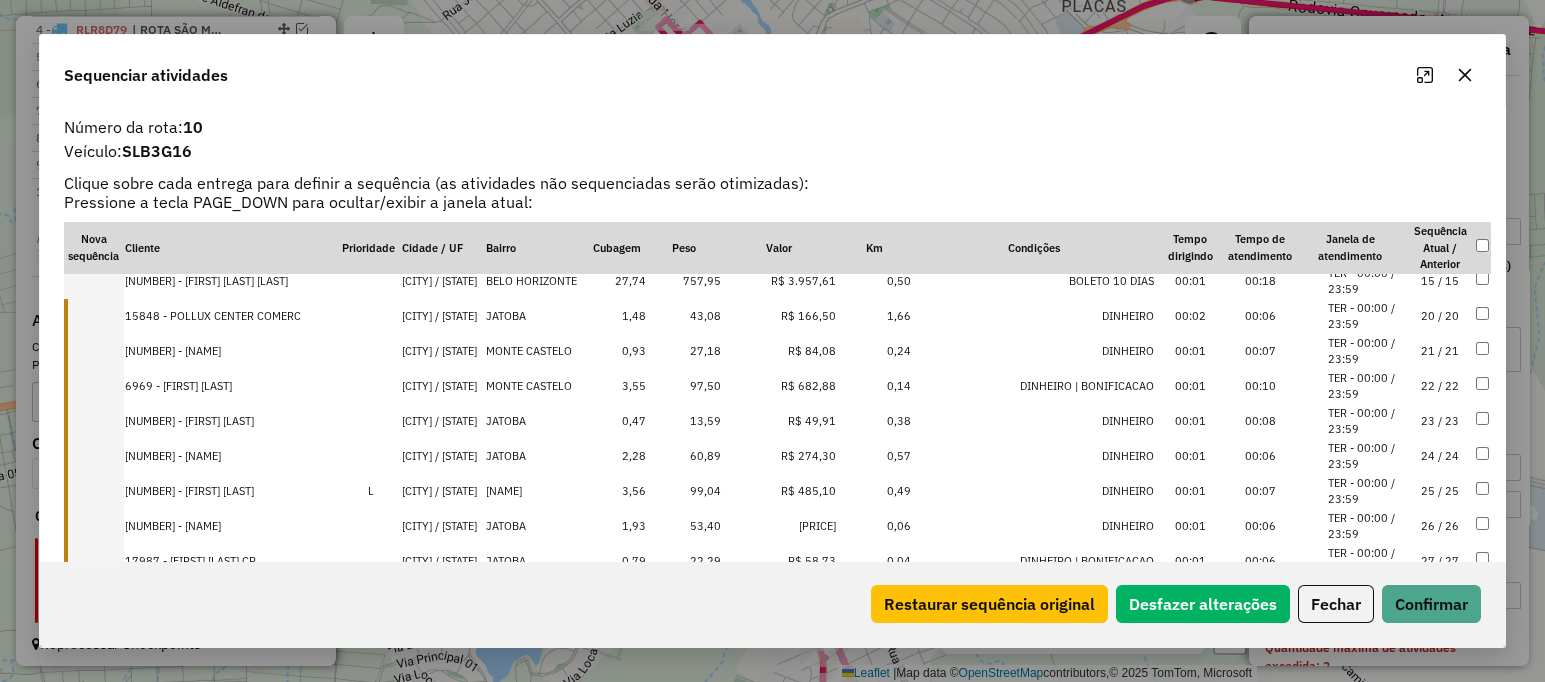 click on "15848 - POLLUX CENTER COMERC" at bounding box center [233, 316] 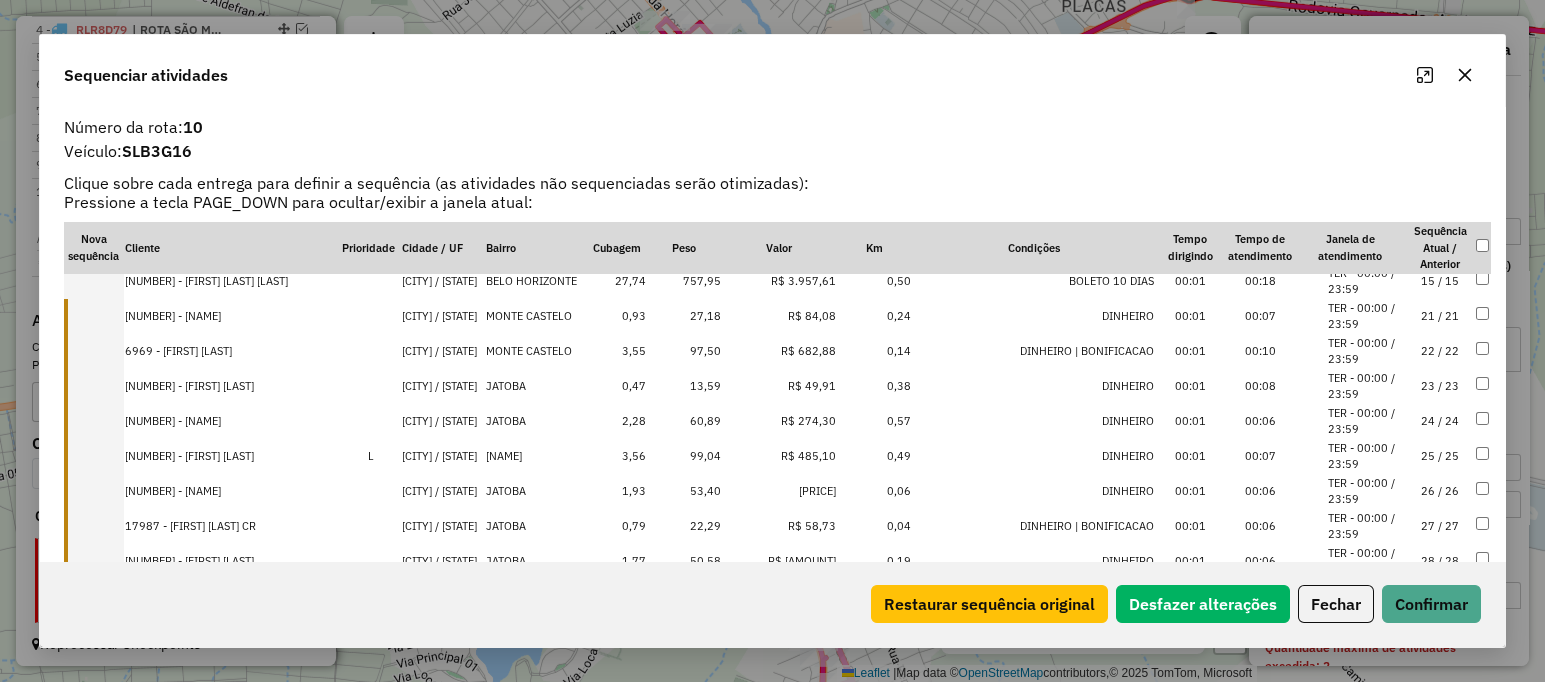 click on "[NUMBER] - [NAME]" at bounding box center [233, 316] 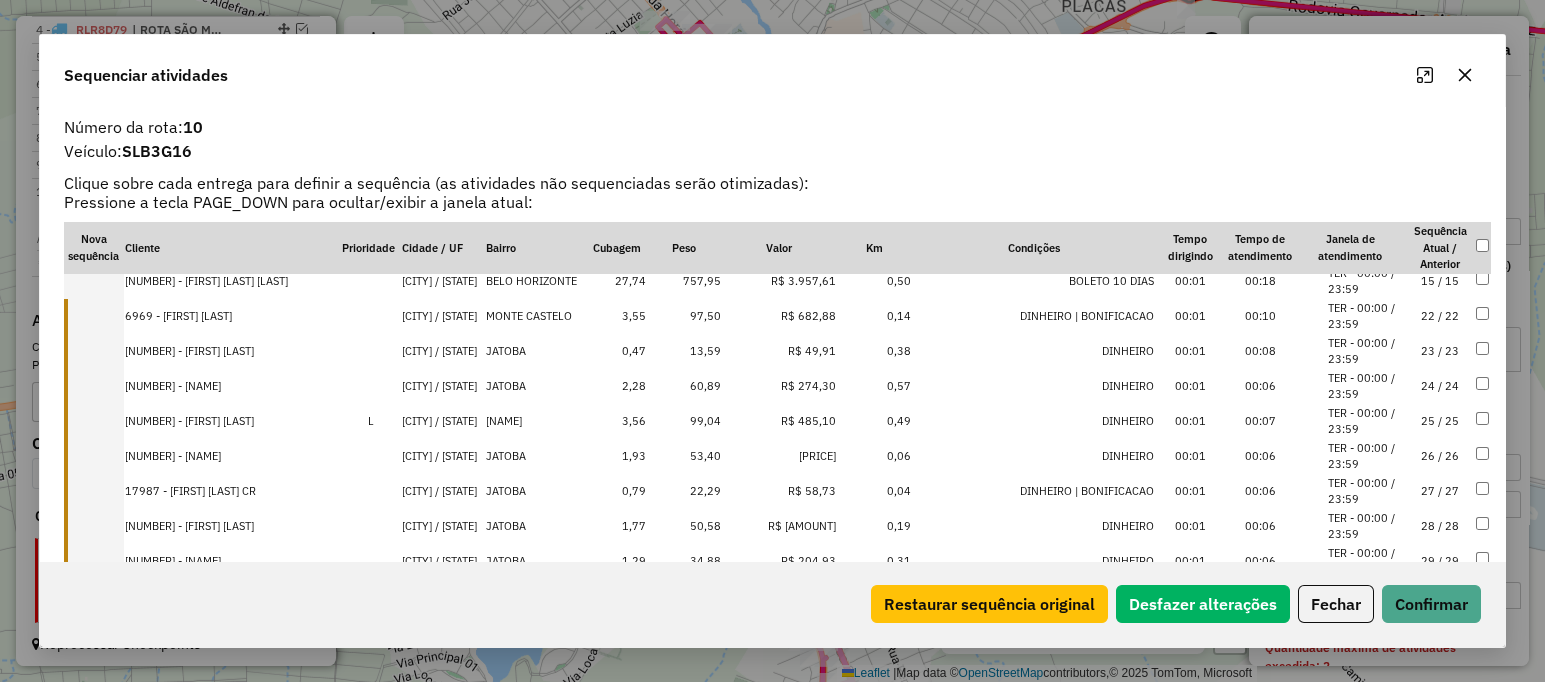 click on "6969 - [FIRST] [LAST]" at bounding box center (233, 316) 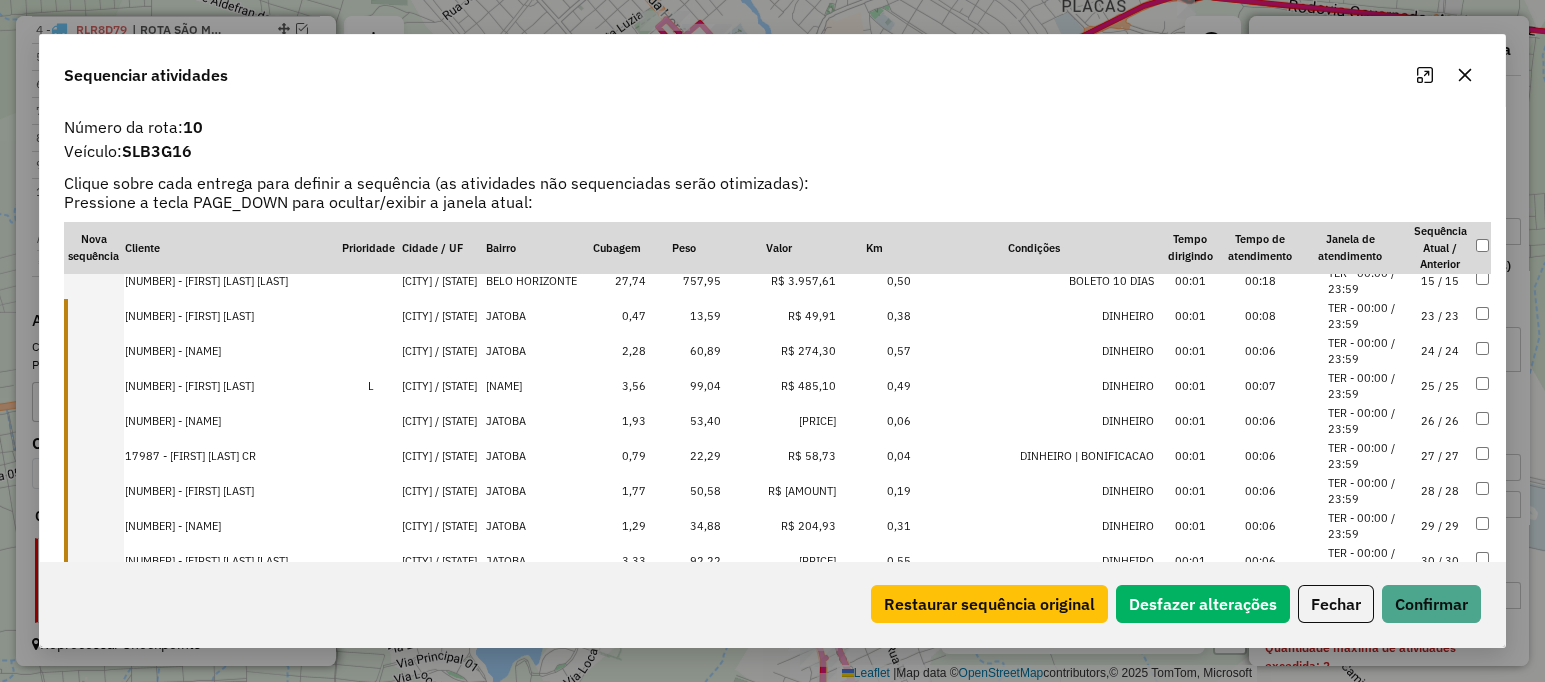 click on "[NUMBER] - [FIRST] [LAST]" at bounding box center [233, 316] 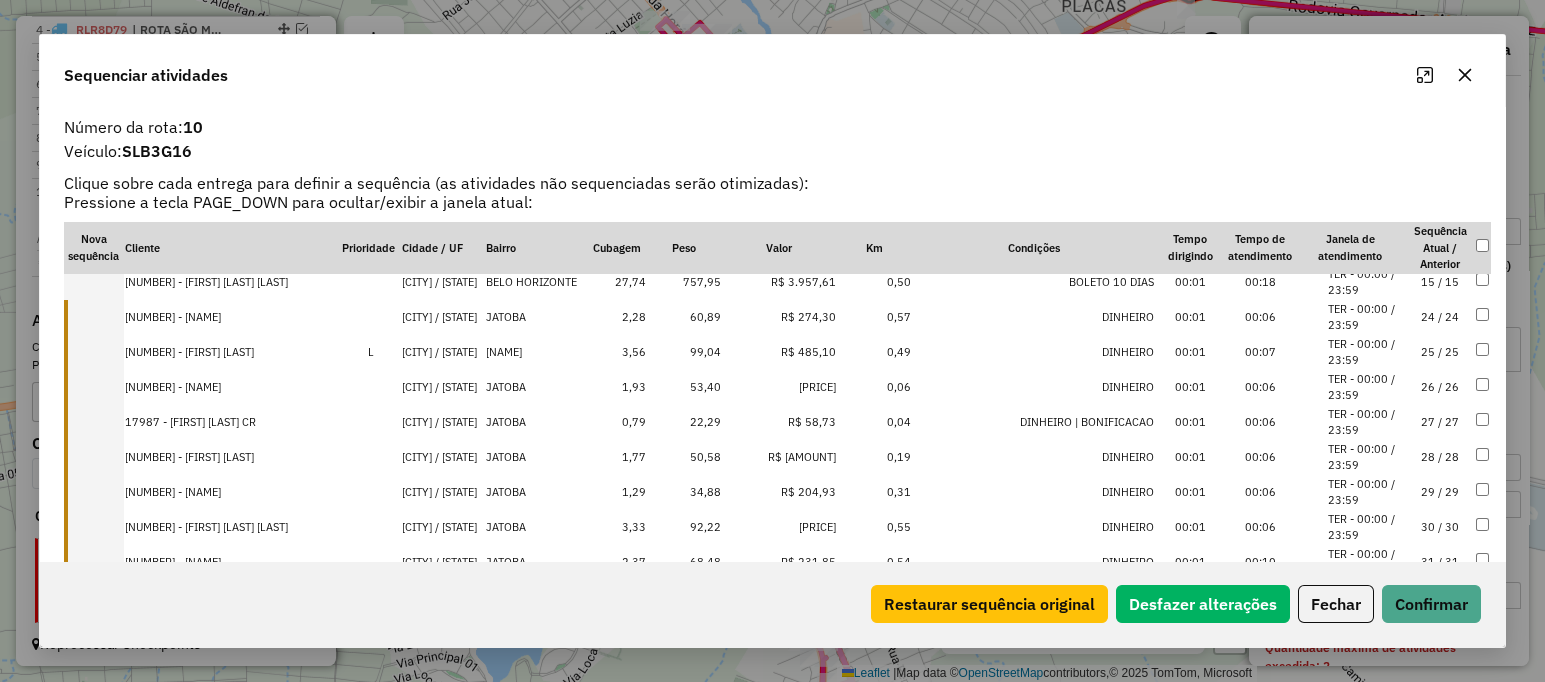 click on "[NUMBER] - [NAME]" at bounding box center [233, 317] 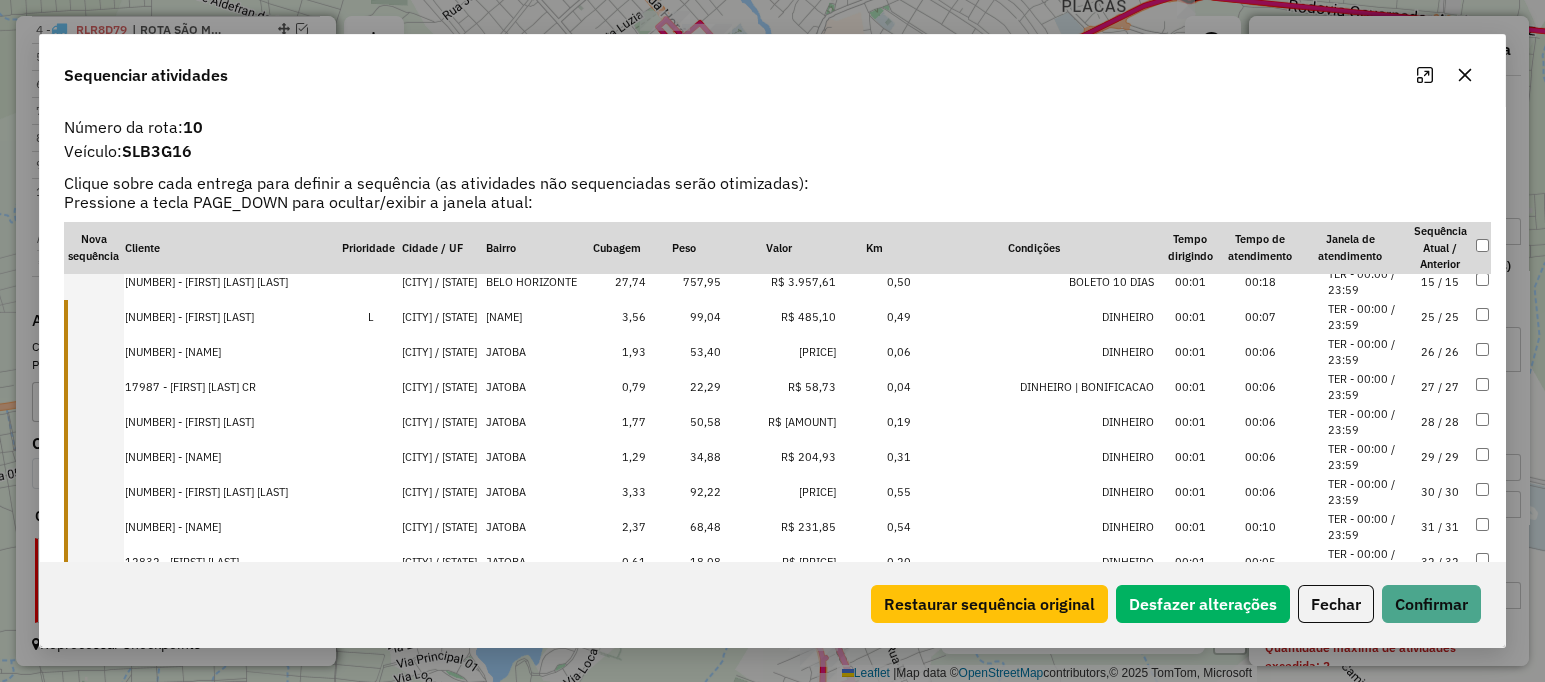 click on "[NUMBER] - [FIRST] [LAST]" at bounding box center (233, 317) 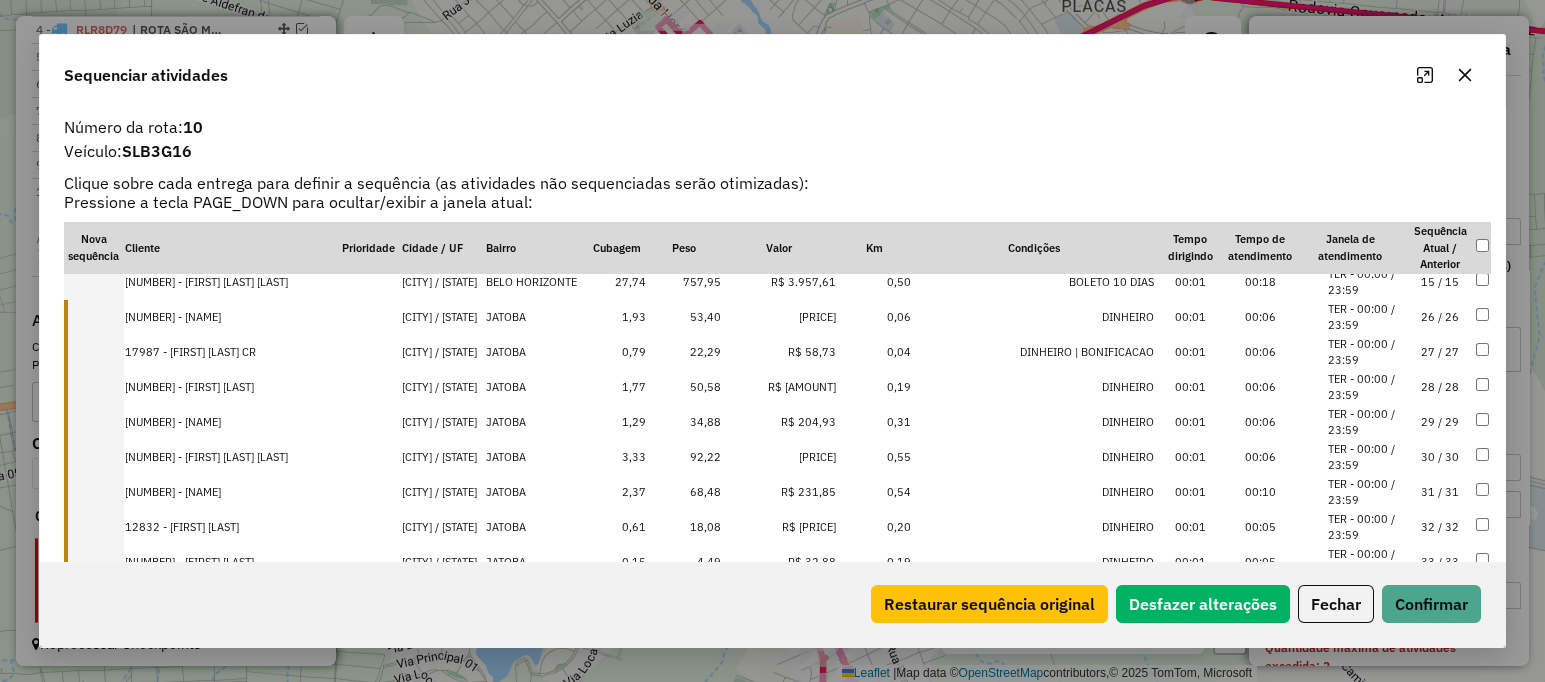 click on "[NUMBER] - [NAME]" at bounding box center [233, 317] 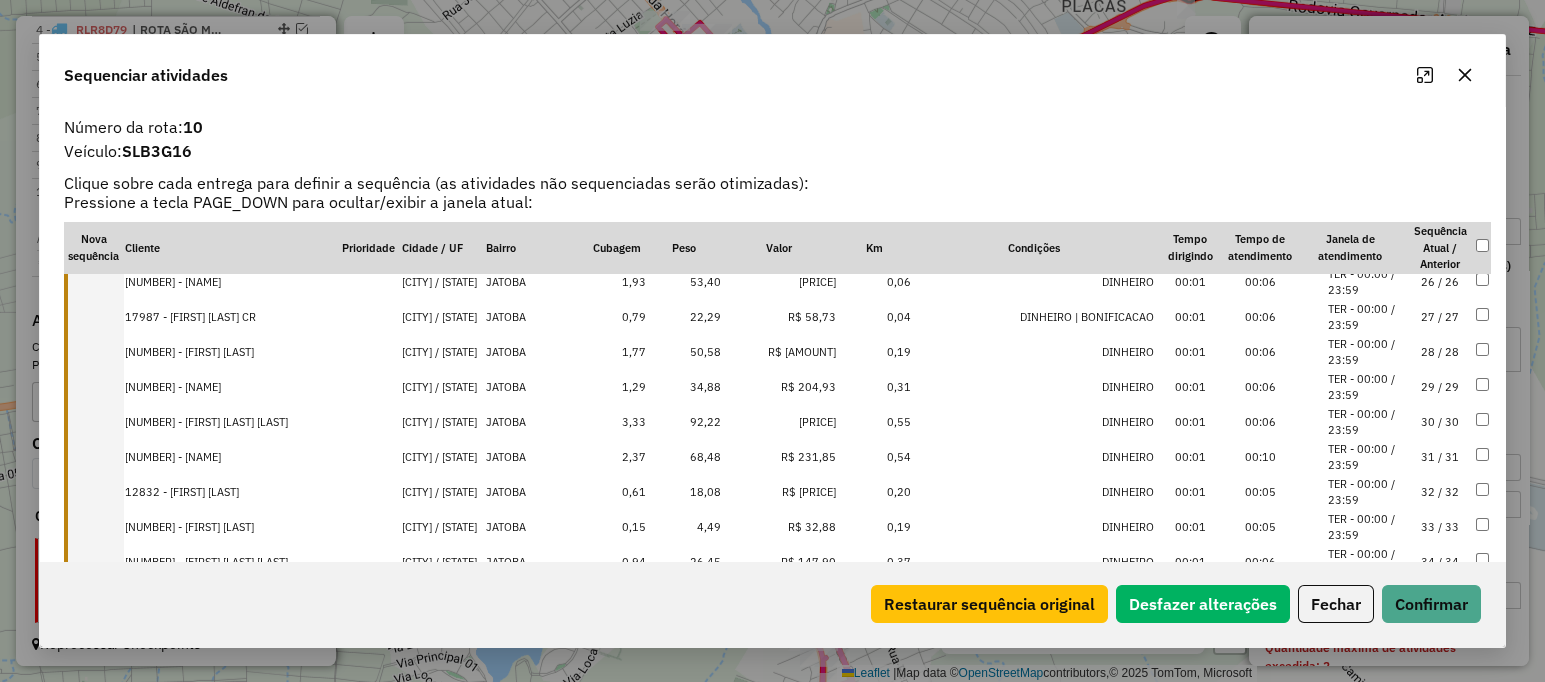 click on "17987 - [FIRST] [LAST] CR" at bounding box center [233, 317] 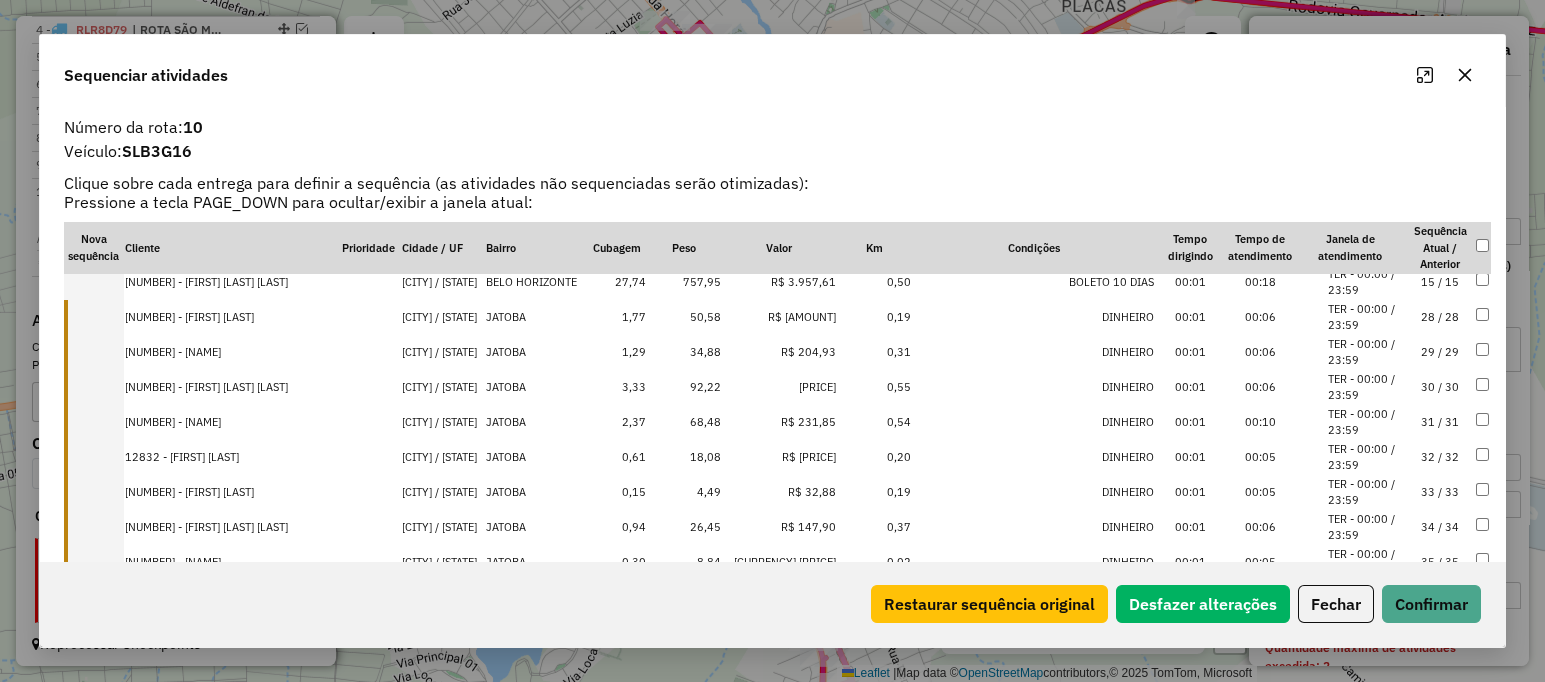 click on "[NUMBER] - [FIRST] [LAST]" at bounding box center (233, 317) 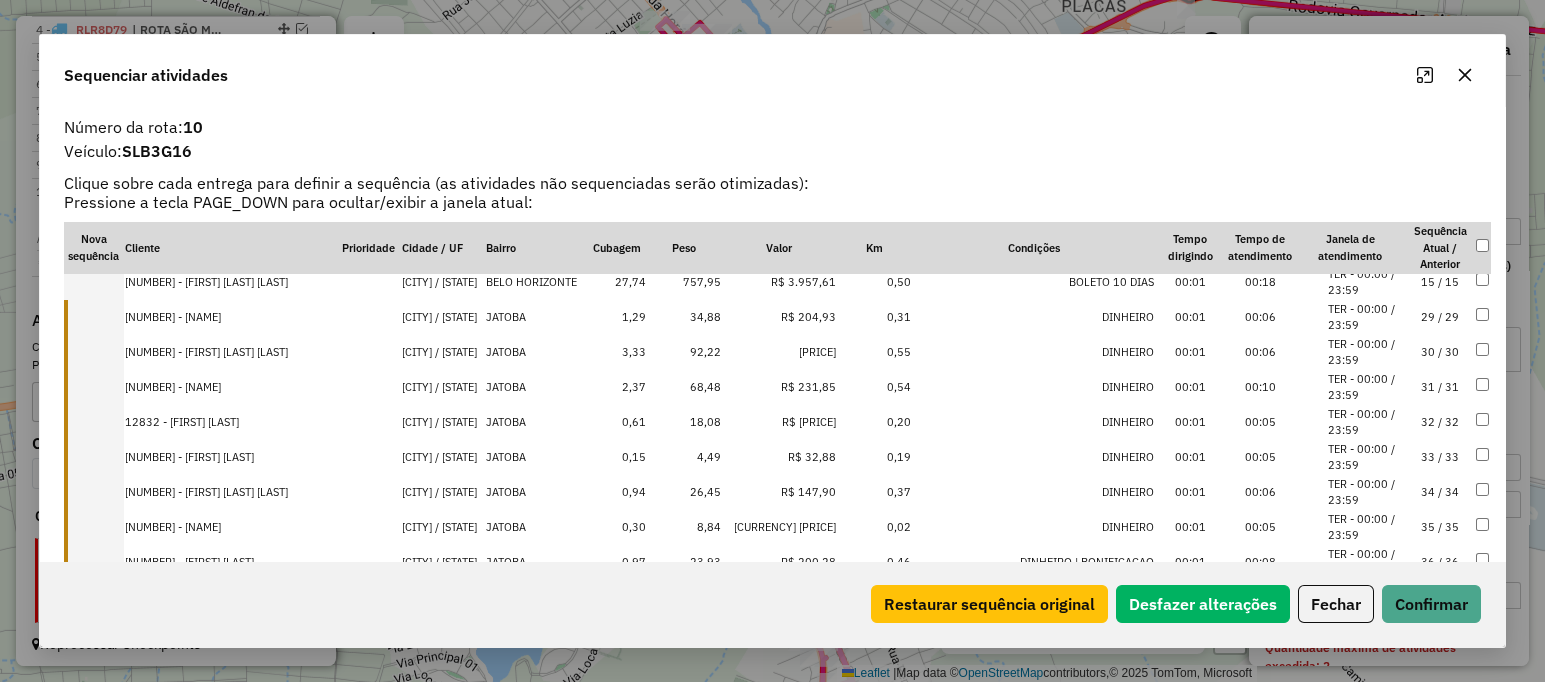 click on "[NUMBER] - [NAME]" at bounding box center [233, 317] 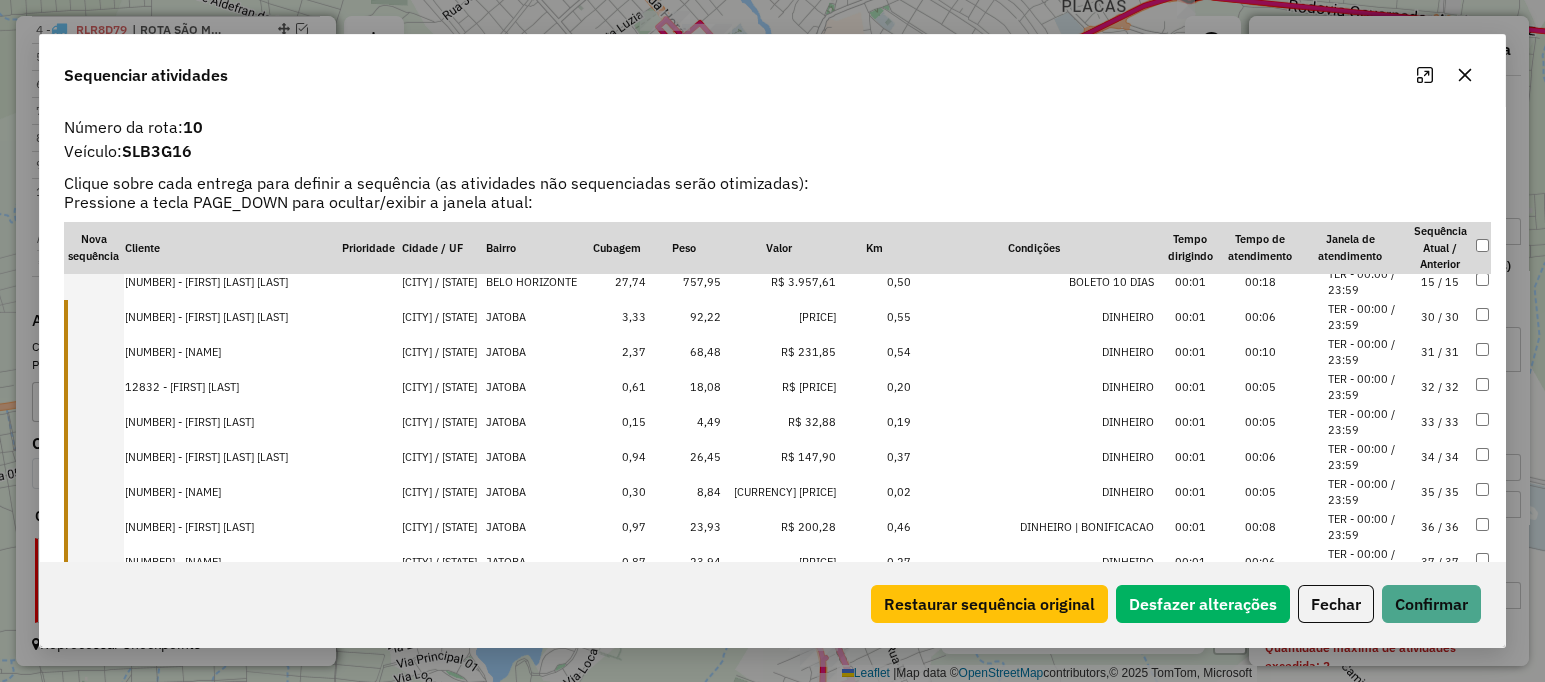 click on "[NUMBER] - [FIRST] [LAST] [LAST]" at bounding box center [233, 317] 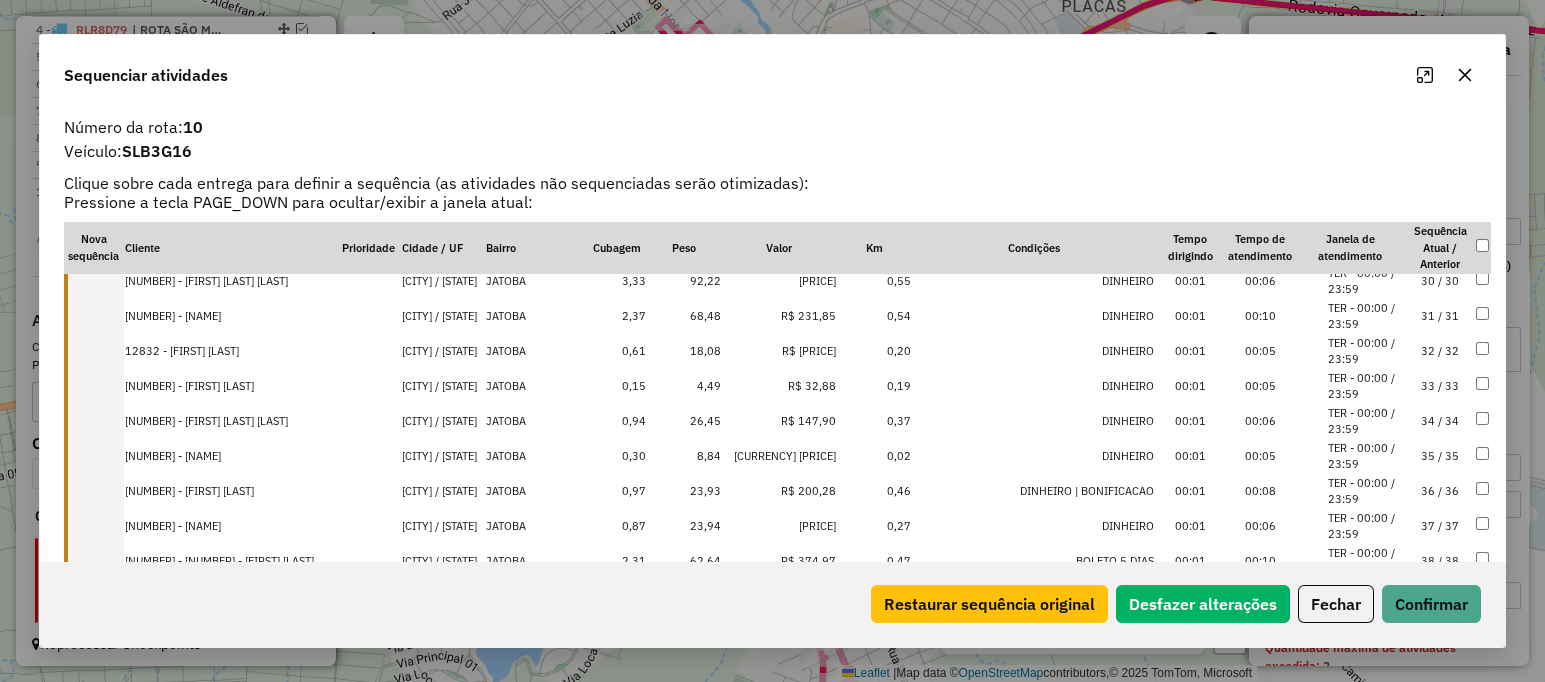 click on "[NUMBER] - [NAME]" at bounding box center (233, 316) 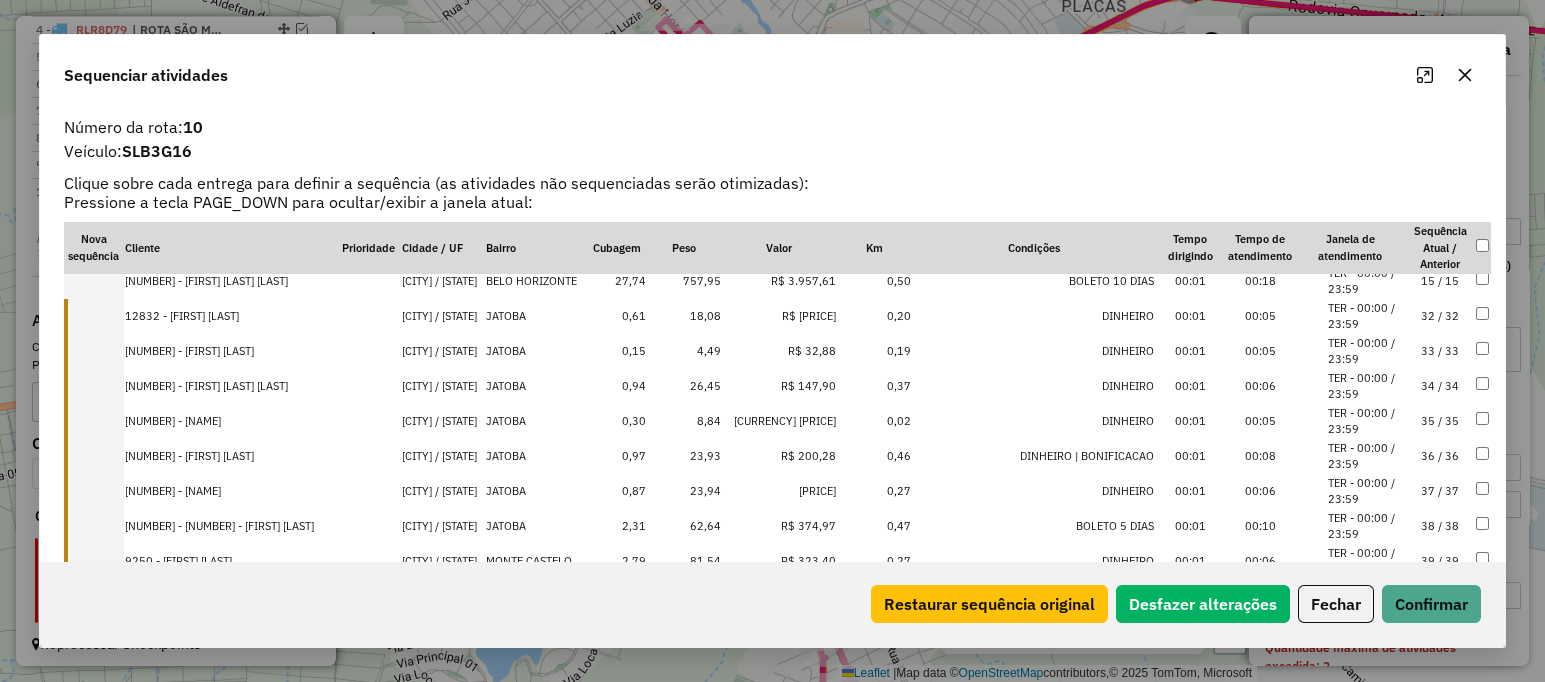 click on "12832 - [FIRST] [LAST]" at bounding box center (233, 316) 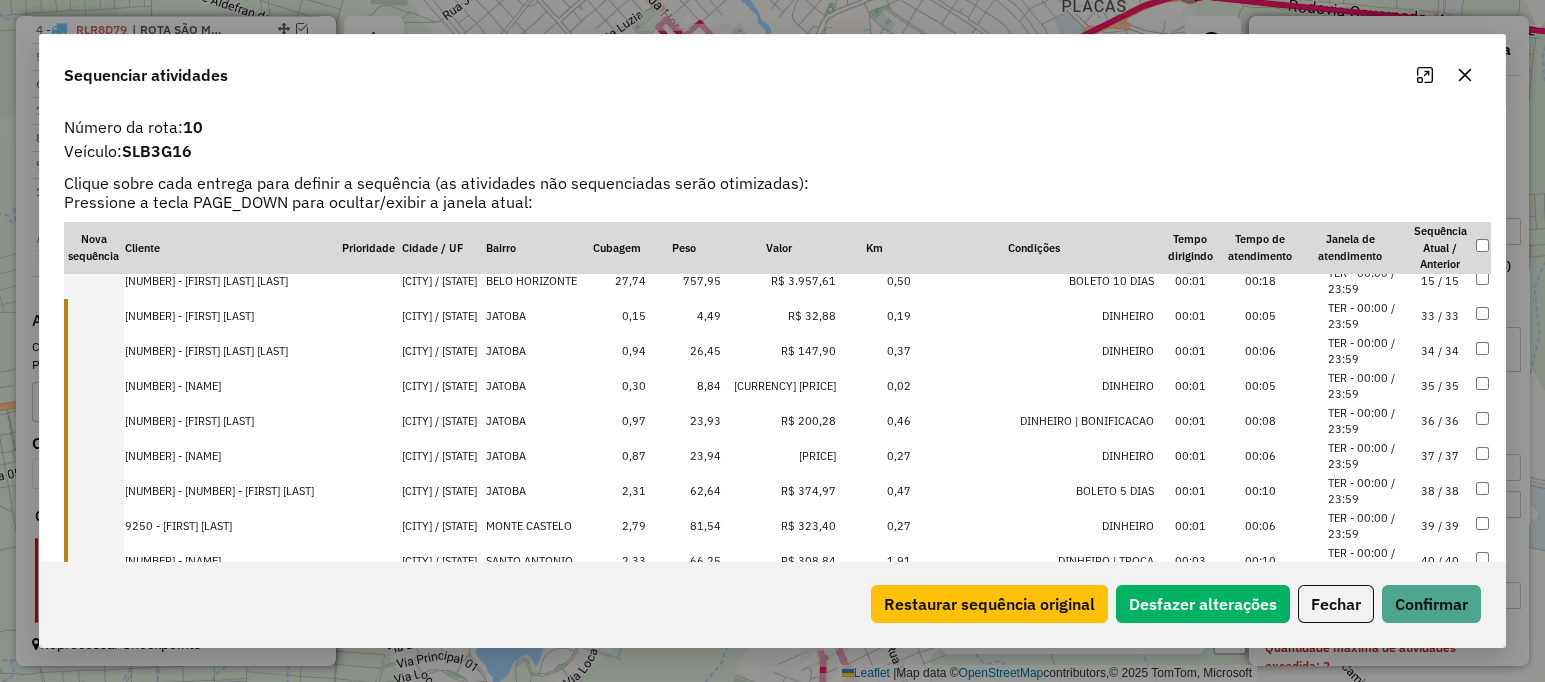 click on "[NUMBER] - [FIRST] [LAST]" at bounding box center (233, 316) 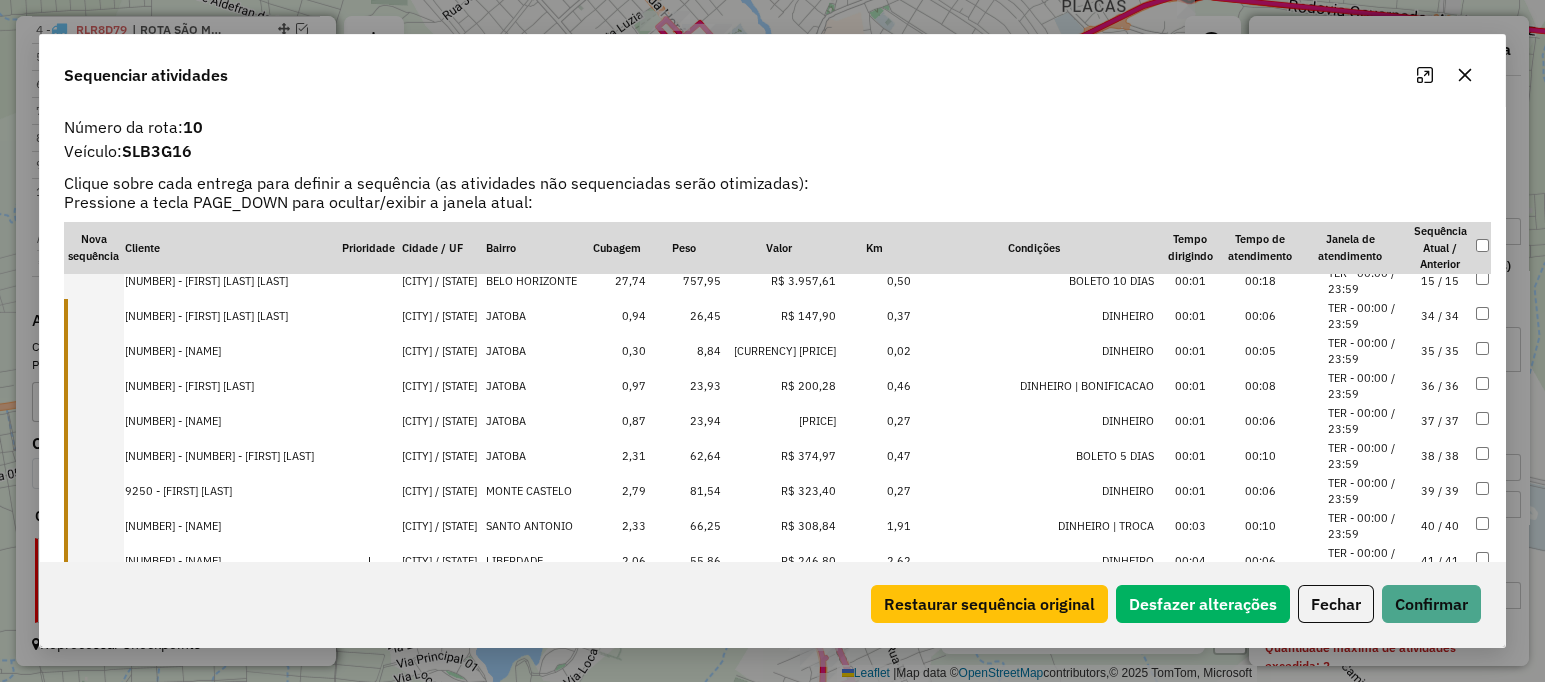 click on "[NUMBER] - [FIRST] [LAST] [LAST]" at bounding box center [233, 316] 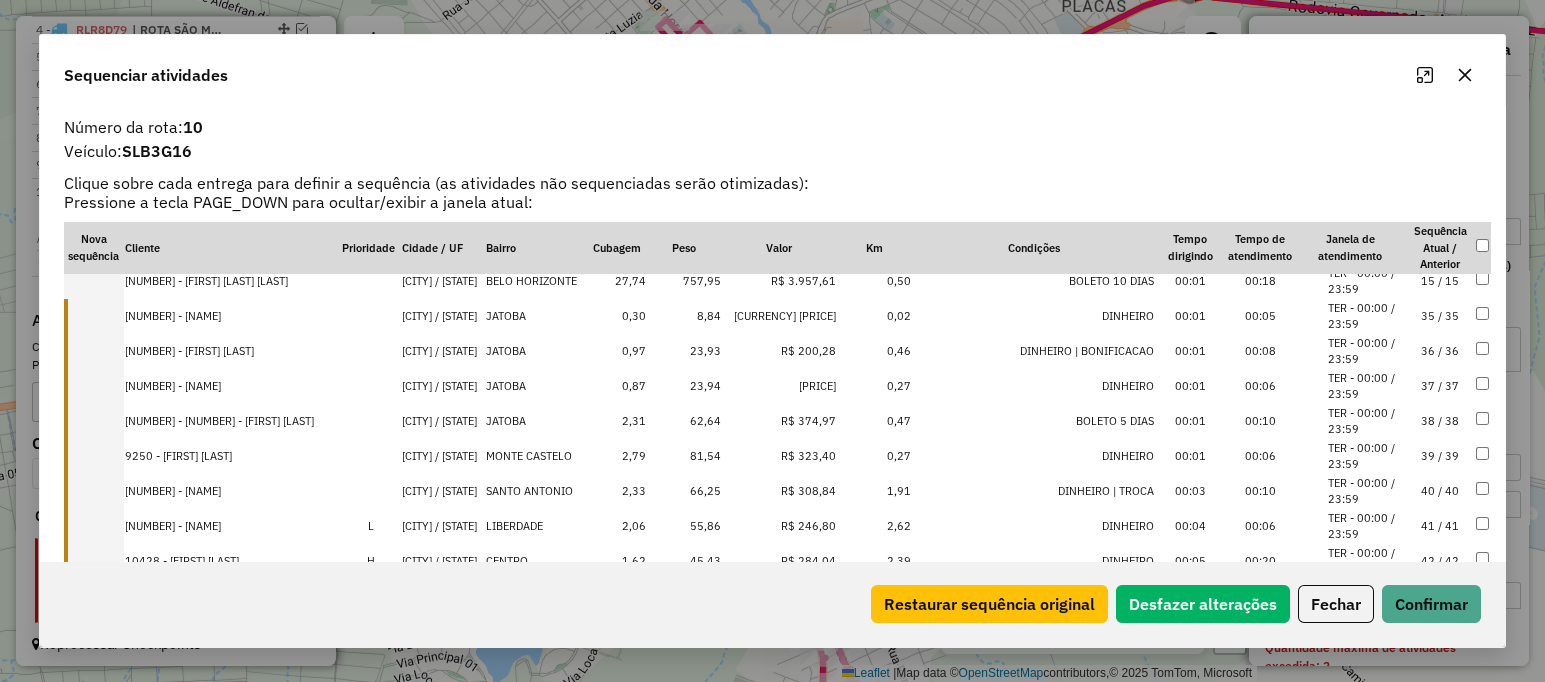 click on "[NUMBER] - [NAME]" at bounding box center (233, 316) 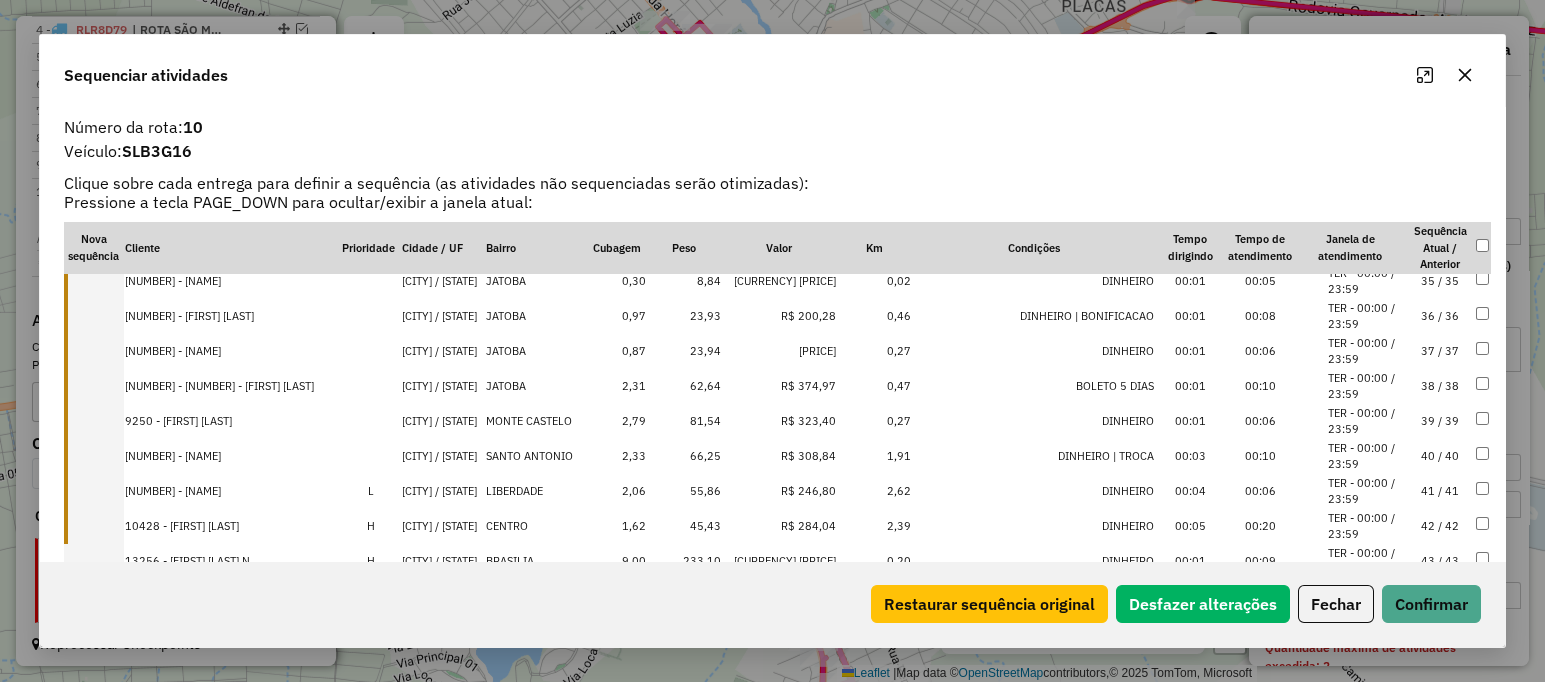 click on "[NUMBER] - [FIRST] [LAST]" at bounding box center (233, 316) 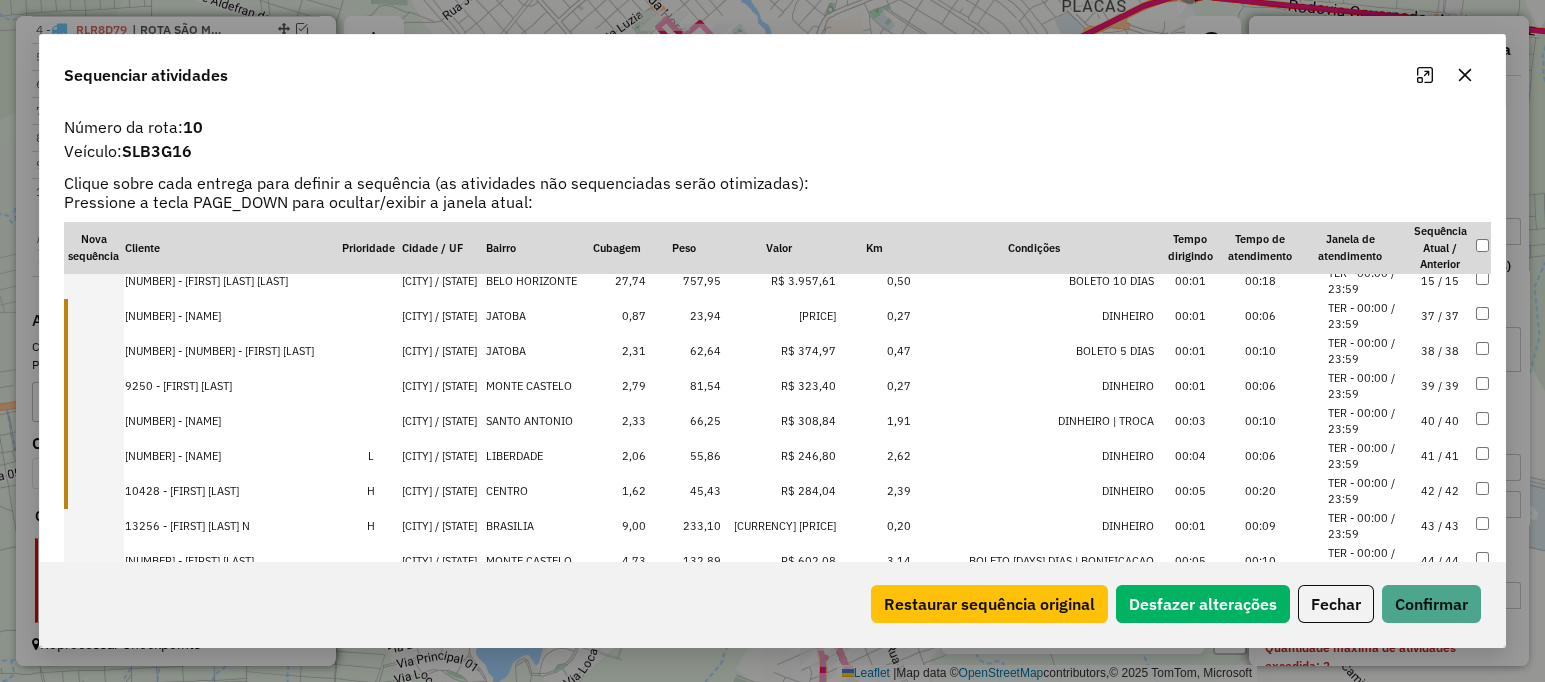 click on "[NUMBER] - [NAME]" at bounding box center (233, 316) 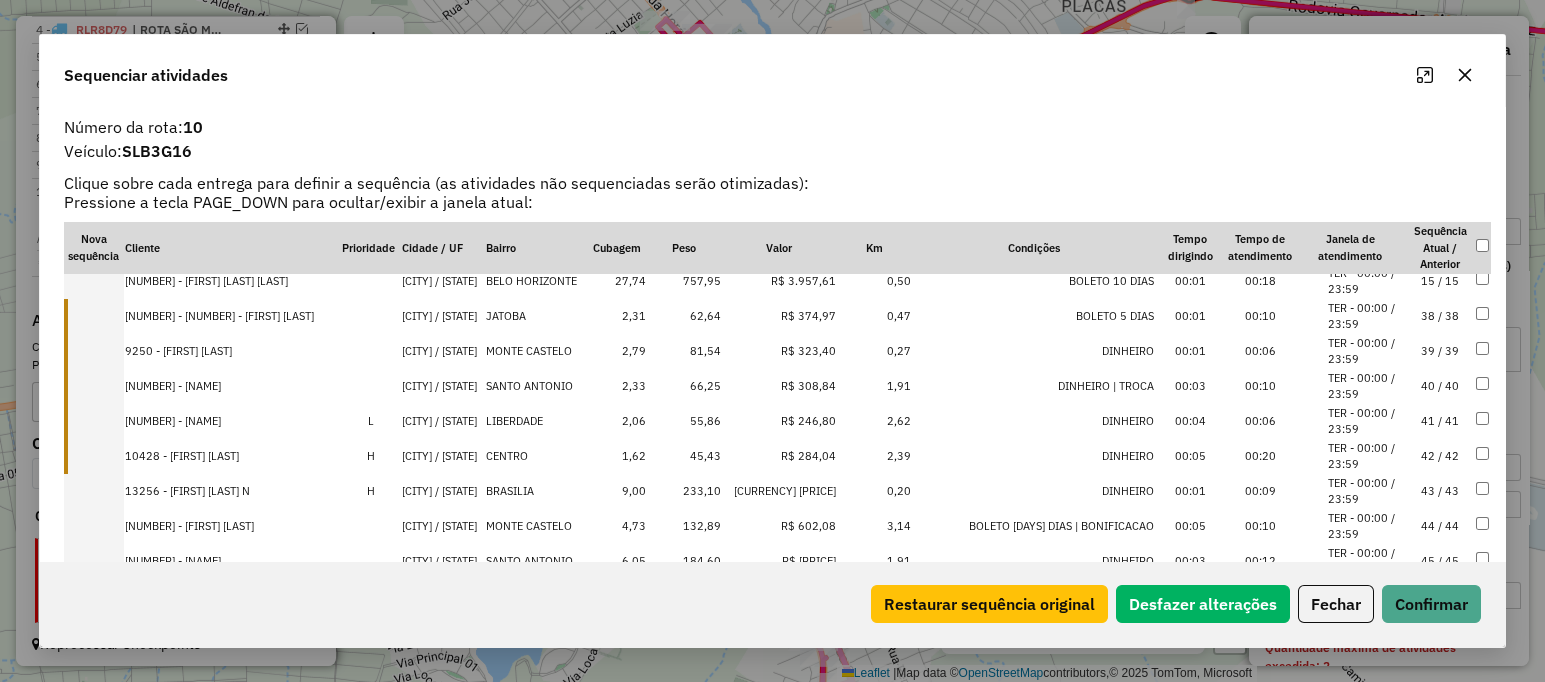 click on "[NUMBER] - [NUMBER] - [FIRST] [LAST]" at bounding box center (233, 316) 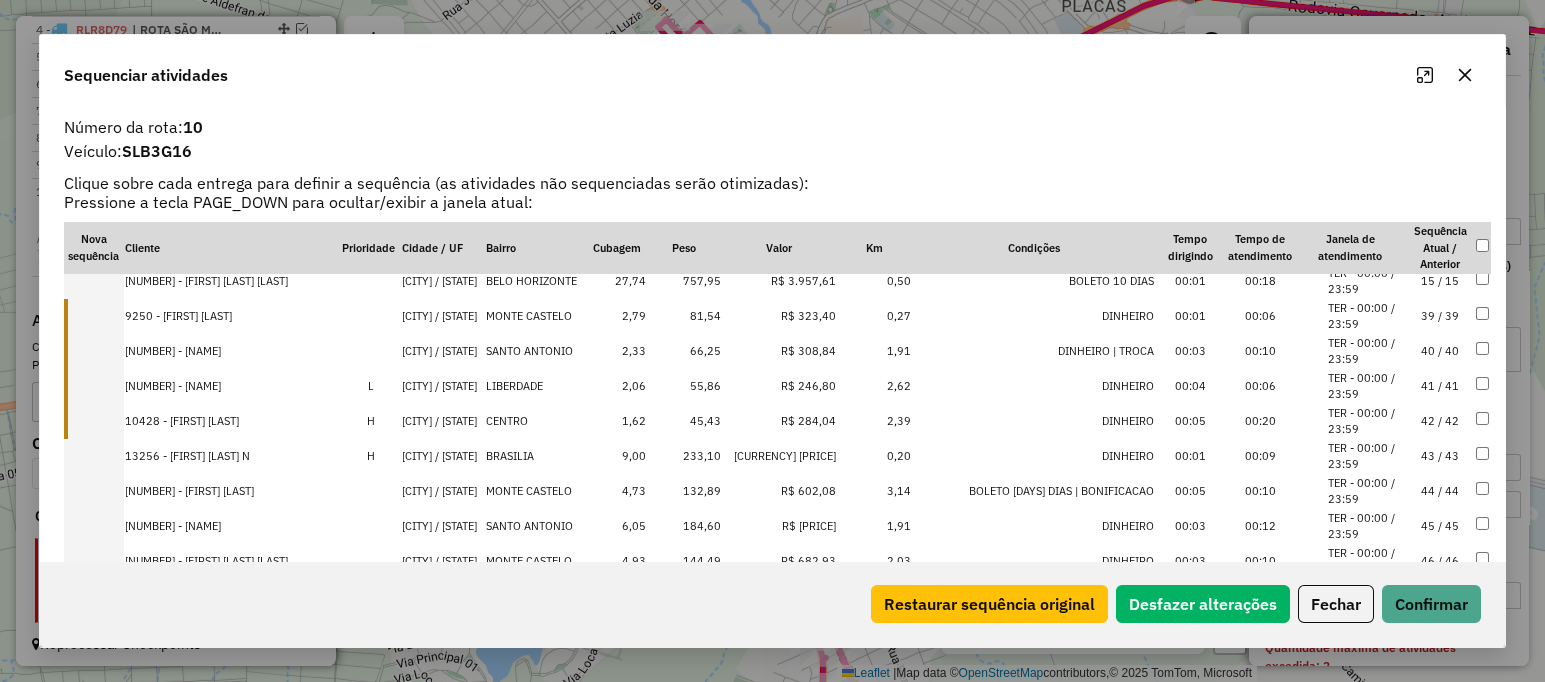 click on "9250 - [FIRST] [LAST]" at bounding box center (233, 316) 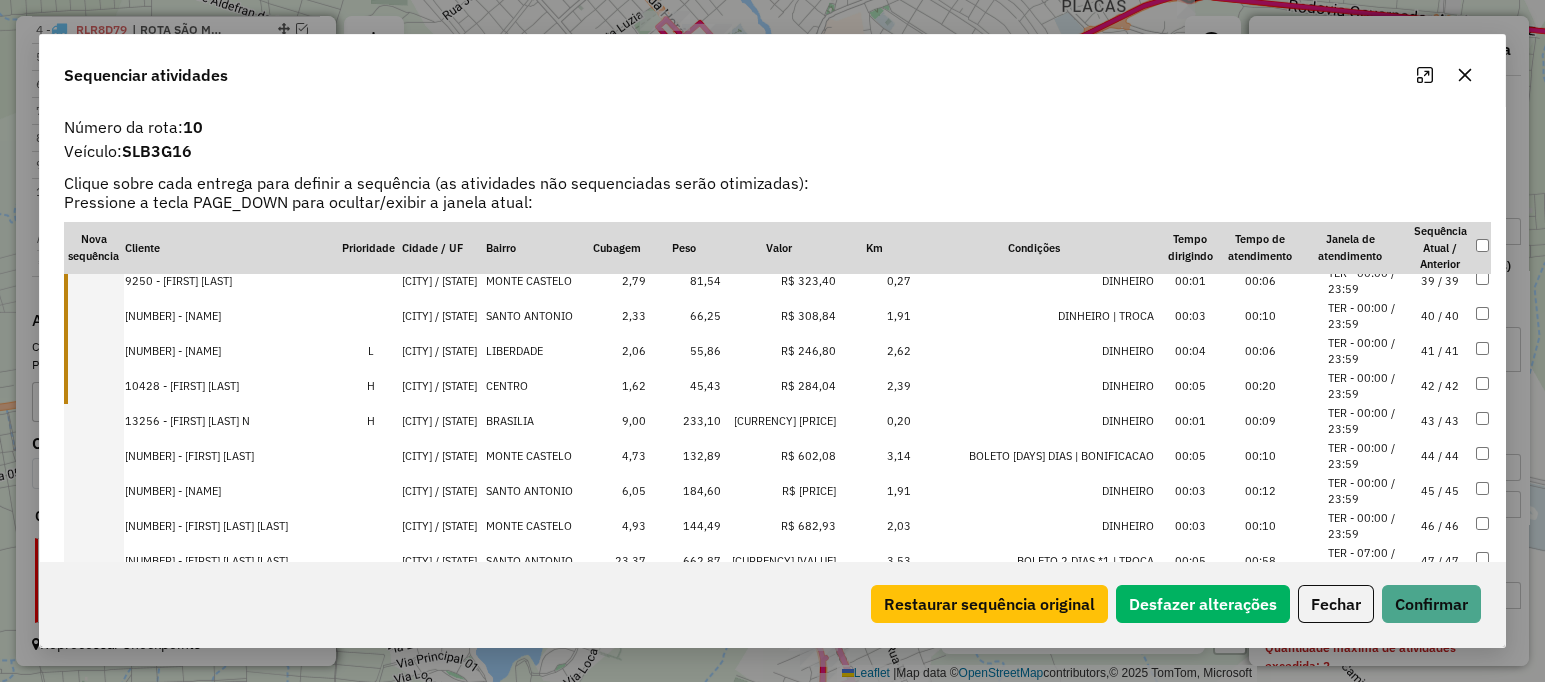 click on "[NUMBER] - [NAME]" at bounding box center (233, 316) 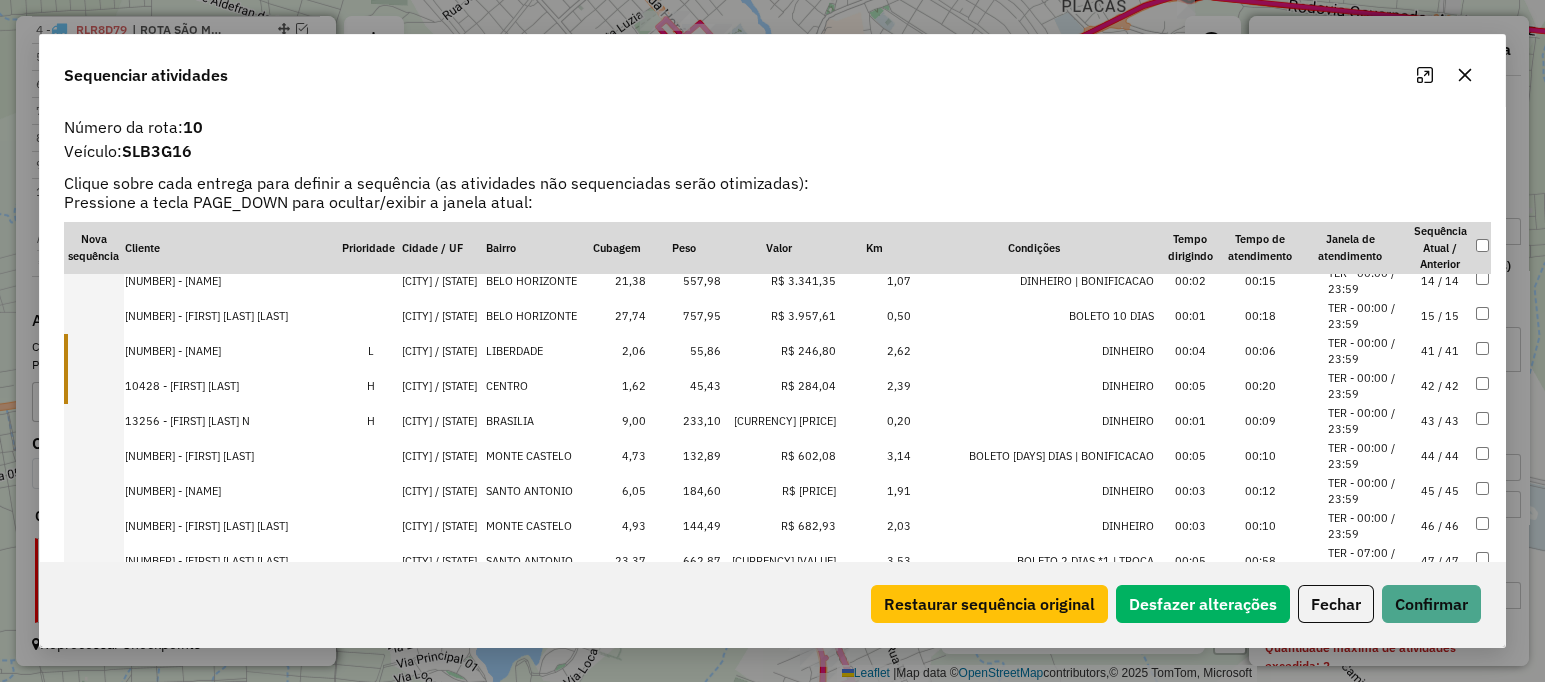 scroll, scrollTop: 1371, scrollLeft: 0, axis: vertical 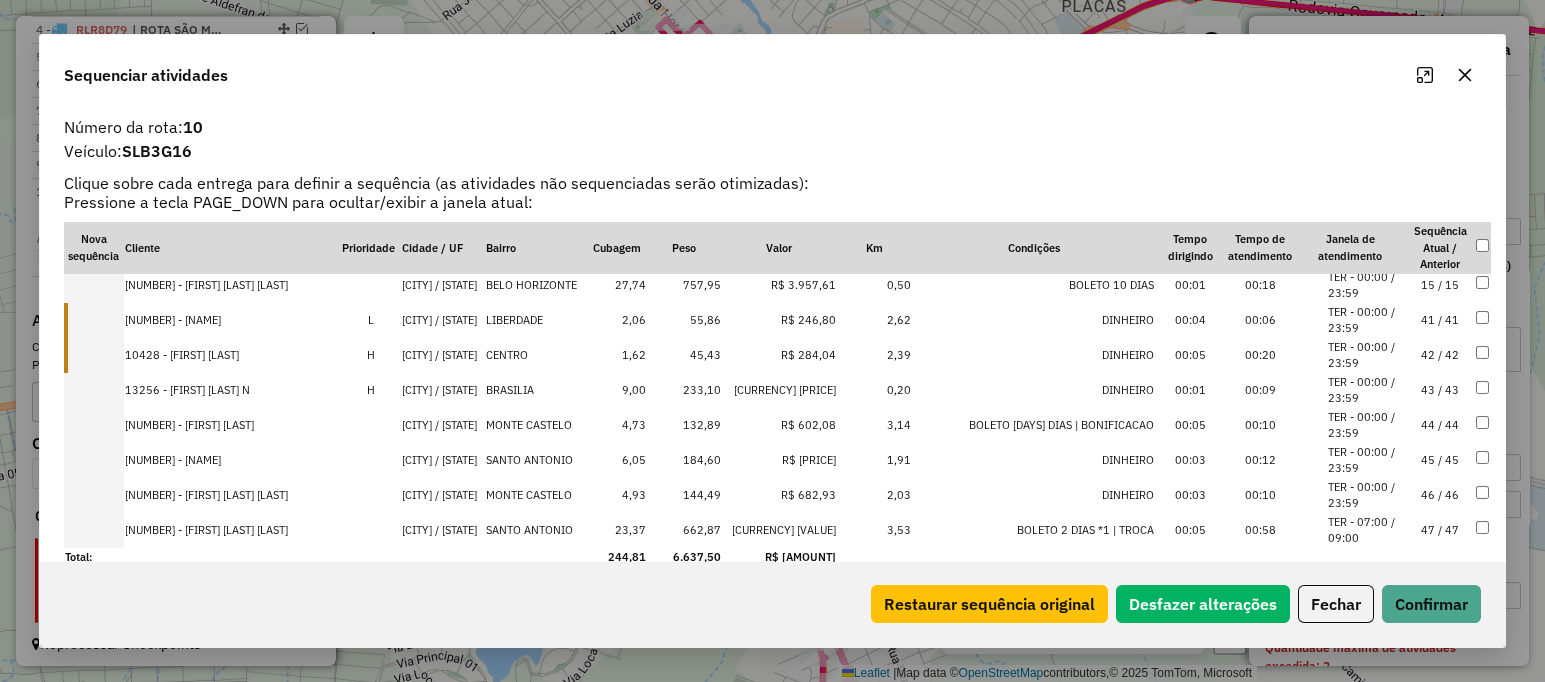 click on "[NUMBER] - [NAME]" at bounding box center (233, 320) 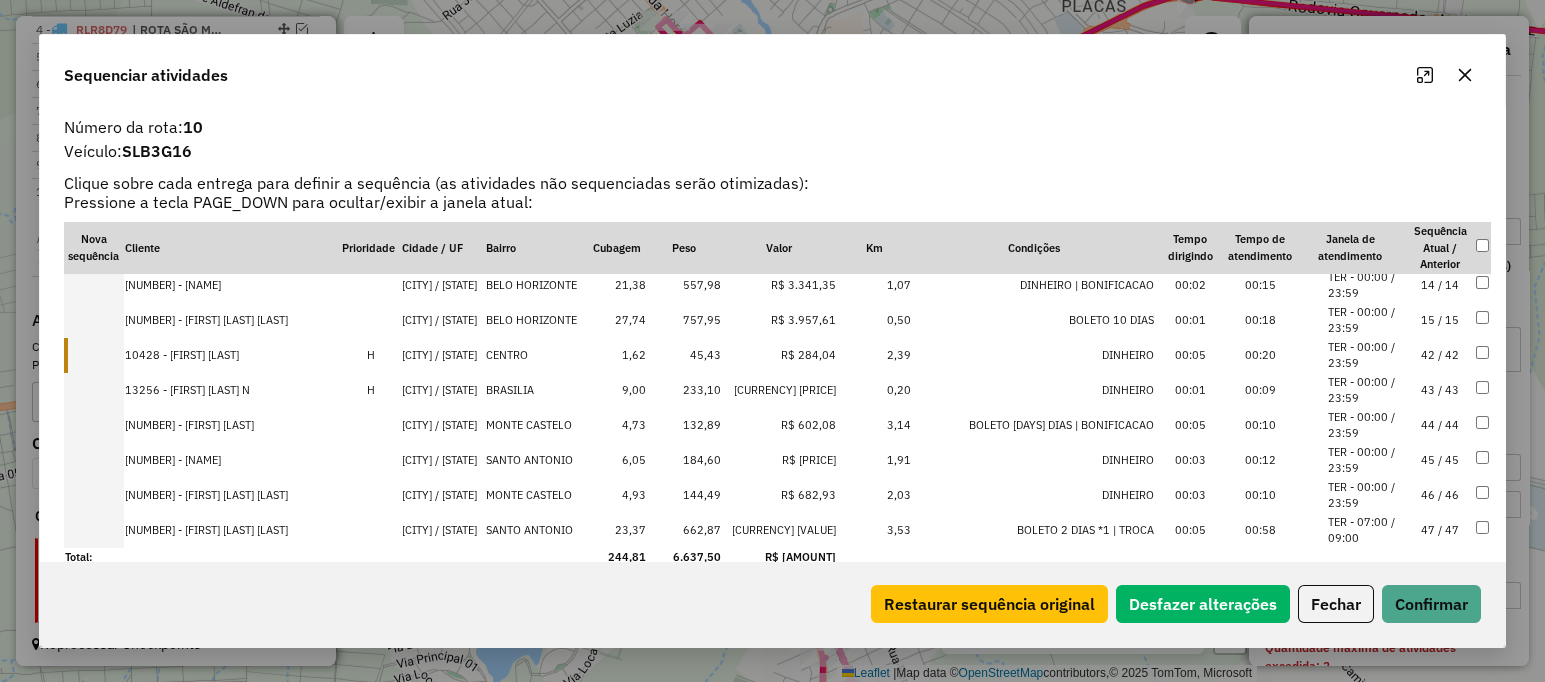click on "10428 - [FIRST] [LAST]" at bounding box center [233, 355] 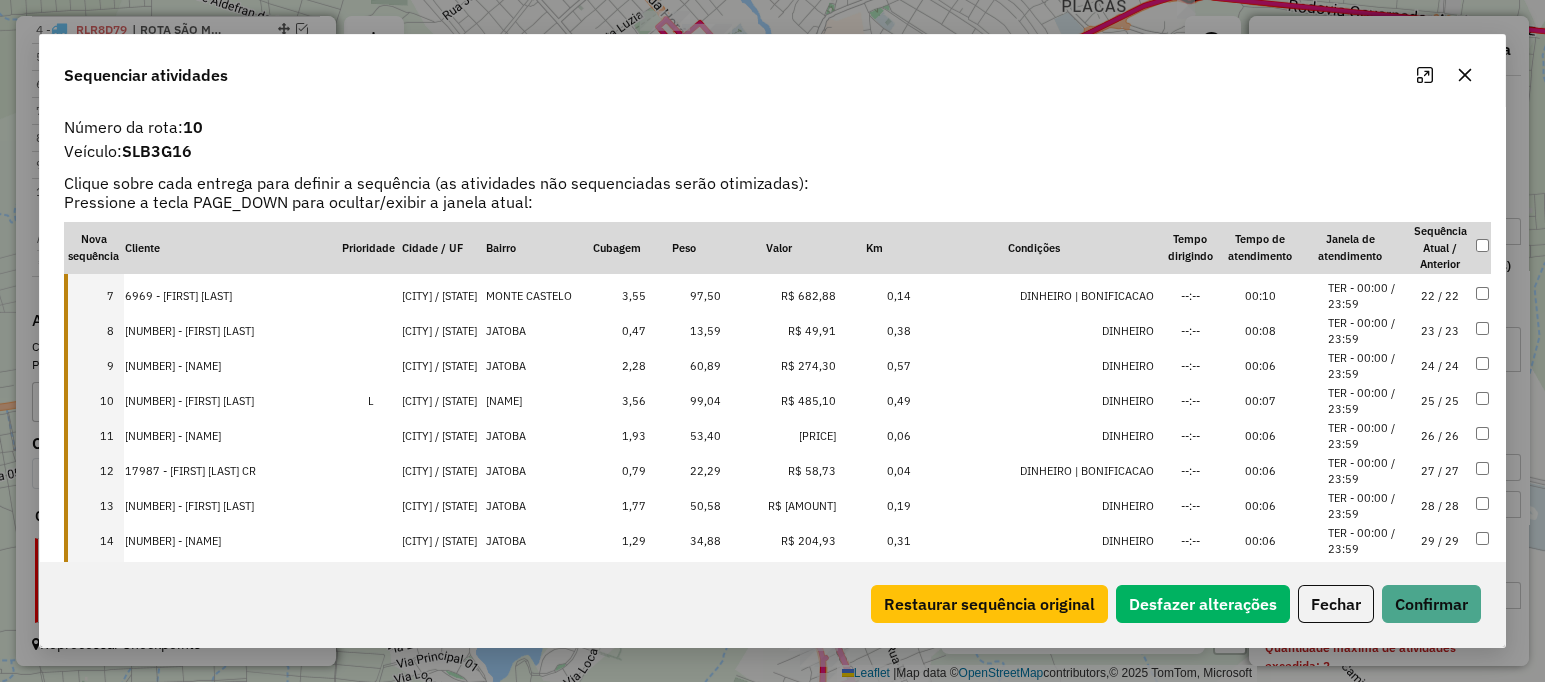 scroll, scrollTop: 0, scrollLeft: 0, axis: both 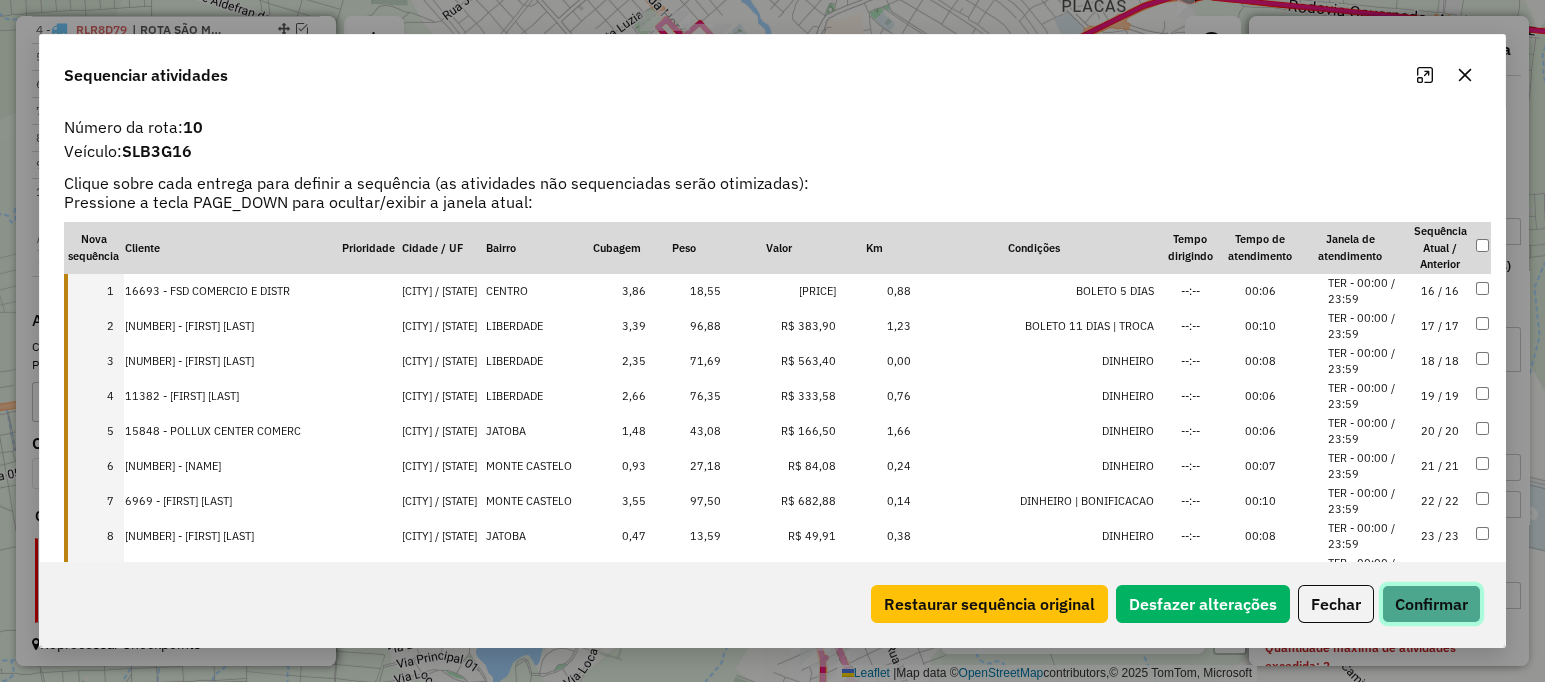 click on "Confirmar" 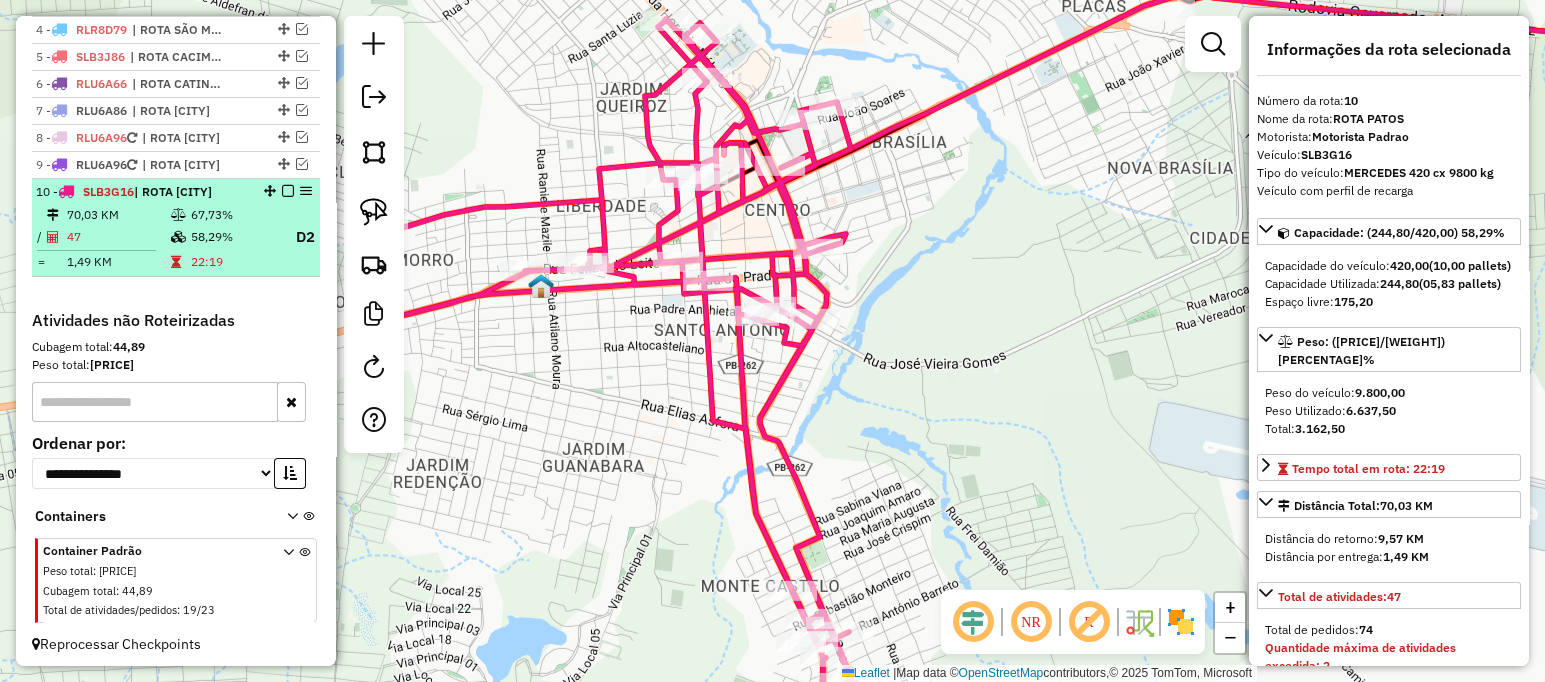 click at bounding box center (288, 191) 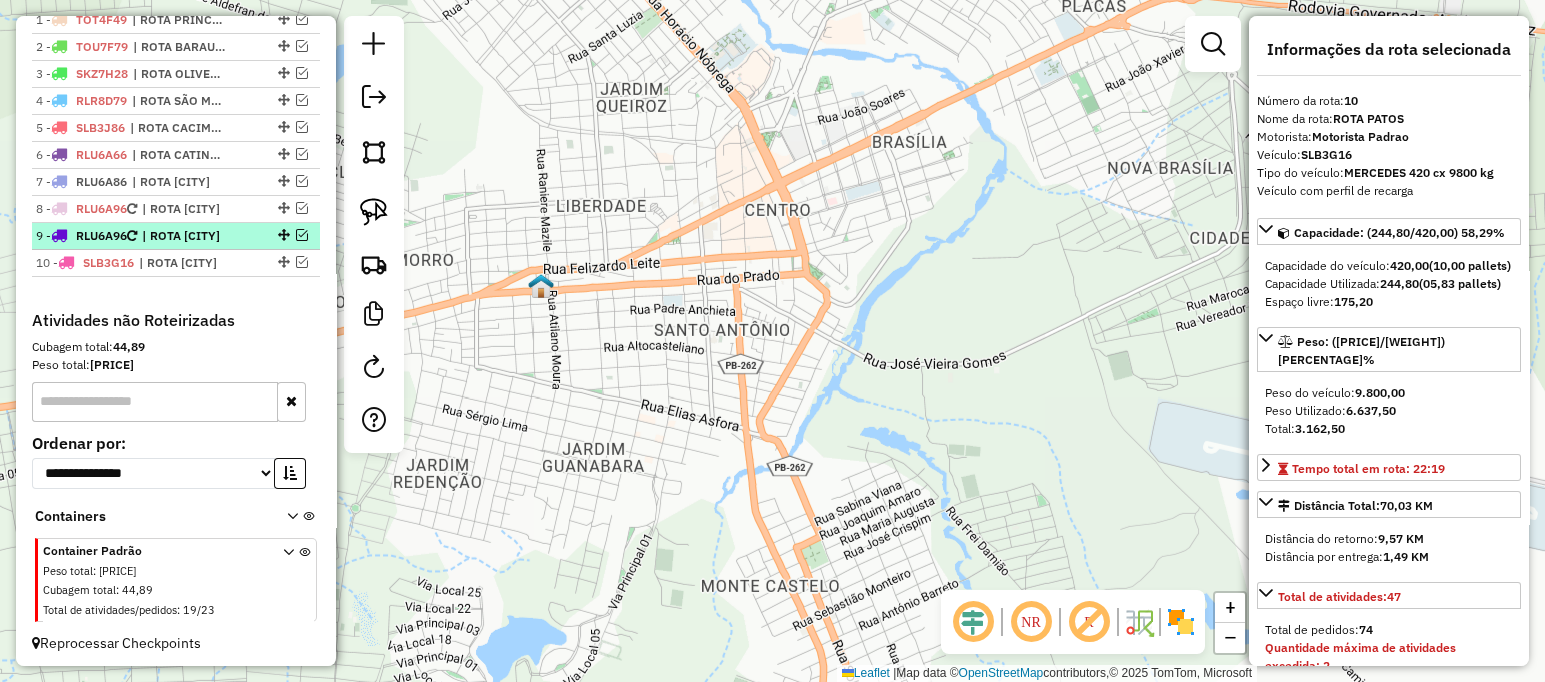click at bounding box center [302, 235] 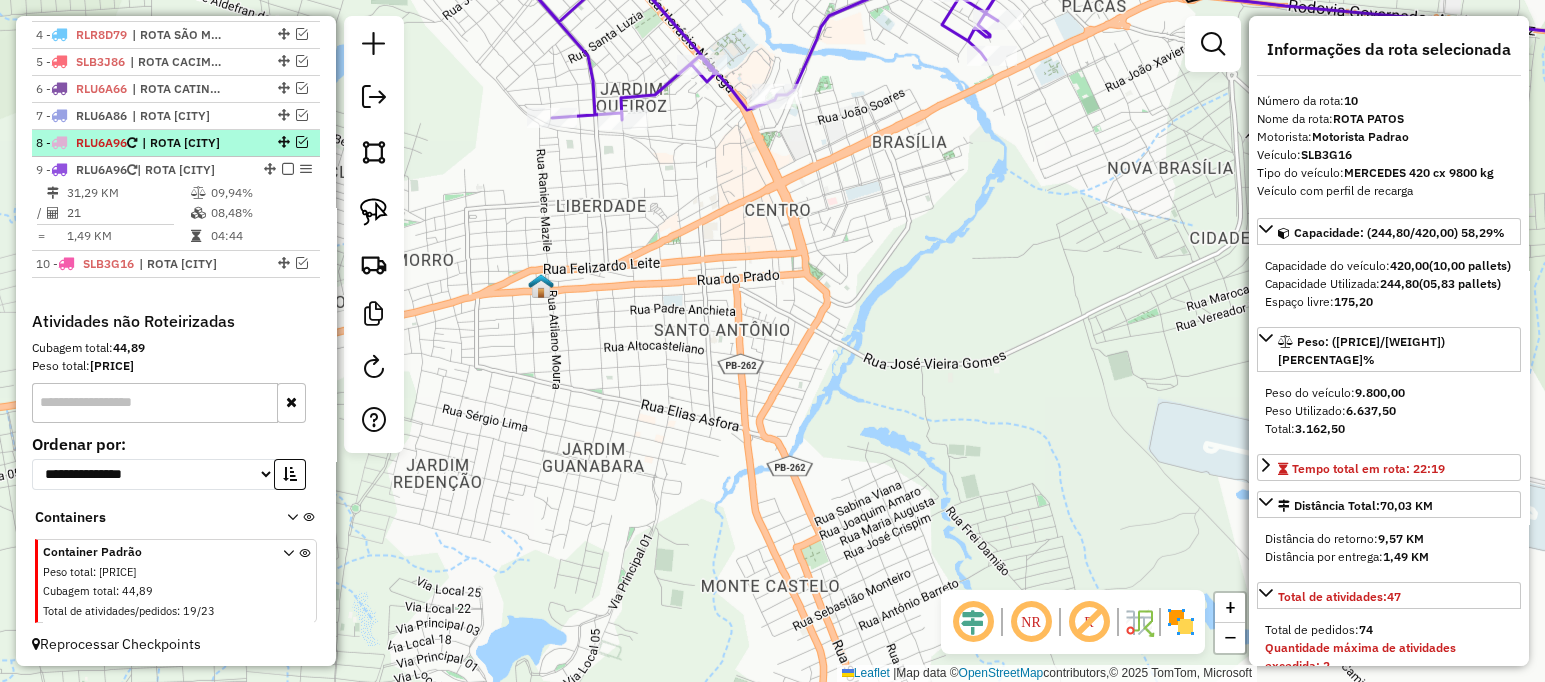 click at bounding box center [302, 142] 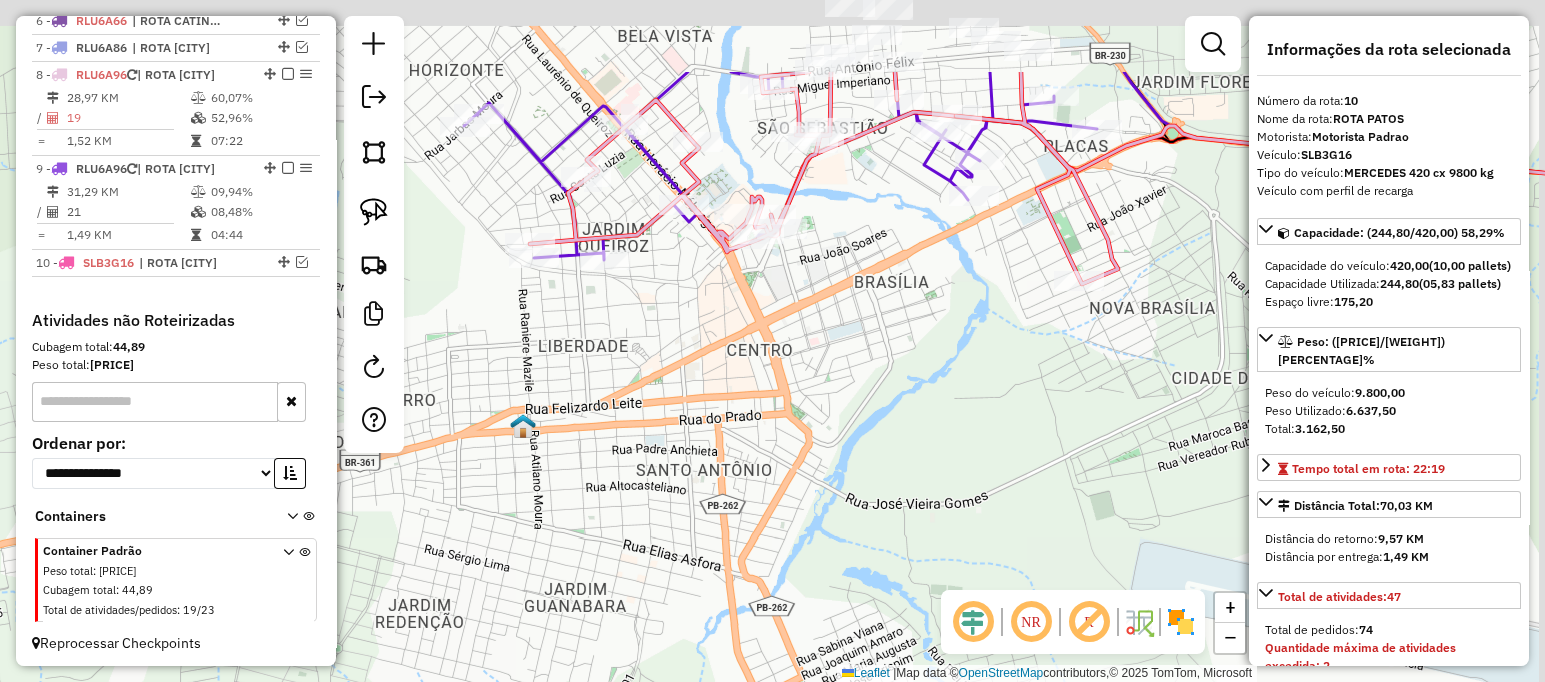 drag, startPoint x: 544, startPoint y: 356, endPoint x: 540, endPoint y: 455, distance: 99.08077 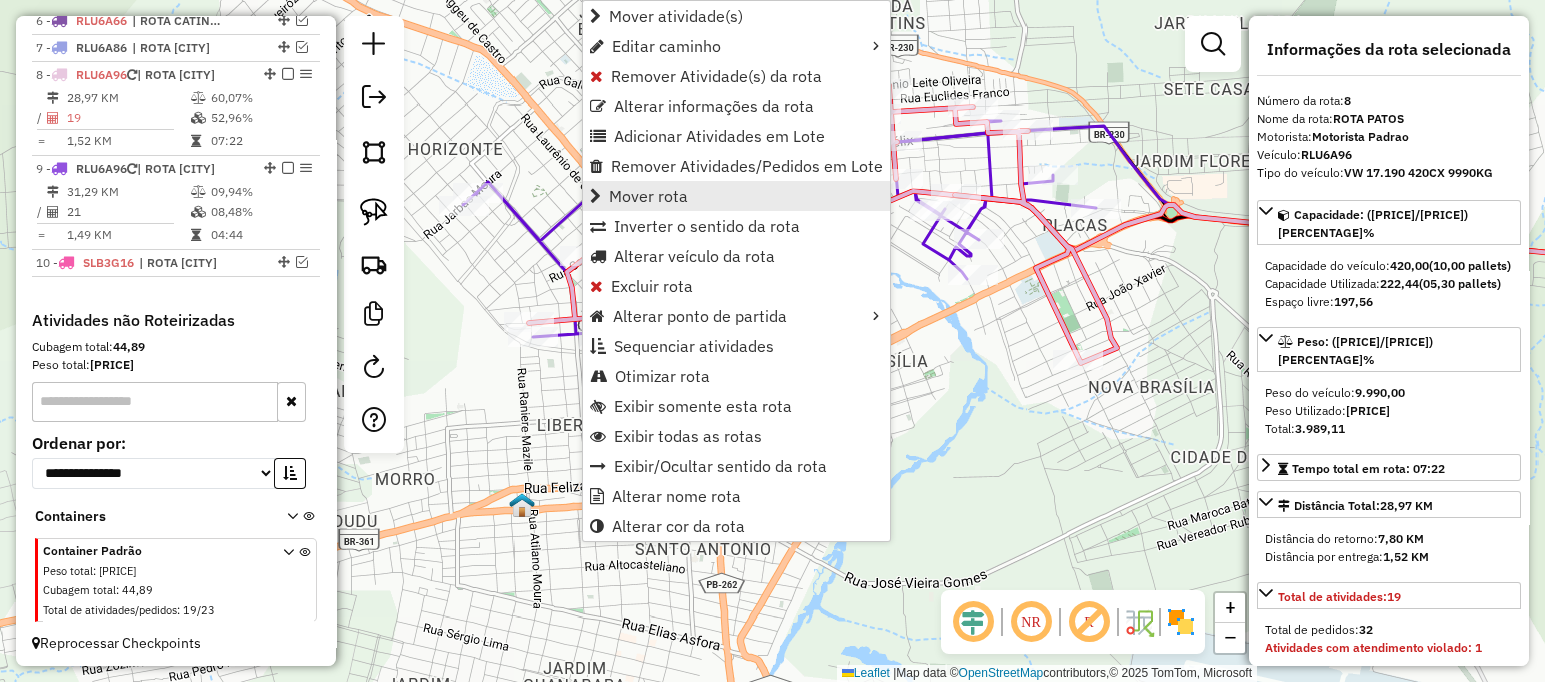 click on "Mover rota" at bounding box center (736, 196) 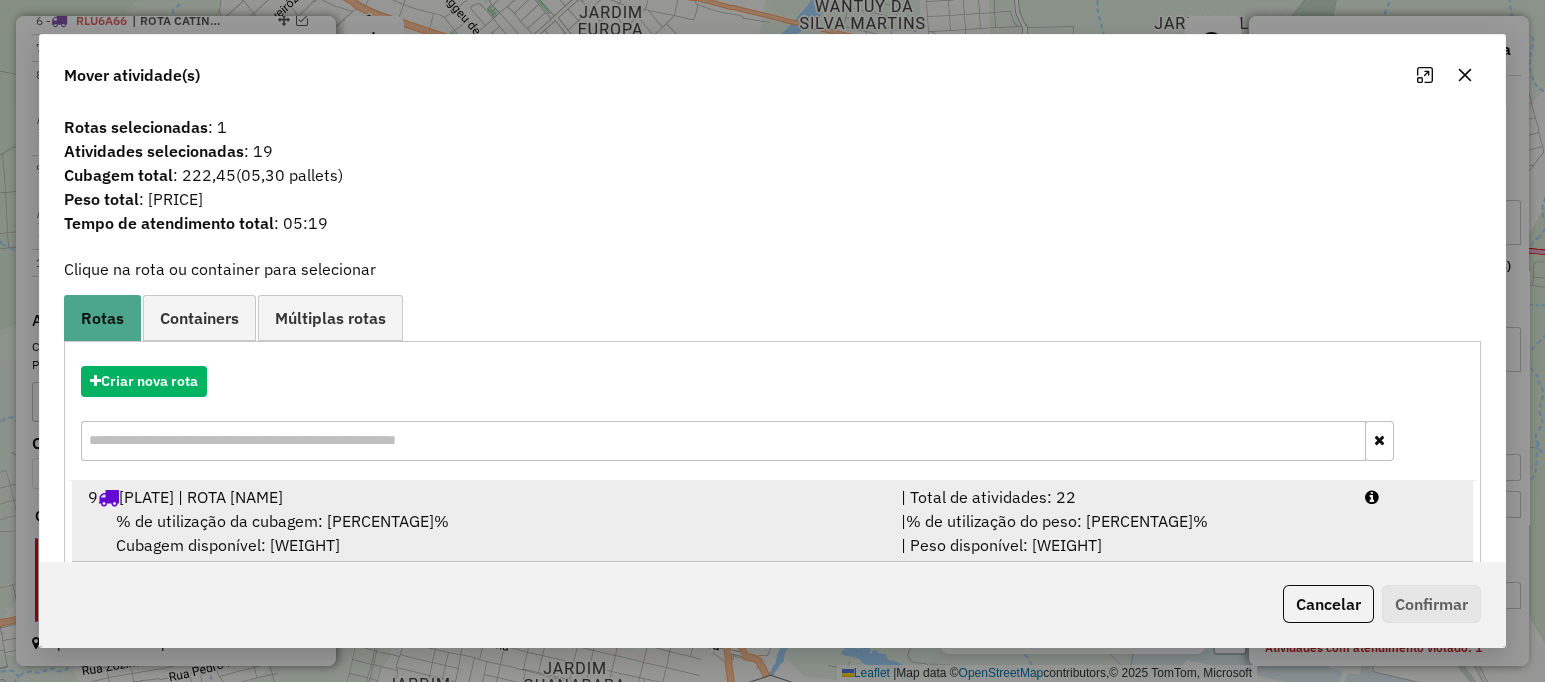 click on "% de utilização da cubagem: [PERCENTAGE]%  Cubagem disponível: 384,37" at bounding box center [482, 533] 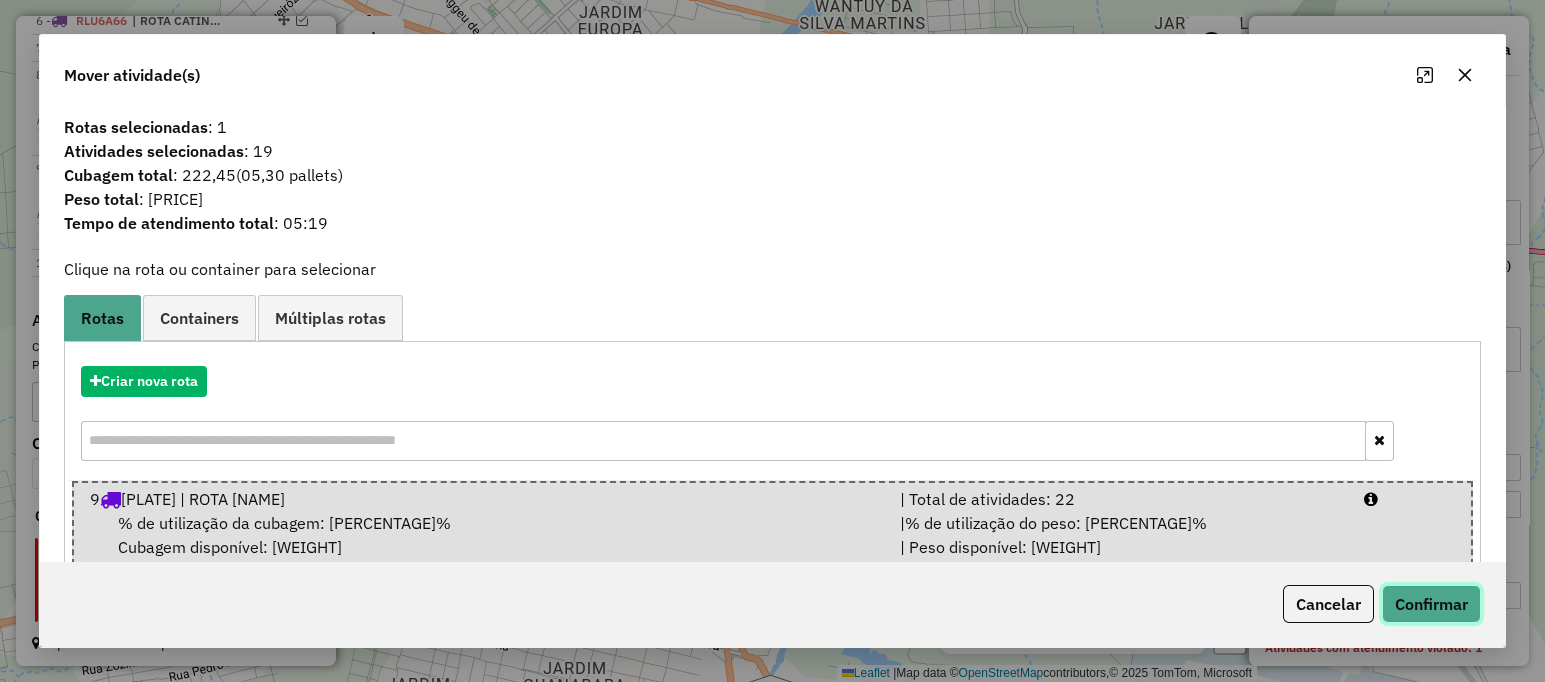 click on "Confirmar" 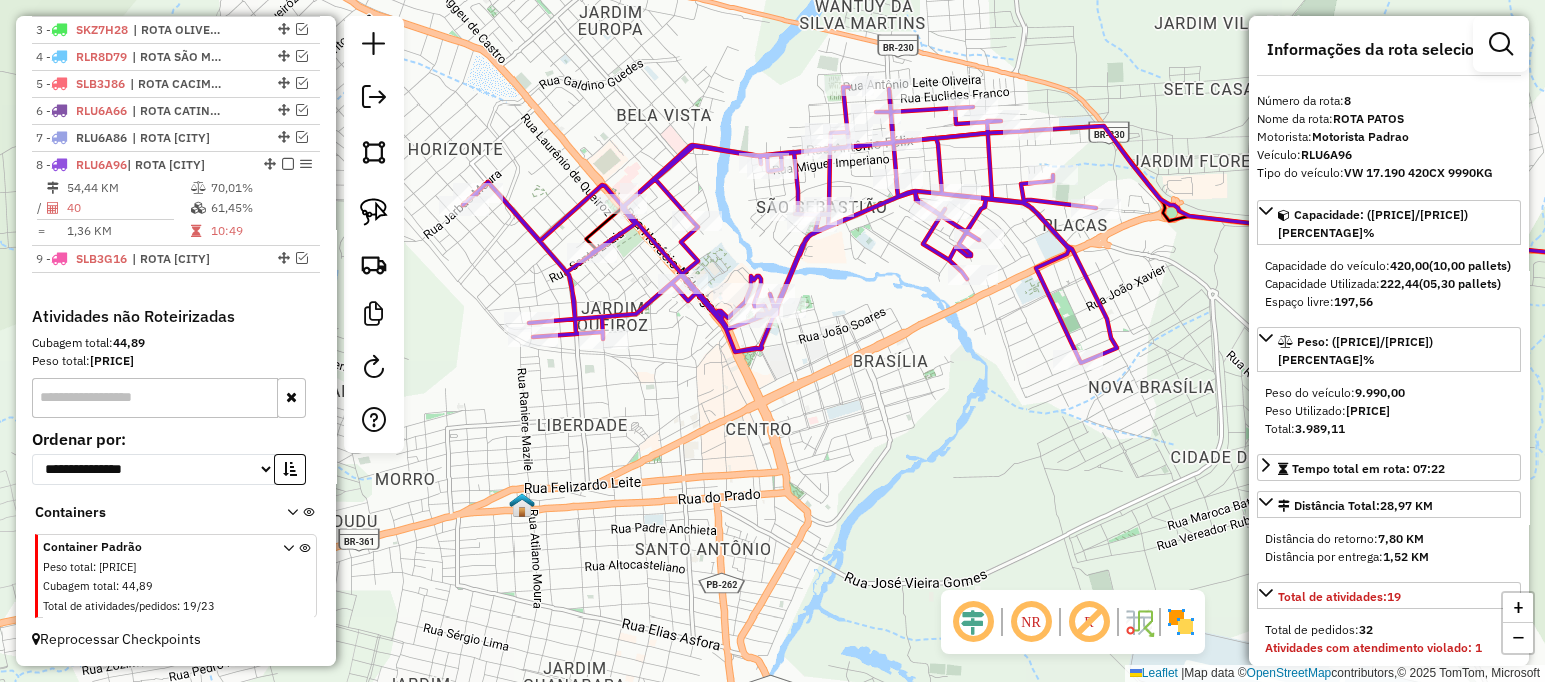 scroll, scrollTop: 799, scrollLeft: 0, axis: vertical 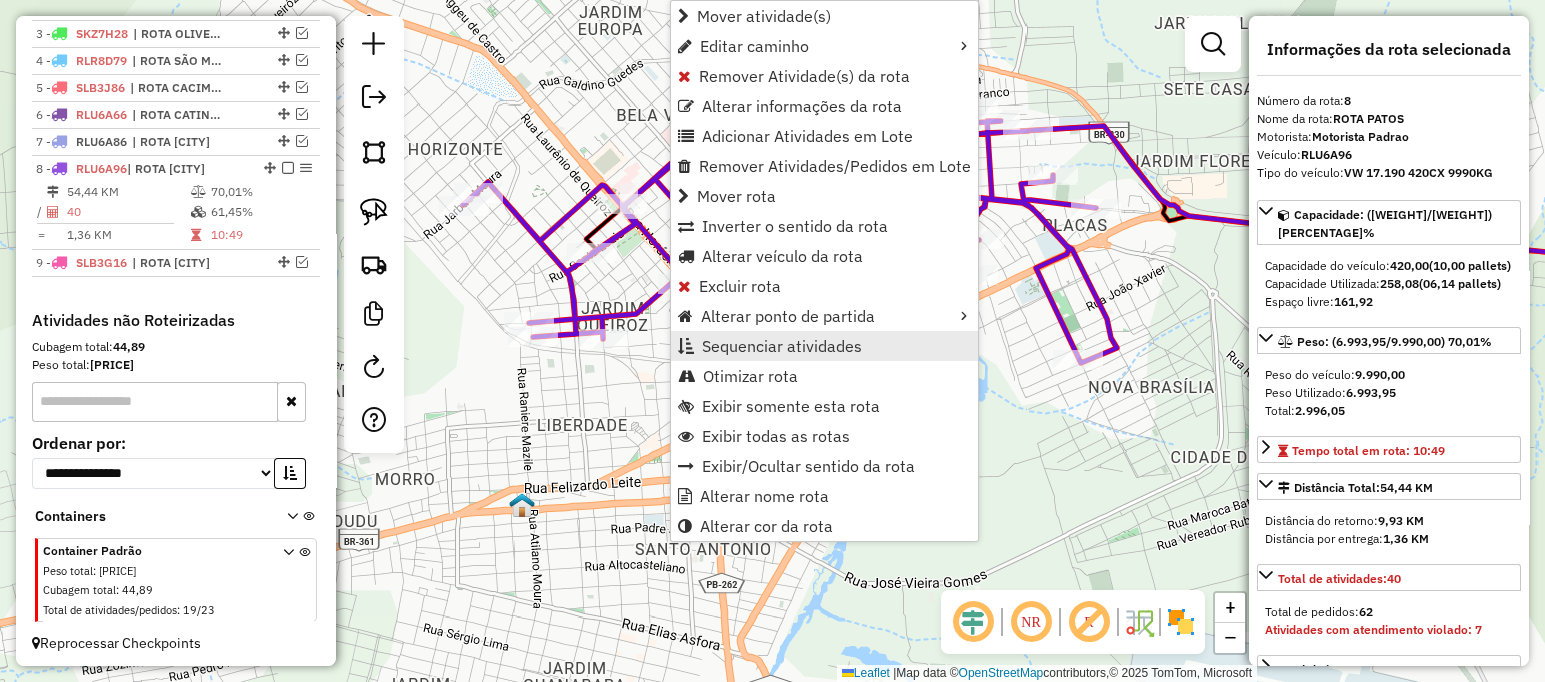 click on "Sequenciar atividades" at bounding box center (782, 346) 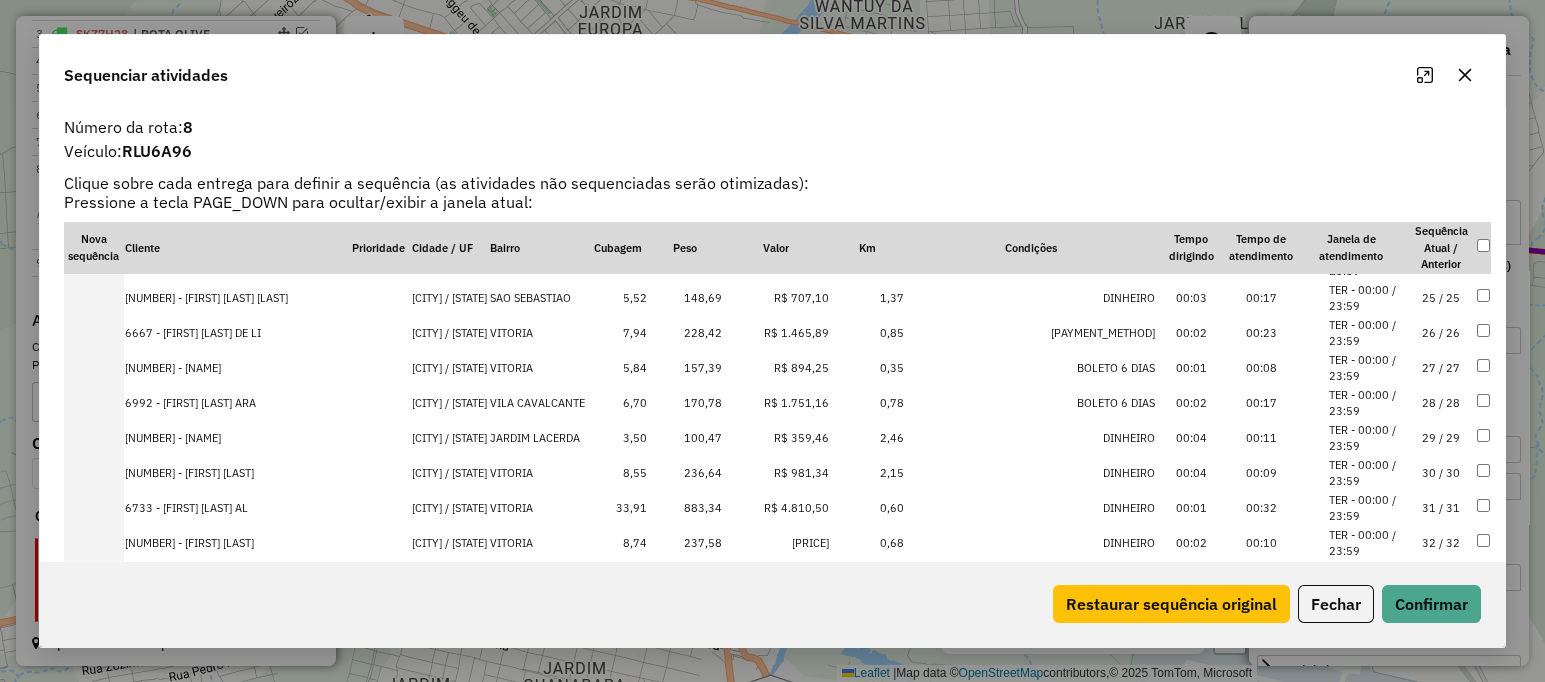 scroll, scrollTop: 1127, scrollLeft: 0, axis: vertical 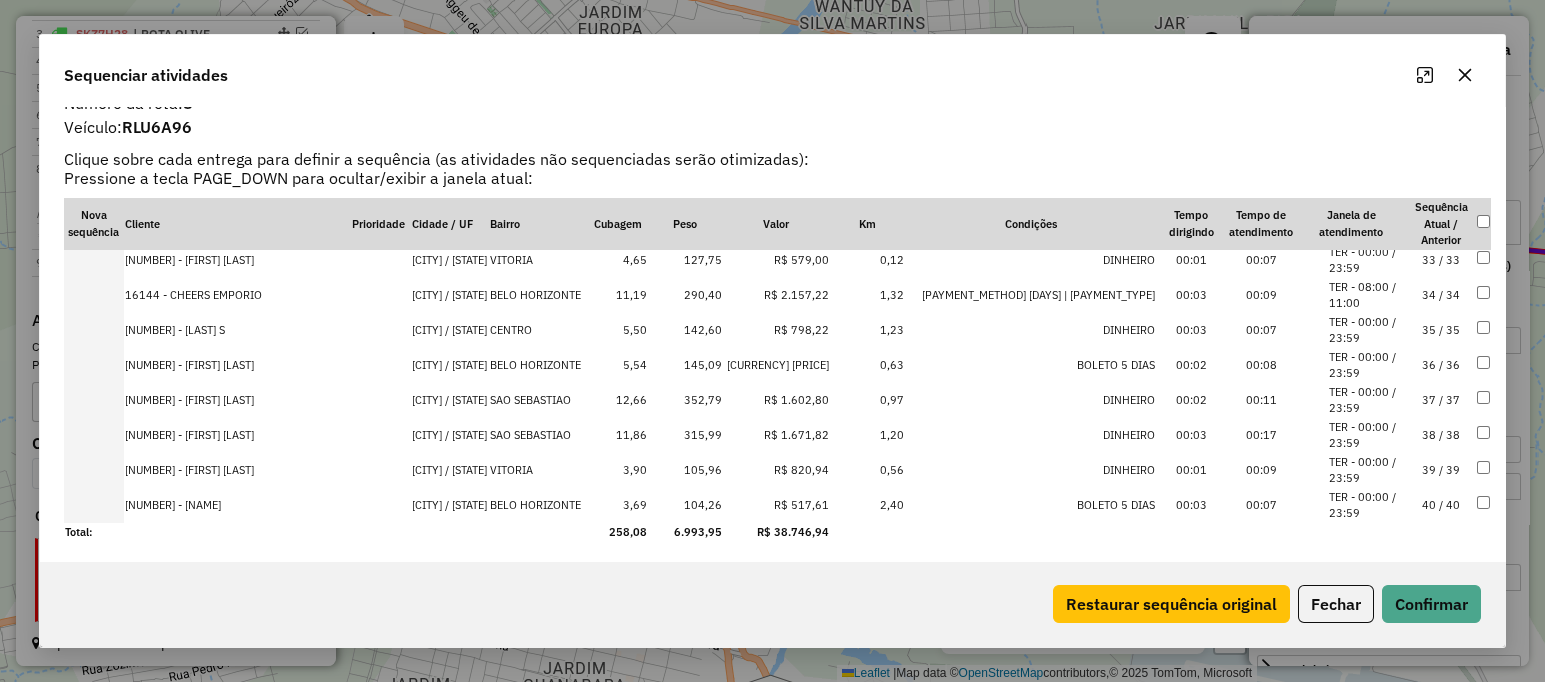 click 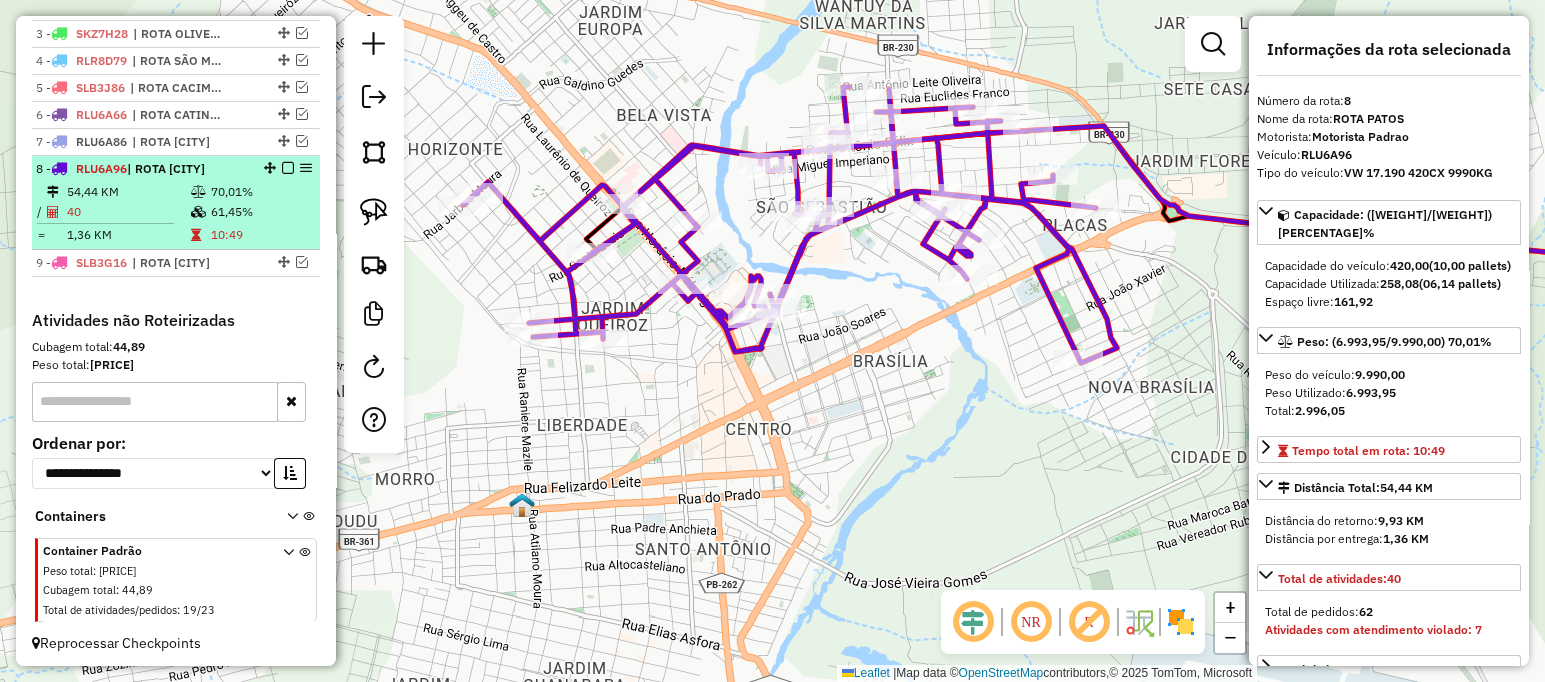 click at bounding box center (288, 168) 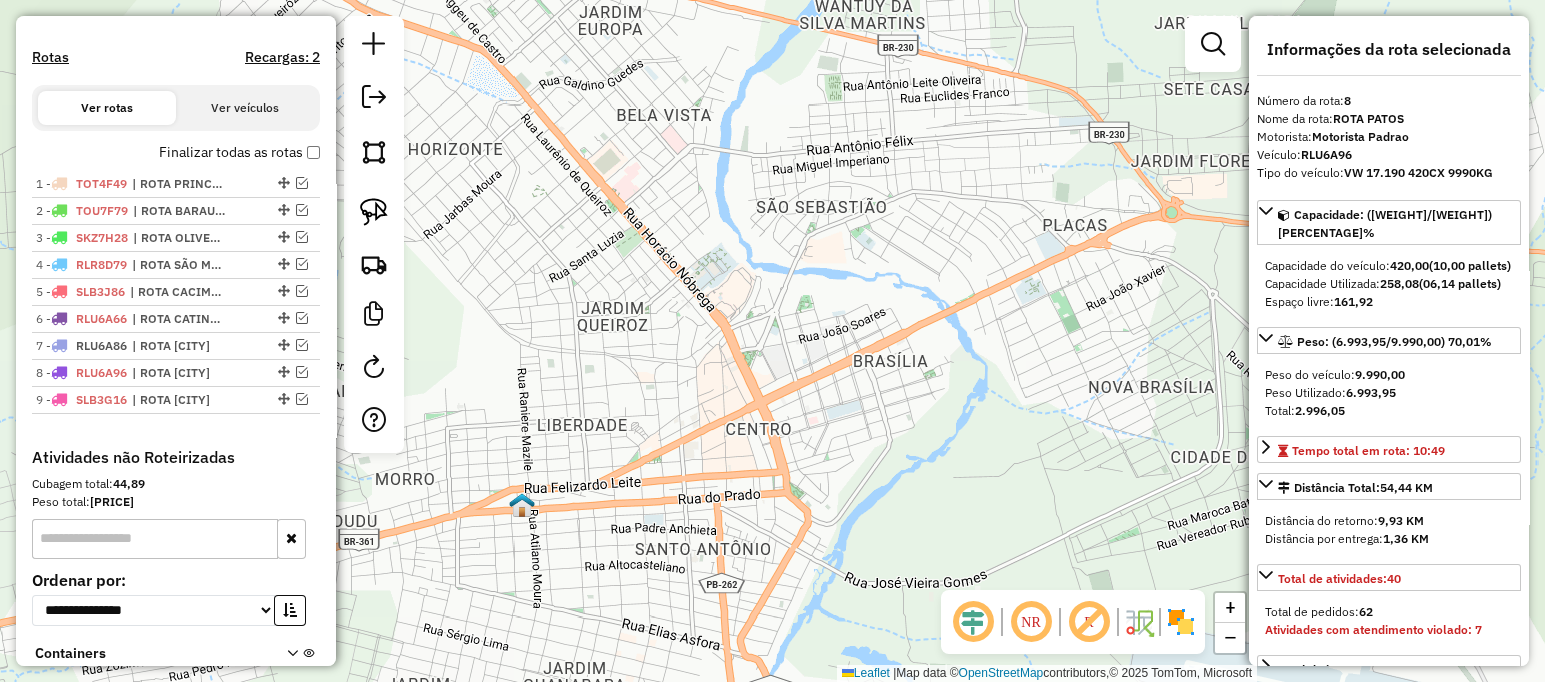 scroll, scrollTop: 565, scrollLeft: 0, axis: vertical 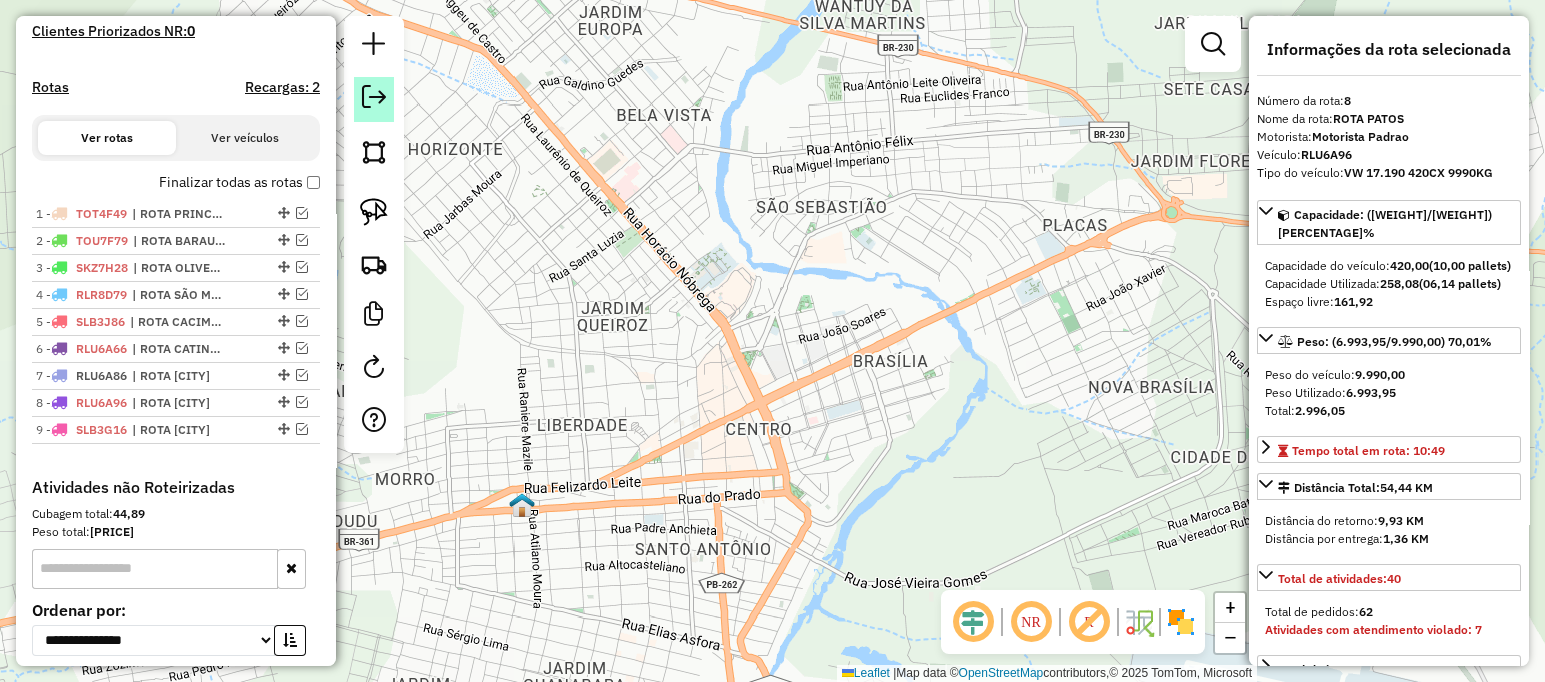 click 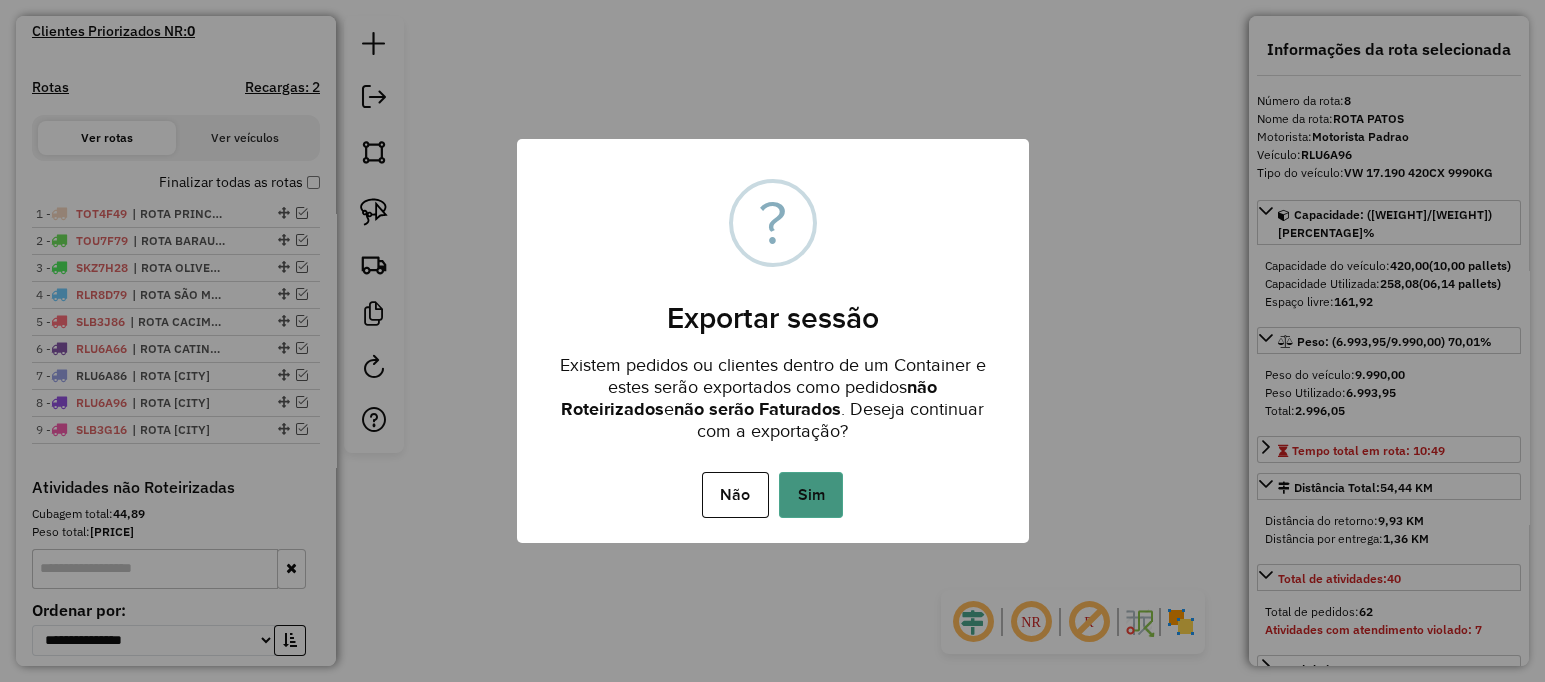 click on "Sim" at bounding box center [811, 495] 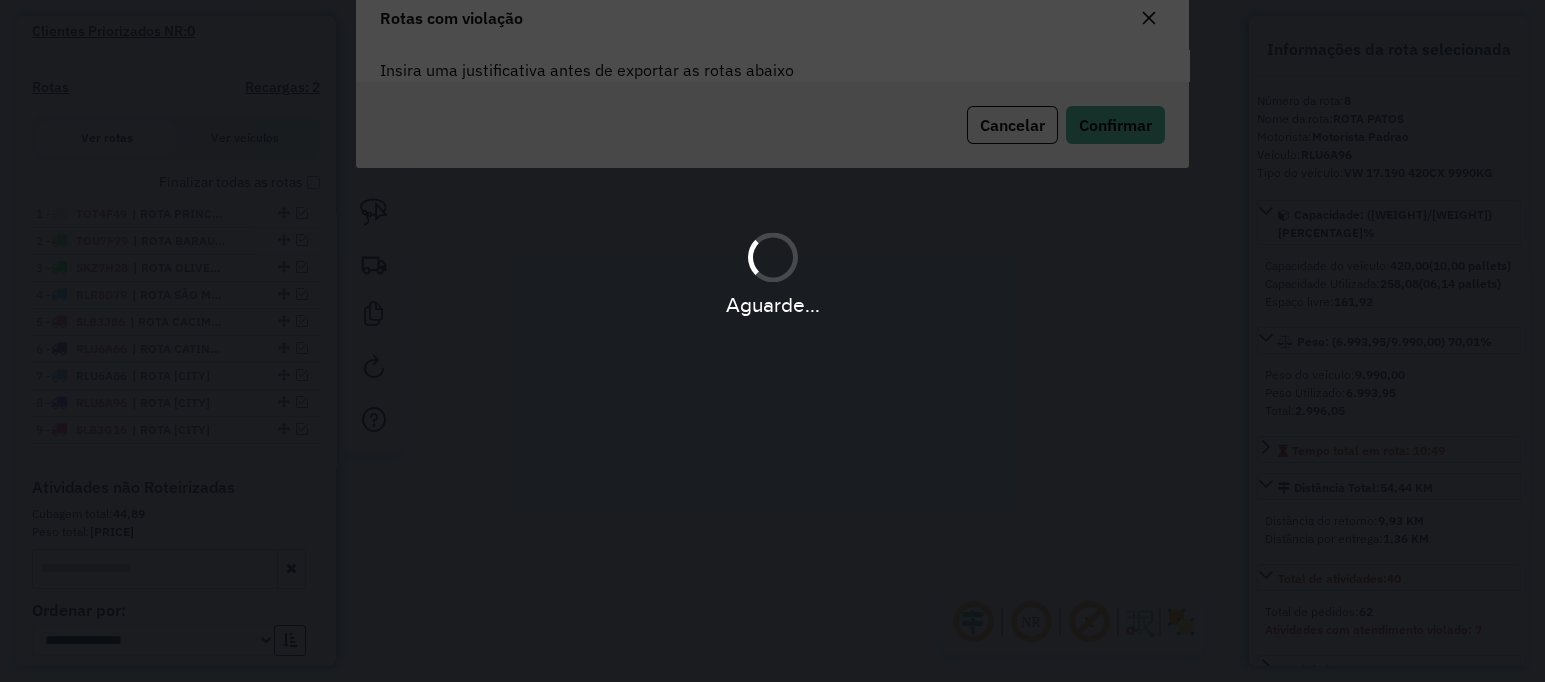 scroll, scrollTop: 107, scrollLeft: 0, axis: vertical 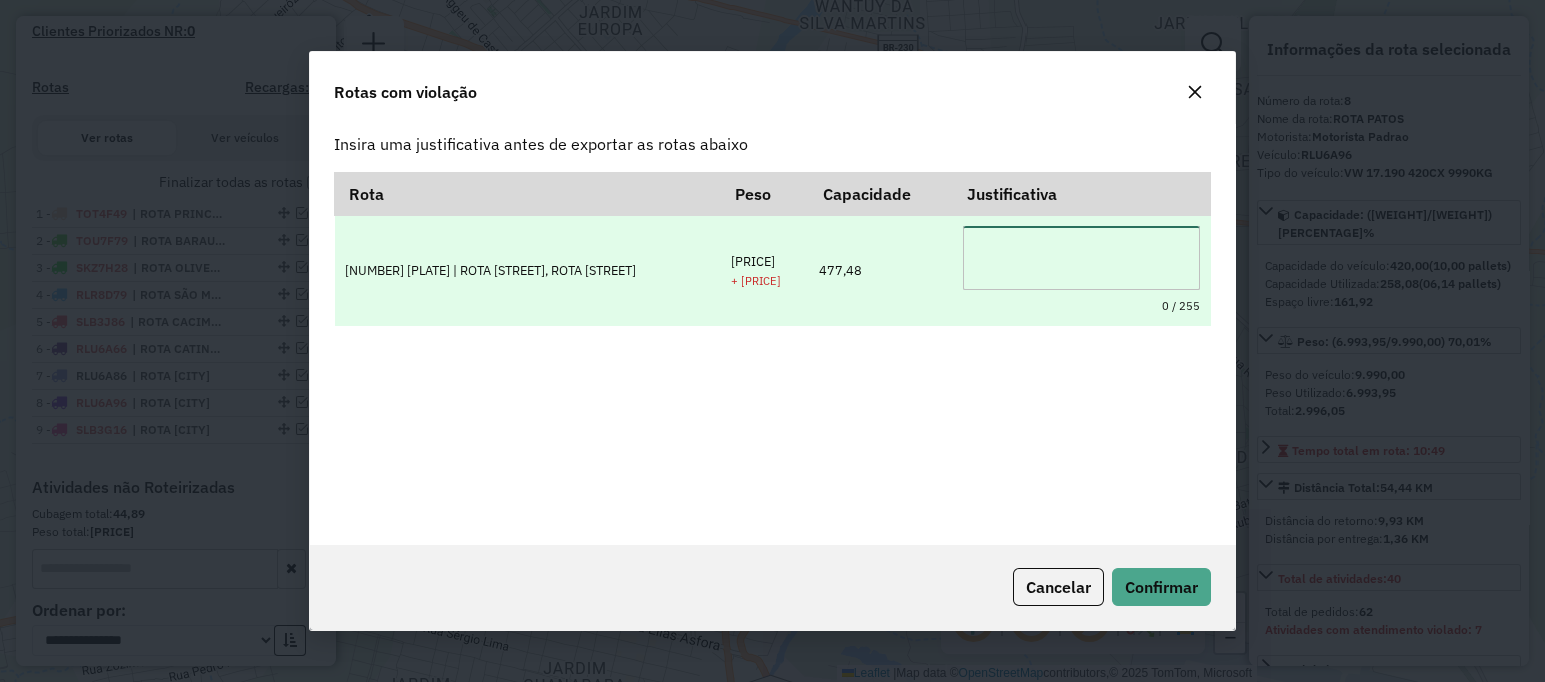click at bounding box center [1081, 258] 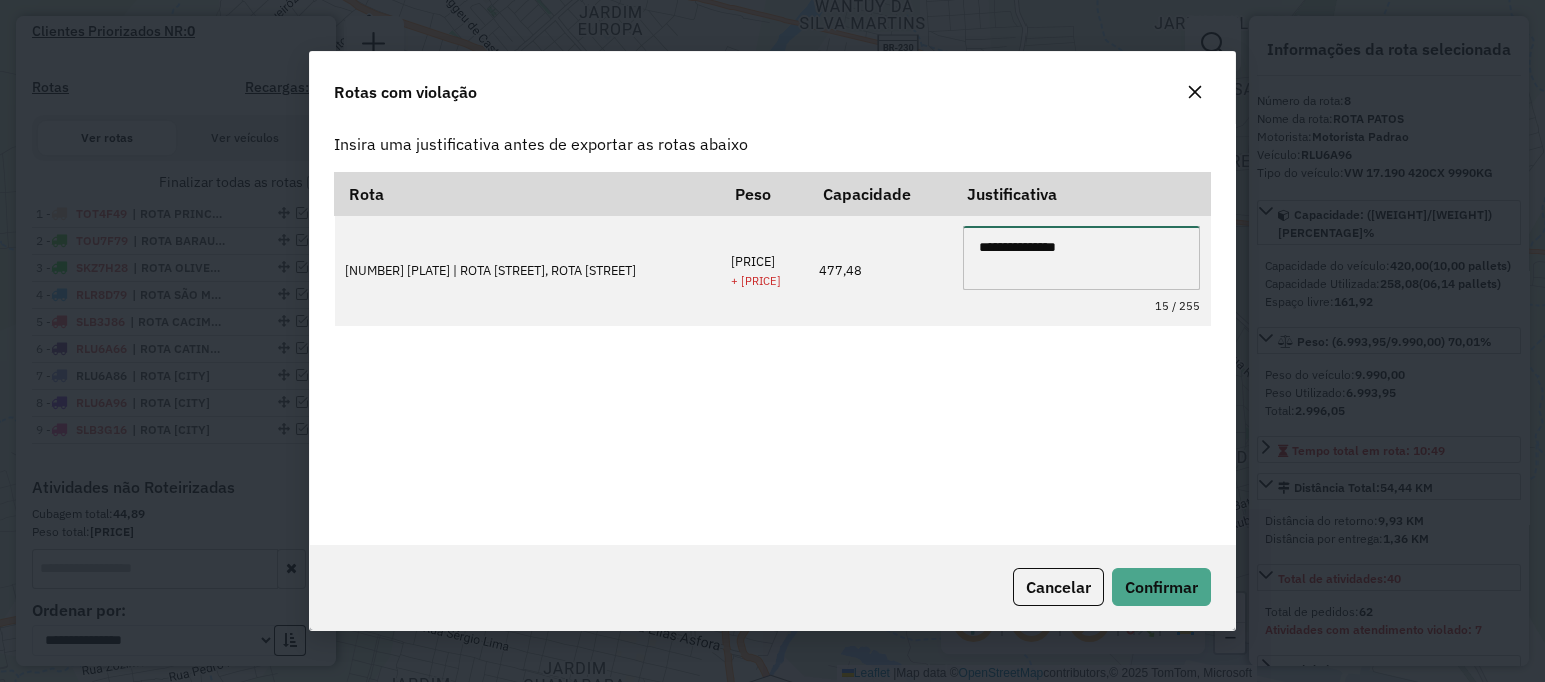 type on "**********" 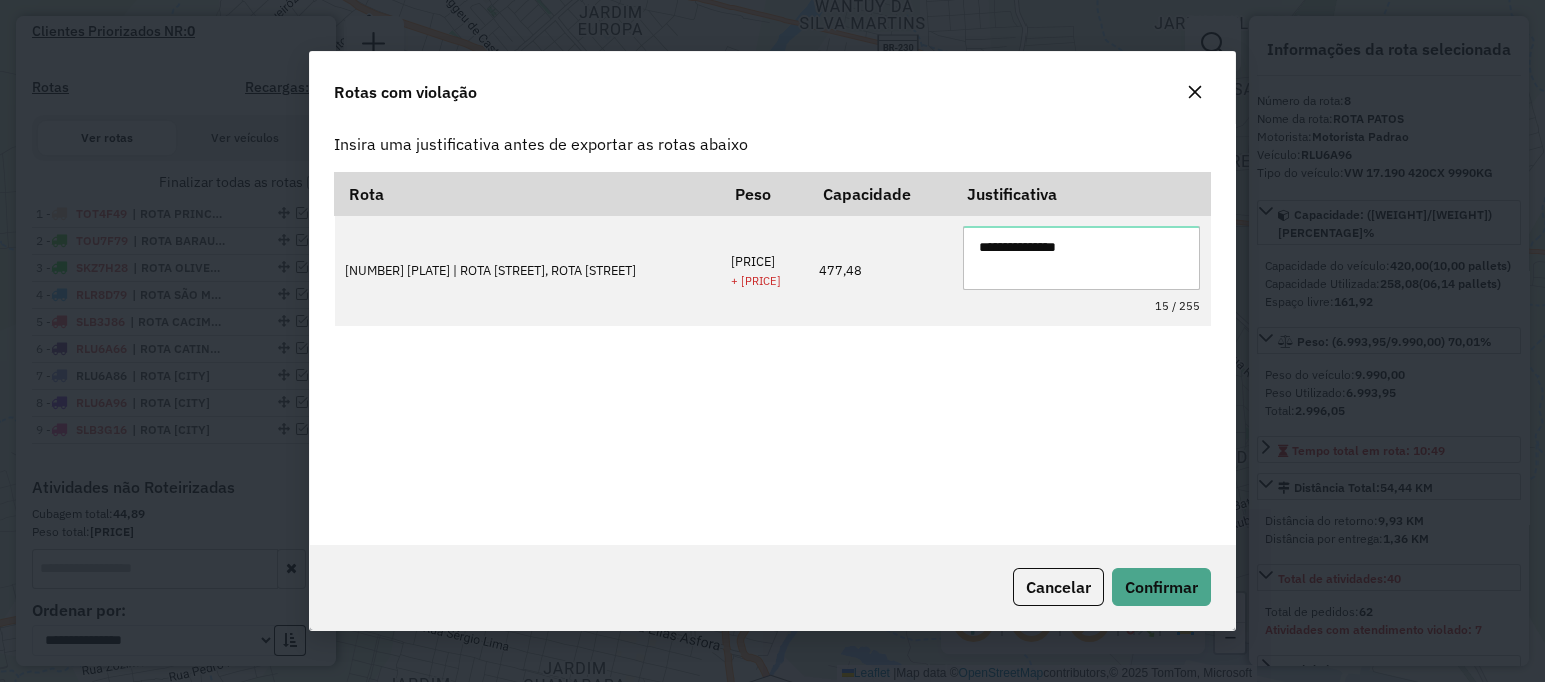 click on "Cancelar   Confirmar" 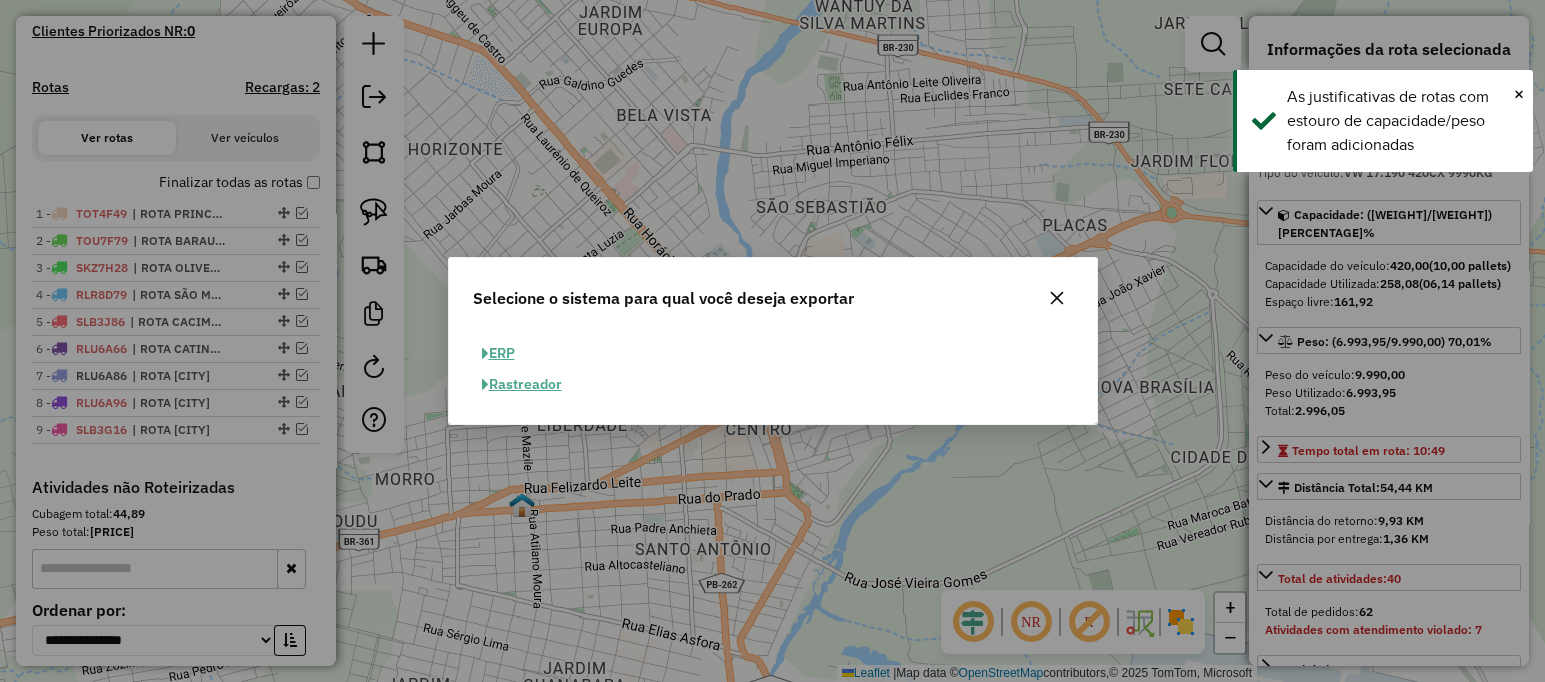 click on "ERP" 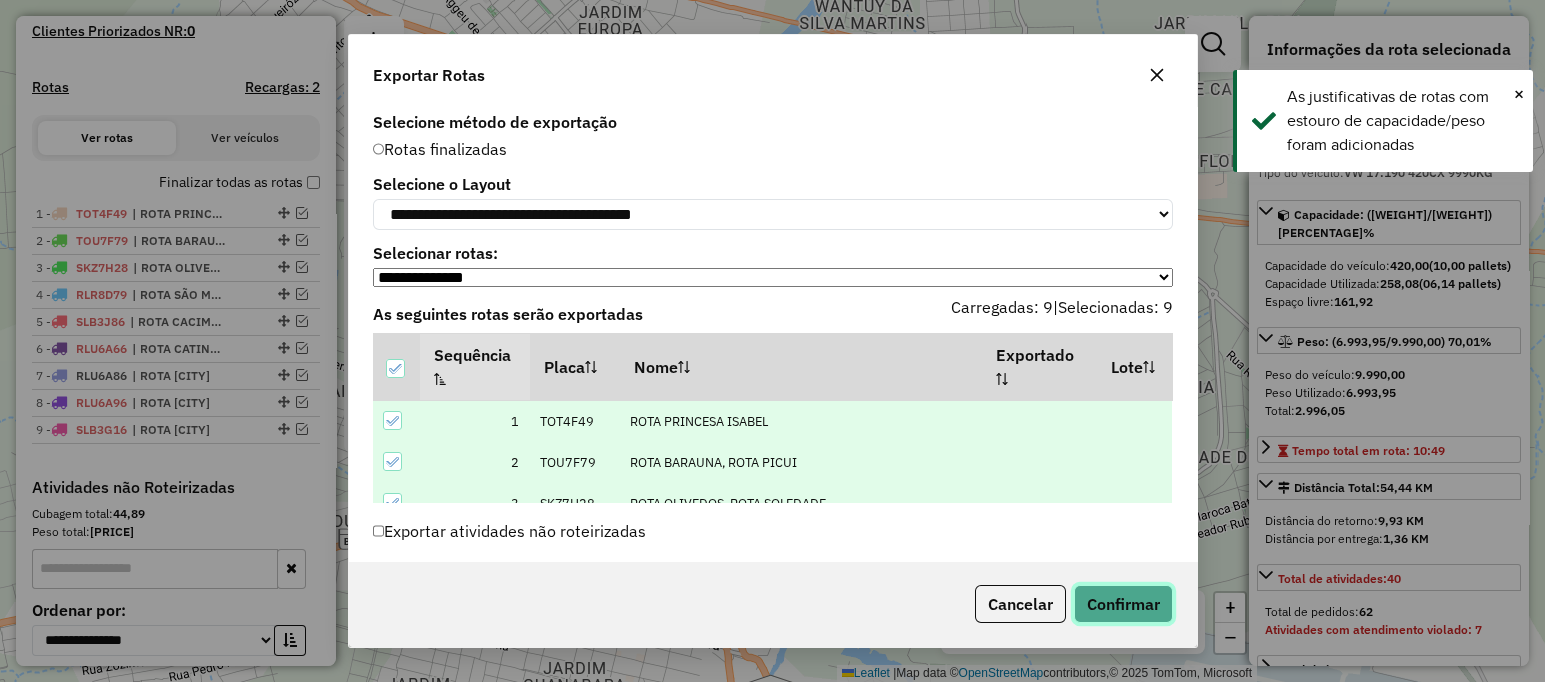click on "Confirmar" 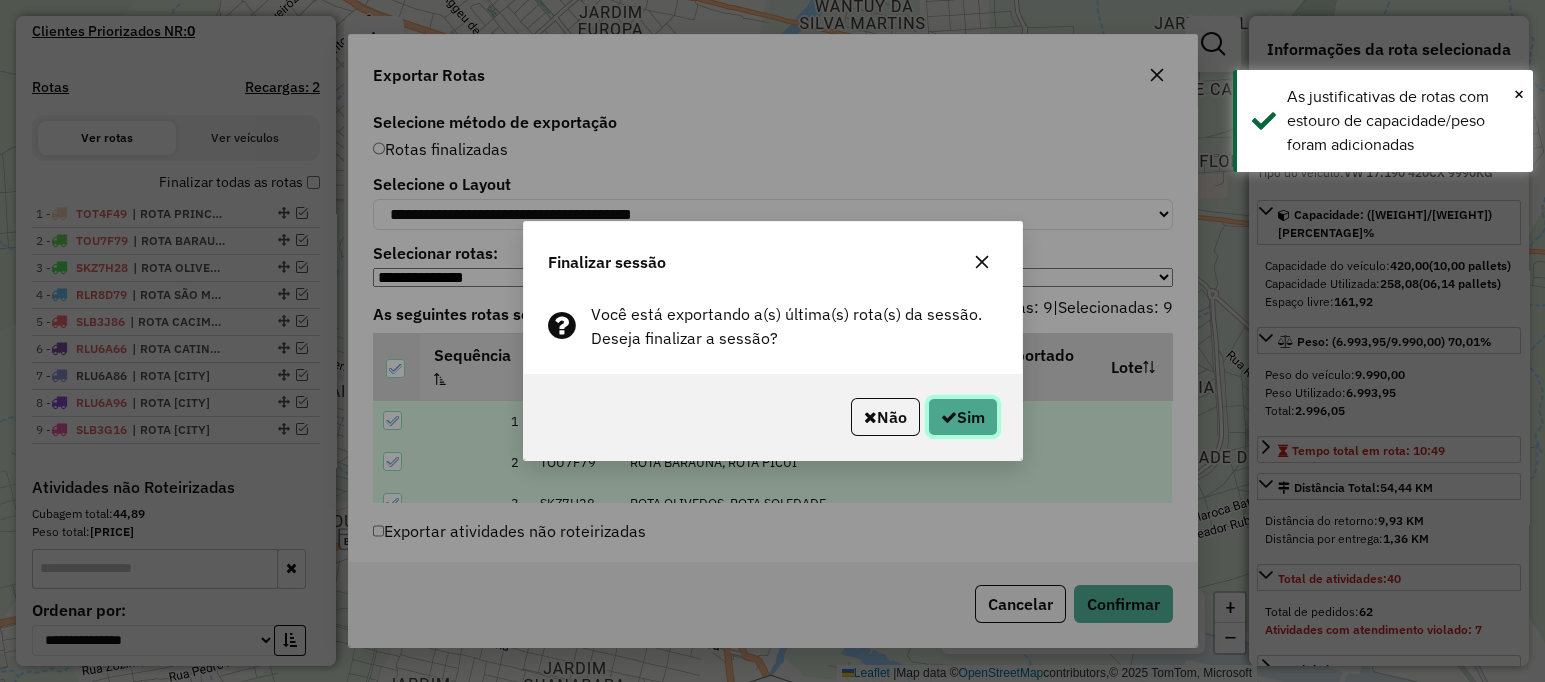 click on "Sim" 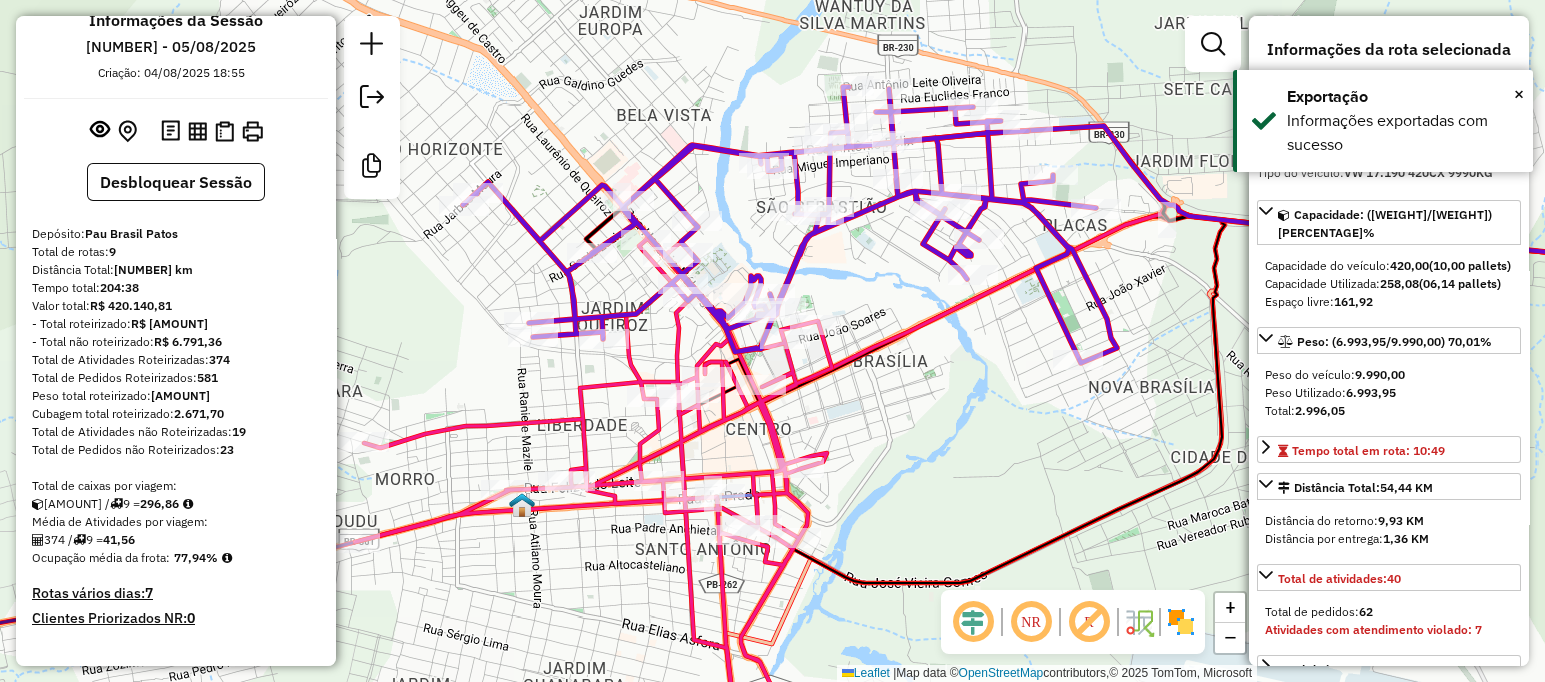 scroll, scrollTop: 0, scrollLeft: 0, axis: both 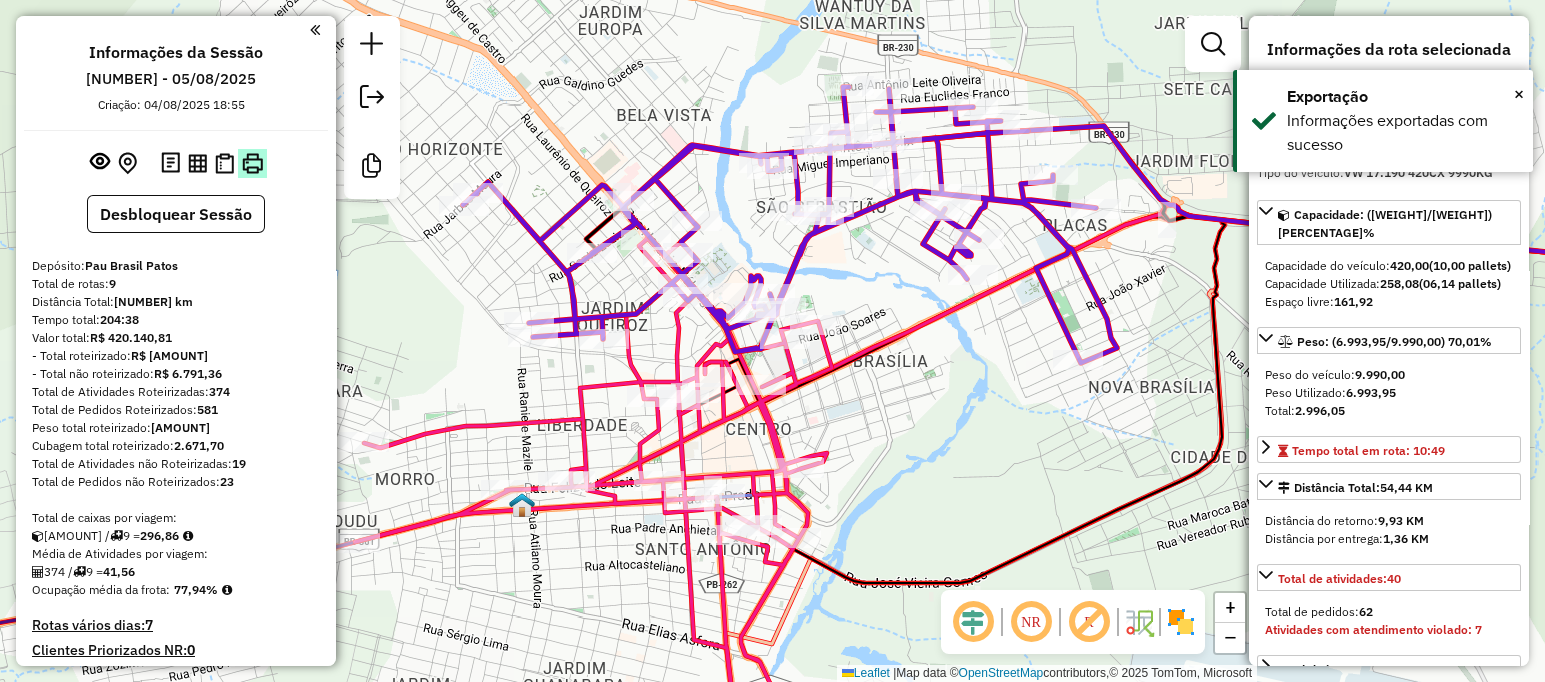 click at bounding box center [252, 163] 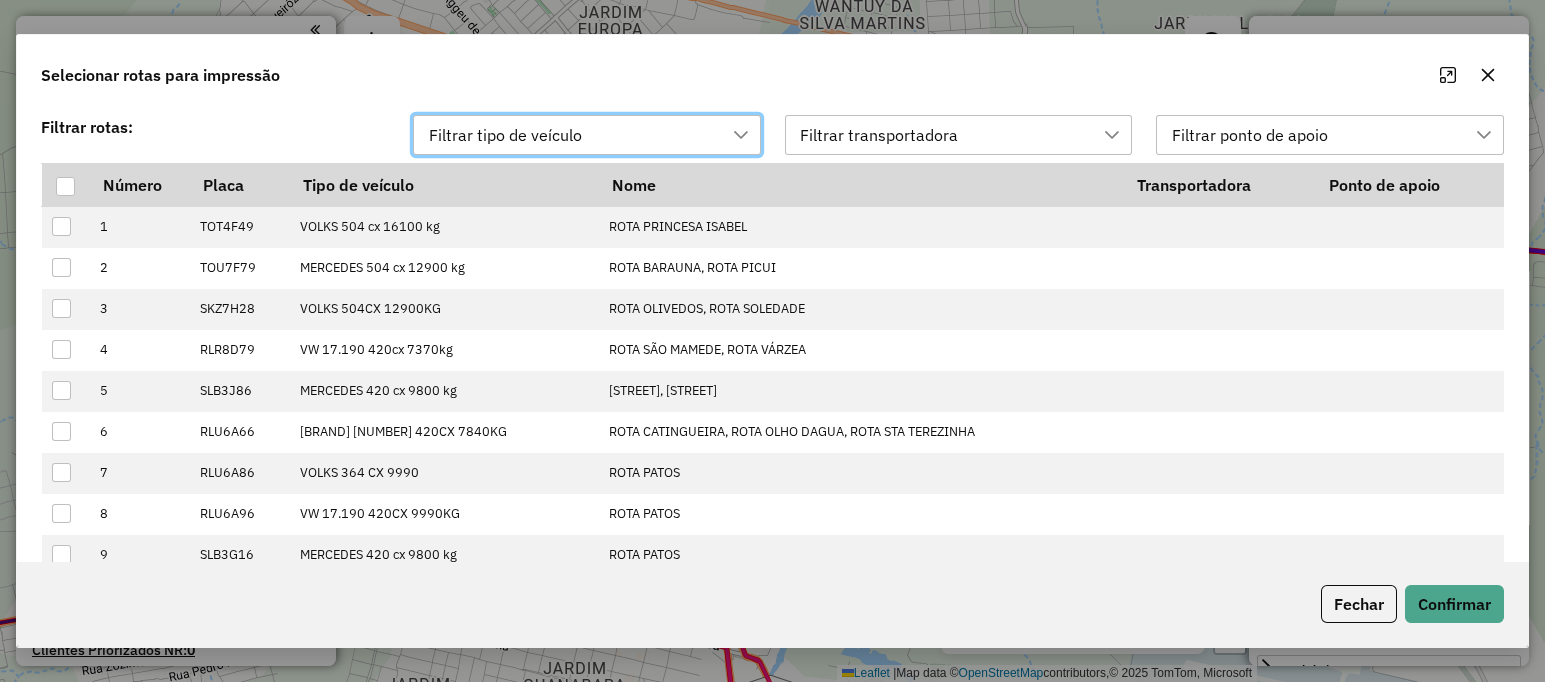 scroll, scrollTop: 14, scrollLeft: 91, axis: both 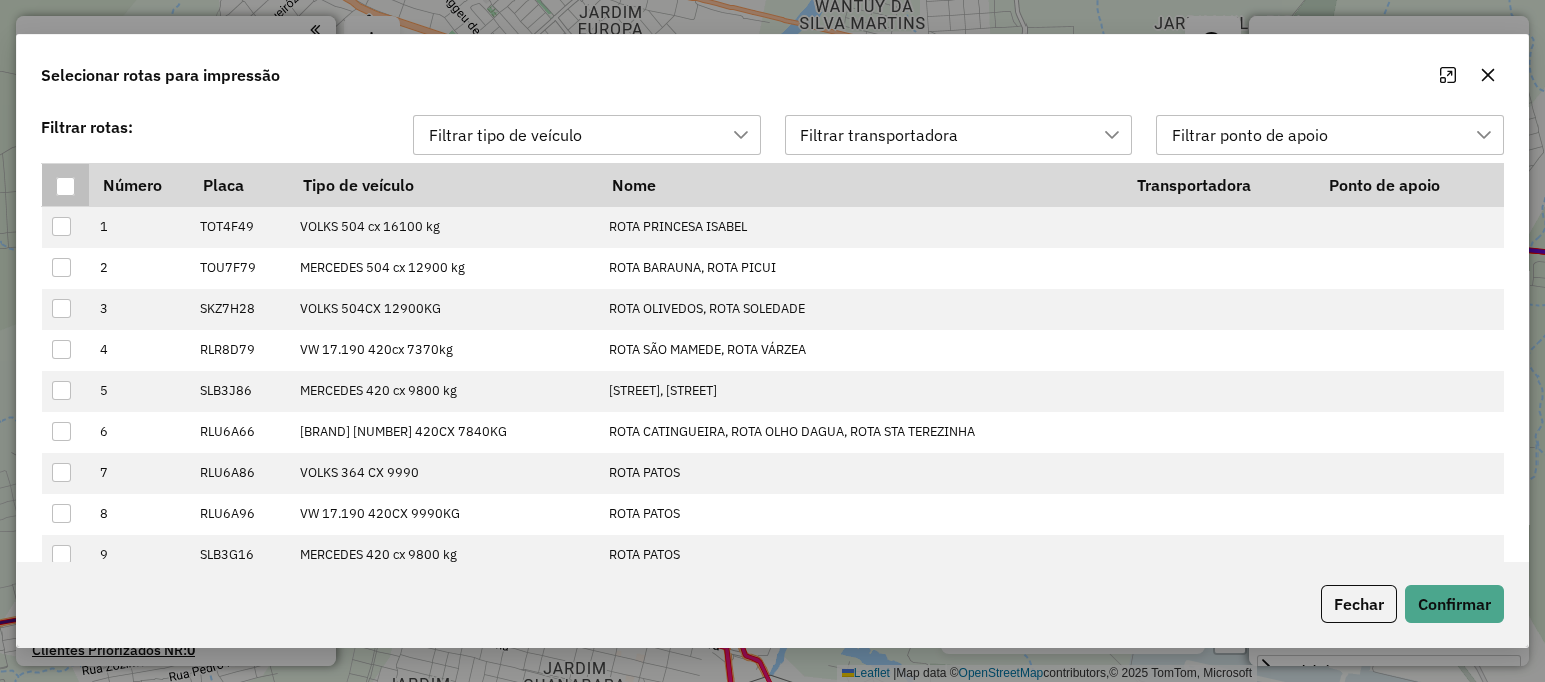 click at bounding box center [66, 185] 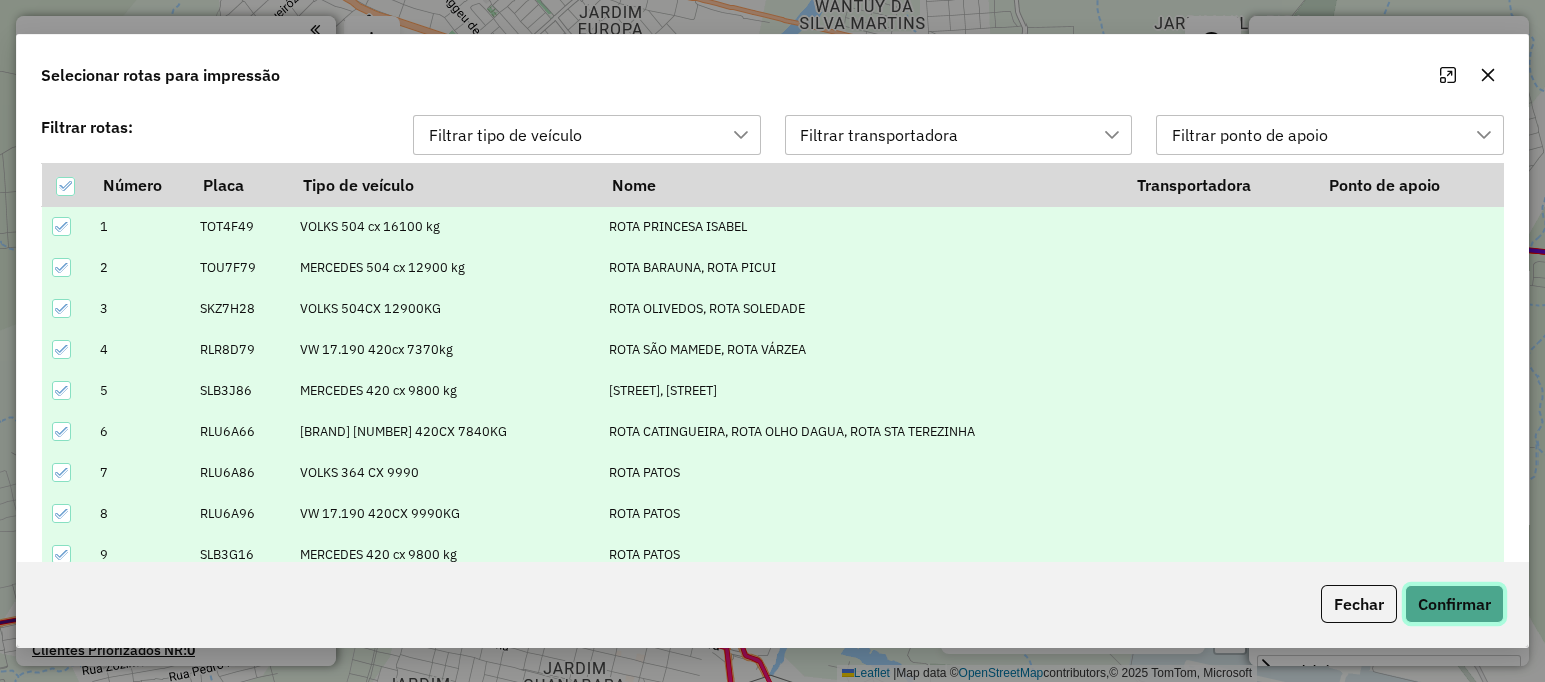 drag, startPoint x: 1440, startPoint y: 597, endPoint x: 1452, endPoint y: 591, distance: 13.416408 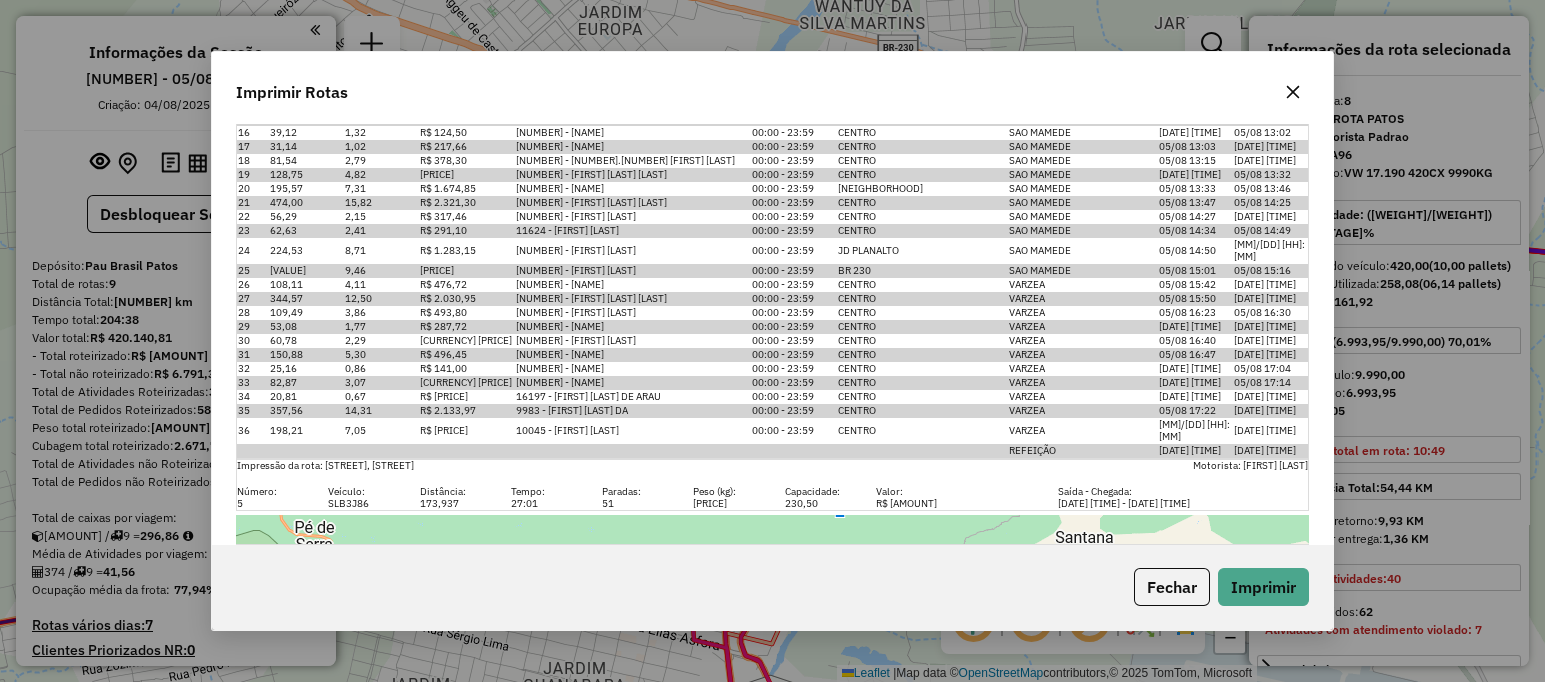 scroll, scrollTop: 5500, scrollLeft: 0, axis: vertical 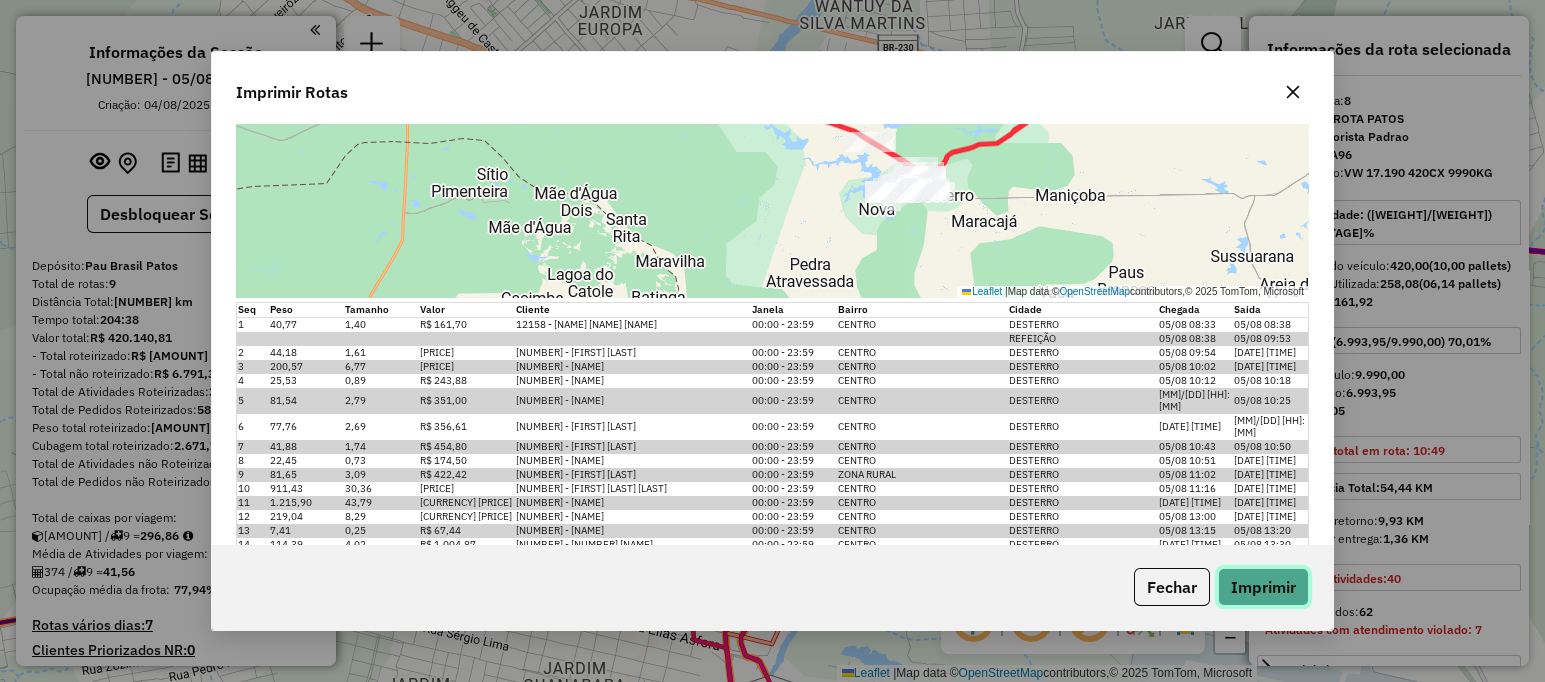 click on "Imprimir" 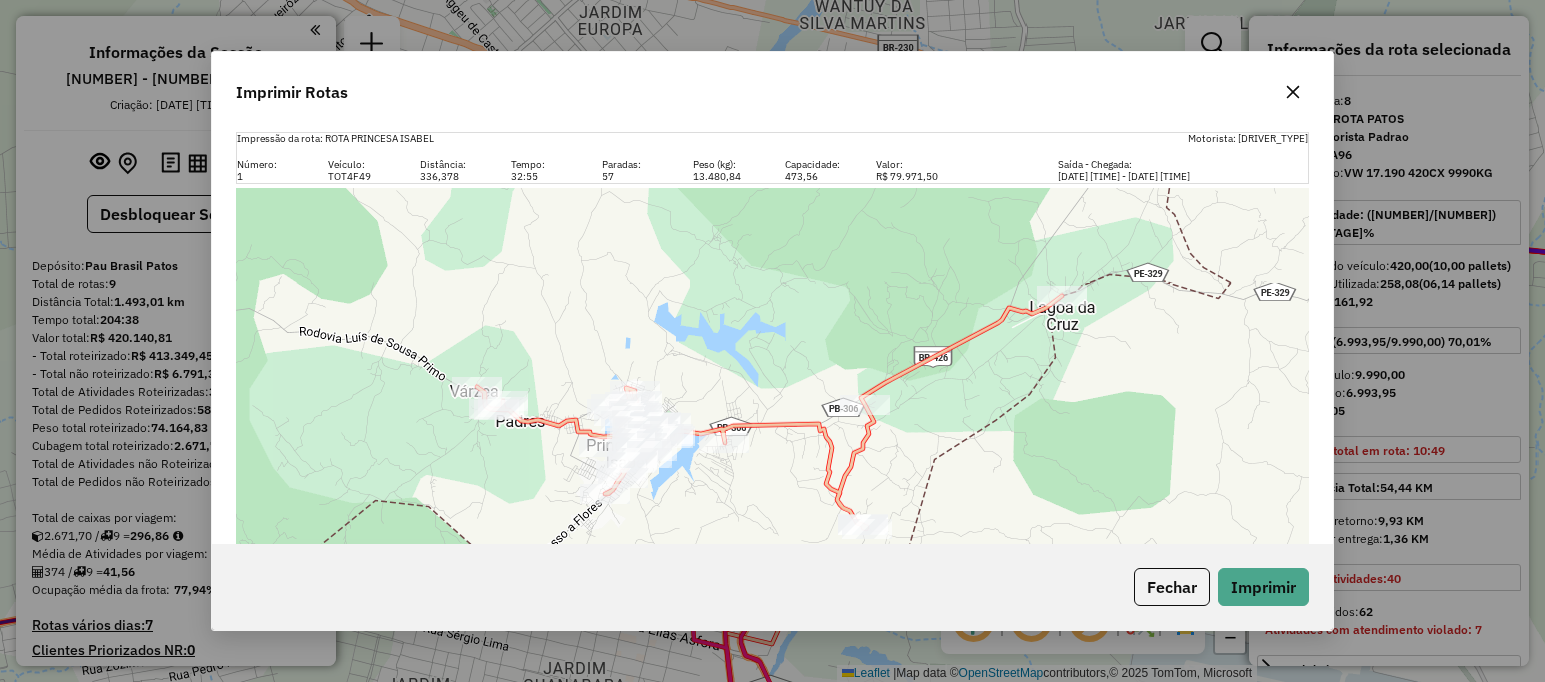 select on "**********" 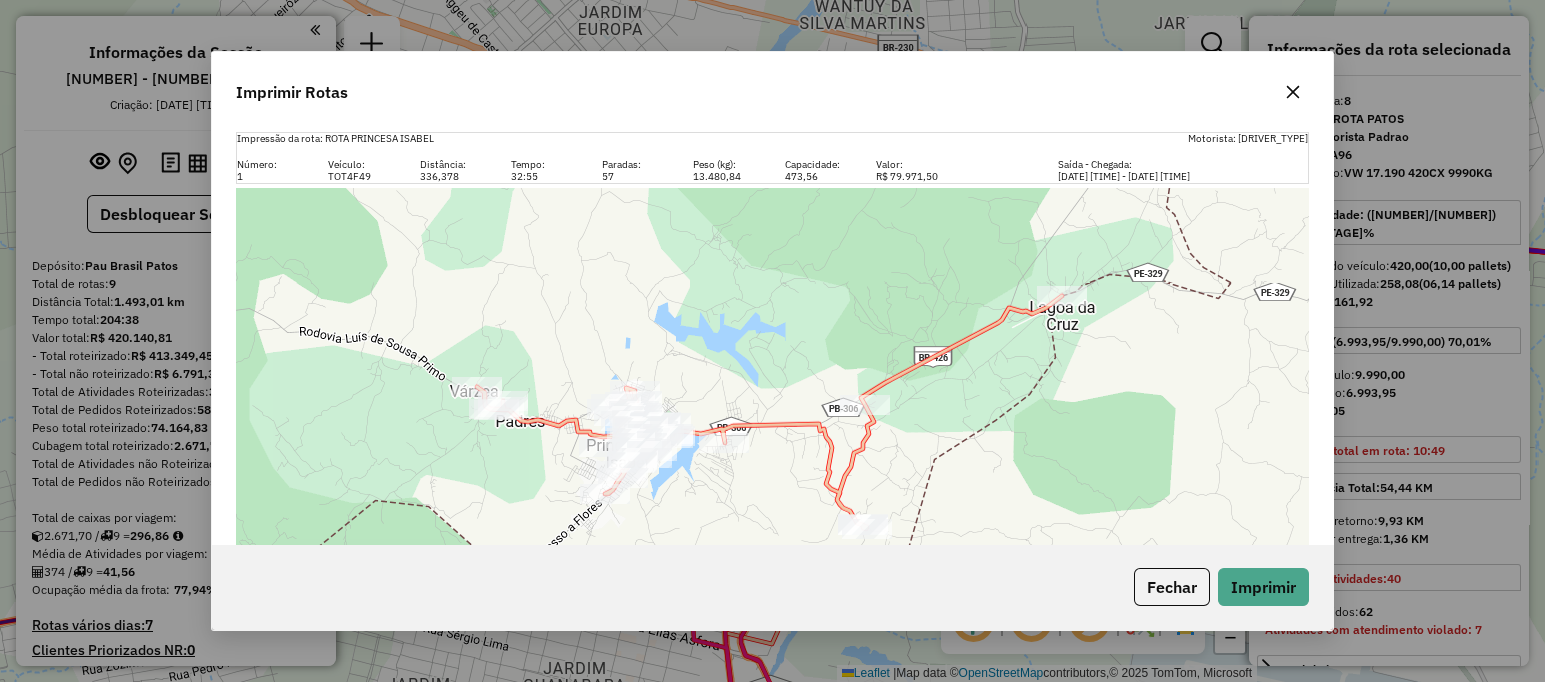 scroll, scrollTop: 7919, scrollLeft: 0, axis: vertical 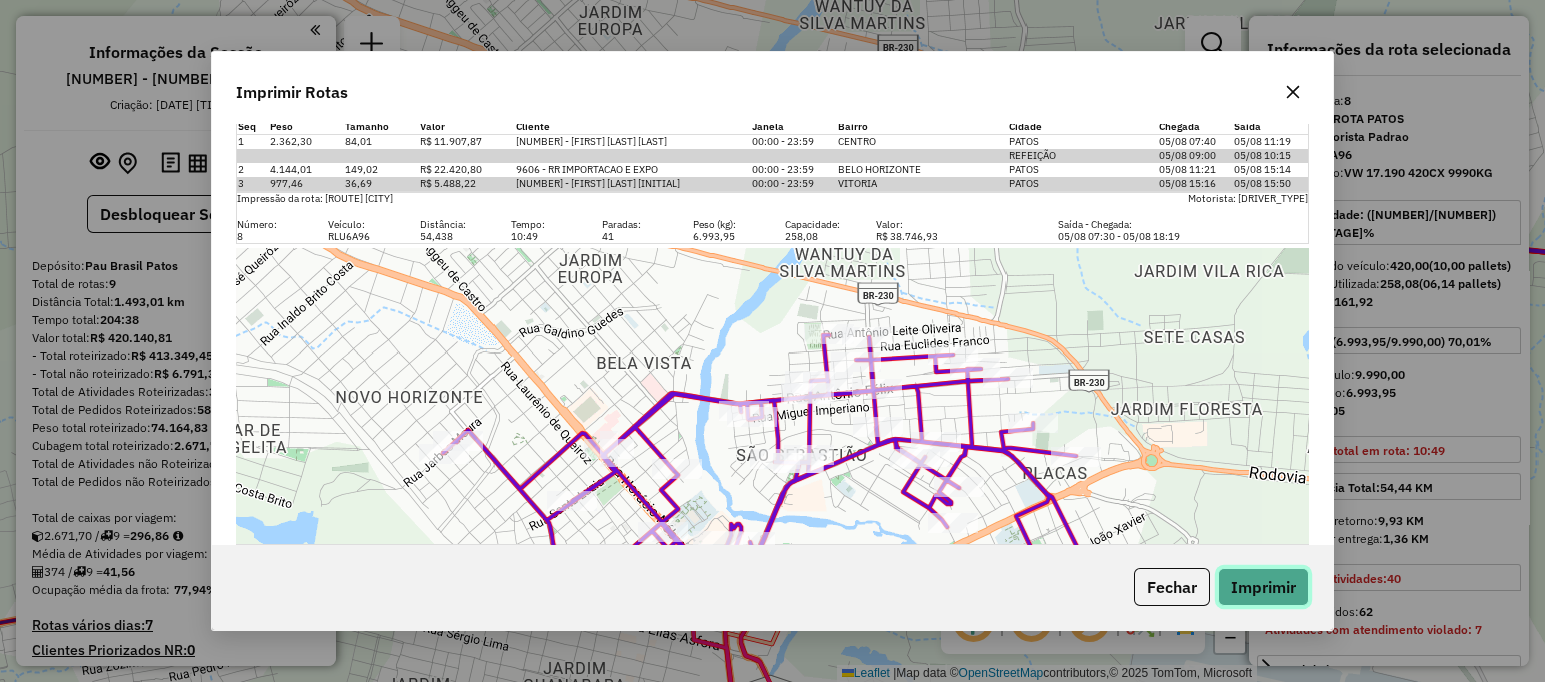 type 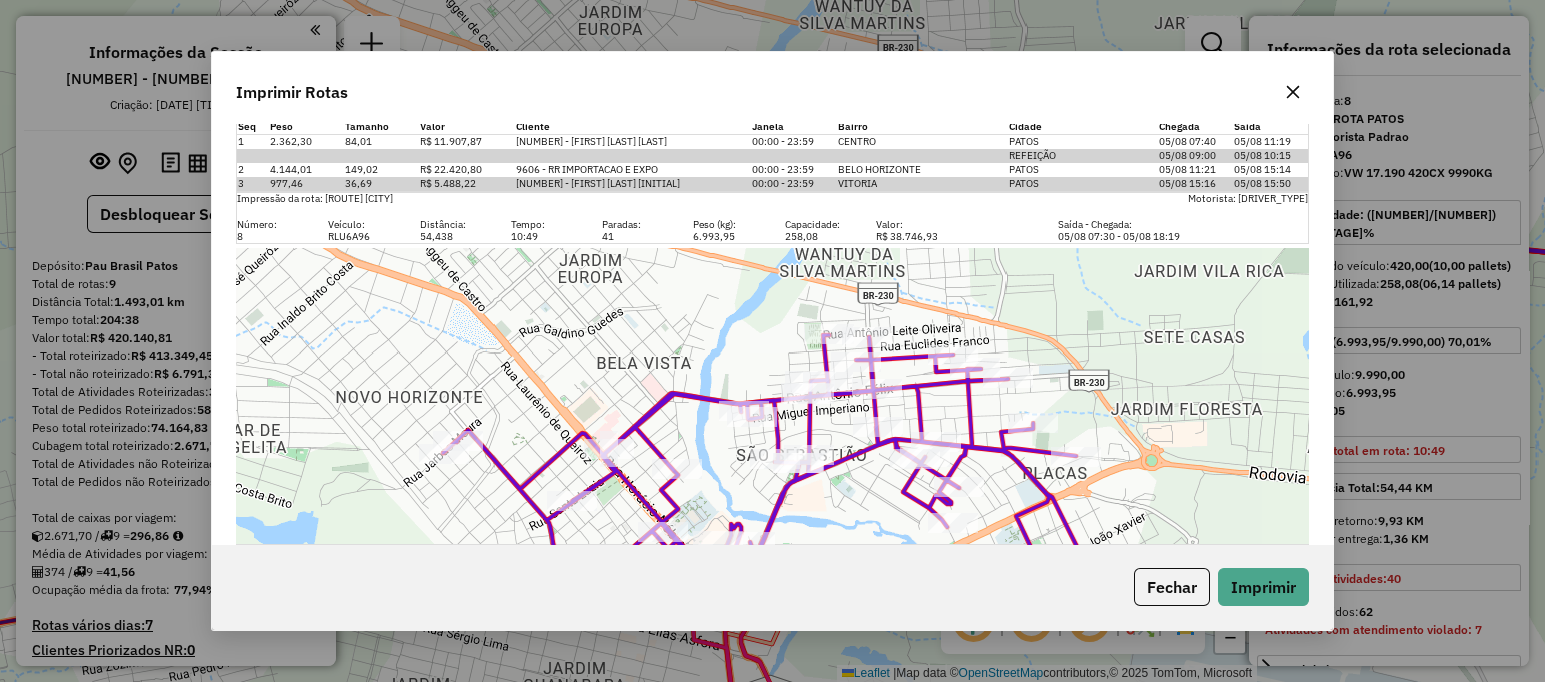 click 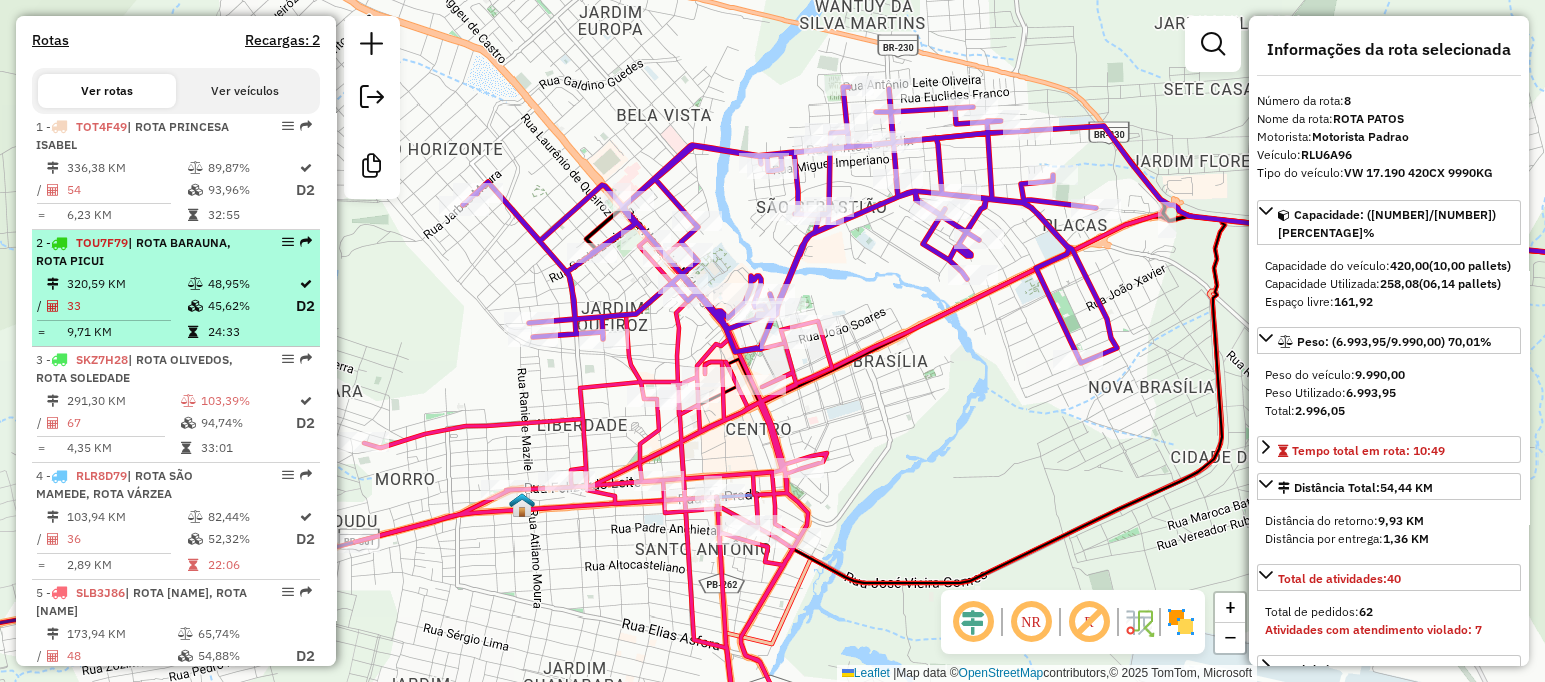 scroll, scrollTop: 0, scrollLeft: 0, axis: both 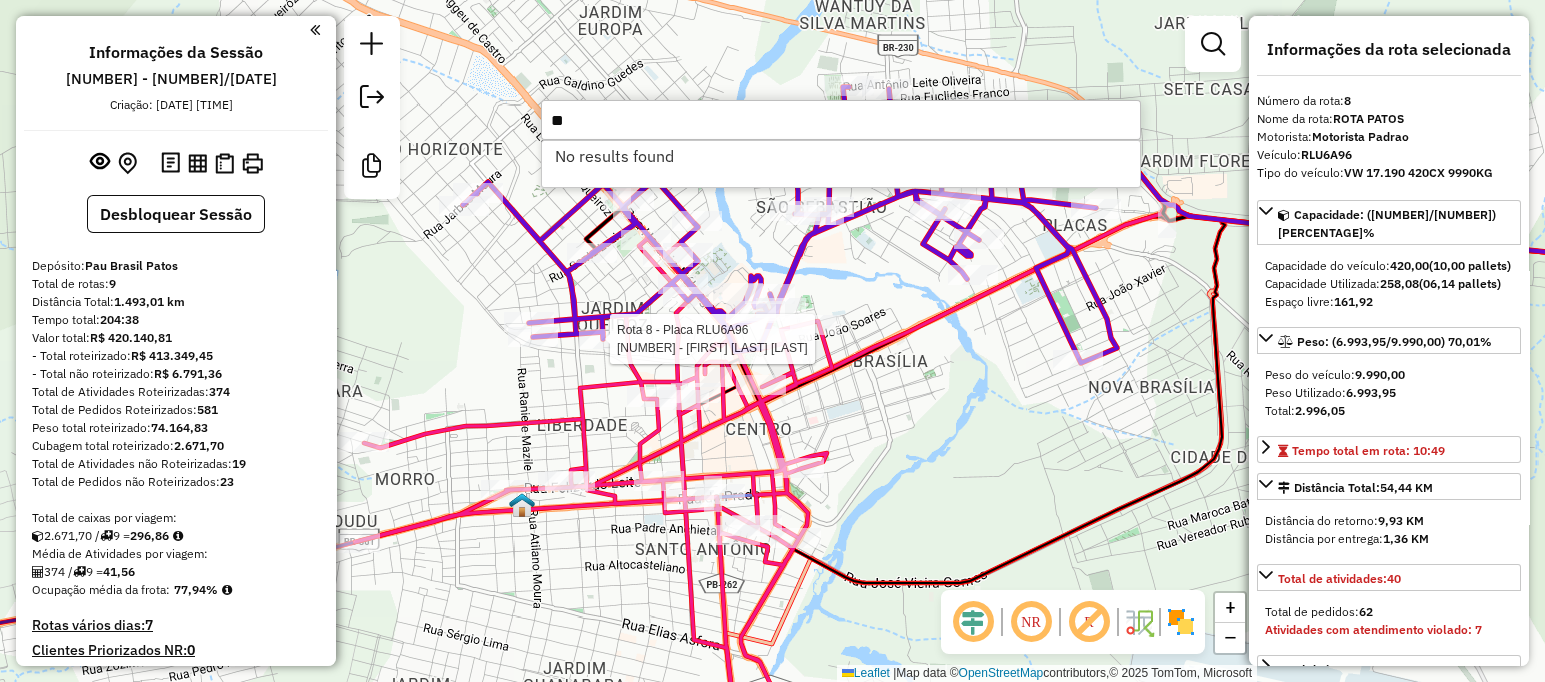 type on "*" 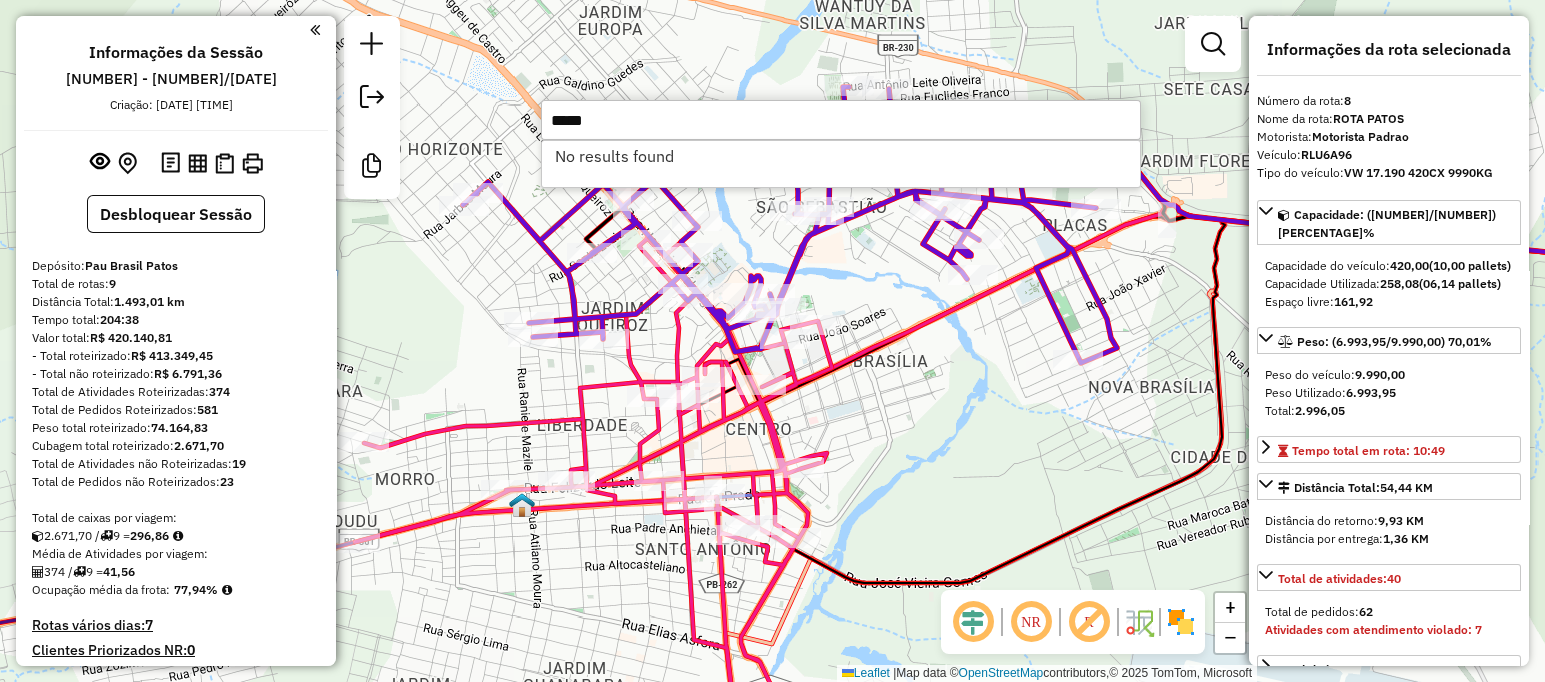 type on "*****" 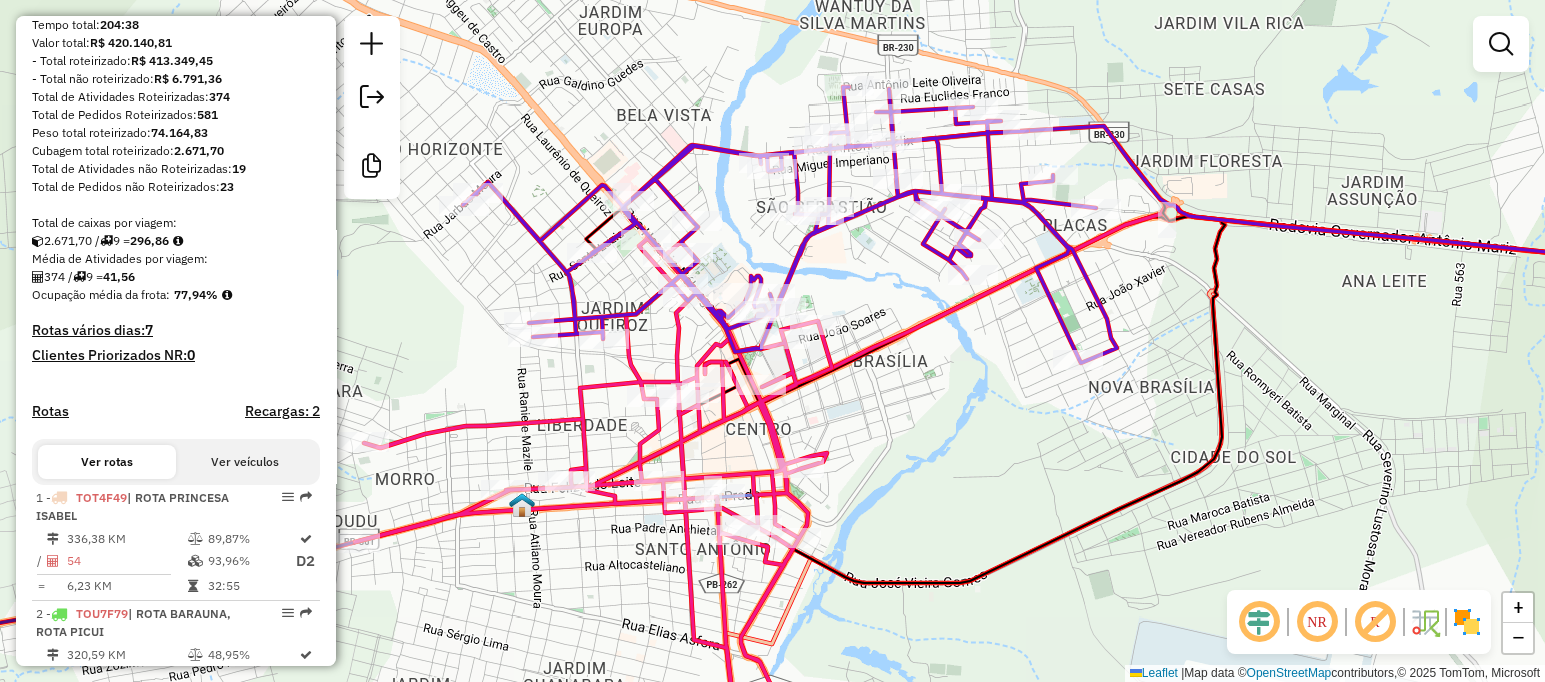 scroll, scrollTop: 499, scrollLeft: 0, axis: vertical 